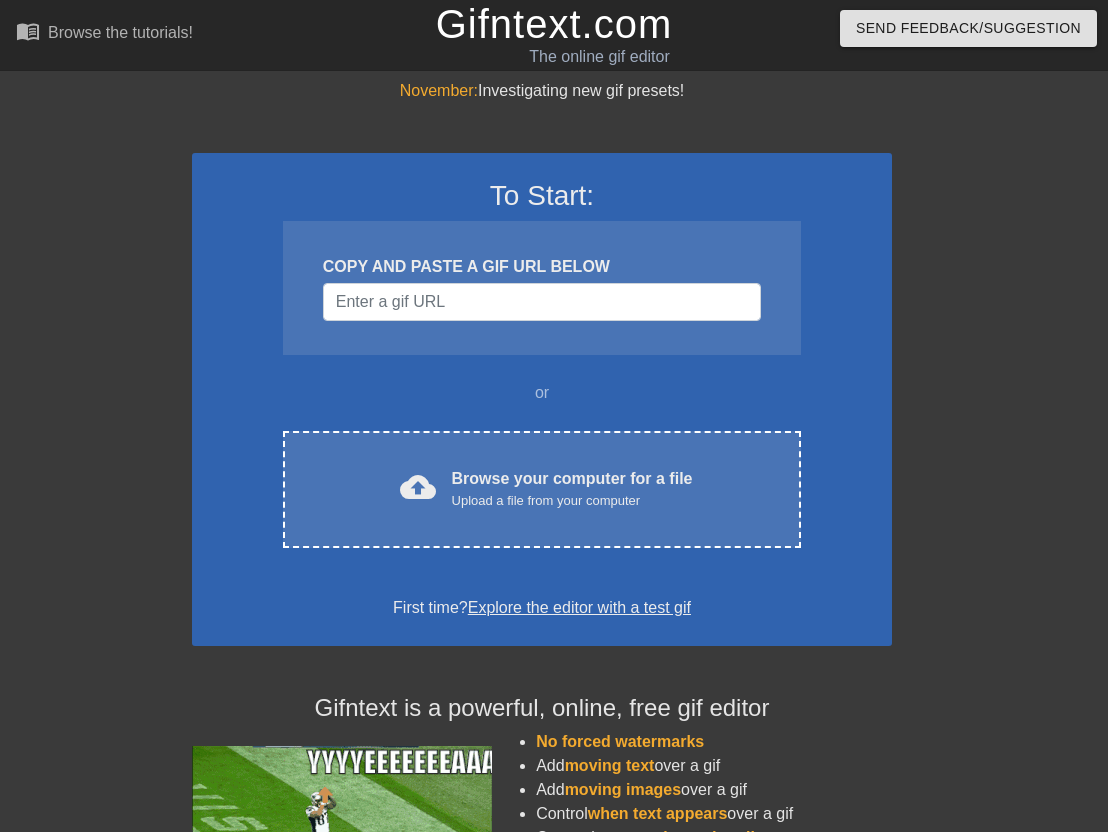 scroll, scrollTop: 0, scrollLeft: 0, axis: both 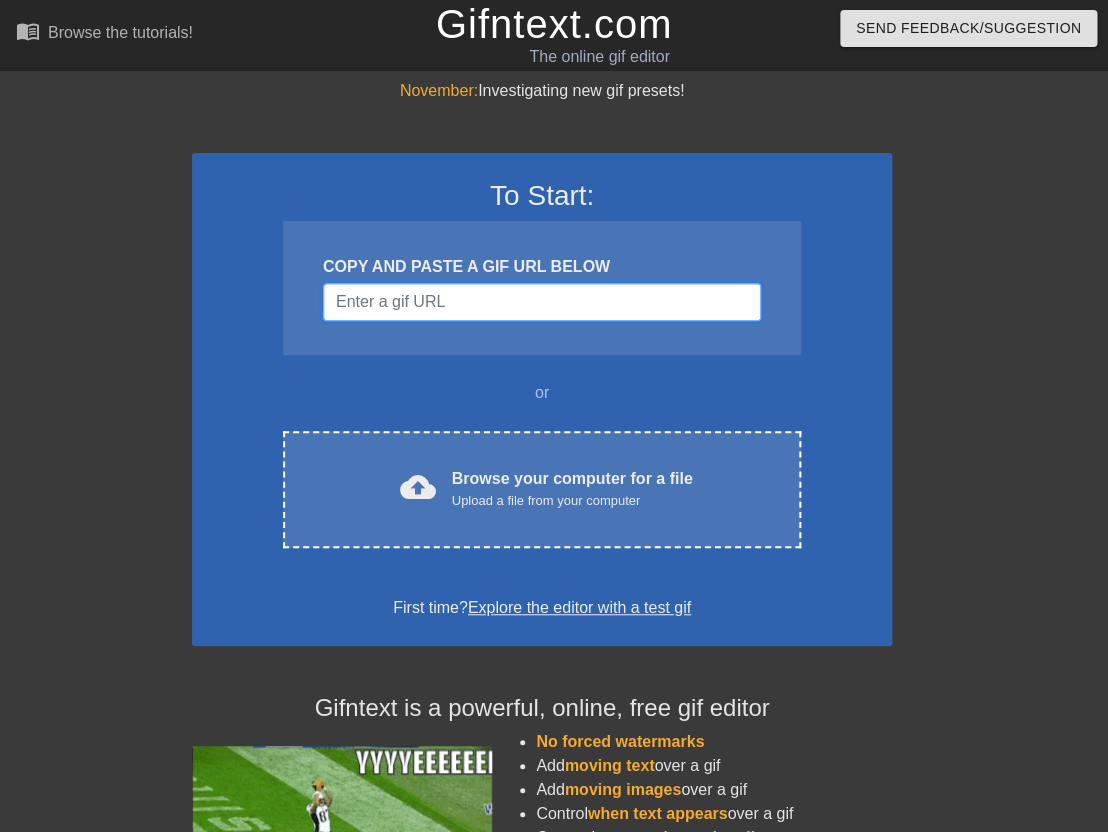 click at bounding box center [542, 302] 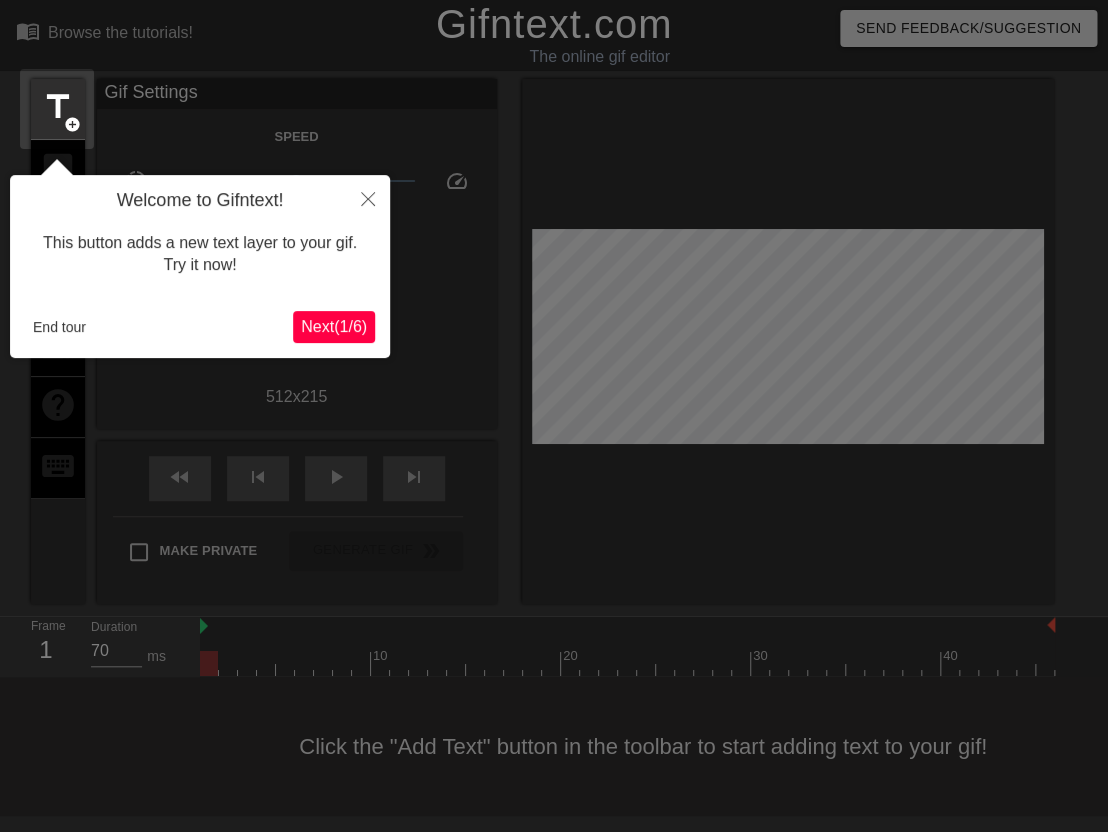 scroll, scrollTop: 0, scrollLeft: 0, axis: both 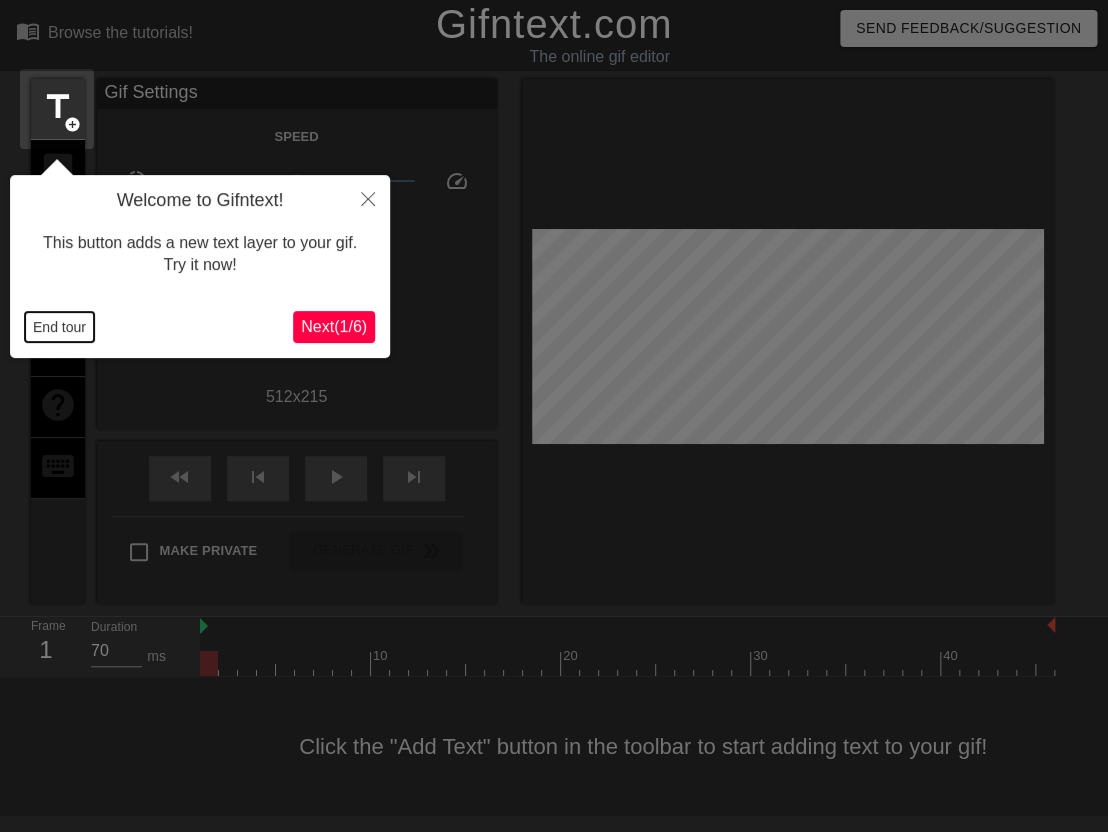 click on "End tour" at bounding box center [59, 327] 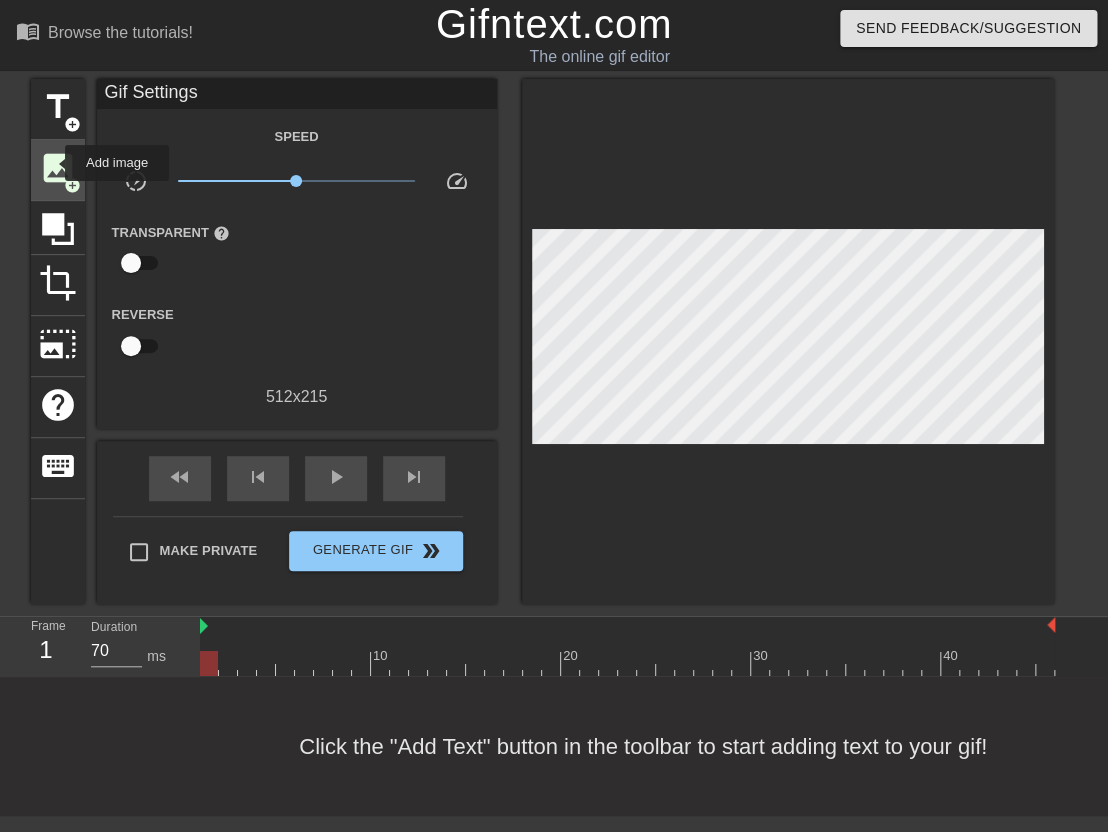 click on "image" at bounding box center [58, 168] 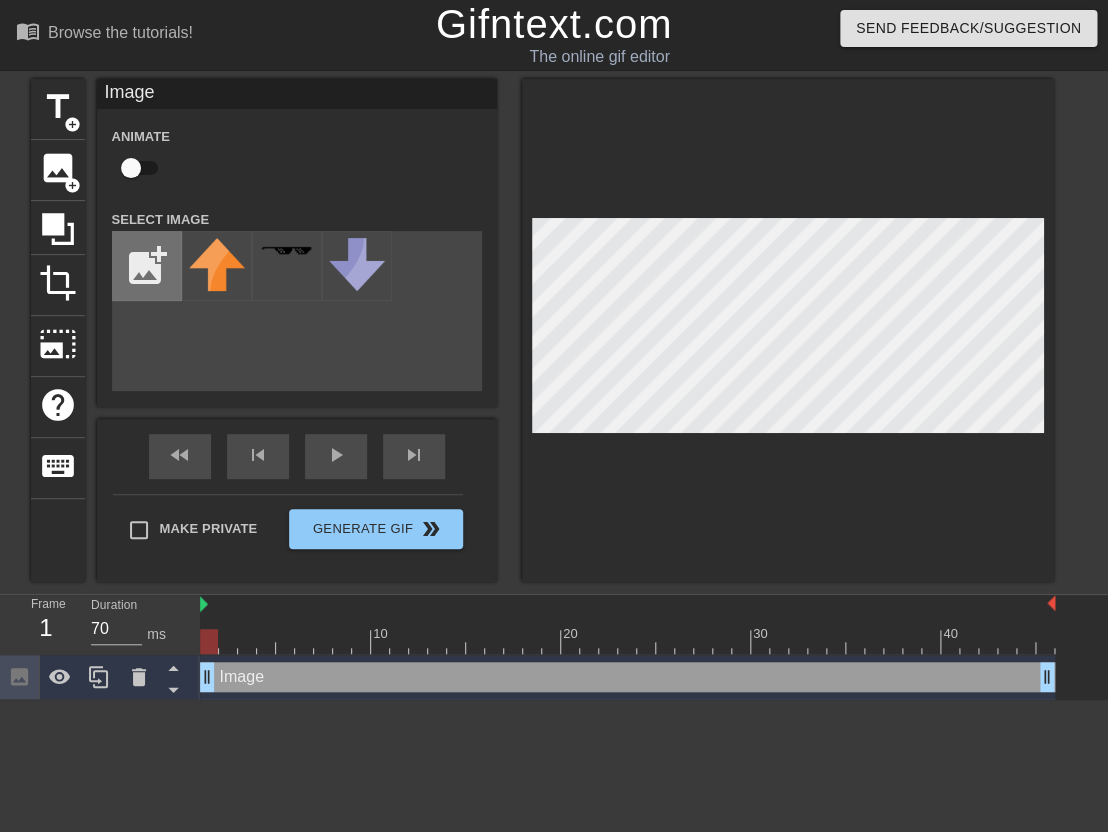 click at bounding box center (147, 266) 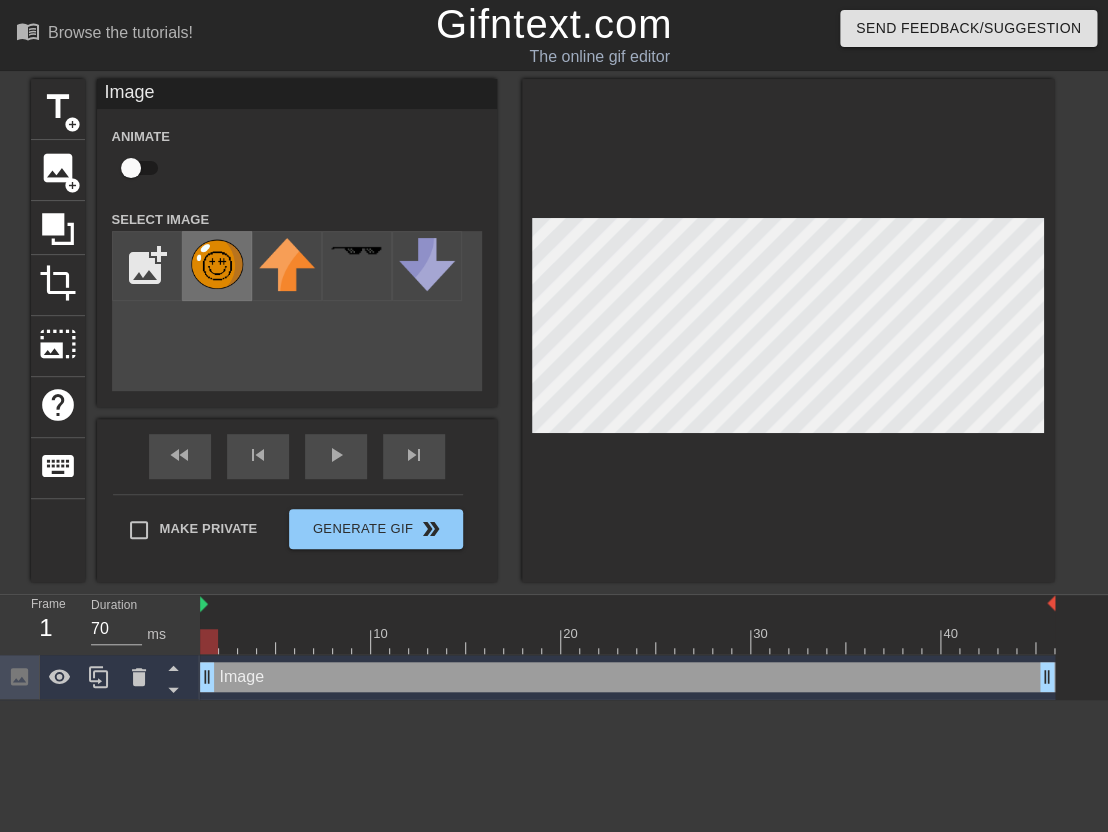 click at bounding box center [217, 264] 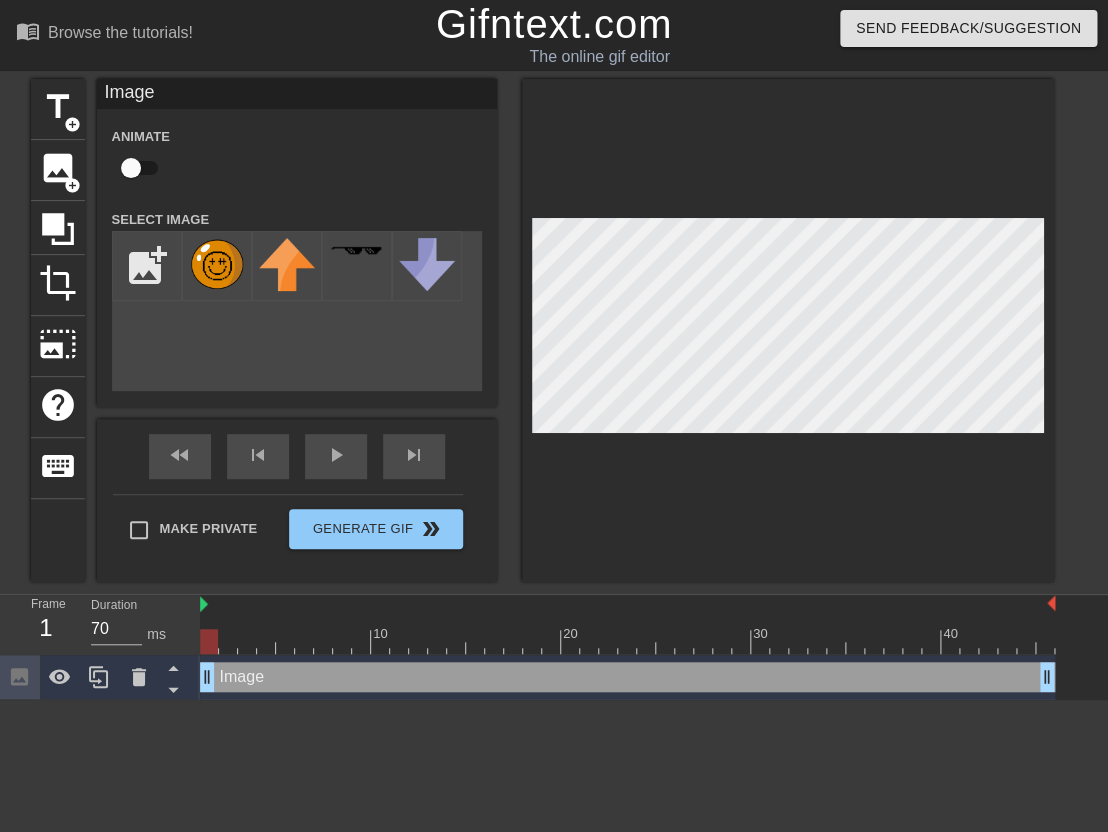 click at bounding box center (788, 330) 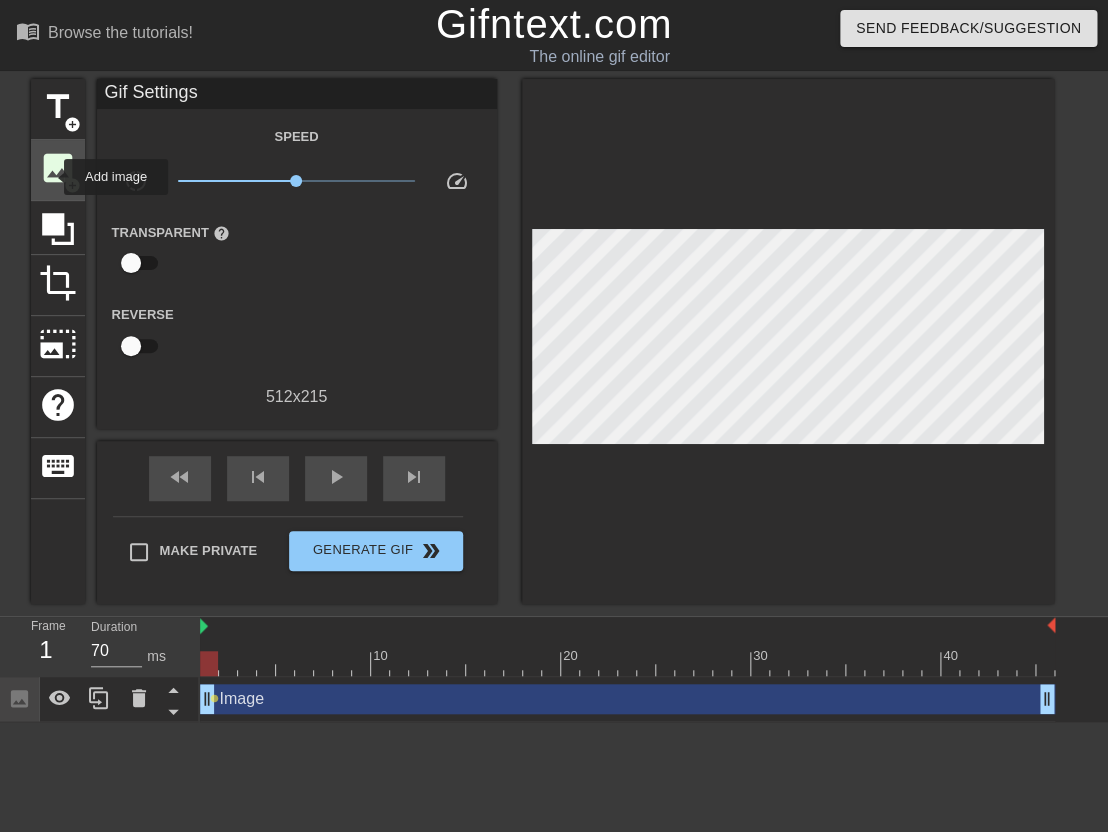 click on "image" at bounding box center (58, 168) 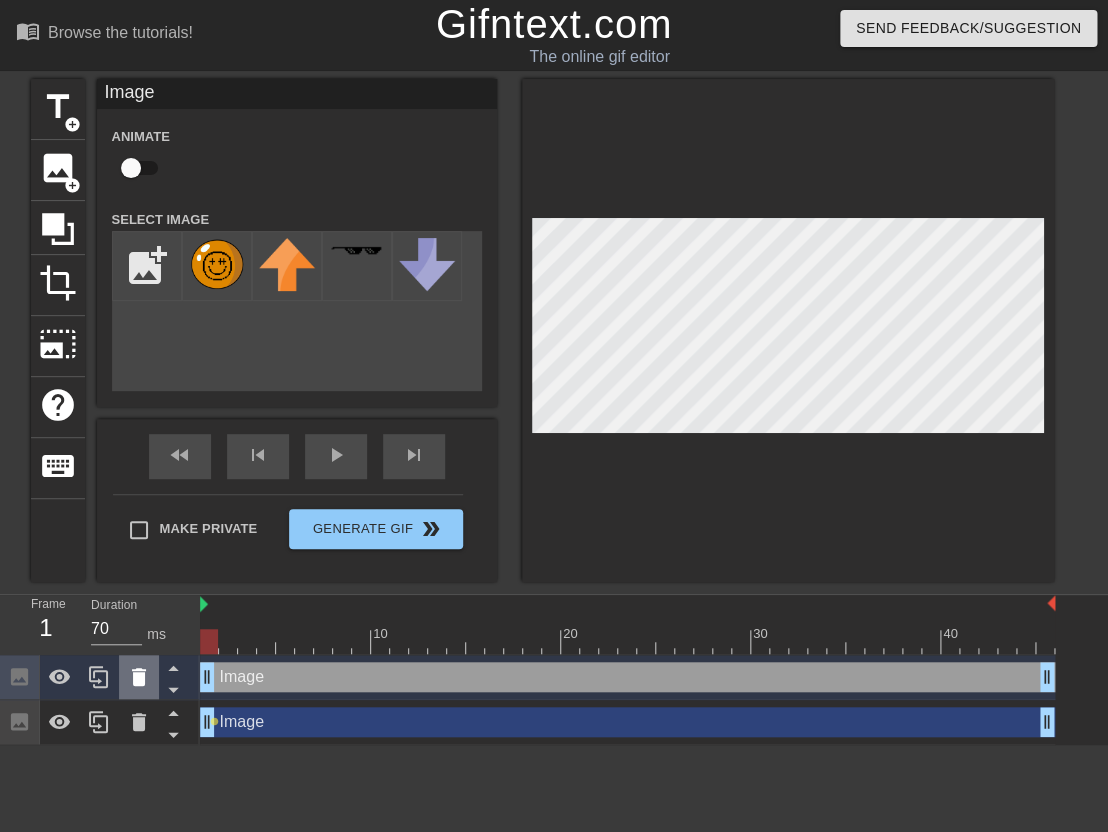 click 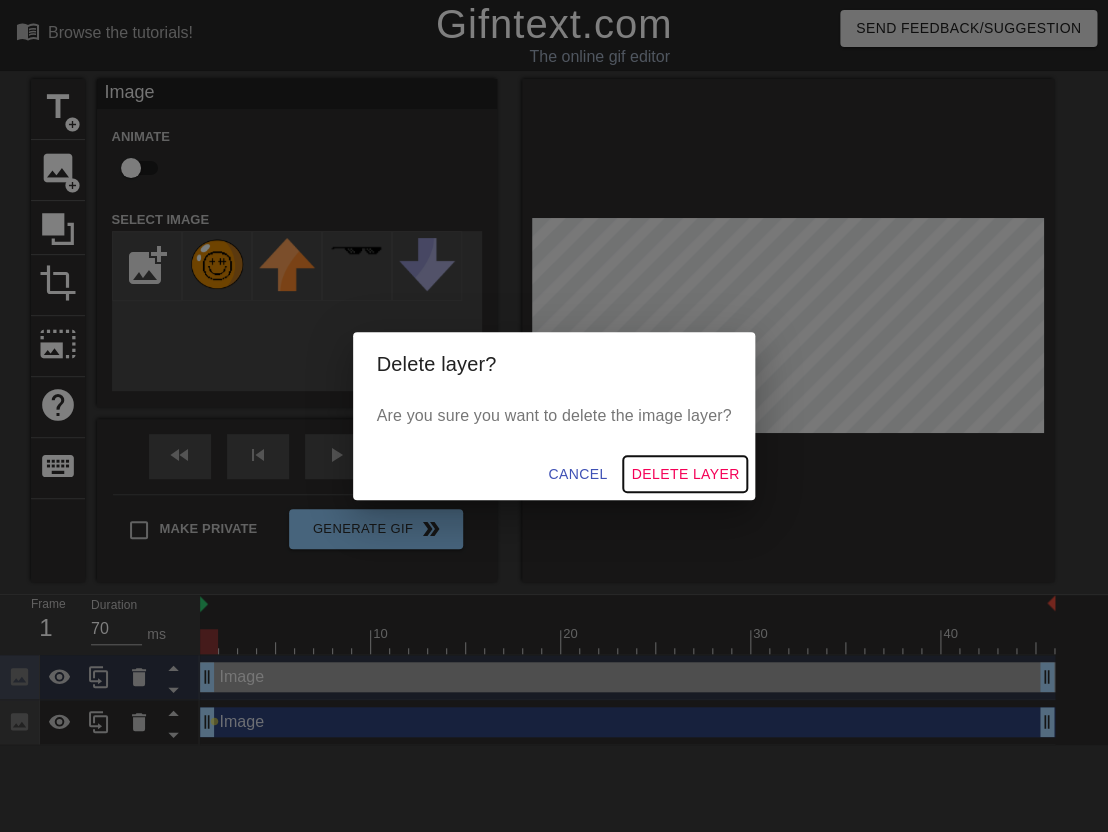 click on "Delete Layer" at bounding box center [685, 474] 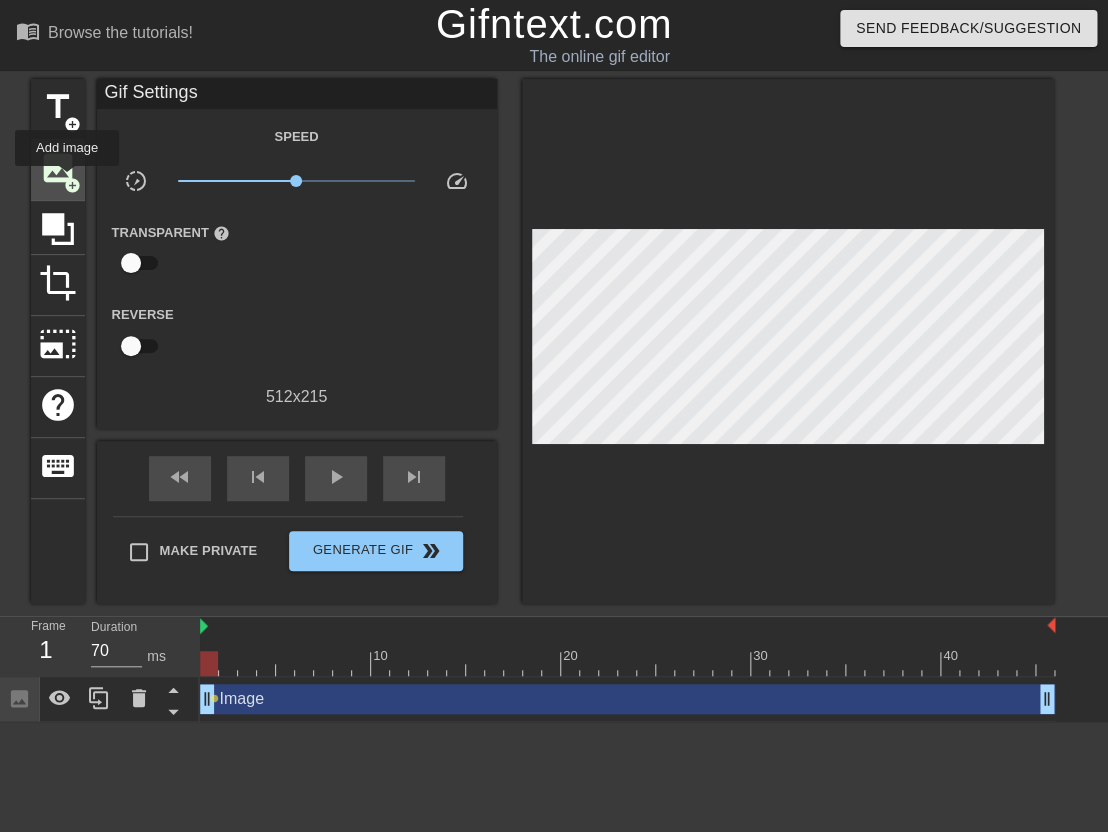 click on "add_circle" at bounding box center [72, 185] 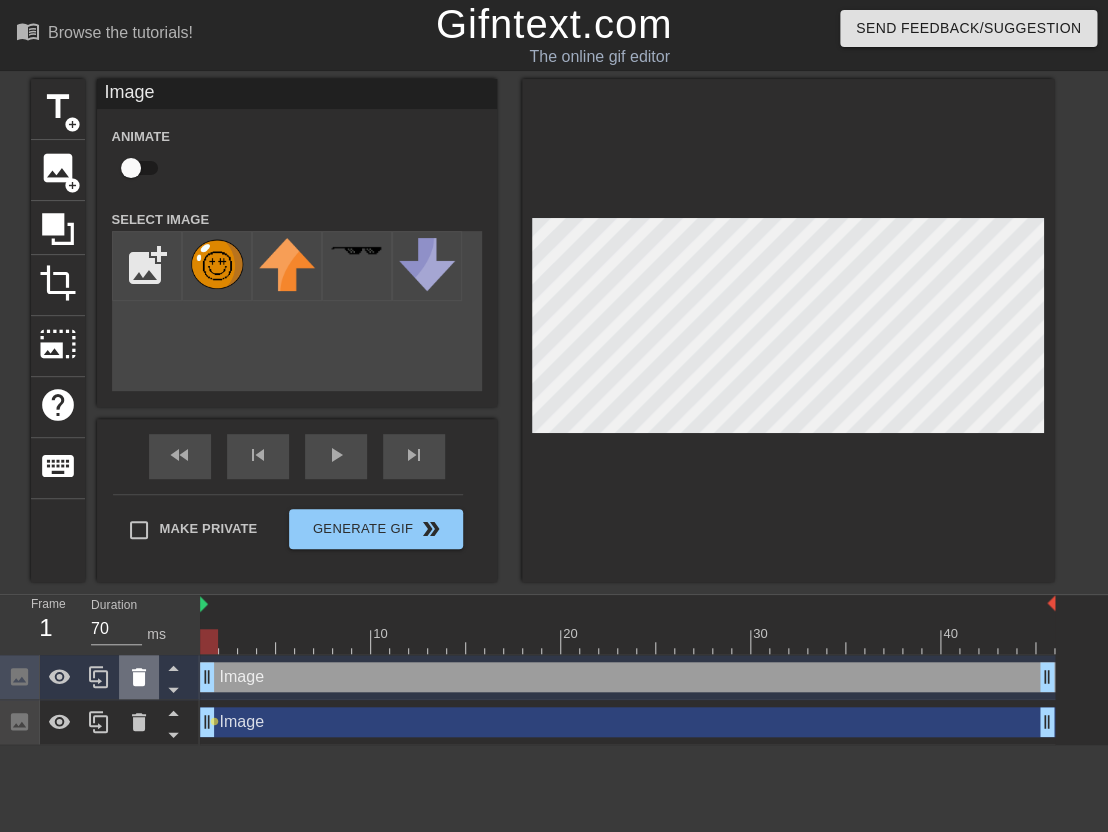 click 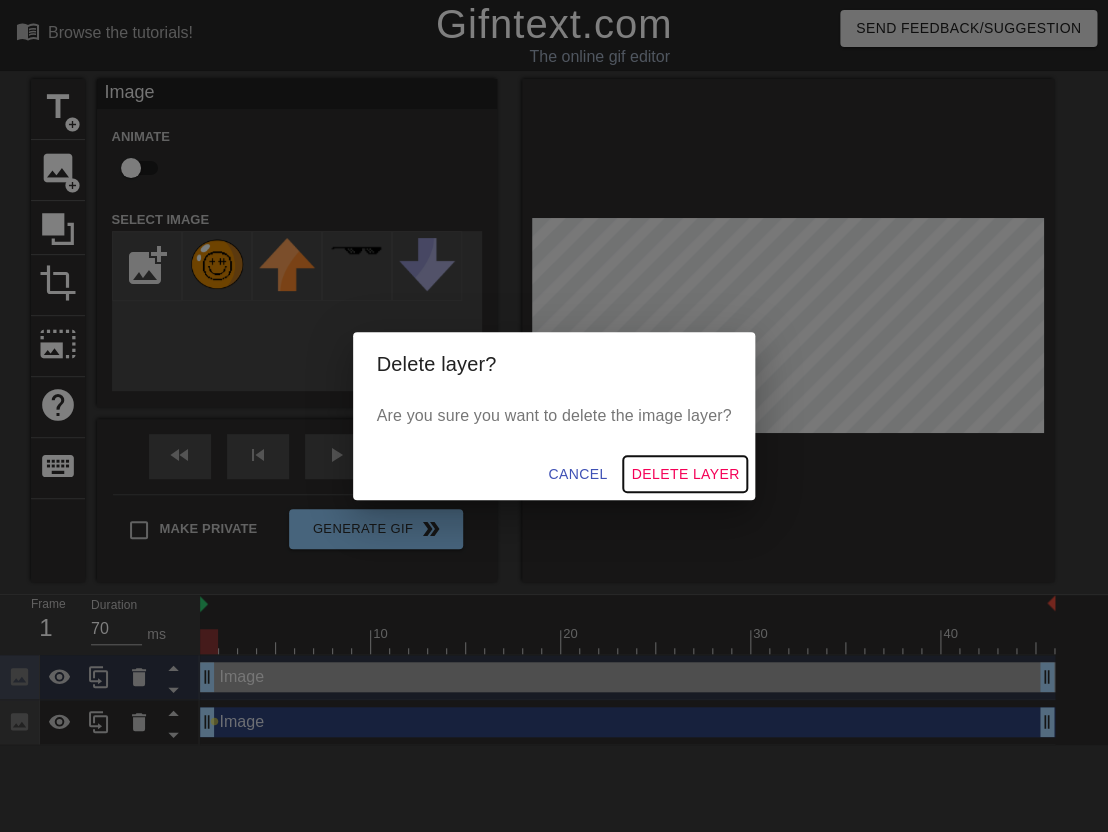 click on "Delete Layer" at bounding box center [685, 474] 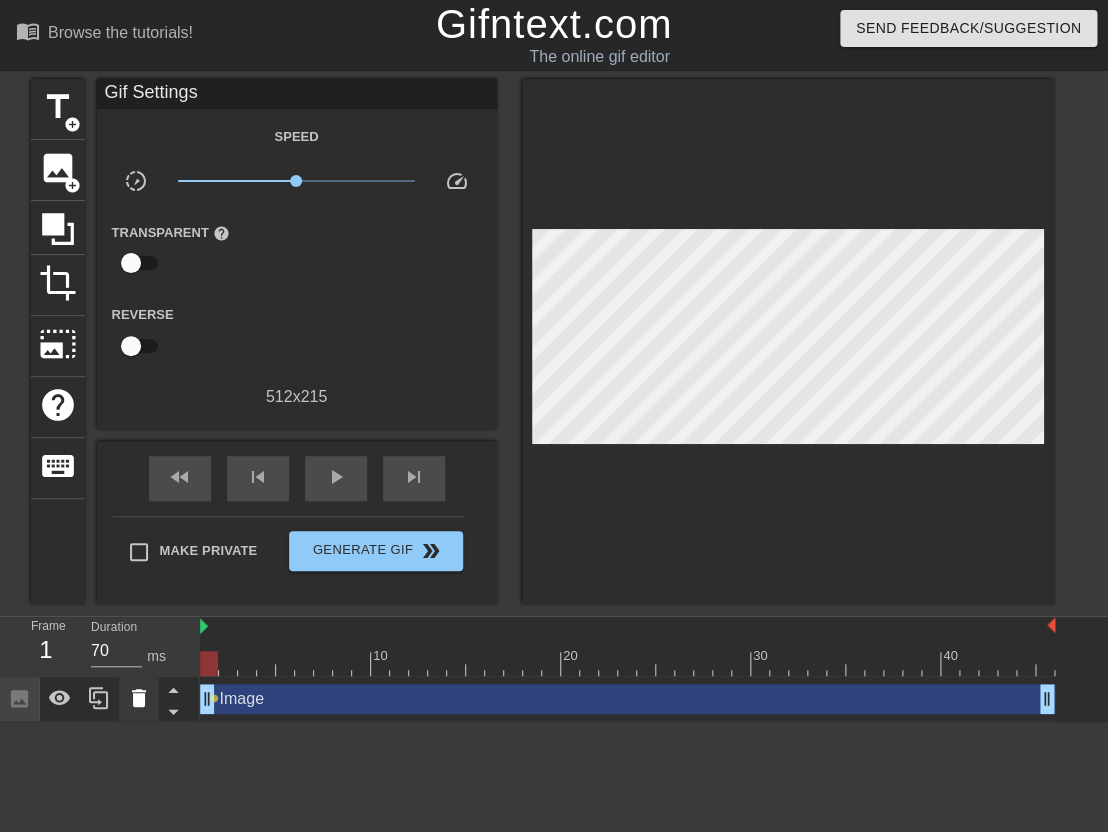 click 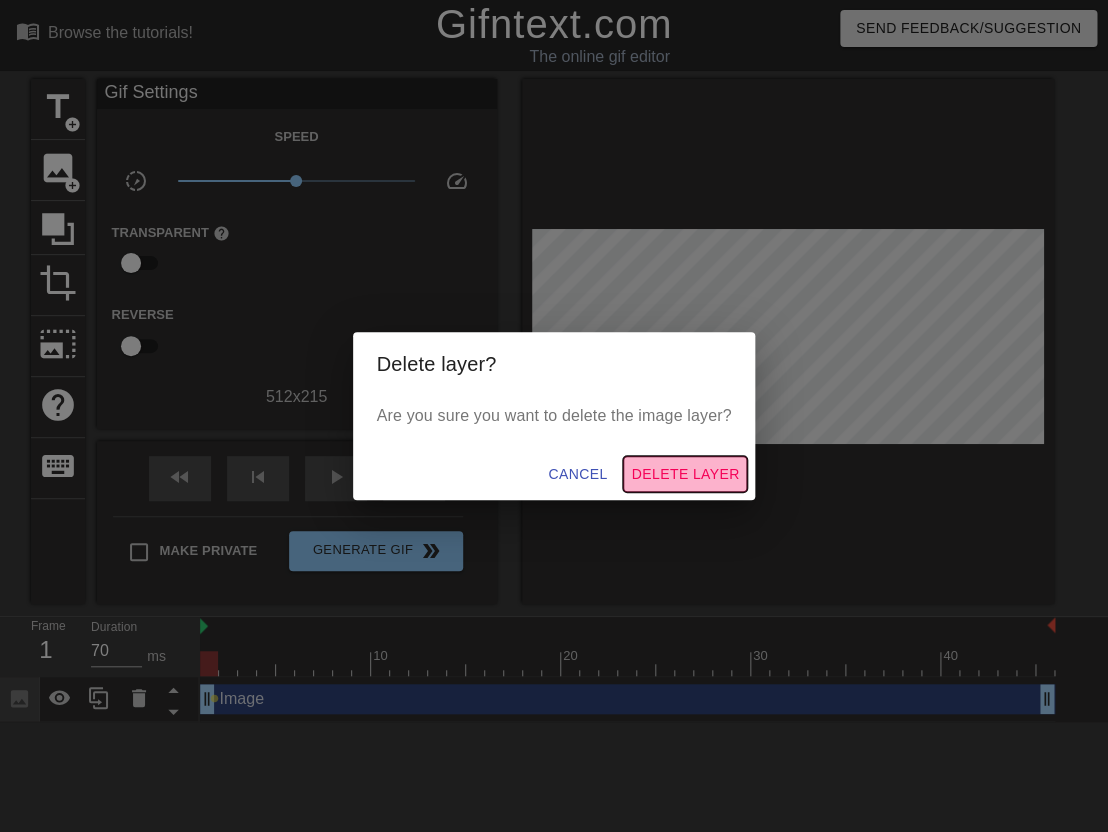 click on "Delete Layer" at bounding box center (685, 474) 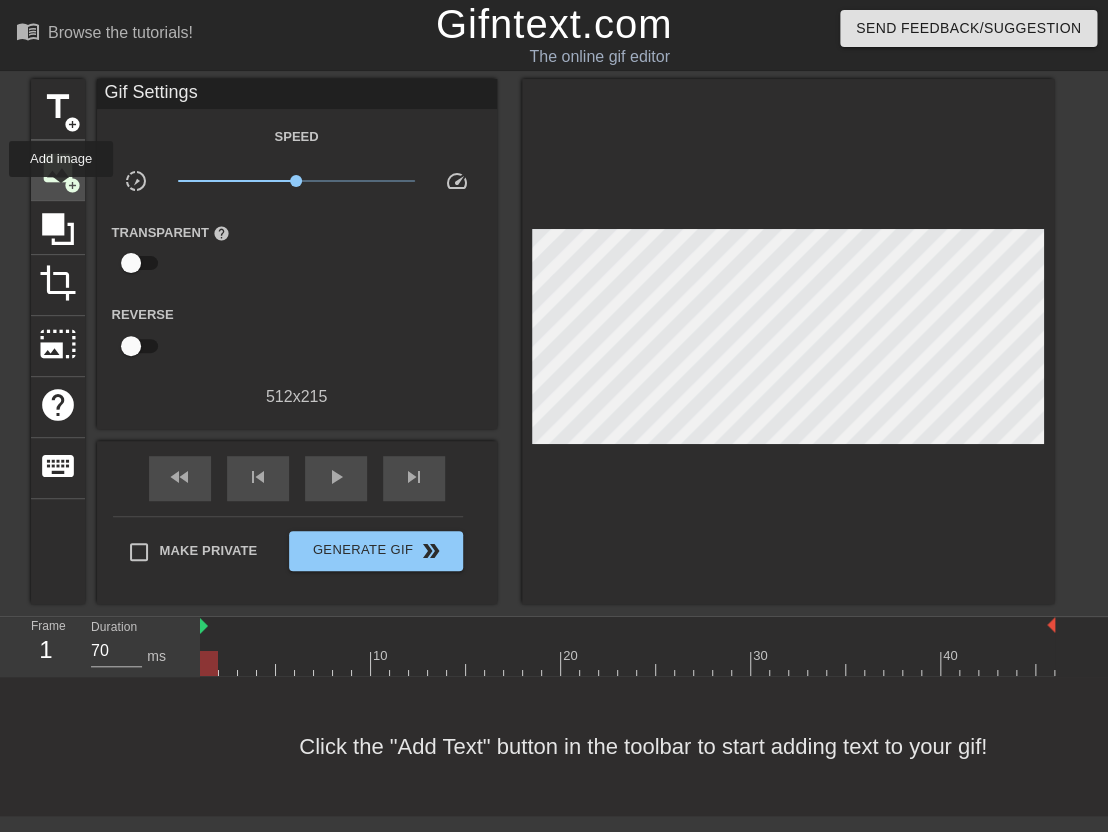 click on "image add_circle" at bounding box center [58, 170] 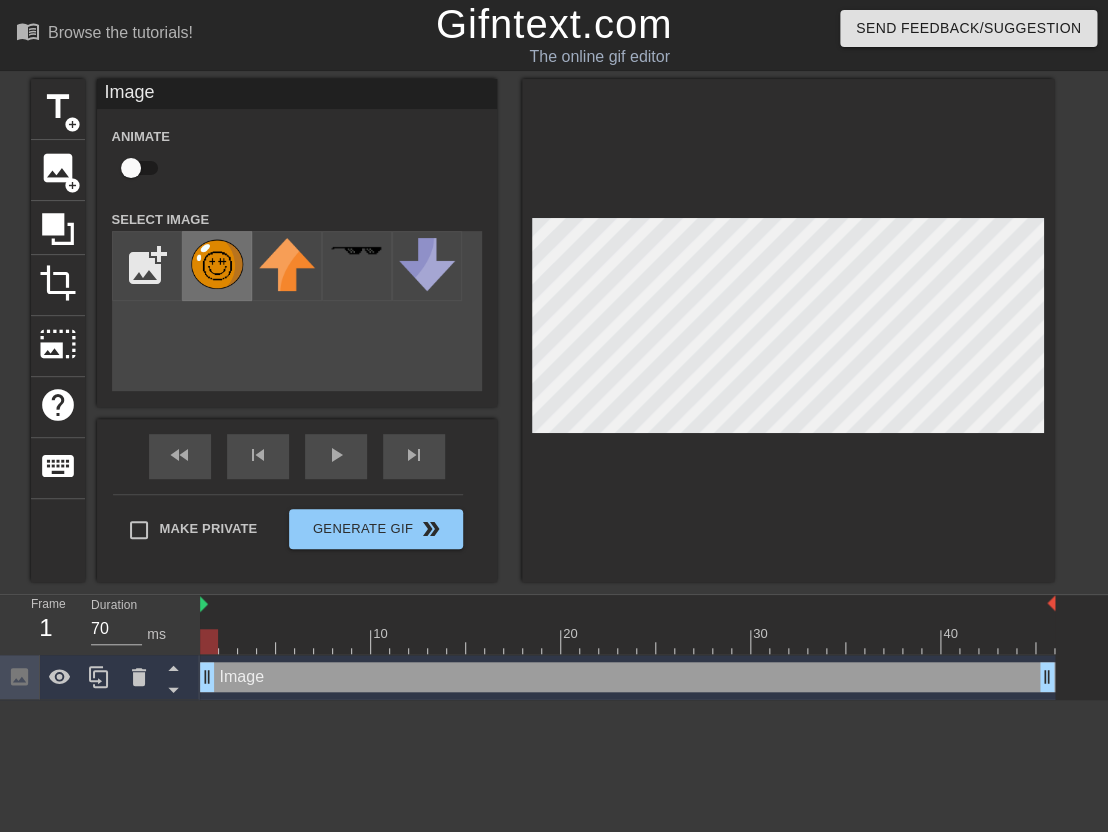 click at bounding box center [217, 264] 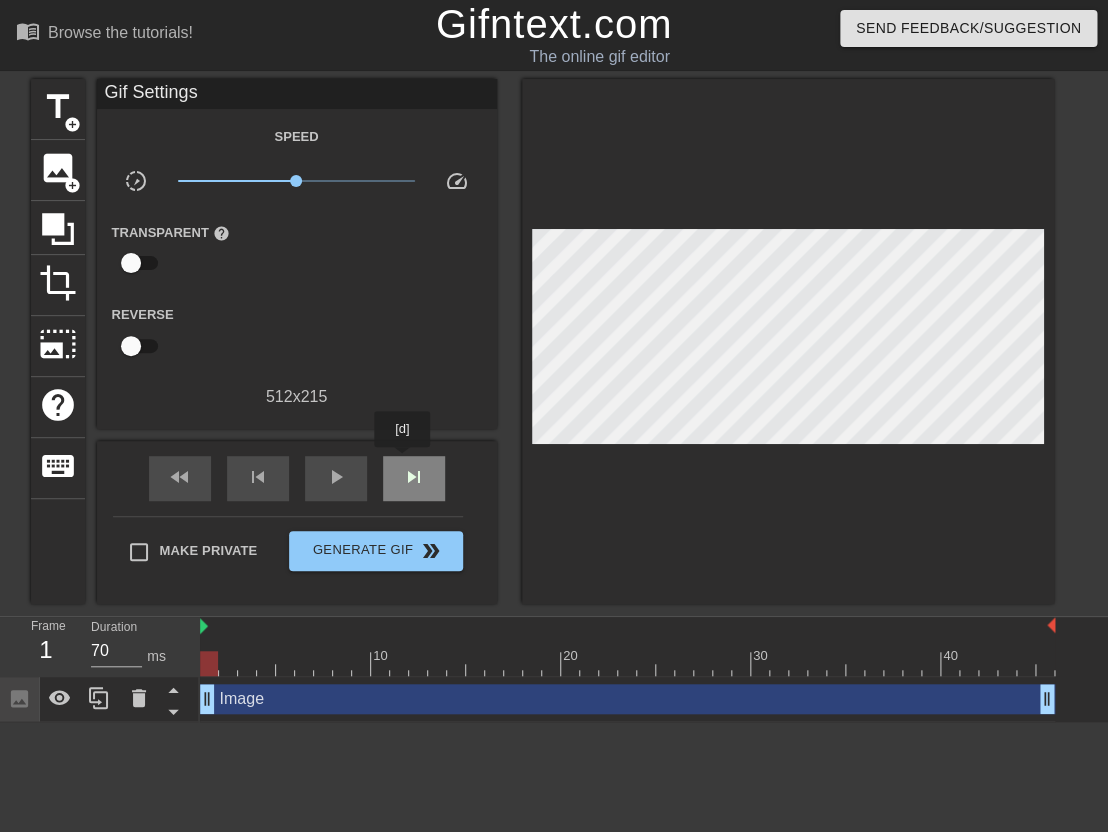 click on "skip_next" at bounding box center [414, 478] 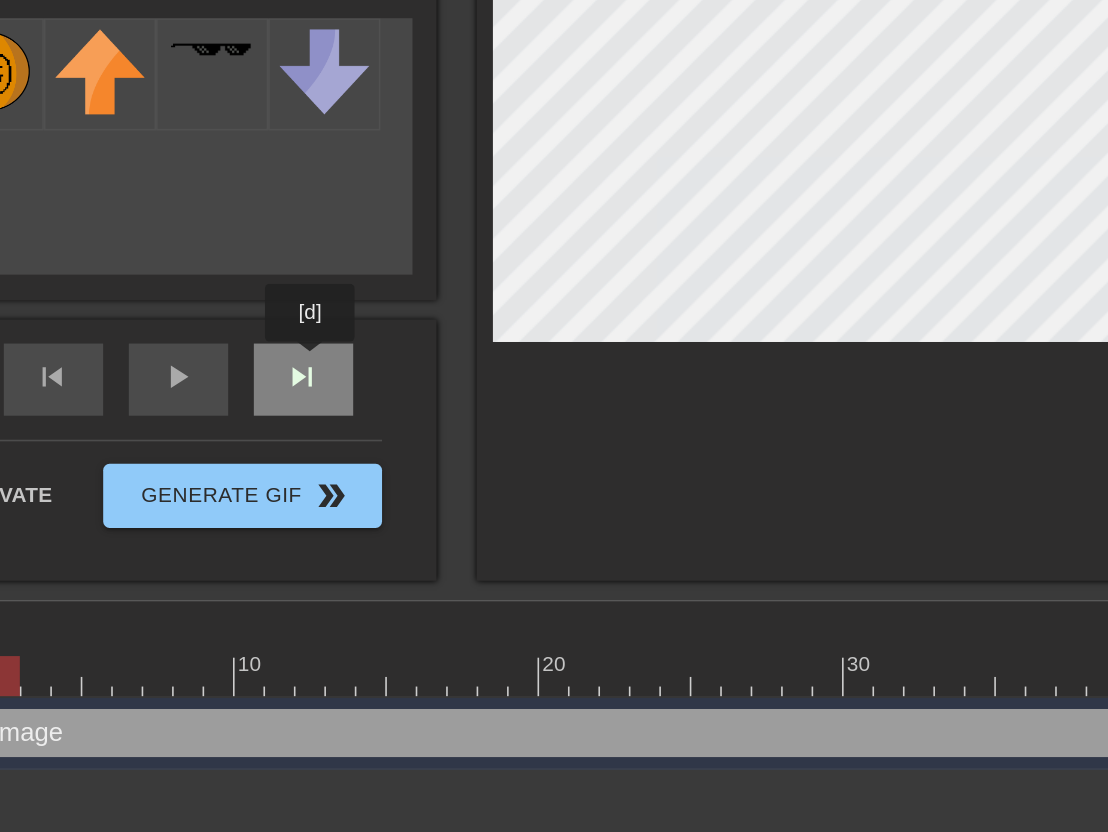 click on "fast_rewind skip_previous play_arrow skip_next" at bounding box center [297, 456] 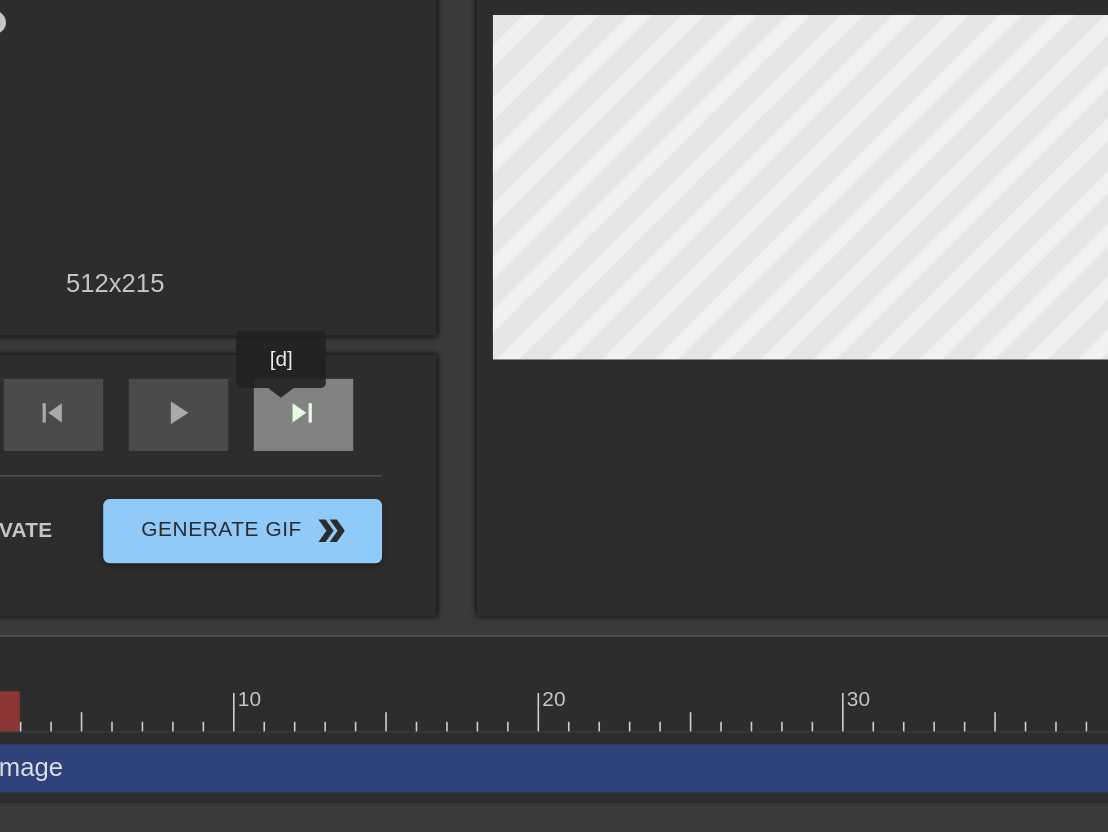 click on "skip_next" at bounding box center (414, 477) 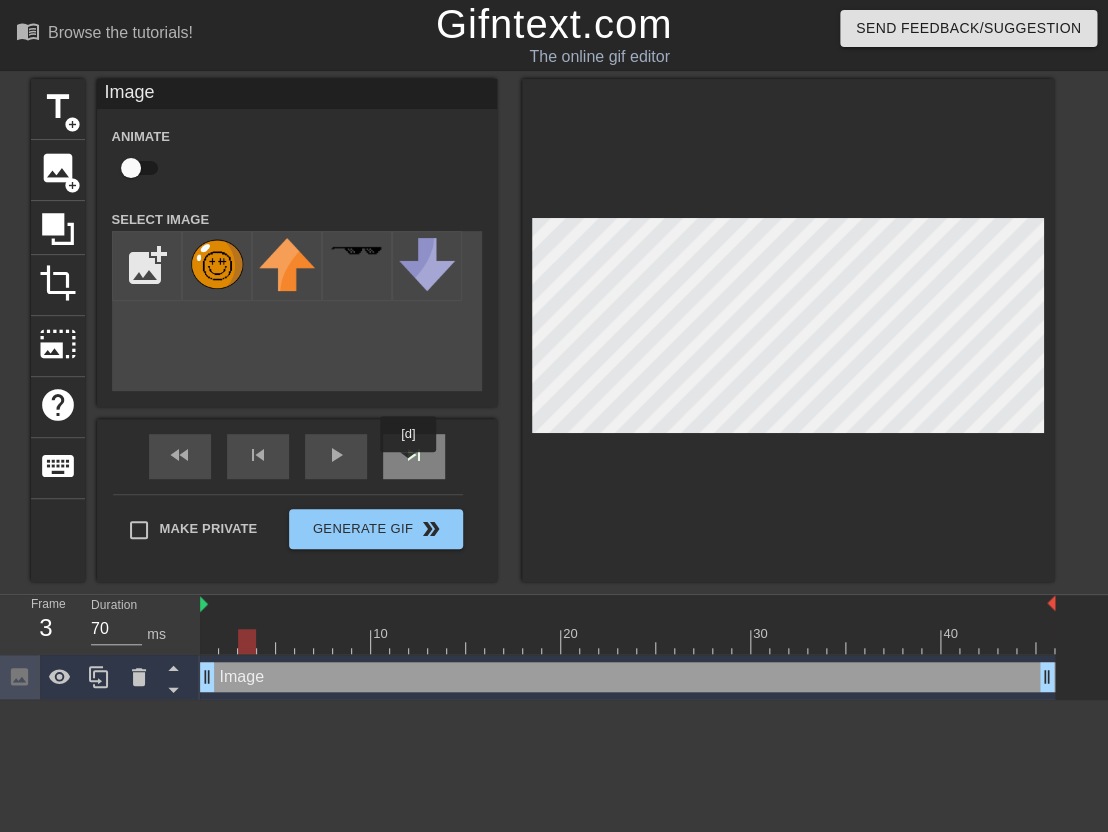 click on "skip_next" at bounding box center [414, 455] 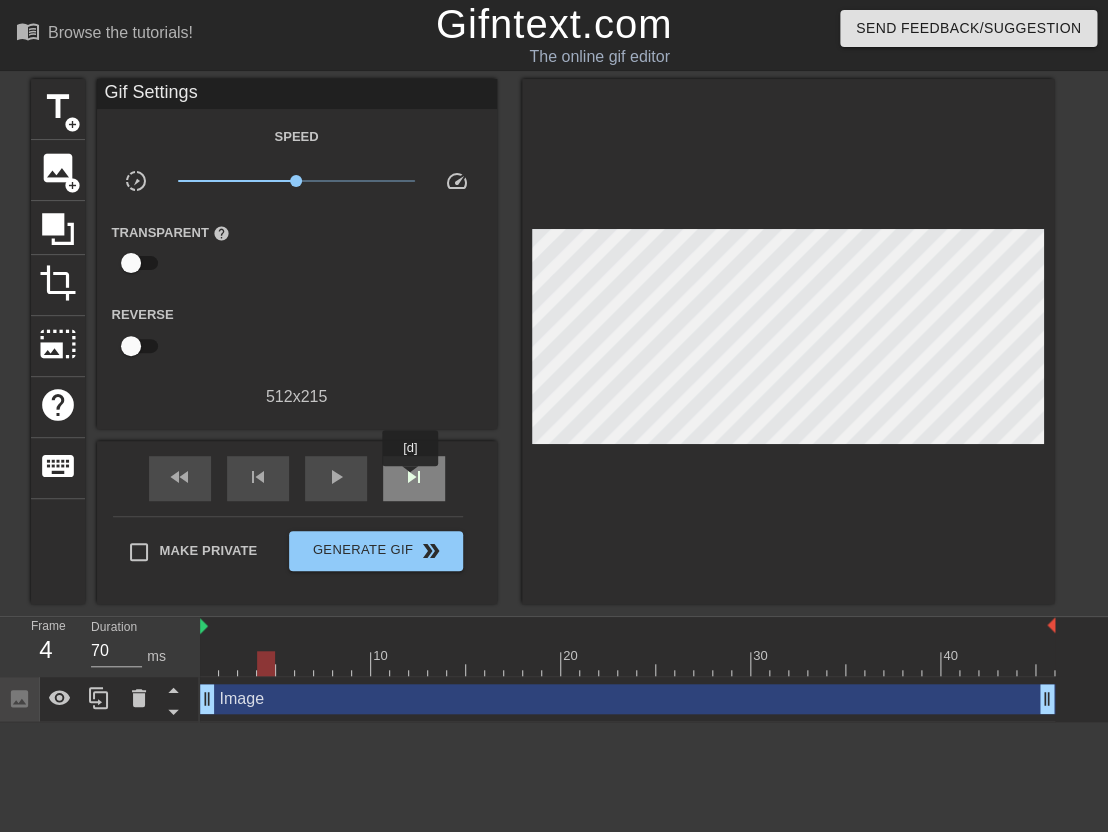 click on "skip_next" at bounding box center [414, 477] 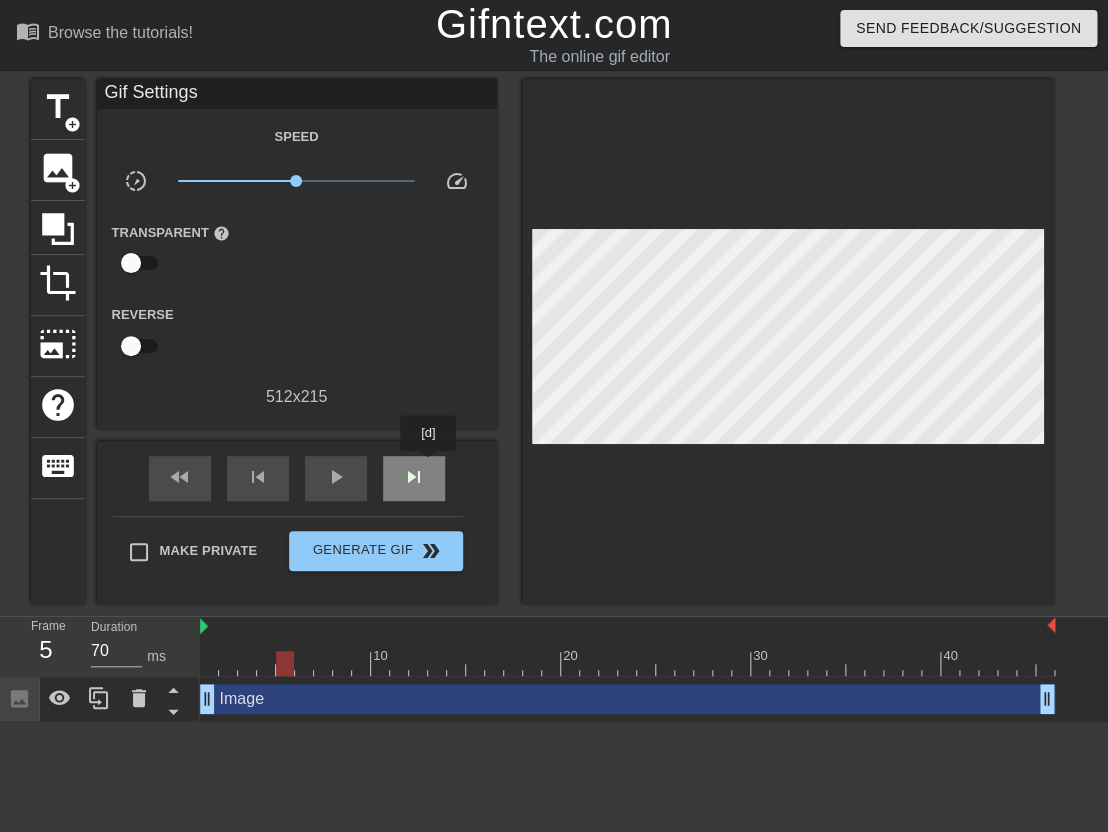 click on "skip_next" at bounding box center [414, 478] 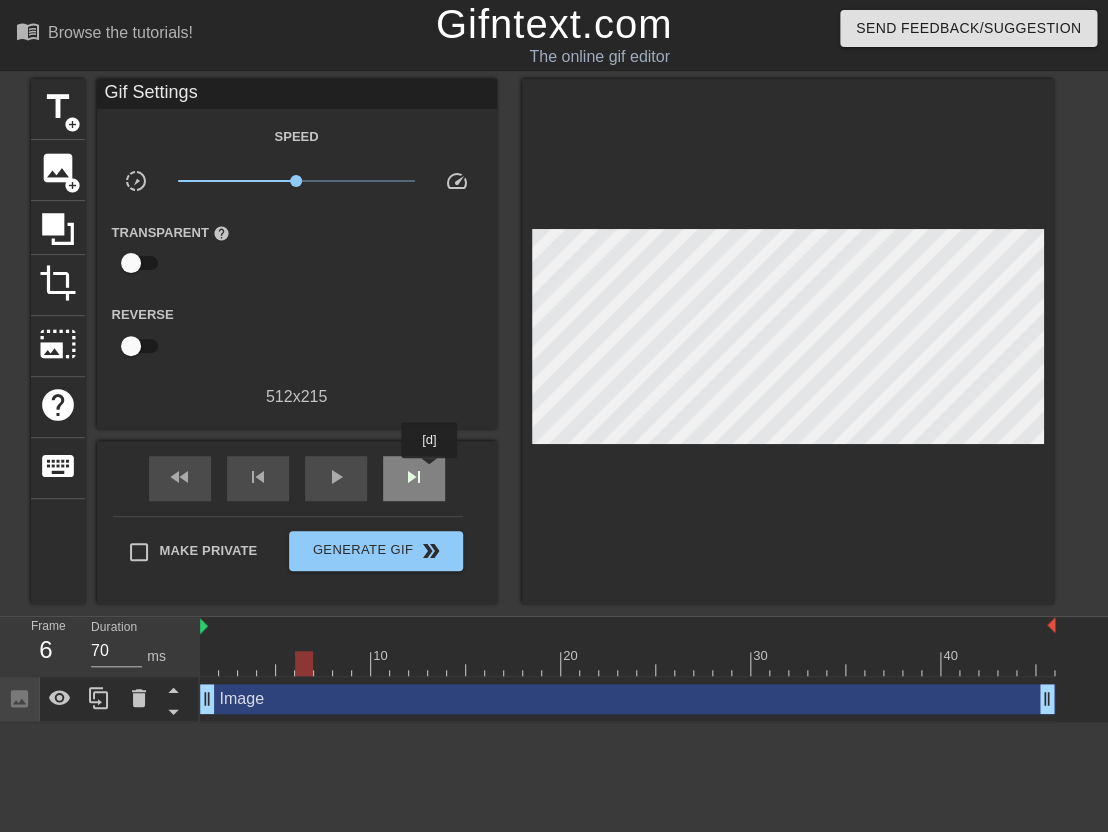 click on "skip_next" at bounding box center [414, 478] 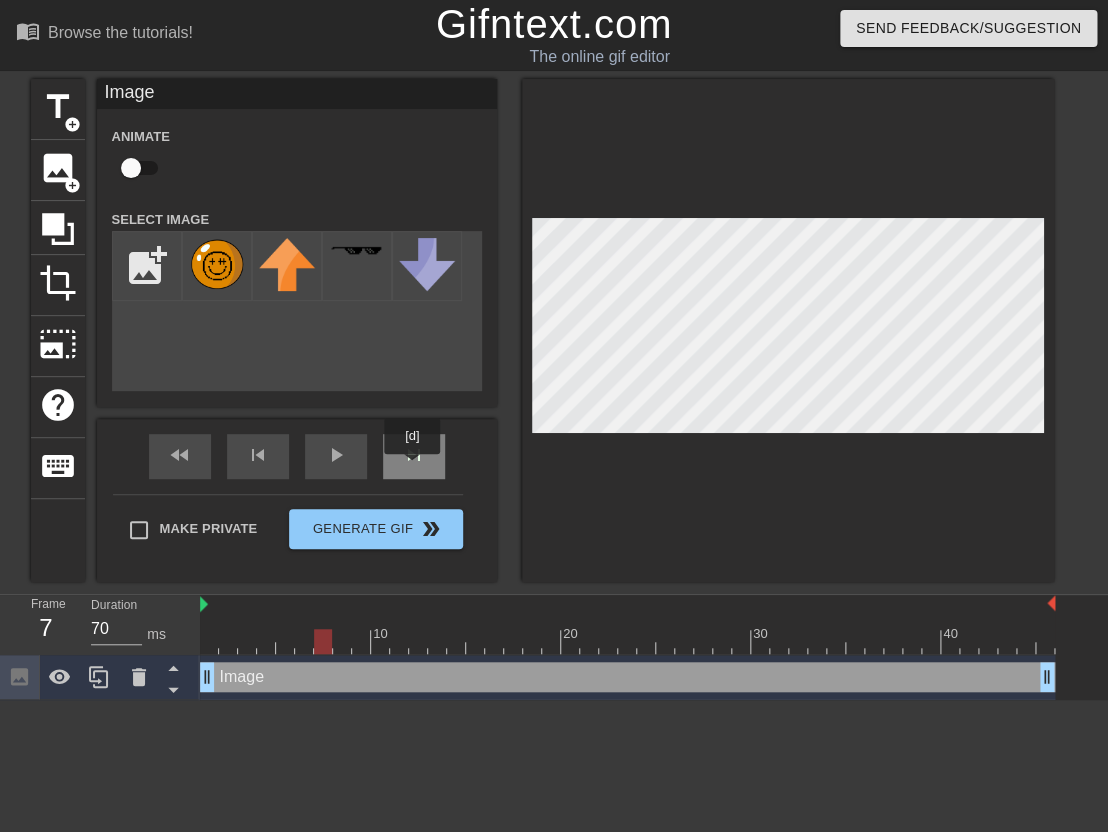 click on "skip_next" at bounding box center [414, 456] 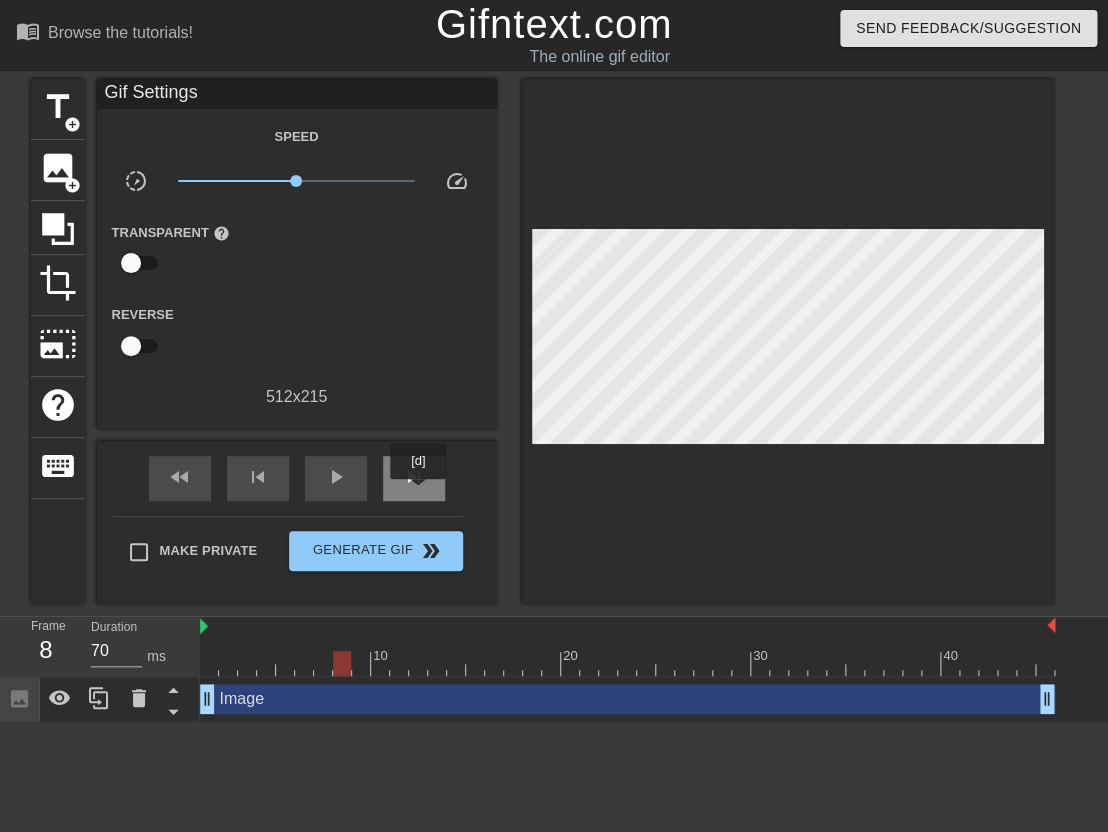click on "skip_next" at bounding box center (414, 478) 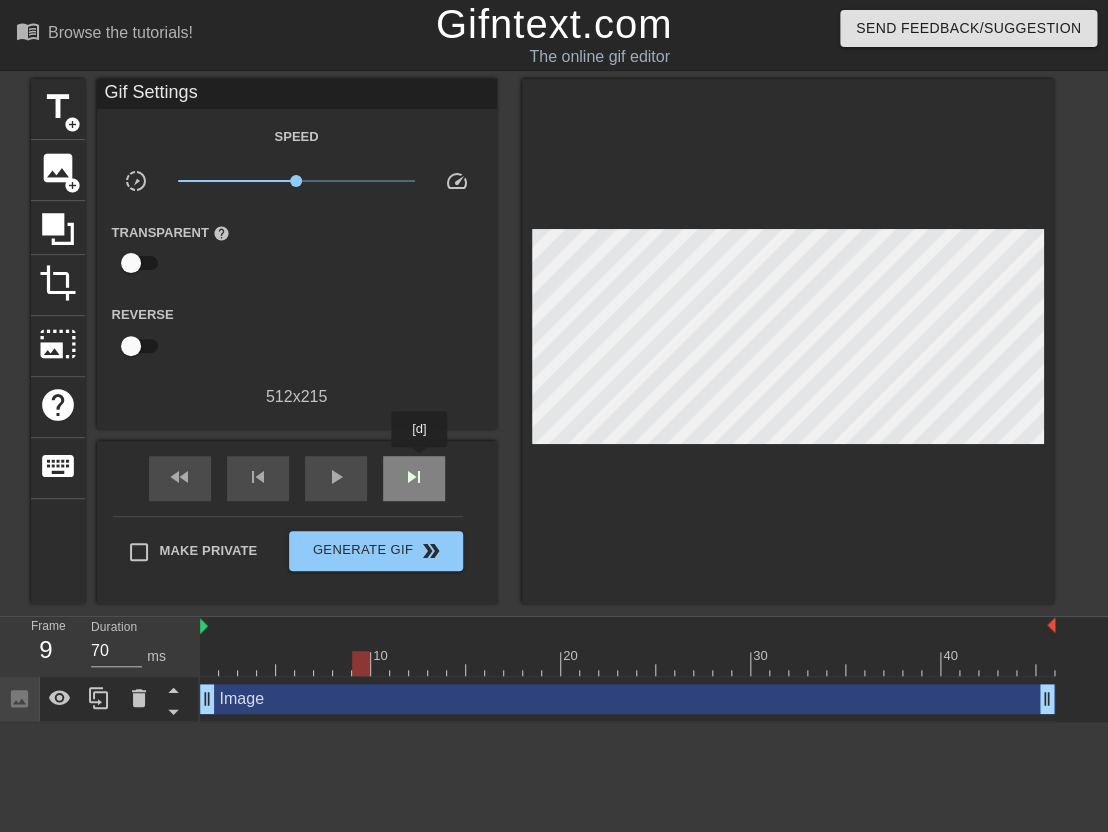 click on "skip_next" at bounding box center [414, 478] 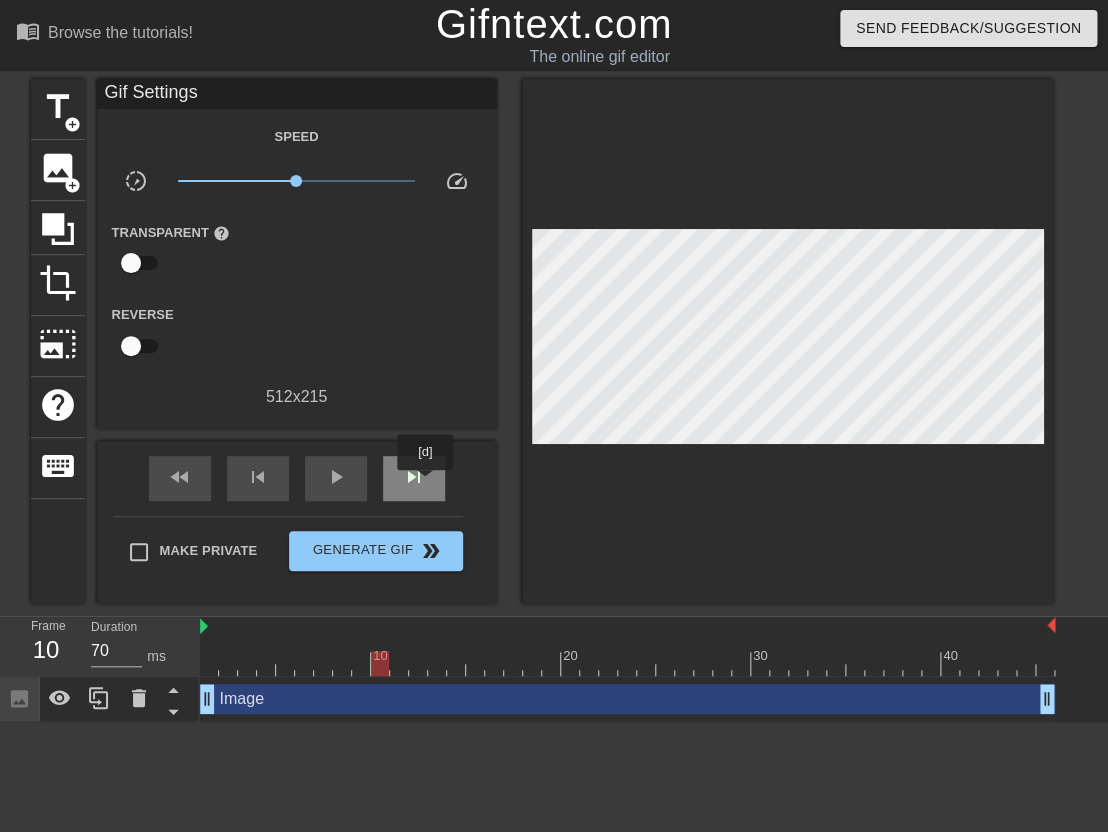 click on "skip_next" at bounding box center [414, 478] 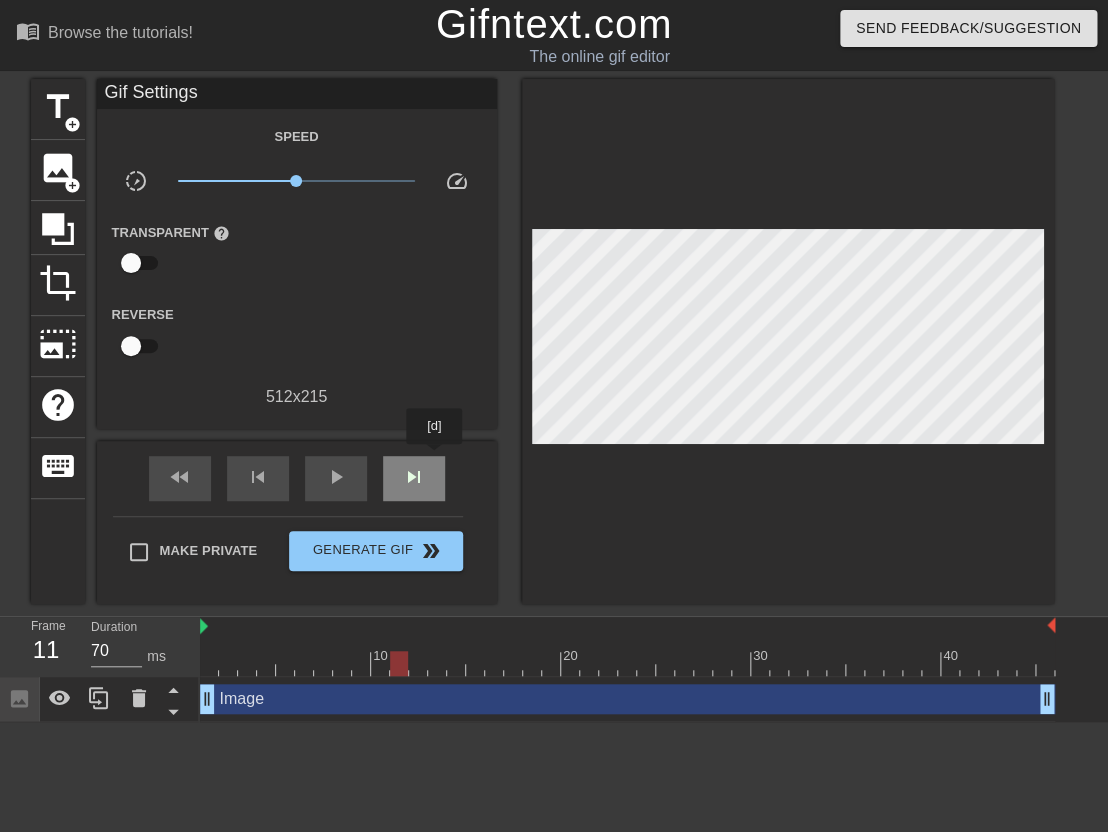 click on "skip_next" at bounding box center [414, 478] 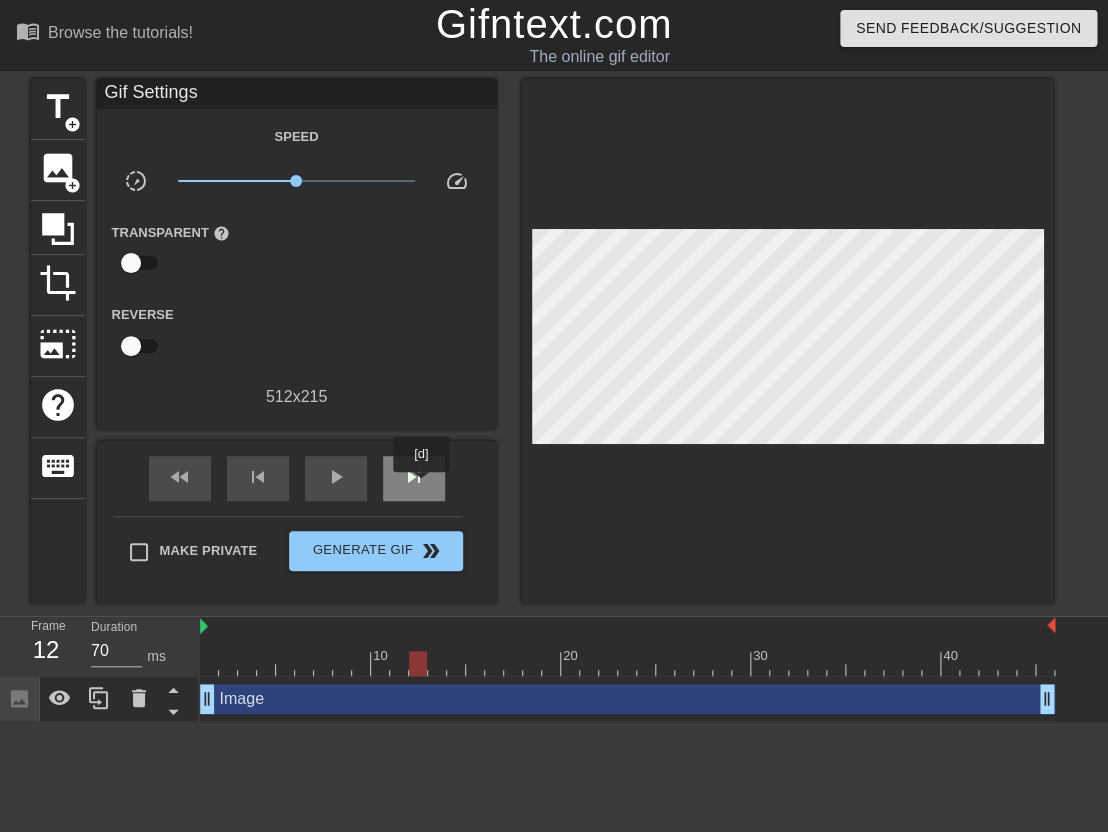 click on "skip_next" at bounding box center (414, 477) 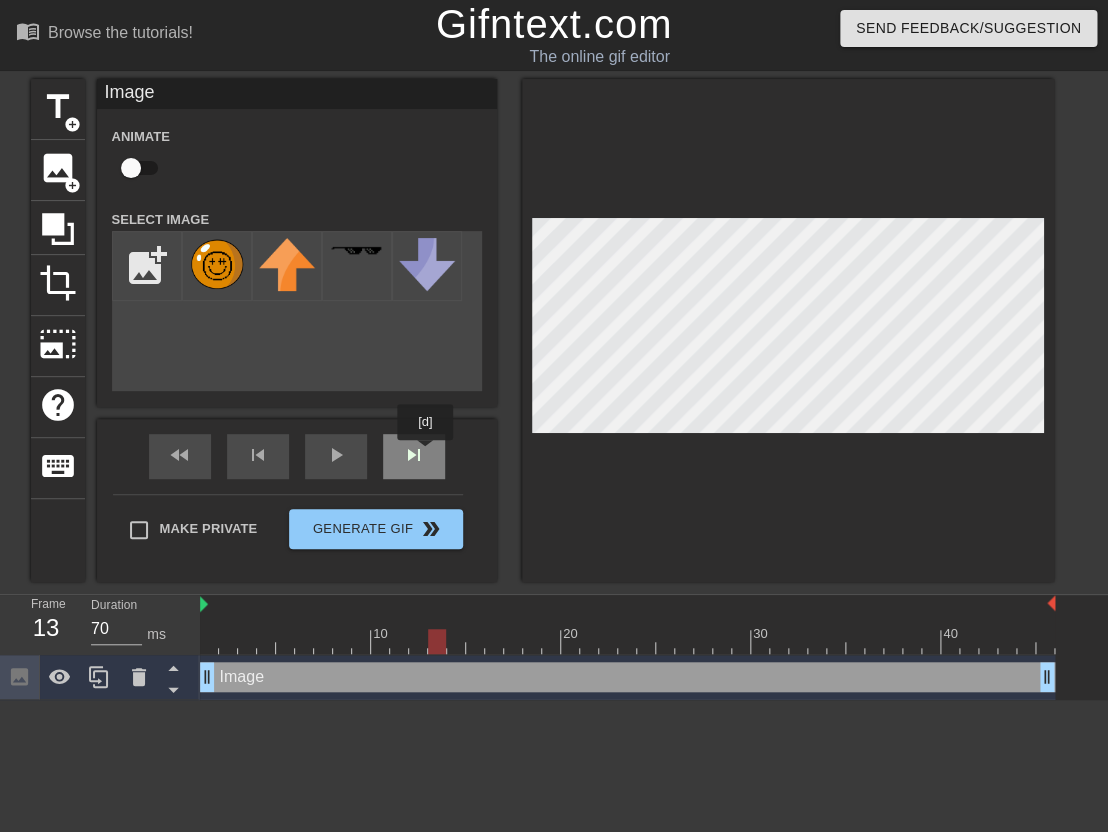 click on "fast_rewind skip_previous play_arrow skip_next" at bounding box center (297, 456) 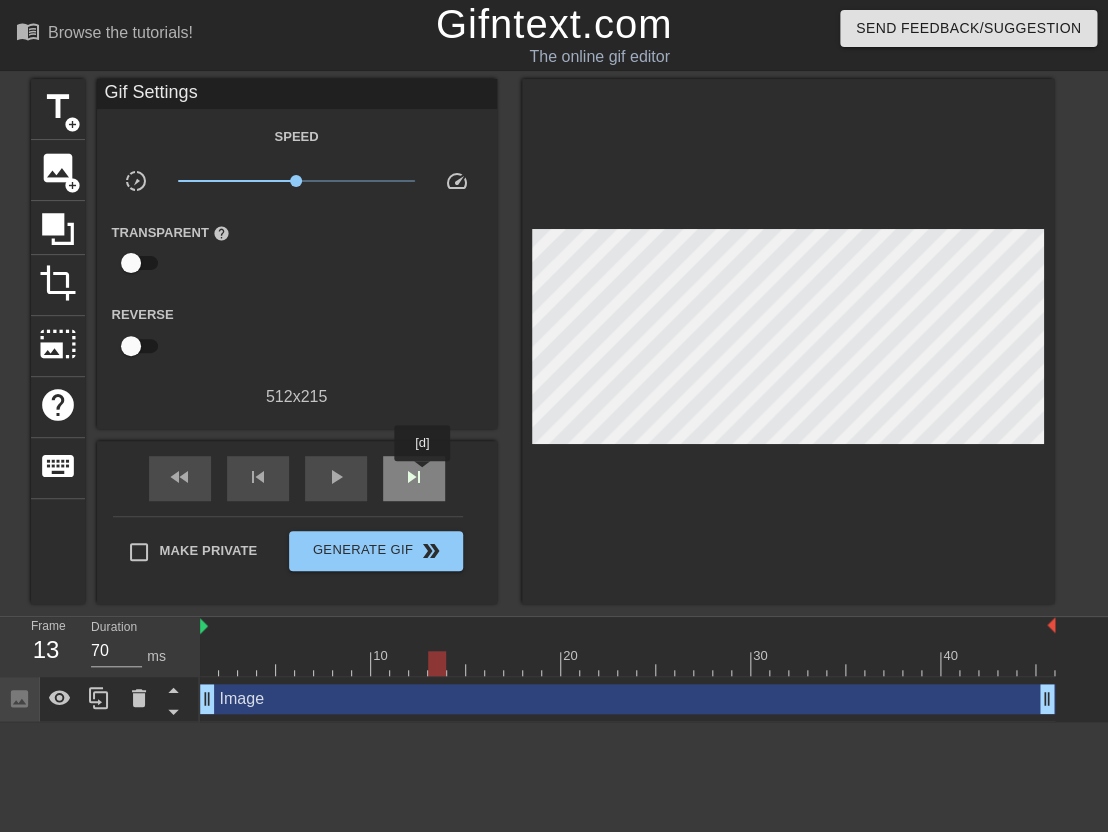 click on "skip_next" at bounding box center (414, 477) 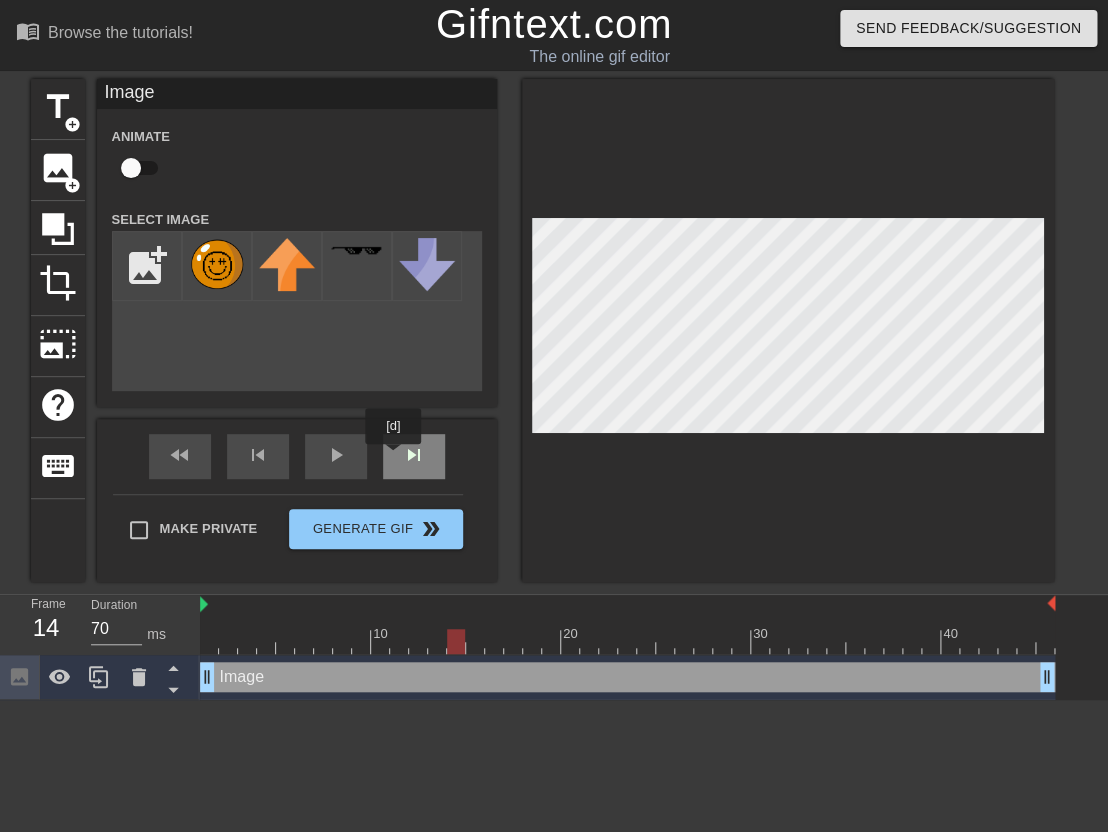 click on "skip_next" at bounding box center [414, 456] 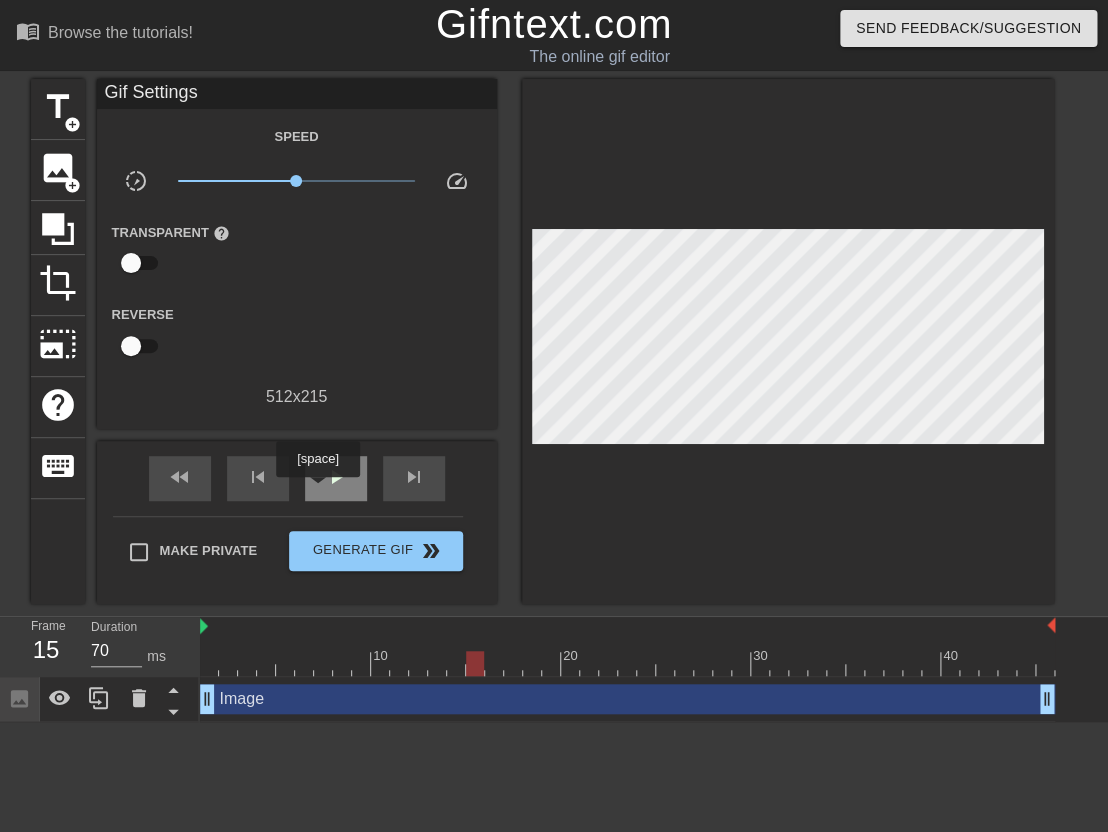 click on "play_arrow" at bounding box center (336, 478) 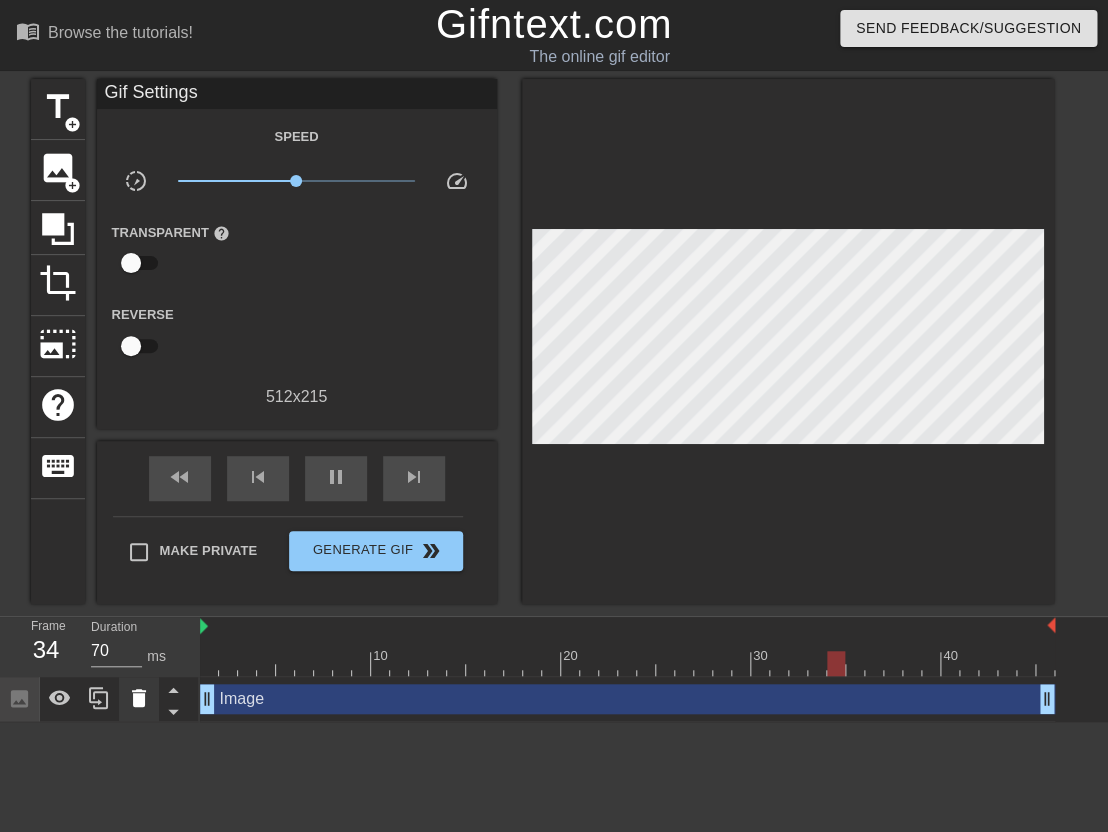 click 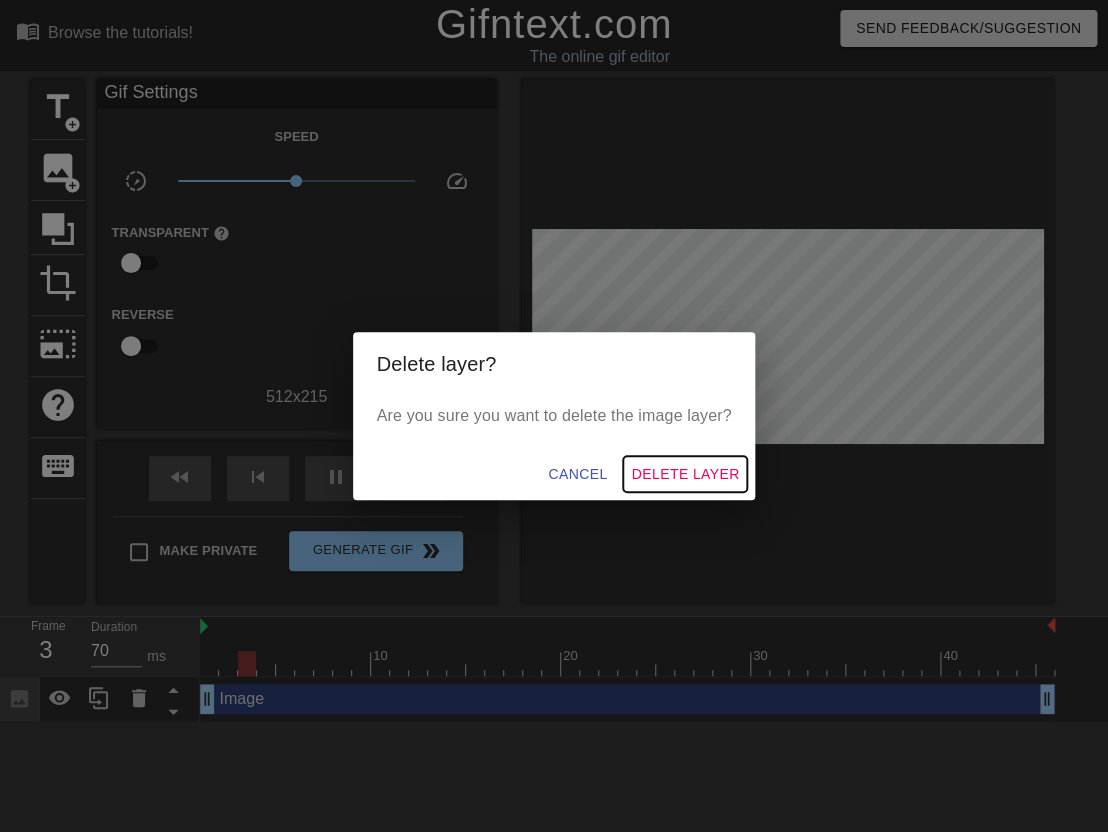 click on "Delete Layer" at bounding box center [685, 474] 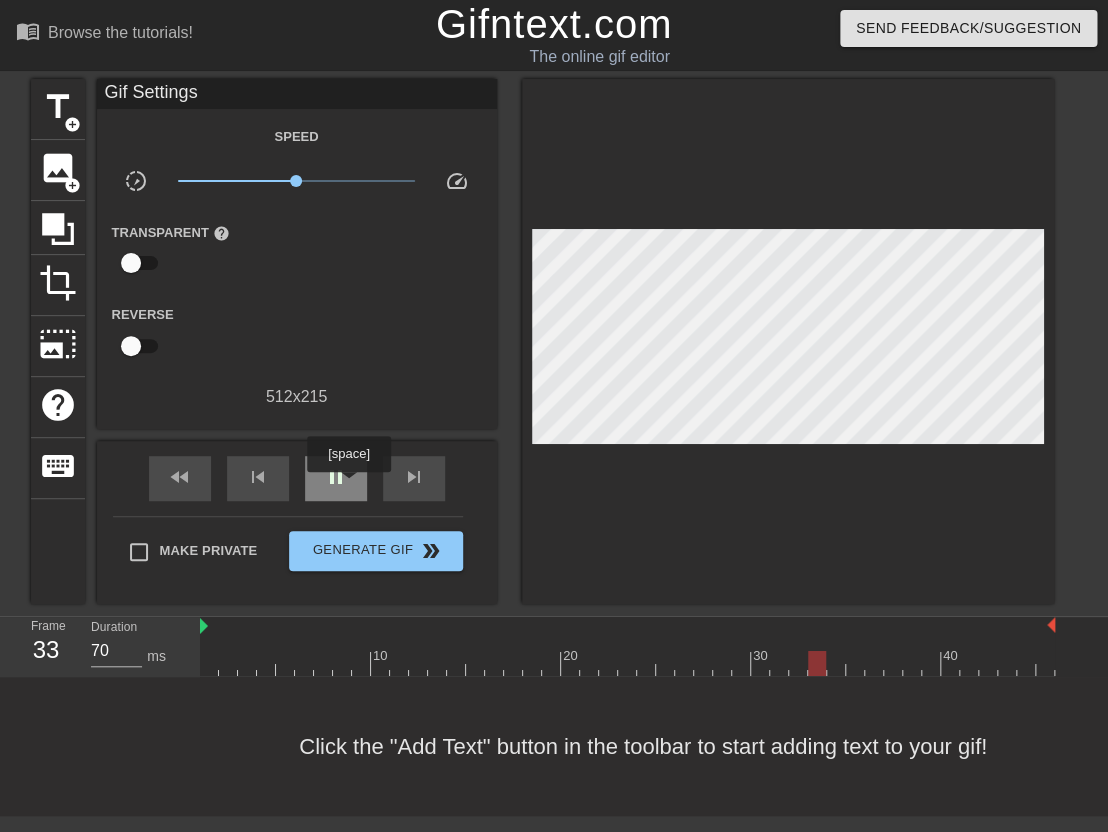 click on "pause" at bounding box center [336, 478] 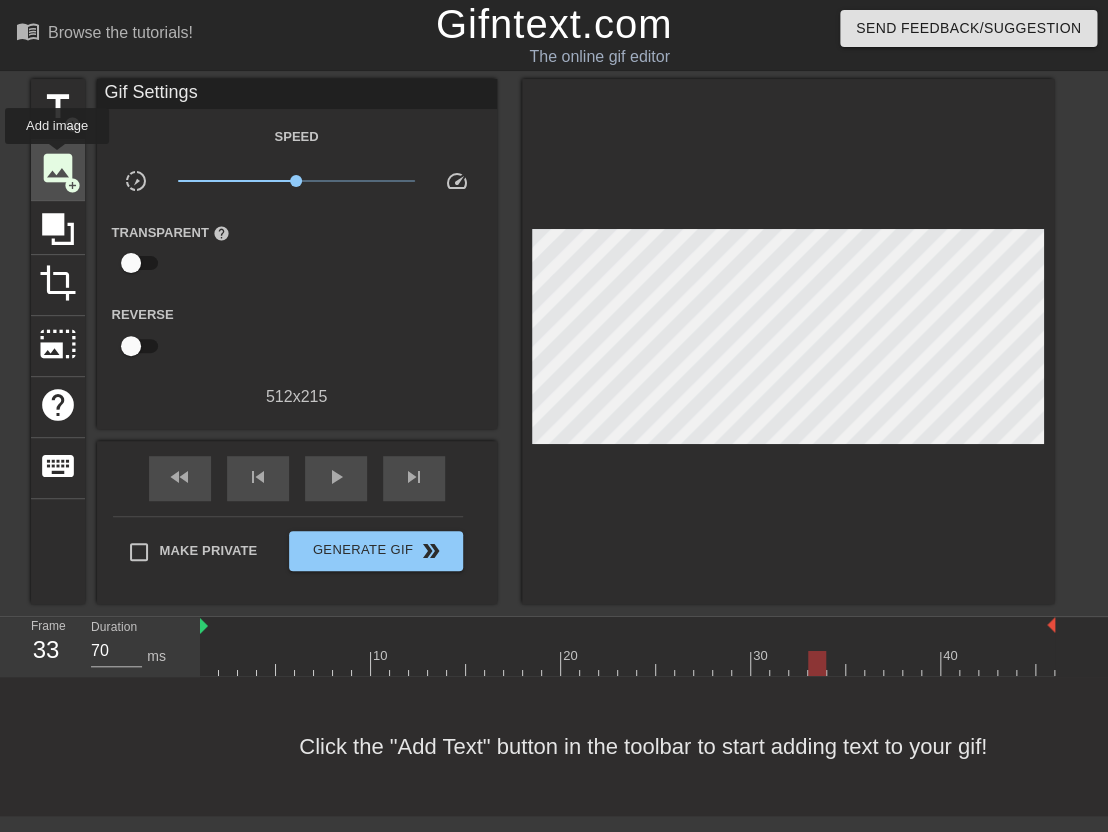 click on "image" at bounding box center [58, 168] 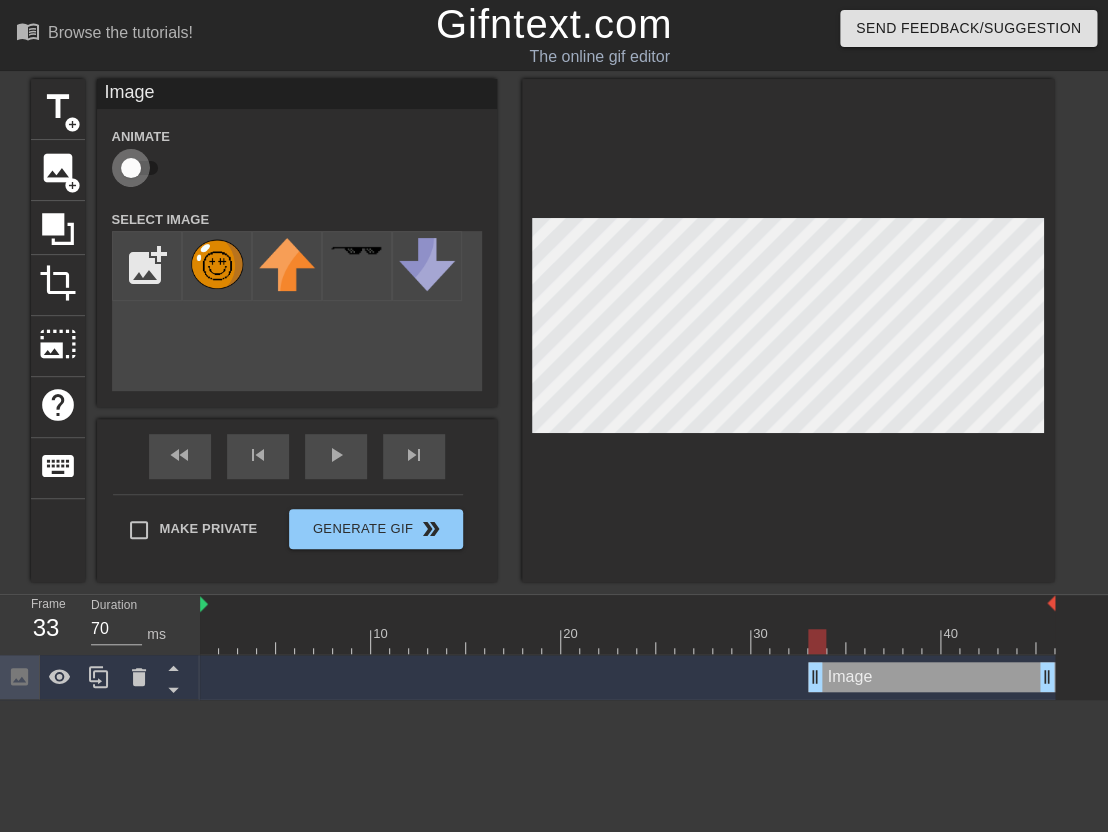 click at bounding box center [131, 168] 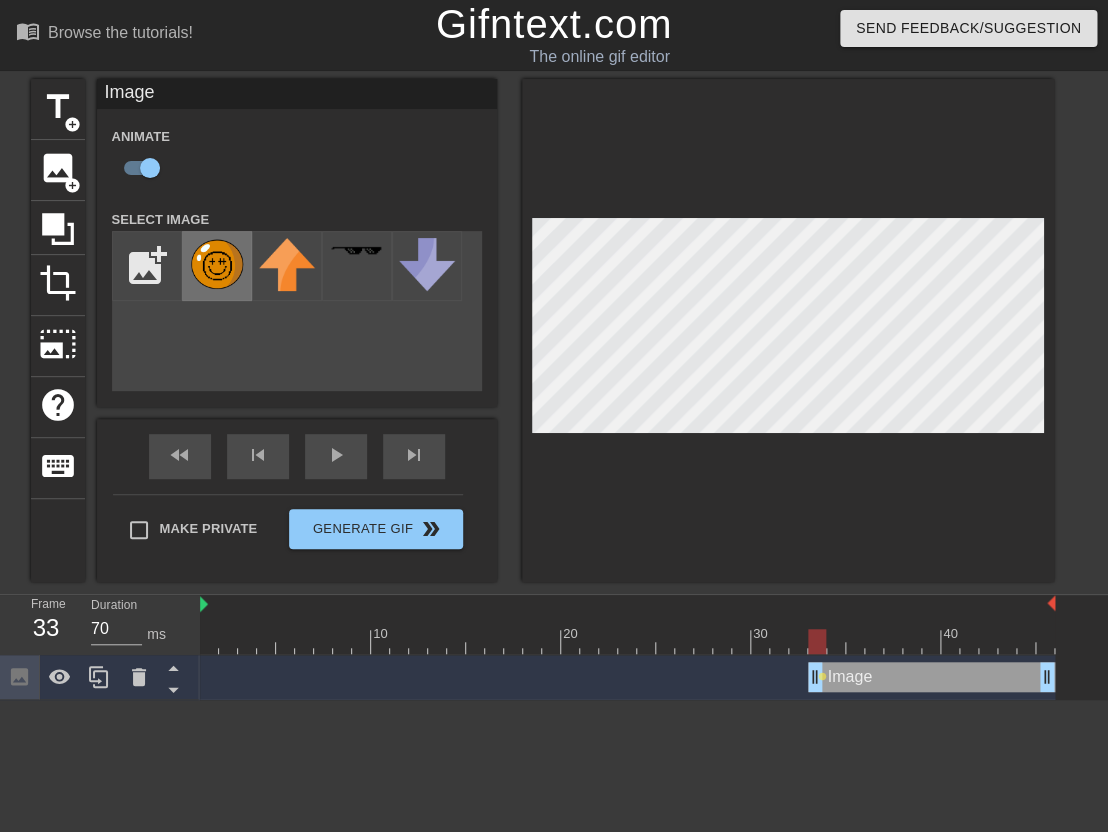 click at bounding box center [217, 264] 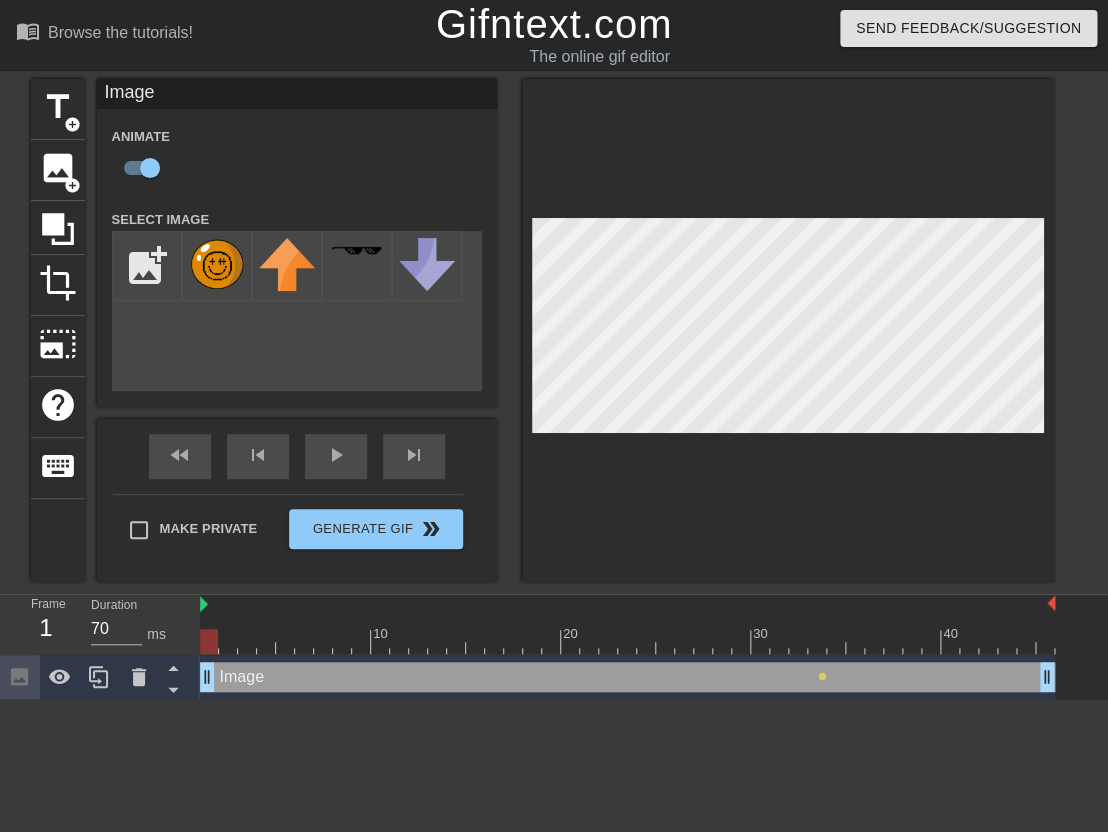 drag, startPoint x: 812, startPoint y: 673, endPoint x: 207, endPoint y: 643, distance: 605.74335 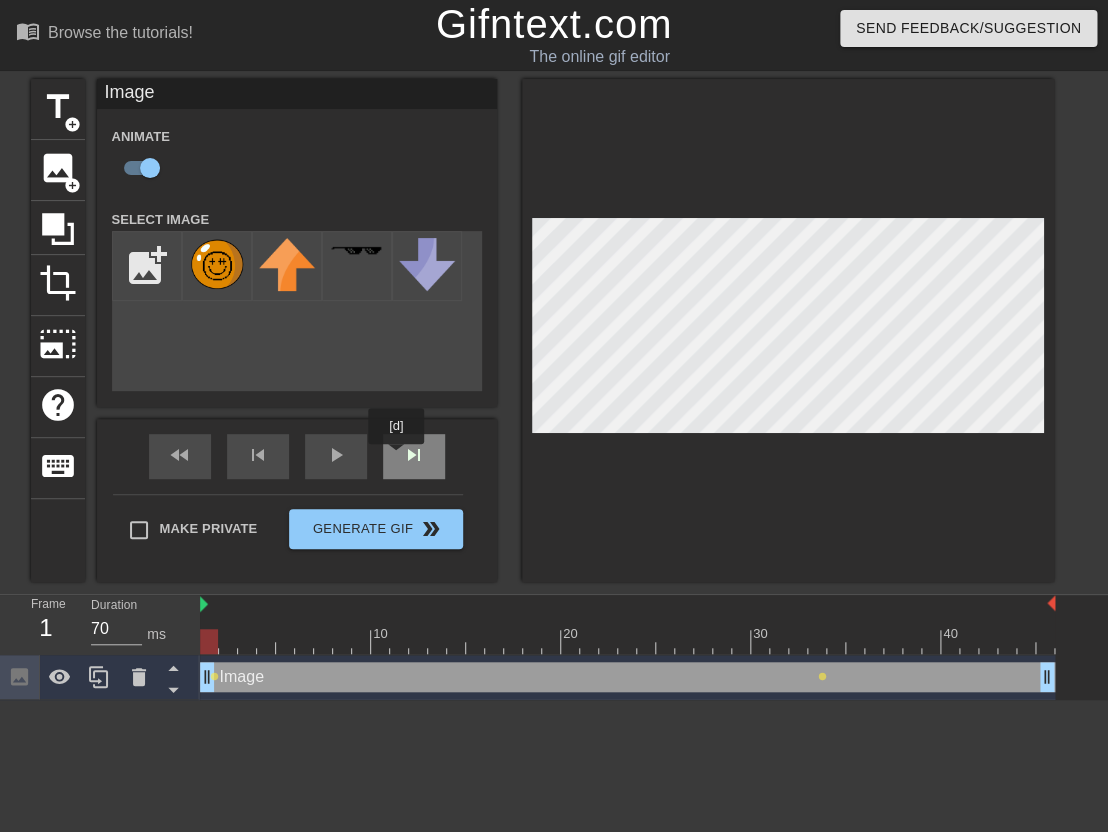 click on "skip_next" at bounding box center [414, 456] 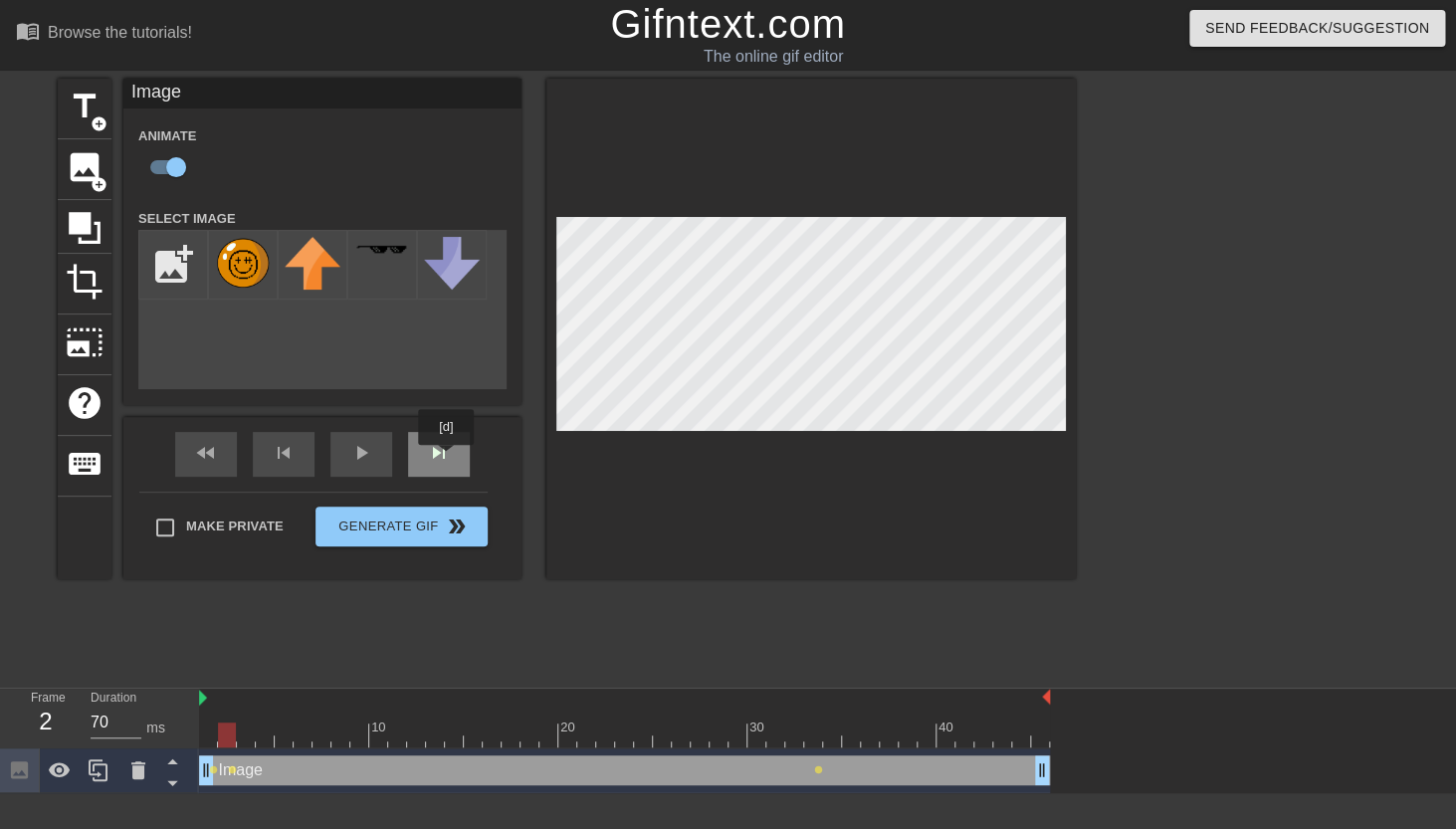 click on "skip_next" at bounding box center [439, 454] 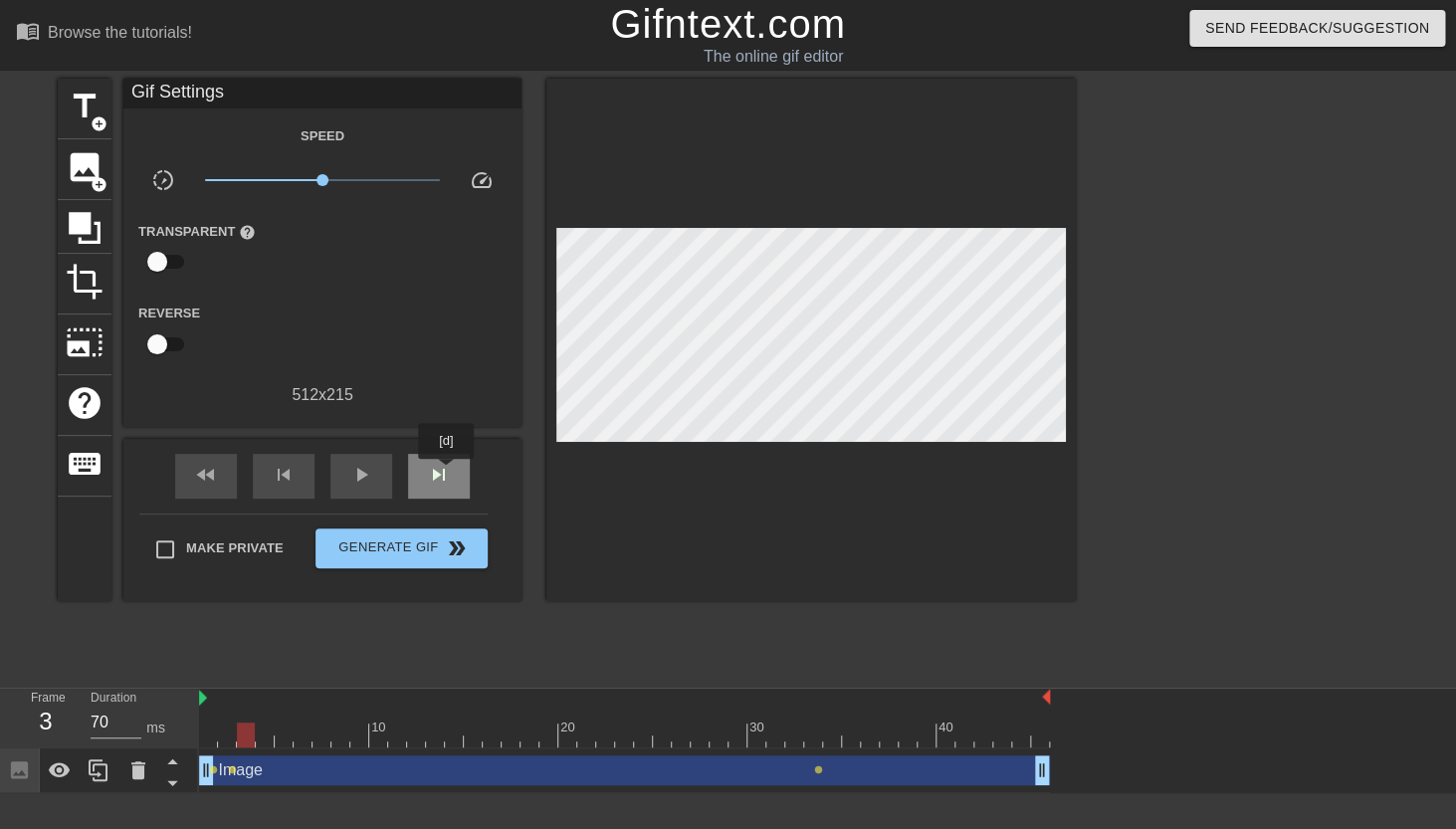 click on "skip_next" at bounding box center [439, 475] 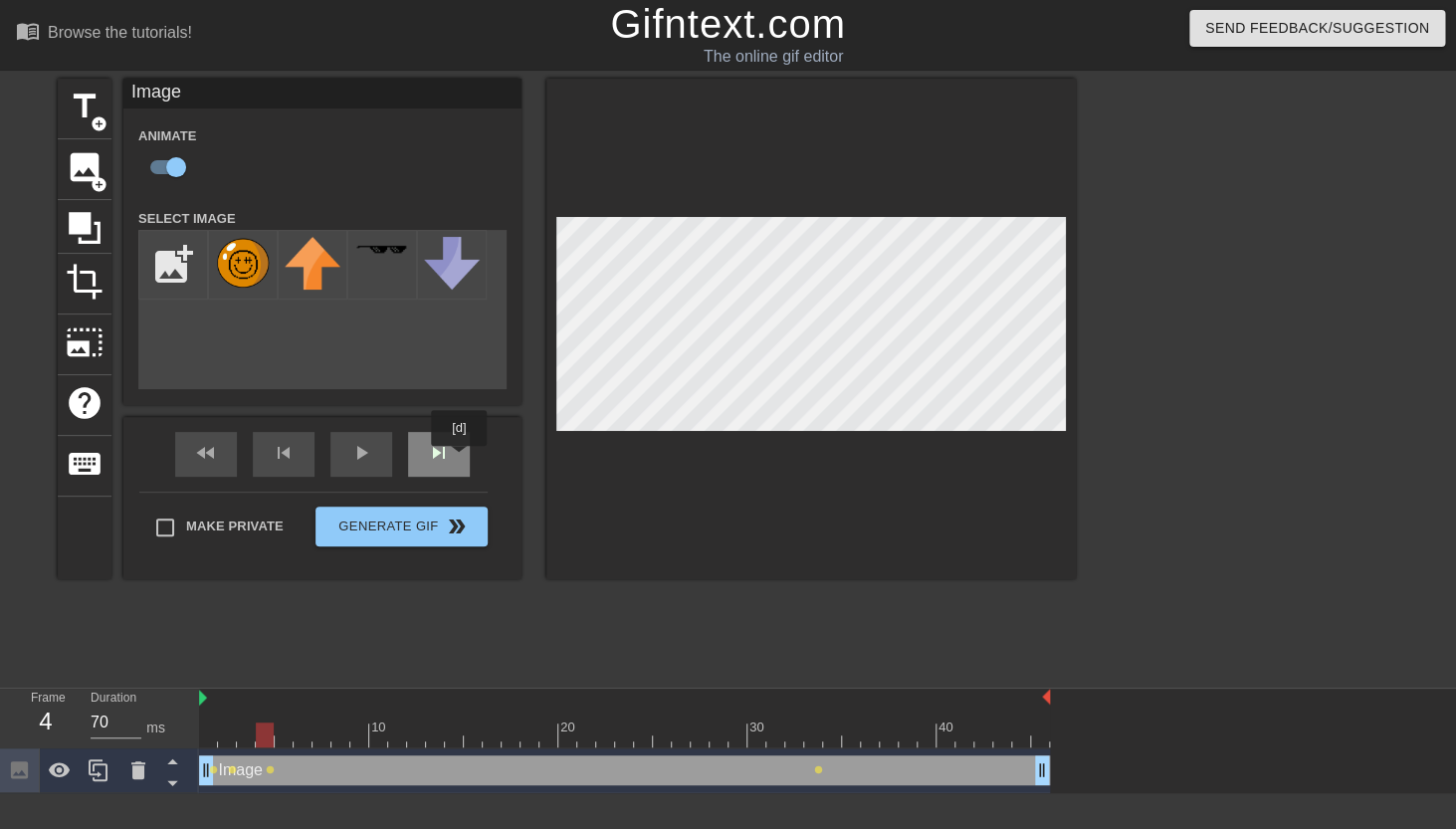 click on "skip_next" at bounding box center (439, 454) 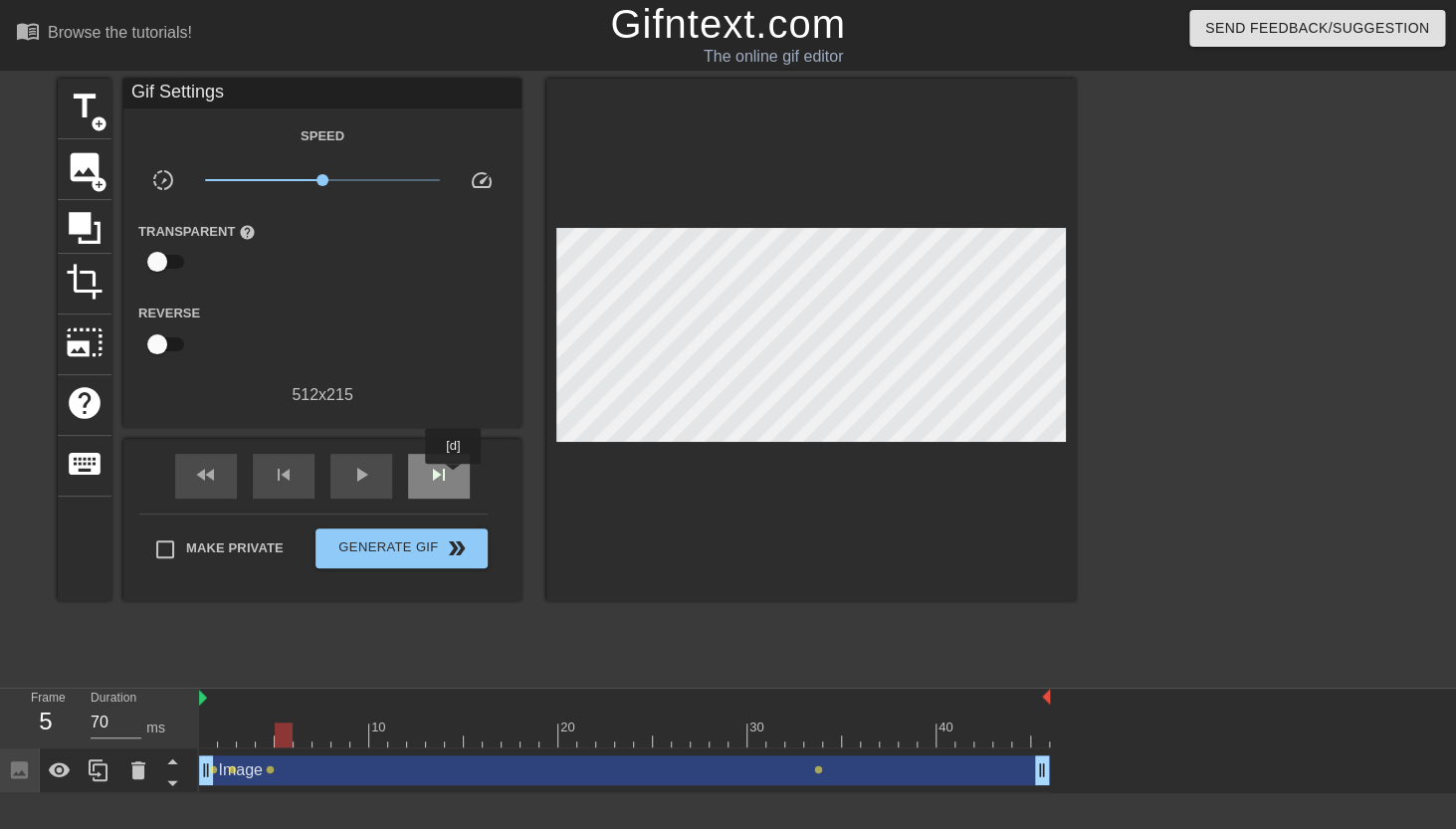 click on "skip_next" at bounding box center [439, 476] 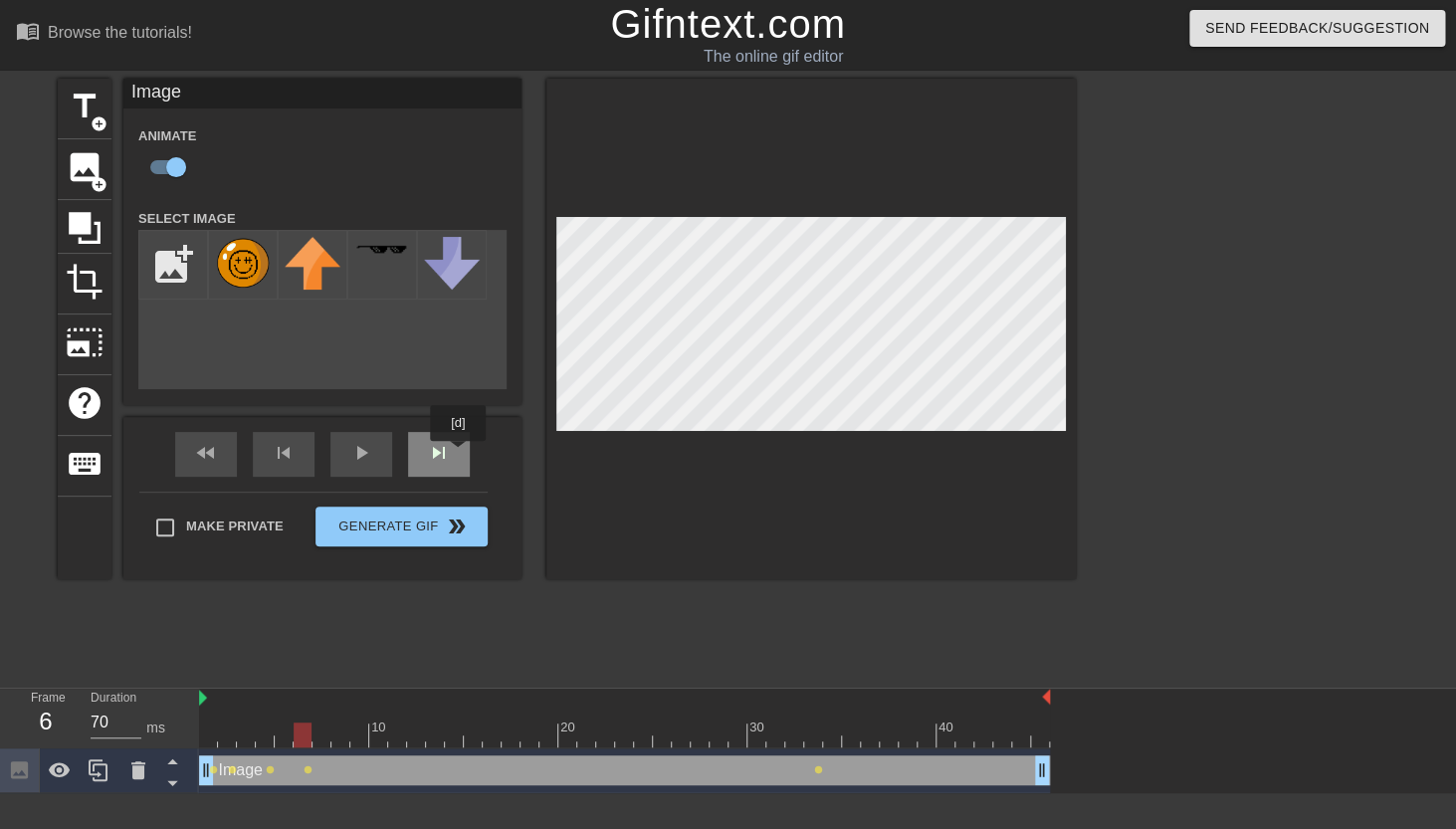 click on "skip_next" at bounding box center (439, 454) 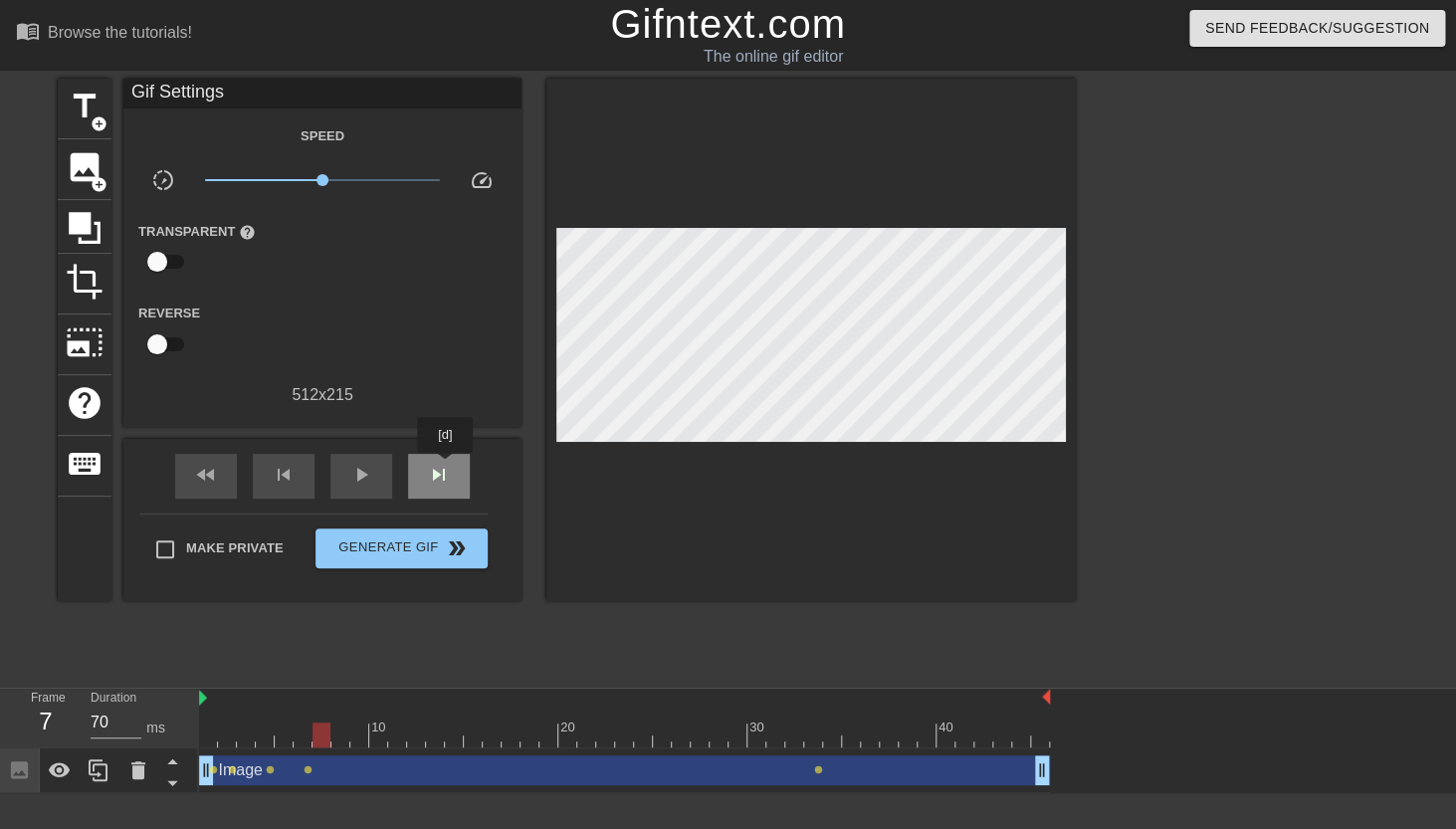 click on "skip_next" at bounding box center [439, 475] 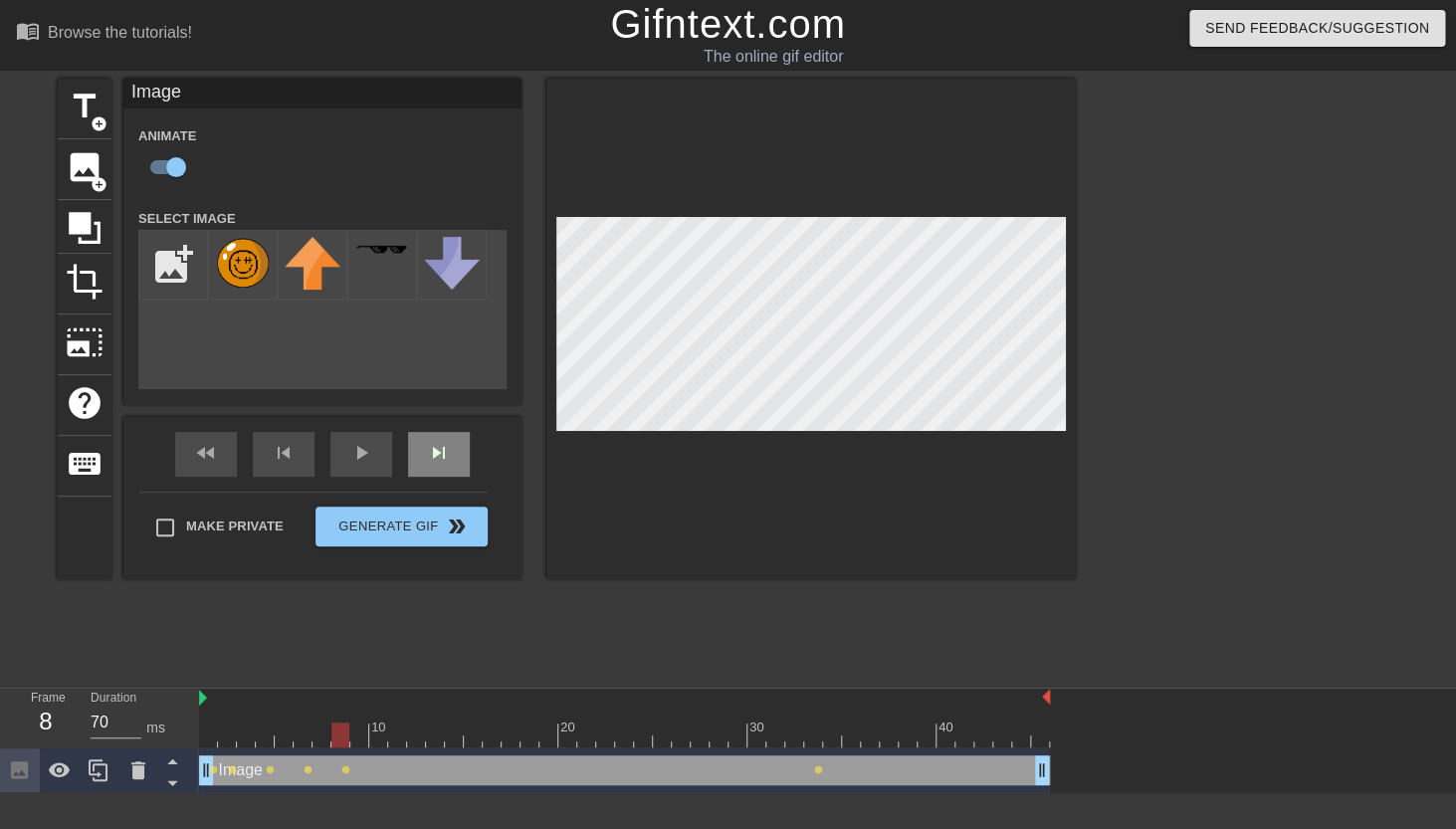 click on "skip_next" at bounding box center (439, 453) 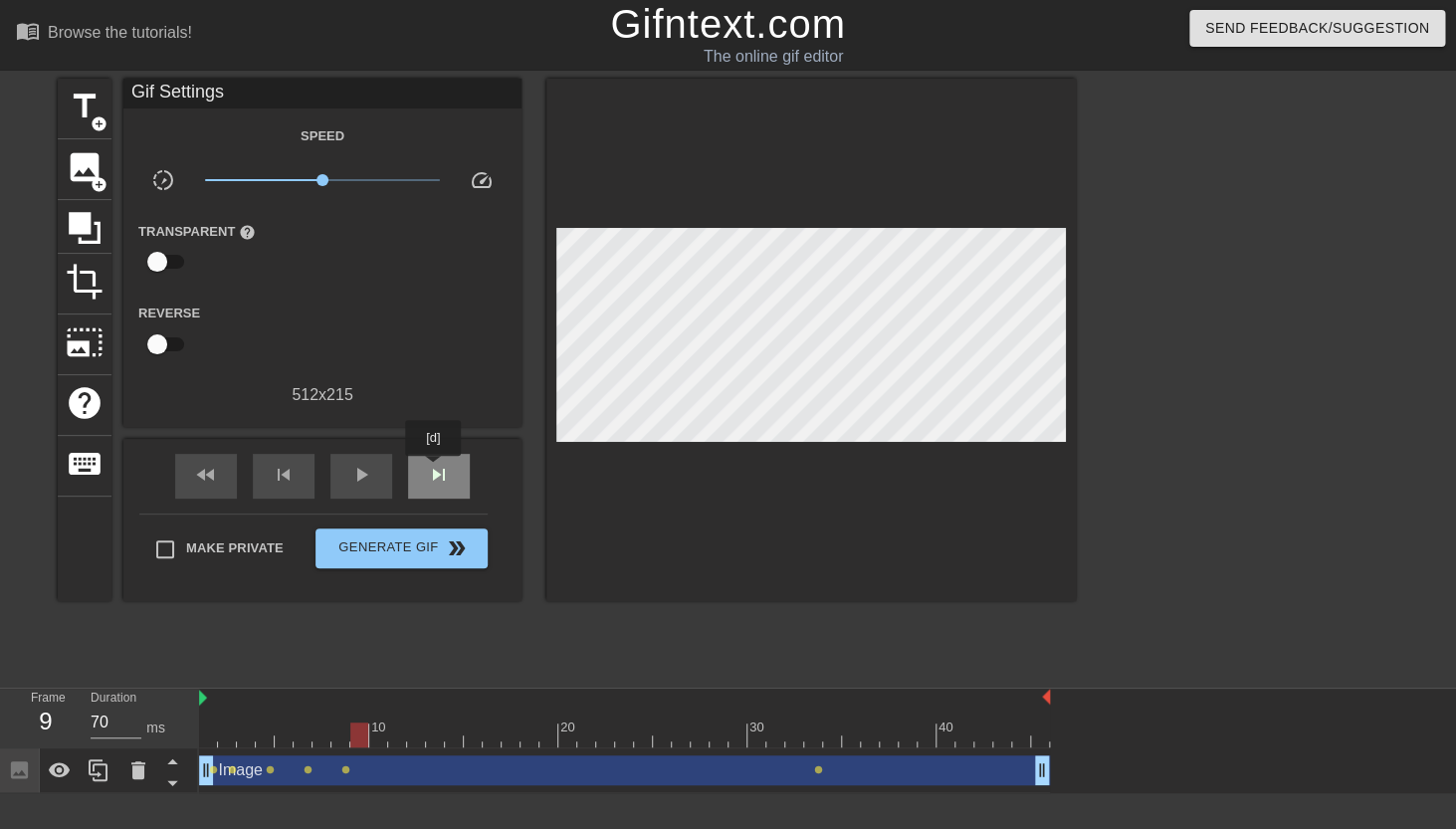 click on "skip_next" at bounding box center (439, 475) 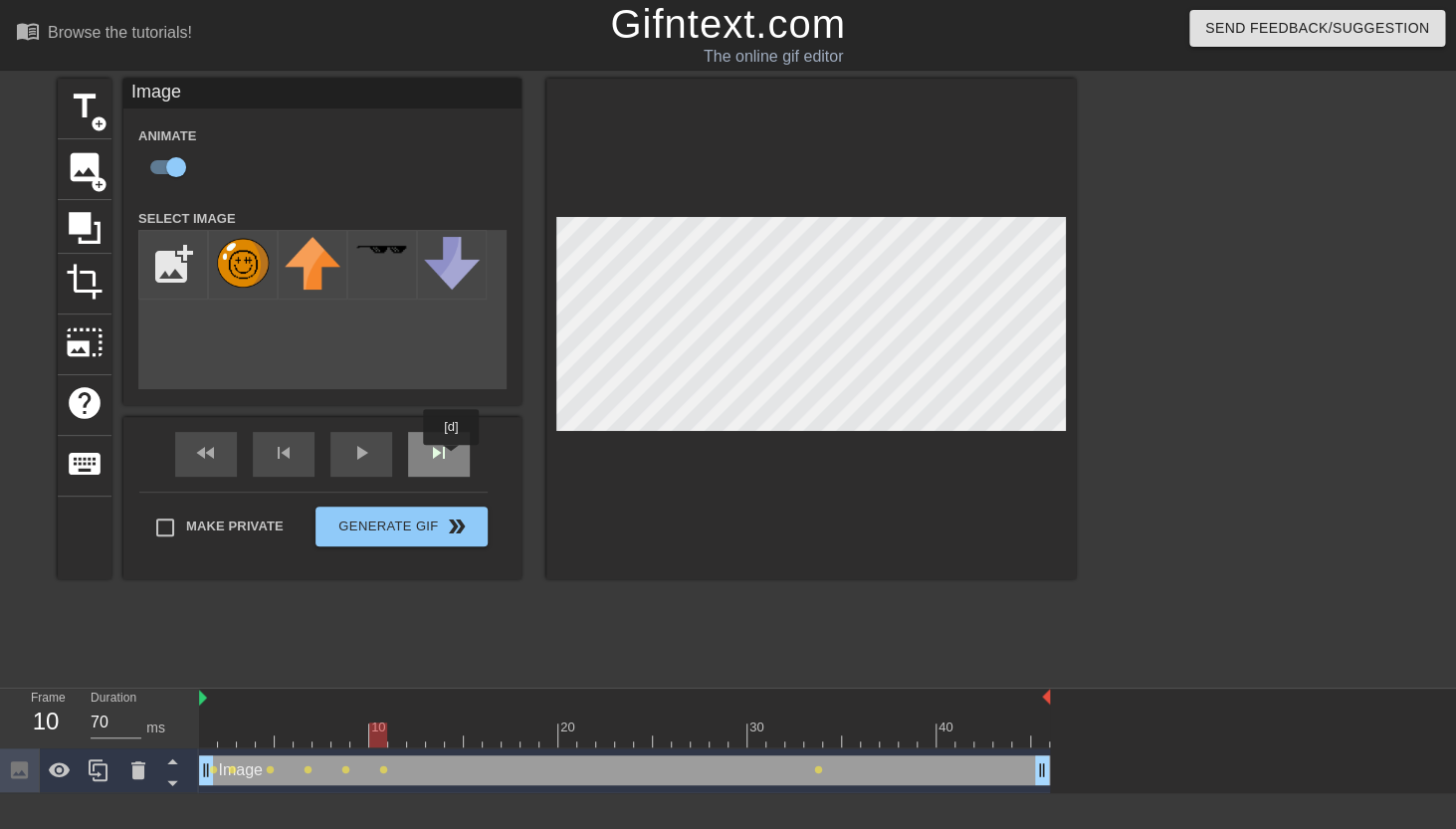 click on "skip_next" at bounding box center (439, 454) 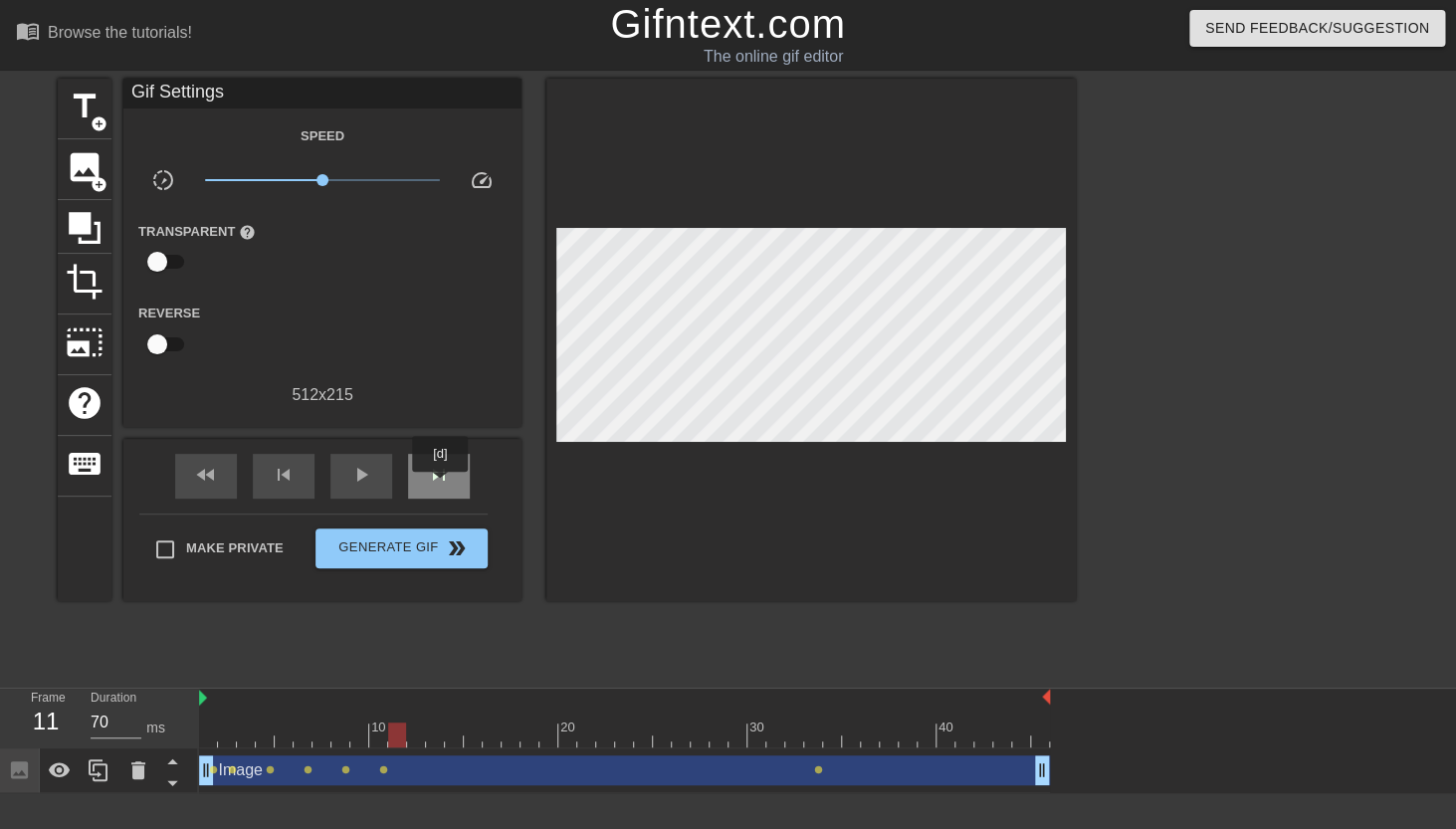 click on "skip_next" at bounding box center (439, 475) 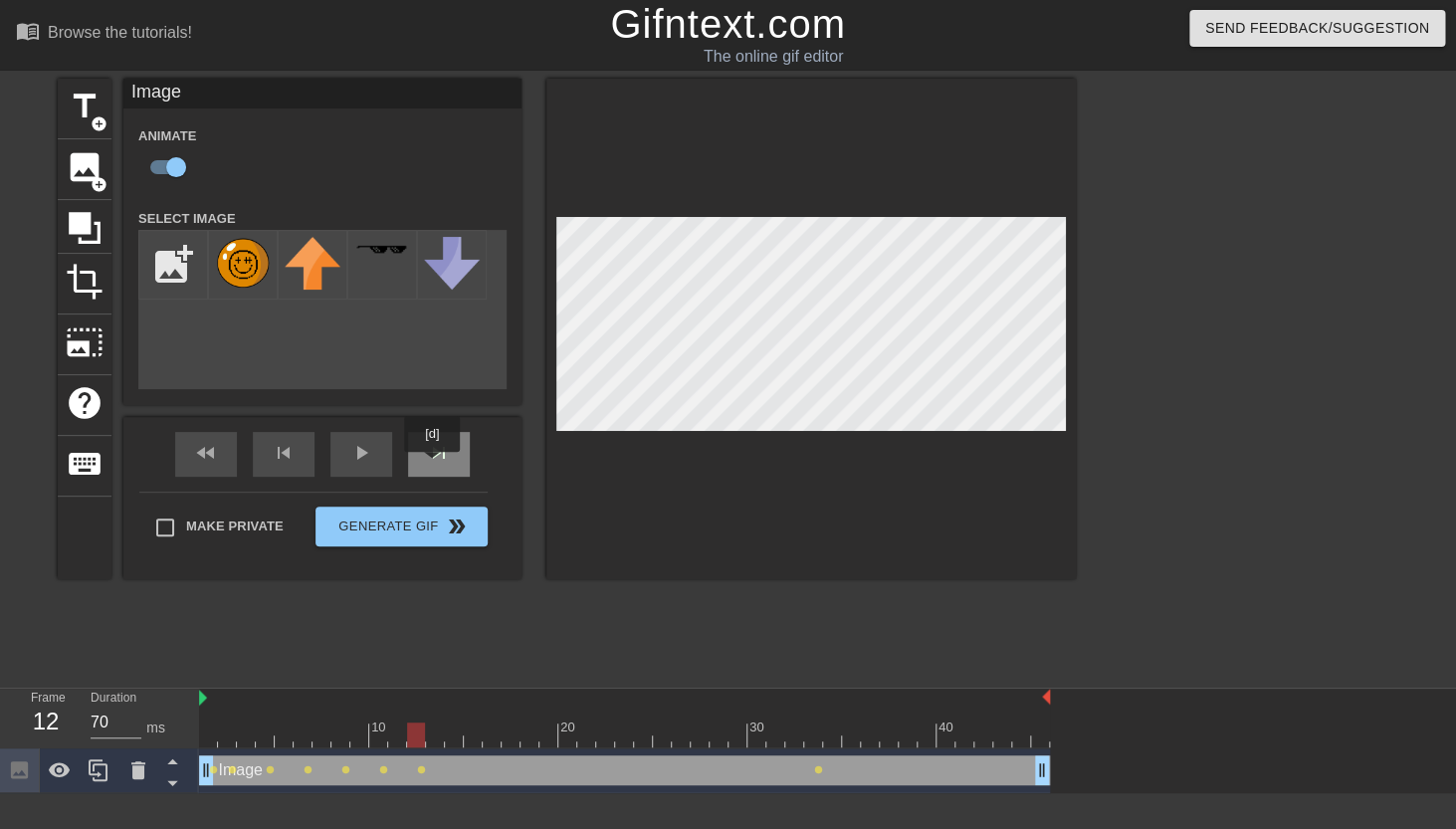 click on "skip_next" at bounding box center [439, 454] 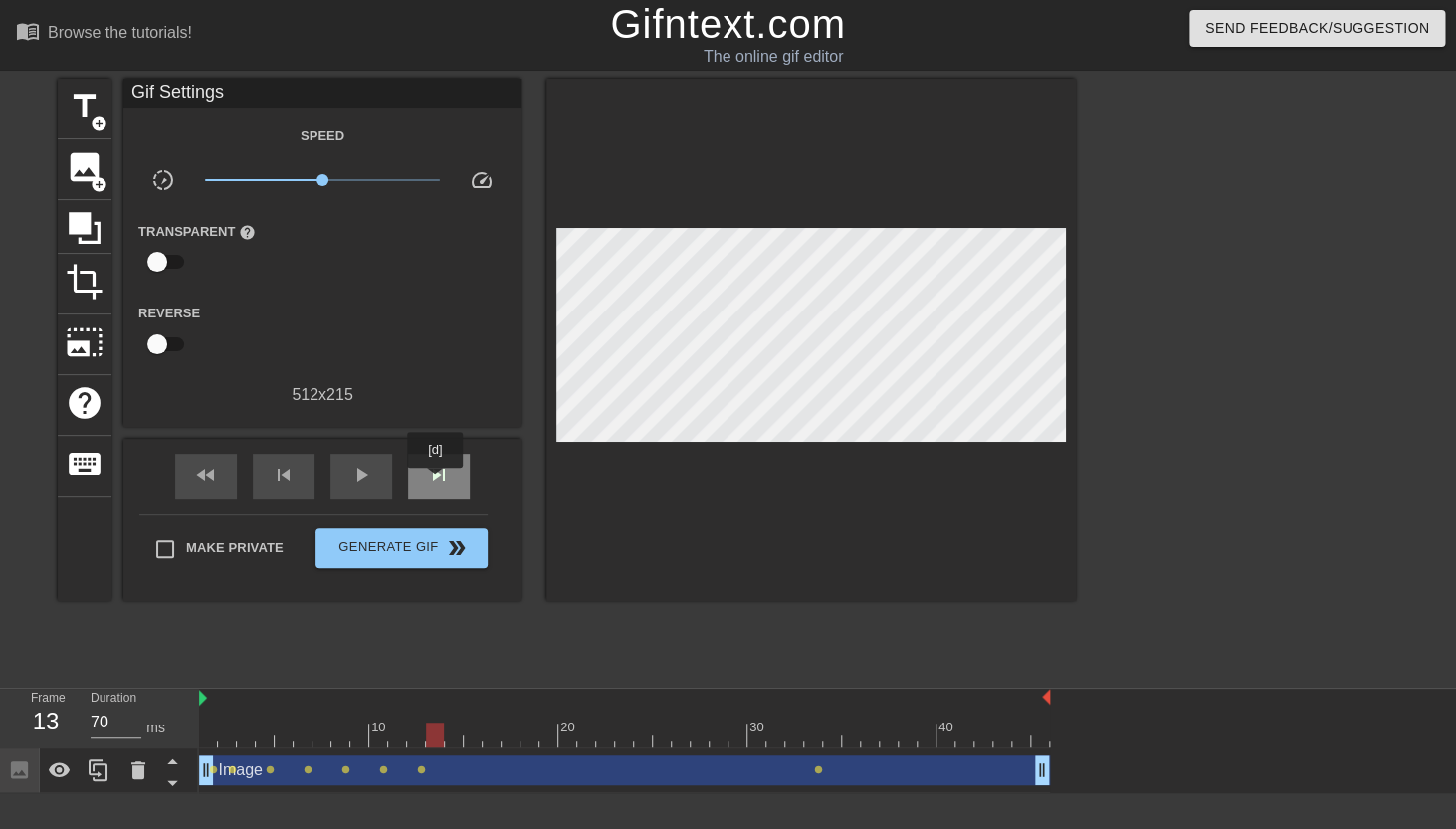 click on "skip_next" at bounding box center [439, 475] 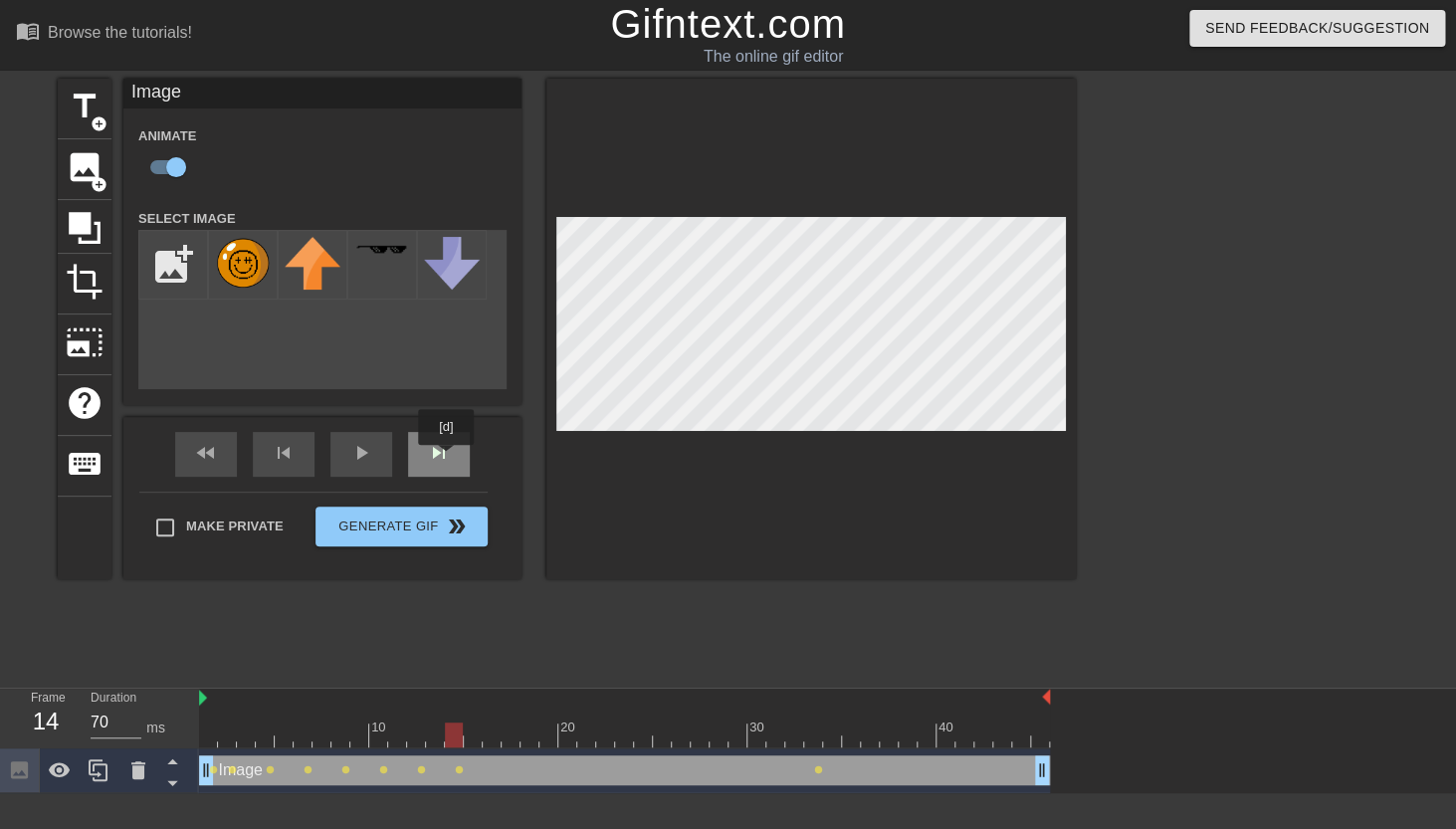 click on "skip_next" at bounding box center (439, 454) 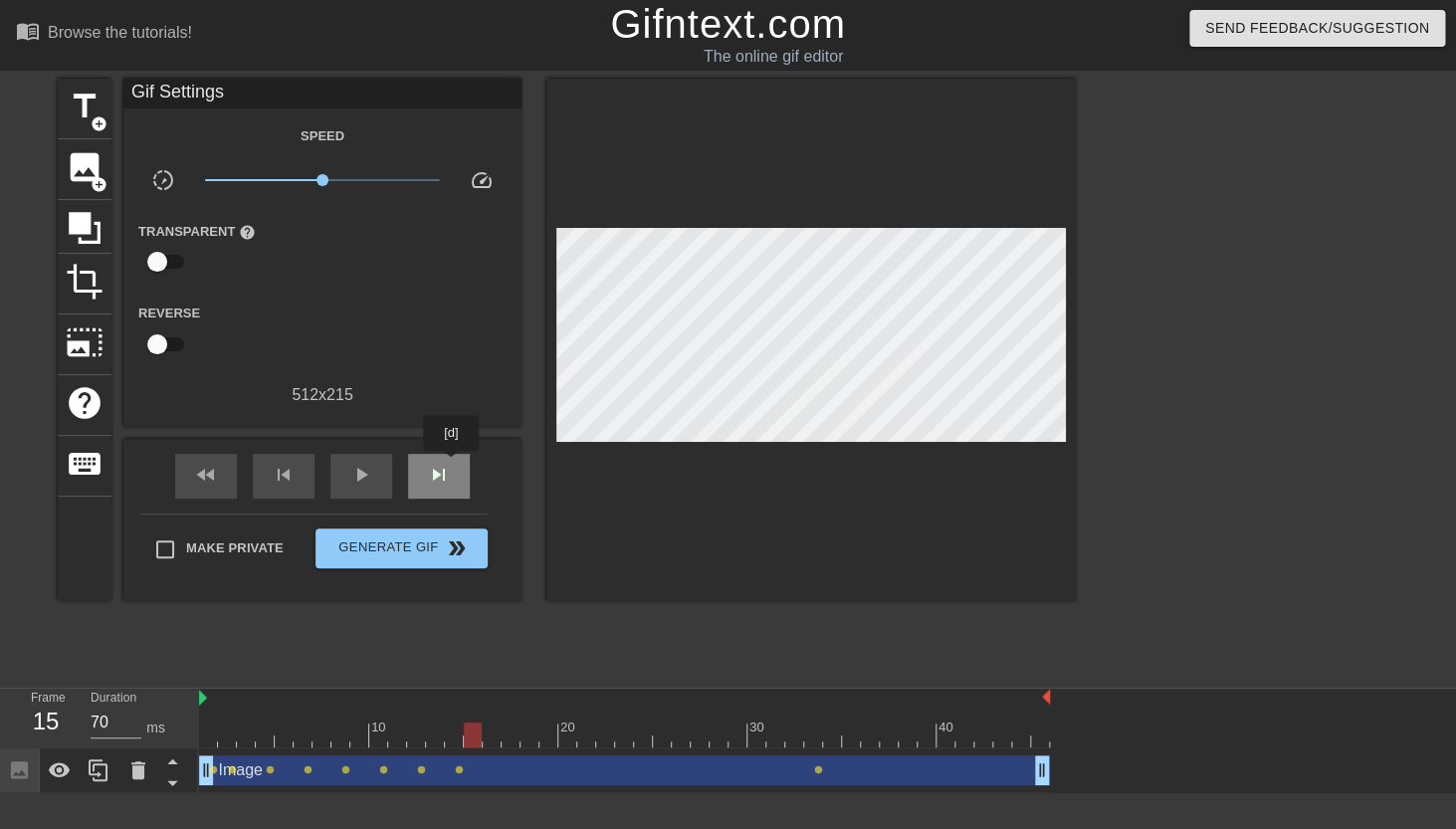 click on "skip_next" at bounding box center [439, 476] 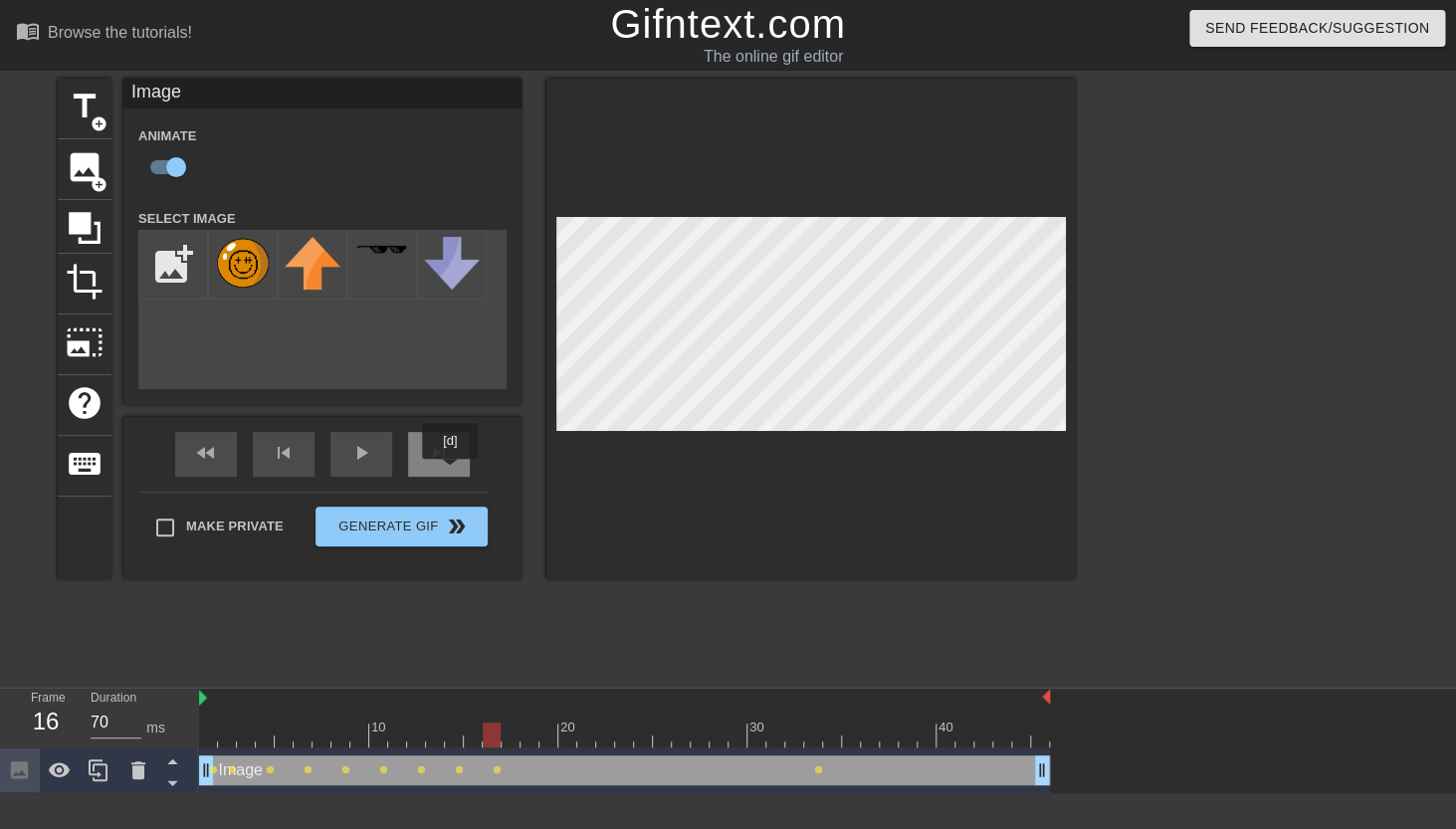 click on "skip_next" at bounding box center [439, 454] 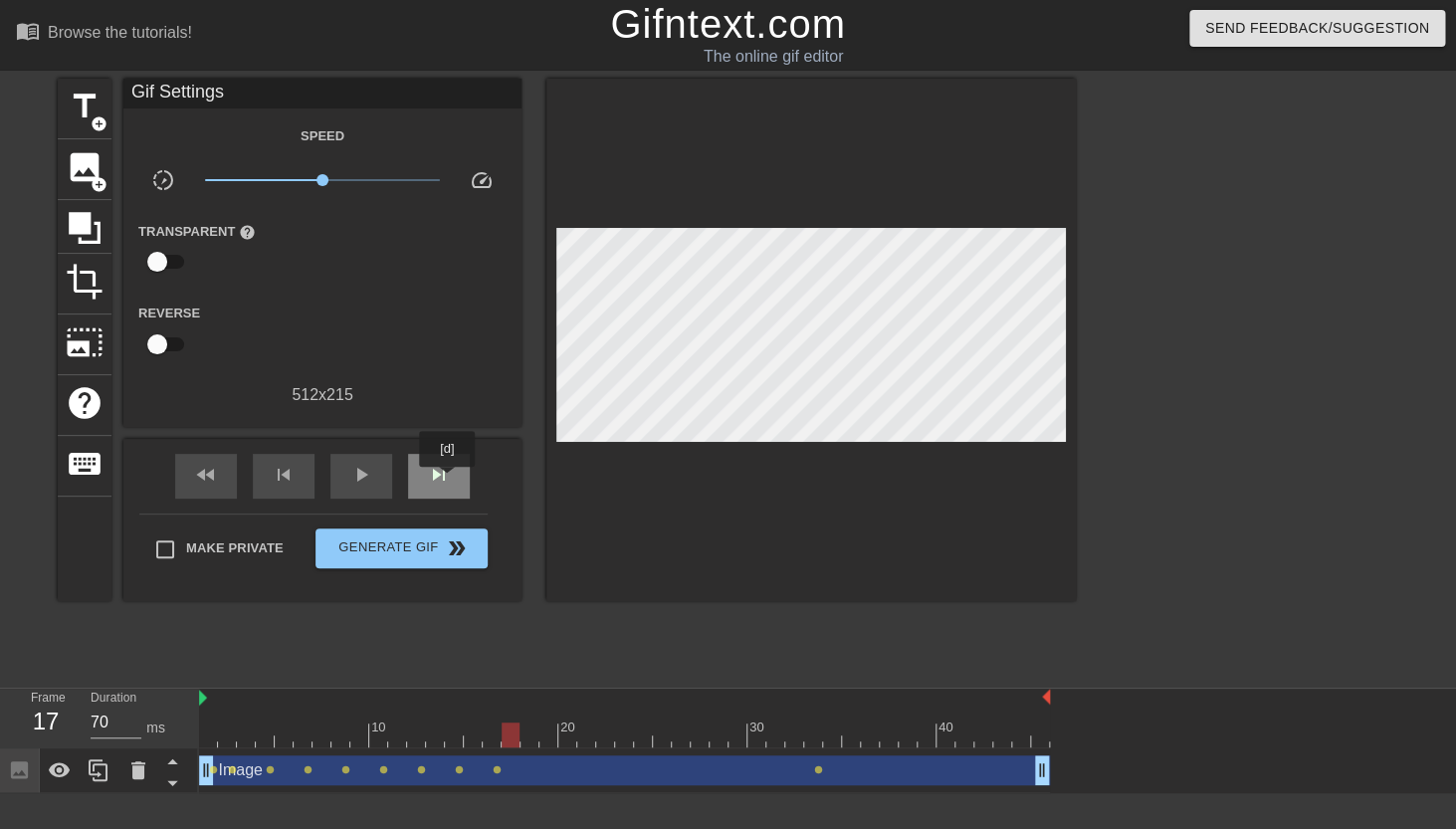 click on "skip_next" at bounding box center (439, 475) 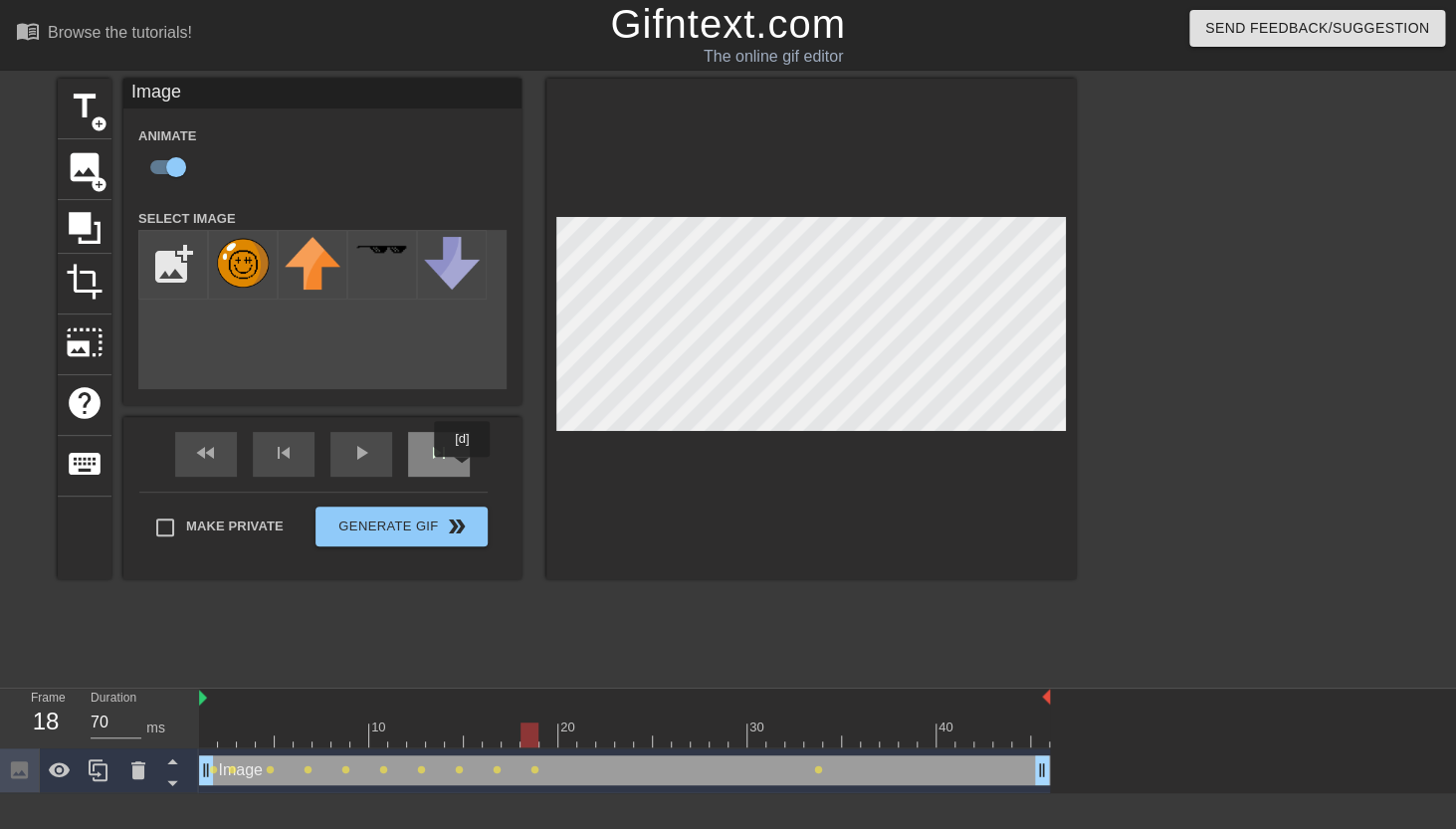 click on "skip_next" at bounding box center (439, 454) 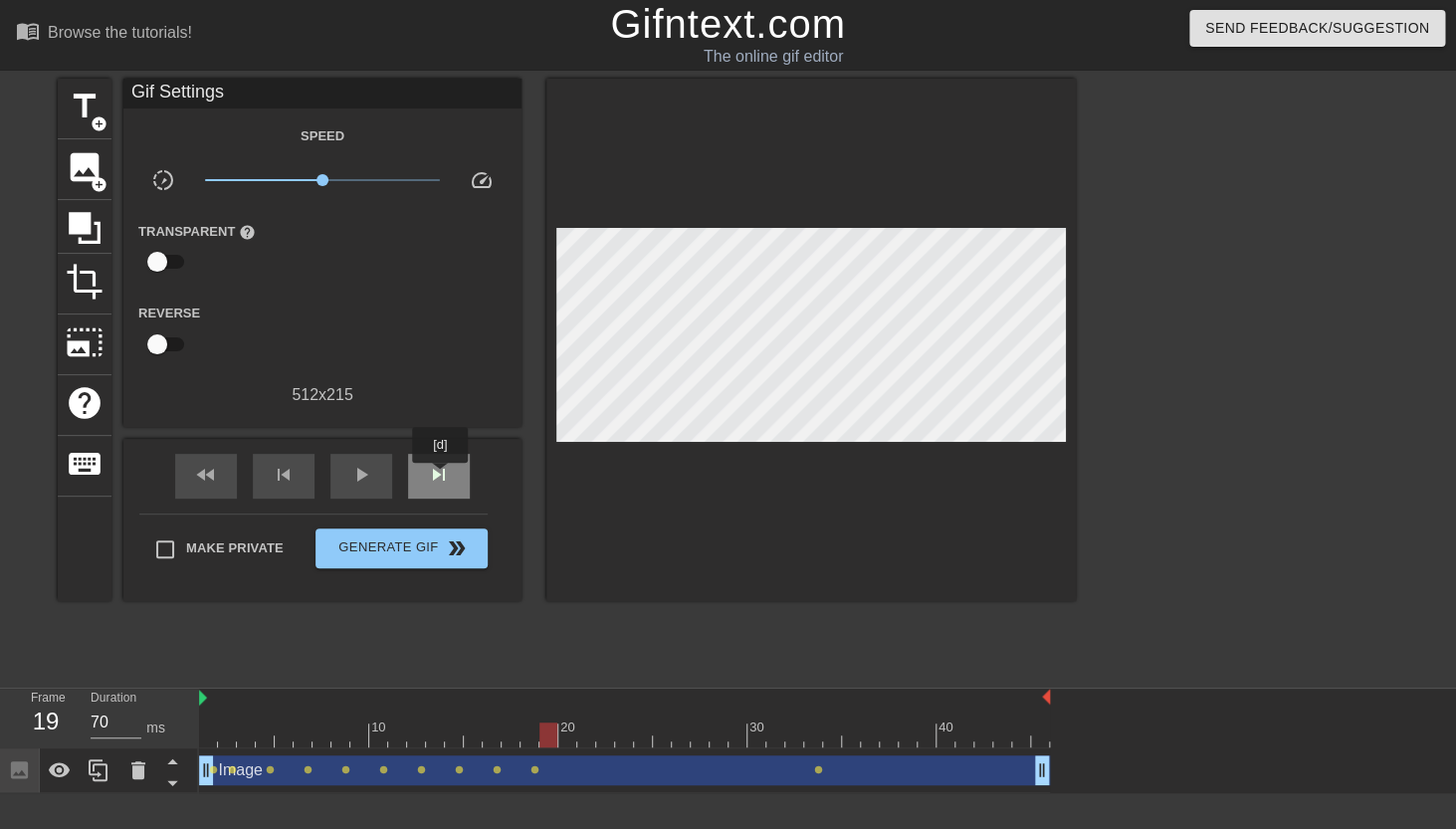click on "skip_next" at bounding box center (439, 475) 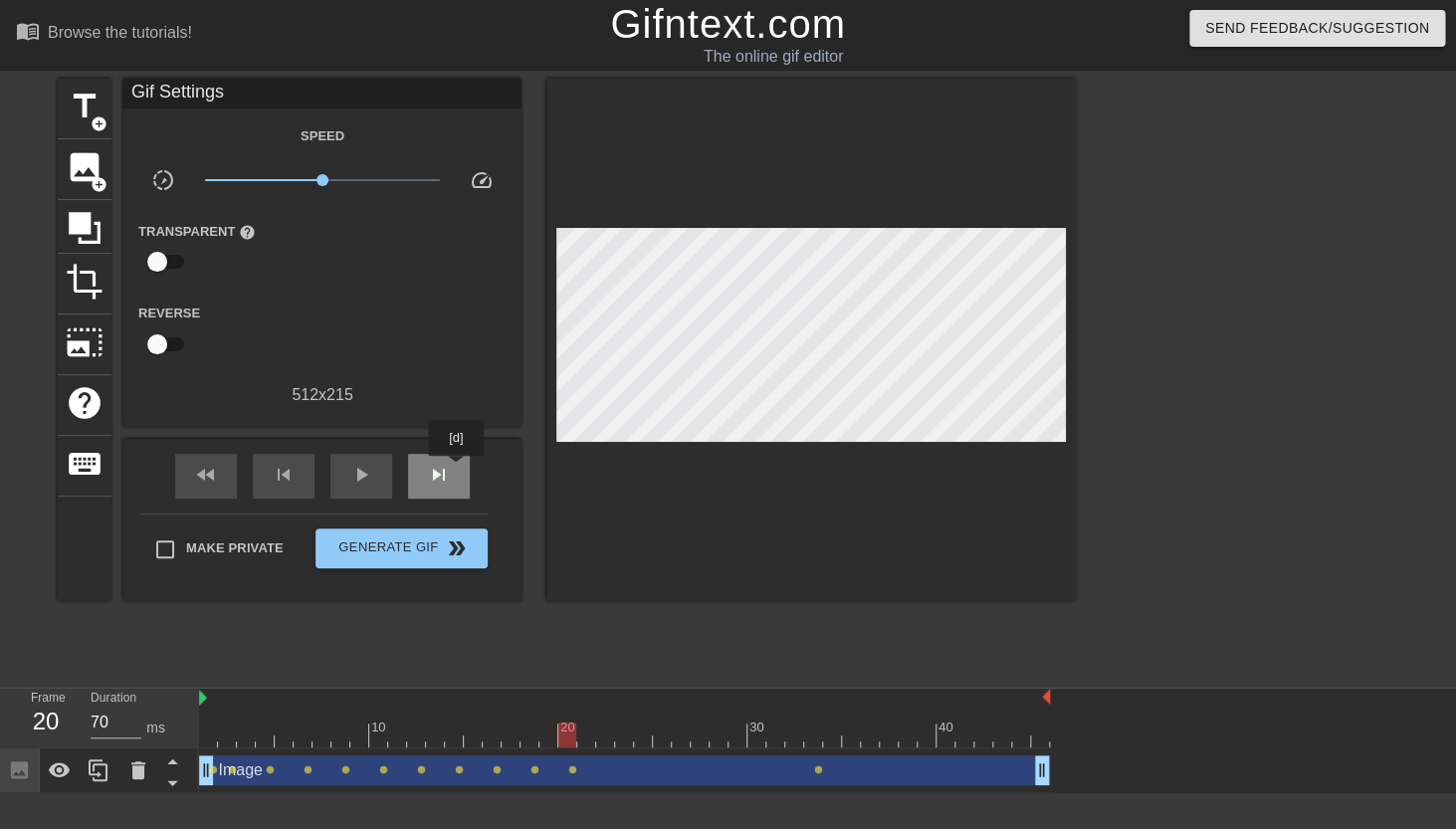 click on "skip_next" at bounding box center (439, 476) 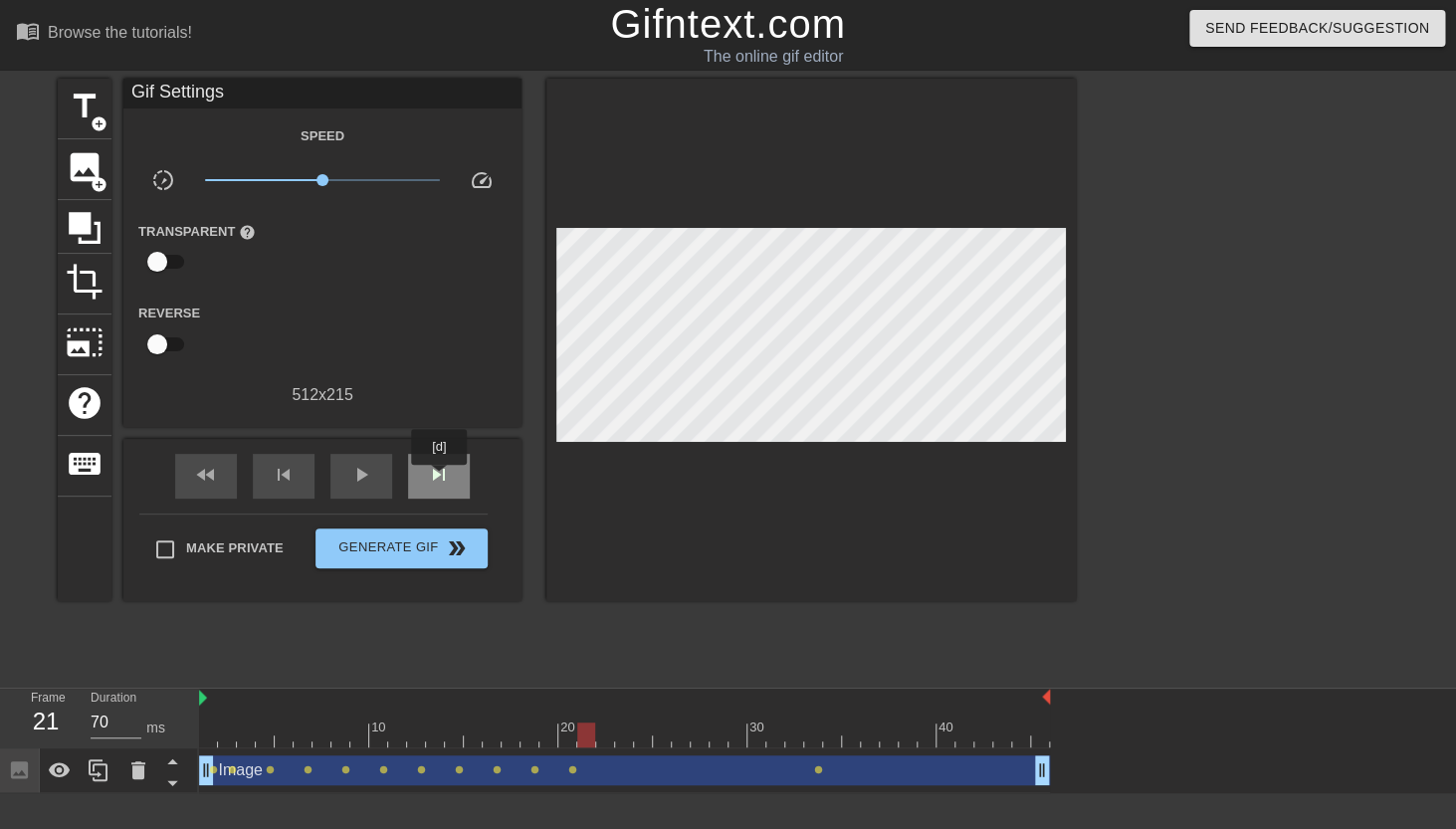 click on "skip_next" at bounding box center (439, 475) 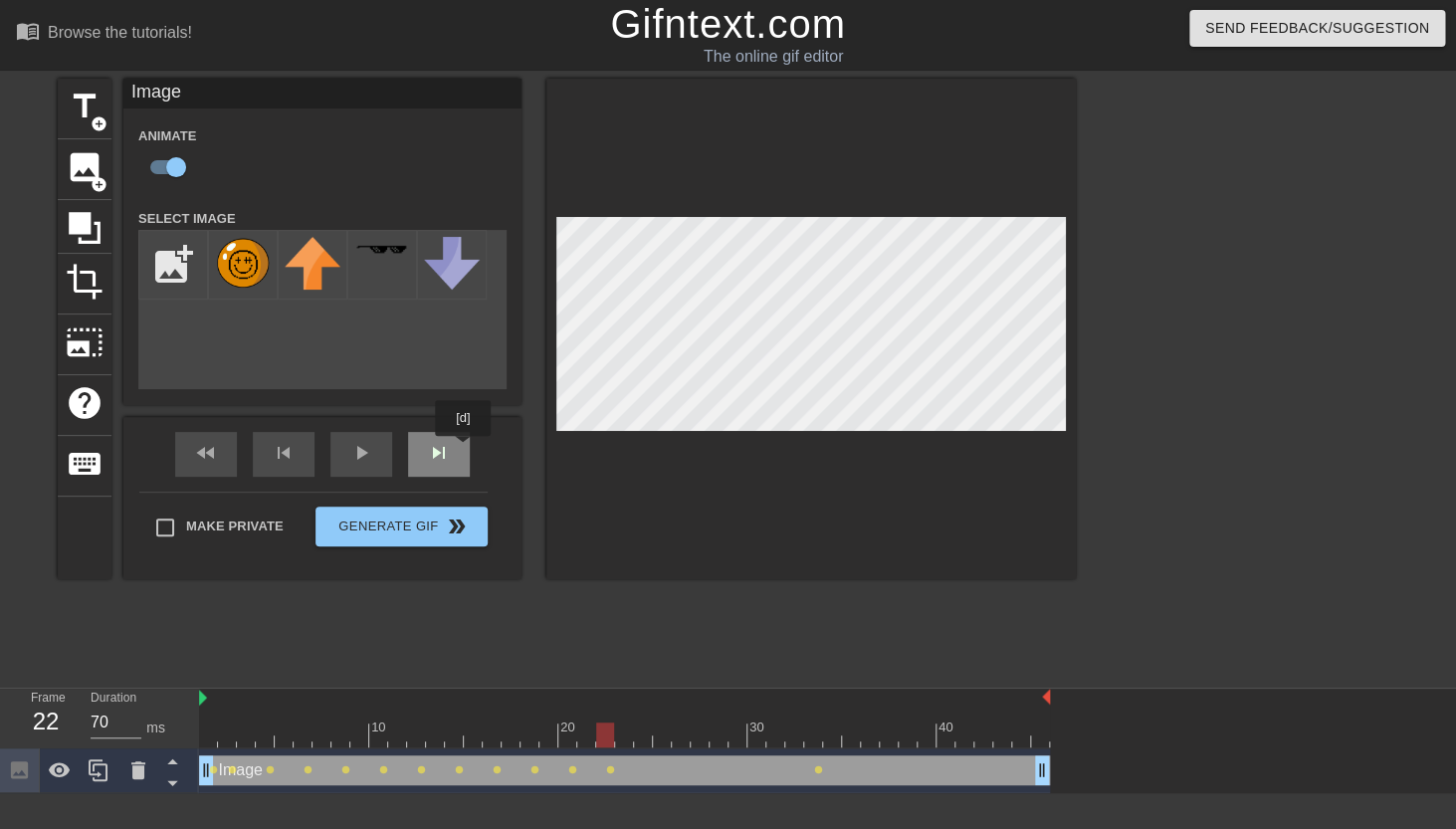 click on "skip_next" at bounding box center [439, 454] 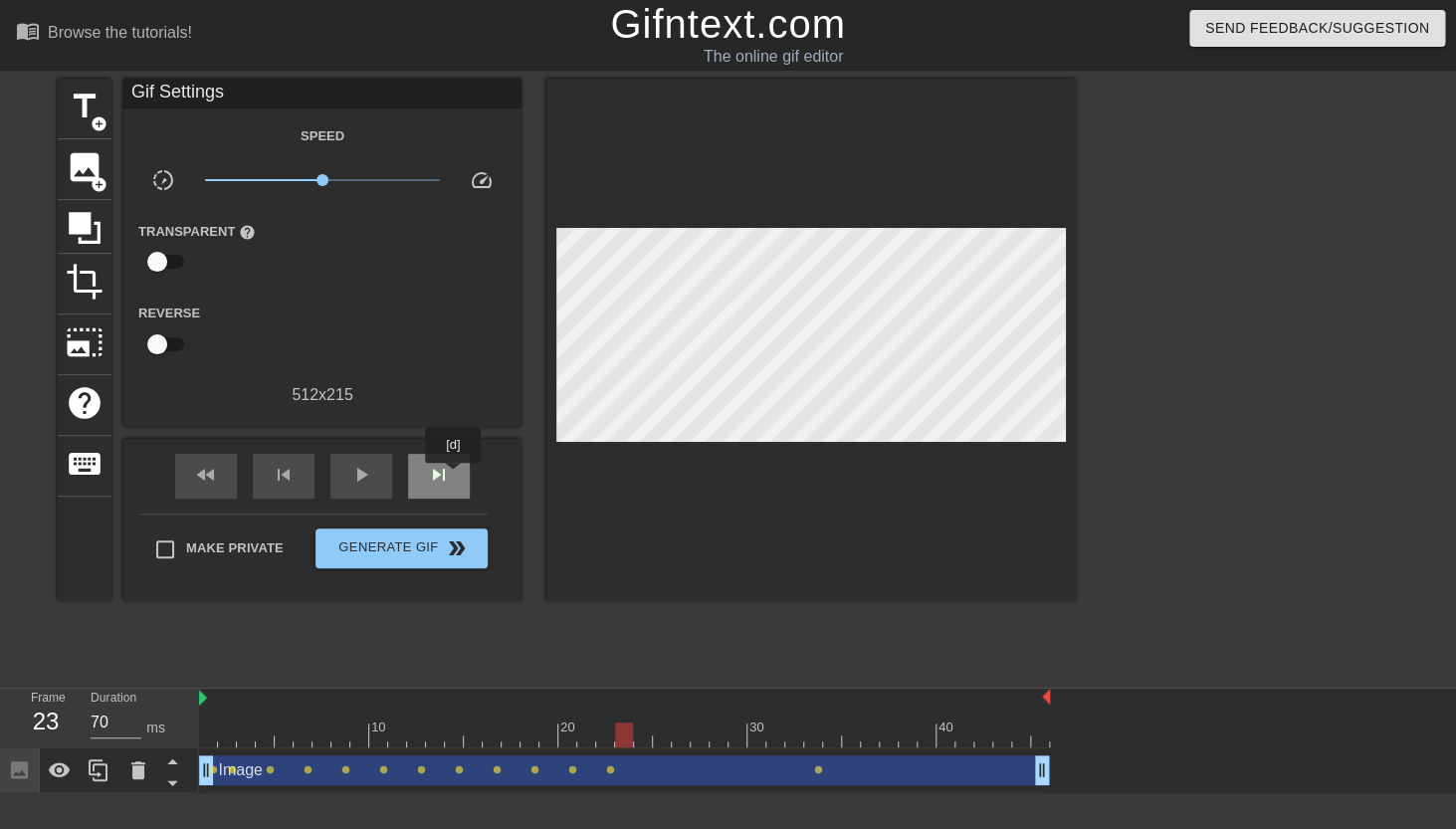 click on "skip_next" at bounding box center [439, 476] 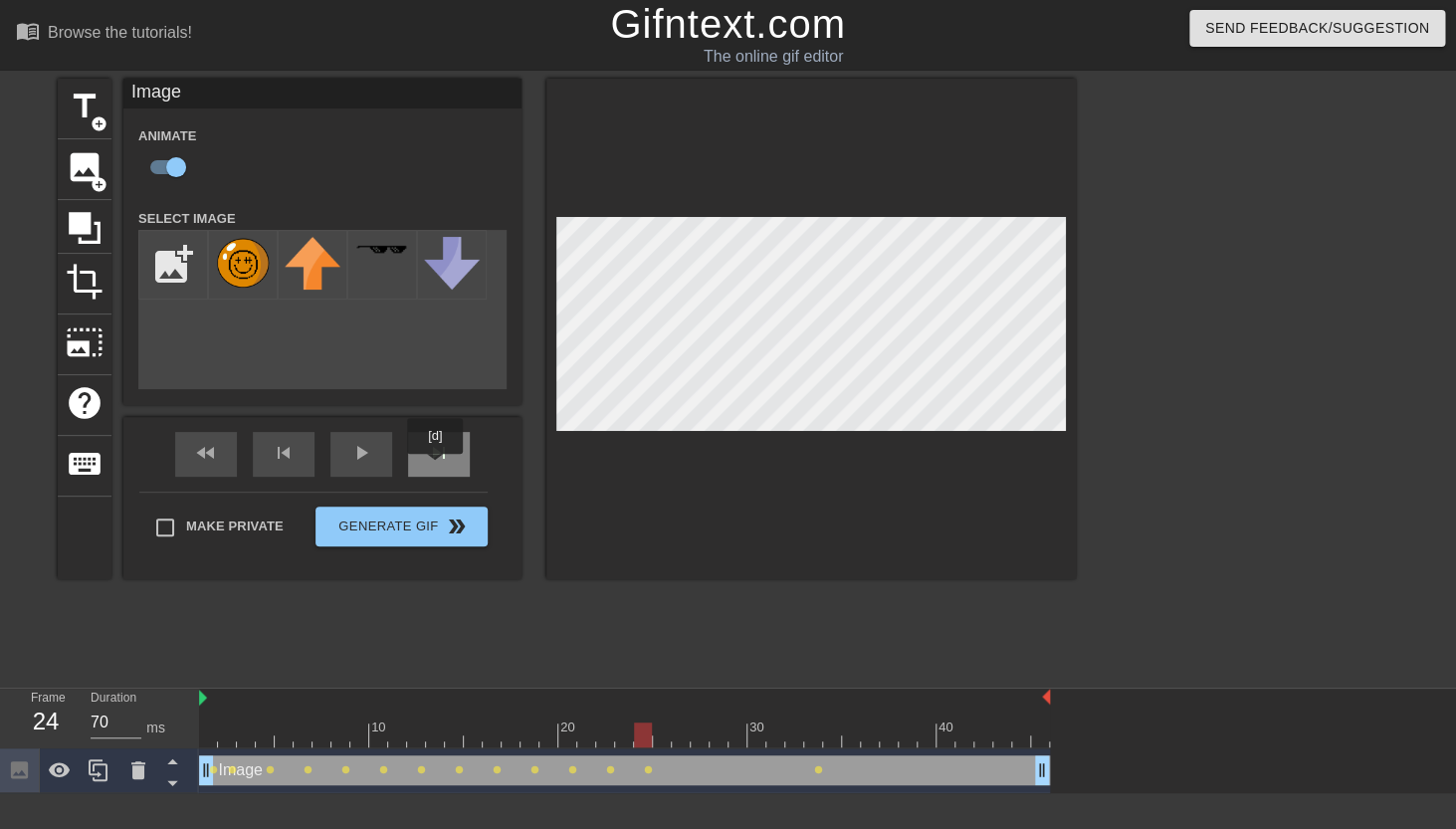 click on "skip_next" at bounding box center (439, 454) 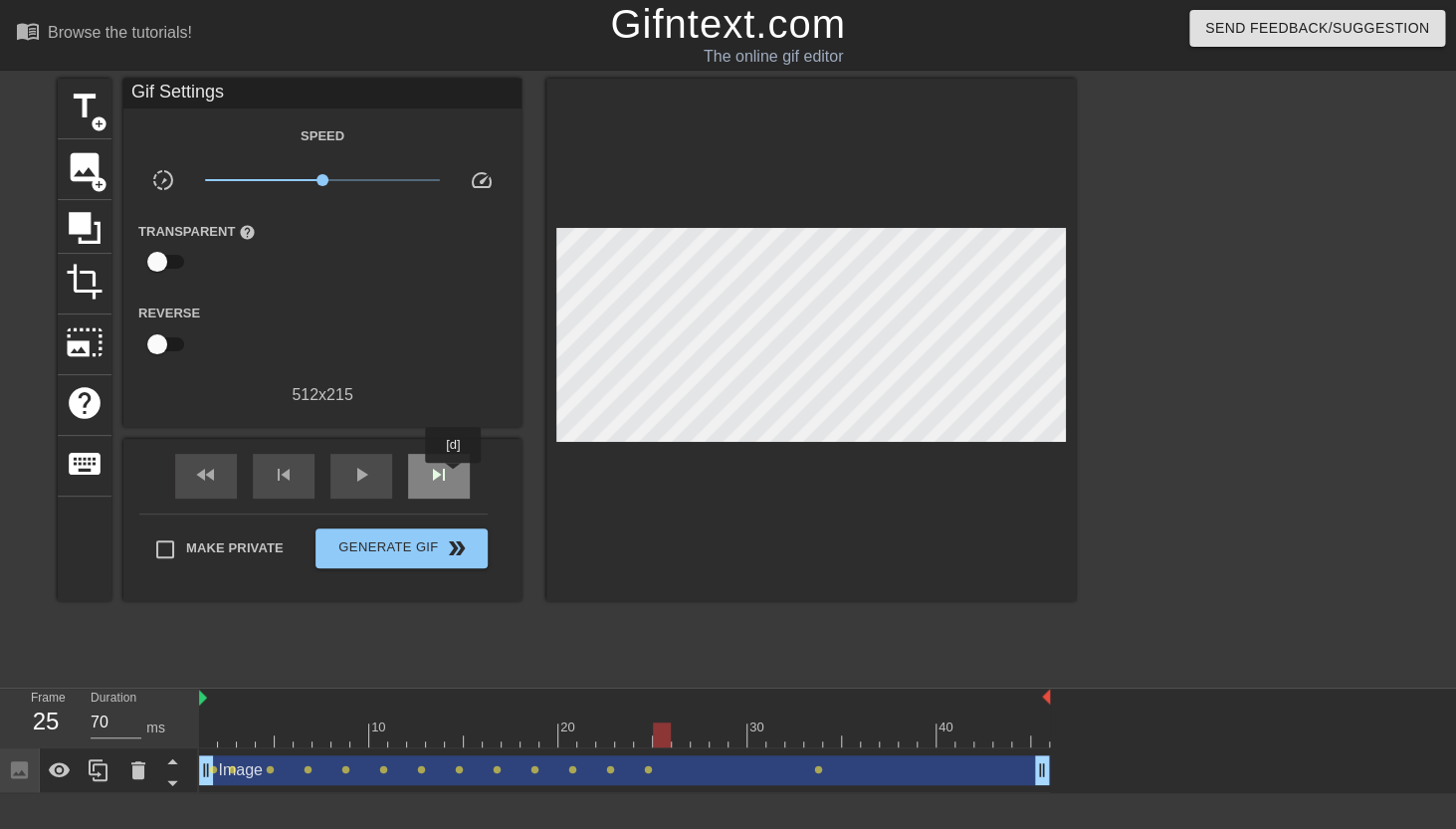 click on "skip_next" at bounding box center (439, 476) 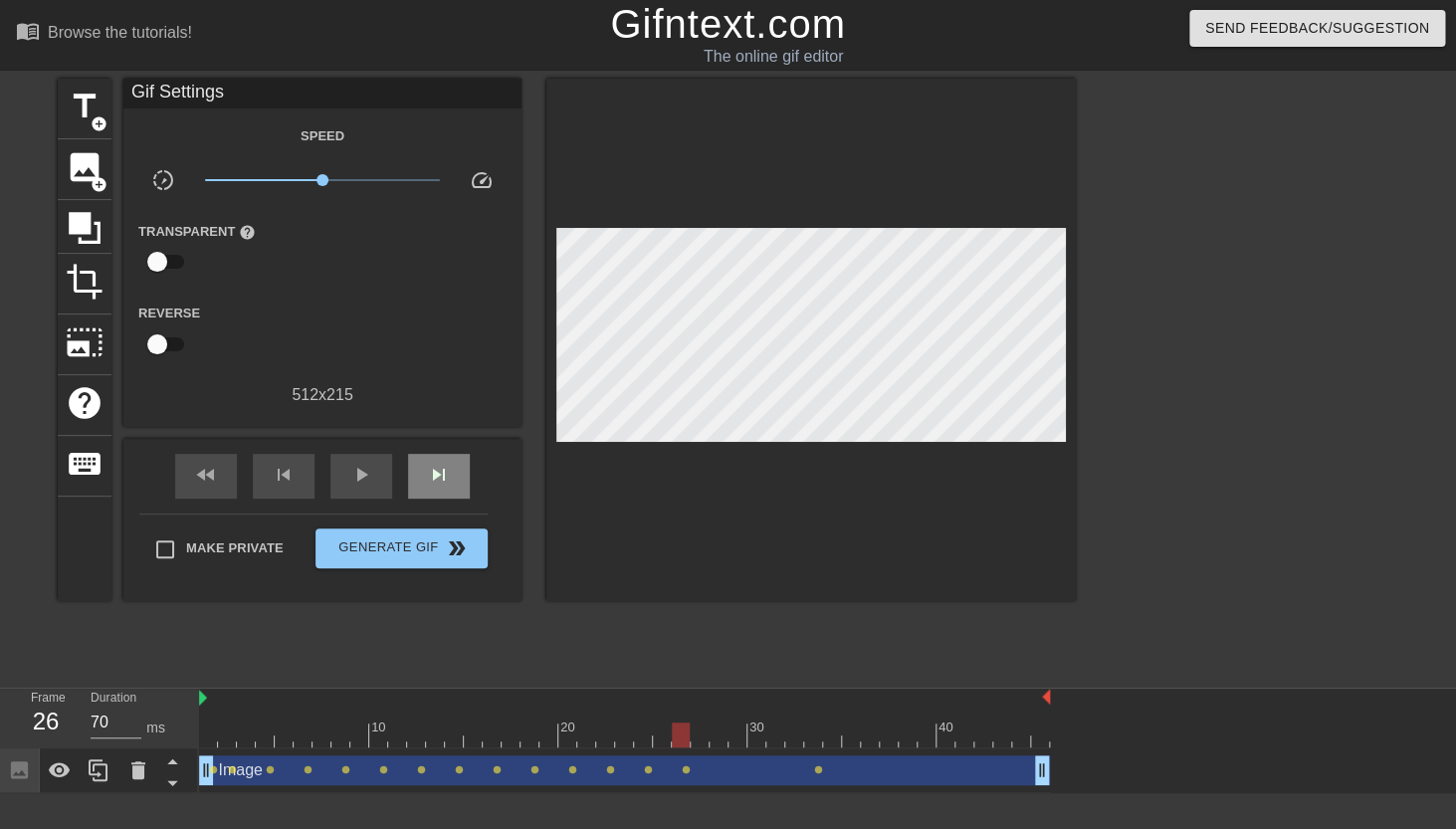 click on "fast_rewind skip_previous play_arrow skip_next" at bounding box center [322, 476] 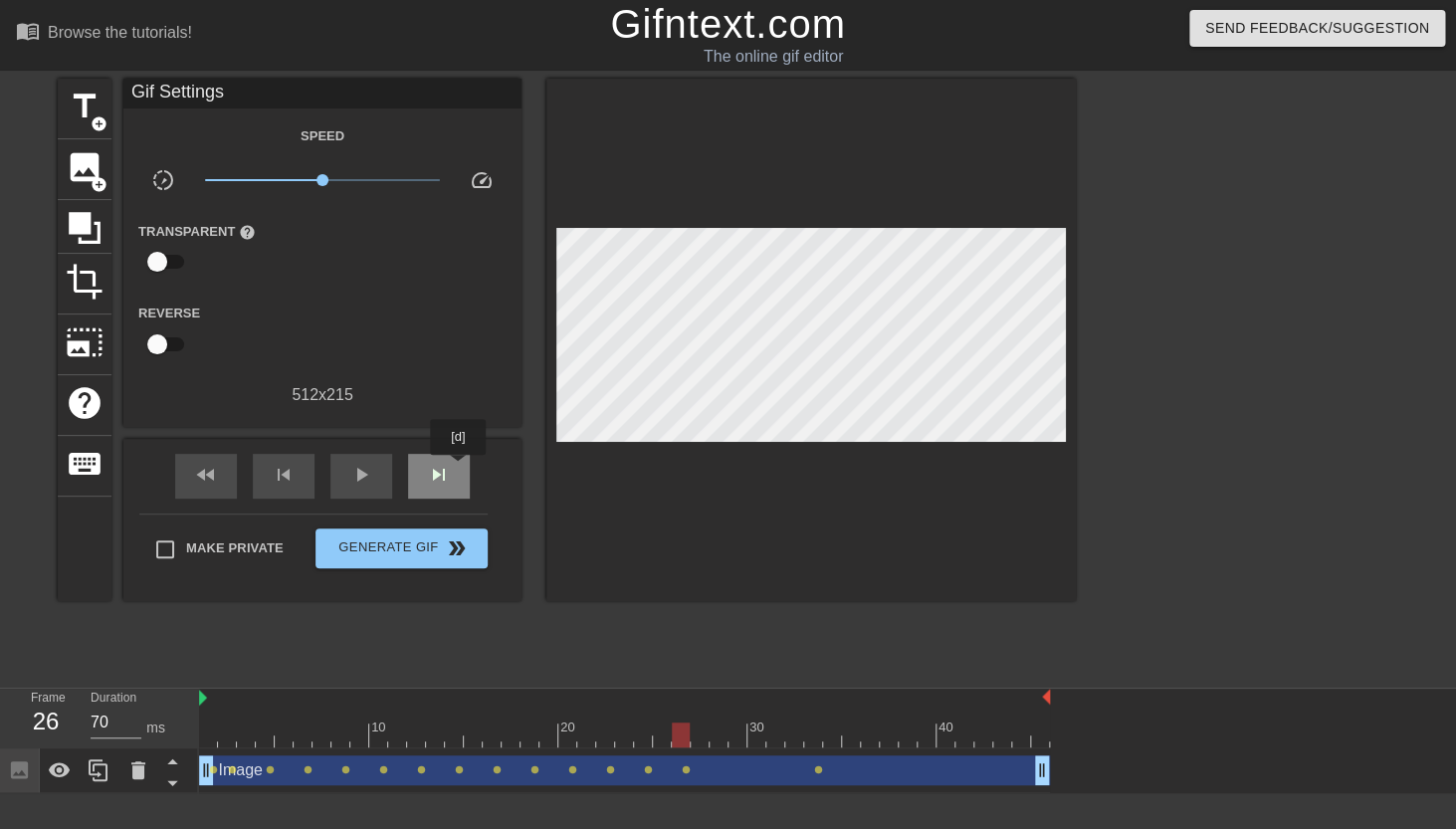 click on "skip_next" at bounding box center (439, 476) 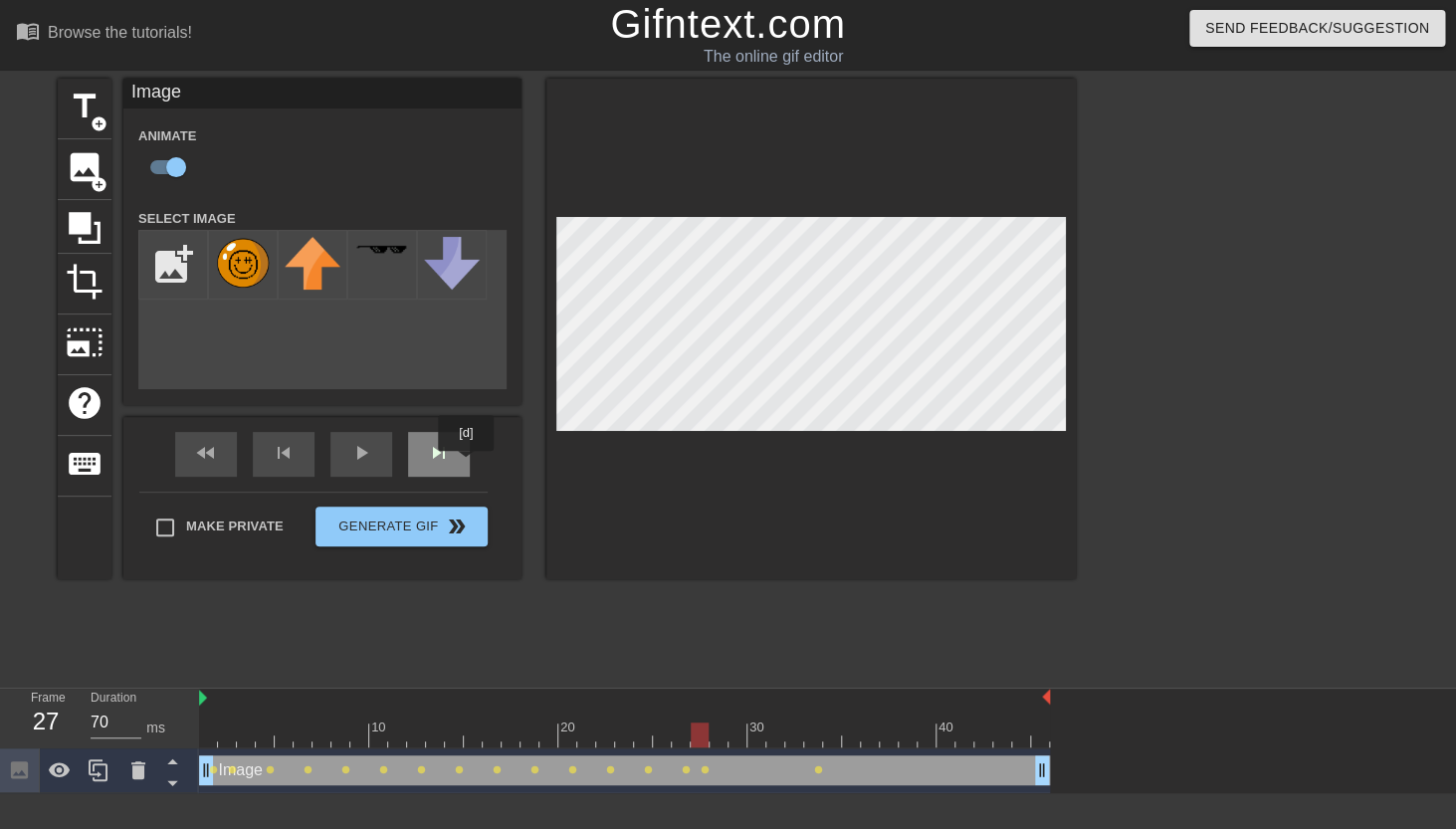 click on "skip_next" at bounding box center [439, 454] 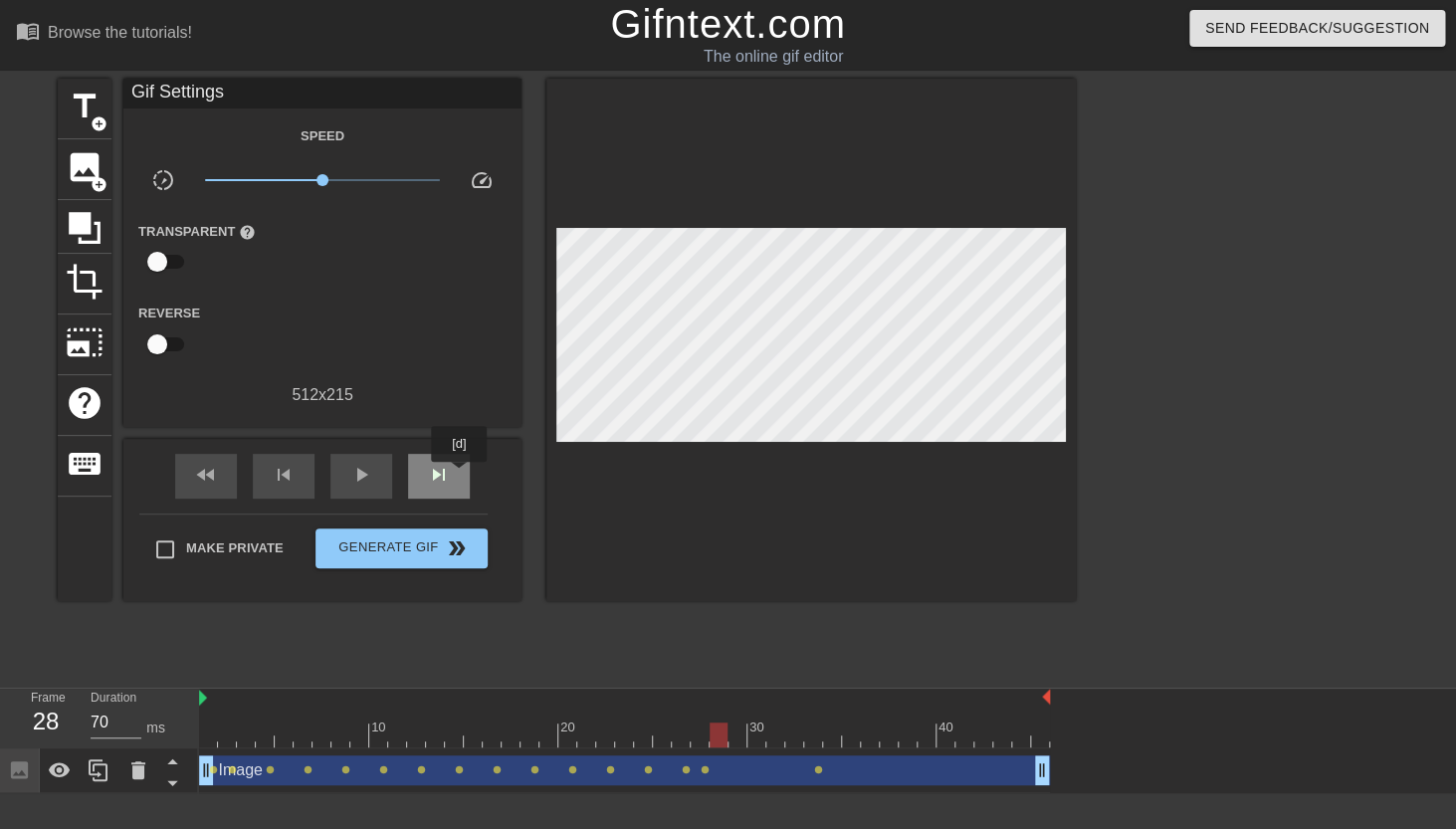 click on "skip_next" at bounding box center (439, 476) 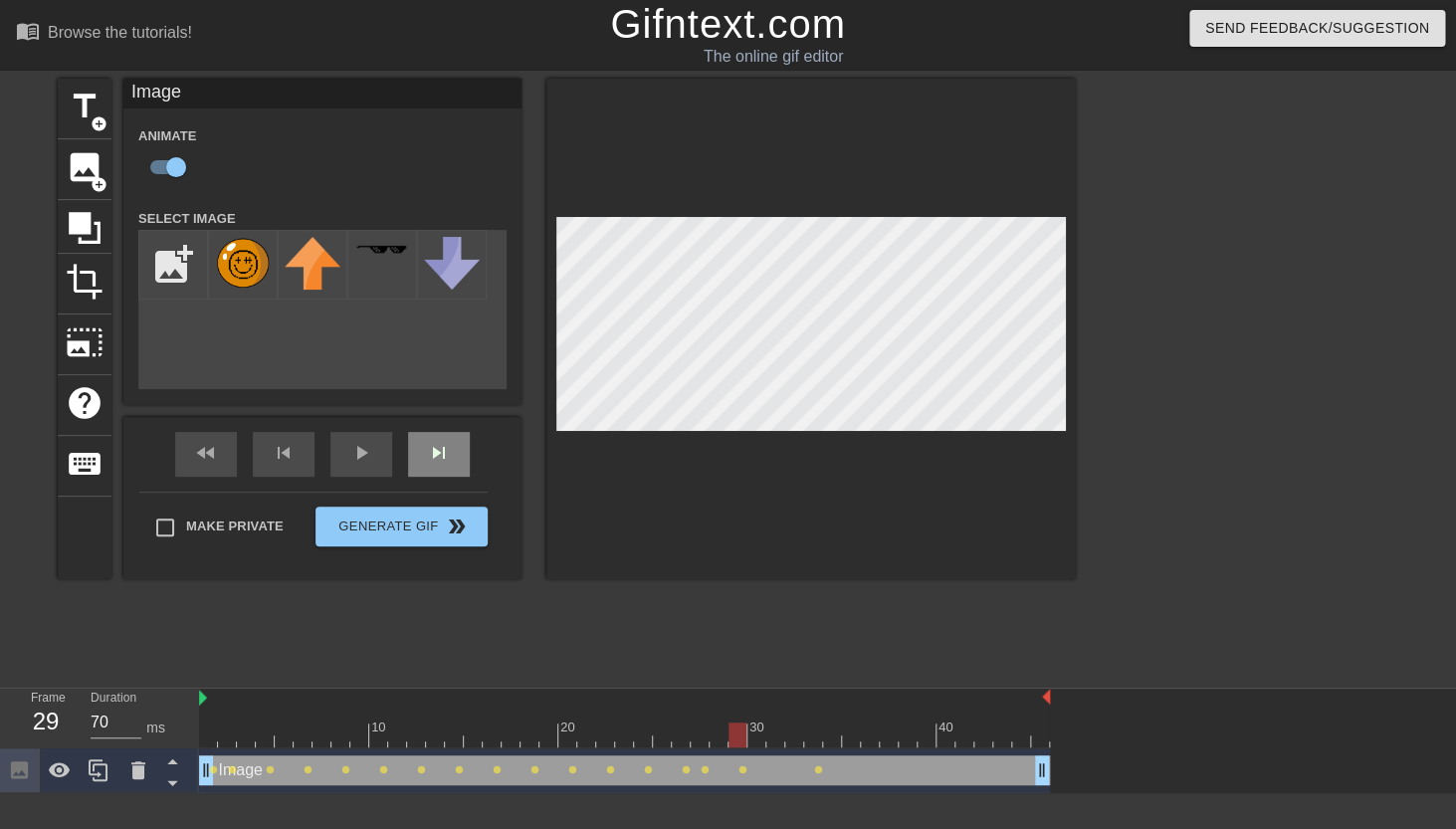 click on "skip_next" at bounding box center [439, 454] 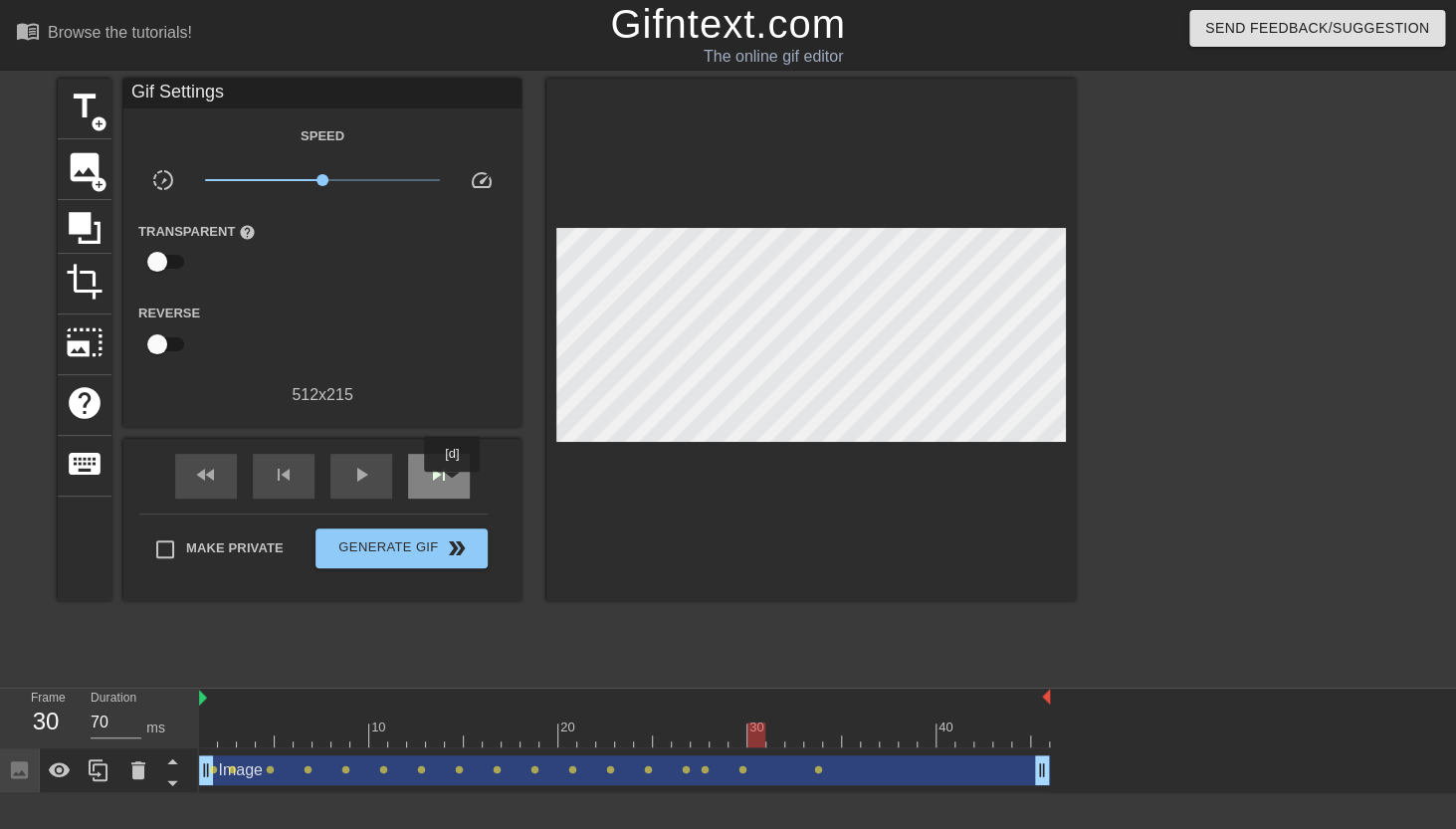 click on "skip_next" at bounding box center [439, 476] 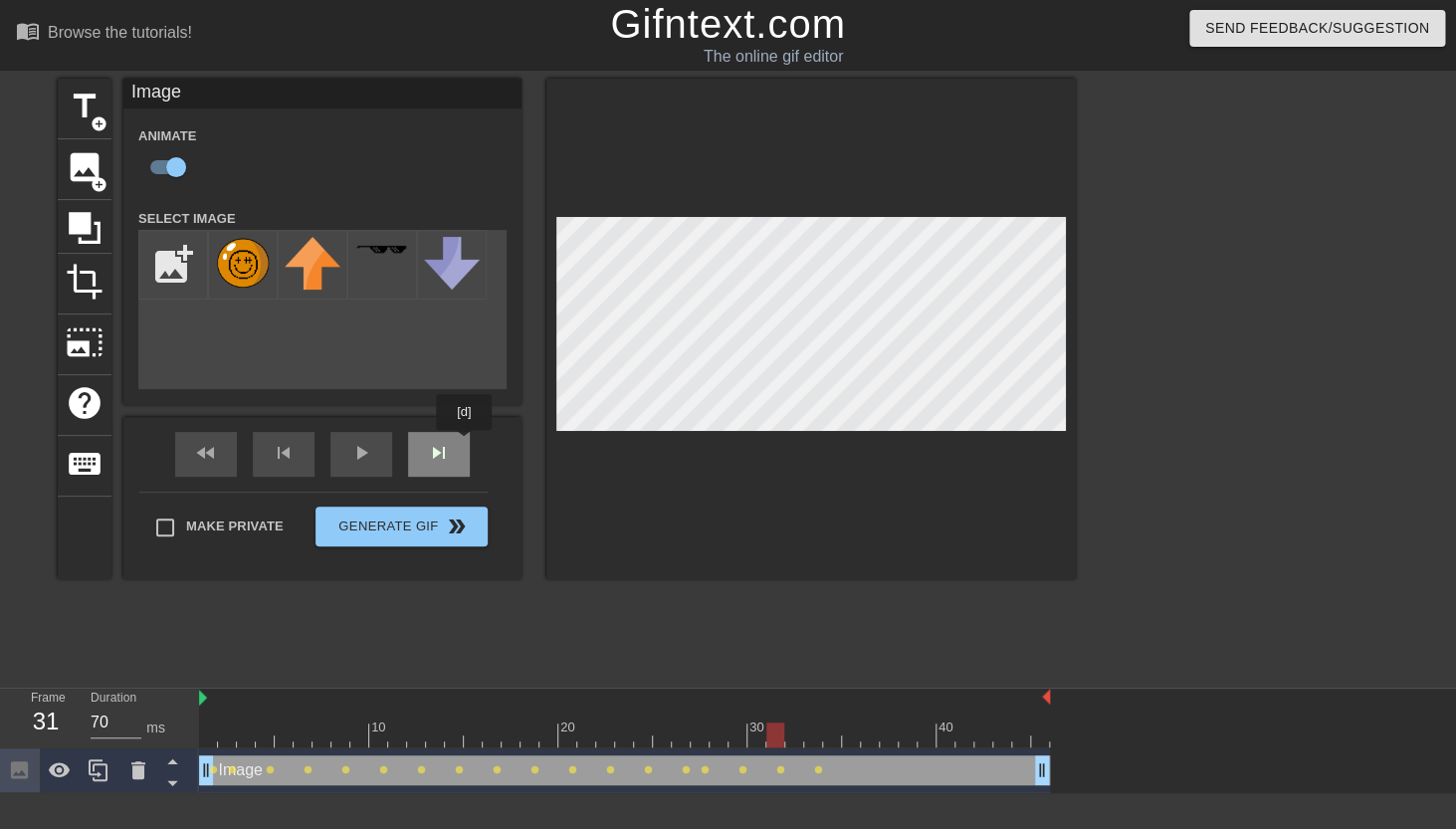 click on "fast_rewind skip_previous play_arrow skip_next" at bounding box center [322, 454] 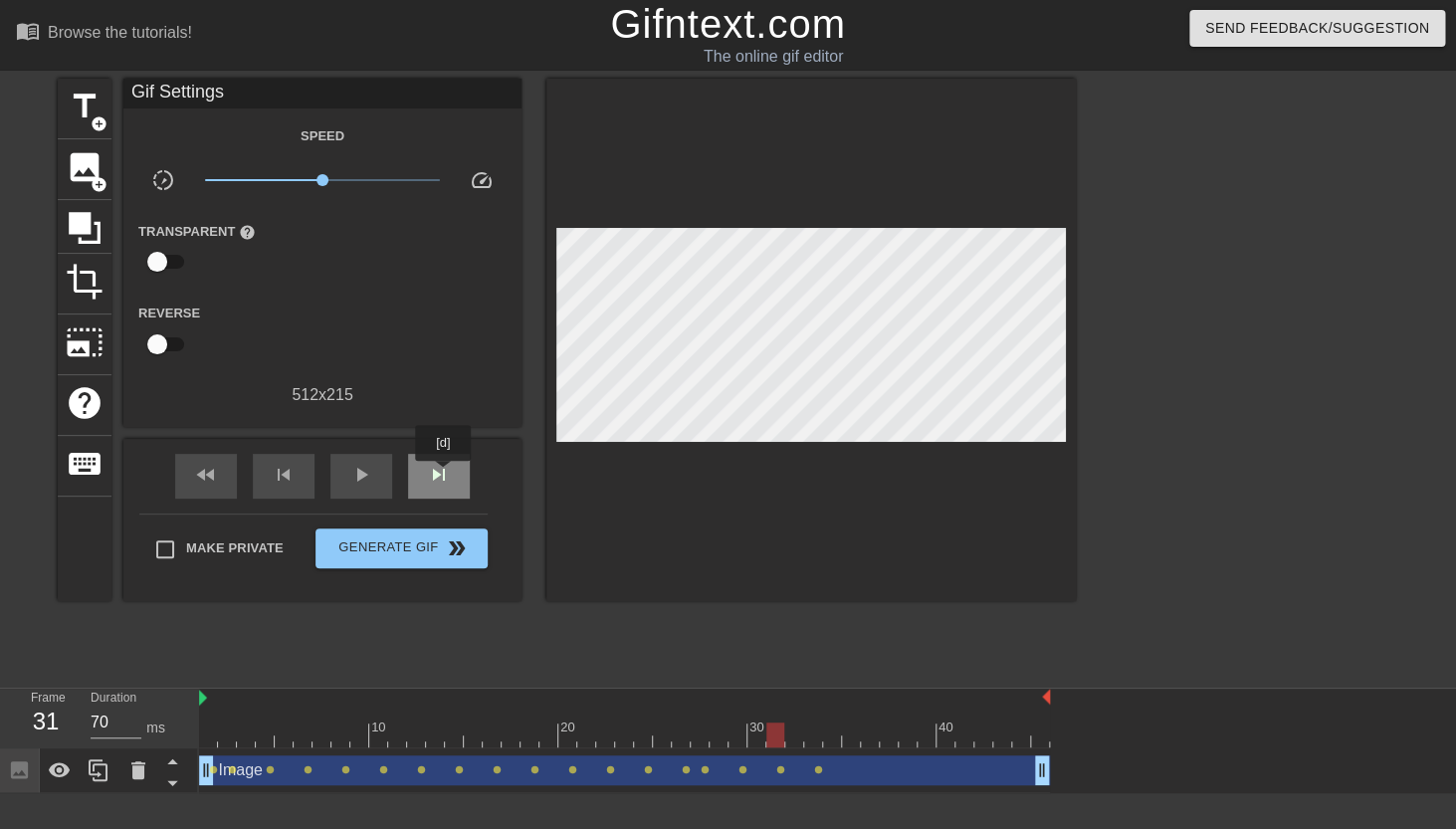 click on "skip_next" at bounding box center (439, 475) 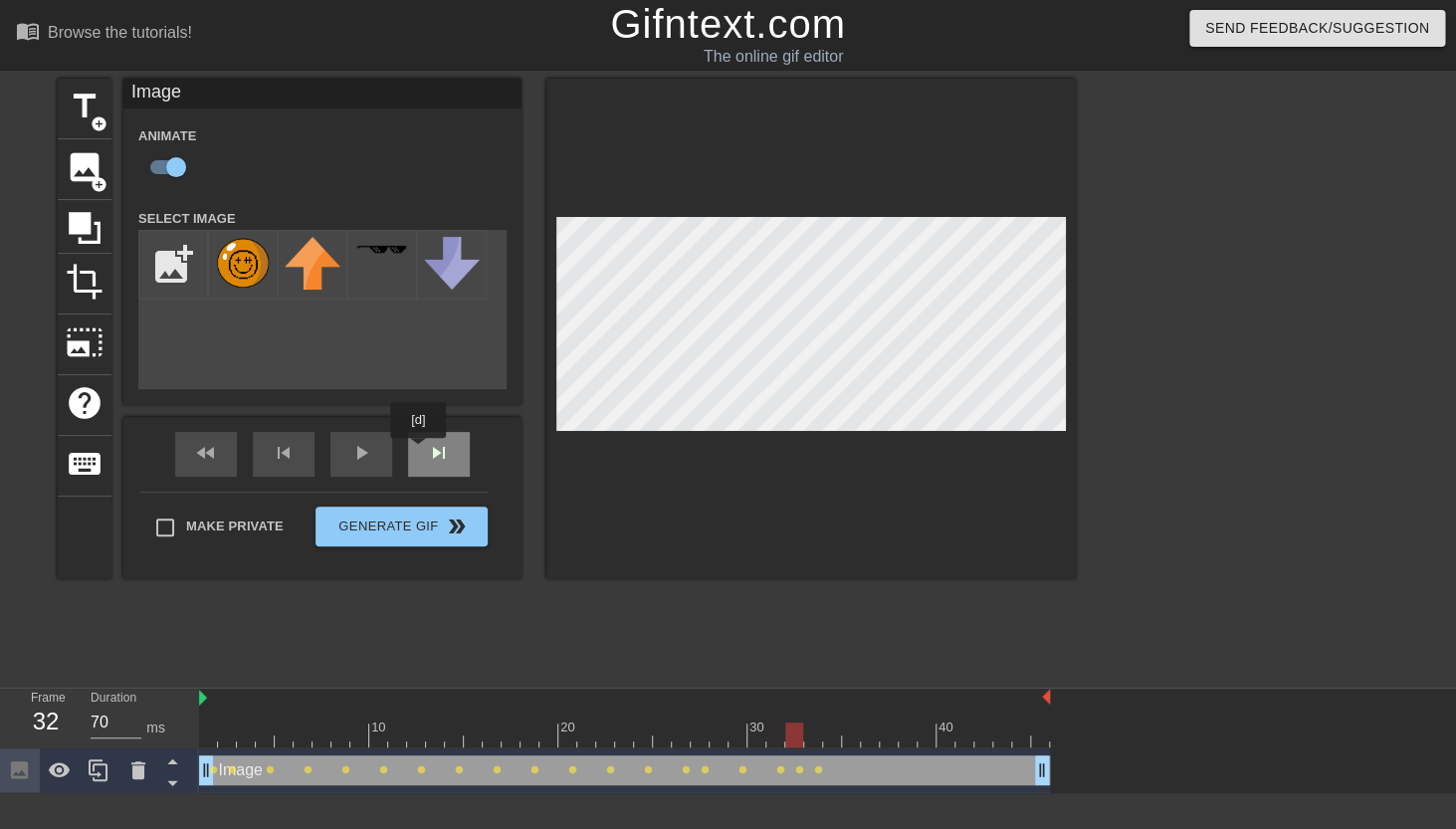 click on "fast_rewind skip_previous play_arrow skip_next" at bounding box center [322, 454] 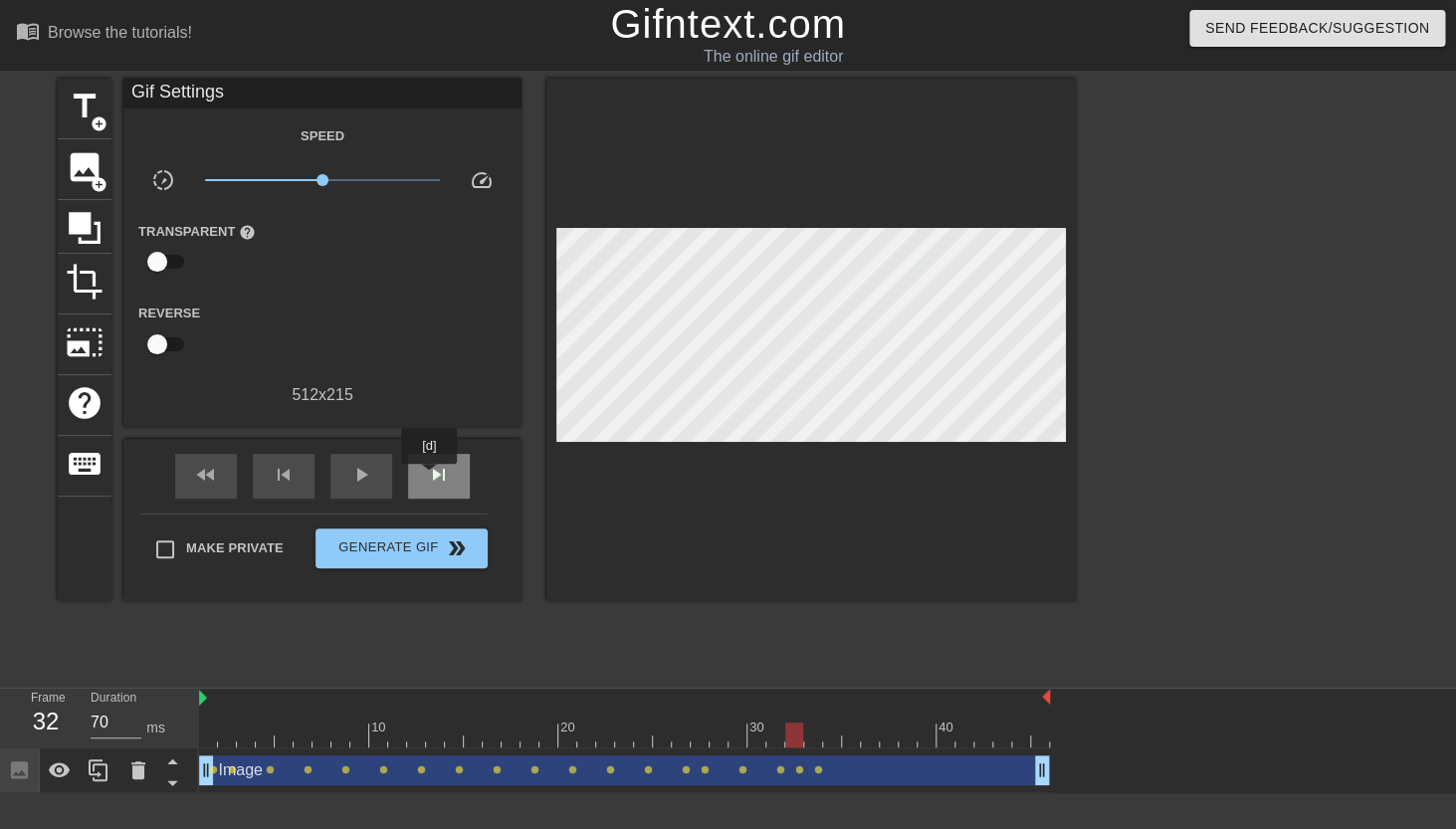 click on "skip_next" at bounding box center [439, 475] 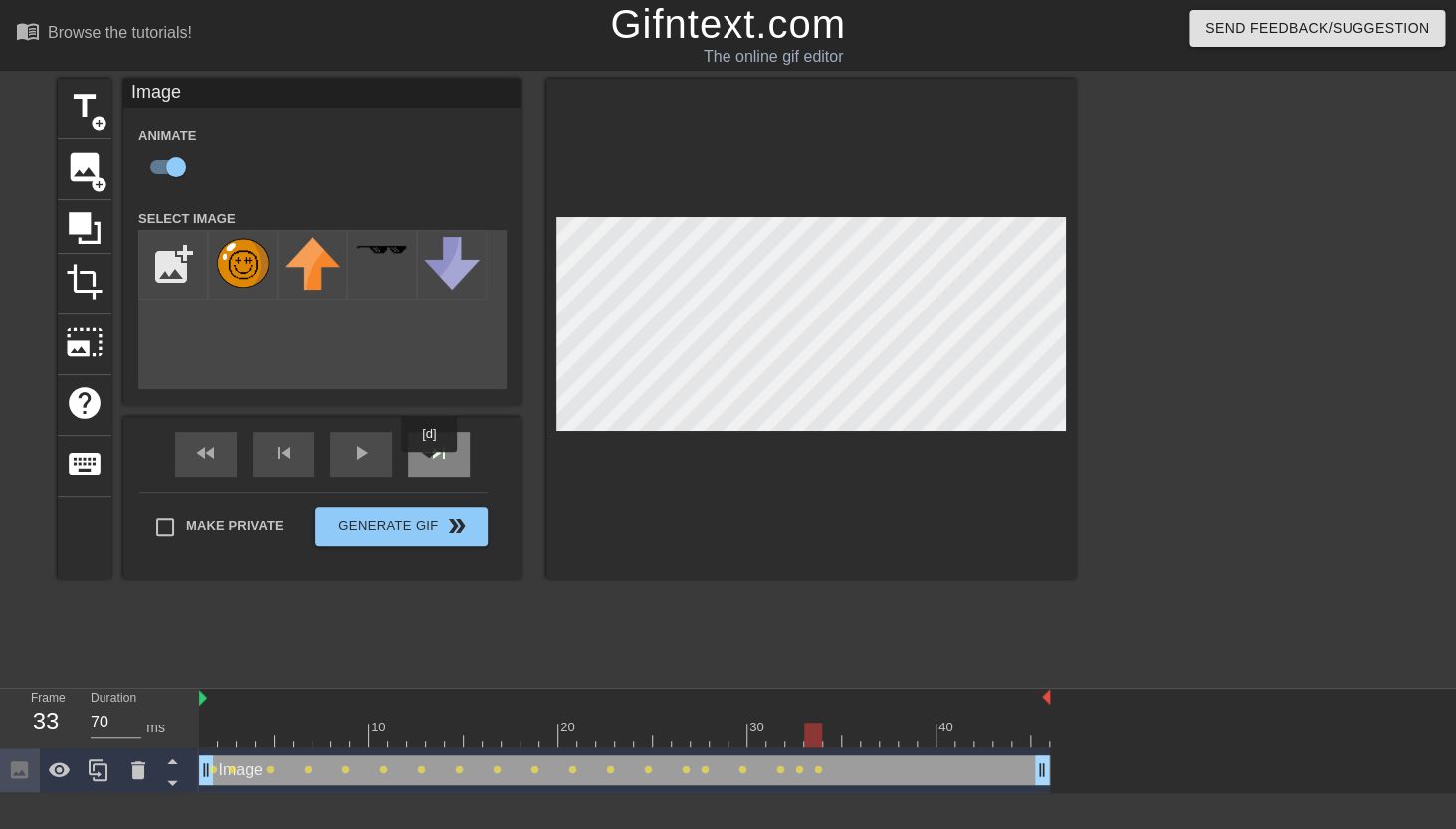 click on "skip_next" at bounding box center (439, 453) 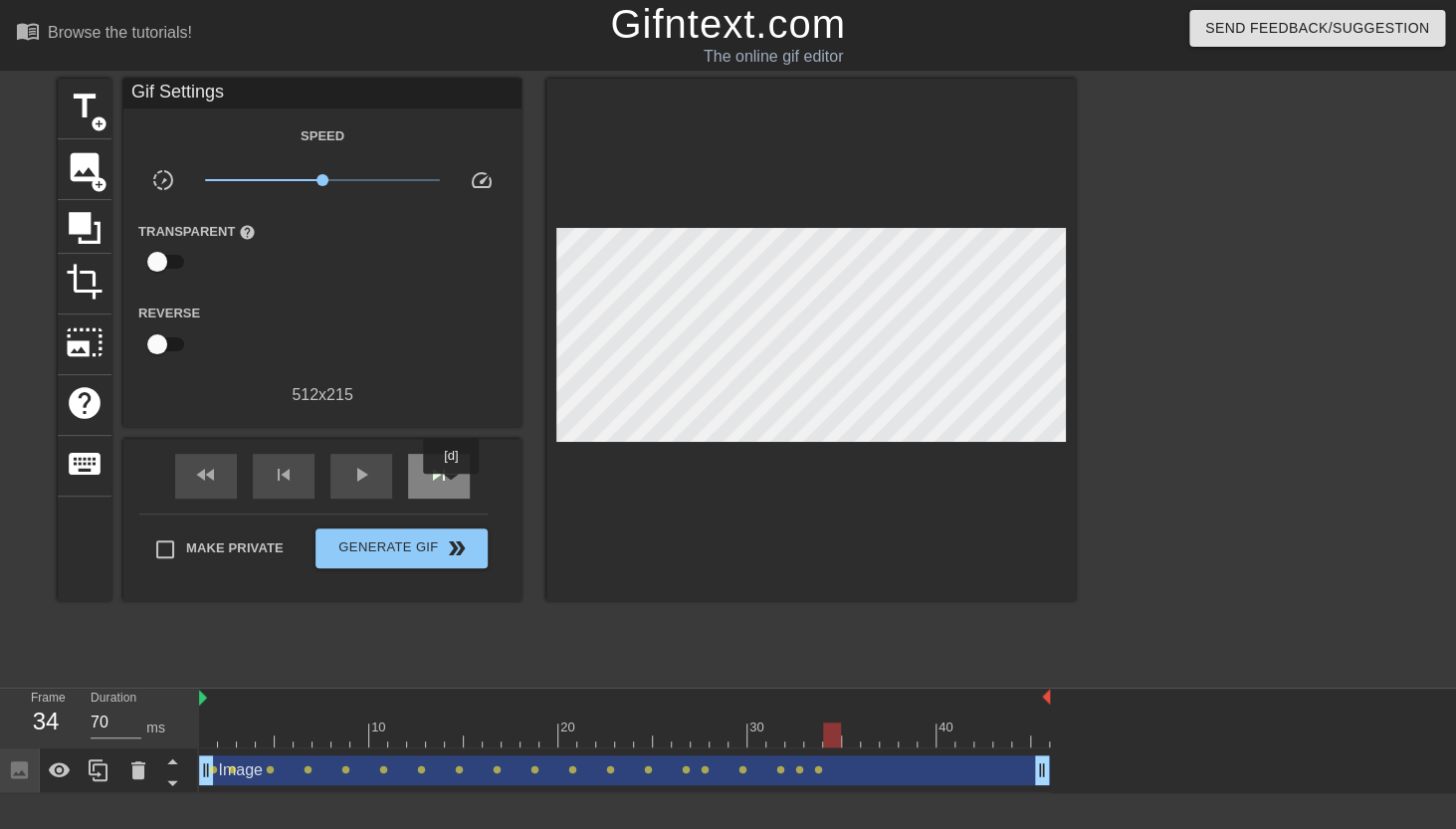 click on "skip_next" at bounding box center (439, 476) 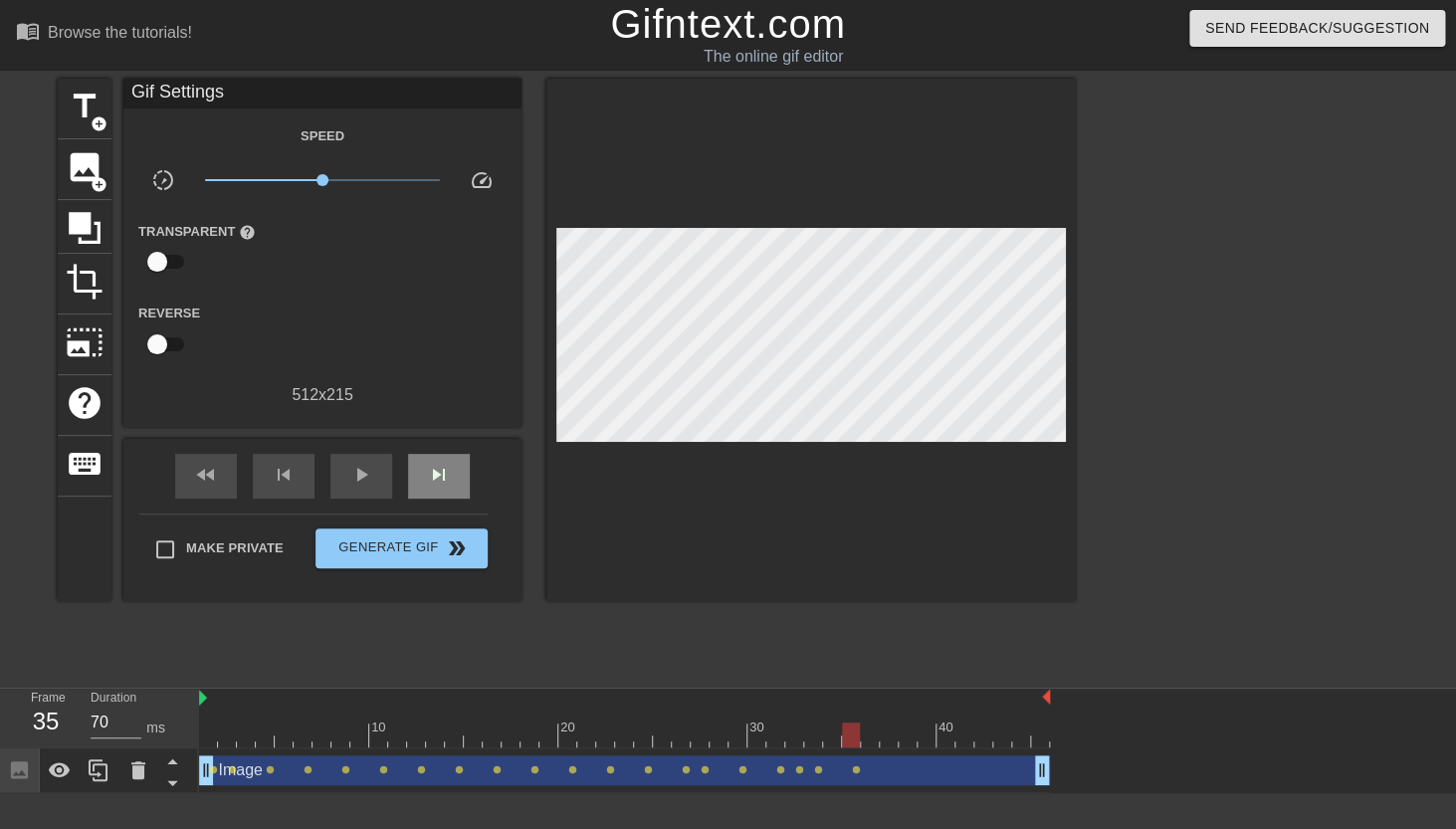 click on "fast_rewind skip_previous play_arrow skip_next" at bounding box center (322, 476) 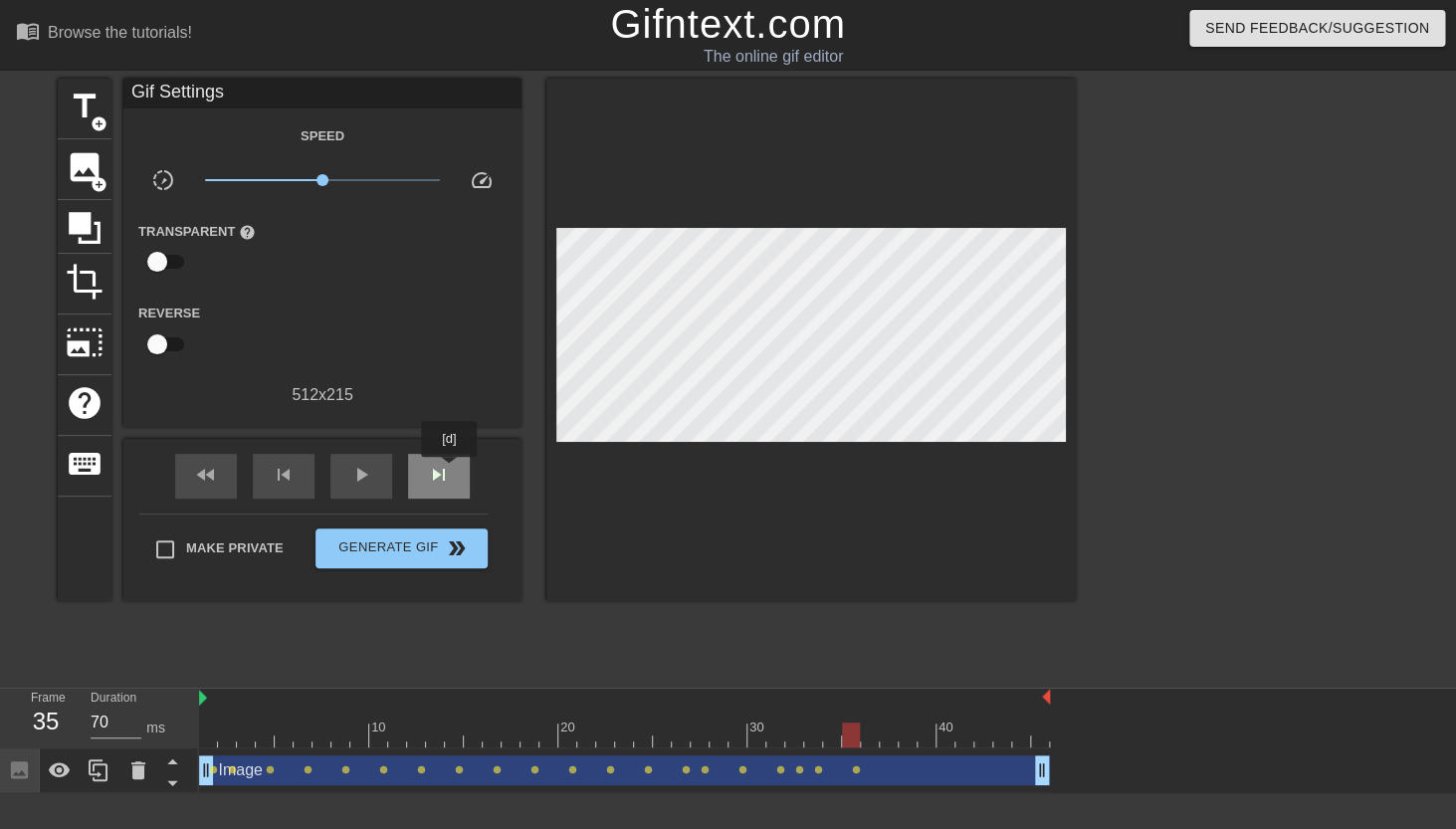 click on "skip_next" at bounding box center [439, 475] 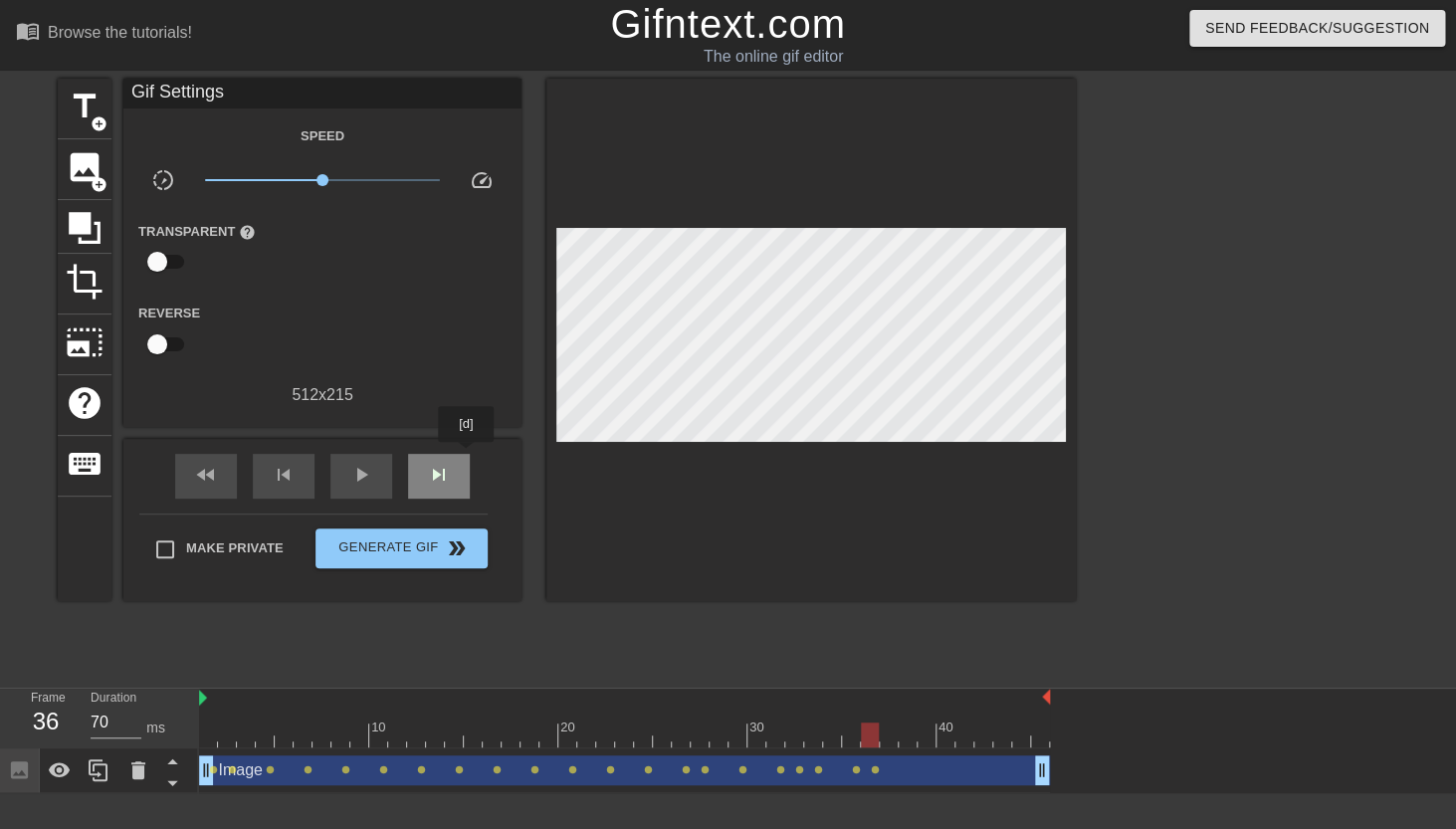 click on "skip_next" at bounding box center (439, 476) 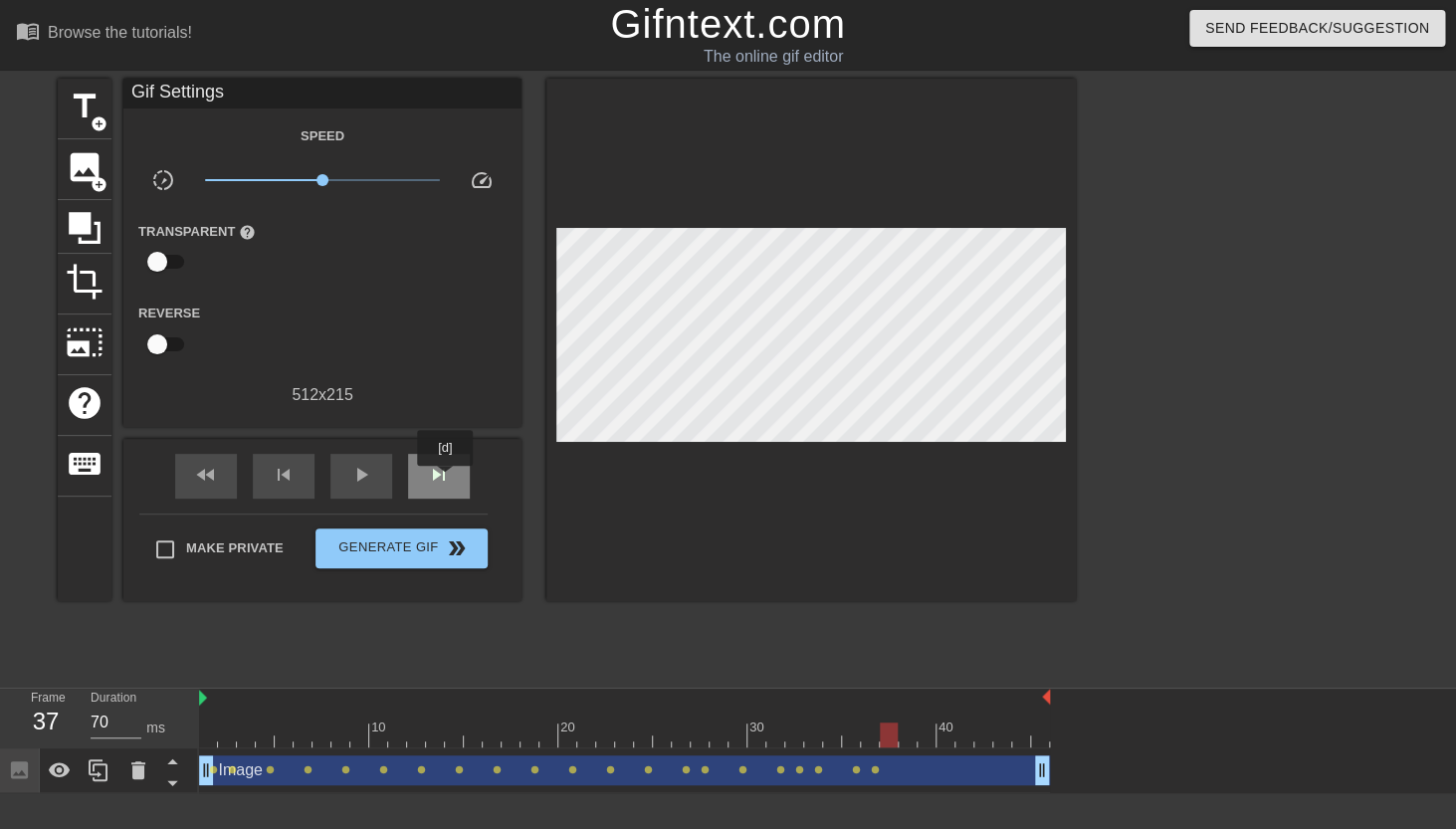 click on "skip_next" at bounding box center [439, 475] 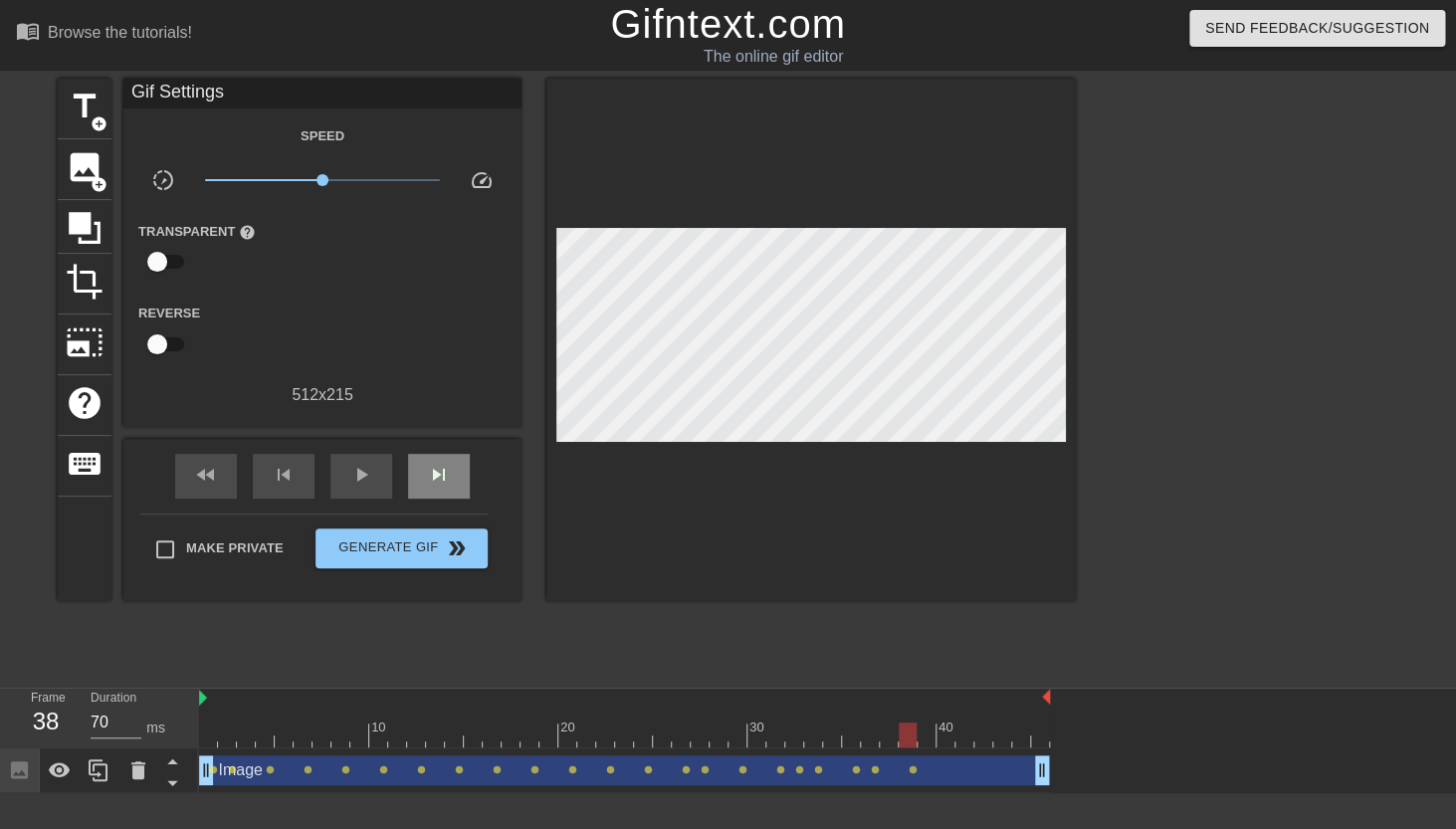 click on "fast_rewind skip_previous play_arrow skip_next" at bounding box center (322, 476) 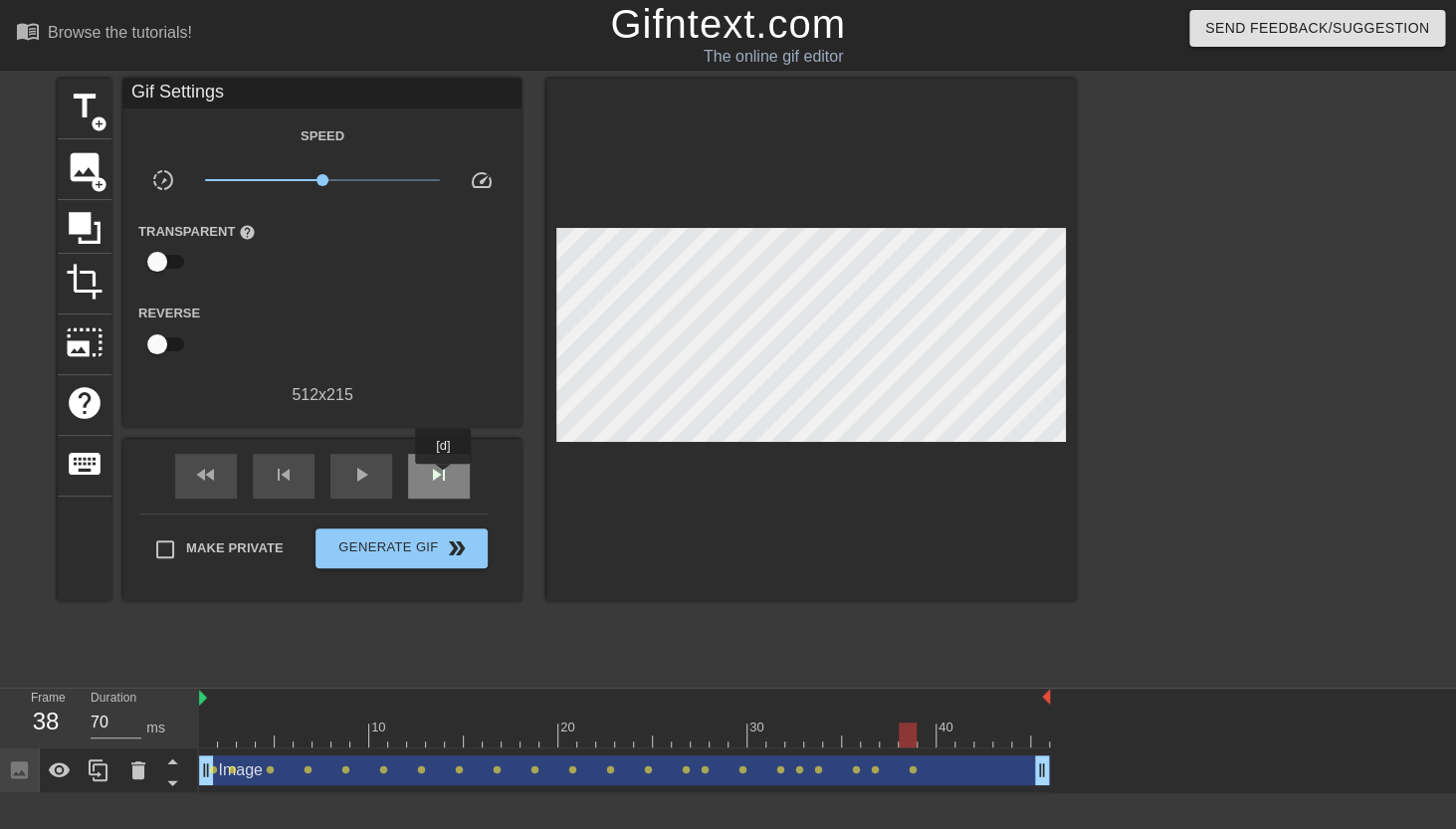 click on "skip_next" at bounding box center [439, 475] 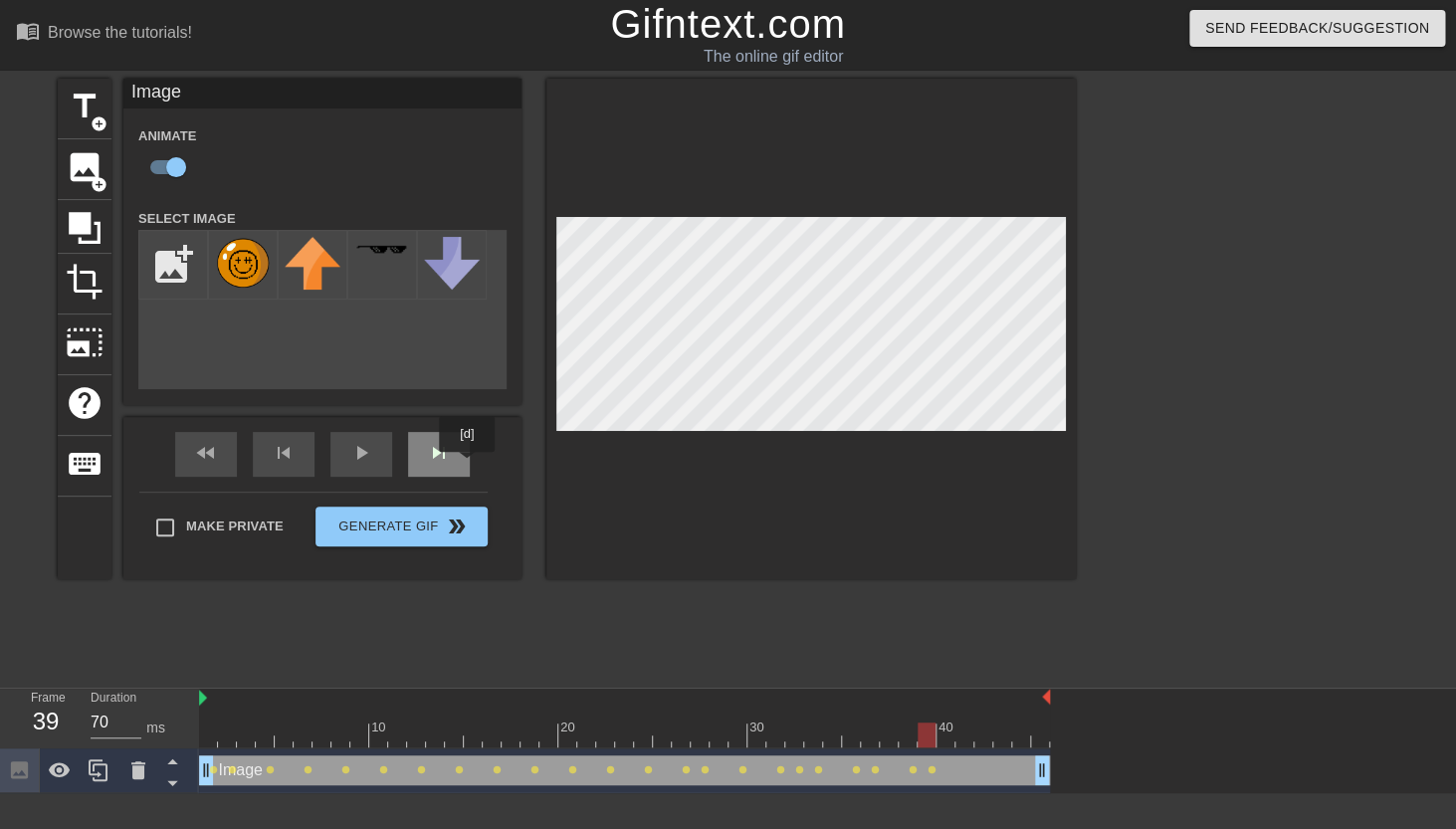 click on "skip_next" at bounding box center [439, 454] 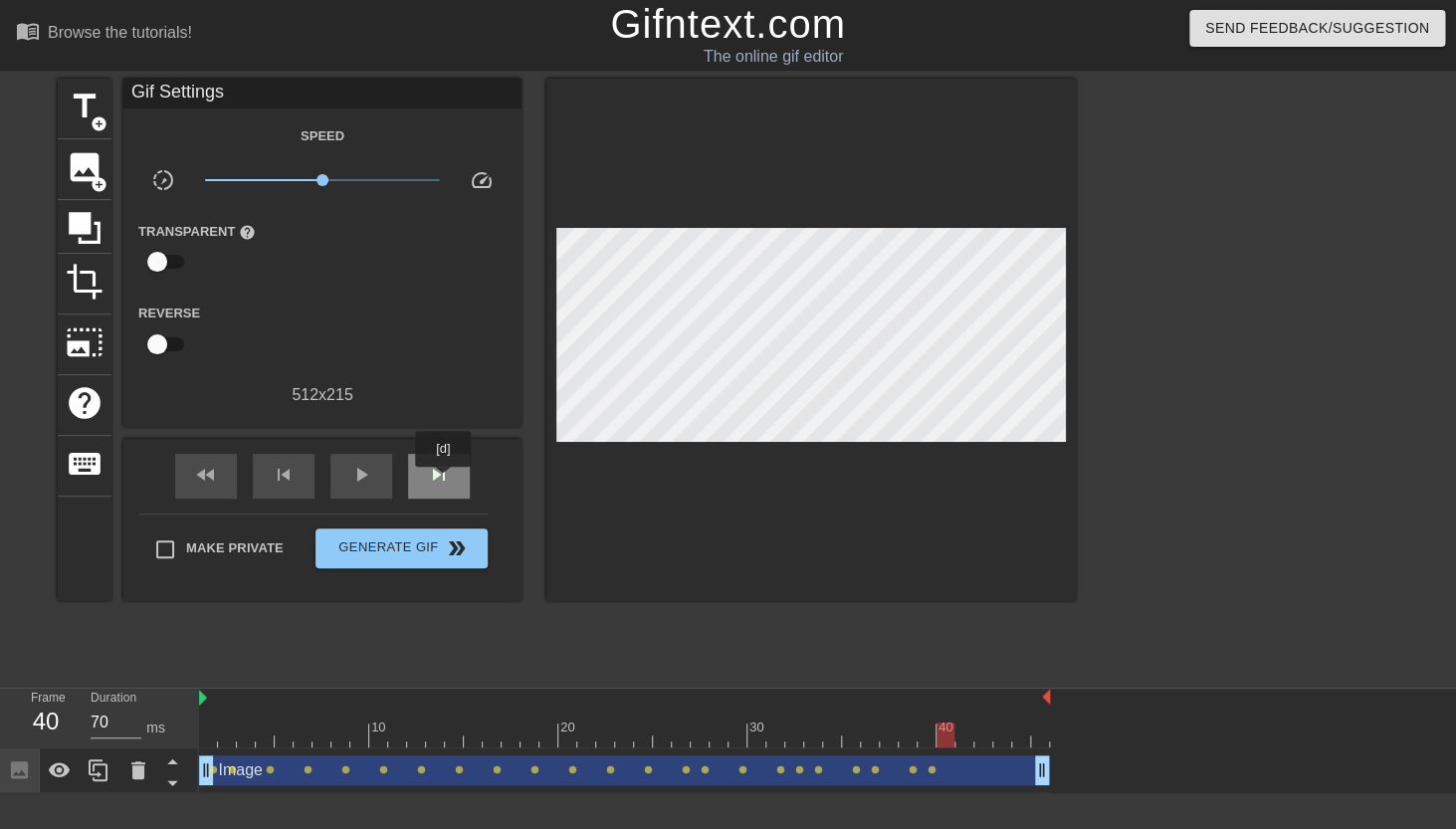 click on "skip_next" at bounding box center (439, 475) 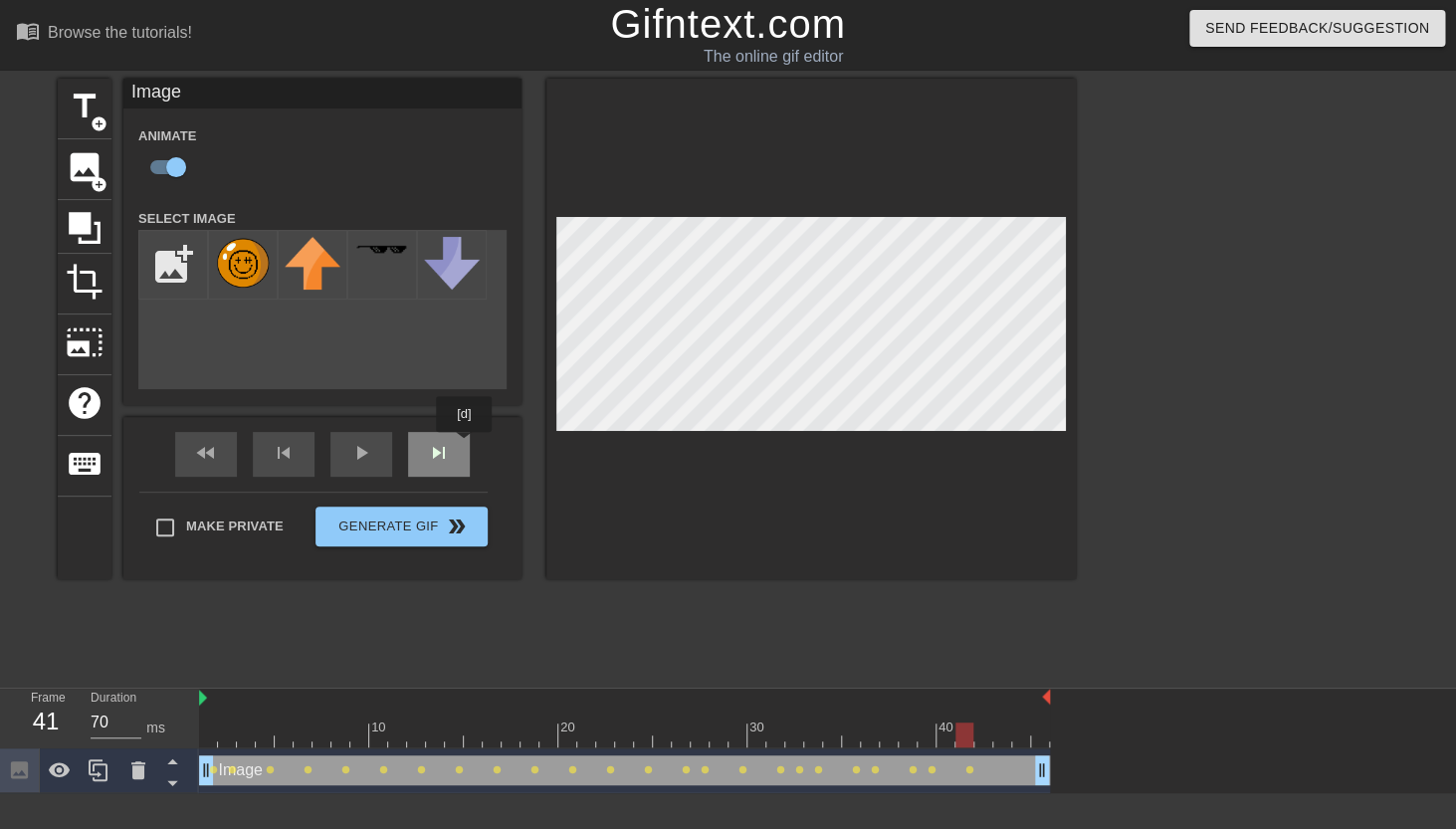 click on "skip_next" at bounding box center [439, 453] 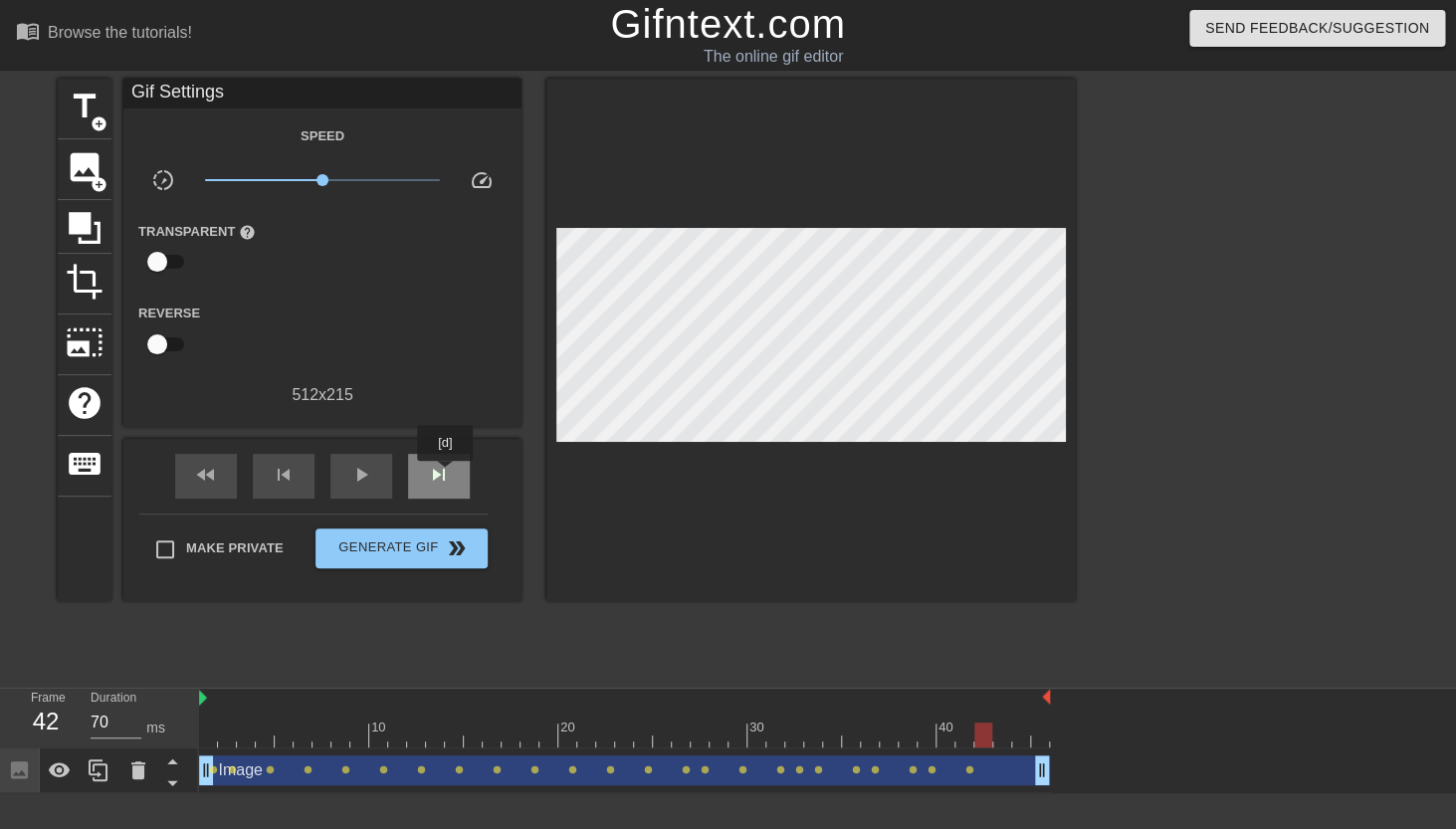 click on "skip_next" at bounding box center (439, 475) 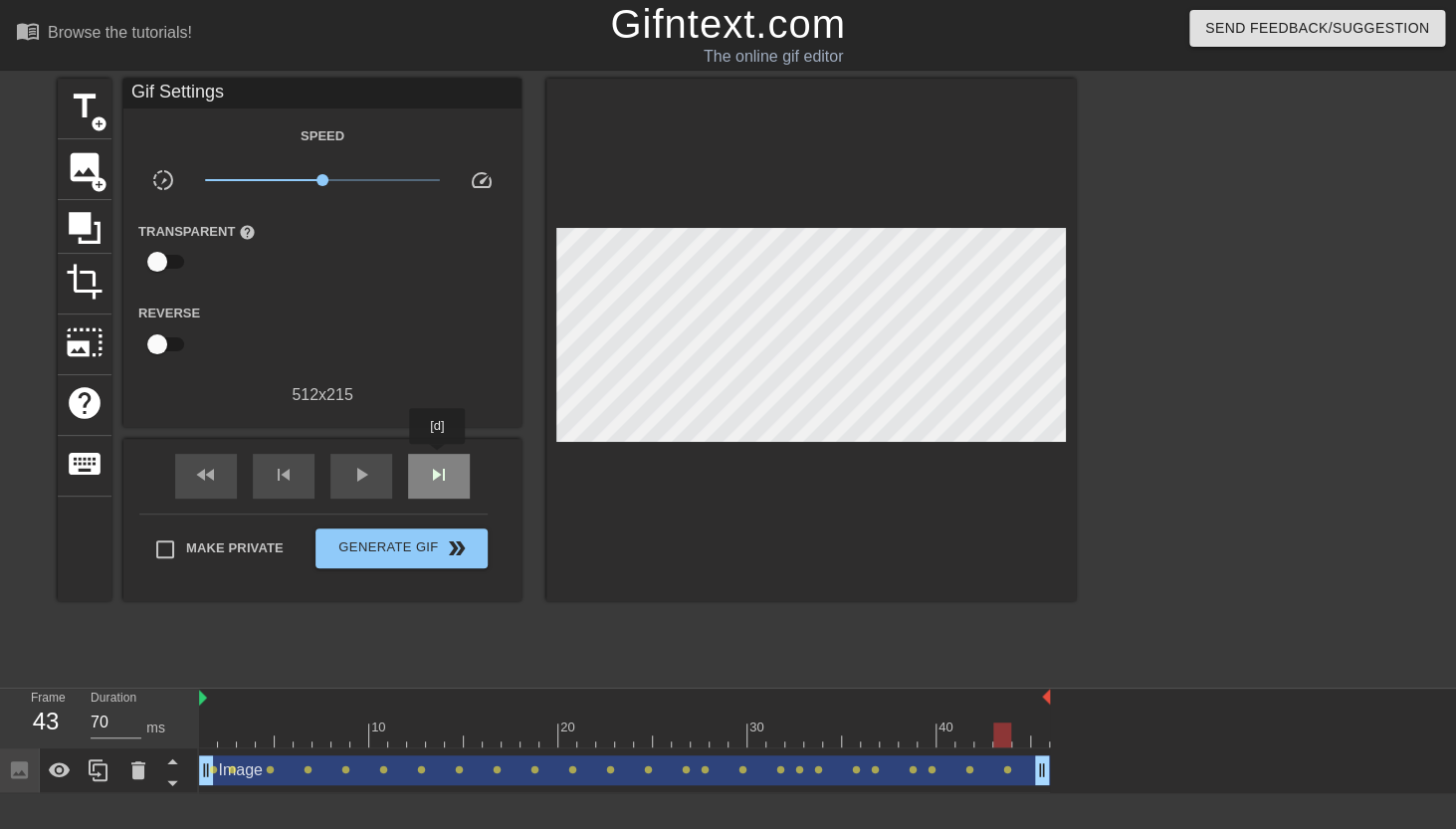 click on "skip_next" at bounding box center (439, 476) 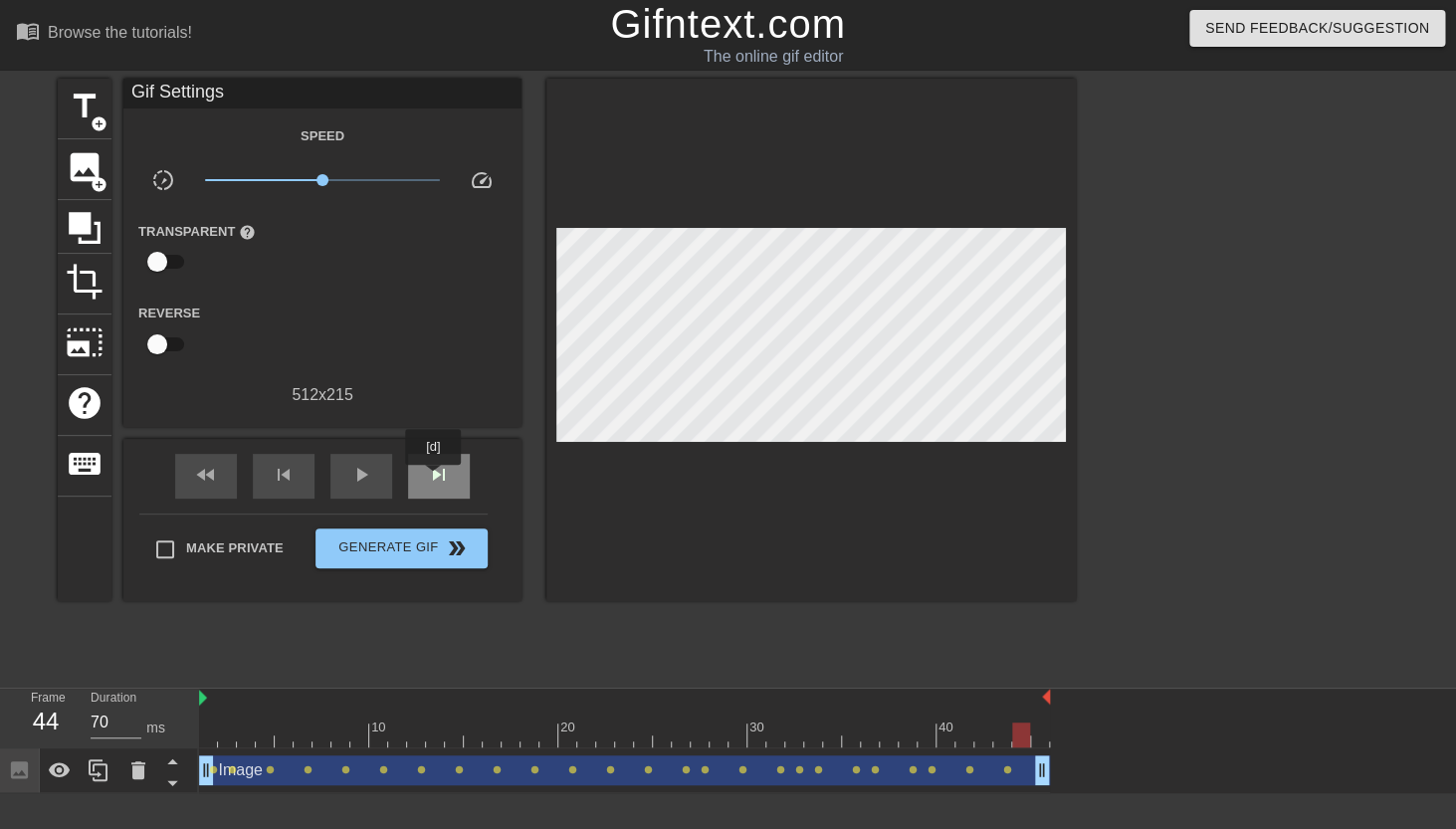 click on "skip_next" at bounding box center (439, 475) 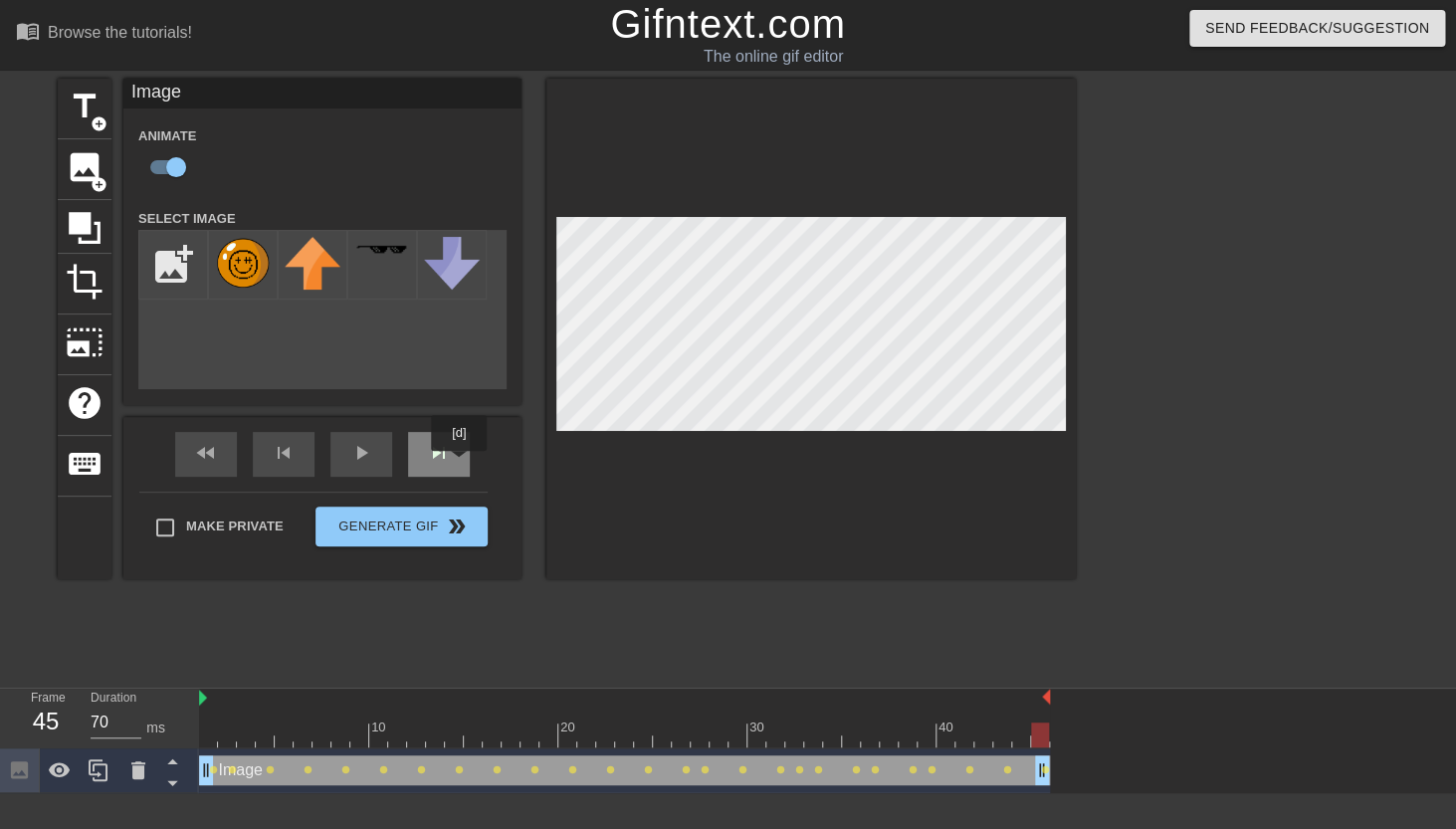 click on "skip_next" at bounding box center [439, 454] 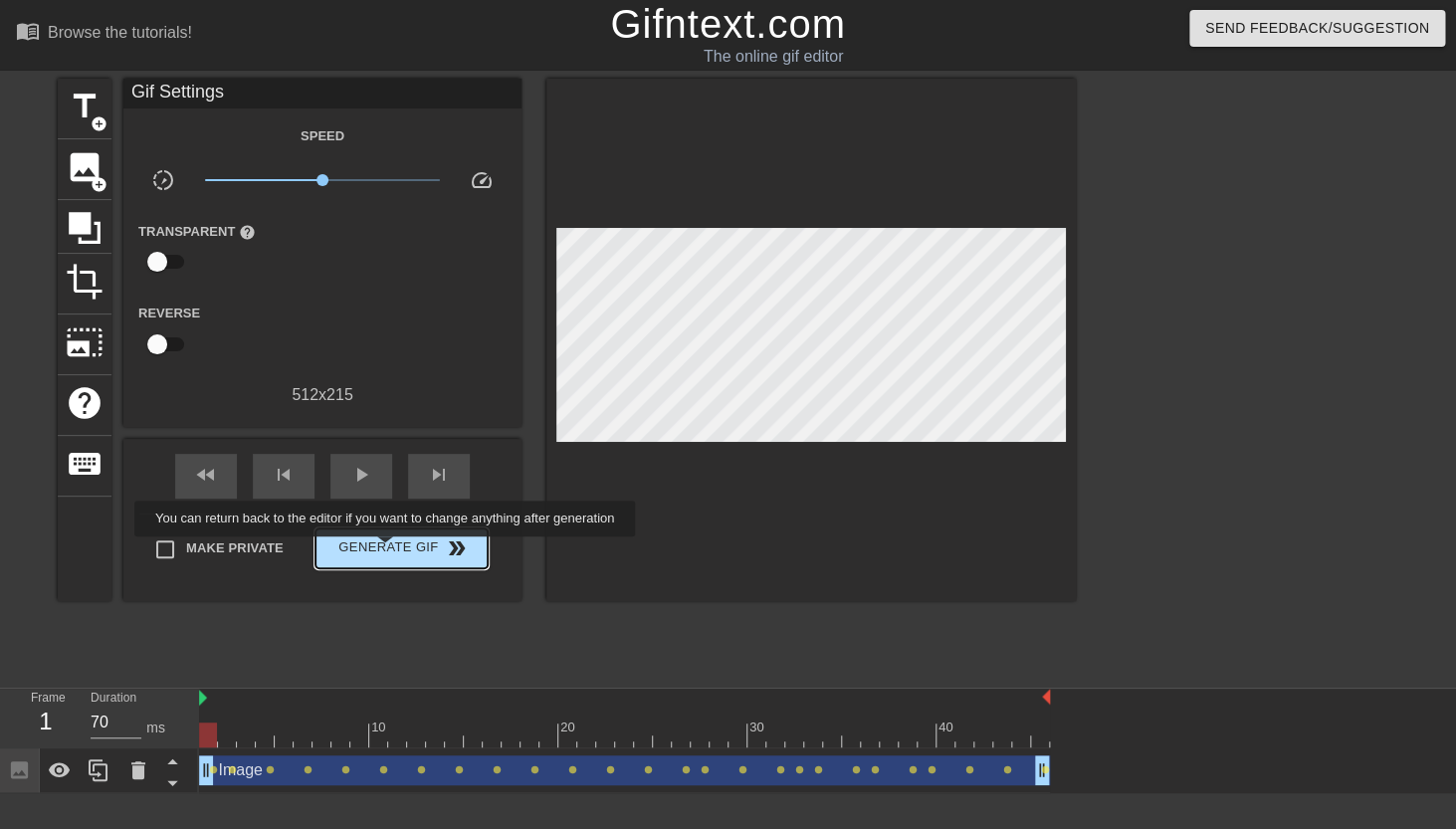 click on "Generate Gif double_arrow" at bounding box center [401, 548] 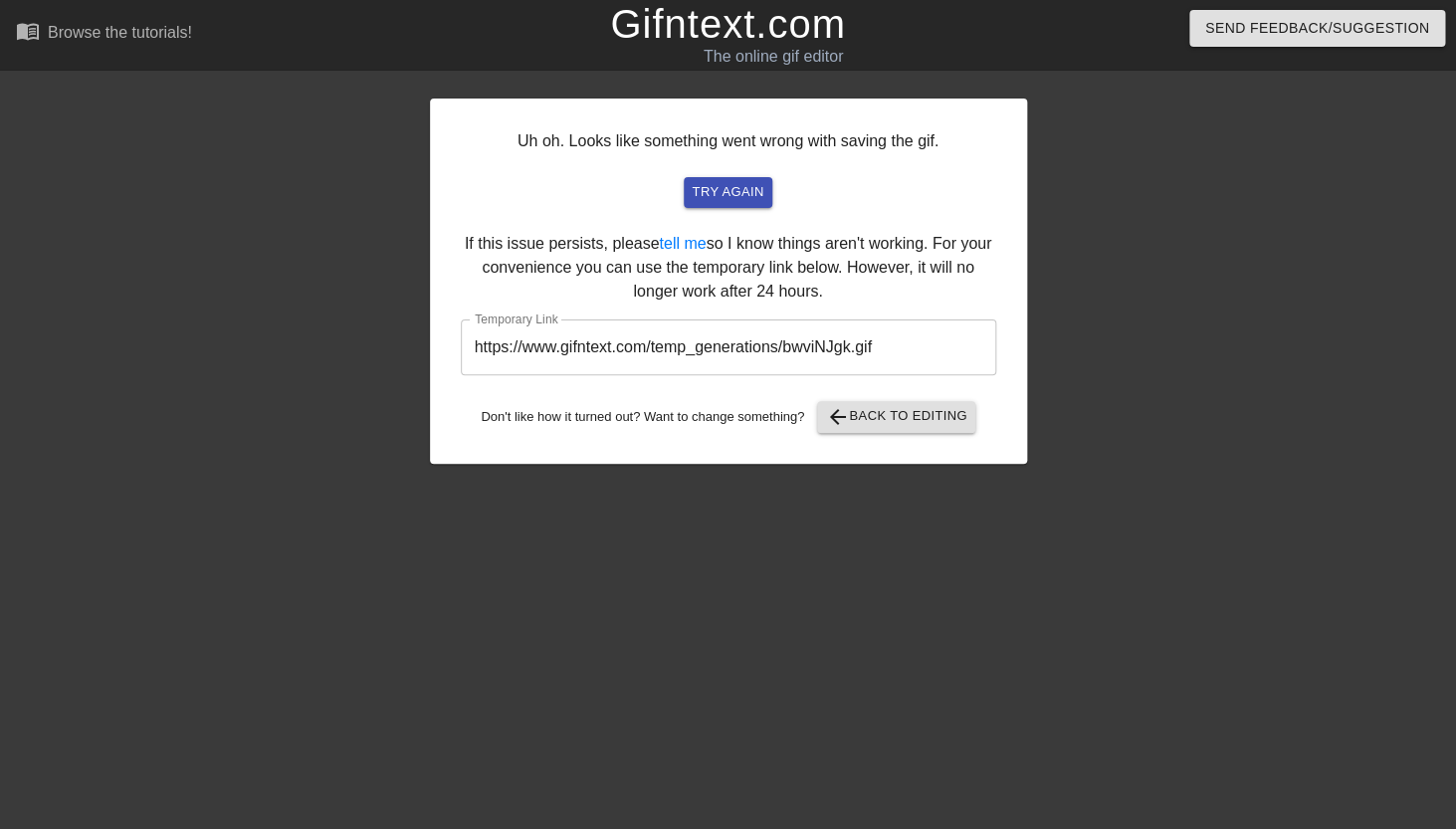 click on "https://www.gifntext.com/temp_generations/bwviNJgk.gif" at bounding box center [728, 347] 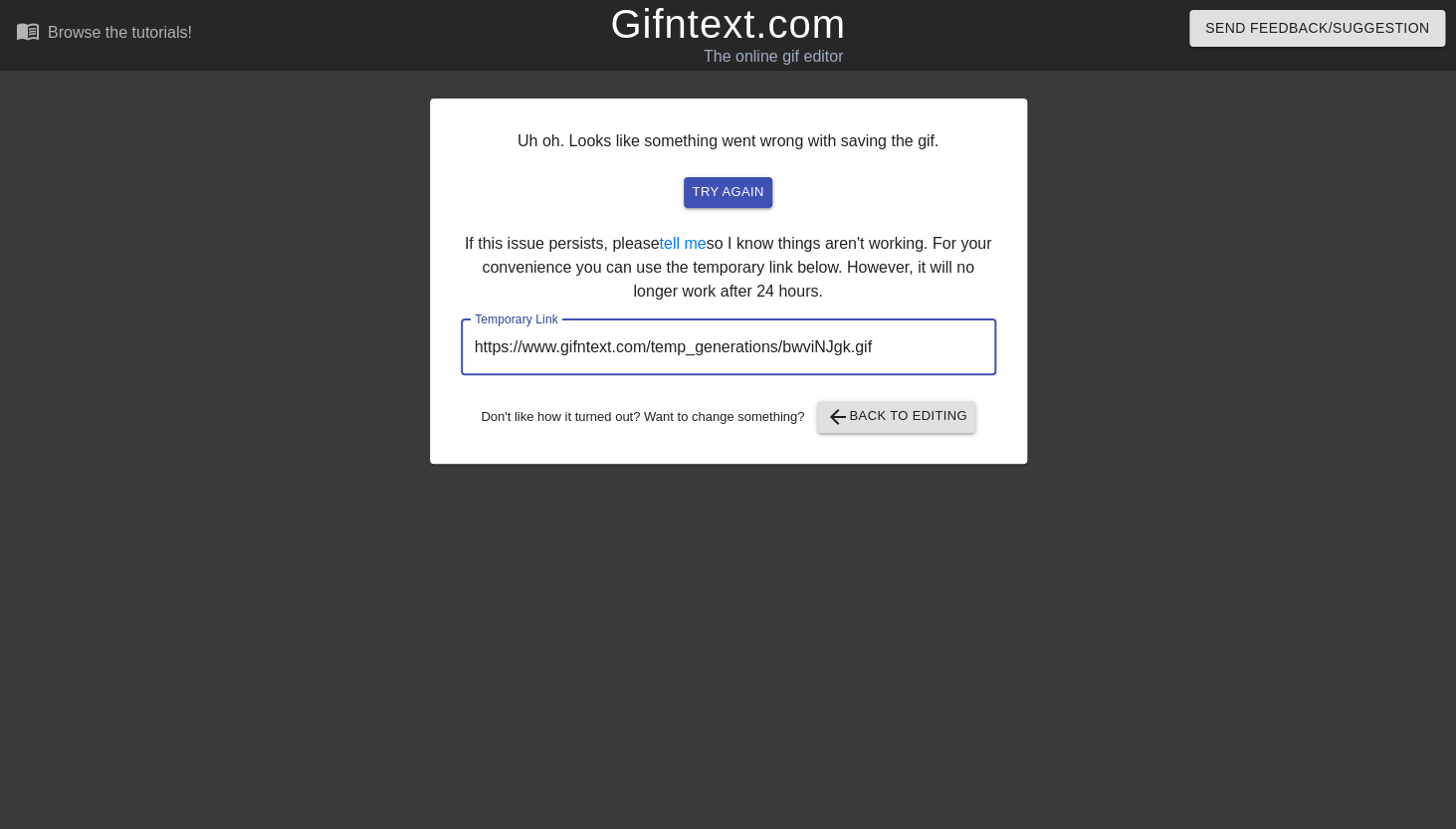 click on "https://www.gifntext.com/temp_generations/bwviNJgk.gif" at bounding box center (728, 347) 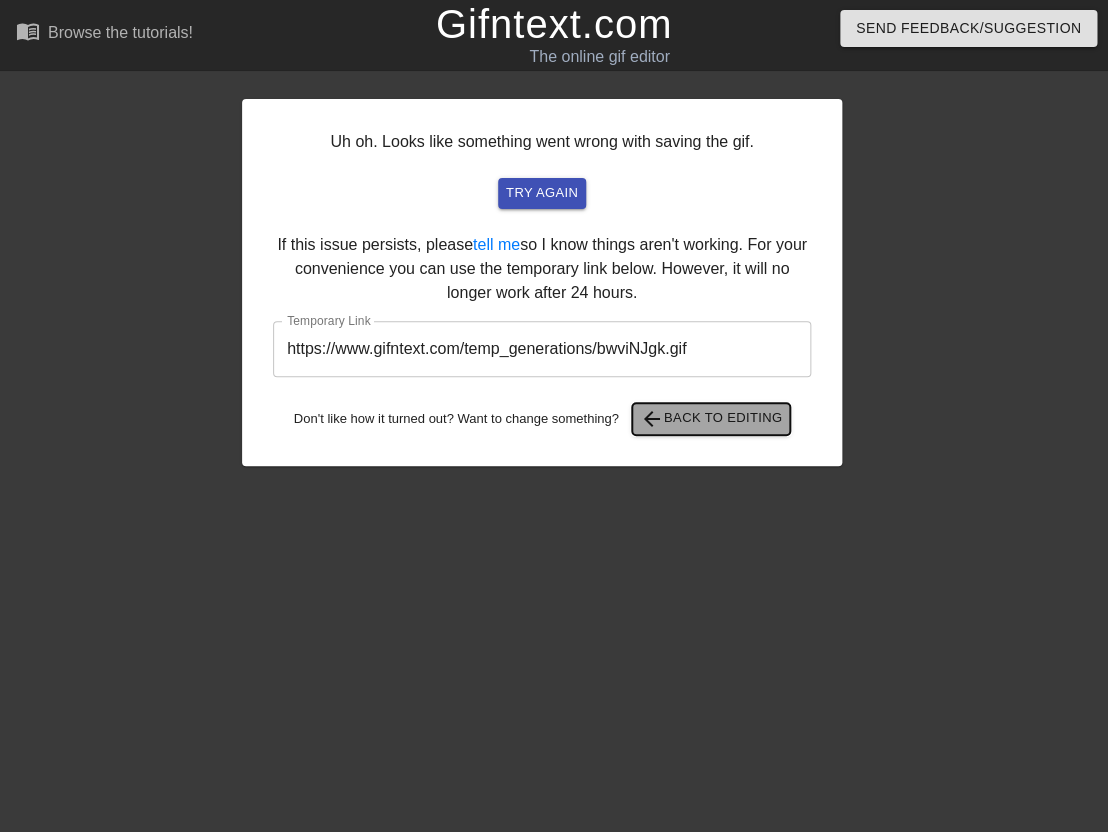 click on "arrow_back Back to Editing" at bounding box center [711, 419] 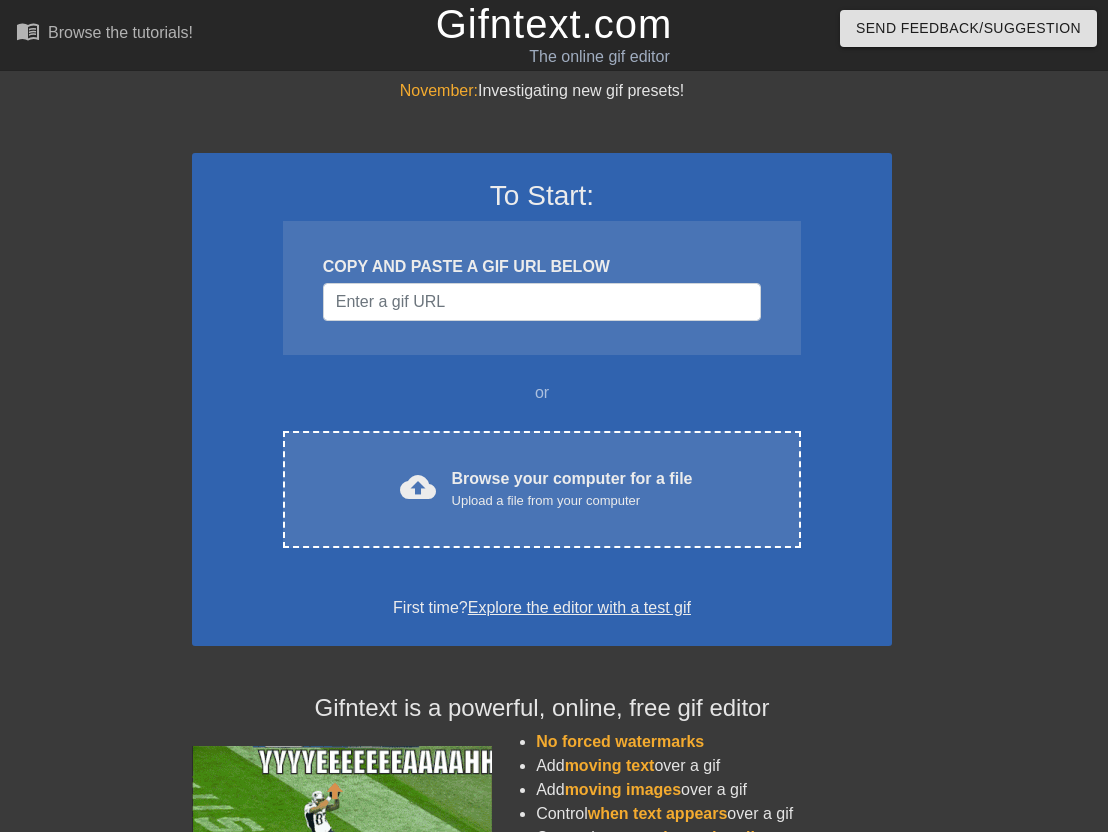 scroll, scrollTop: 0, scrollLeft: 0, axis: both 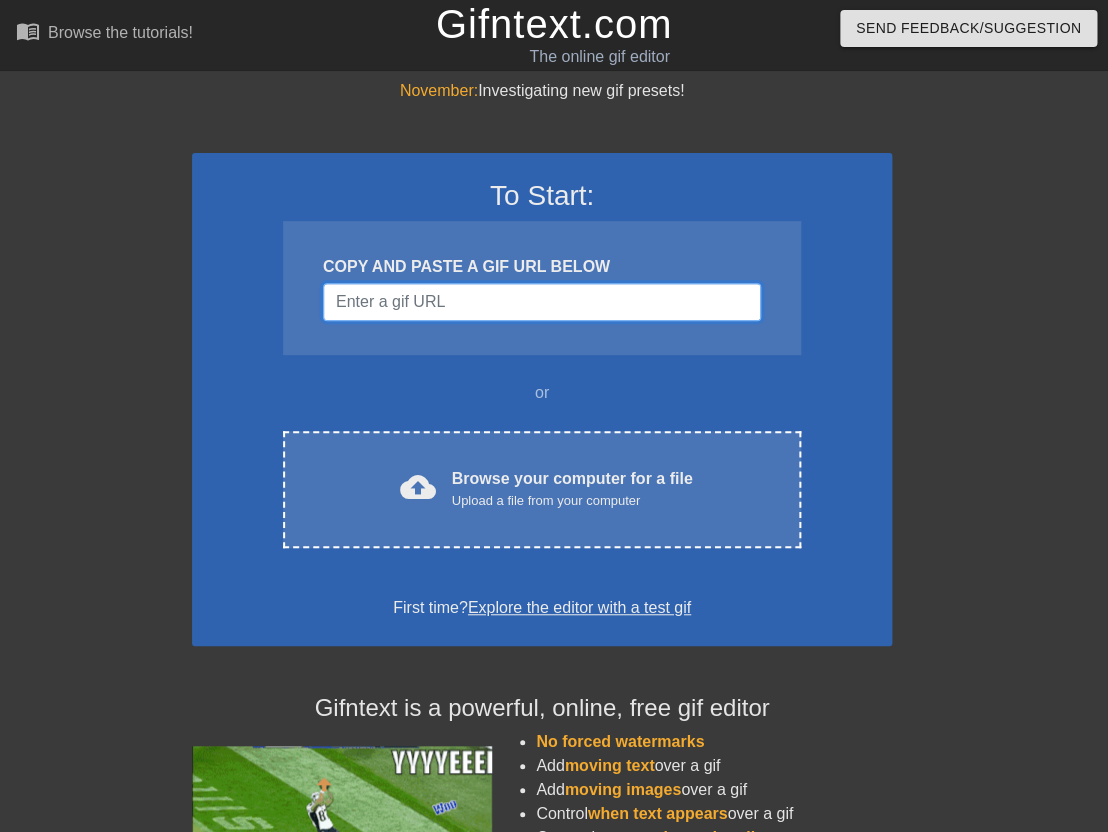 click at bounding box center (542, 302) 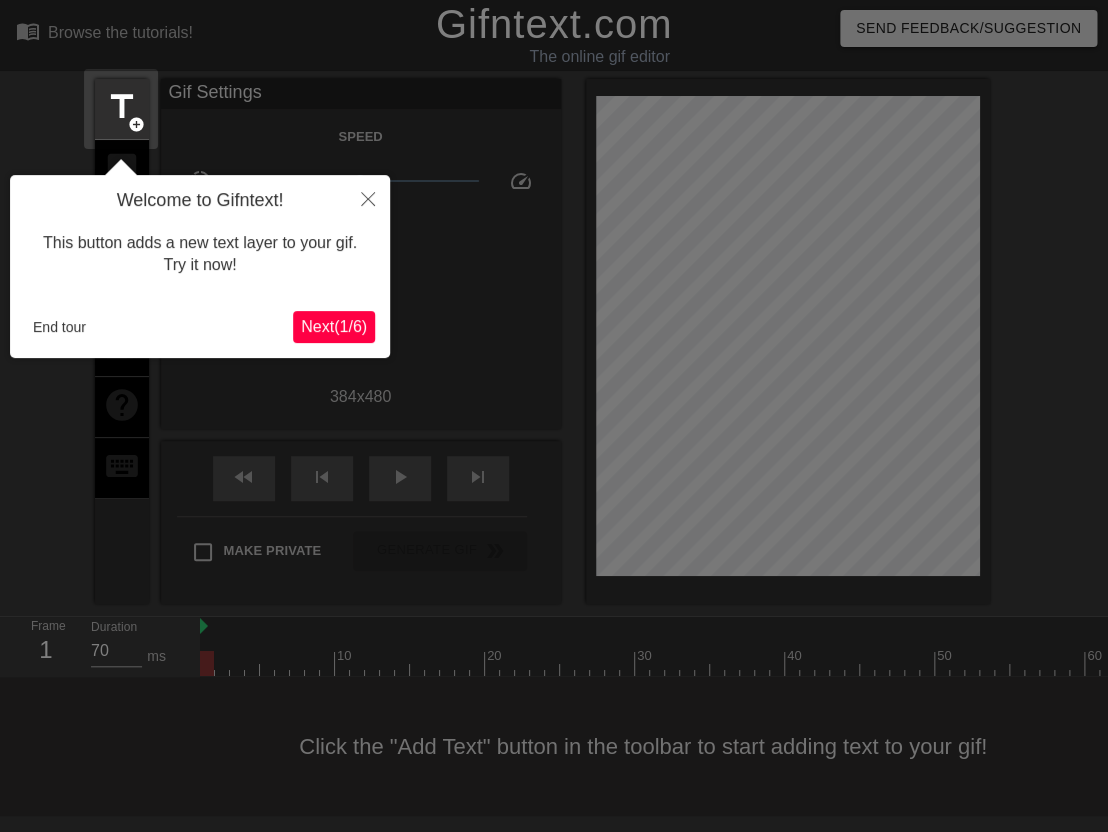 scroll, scrollTop: 0, scrollLeft: 0, axis: both 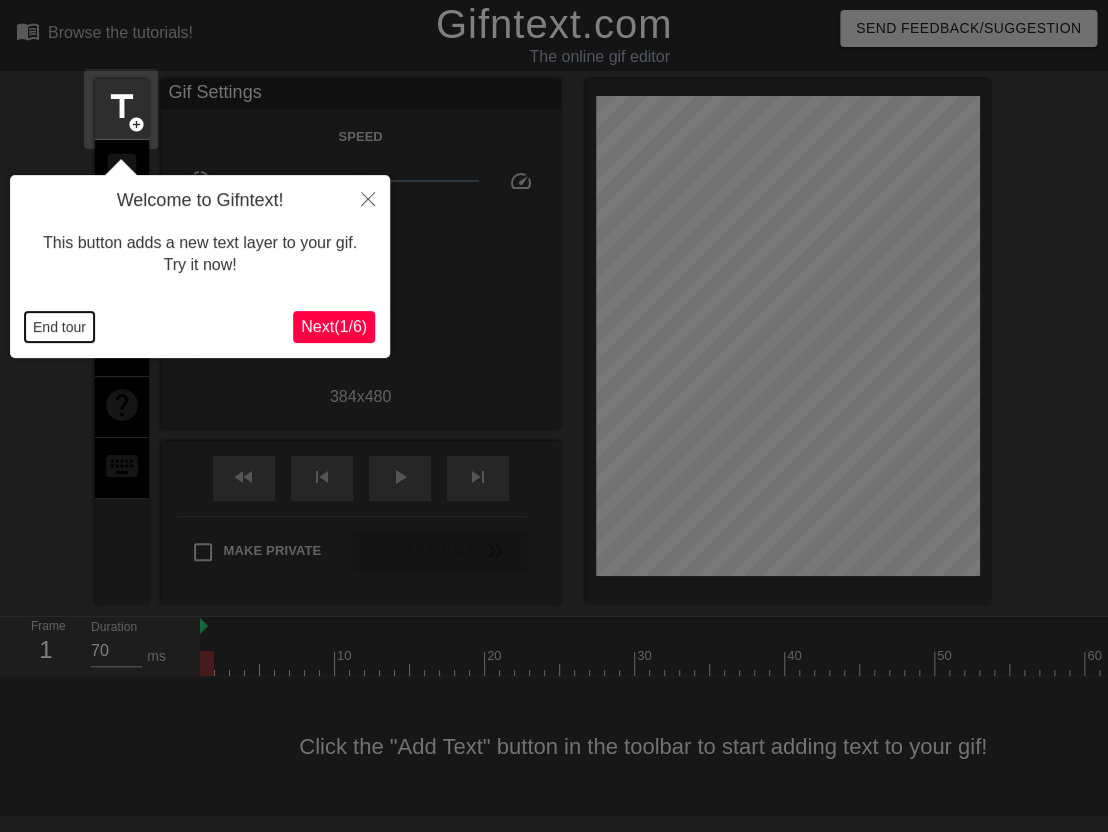 click on "End tour" at bounding box center [59, 327] 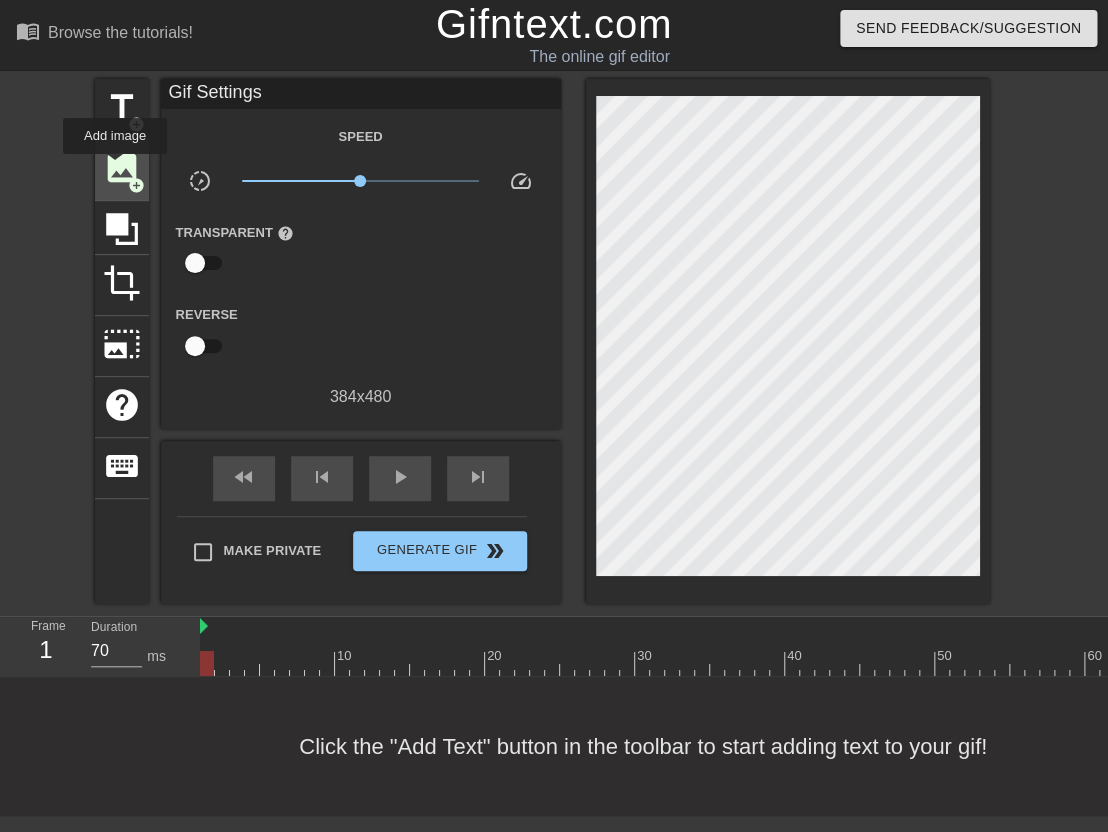click on "image" at bounding box center [122, 168] 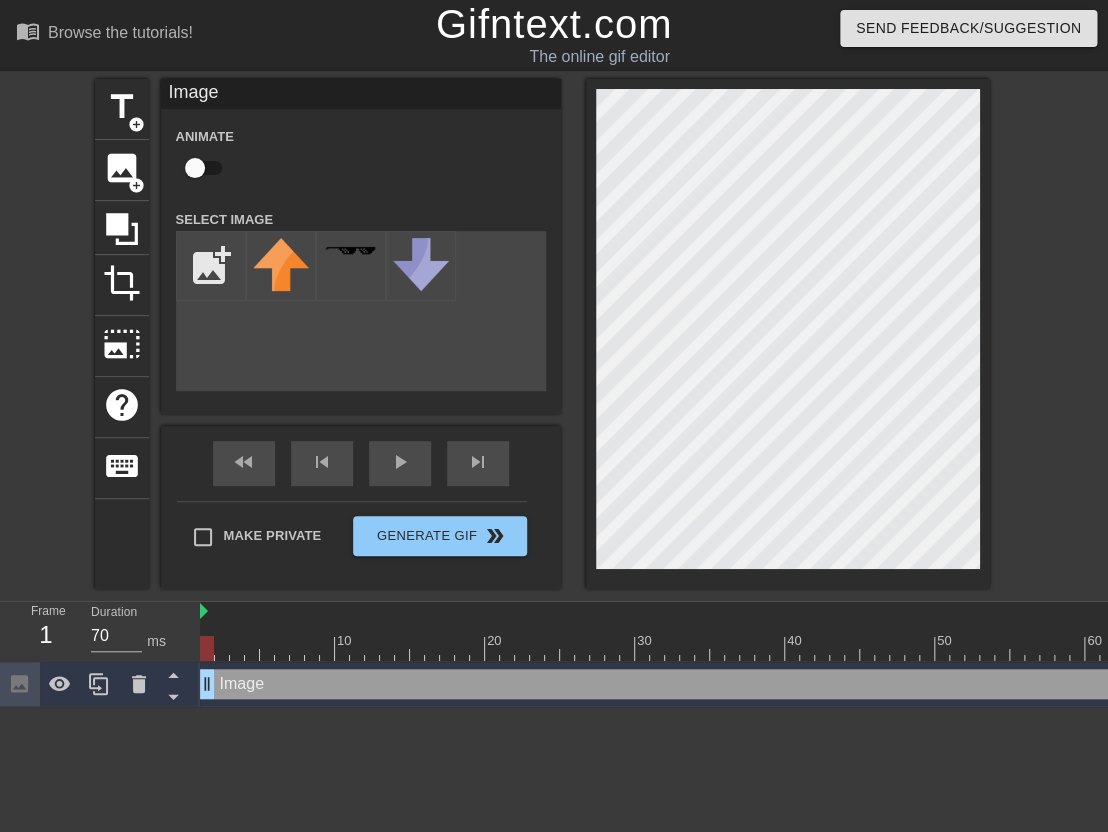 click at bounding box center (195, 168) 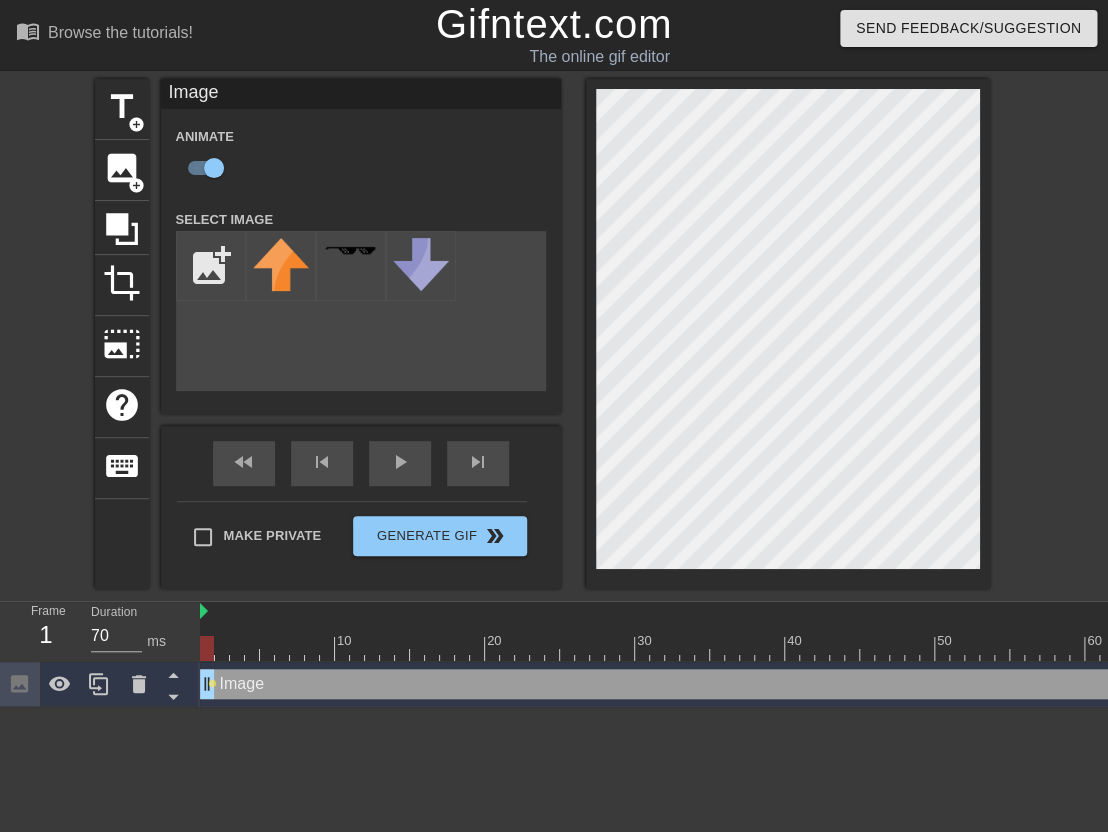 click at bounding box center [211, 266] 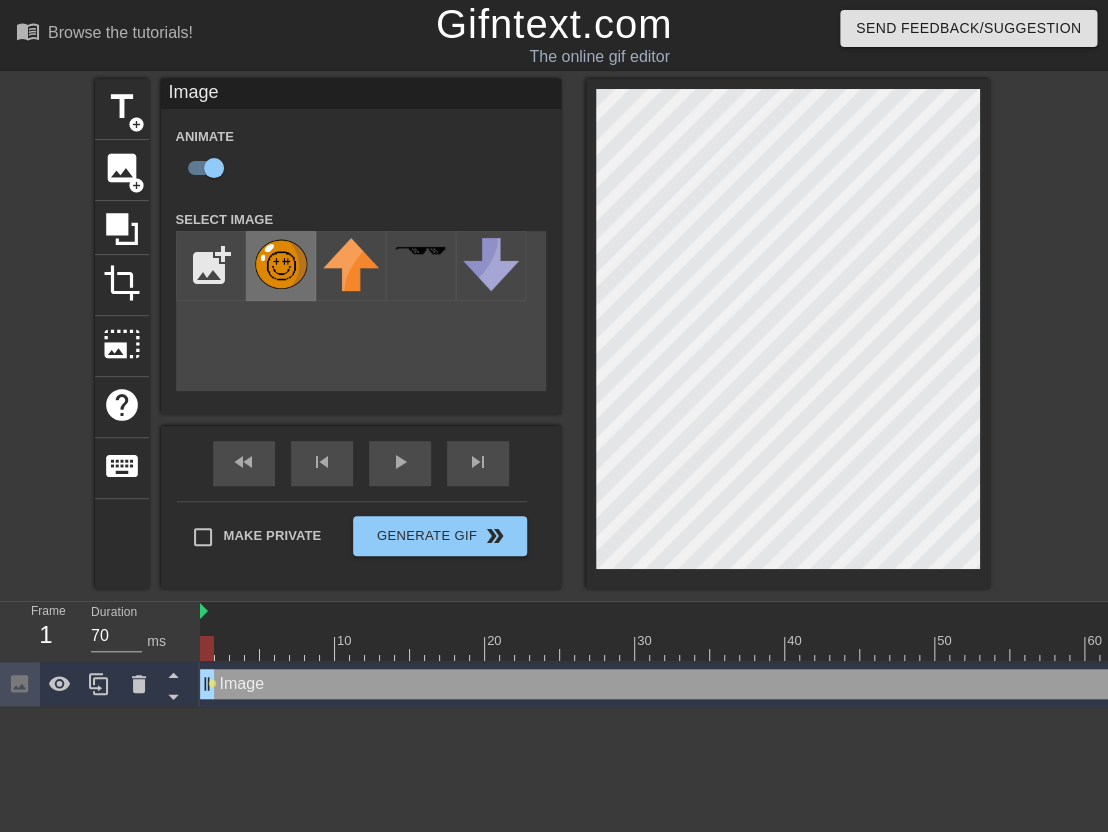 click at bounding box center (281, 264) 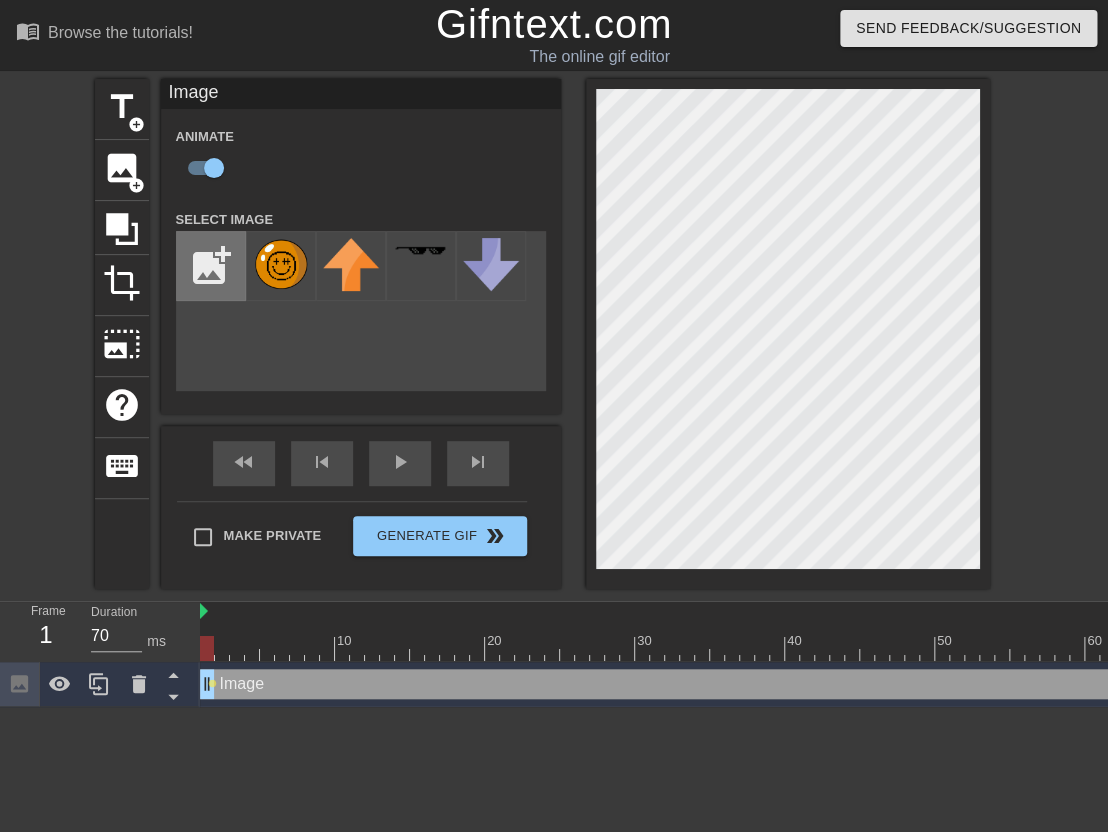 click at bounding box center [211, 266] 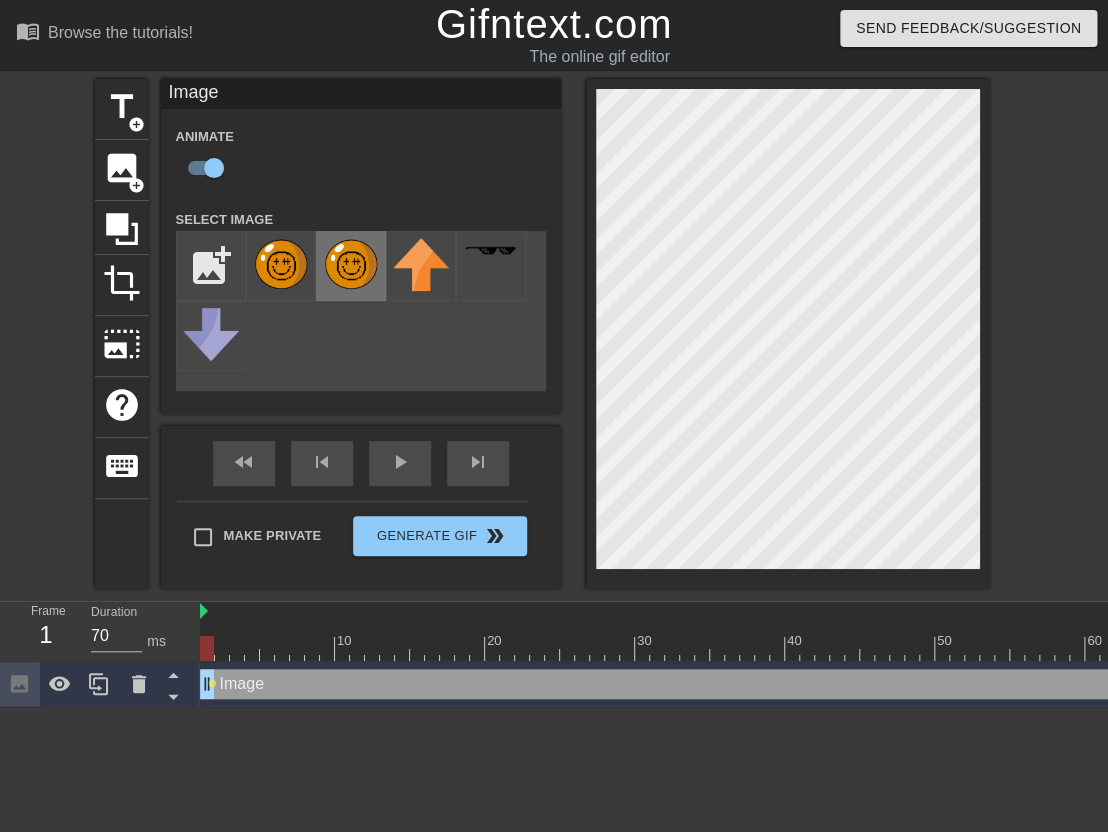 click at bounding box center (351, 264) 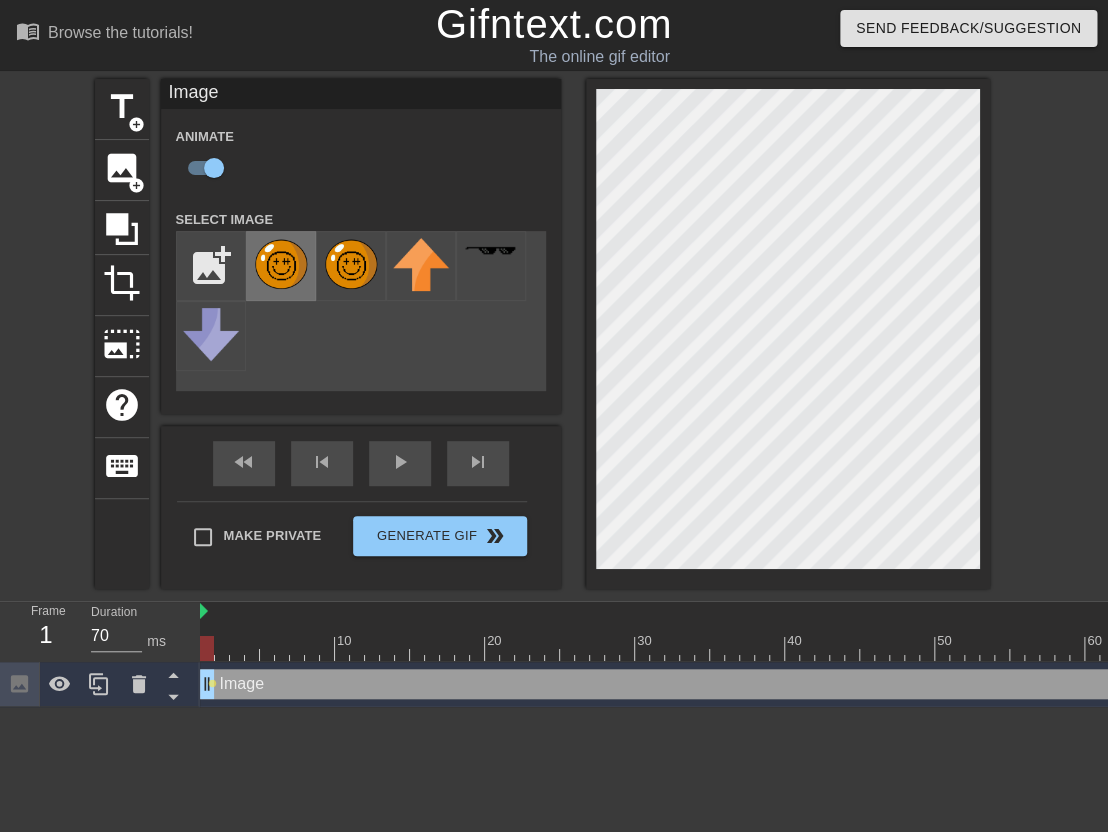 click at bounding box center [281, 264] 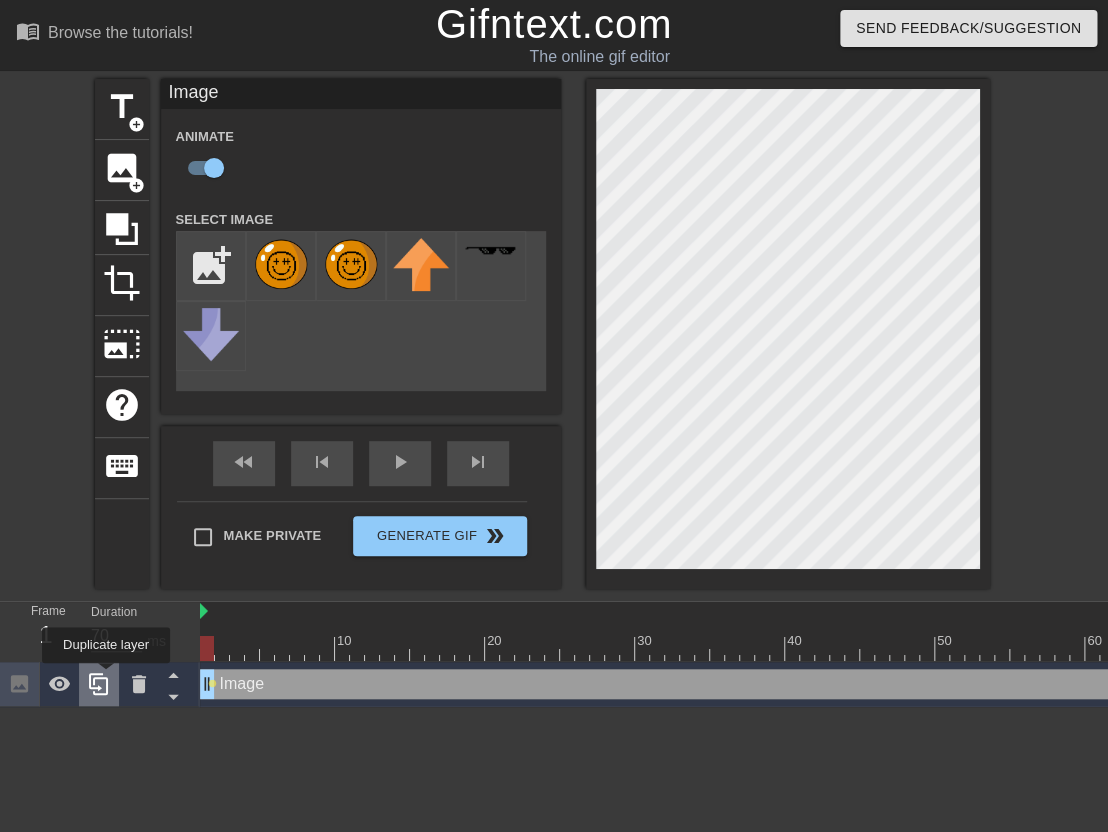click 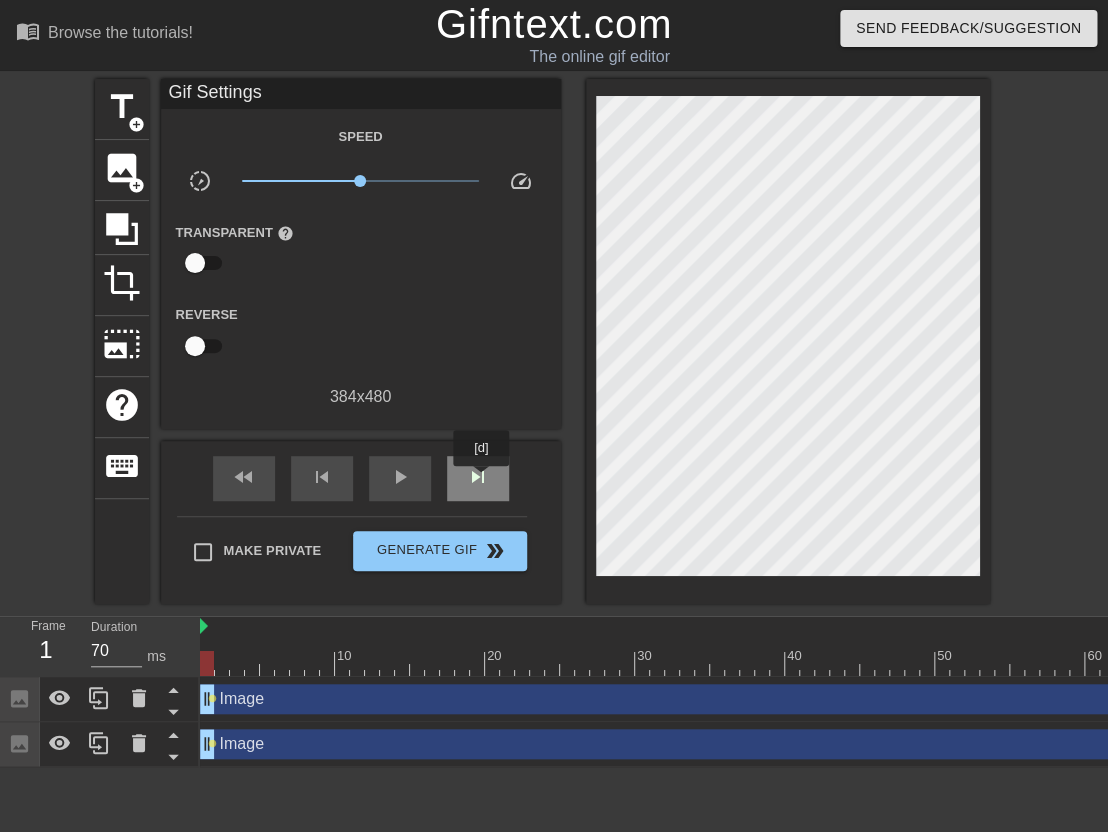 click on "skip_next" at bounding box center (478, 477) 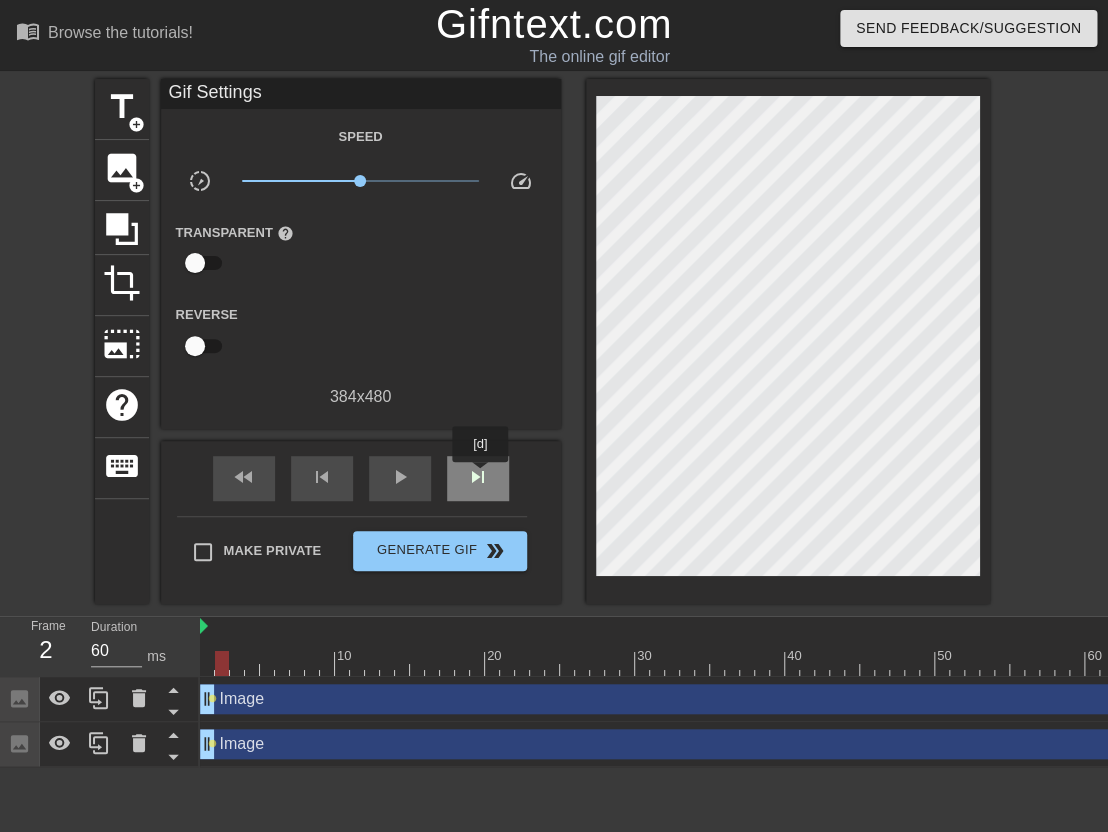 click on "skip_next" at bounding box center (478, 477) 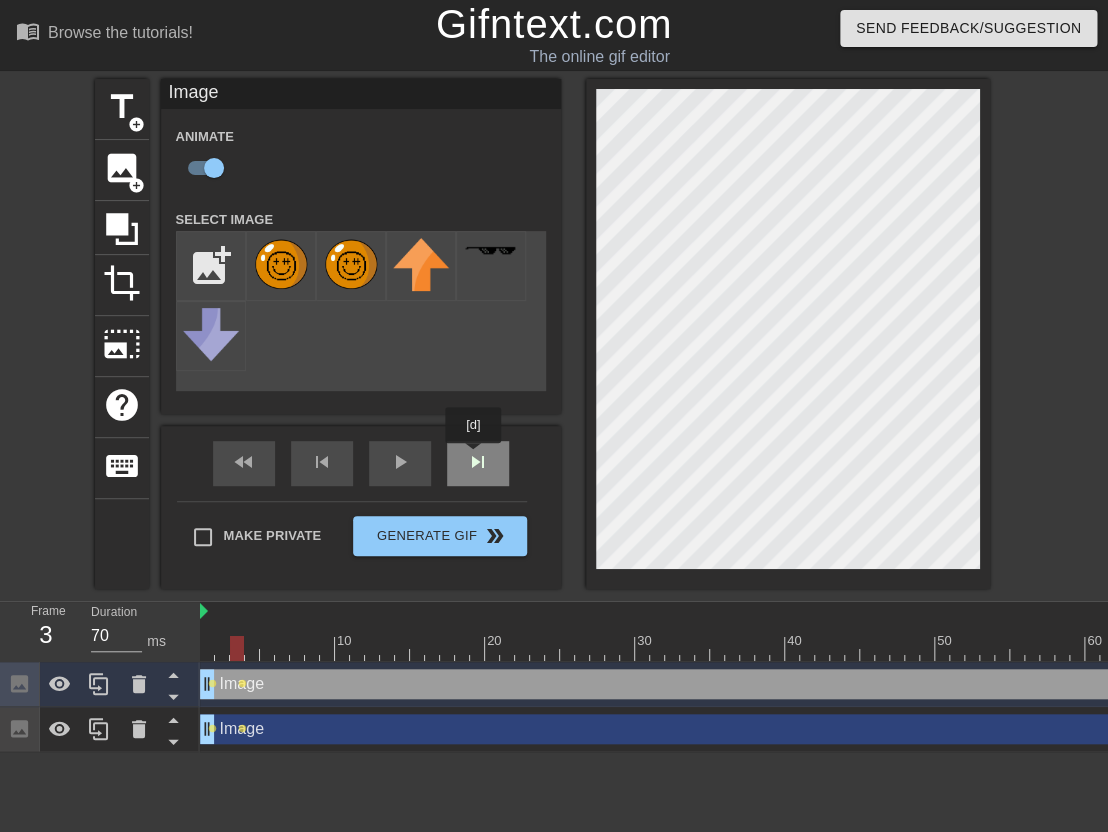 click on "skip_next" at bounding box center (478, 463) 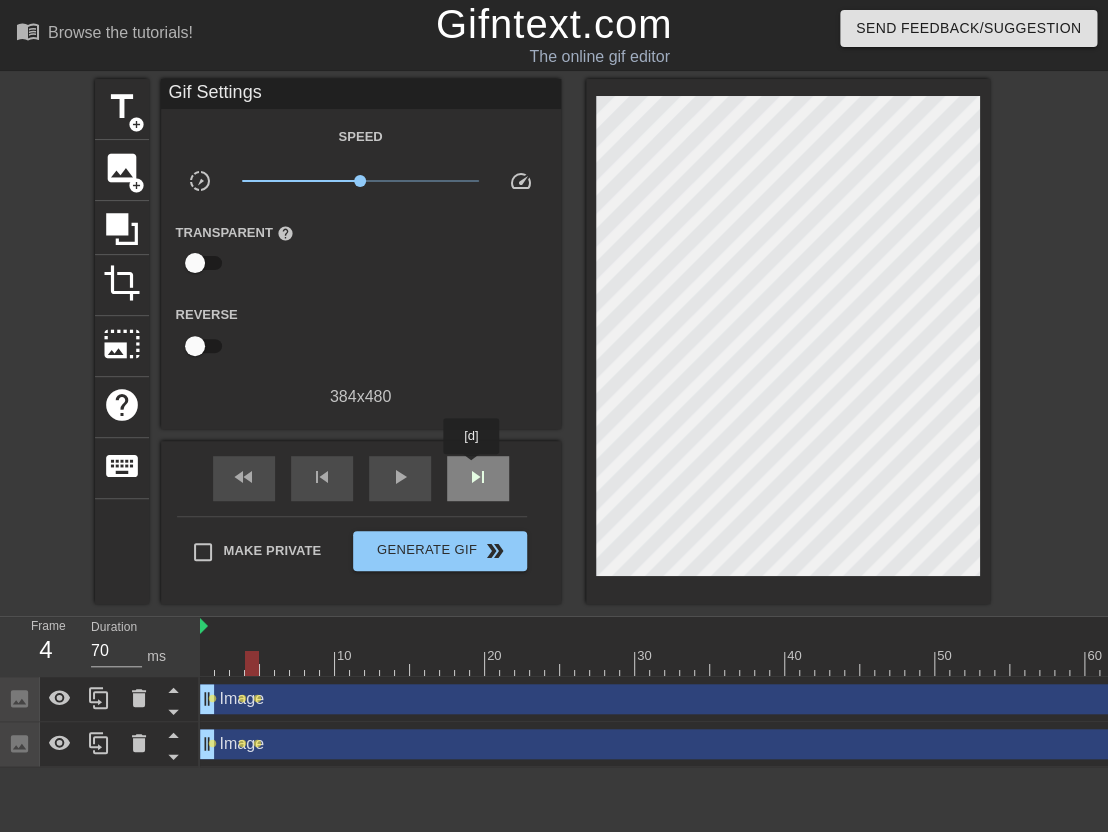 click on "skip_next" at bounding box center [478, 477] 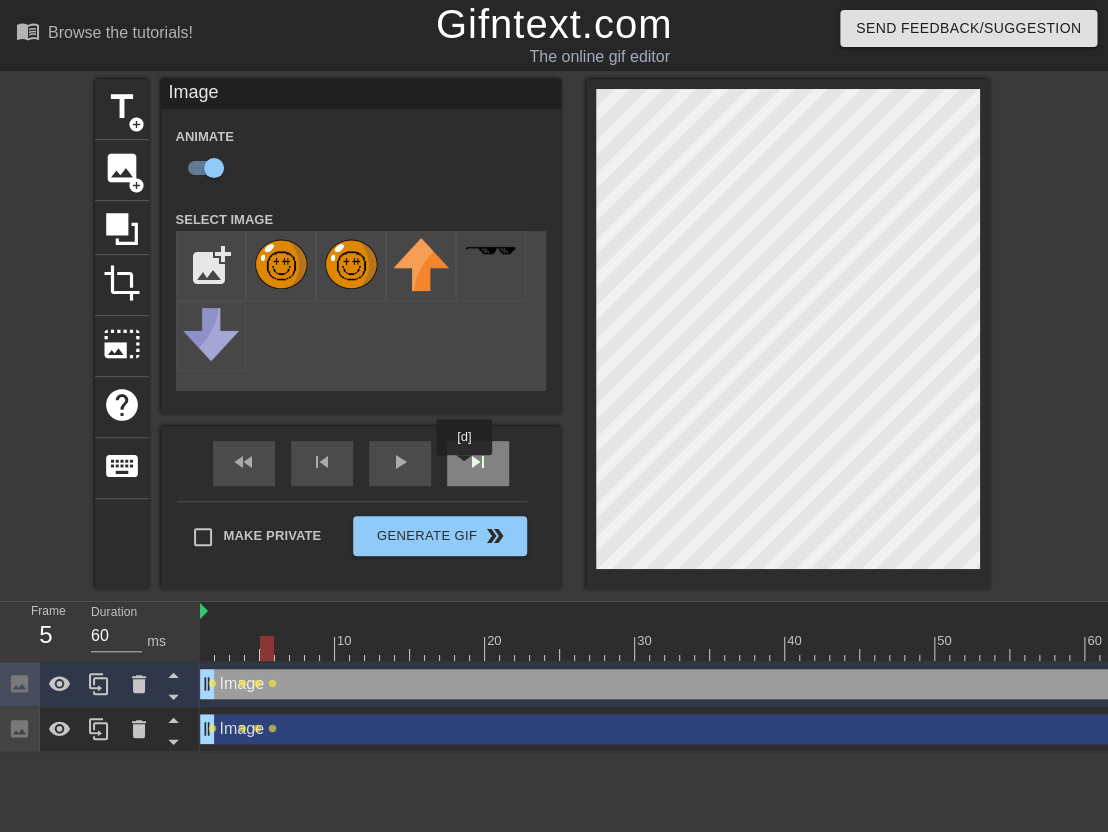 click on "skip_next" at bounding box center (478, 462) 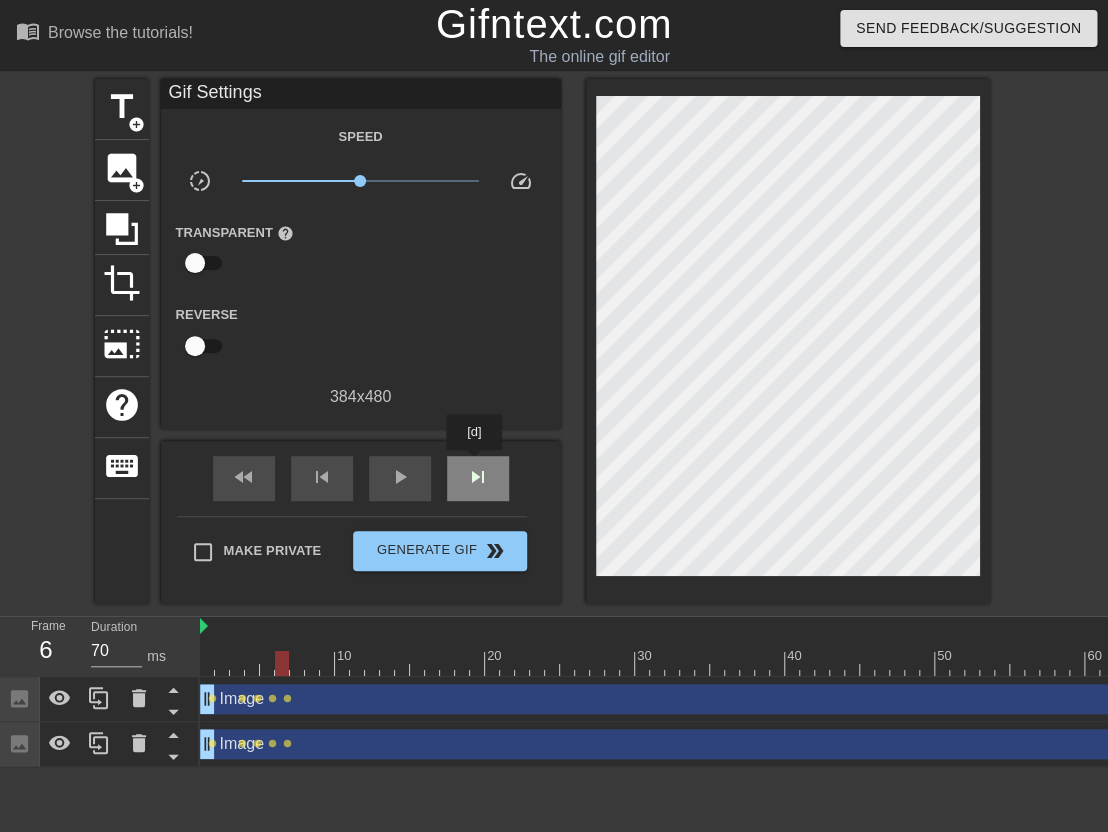 click on "skip_next" at bounding box center (478, 478) 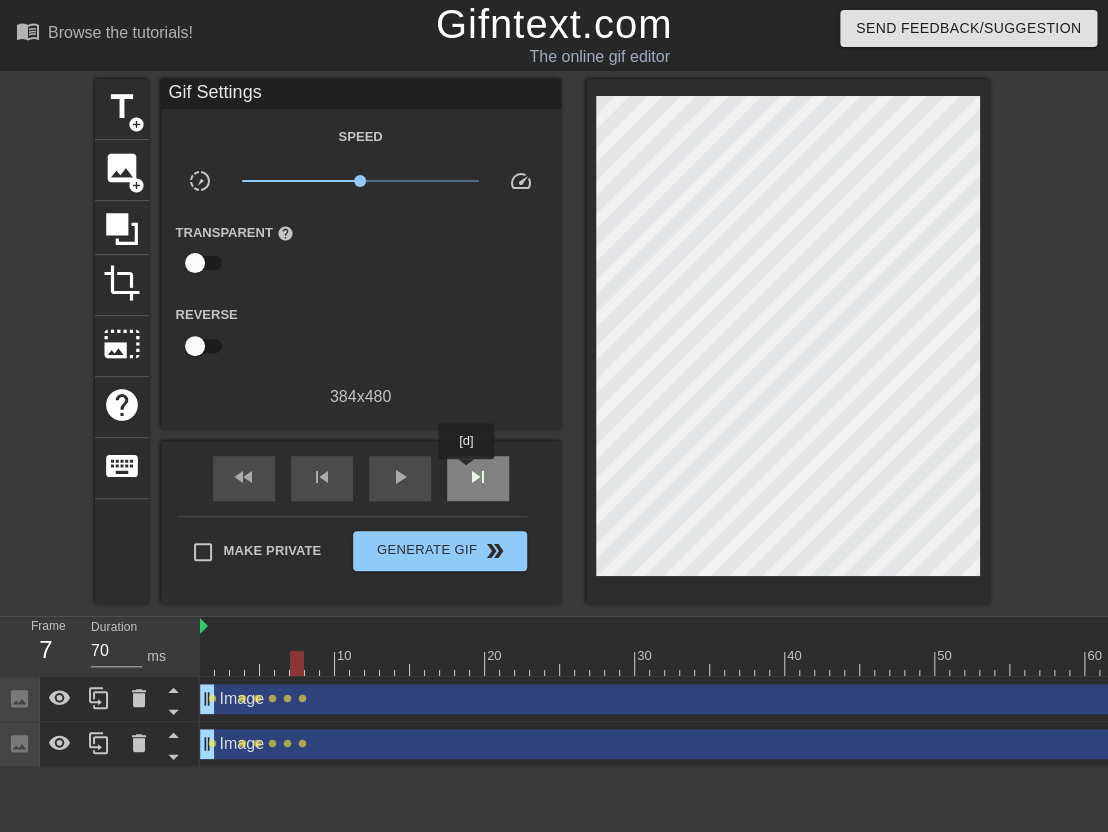 click on "skip_next" at bounding box center (478, 477) 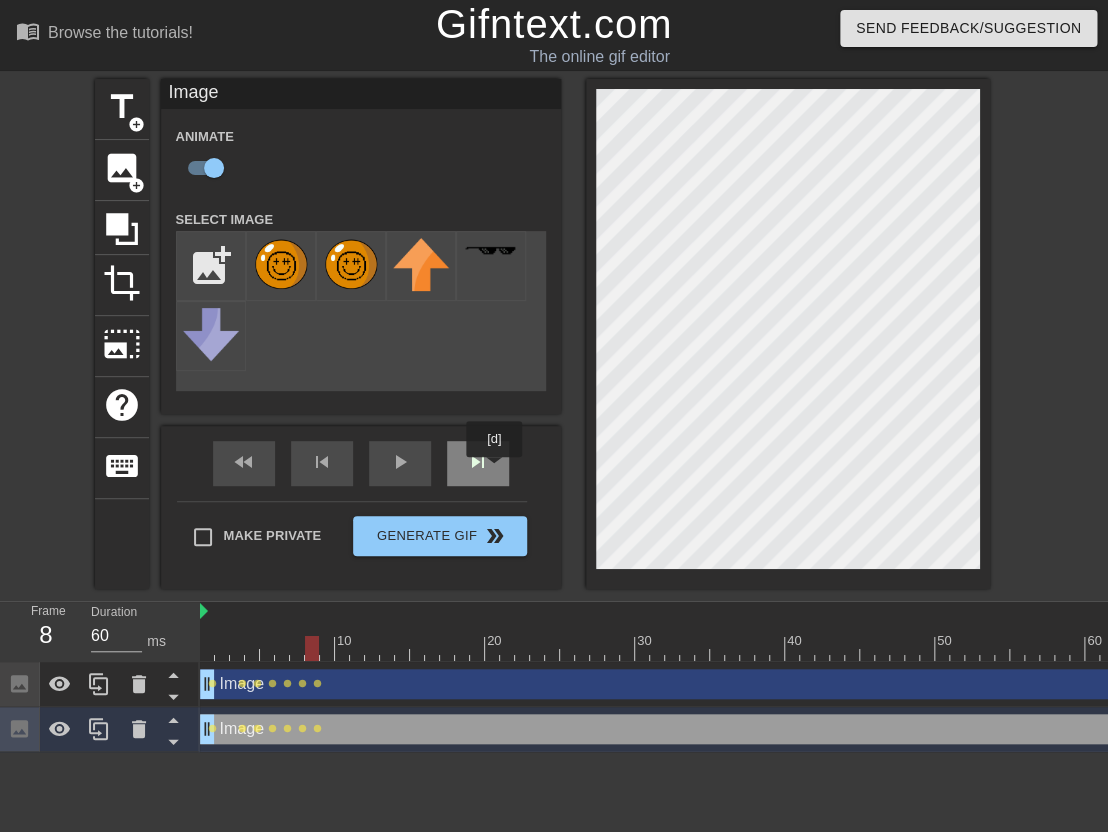 click on "skip_next" at bounding box center [478, 463] 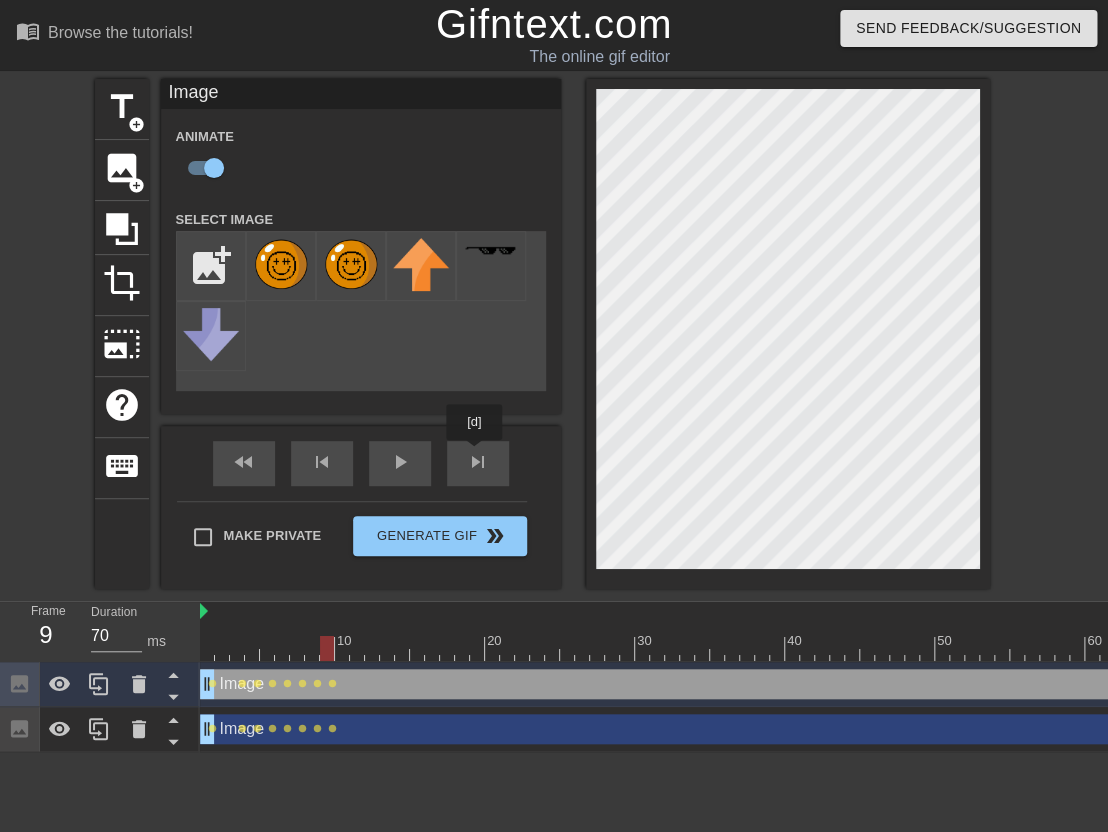 click on "fast_rewind skip_previous play_arrow skip_next" at bounding box center [361, 463] 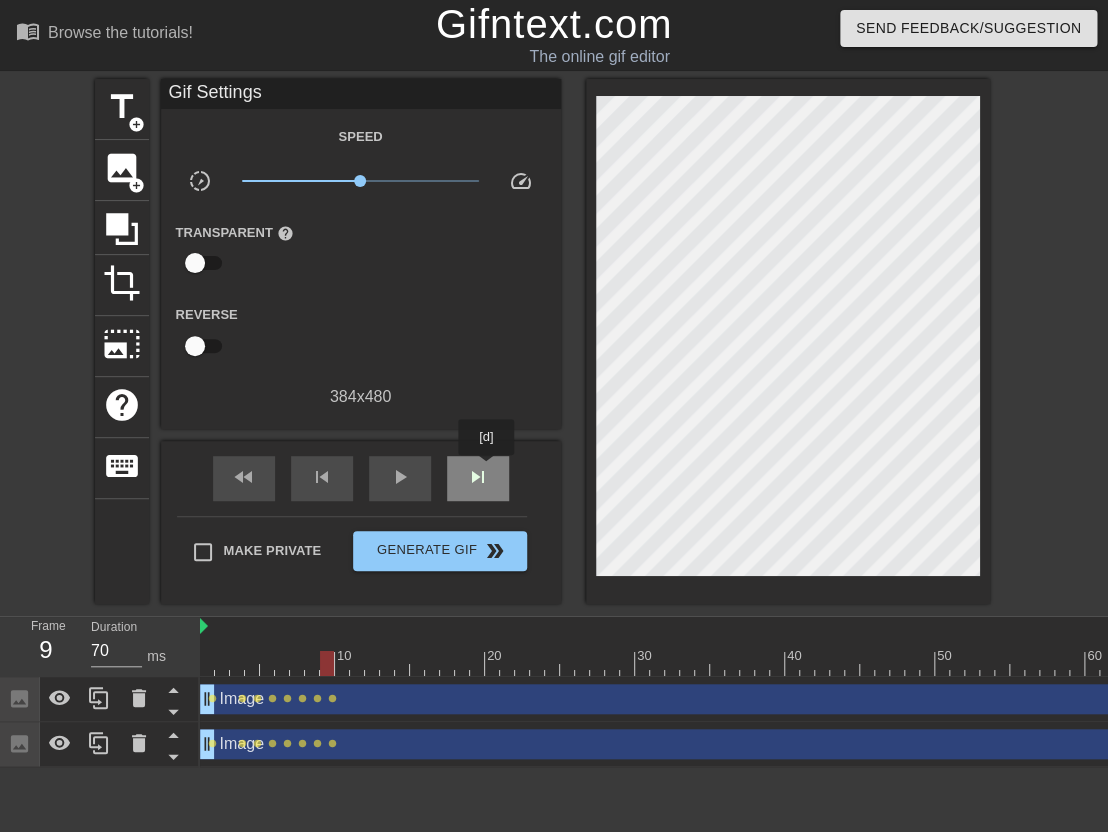 click on "skip_next" at bounding box center [478, 477] 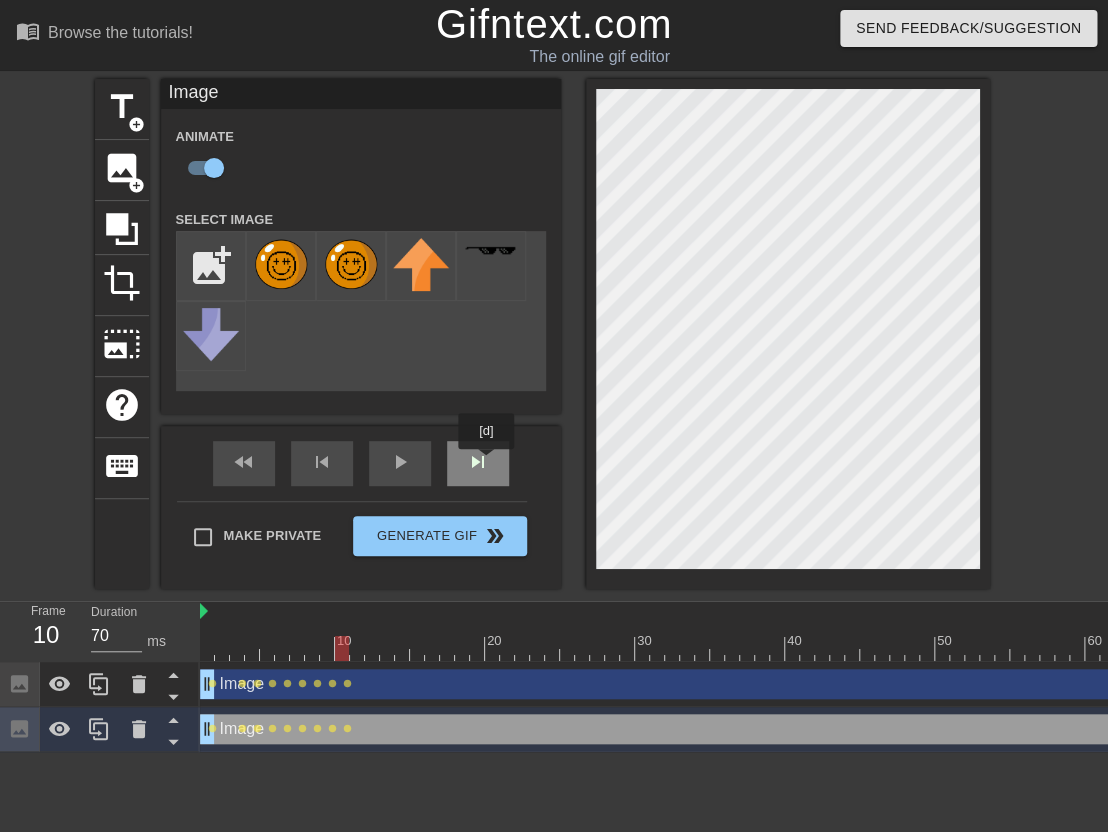 click on "skip_next" at bounding box center (478, 463) 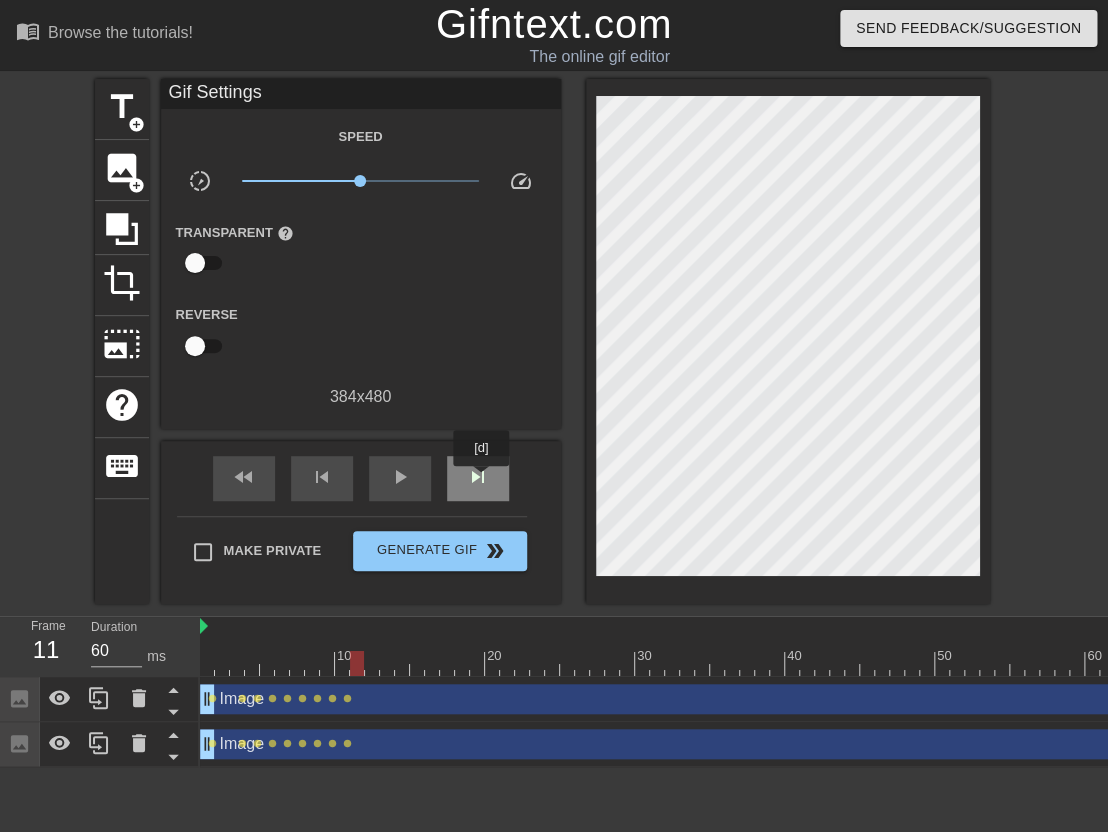 click on "skip_next" at bounding box center [478, 477] 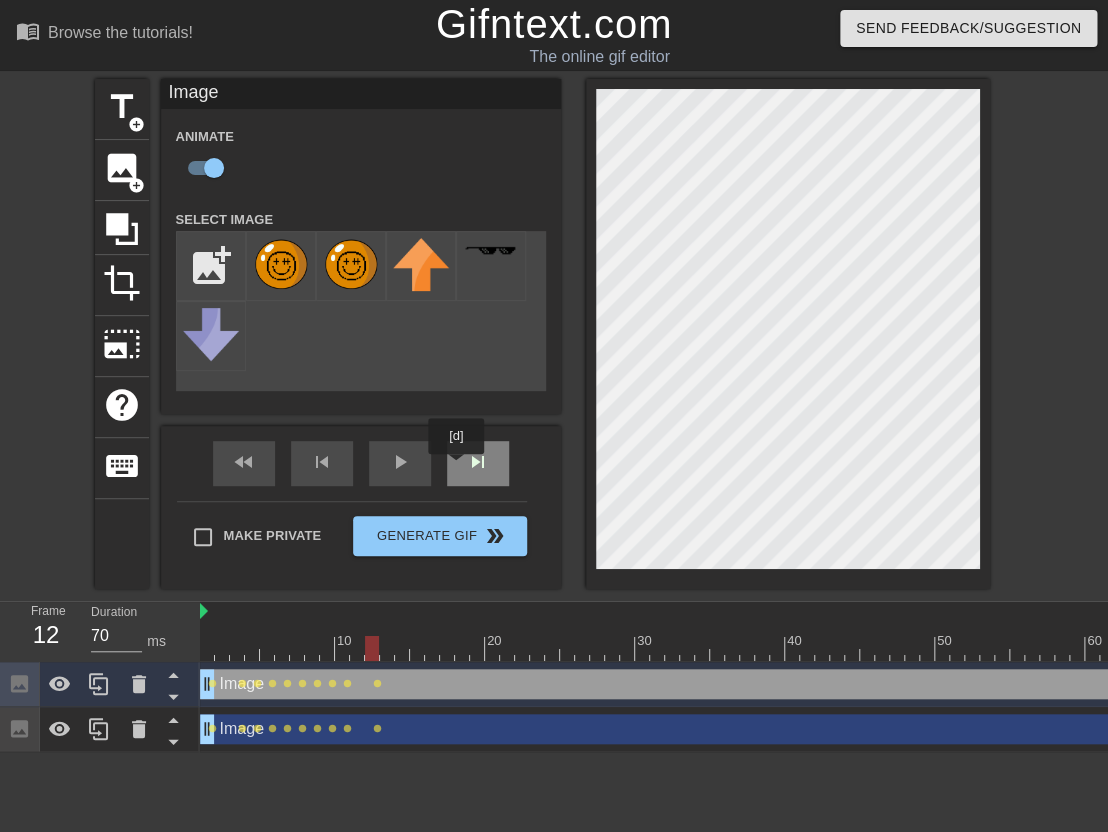 click on "skip_next" at bounding box center (478, 463) 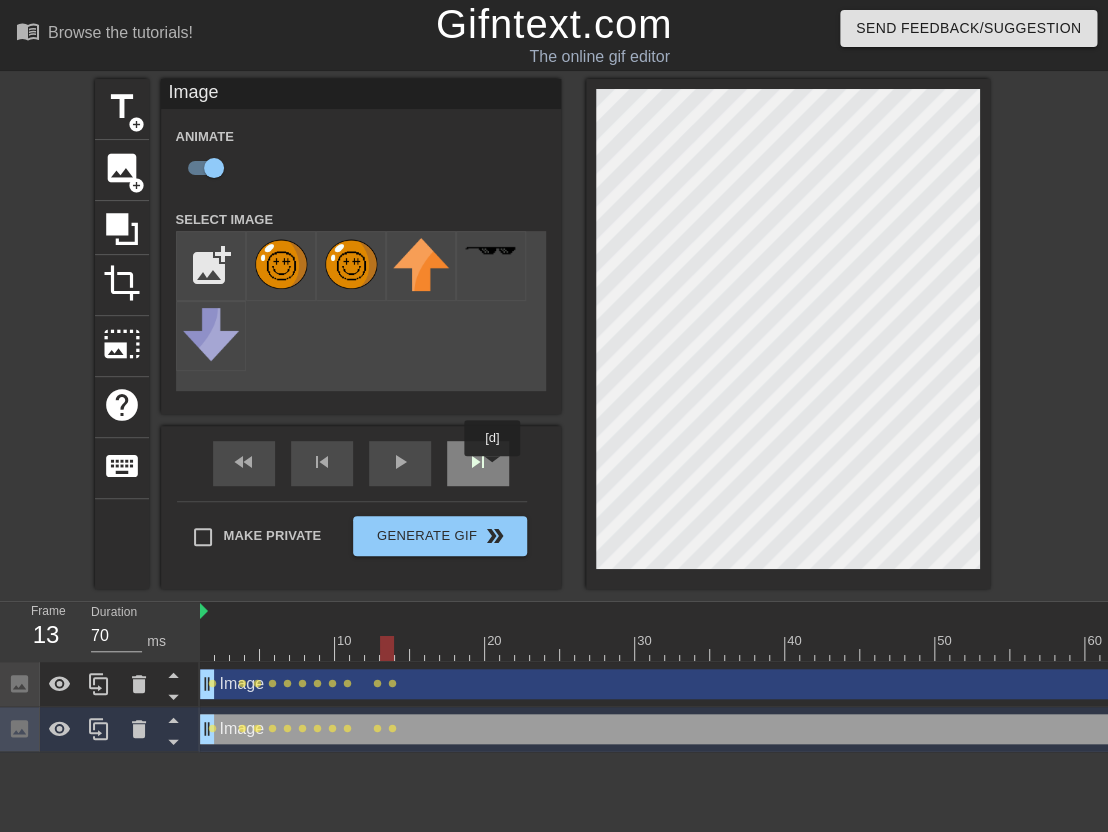 click on "skip_next" at bounding box center (478, 463) 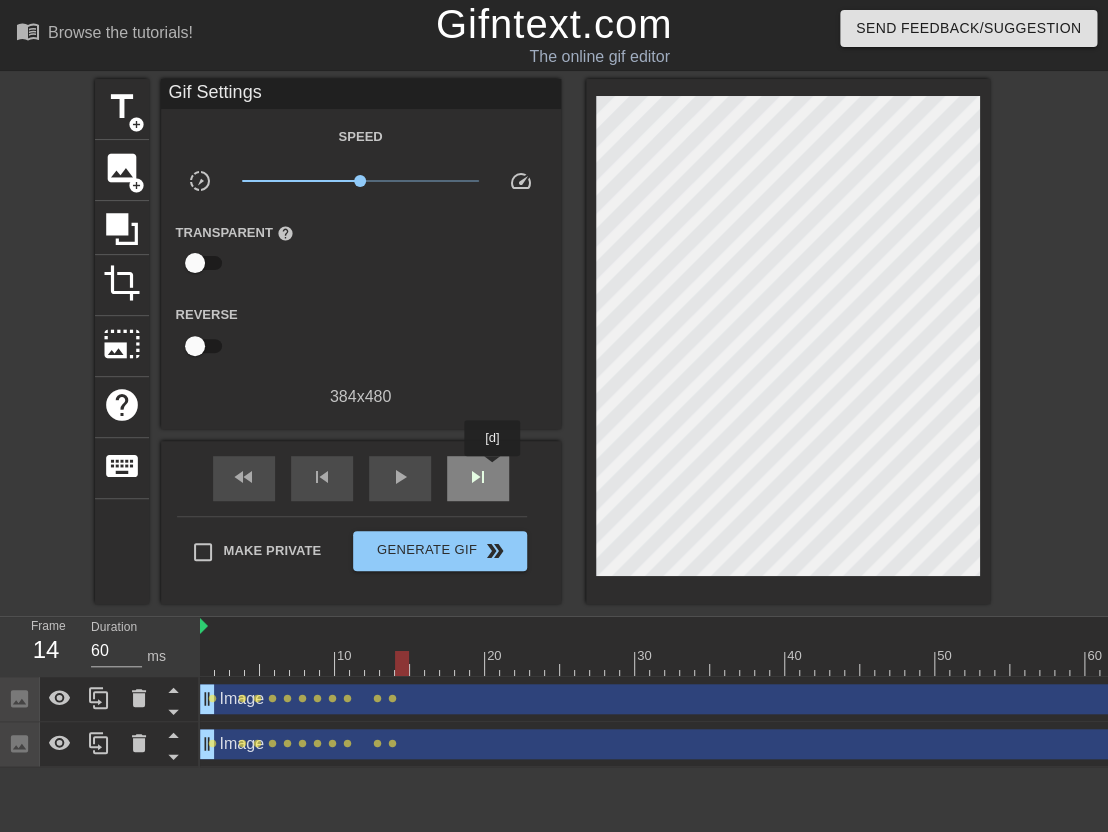 click on "skip_next" at bounding box center (478, 478) 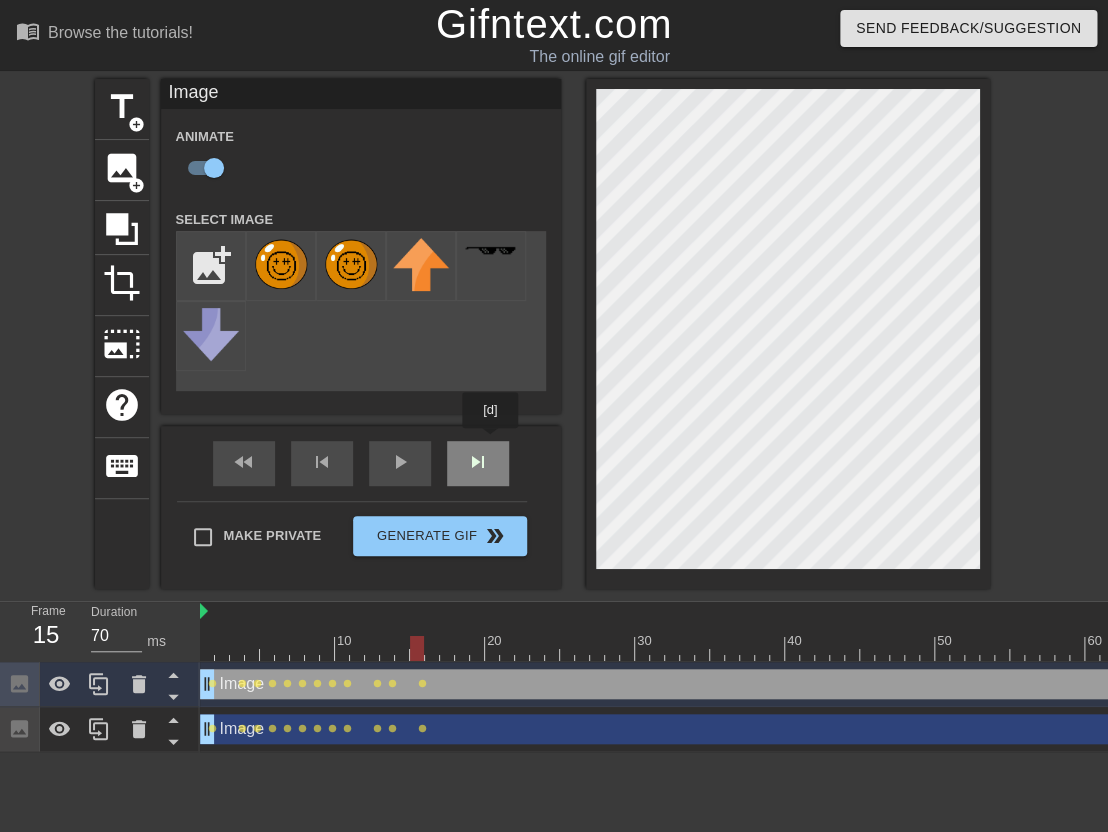 click on "skip_next" at bounding box center (478, 463) 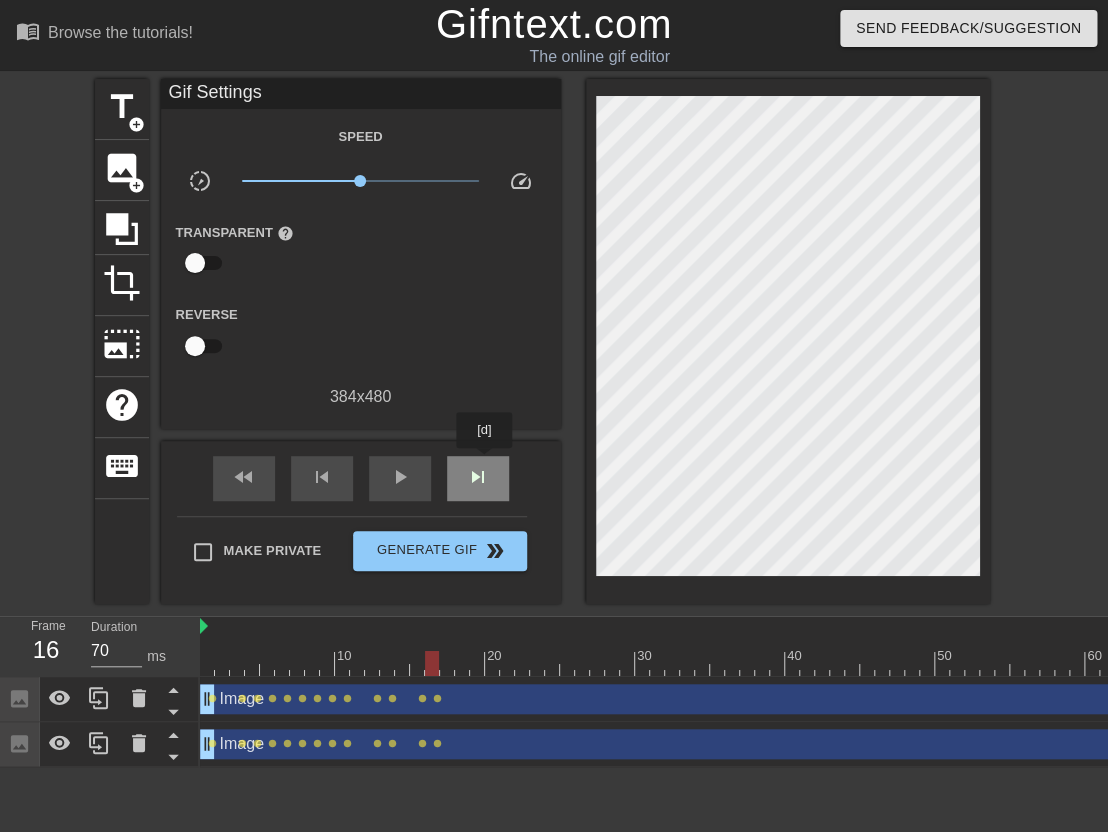 click on "skip_next" at bounding box center (478, 478) 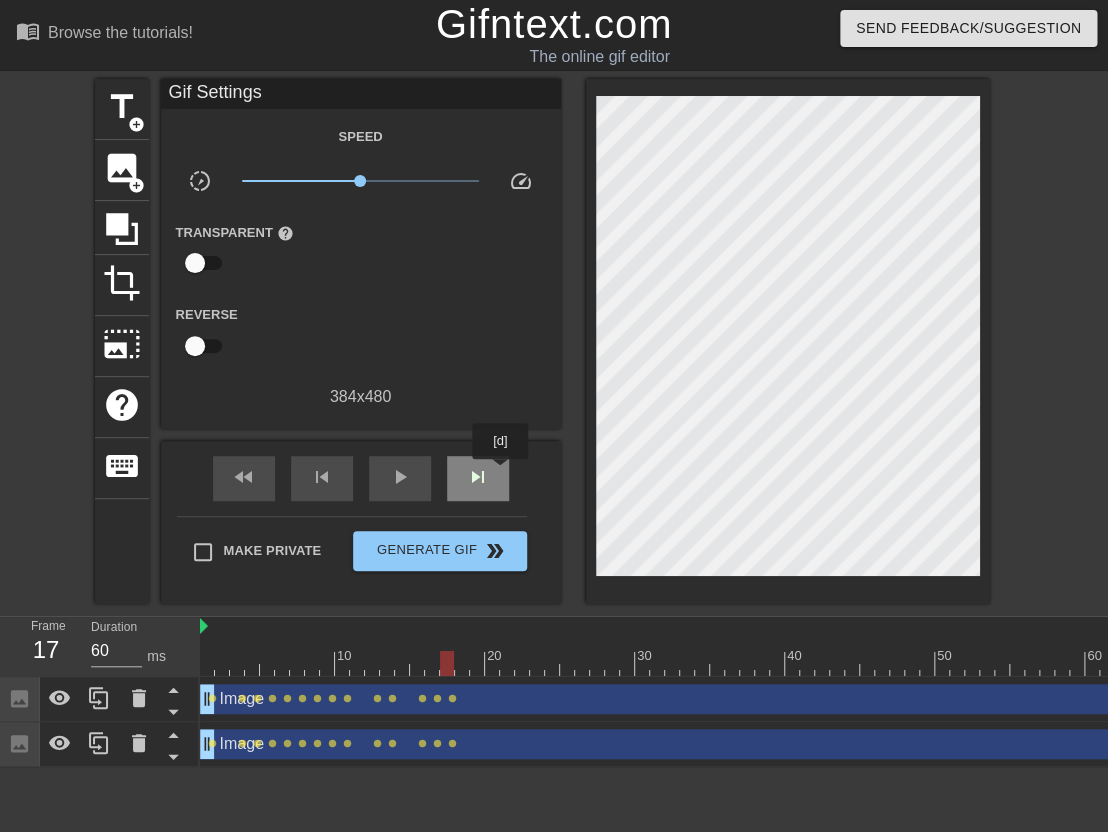click on "skip_next" at bounding box center (478, 478) 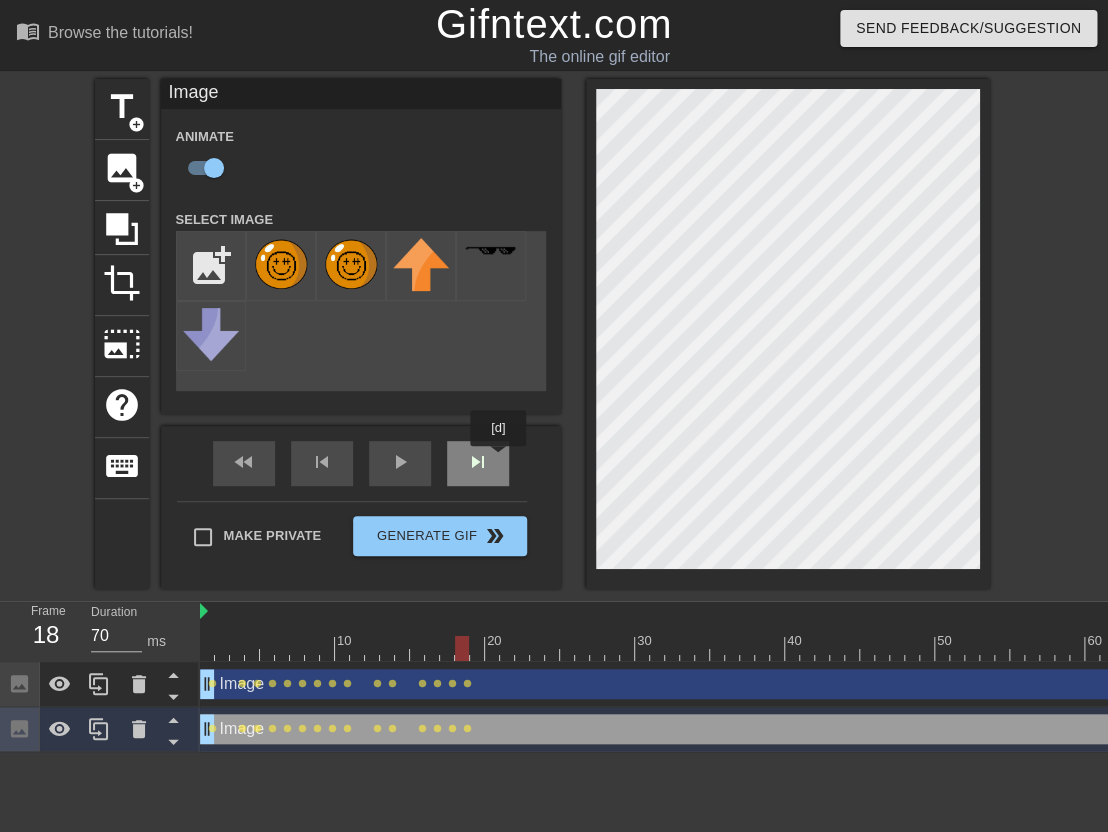 click on "skip_next" at bounding box center (478, 463) 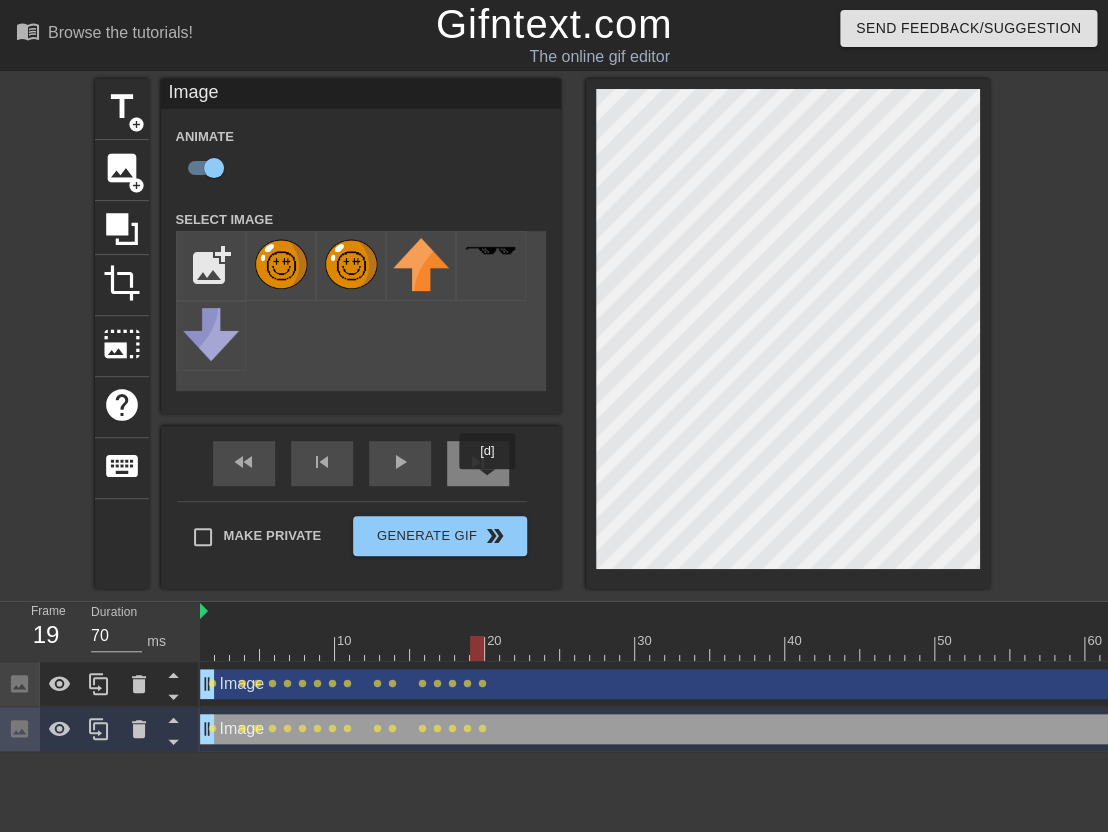 click on "skip_next" at bounding box center [478, 463] 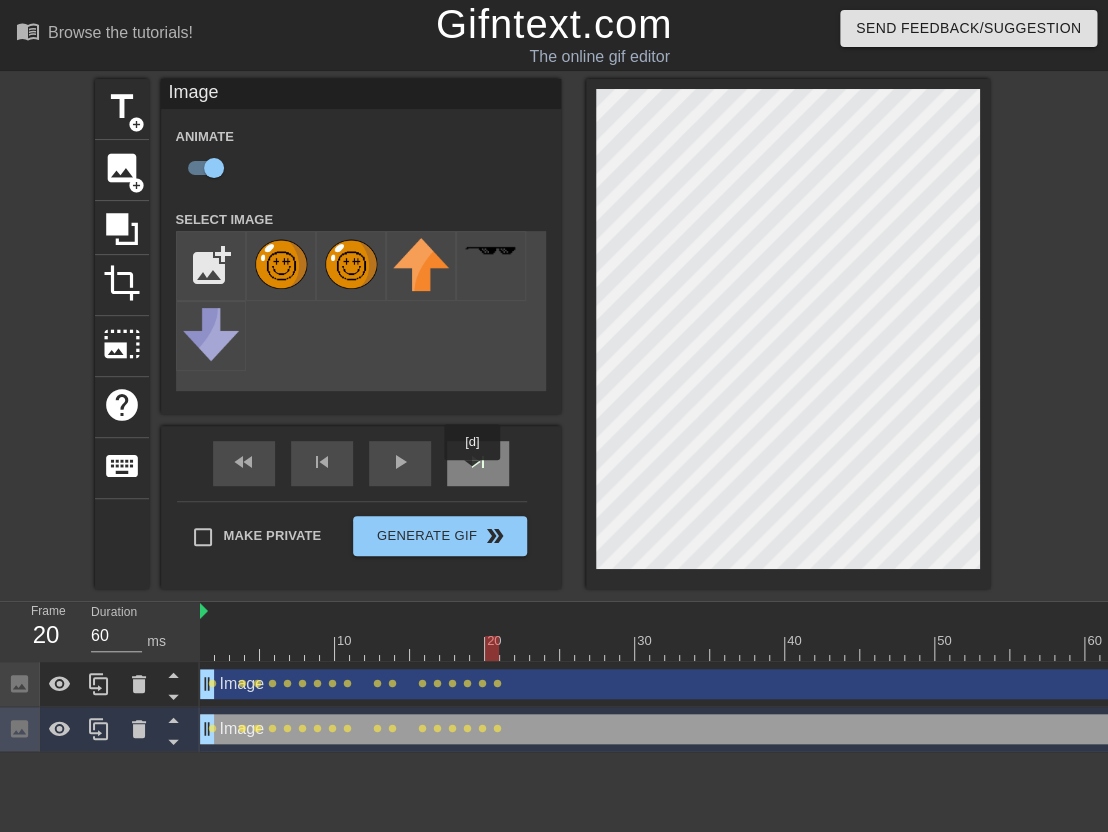 click on "skip_next" at bounding box center [478, 462] 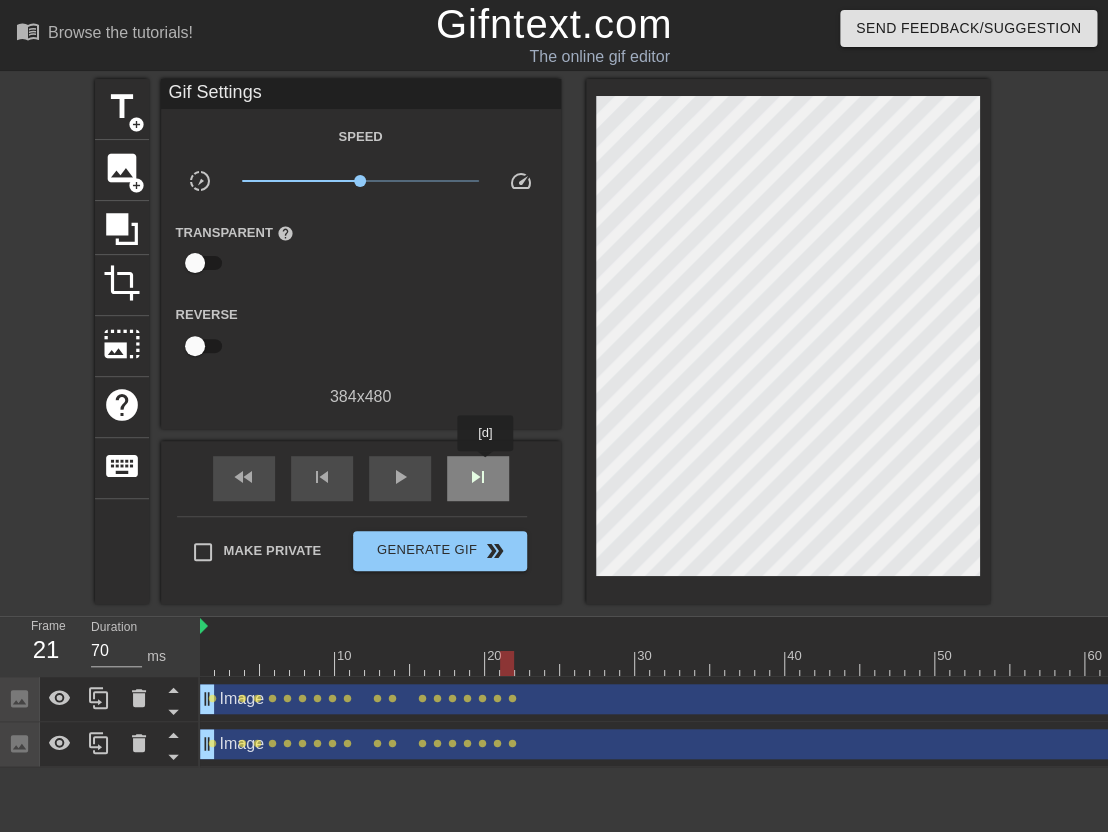 click on "skip_next" at bounding box center (478, 477) 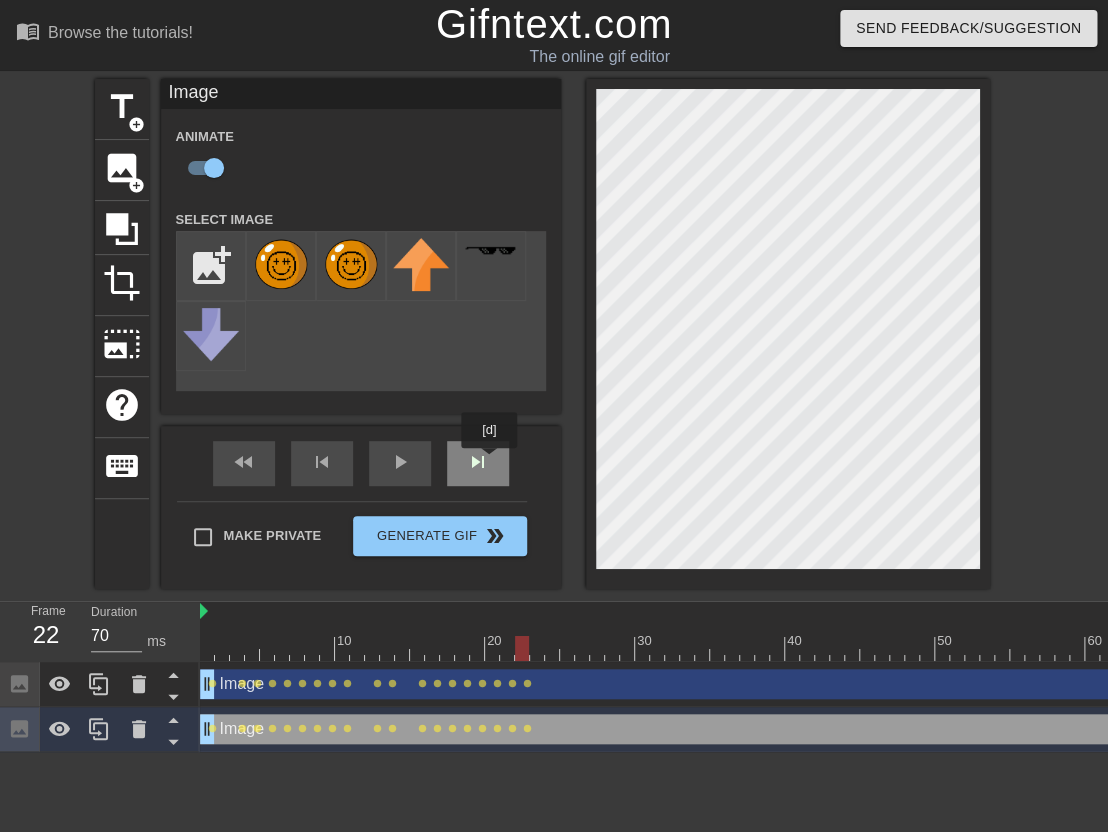 click on "skip_next" at bounding box center (478, 463) 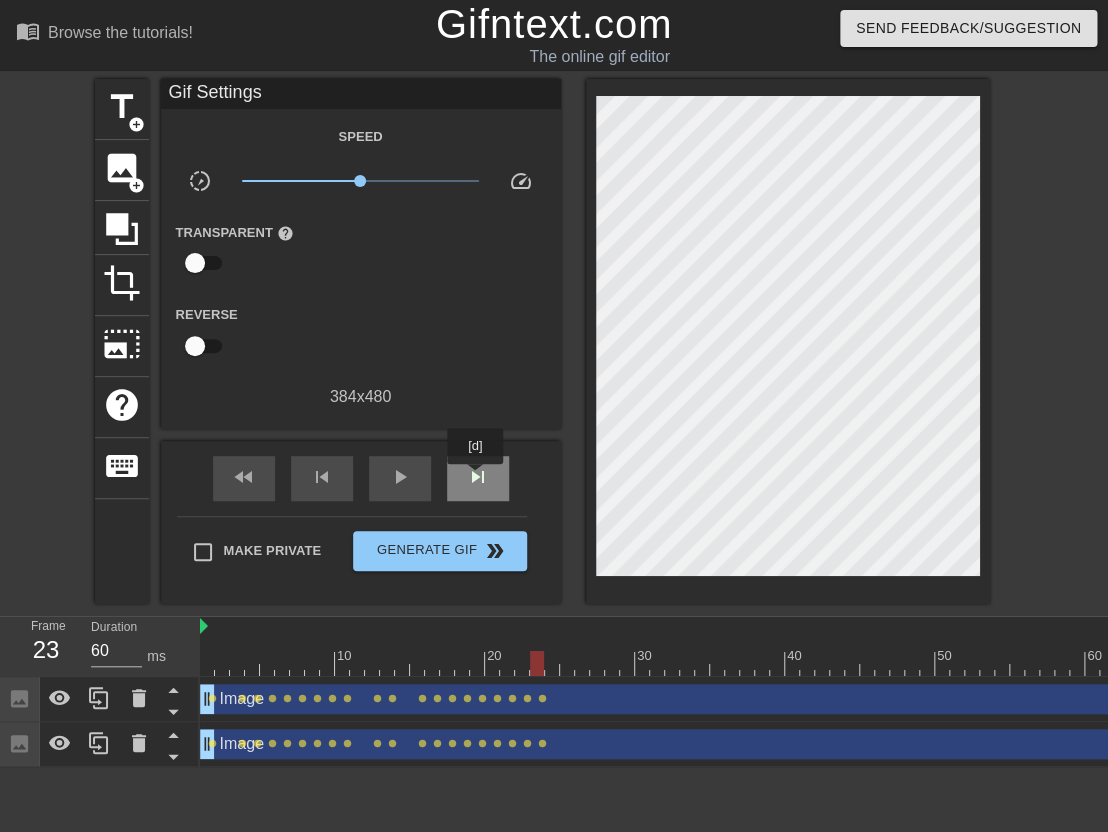 click on "skip_next" at bounding box center (478, 478) 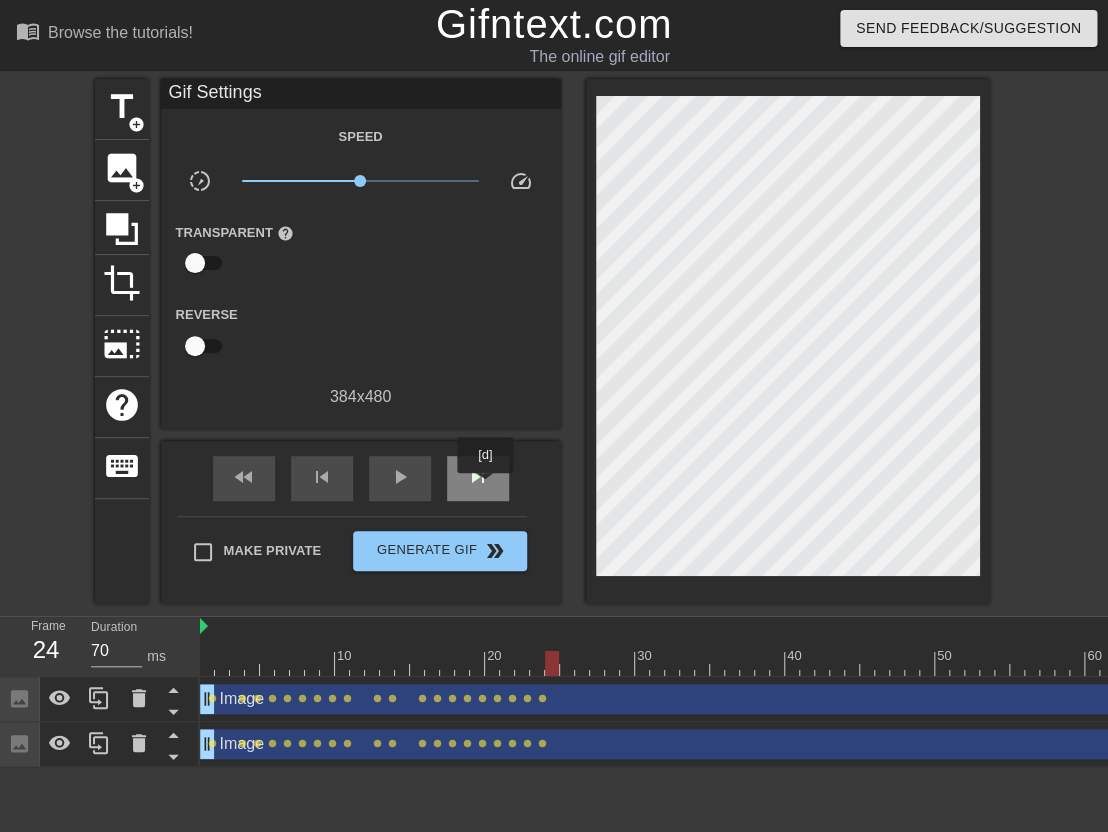 click on "skip_next" at bounding box center [478, 477] 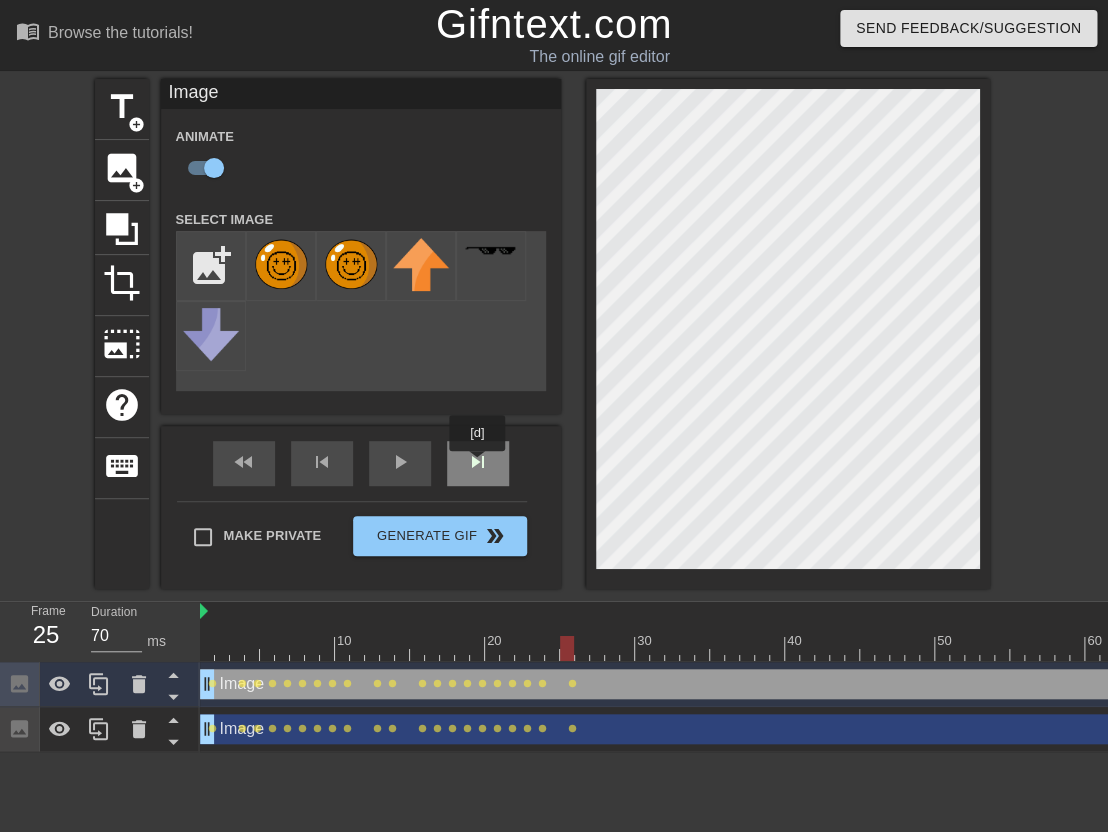 click on "skip_next" at bounding box center (478, 463) 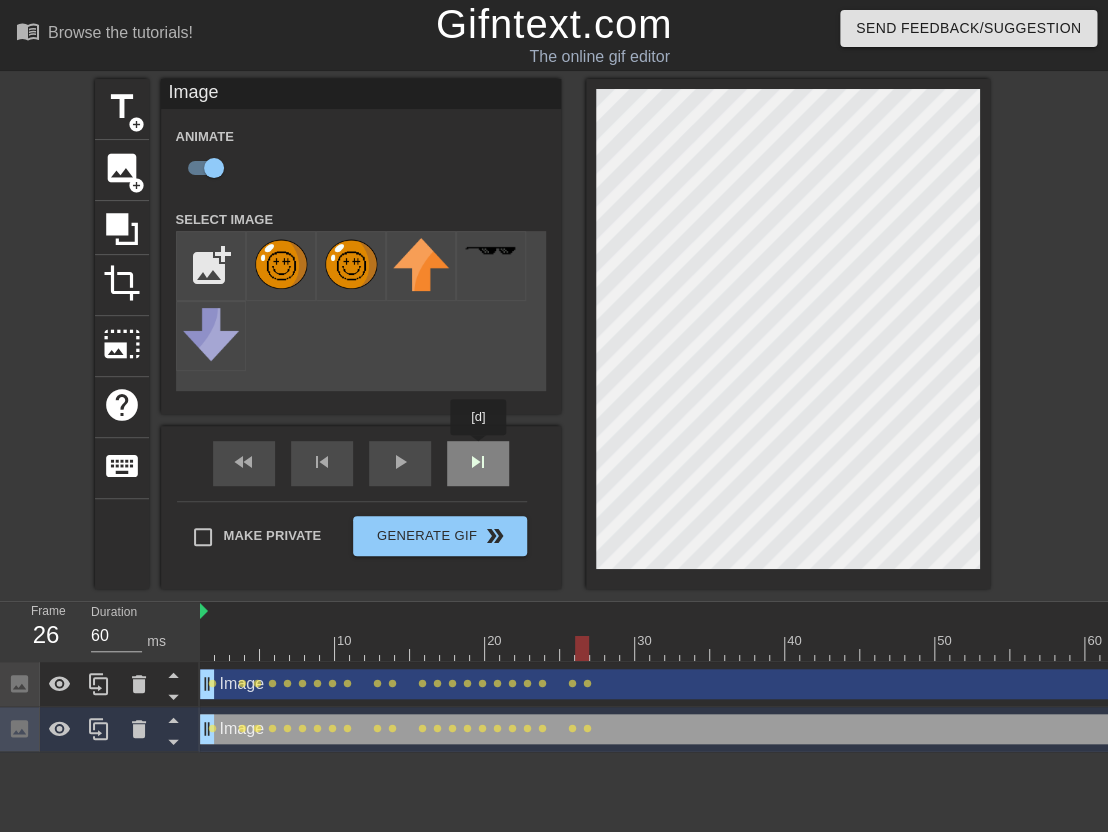 click on "skip_next" at bounding box center (478, 463) 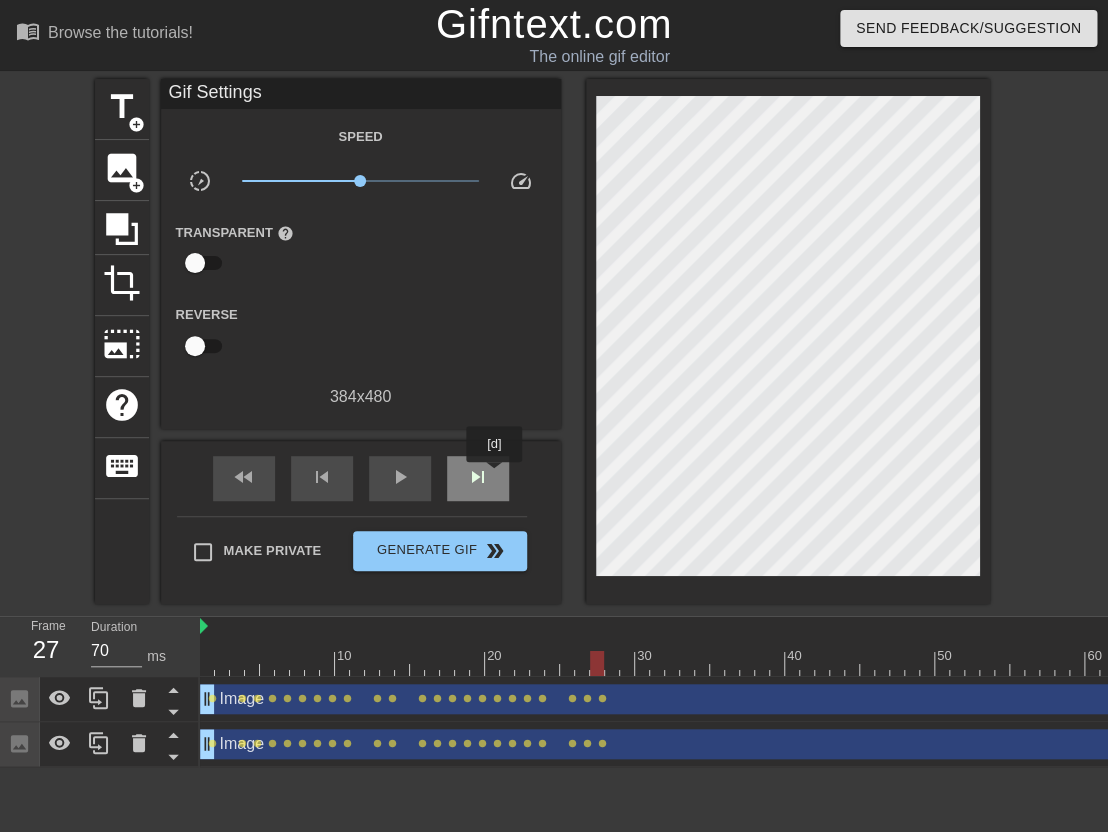 click on "skip_next" at bounding box center (478, 478) 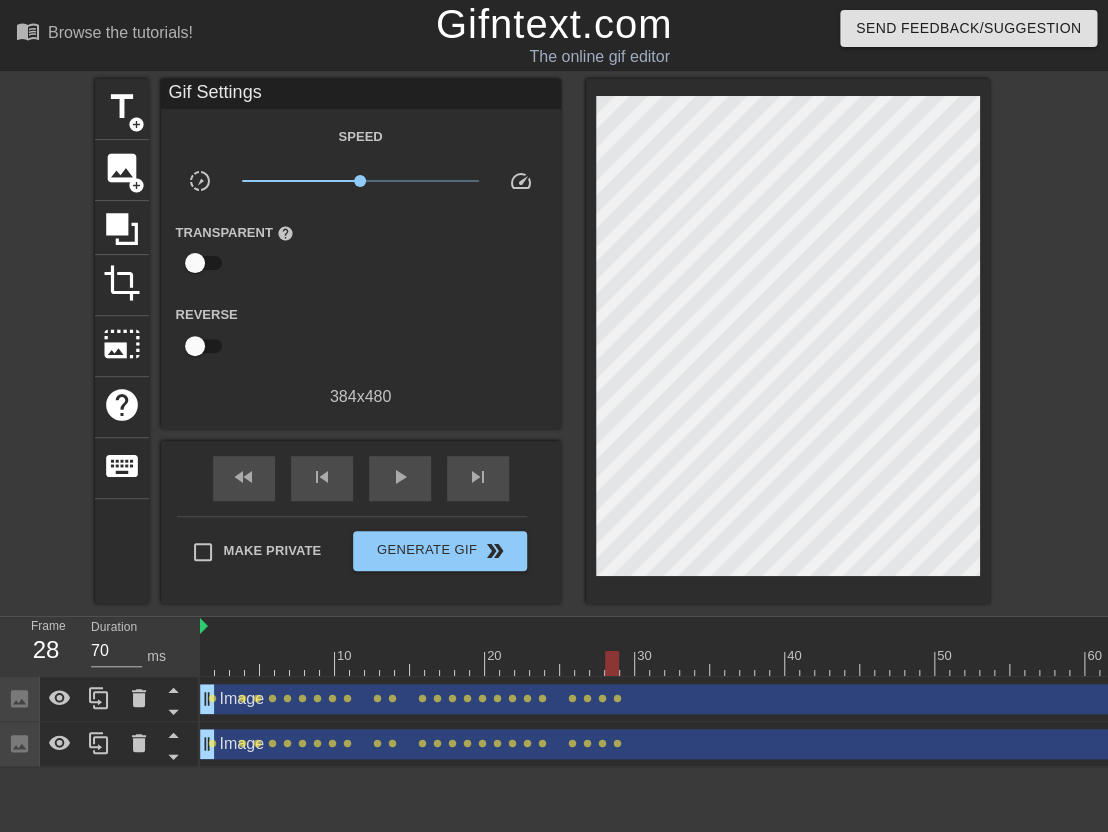 click on "fast_rewind skip_previous play_arrow skip_next" at bounding box center (361, 478) 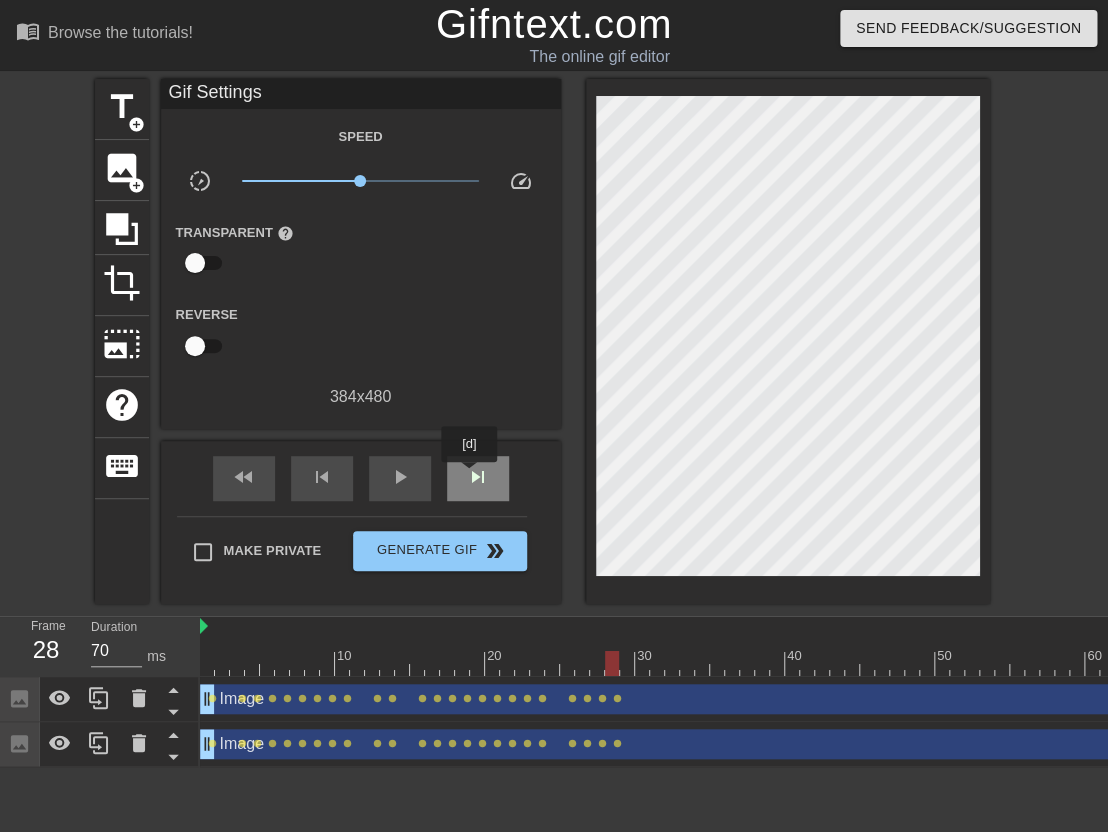 click on "skip_next" at bounding box center (478, 477) 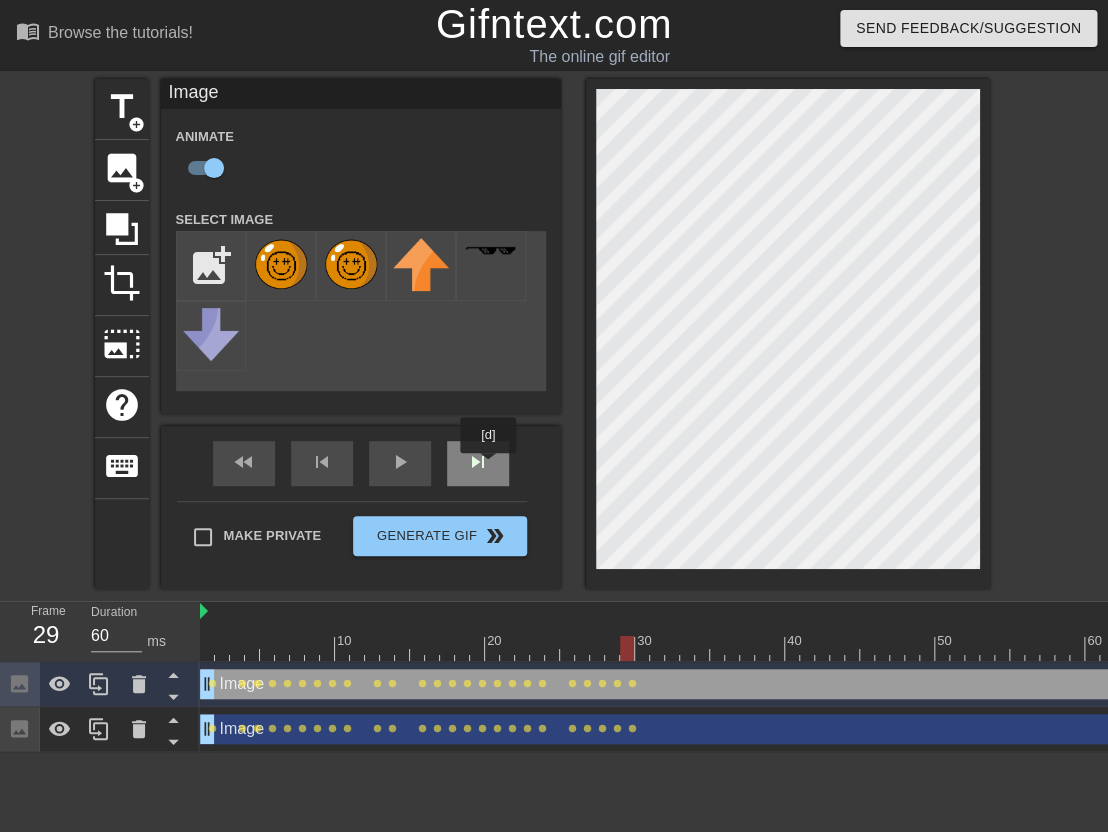 click on "skip_next" at bounding box center [478, 462] 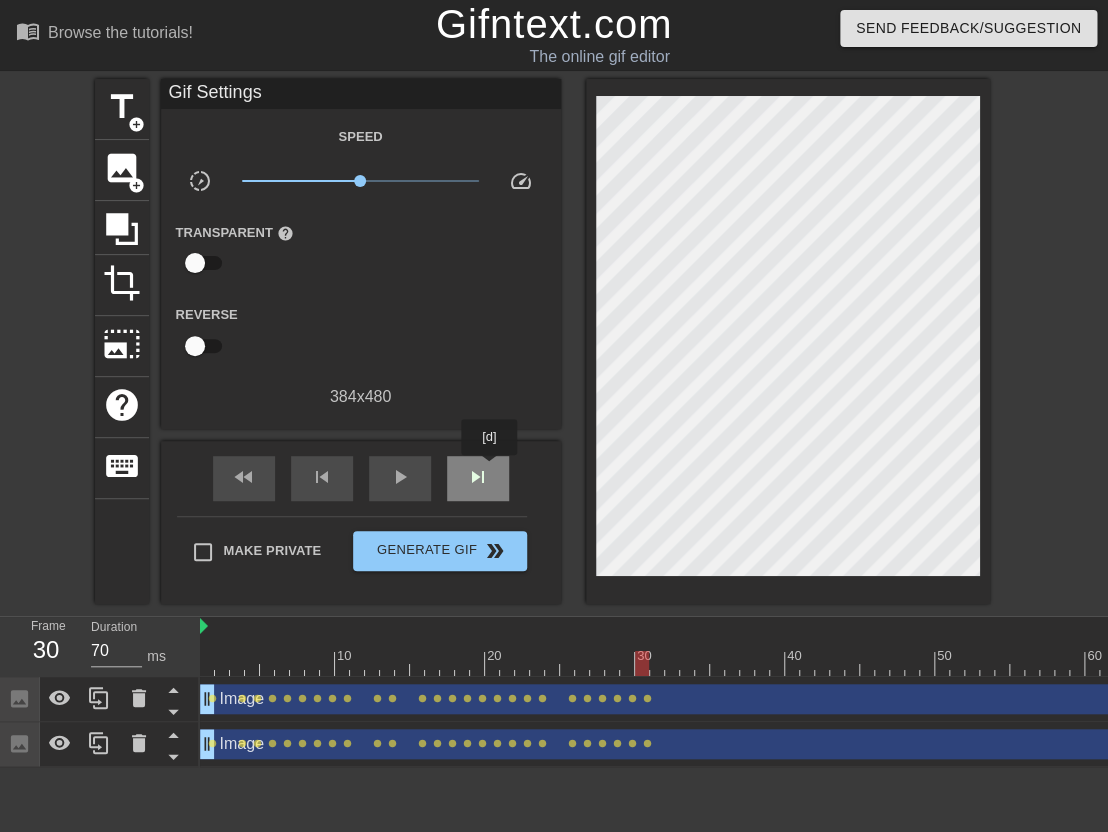click on "skip_next" at bounding box center [478, 478] 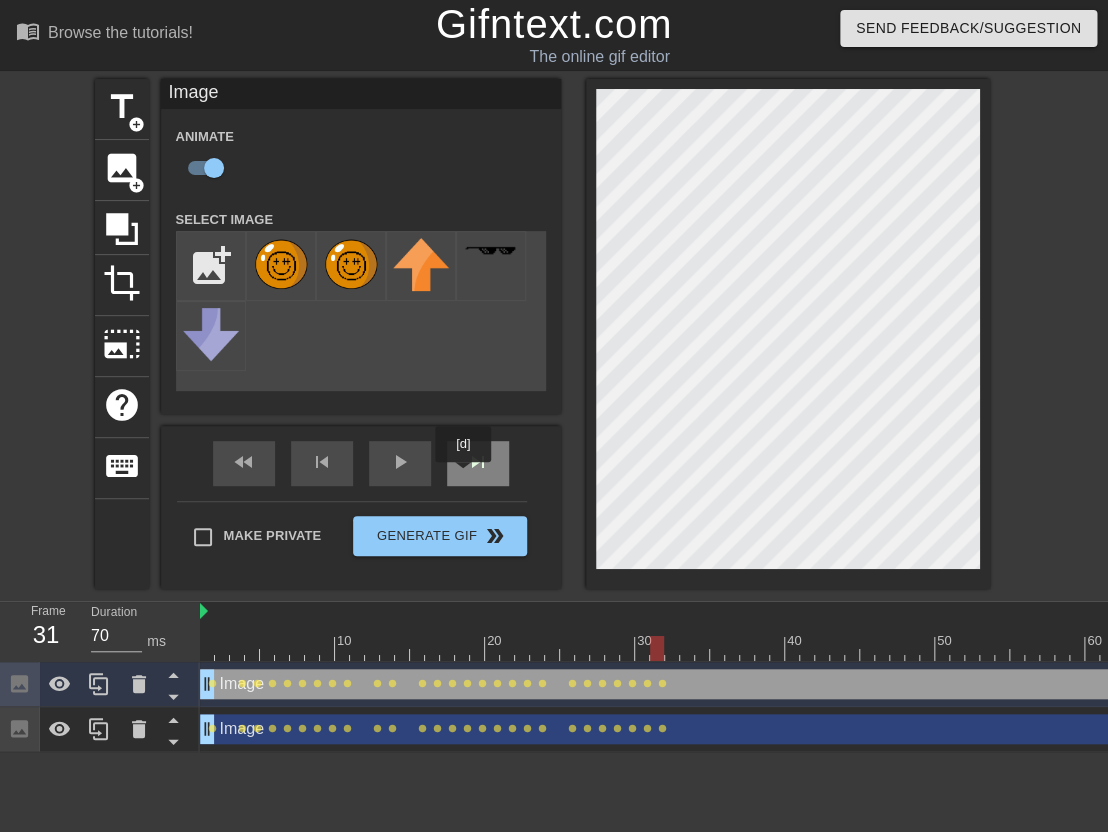 click on "skip_next" at bounding box center [478, 463] 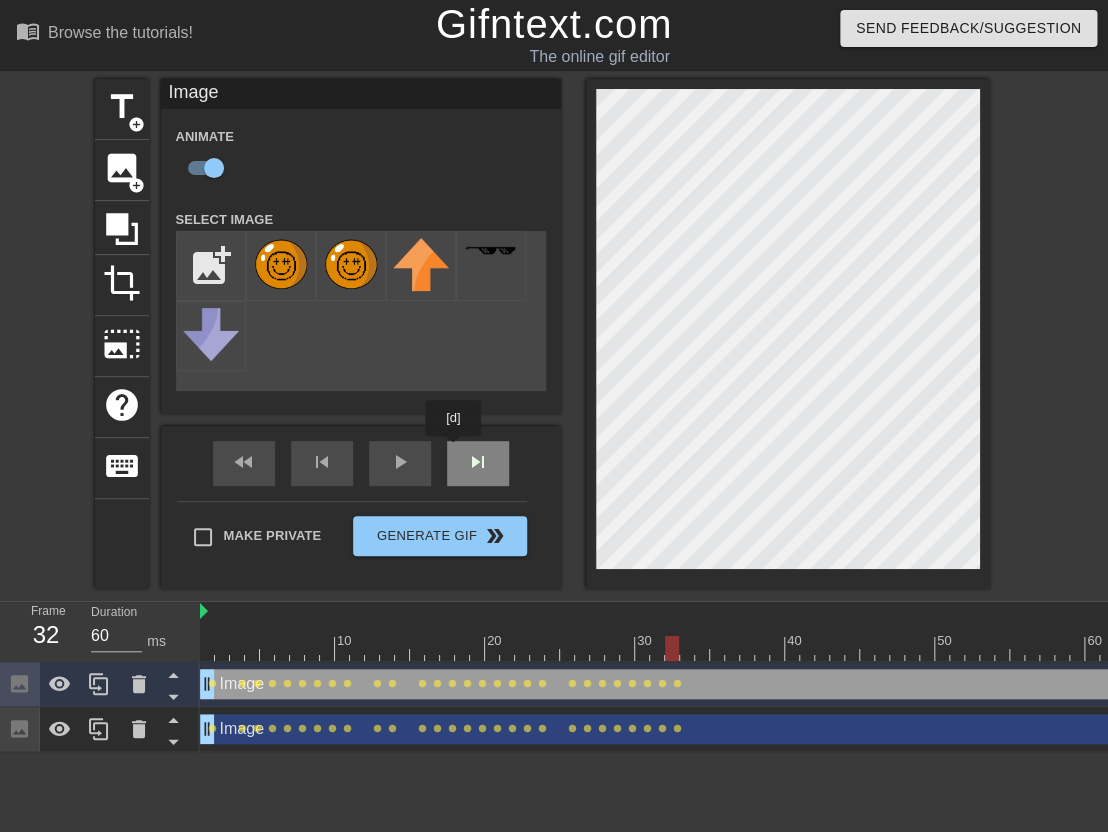 click on "skip_next" at bounding box center [478, 463] 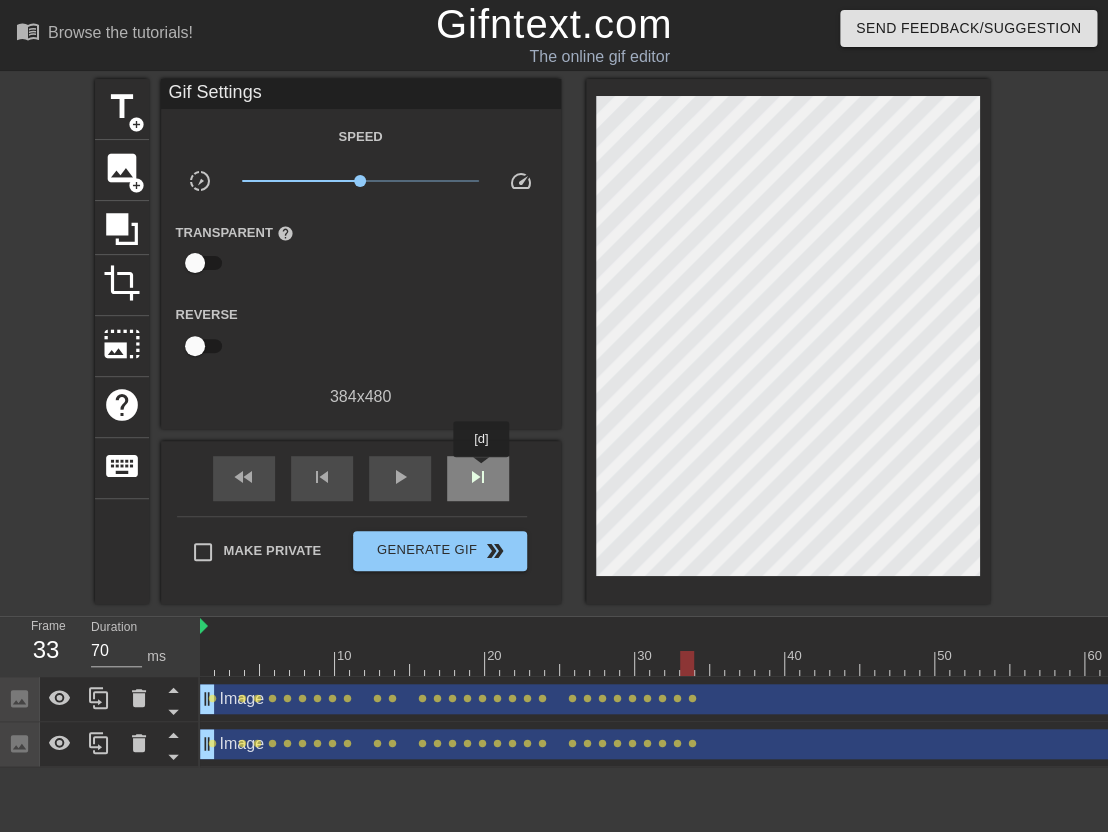 click on "skip_next" at bounding box center (478, 477) 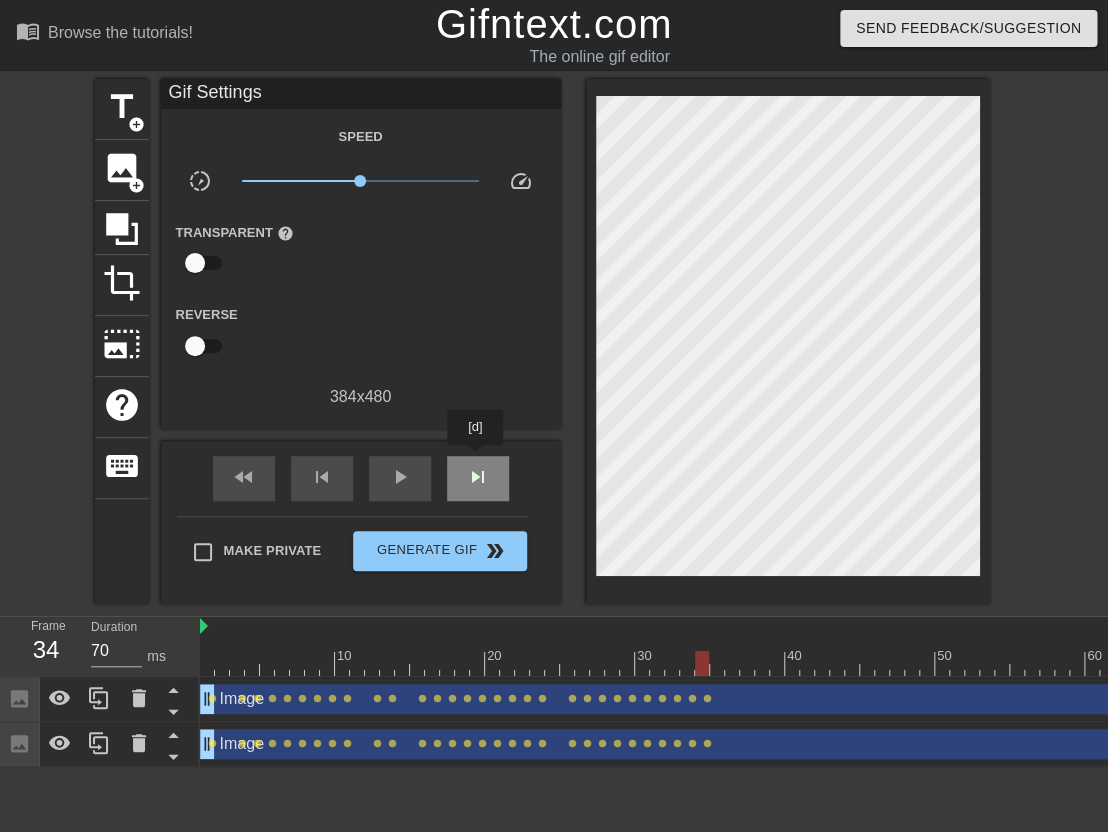 click on "skip_next" at bounding box center (478, 478) 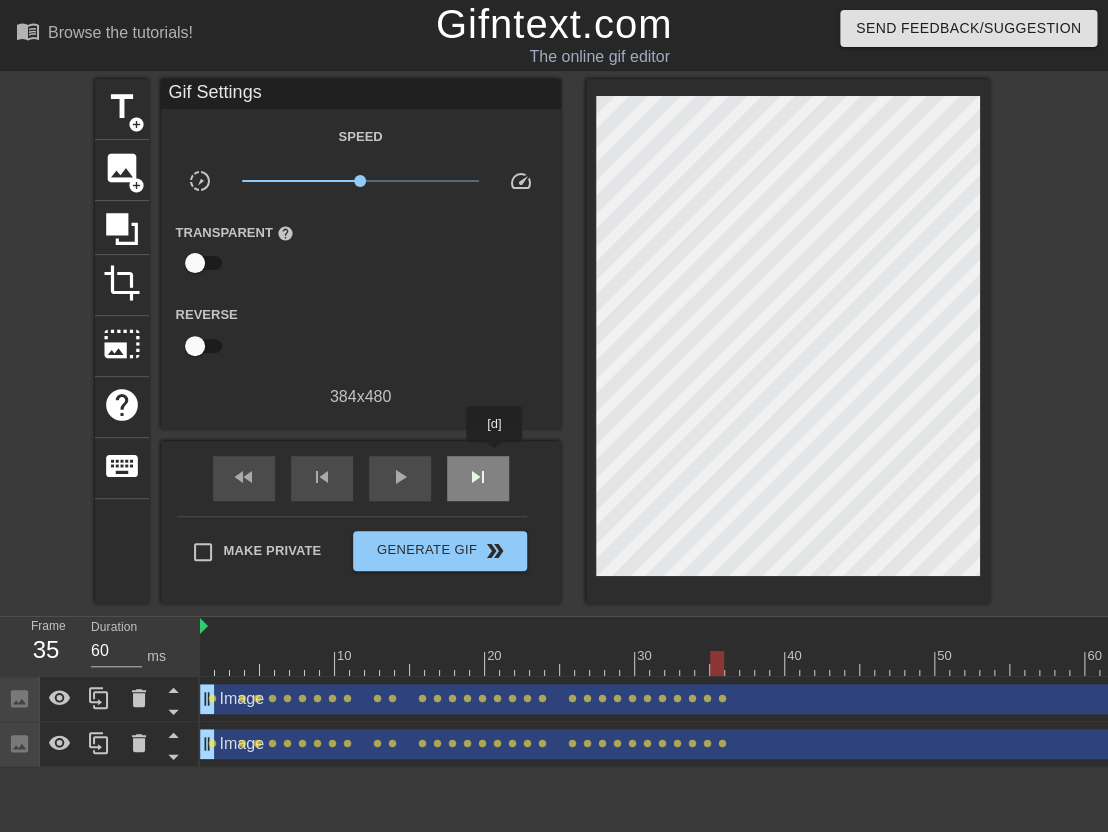 click on "skip_next" at bounding box center [478, 478] 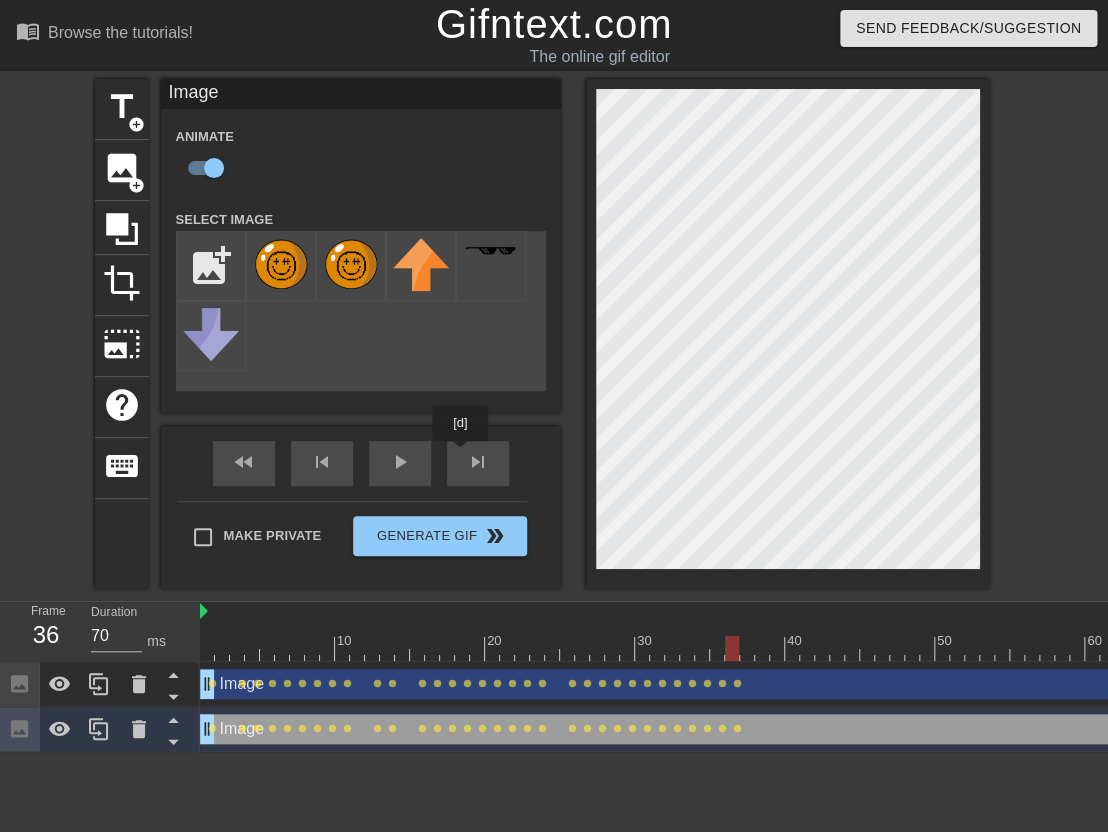 click on "fast_rewind skip_previous play_arrow skip_next" at bounding box center (361, 463) 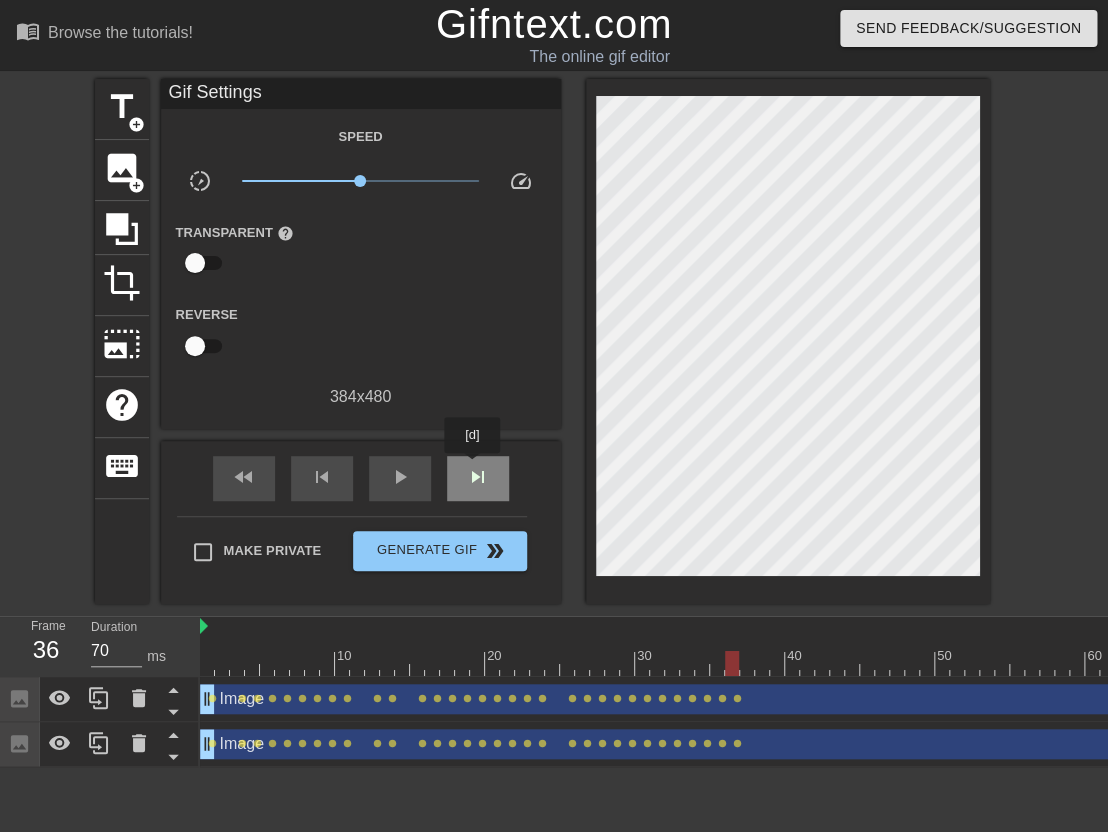 click on "skip_next" at bounding box center (478, 477) 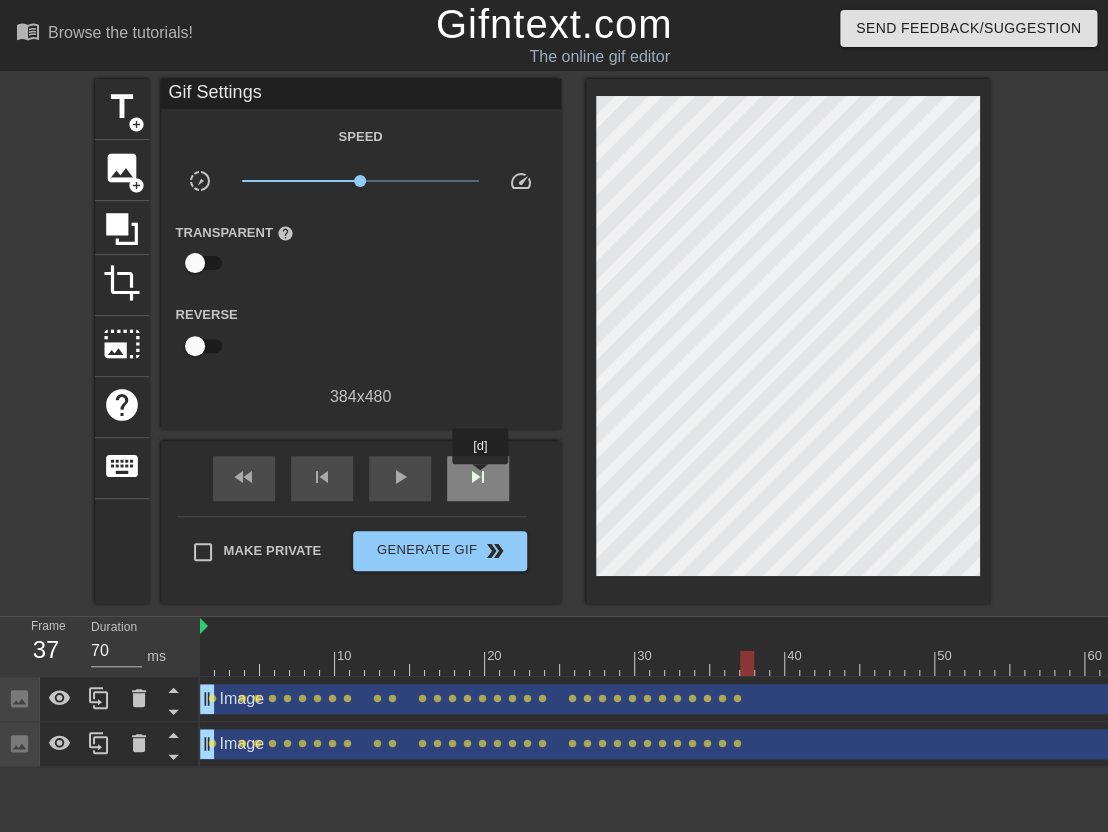 click on "skip_next" at bounding box center (478, 477) 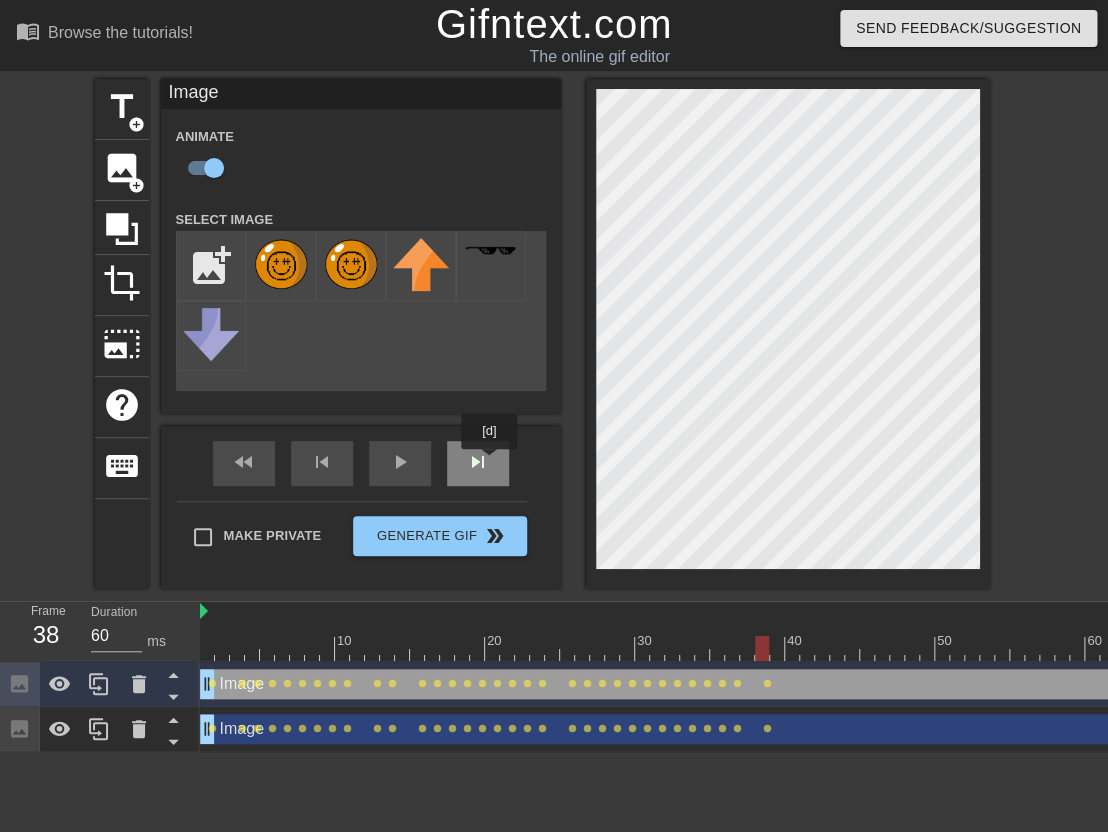 click on "skip_next" at bounding box center [478, 462] 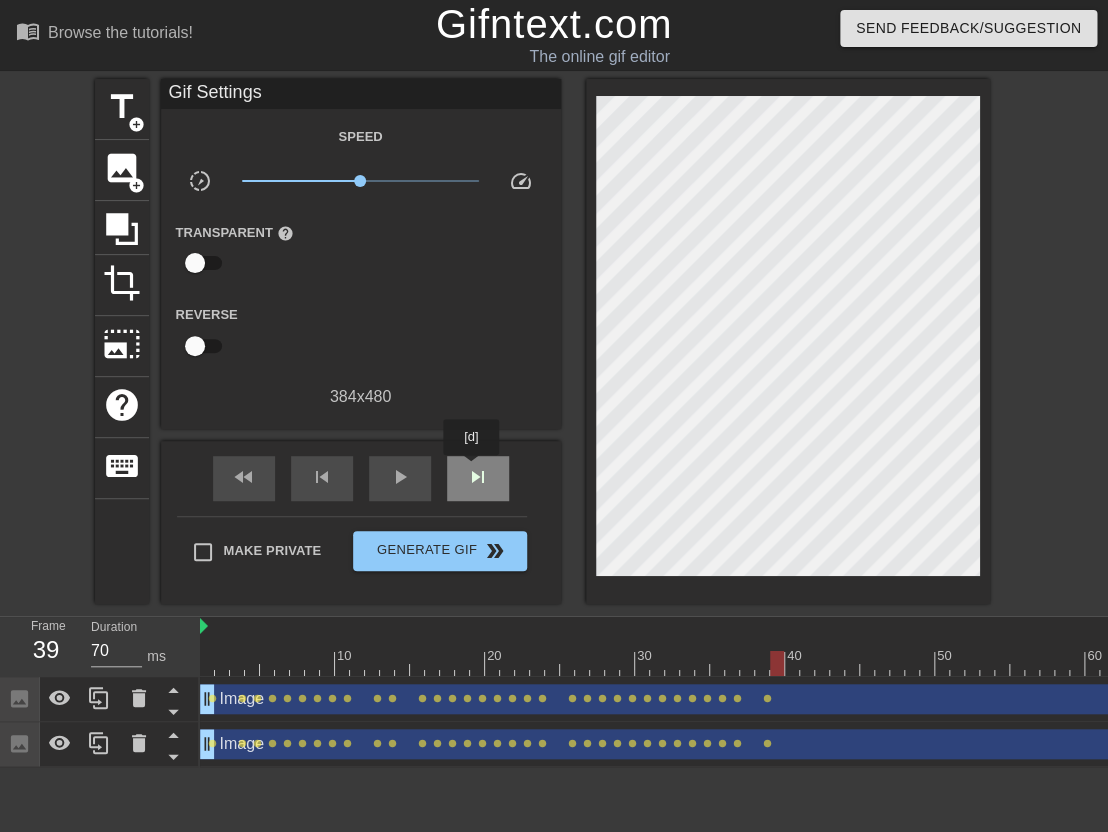 click on "skip_next" at bounding box center (478, 477) 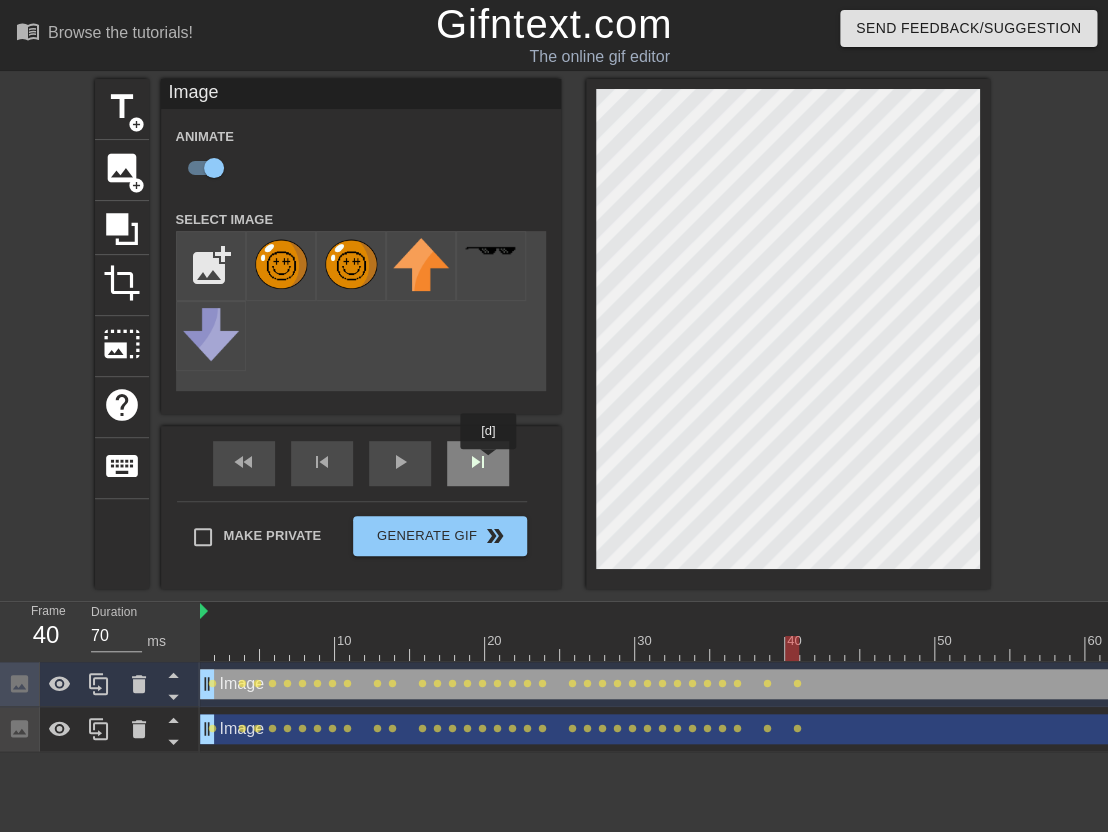 click on "skip_next" at bounding box center [478, 463] 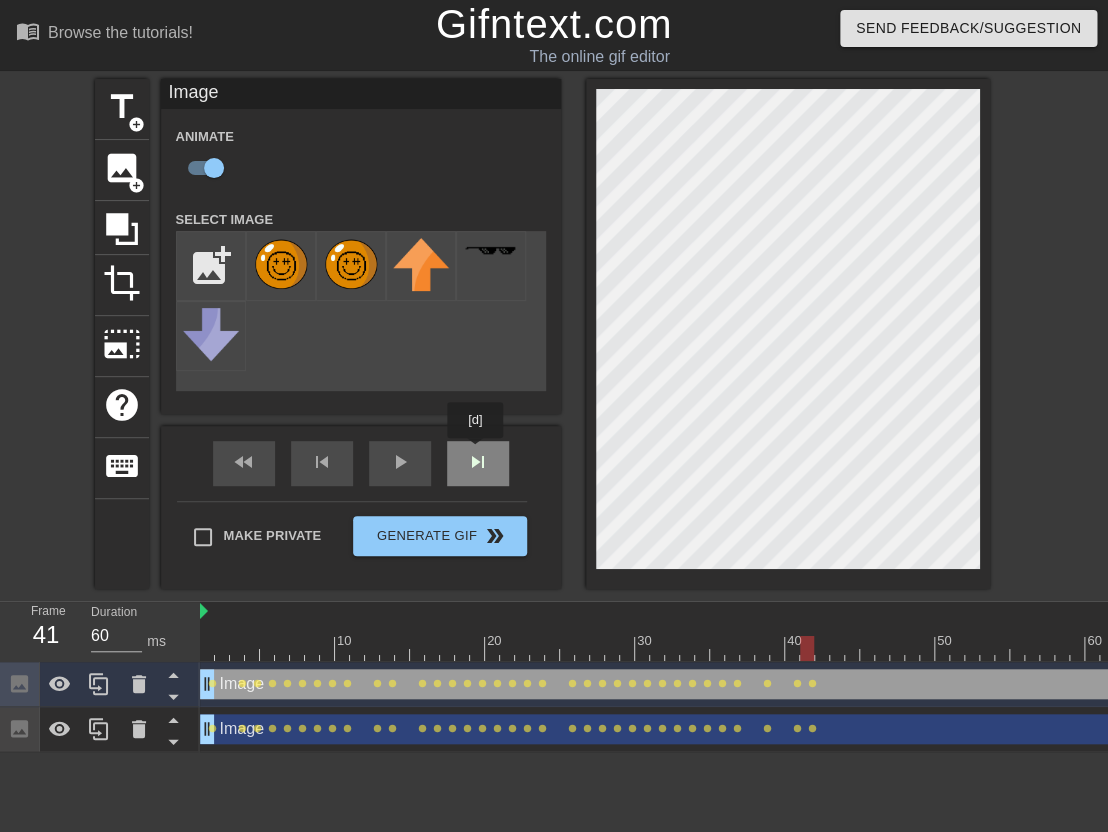 click on "fast_rewind skip_previous play_arrow skip_next" at bounding box center (361, 463) 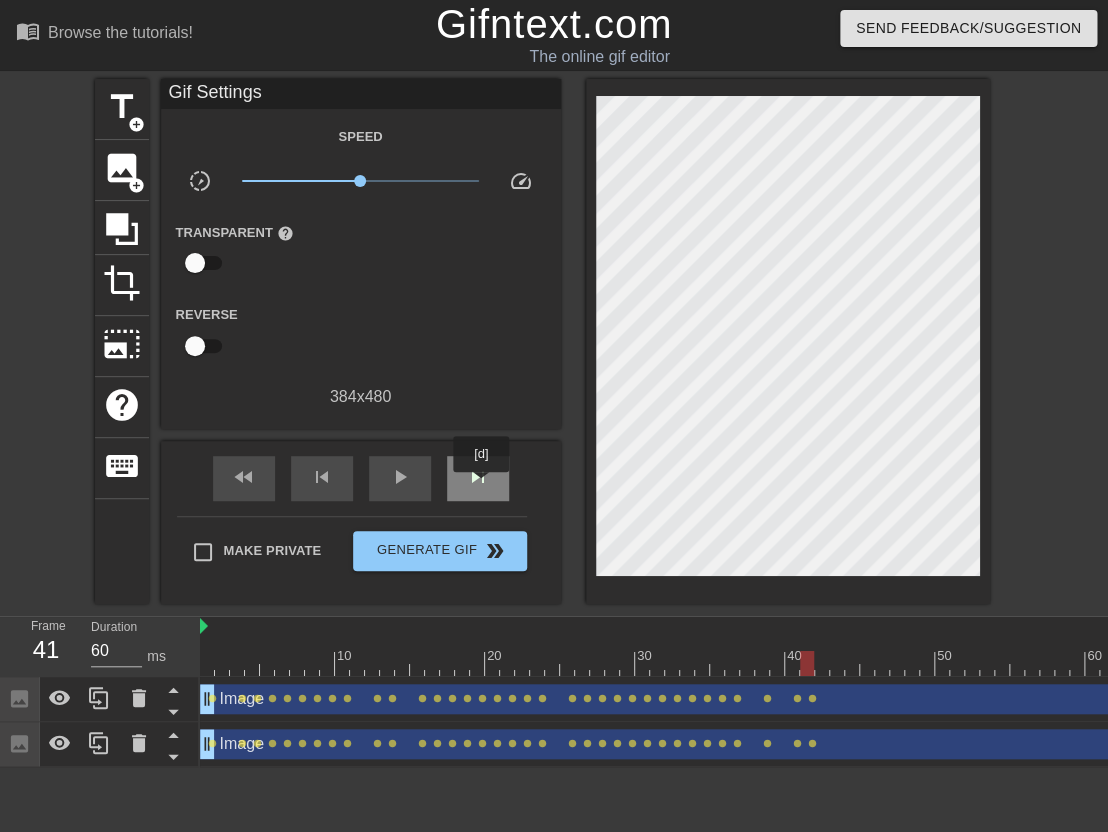 click on "skip_next" at bounding box center [478, 477] 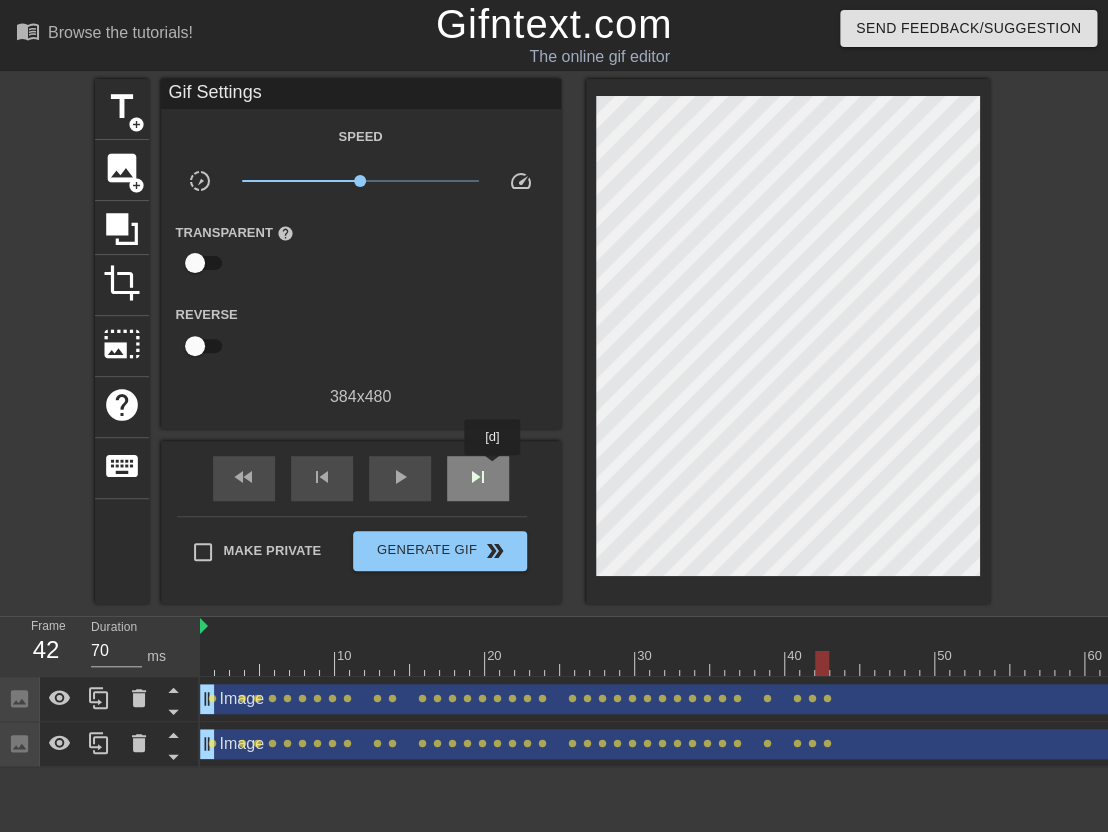click on "skip_next" at bounding box center (478, 478) 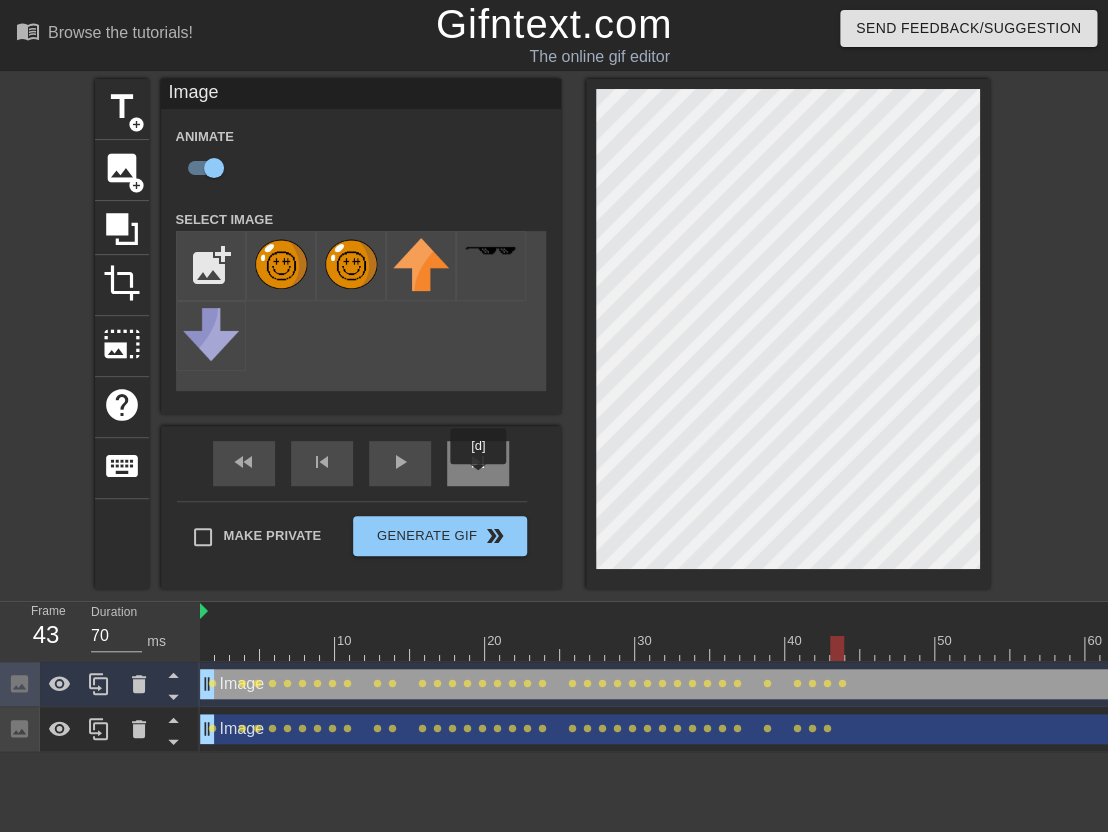 click on "skip_next" at bounding box center (478, 463) 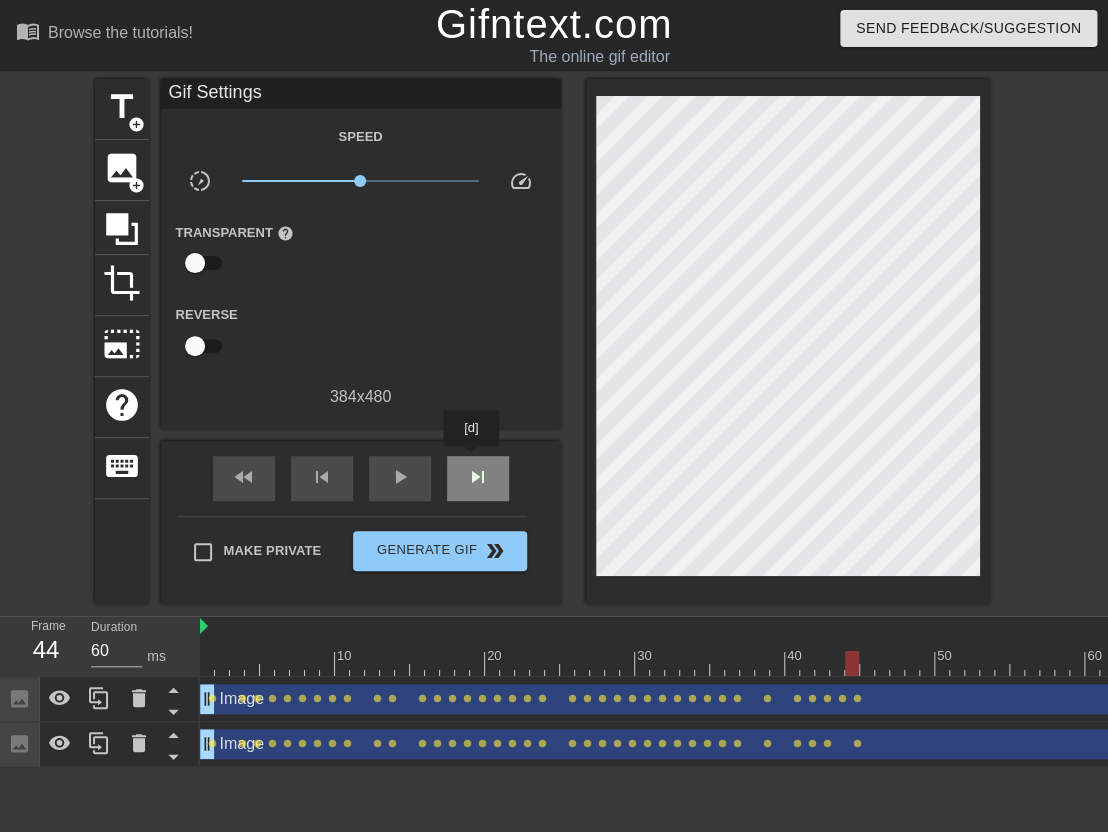 click on "skip_next" at bounding box center [478, 478] 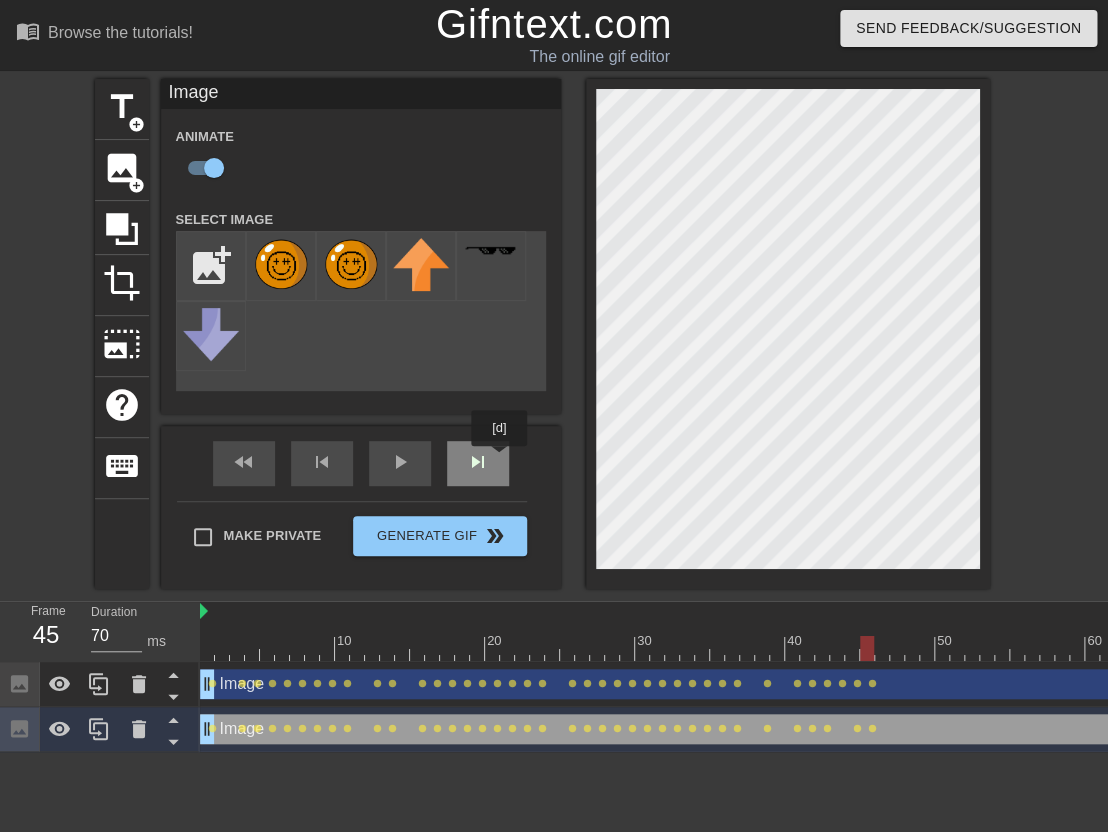 click on "skip_next" at bounding box center [478, 463] 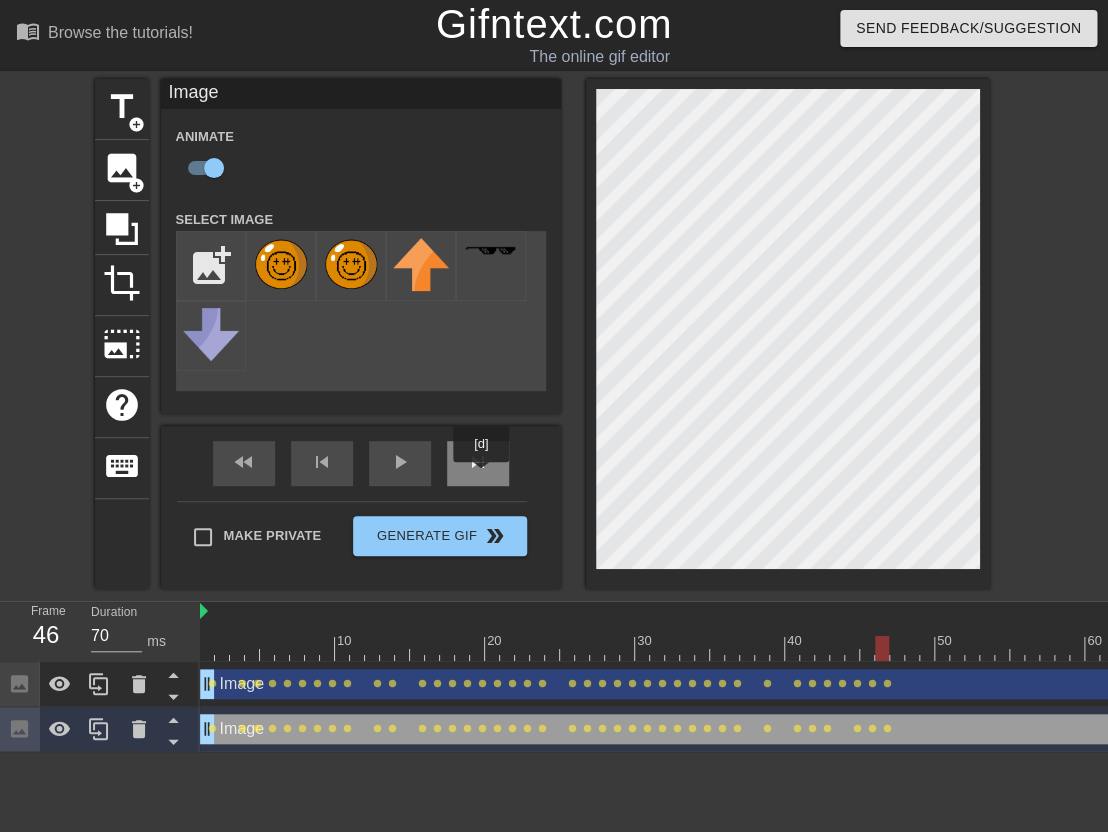 click on "skip_next" at bounding box center [478, 463] 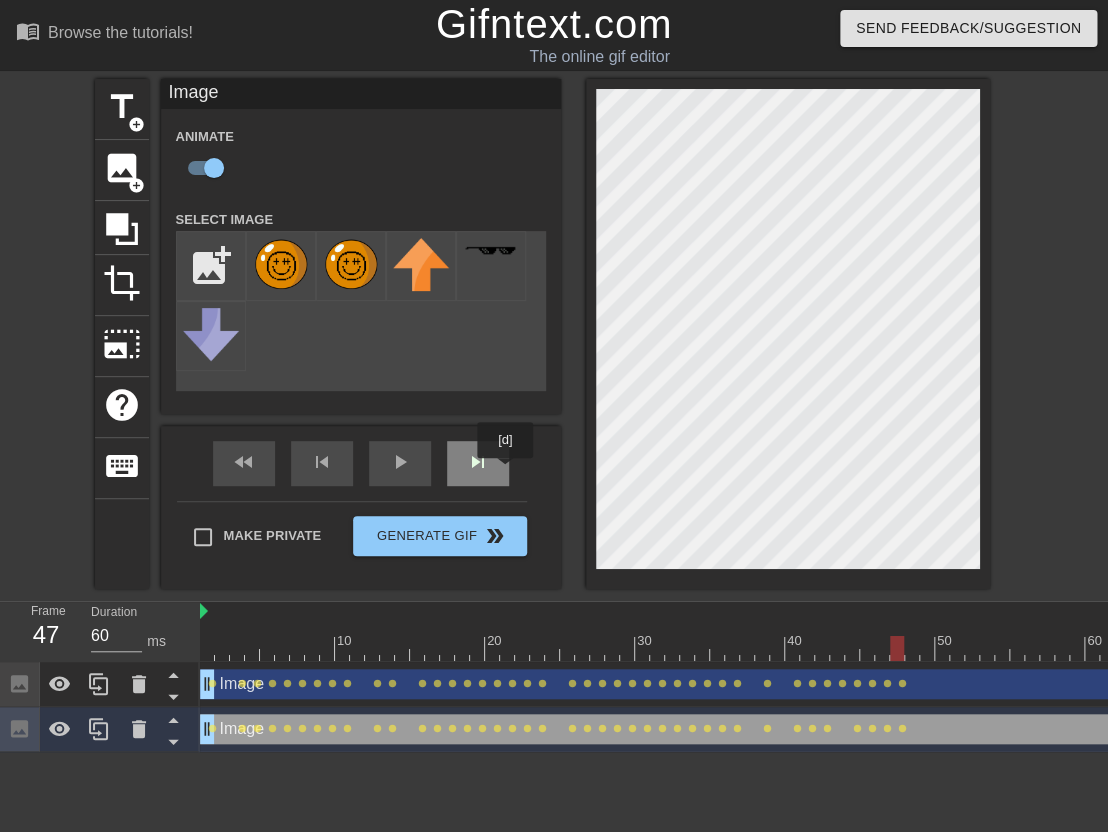 click on "skip_next" at bounding box center (478, 462) 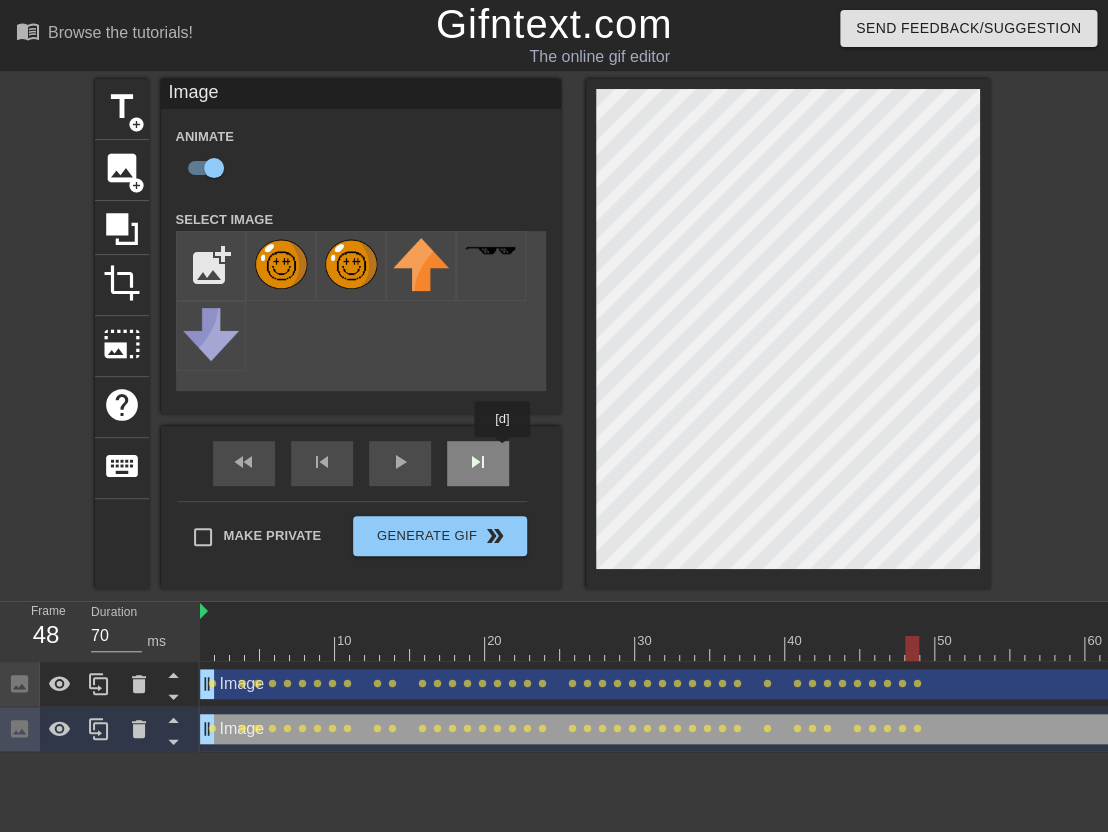 click on "fast_rewind skip_previous play_arrow skip_next" at bounding box center [361, 463] 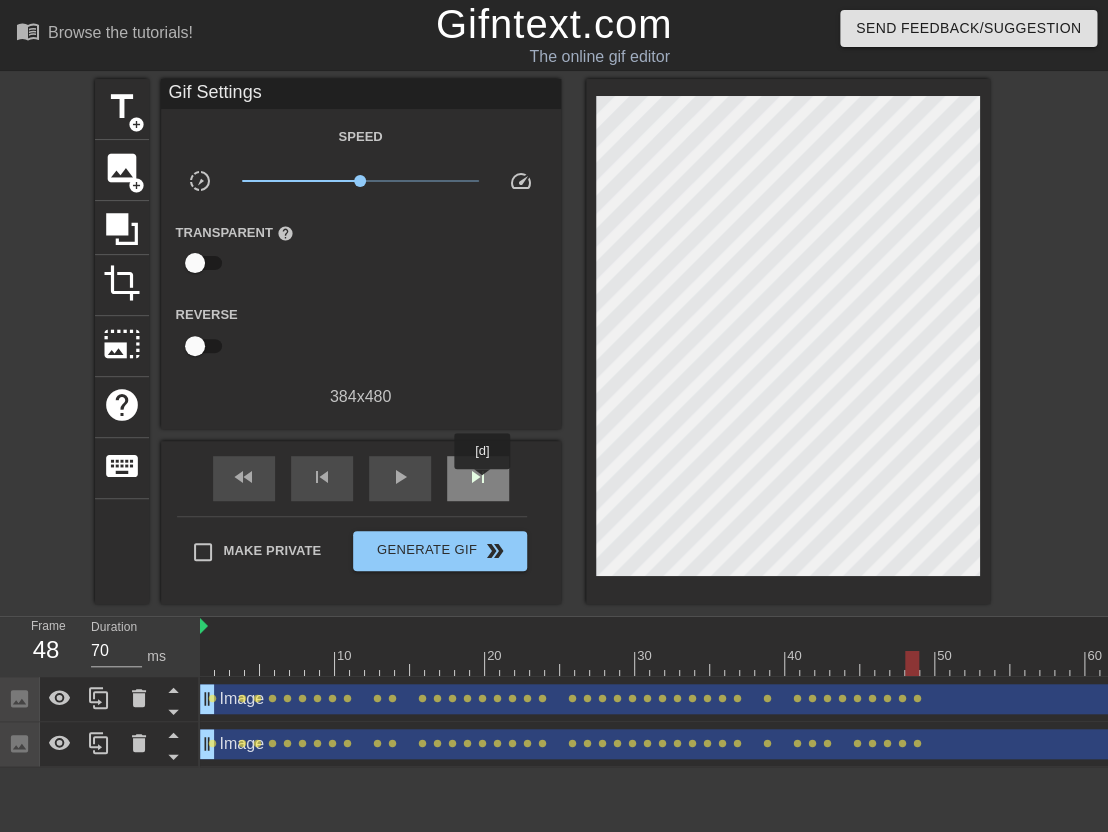 click on "skip_next" at bounding box center [478, 477] 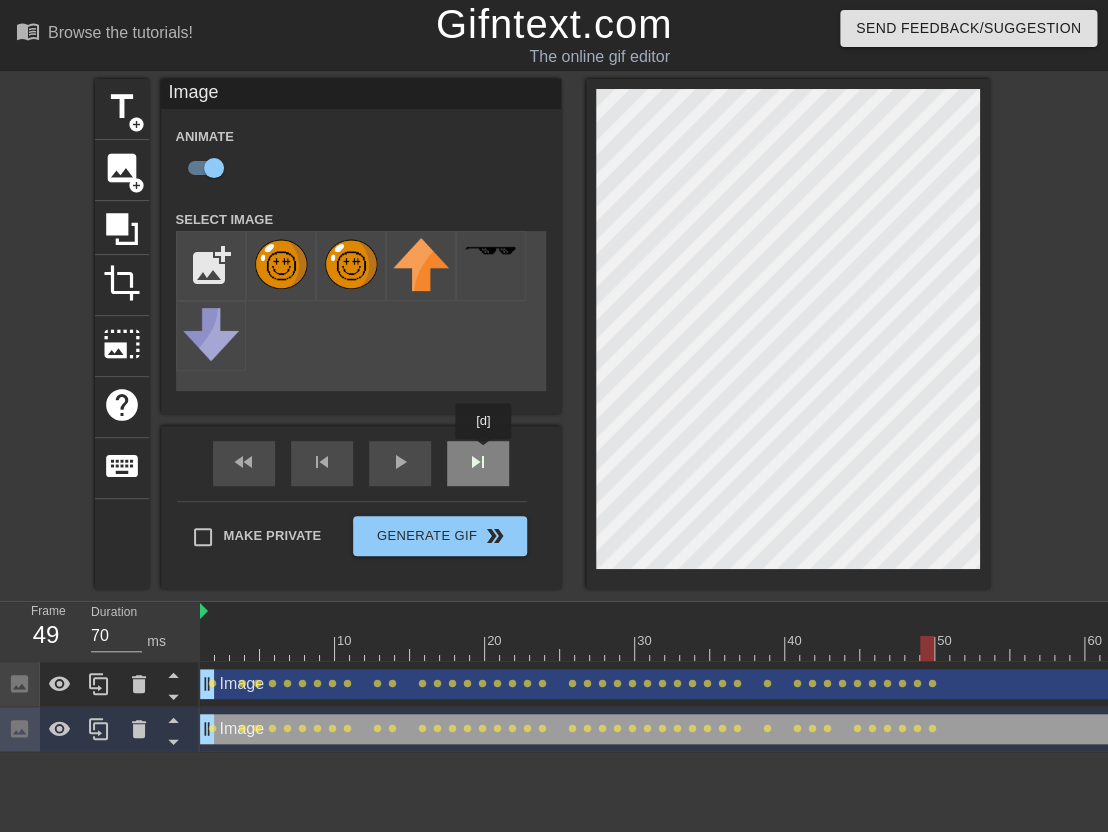 click on "fast_rewind skip_previous play_arrow skip_next" at bounding box center [361, 463] 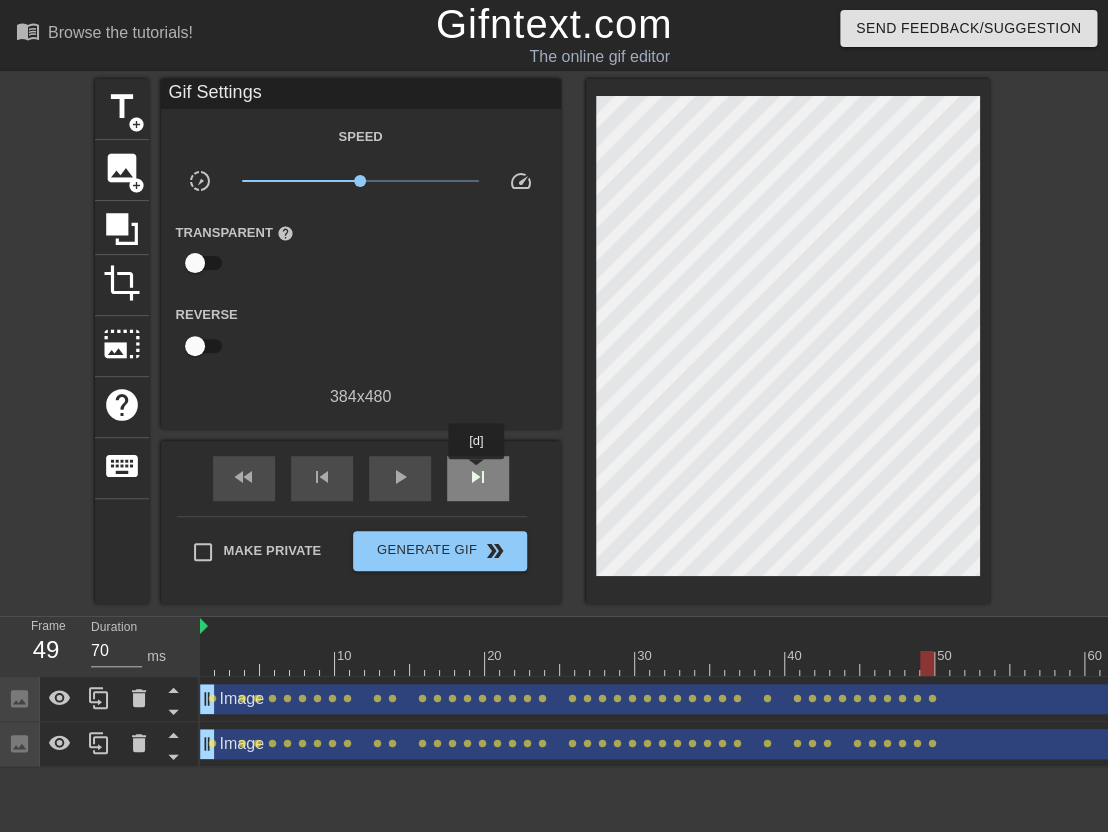 click on "skip_next" at bounding box center (478, 477) 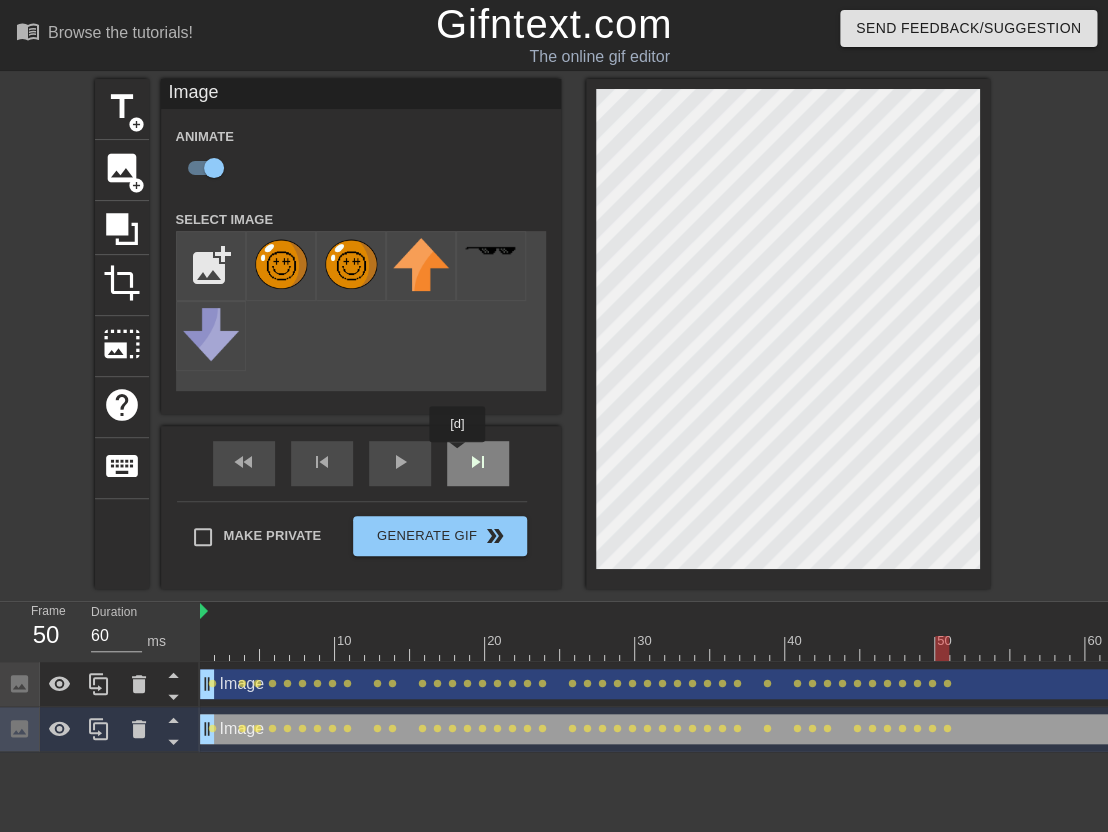 click on "skip_next" at bounding box center (478, 463) 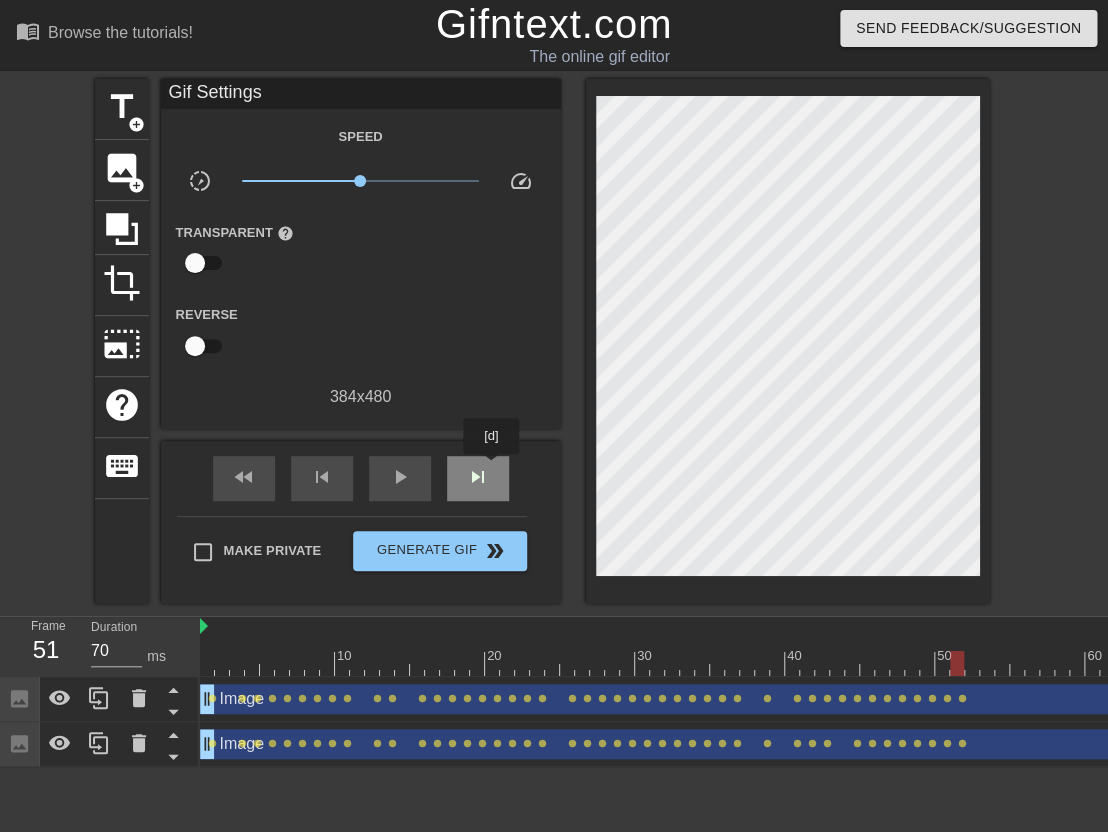 click on "skip_next" at bounding box center [478, 478] 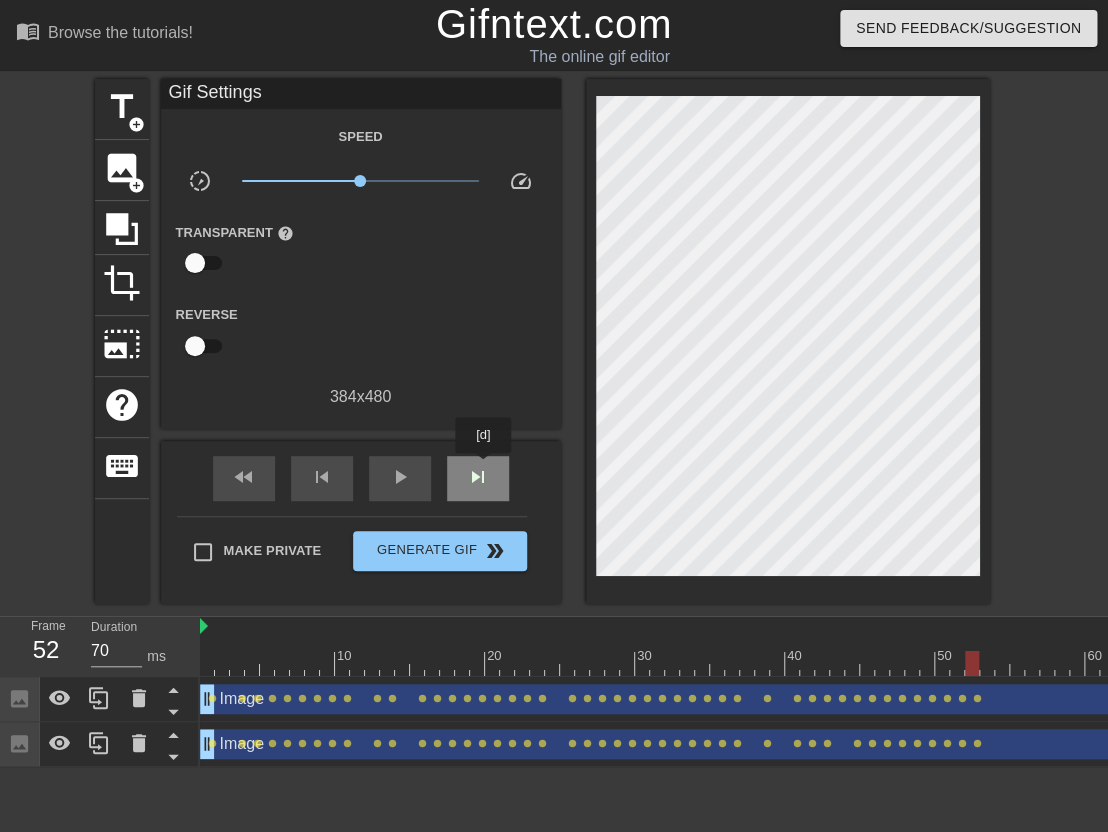 click on "skip_next" at bounding box center [478, 477] 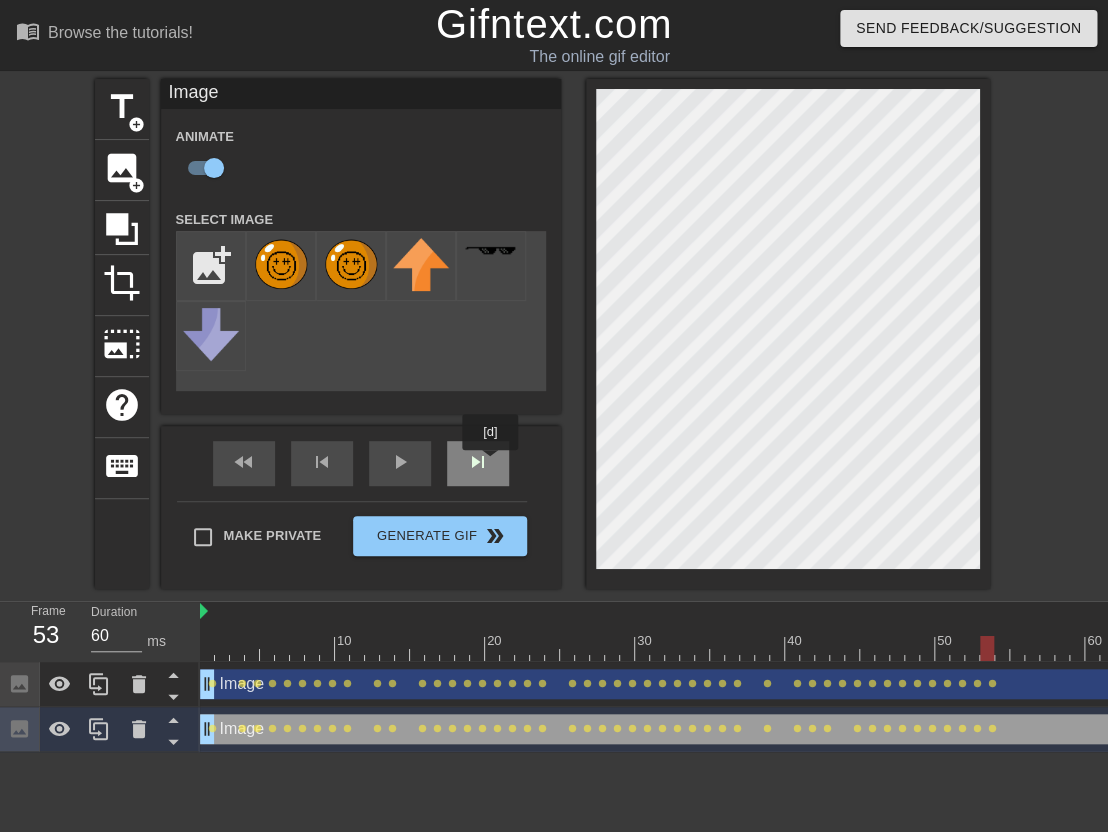 click on "skip_next" at bounding box center (478, 463) 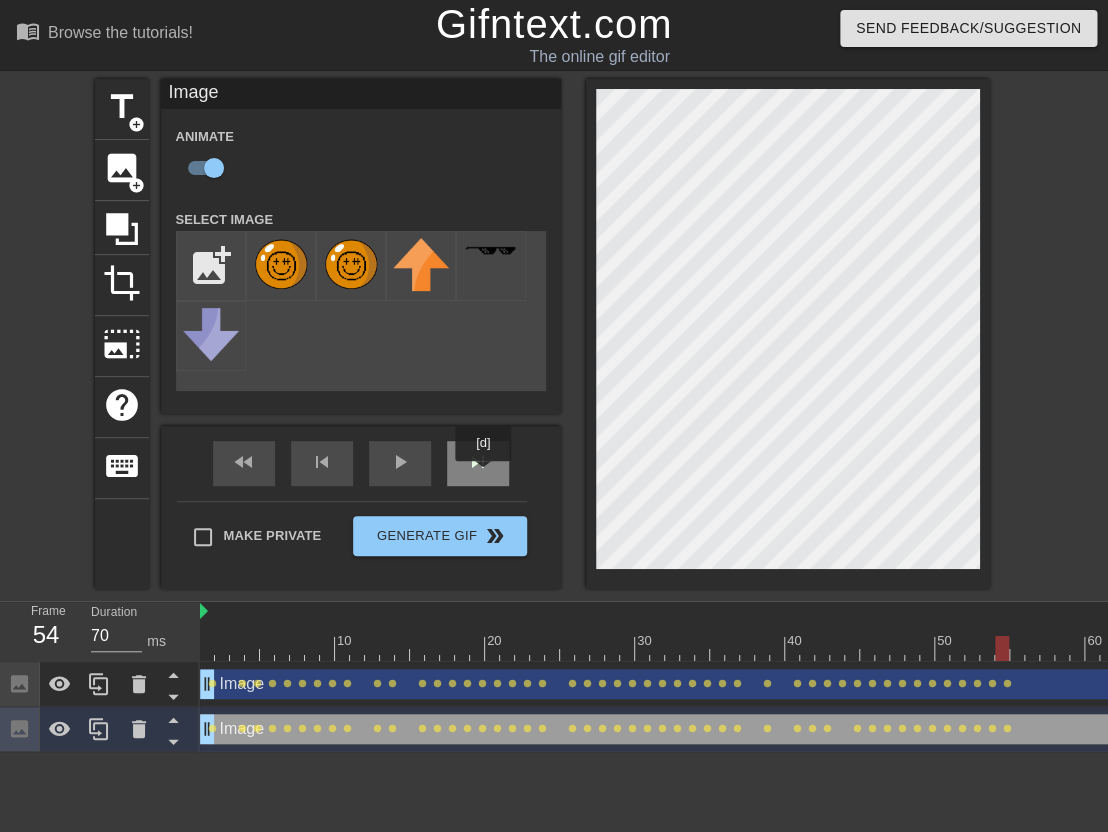 click on "skip_next" at bounding box center [478, 463] 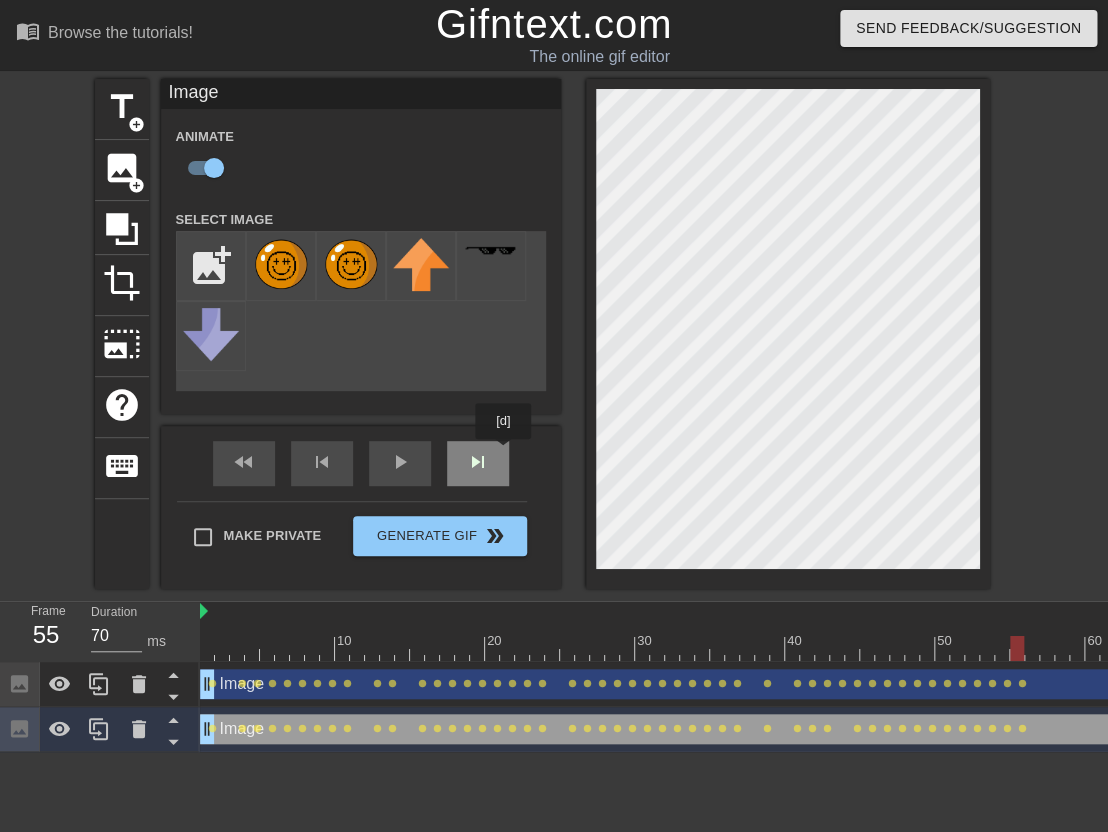 click on "fast_rewind skip_previous play_arrow skip_next" at bounding box center (361, 463) 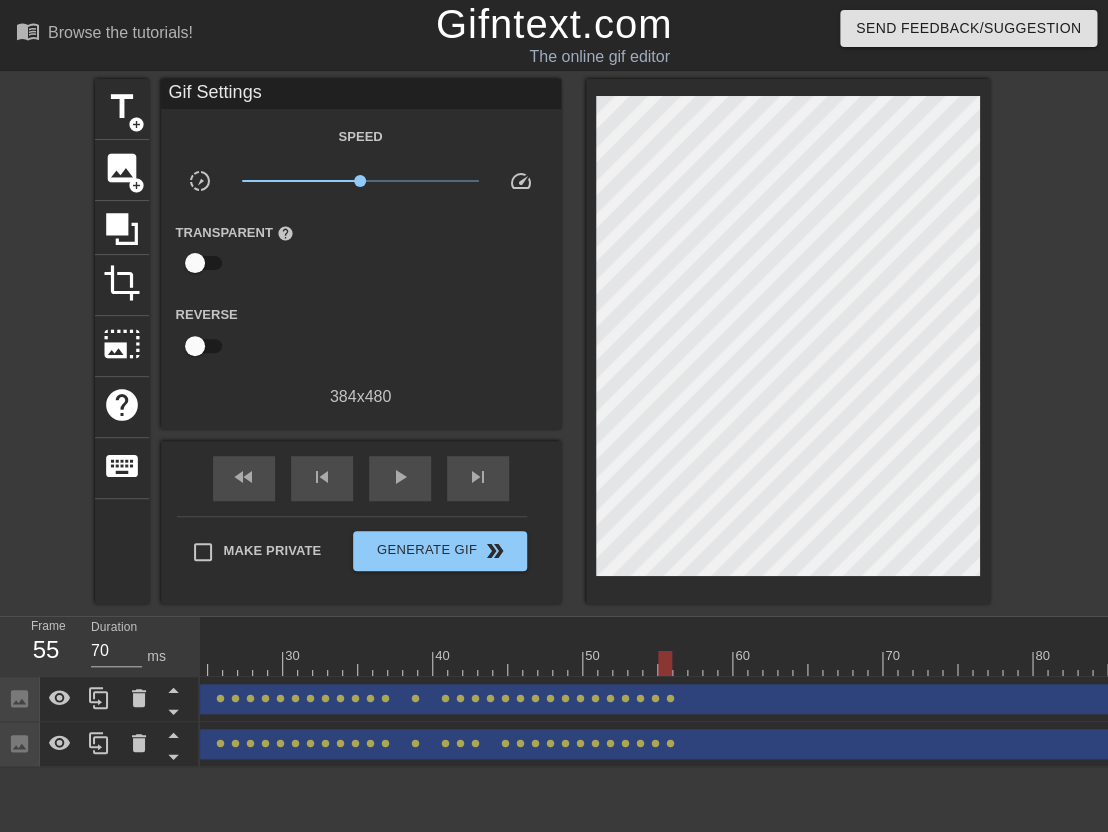 scroll, scrollTop: 0, scrollLeft: 417, axis: horizontal 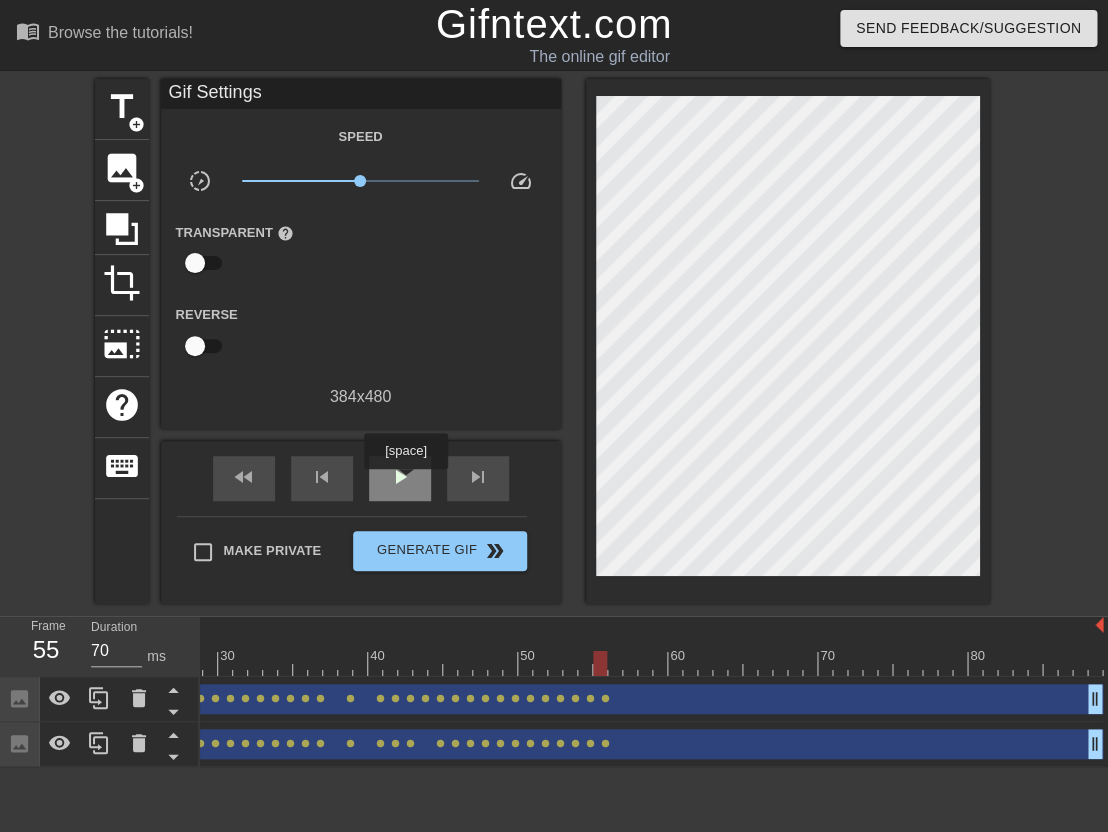 click on "play_arrow" at bounding box center (400, 477) 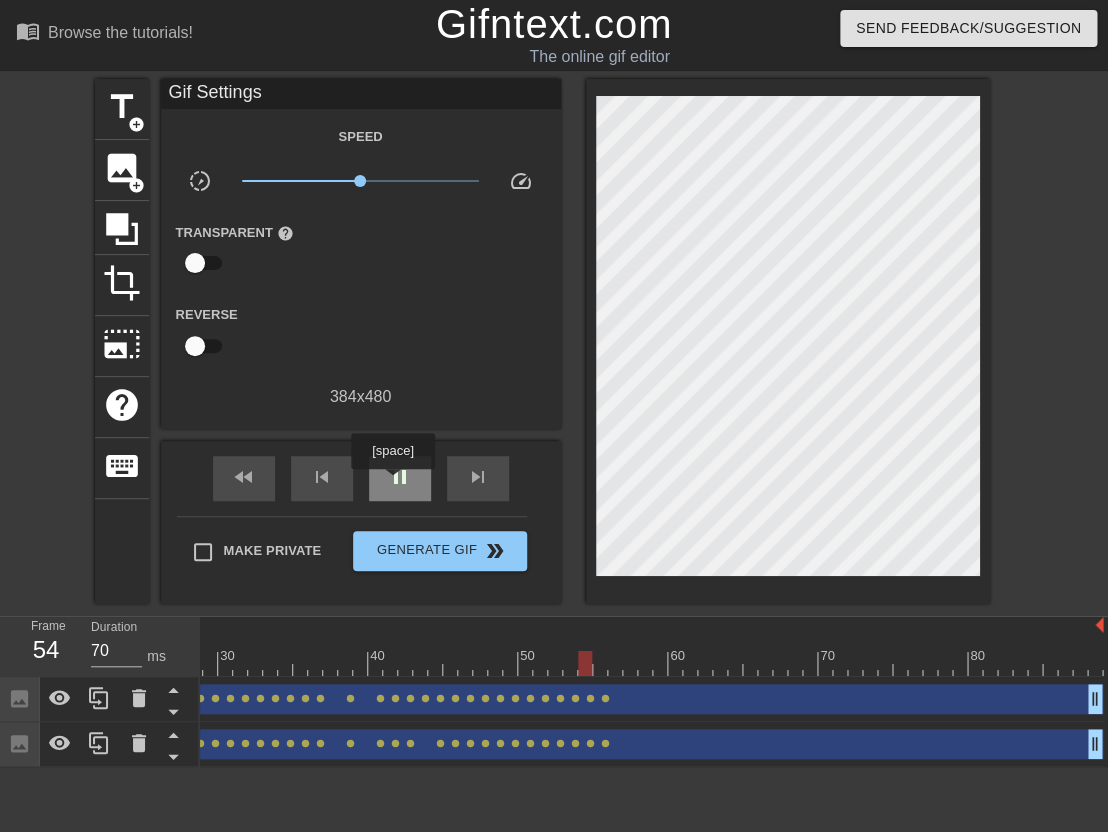 click on "pause" at bounding box center (400, 477) 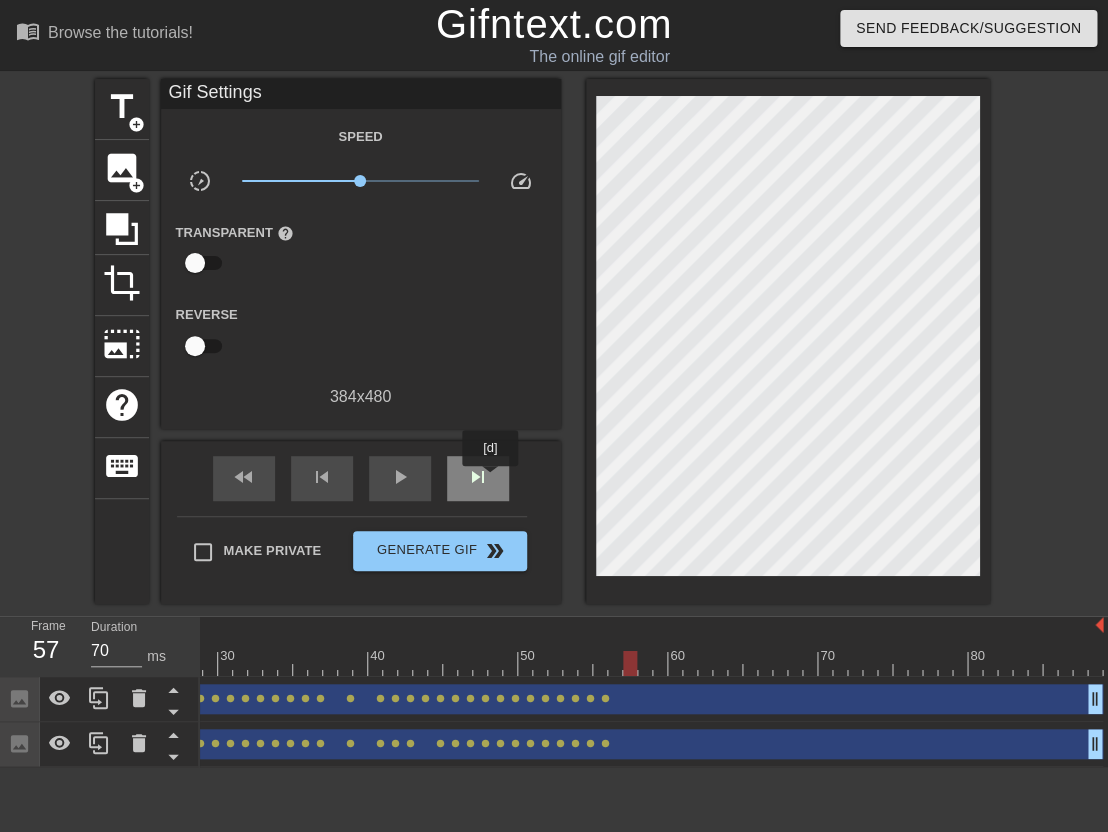 click on "skip_next" at bounding box center [478, 478] 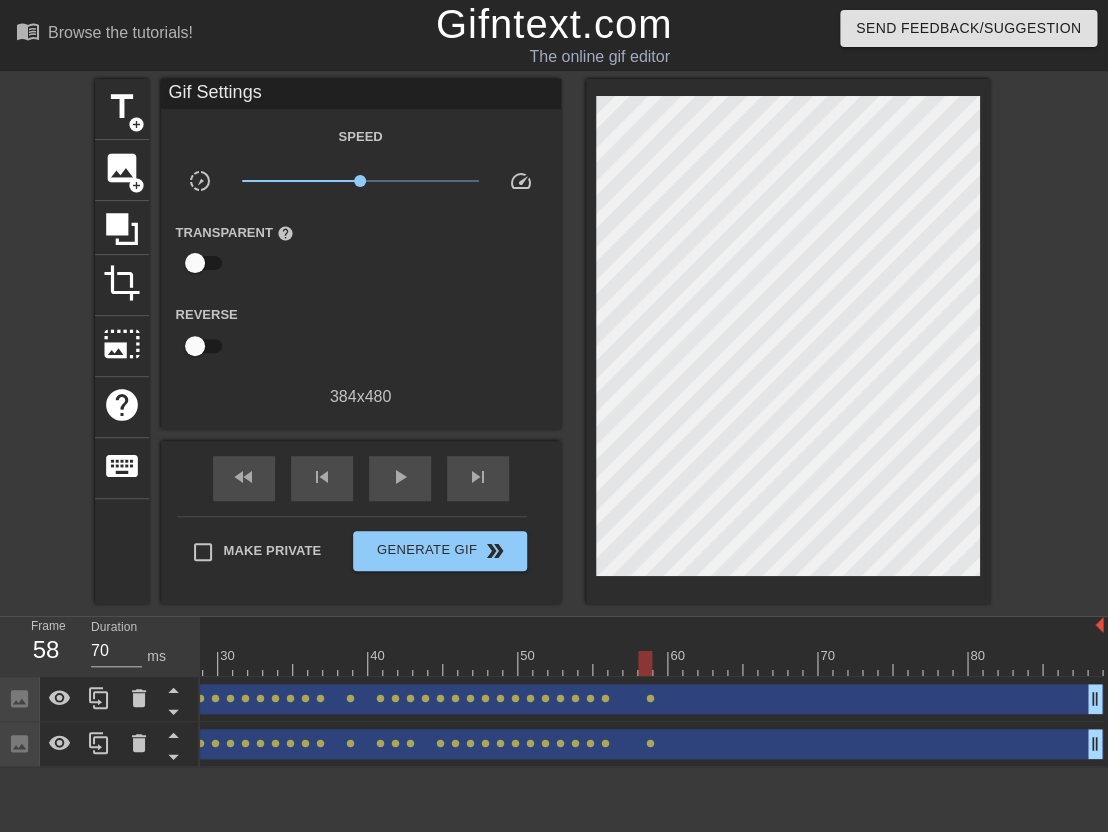 click on "fast_rewind skip_previous play_arrow skip_next" at bounding box center [361, 478] 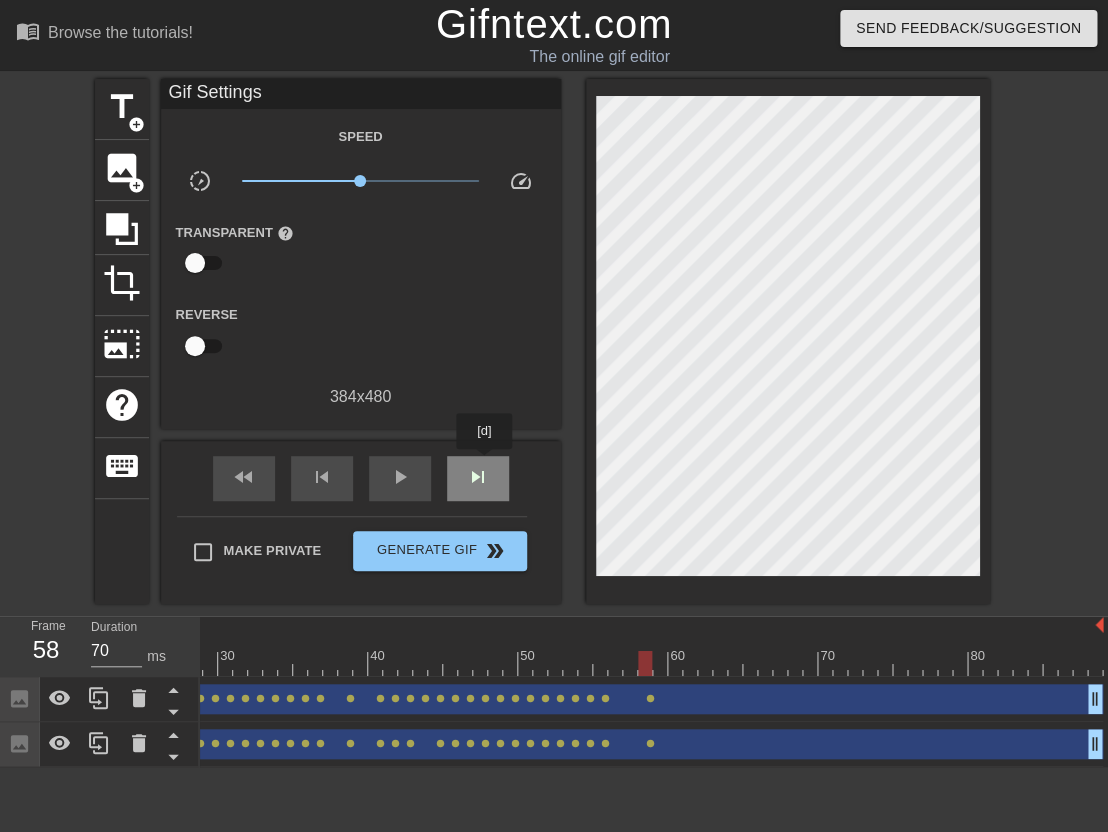 click on "skip_next" at bounding box center [478, 478] 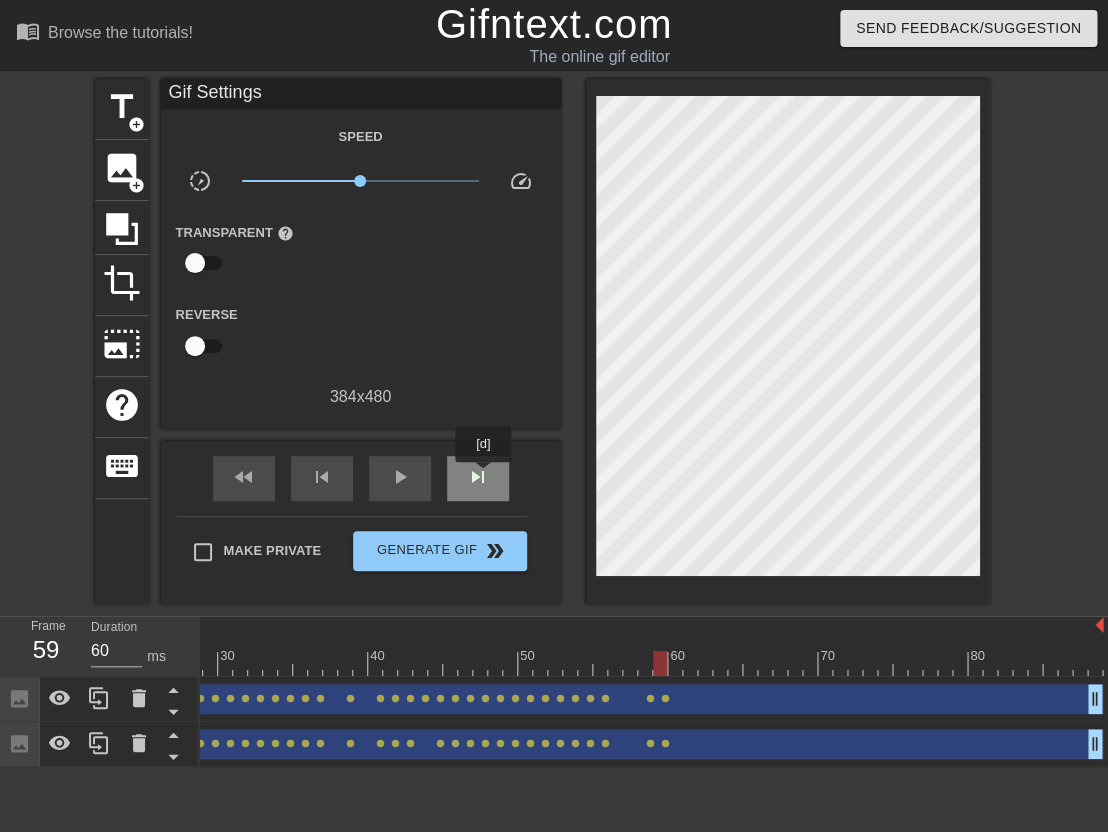click on "skip_next" at bounding box center (478, 478) 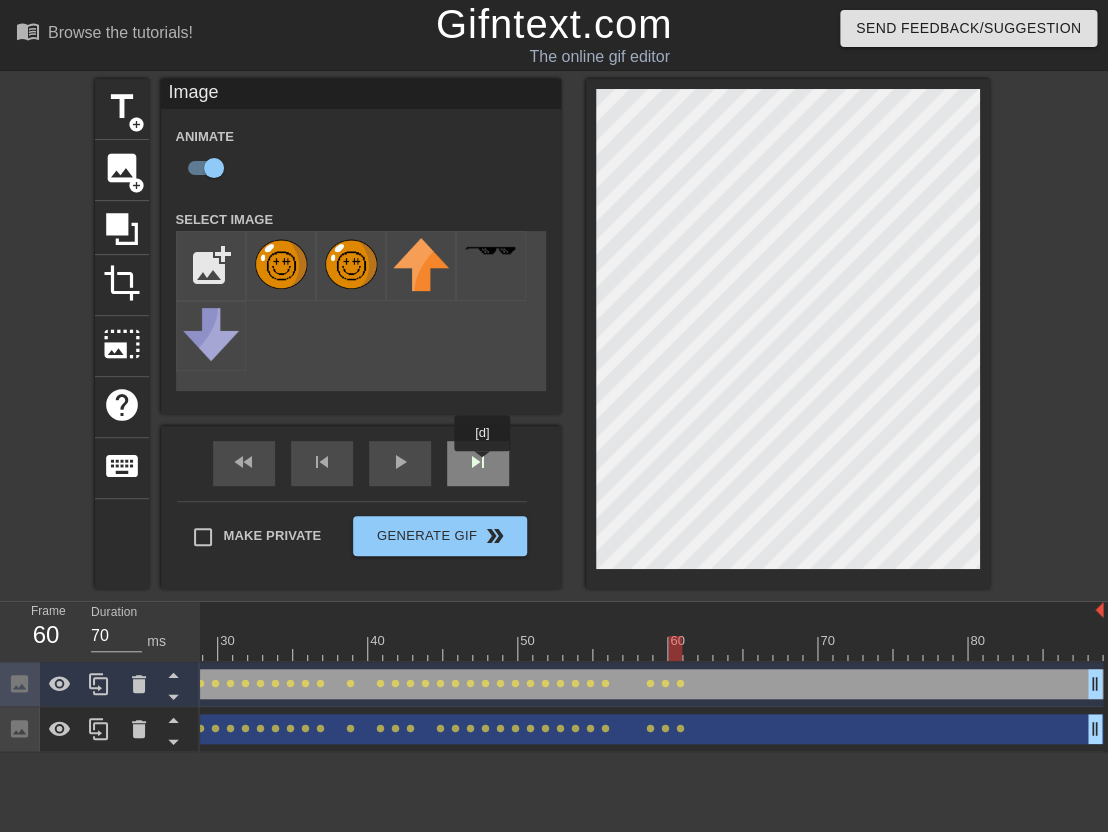 click on "skip_next" at bounding box center [478, 462] 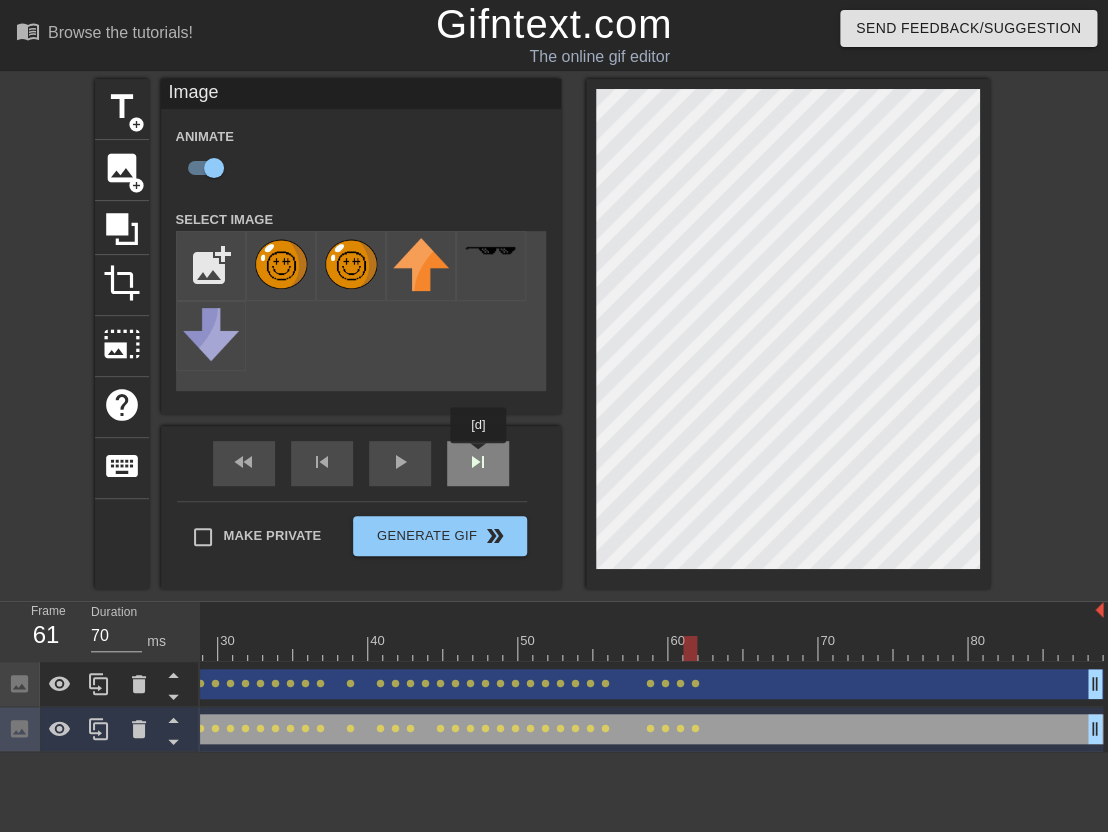 click on "skip_next" at bounding box center (478, 463) 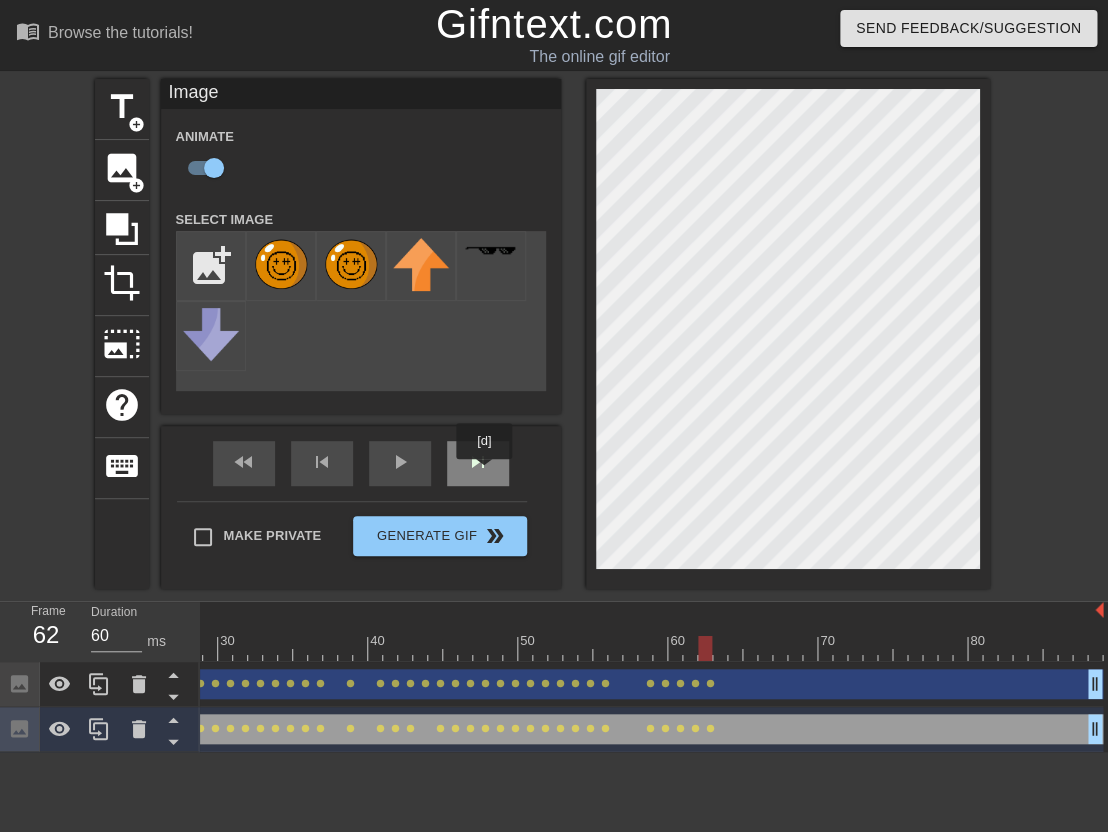 click on "skip_next" at bounding box center (478, 462) 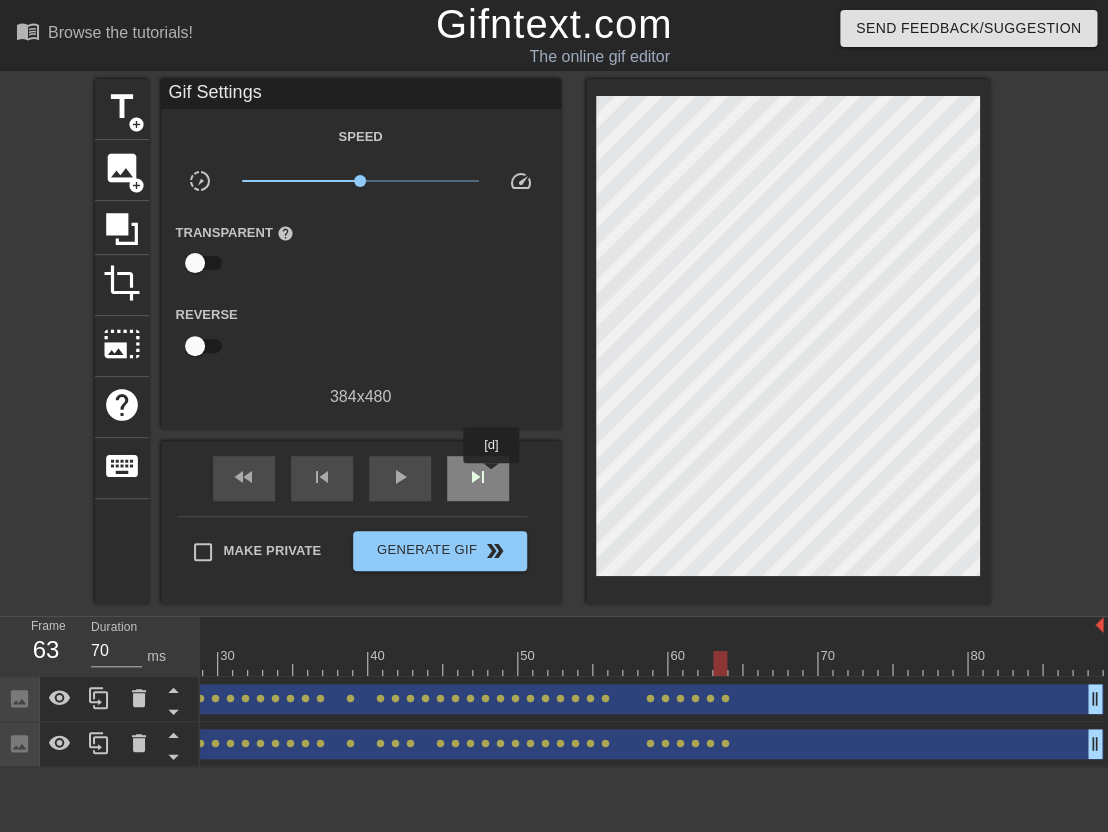 click on "skip_next" at bounding box center [478, 478] 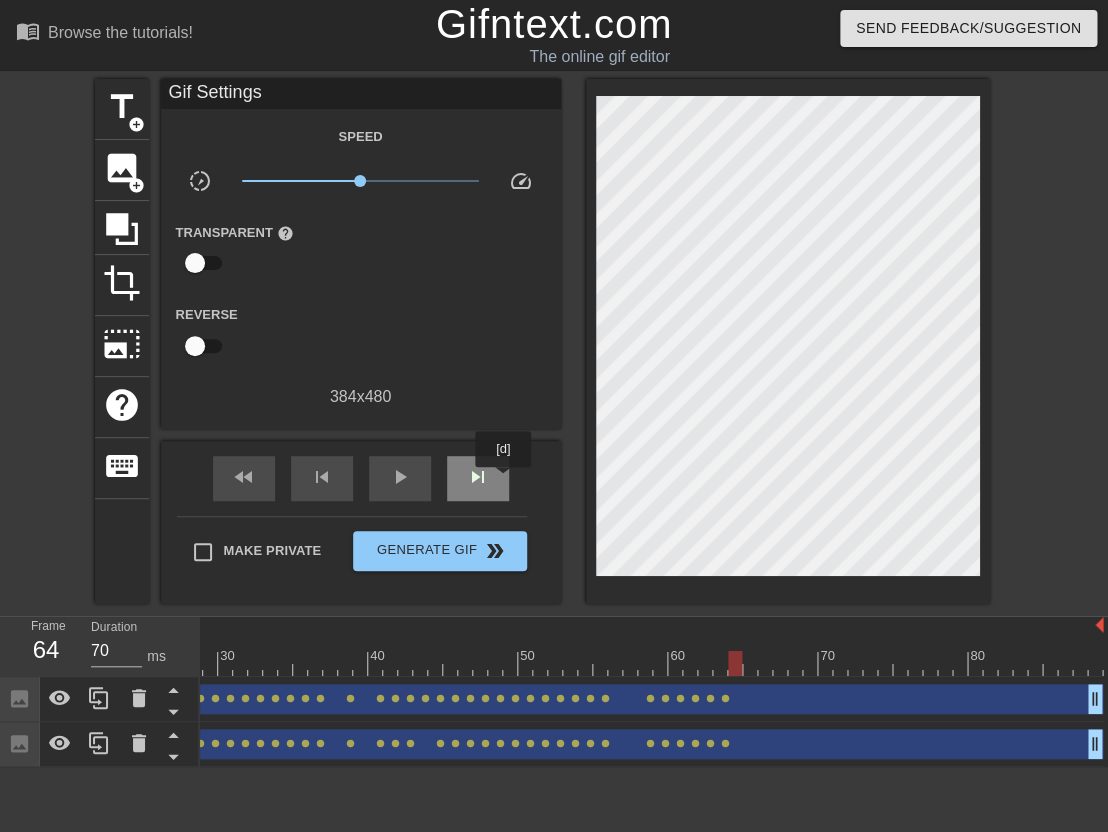 click on "skip_next" at bounding box center (478, 478) 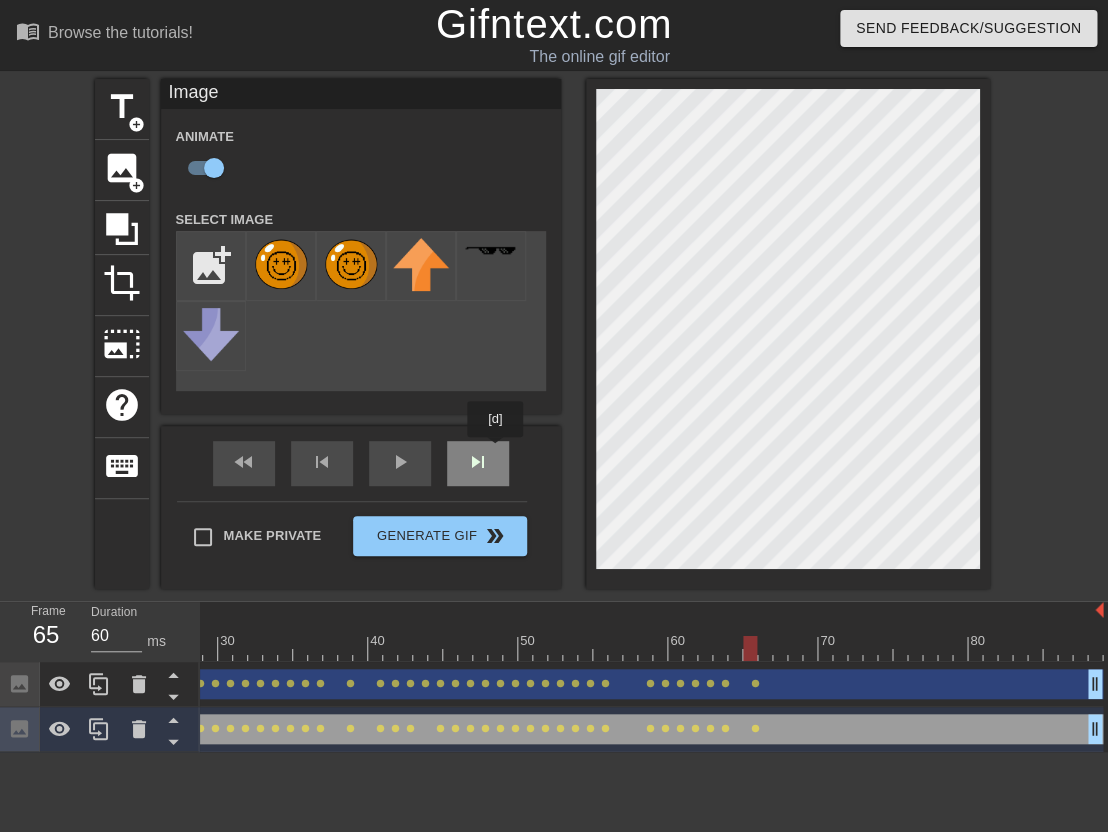 click on "fast_rewind skip_previous play_arrow skip_next" at bounding box center (361, 463) 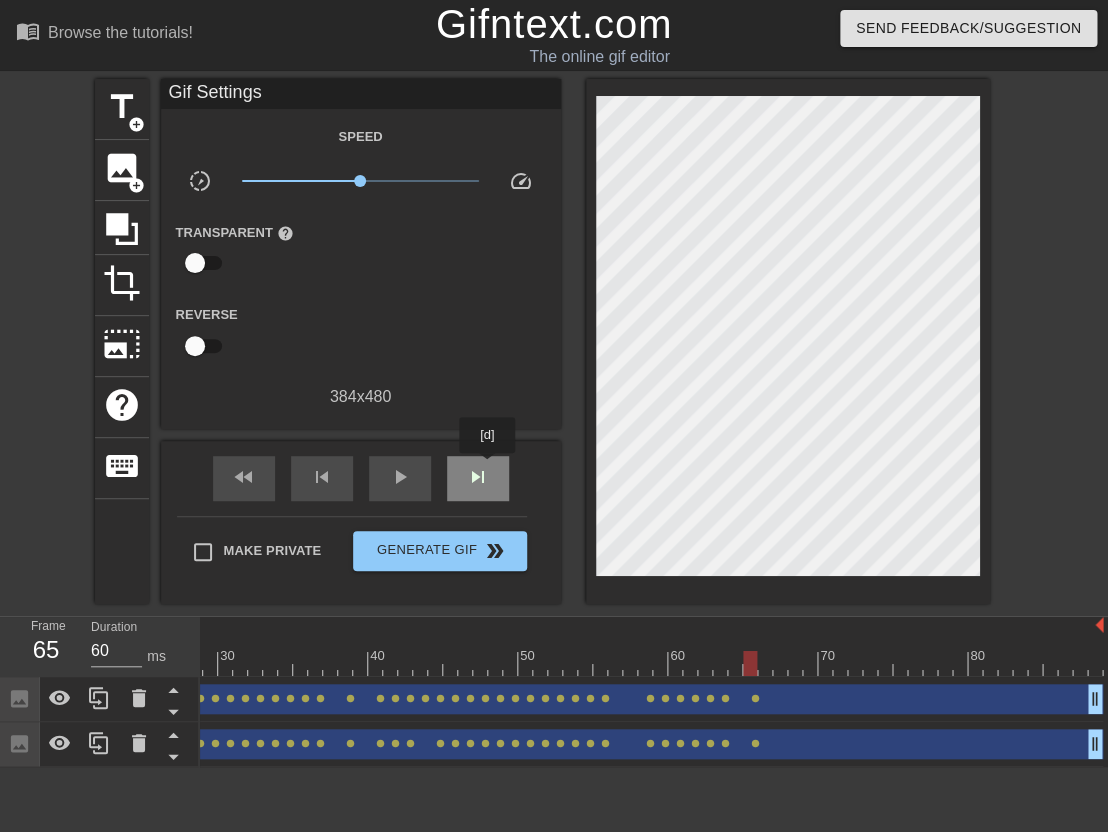click on "skip_next" at bounding box center [478, 477] 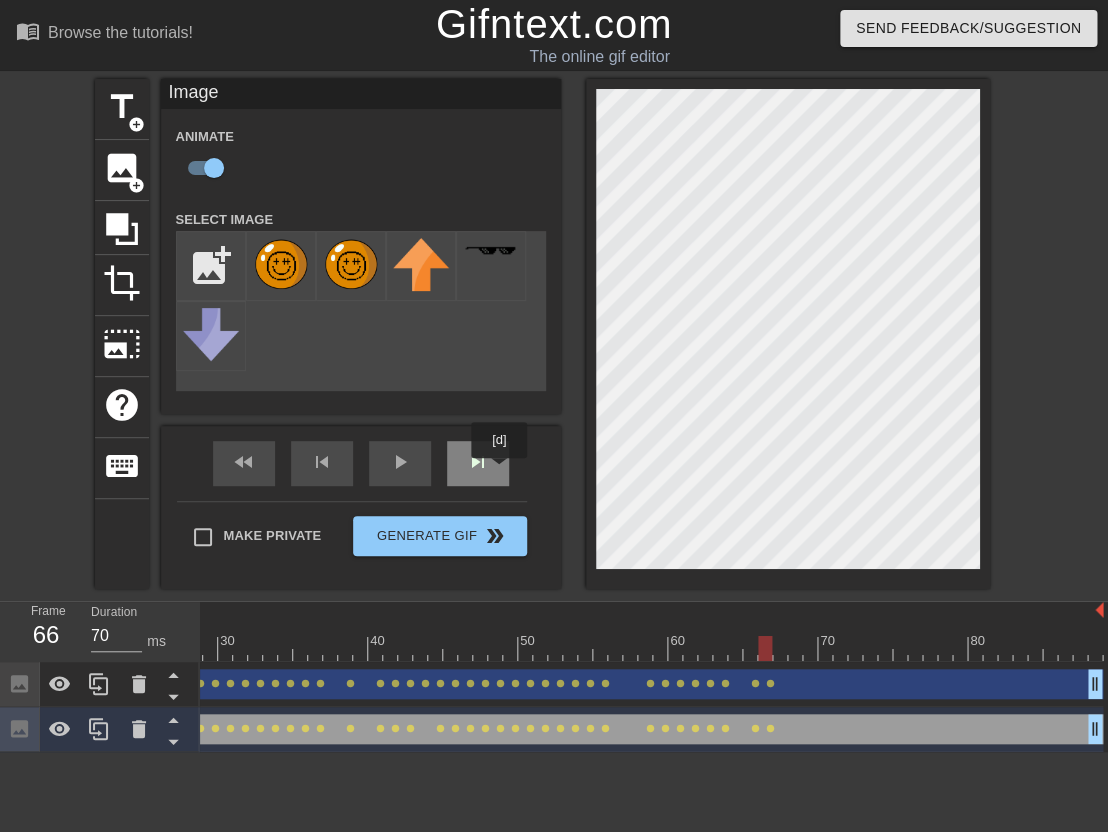 click on "skip_next" at bounding box center (478, 463) 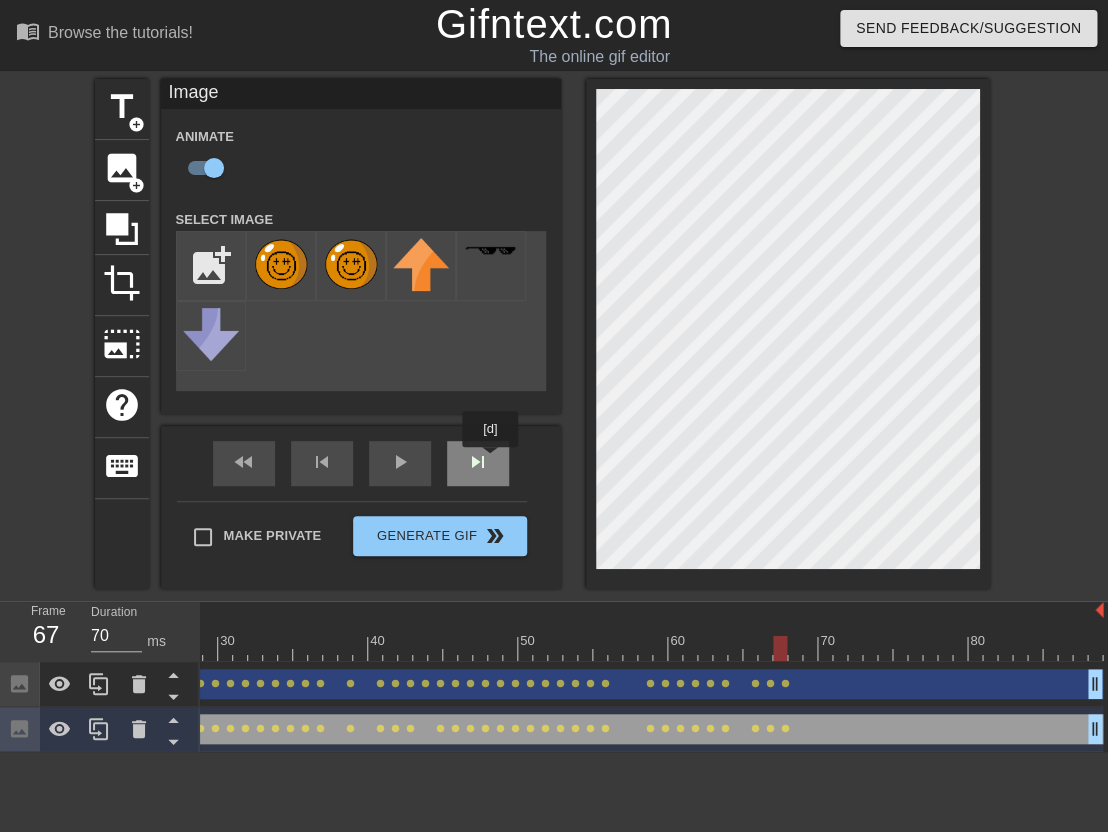 click on "skip_next" at bounding box center (478, 463) 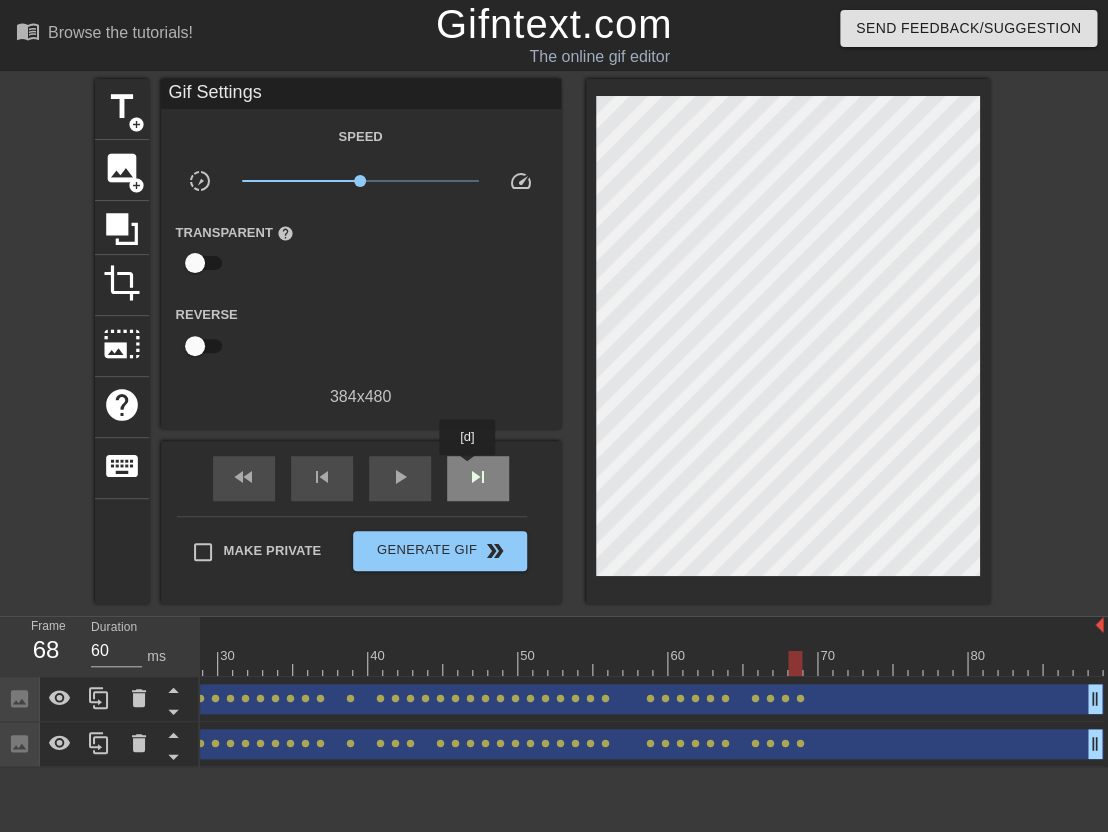click on "skip_next" at bounding box center (478, 477) 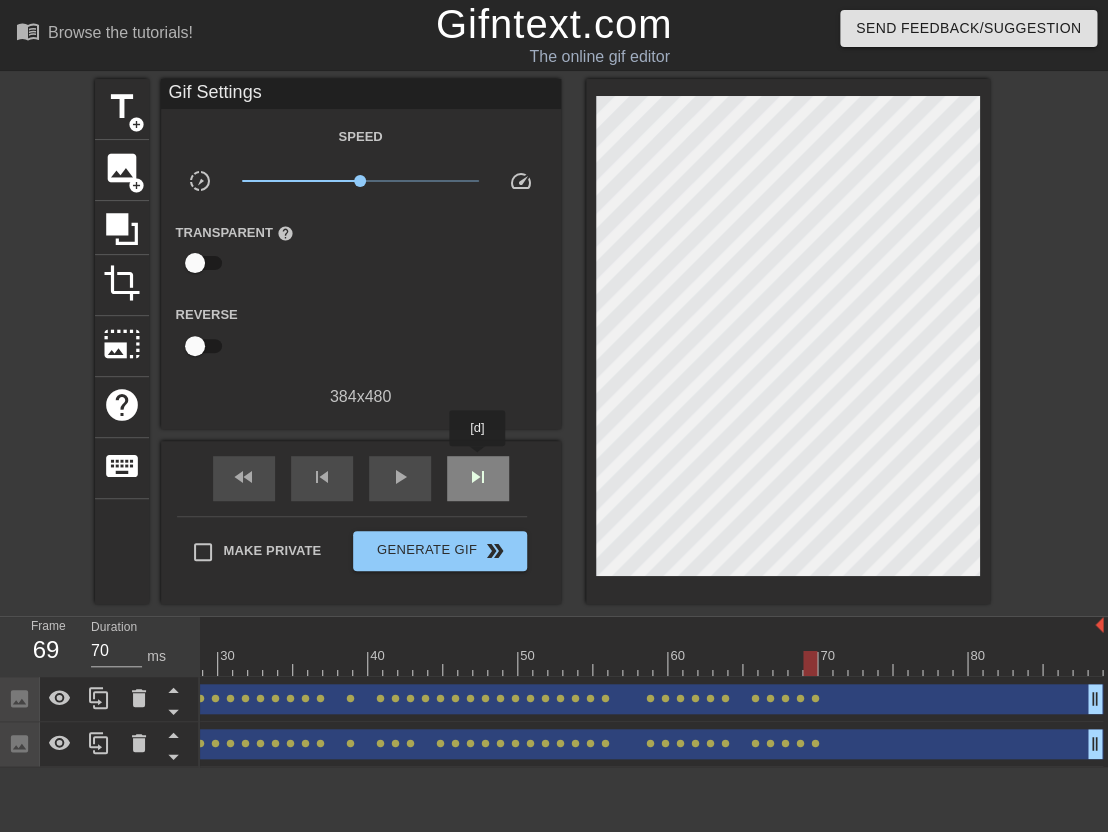 click on "skip_next" at bounding box center [478, 478] 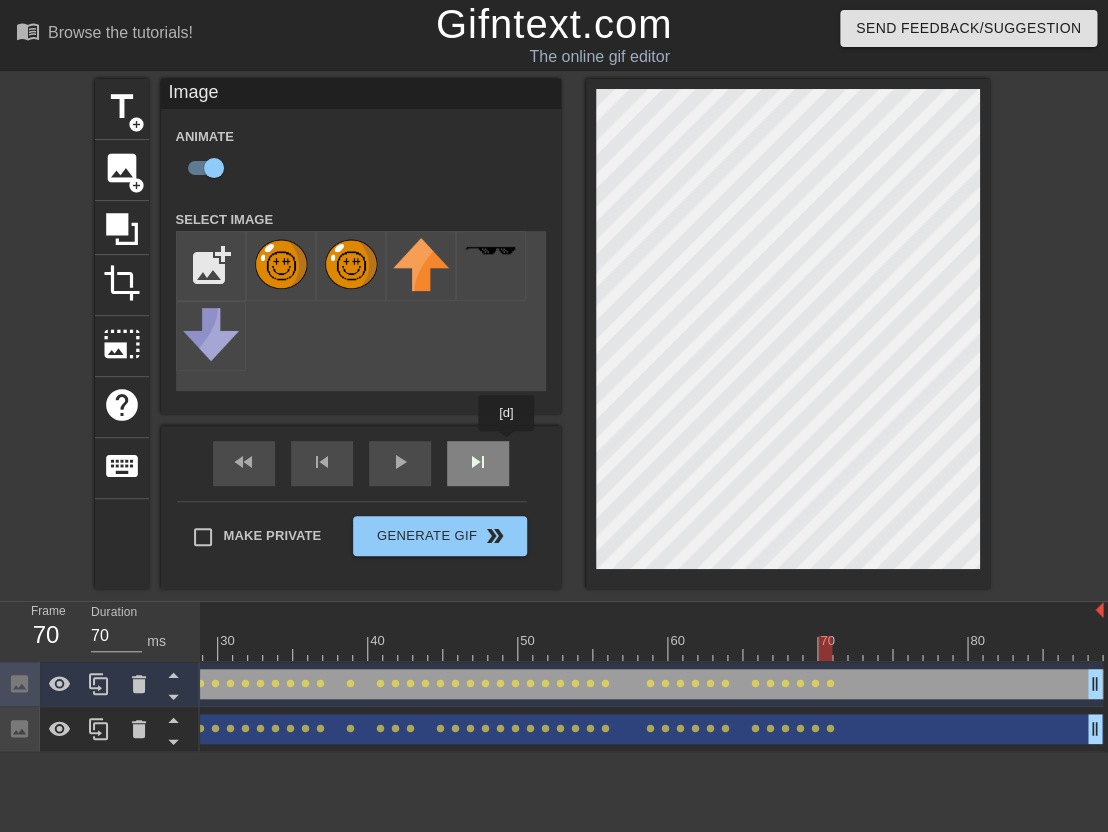 click on "skip_next" at bounding box center (478, 463) 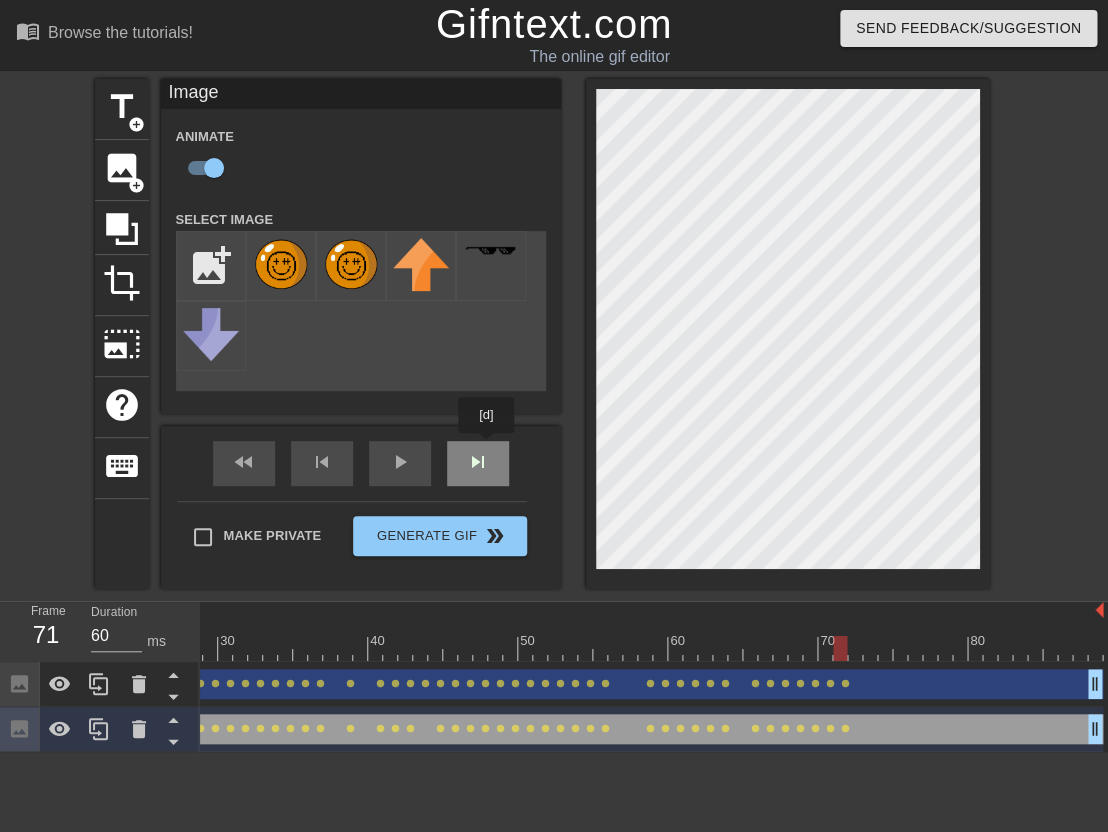 click on "skip_next" at bounding box center [478, 463] 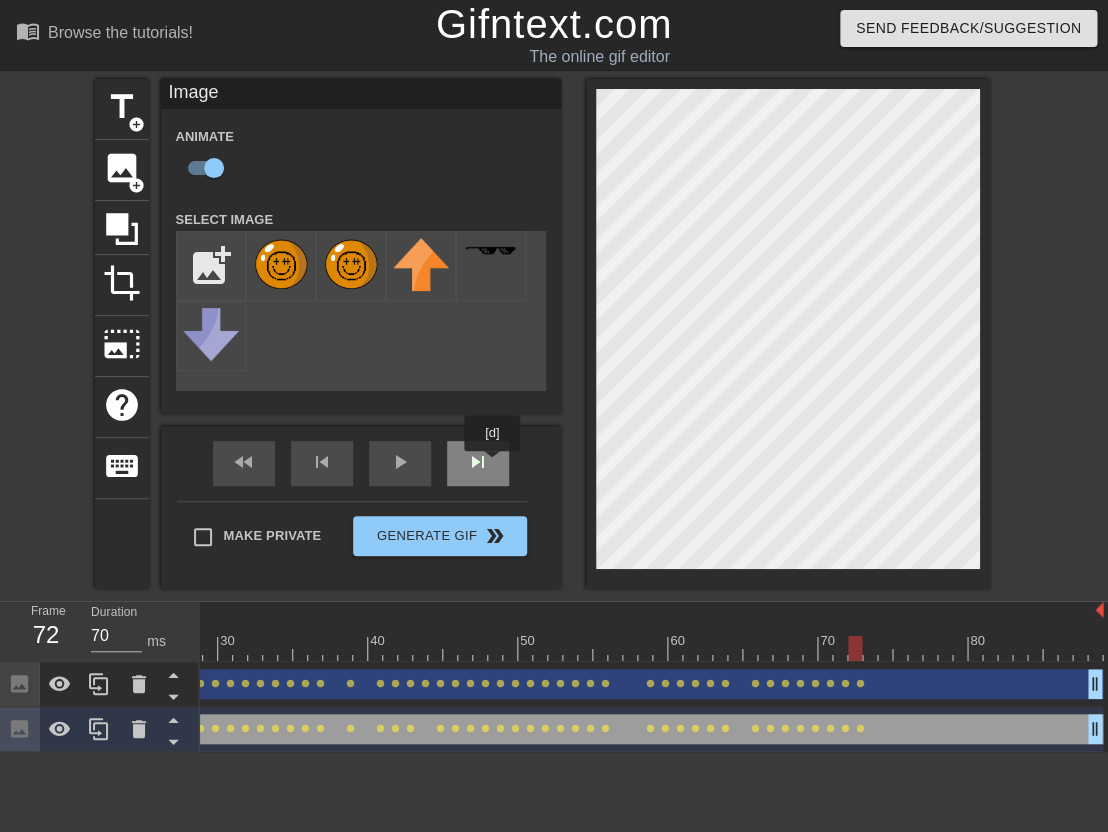 click on "skip_next" at bounding box center (478, 463) 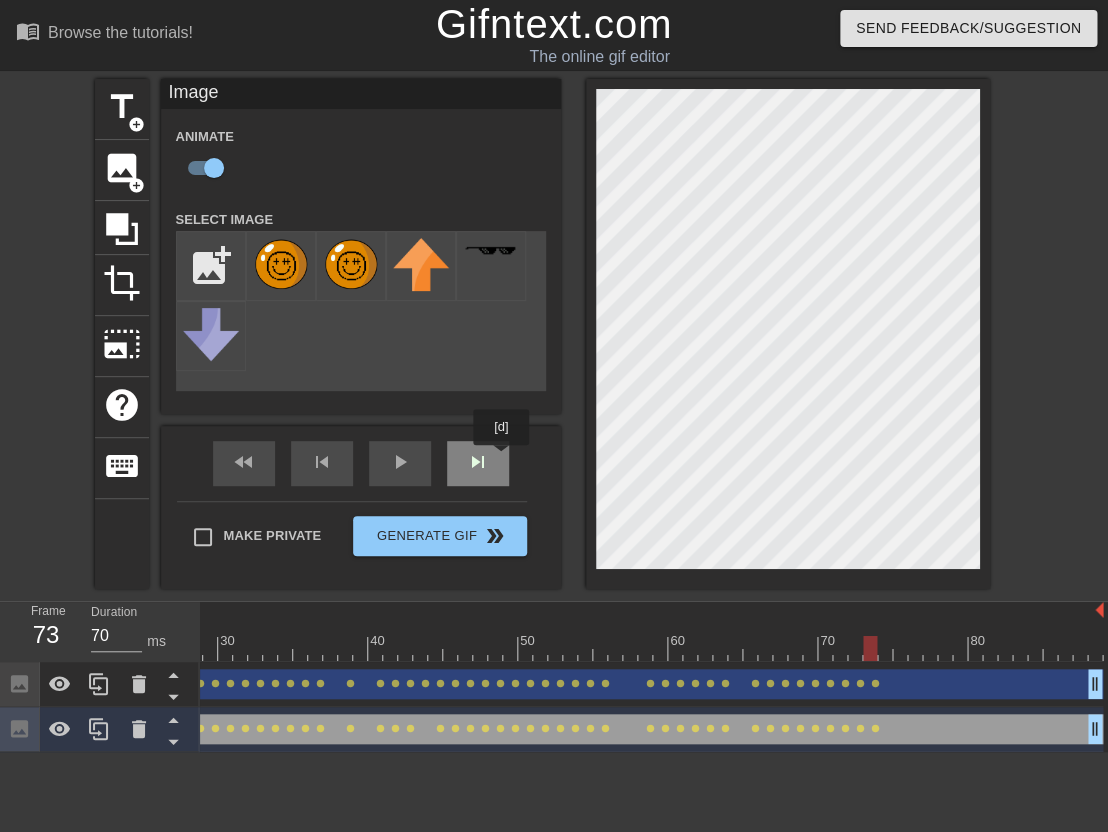 click on "skip_next" at bounding box center (478, 463) 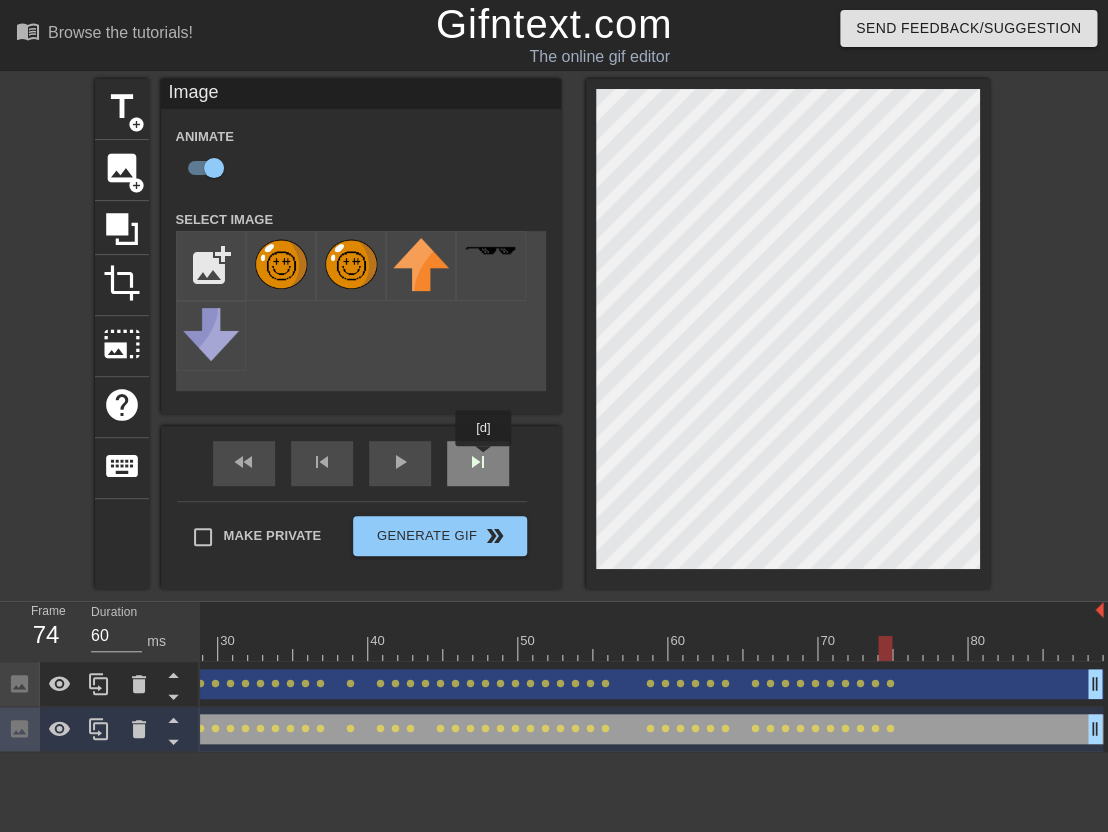 click on "skip_next" at bounding box center [478, 463] 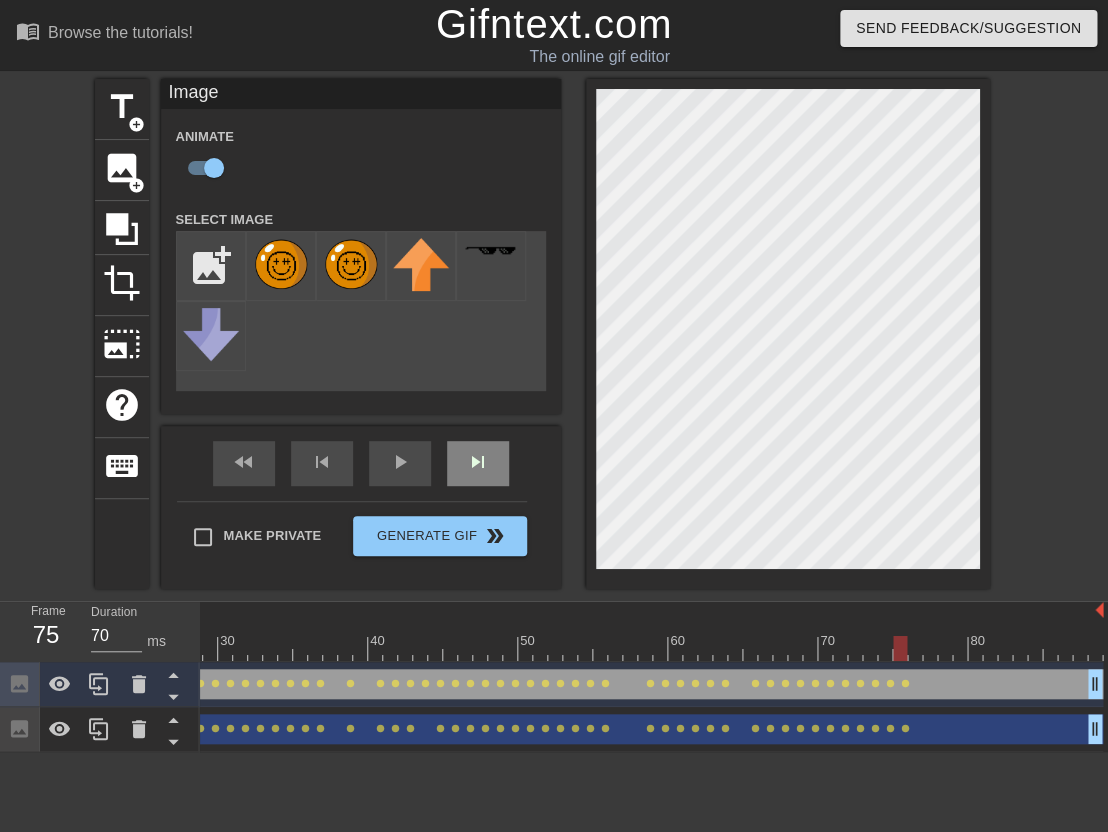 click on "fast_rewind skip_previous play_arrow skip_next" at bounding box center (361, 463) 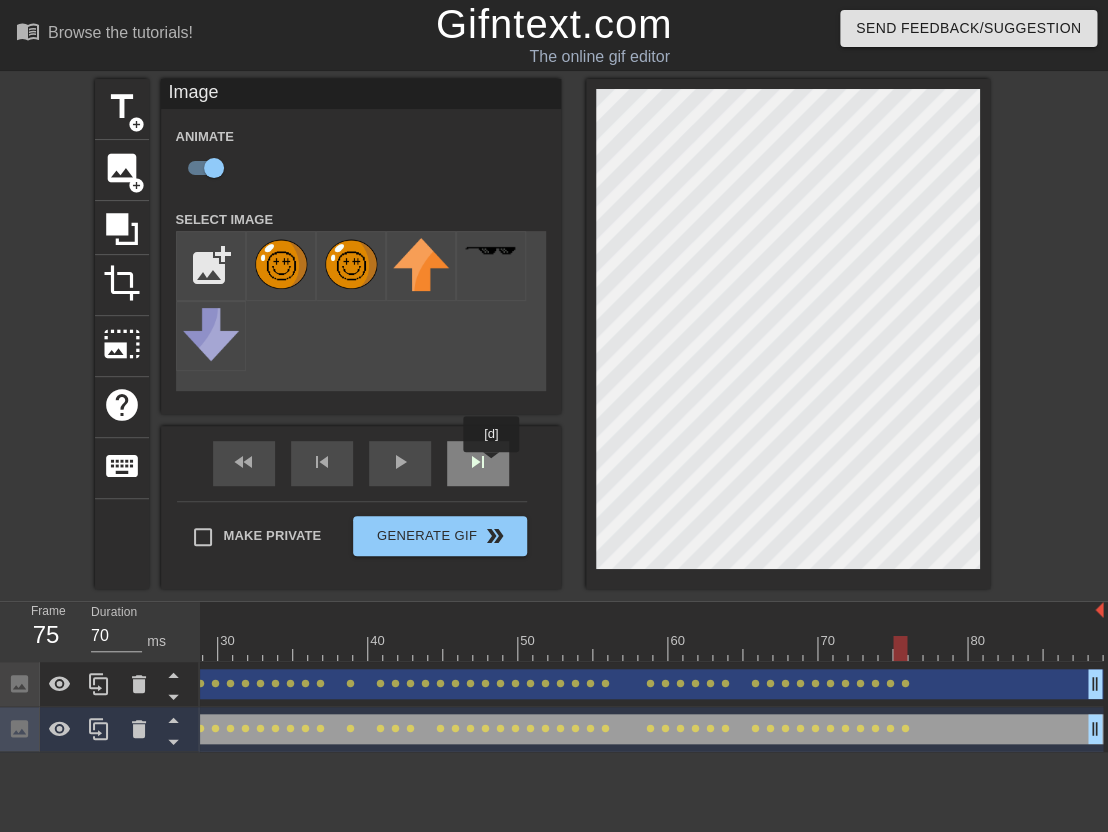 click on "skip_next" at bounding box center [478, 463] 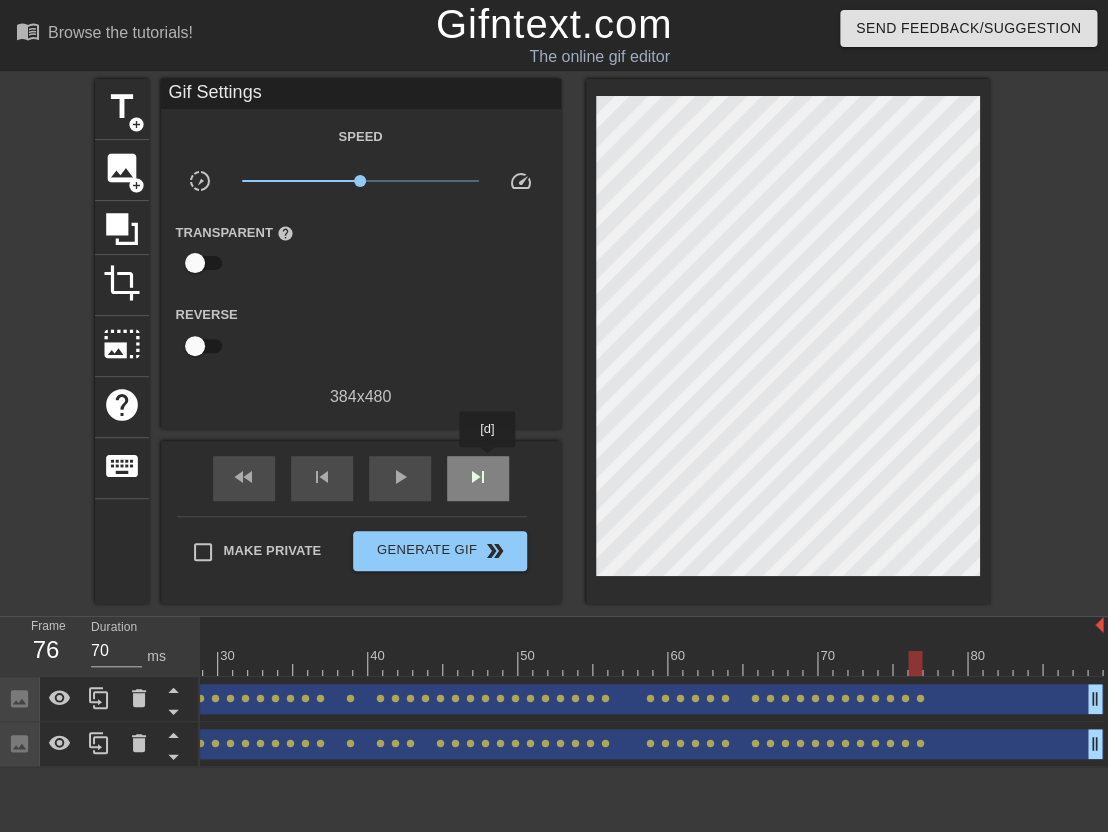 click on "skip_next" at bounding box center (478, 478) 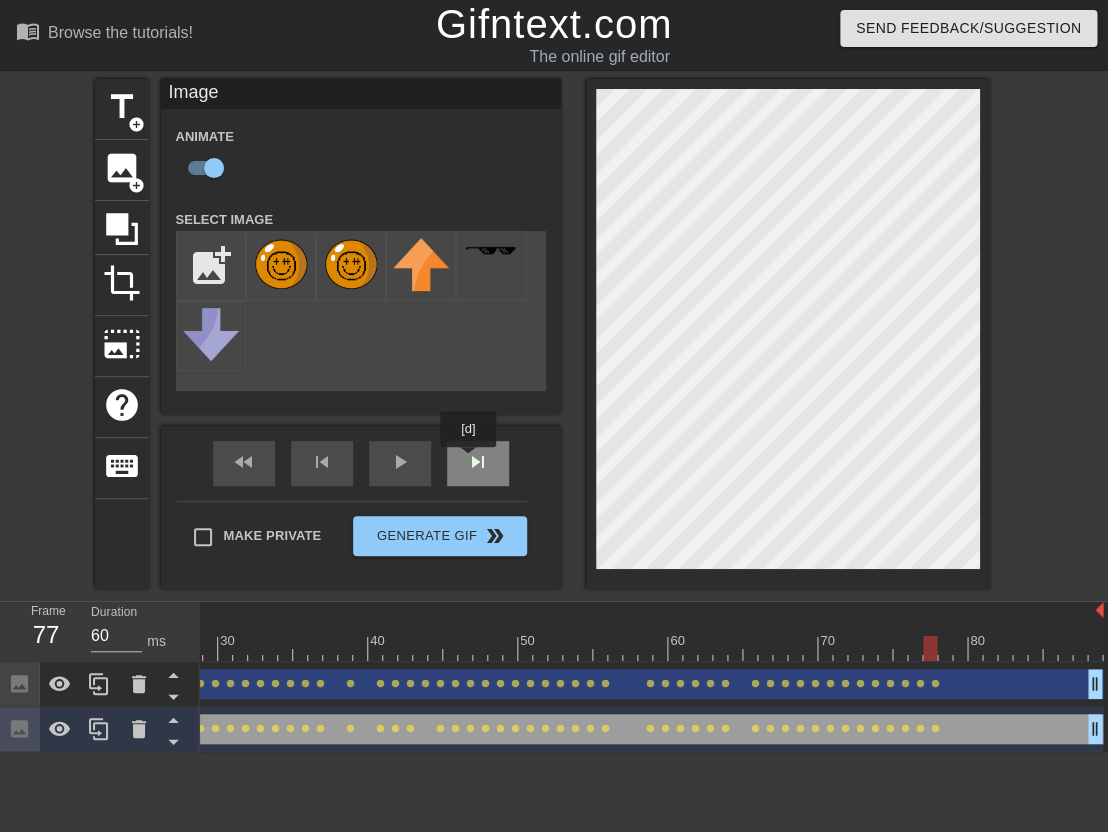click on "skip_next" at bounding box center [478, 463] 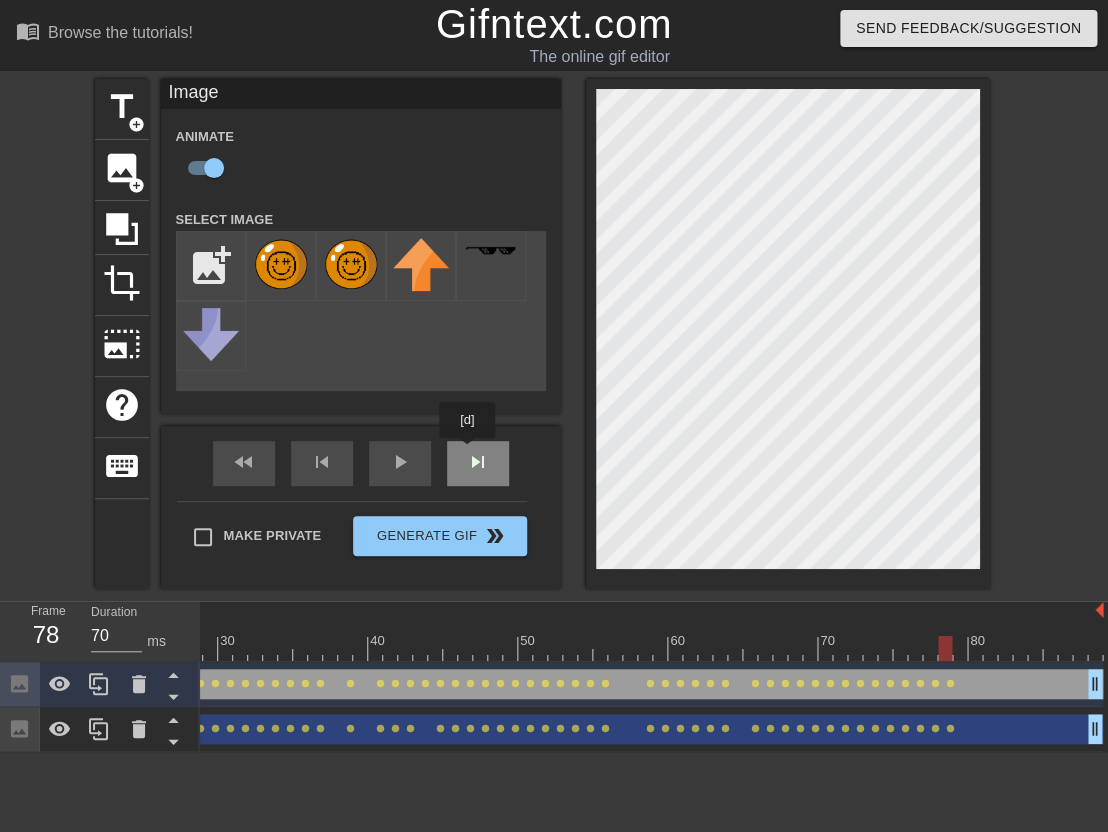 click on "fast_rewind skip_previous play_arrow skip_next" at bounding box center (361, 463) 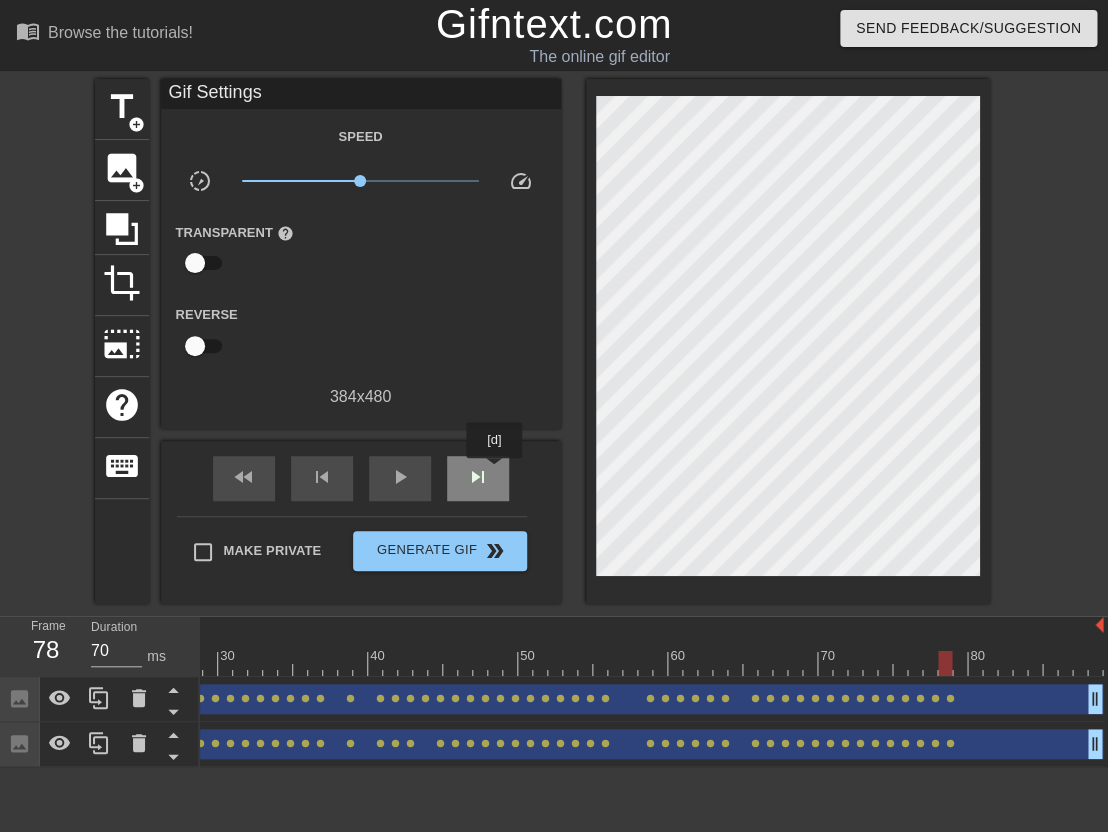 click on "skip_next" at bounding box center [478, 478] 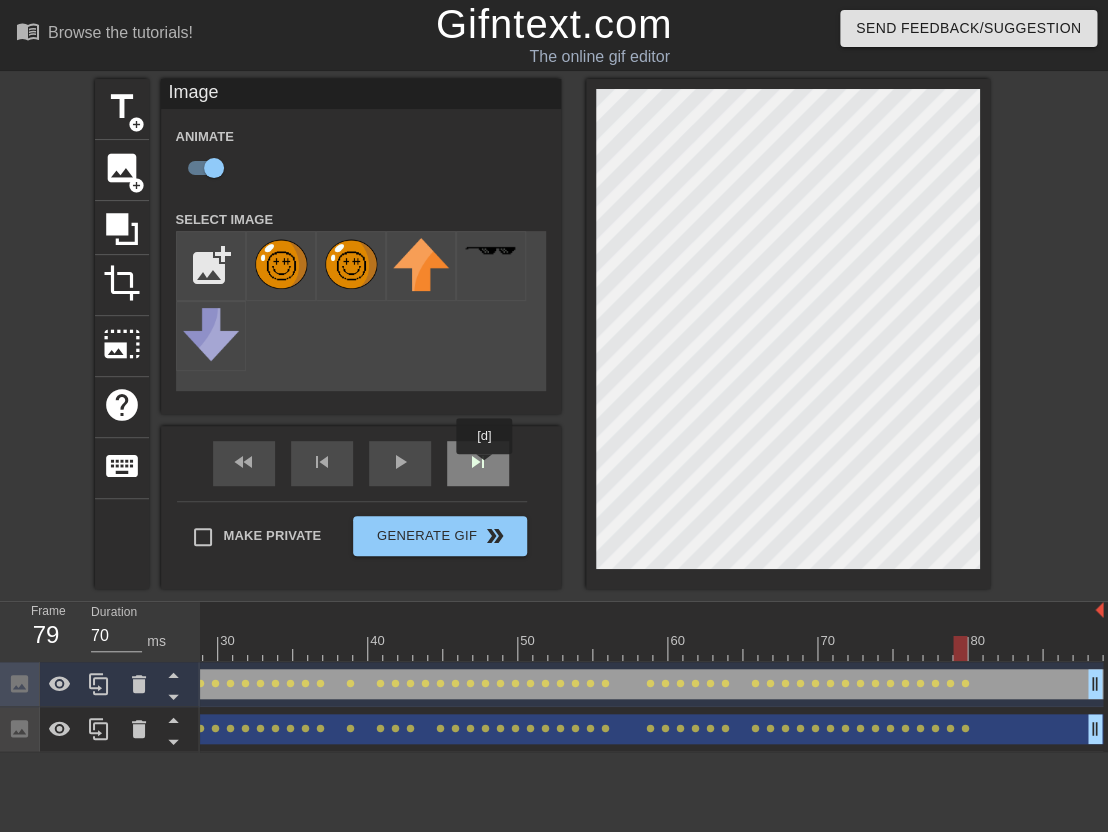 click on "skip_next" at bounding box center [478, 462] 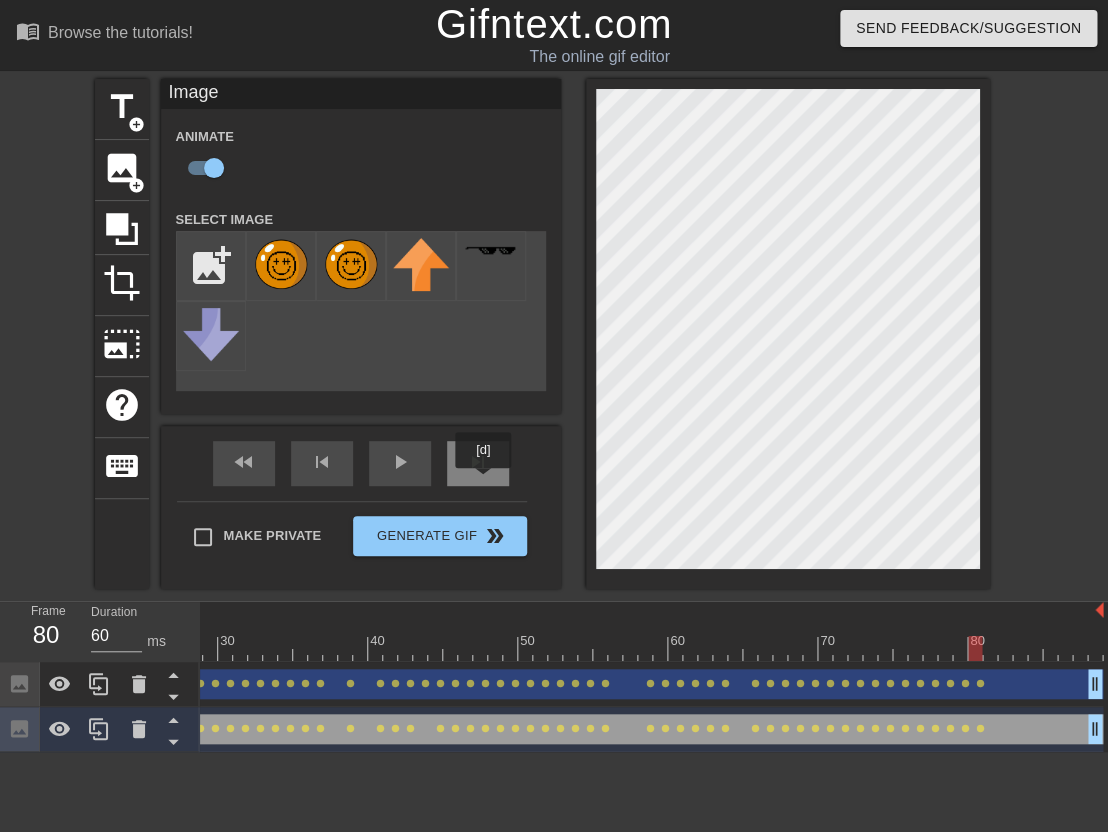 click on "skip_next" at bounding box center (478, 463) 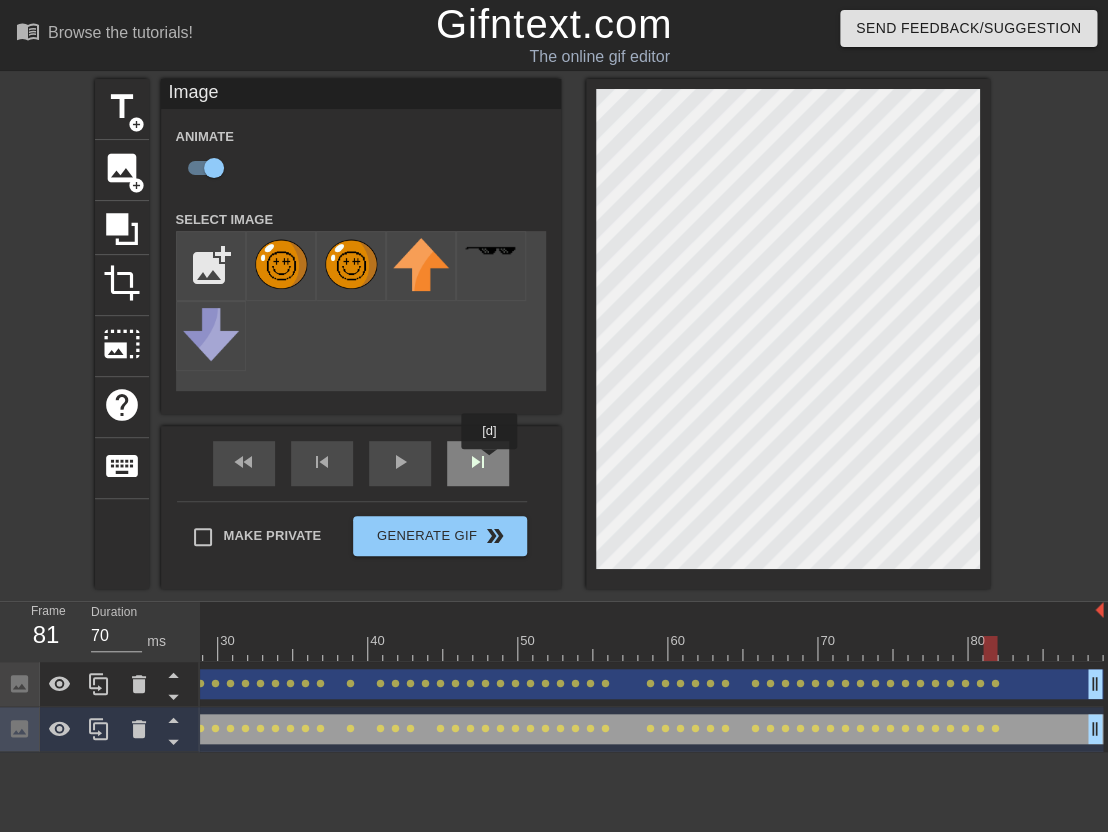 click on "skip_next" at bounding box center (478, 463) 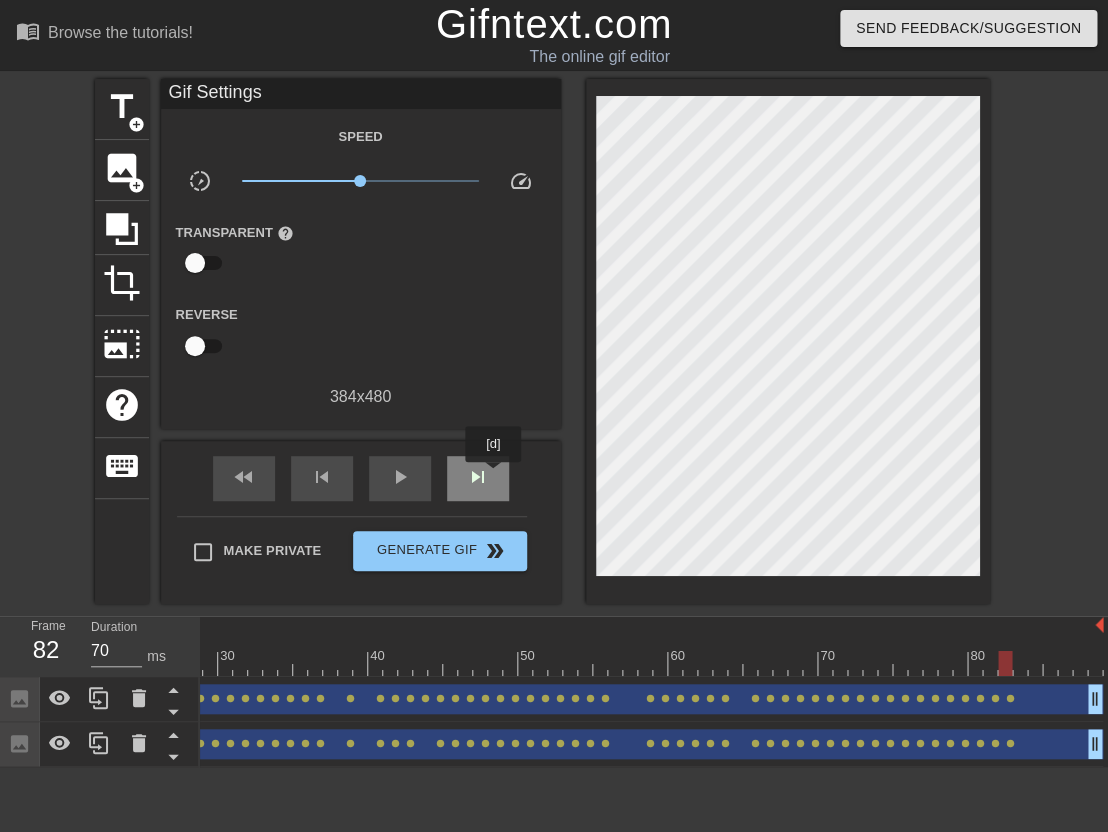click on "skip_next" at bounding box center [478, 478] 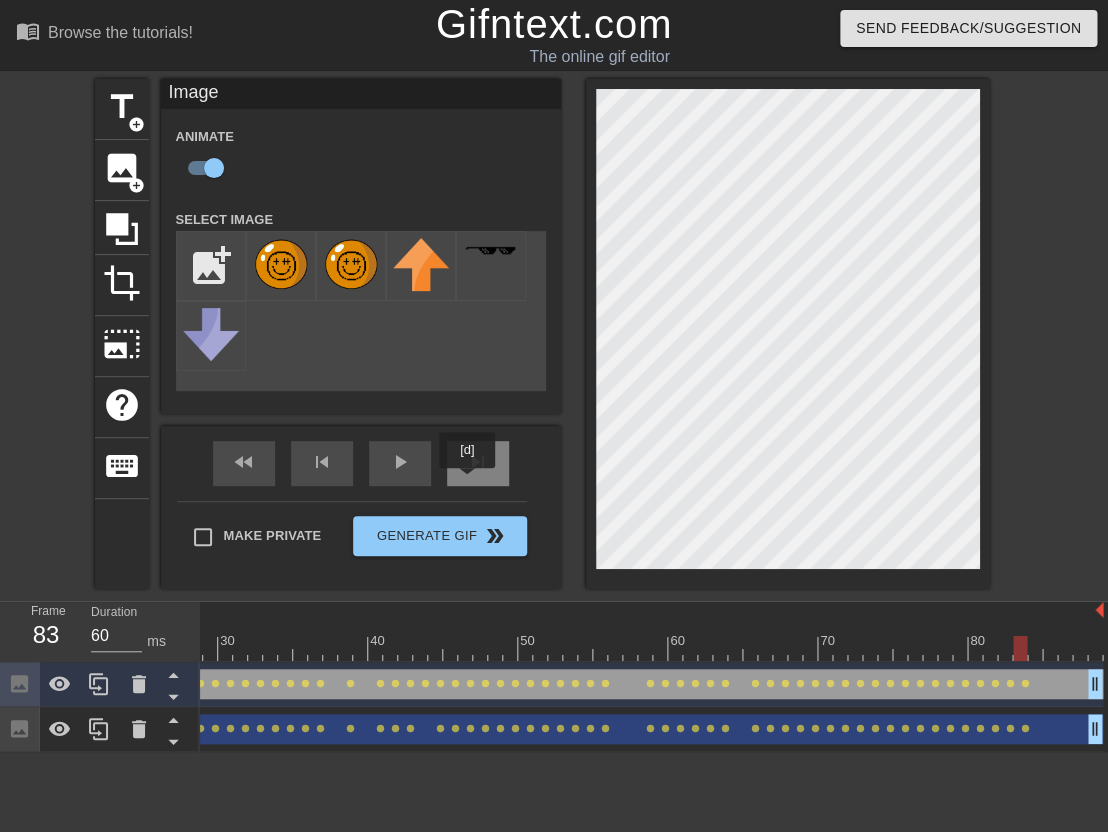 click on "skip_next" at bounding box center [478, 463] 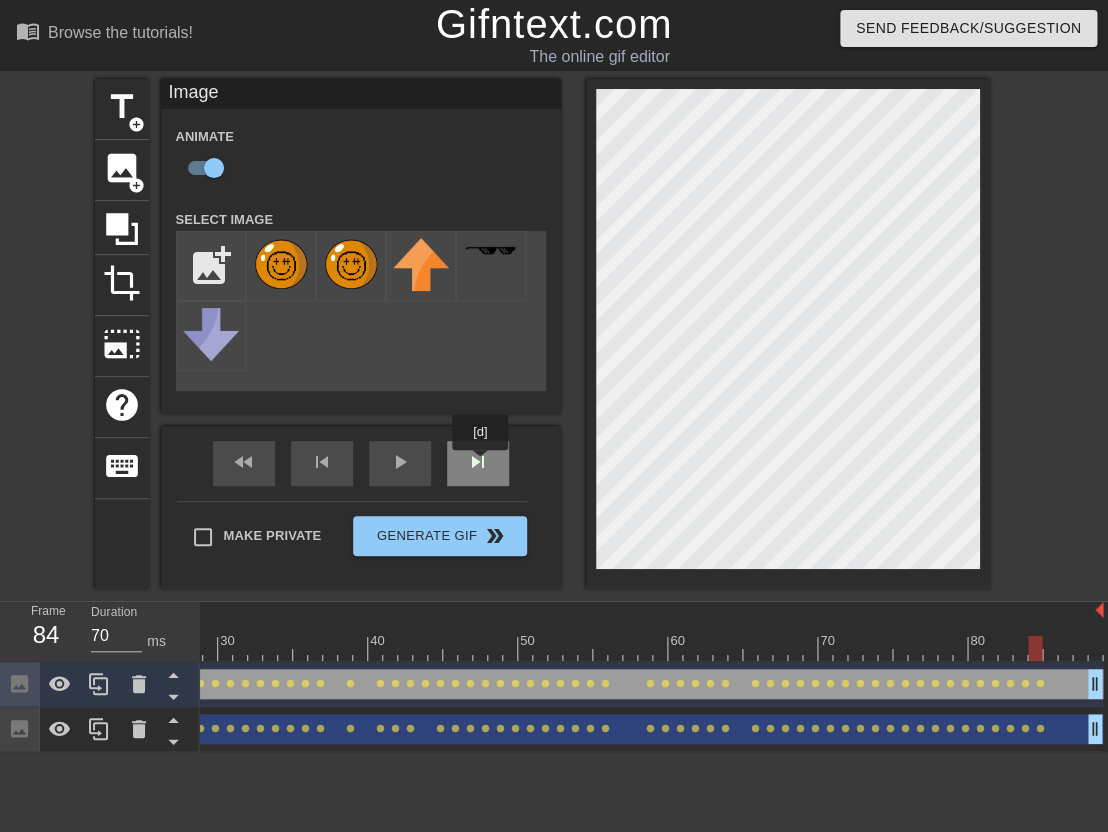 click on "skip_next" at bounding box center (478, 463) 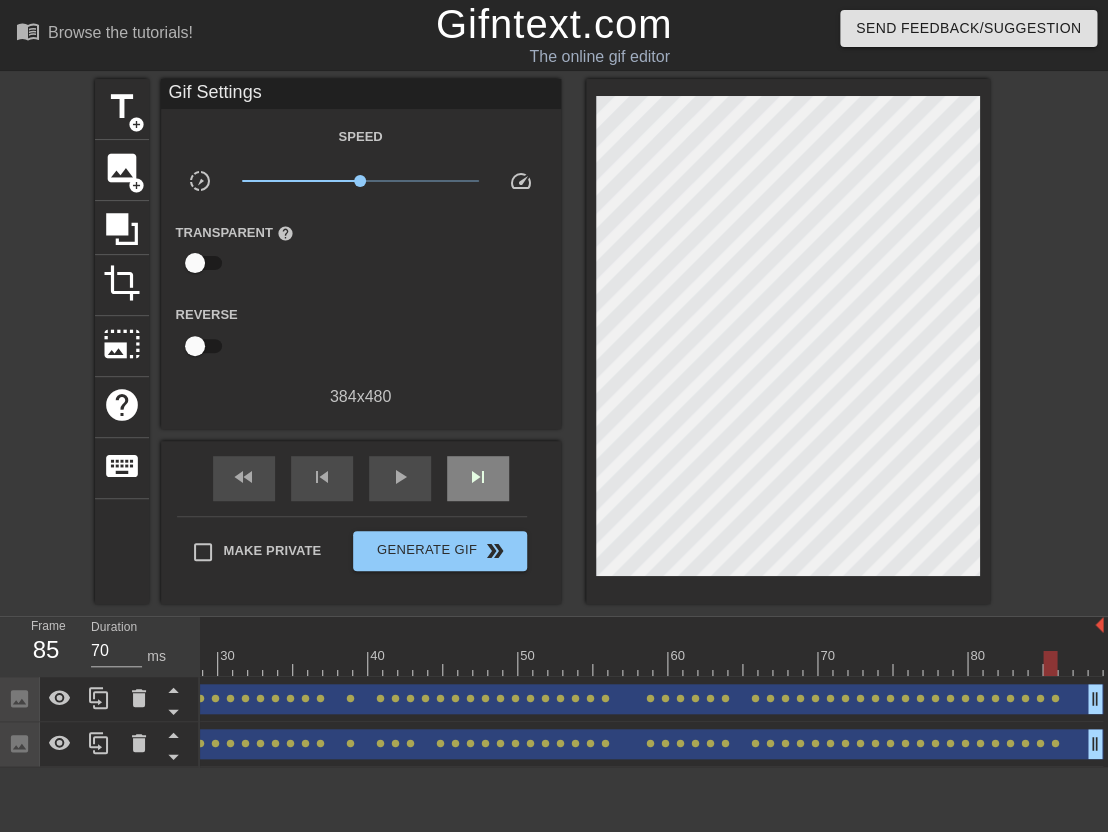 click on "fast_rewind skip_previous play_arrow skip_next" at bounding box center (361, 478) 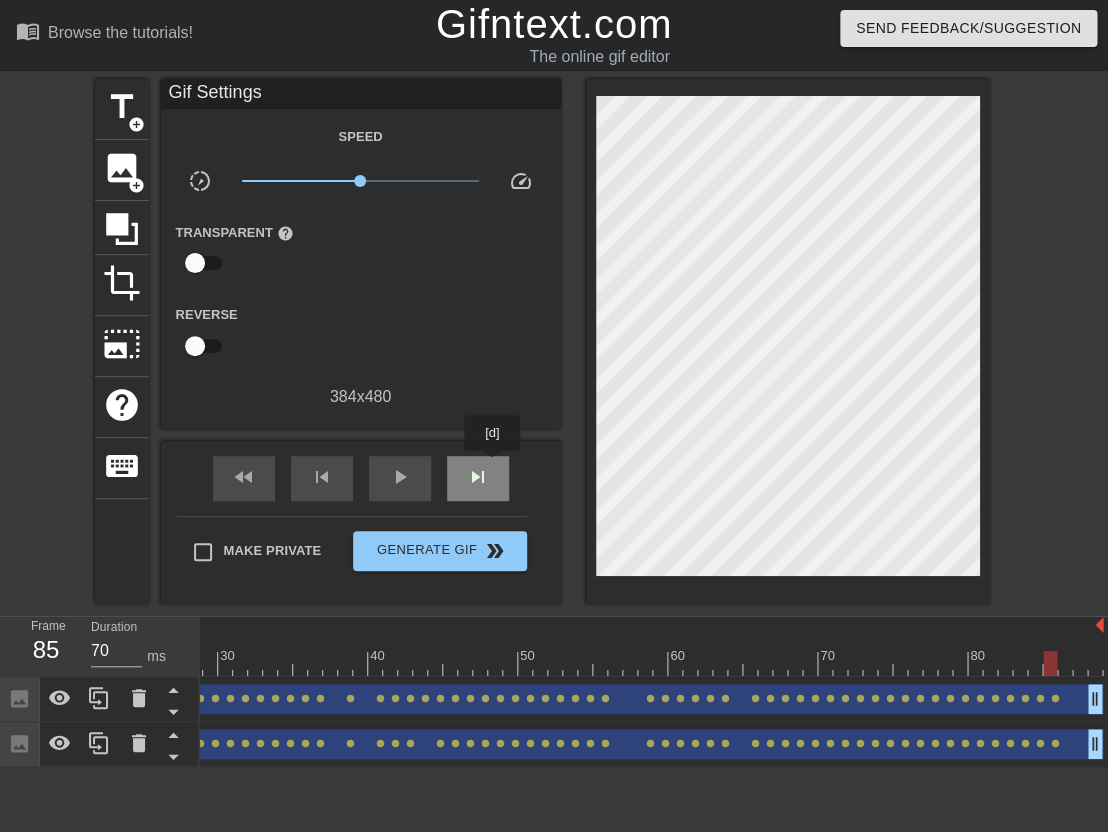 click on "skip_next" at bounding box center [478, 478] 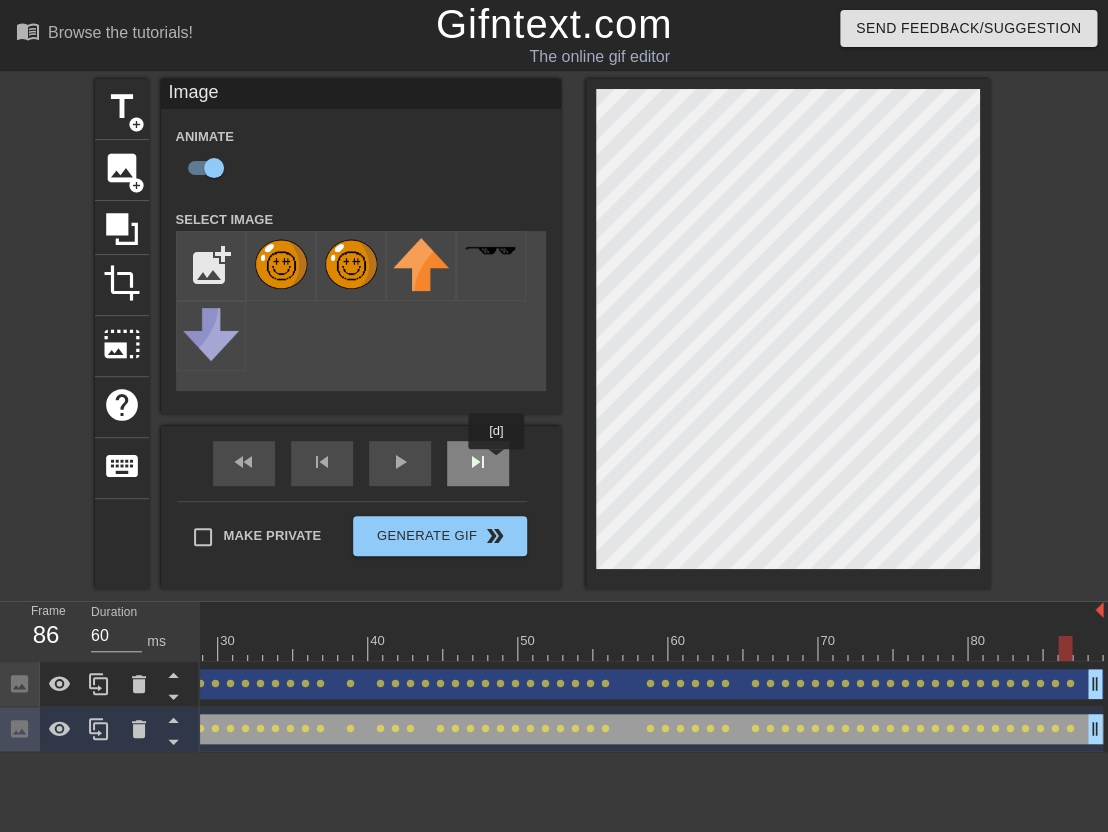 click on "skip_next" at bounding box center [478, 463] 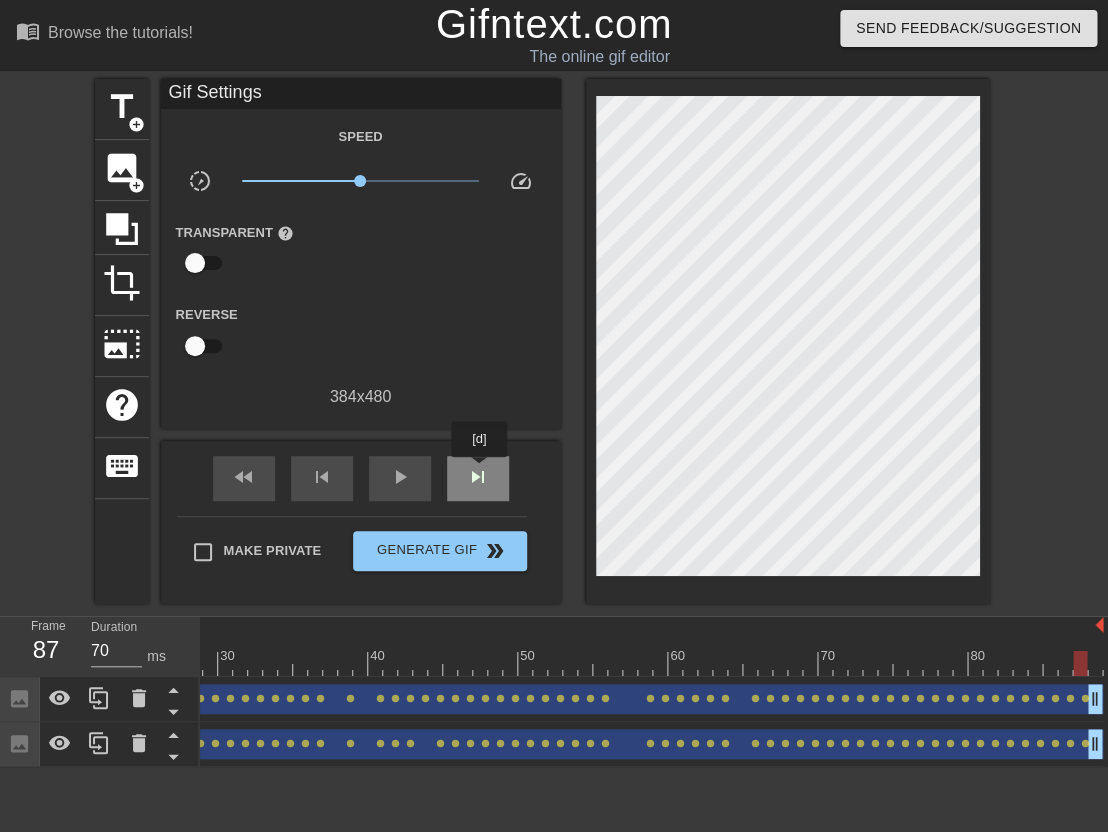 click on "skip_next" at bounding box center [478, 477] 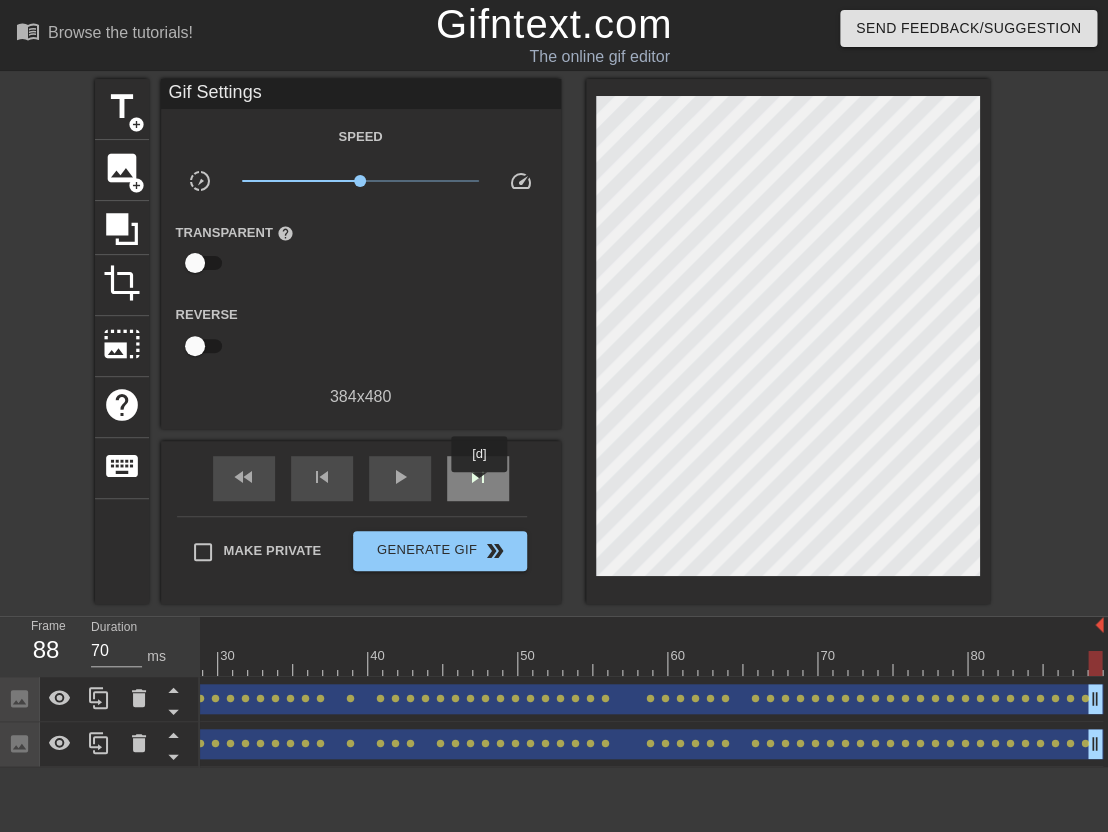 click on "skip_next" at bounding box center [478, 477] 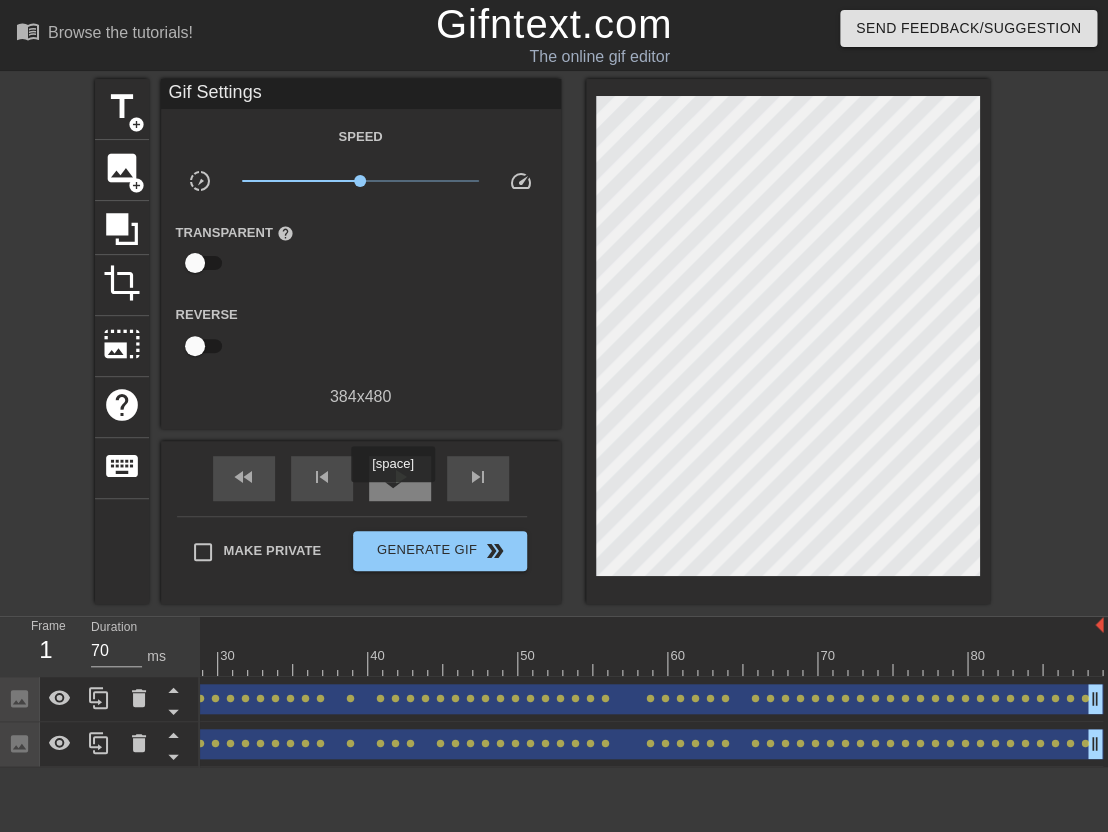 click on "play_arrow" at bounding box center (400, 478) 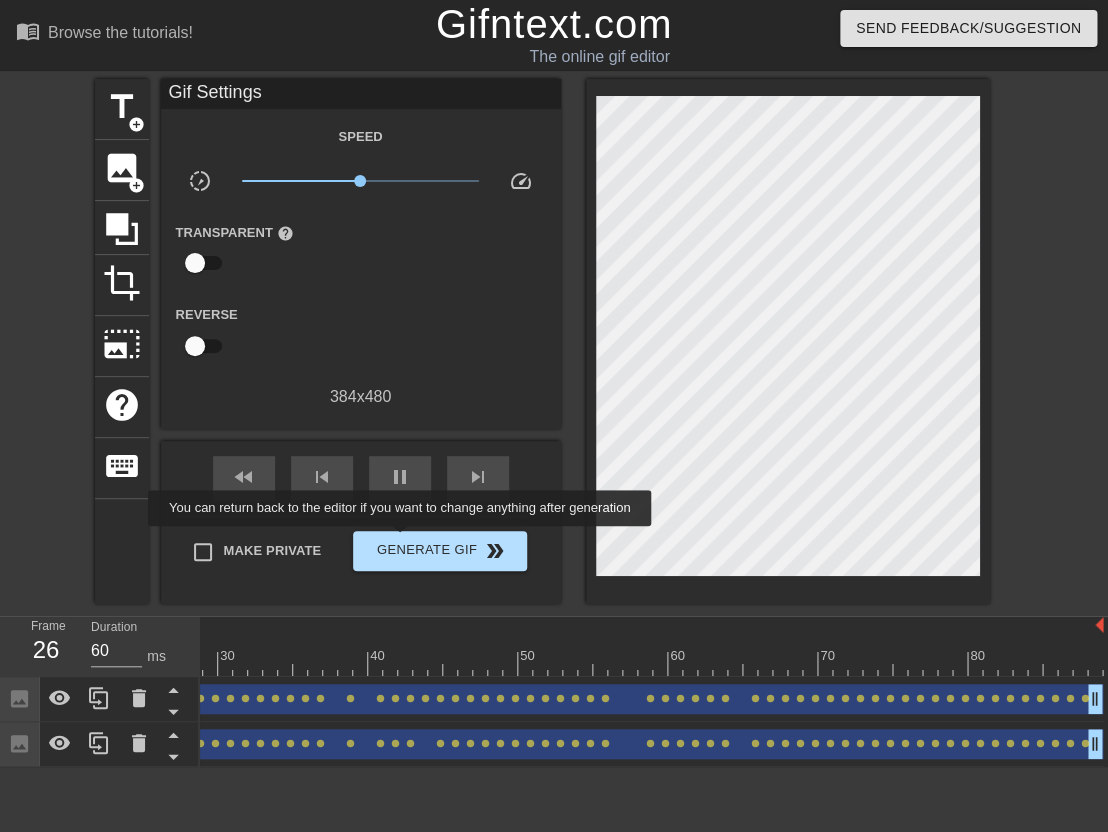 type on "70" 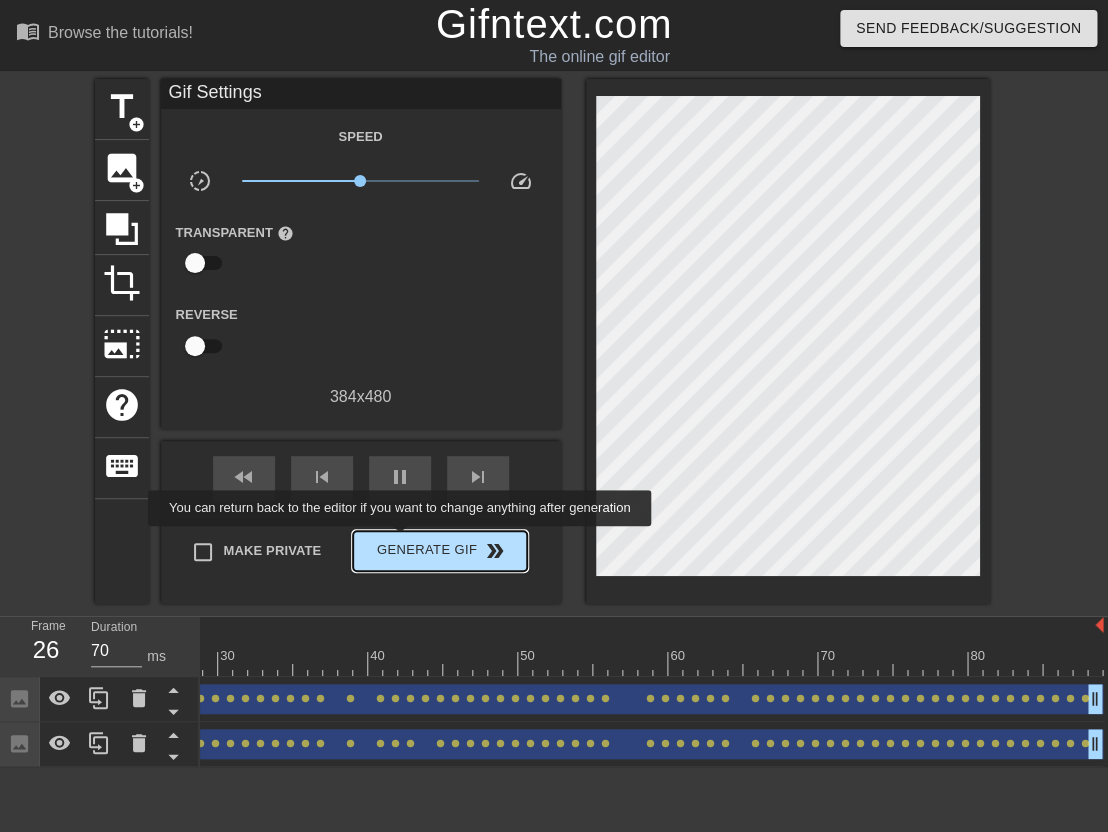 click on "Generate Gif double_arrow" at bounding box center [439, 551] 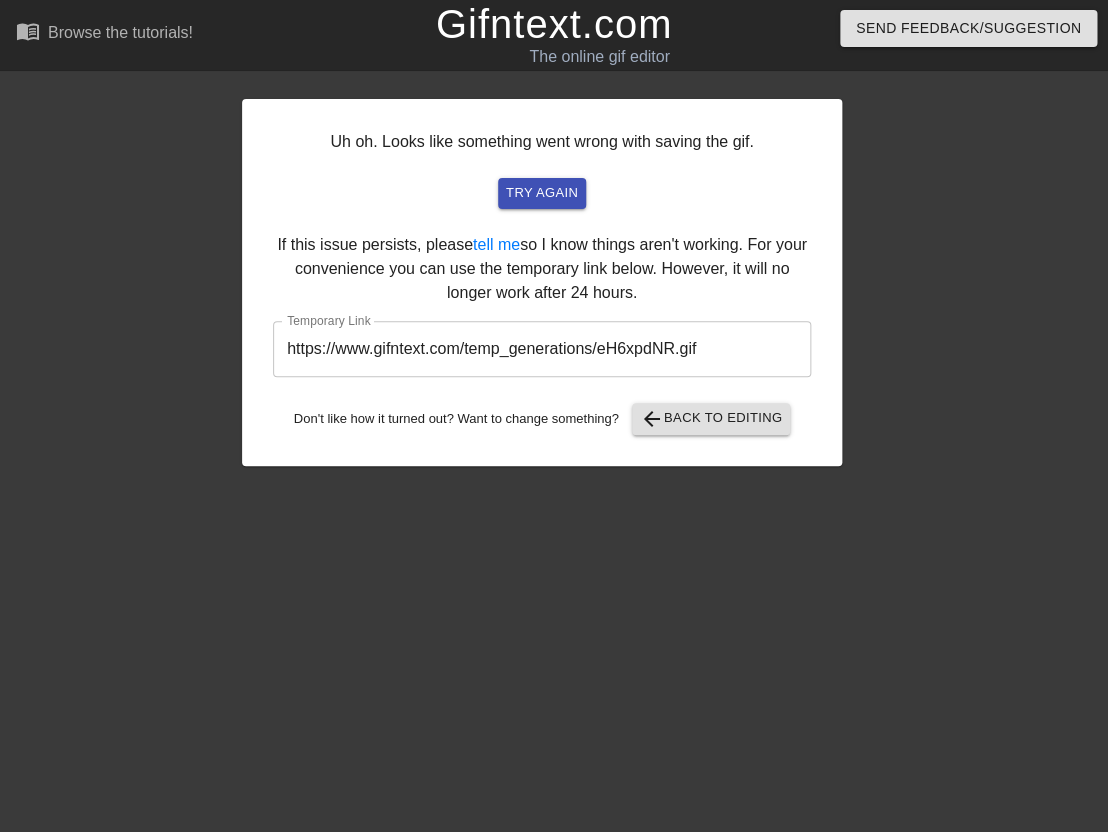 click on "https://www.gifntext.com/temp_generations/eH6xpdNR.gif" at bounding box center [542, 349] 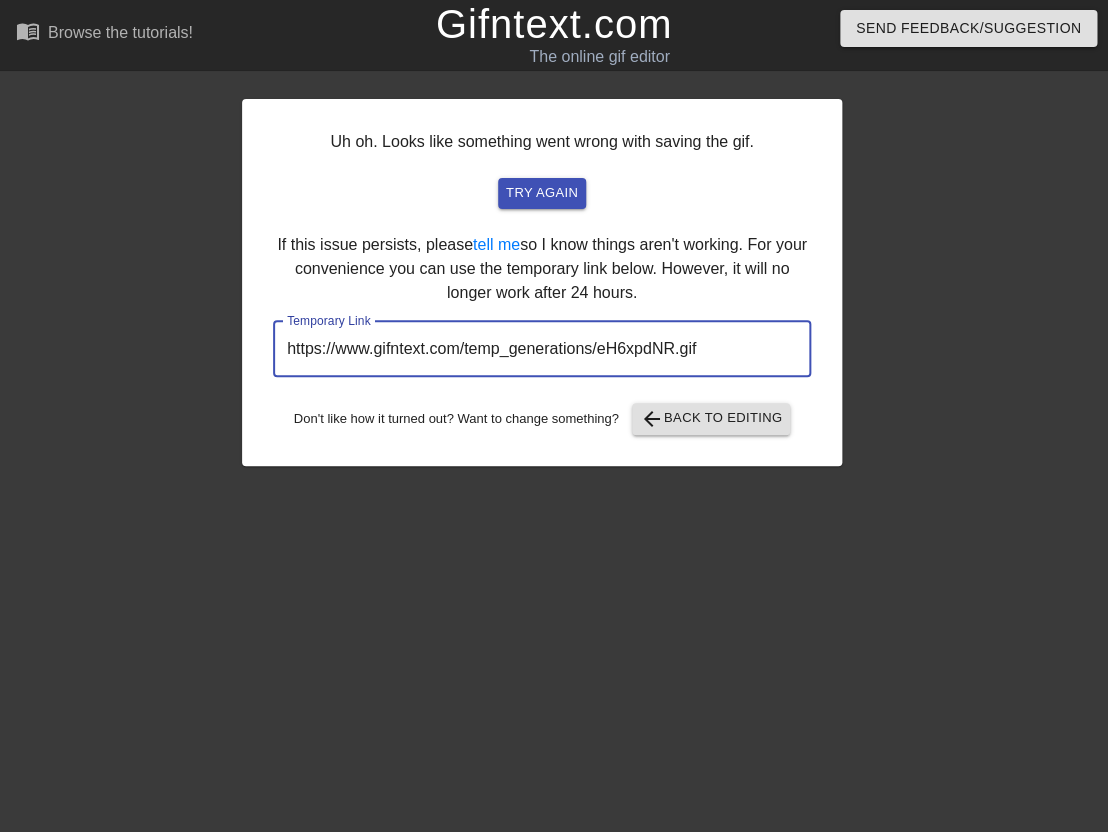 click on "https://www.gifntext.com/temp_generations/eH6xpdNR.gif" at bounding box center [542, 349] 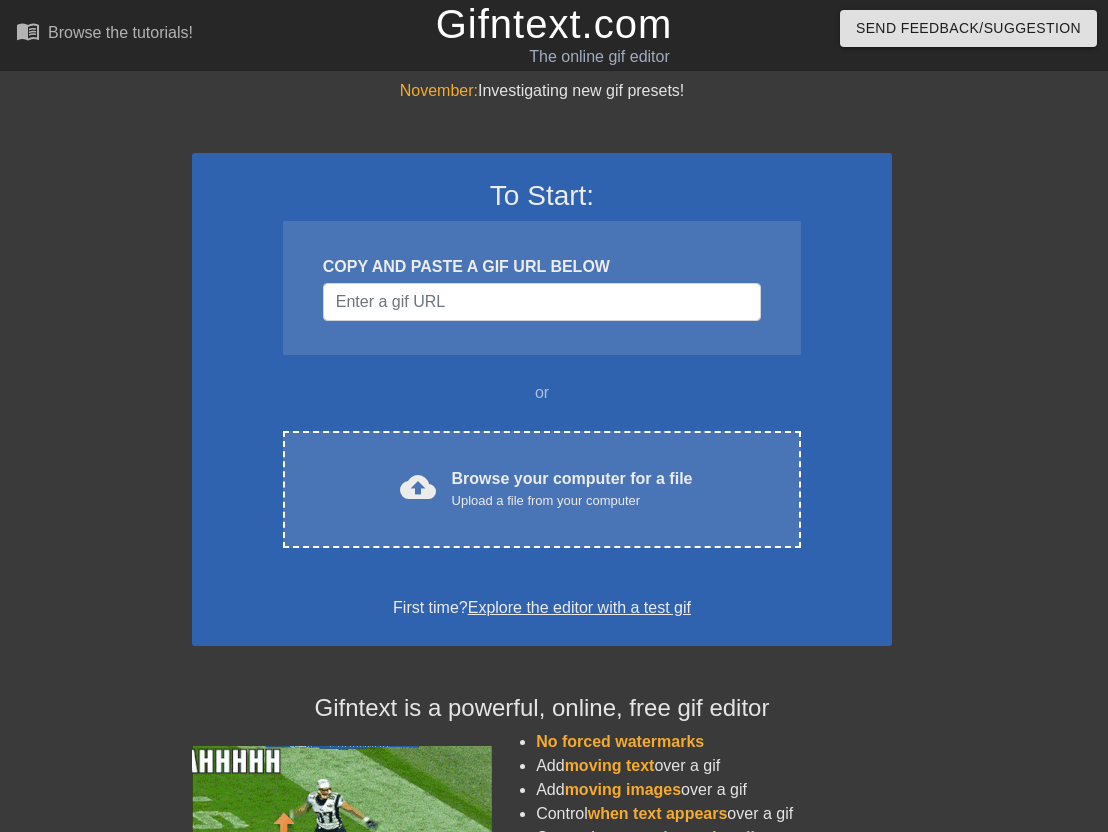 scroll, scrollTop: 0, scrollLeft: 0, axis: both 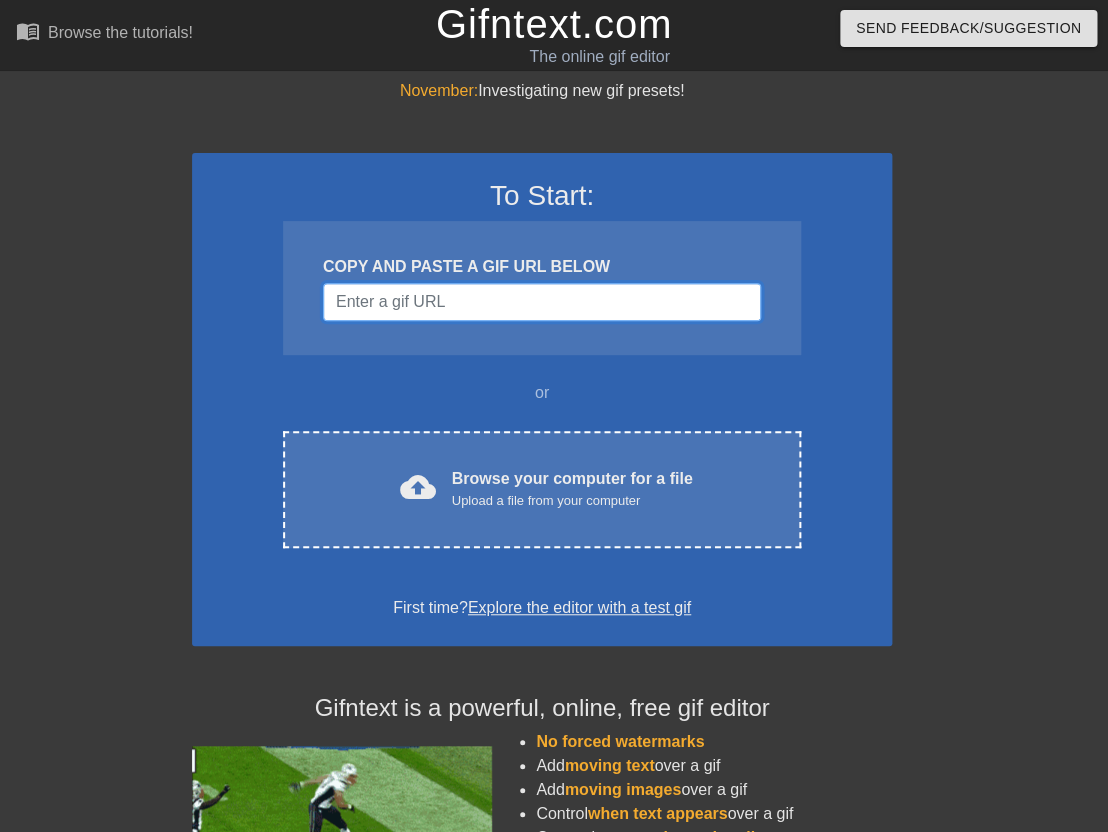 click at bounding box center [542, 302] 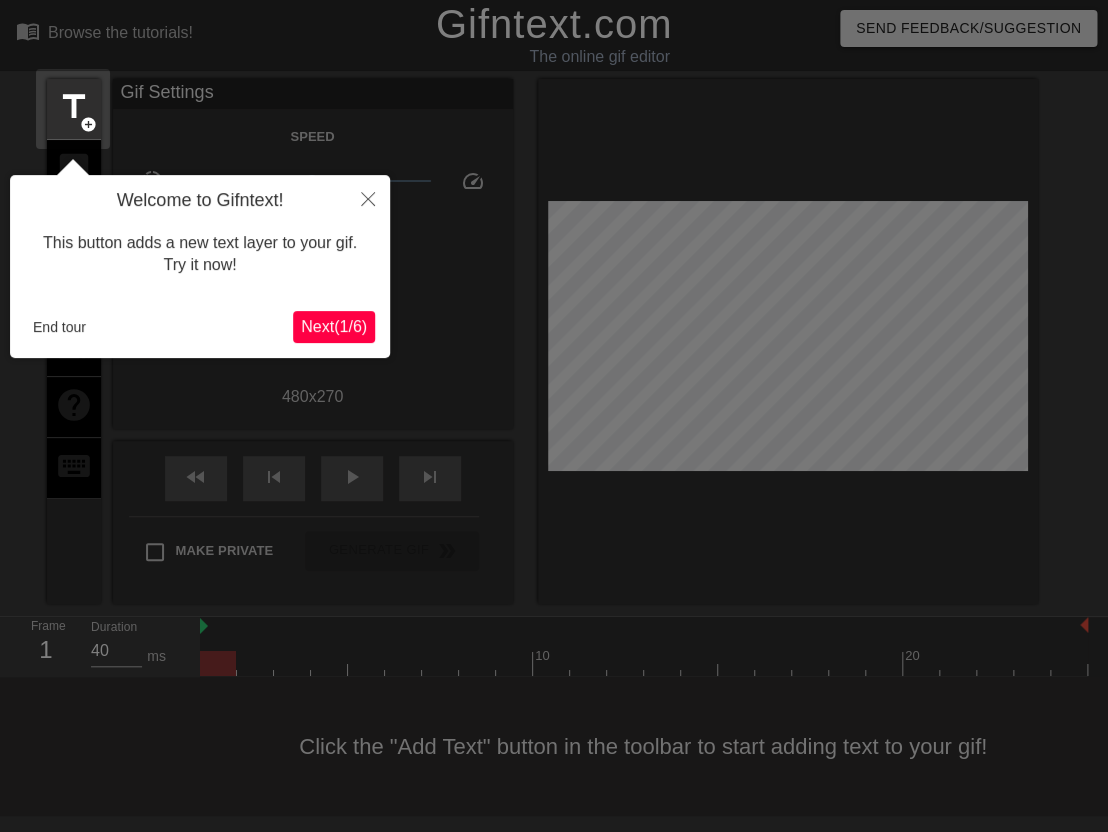 scroll, scrollTop: 0, scrollLeft: 0, axis: both 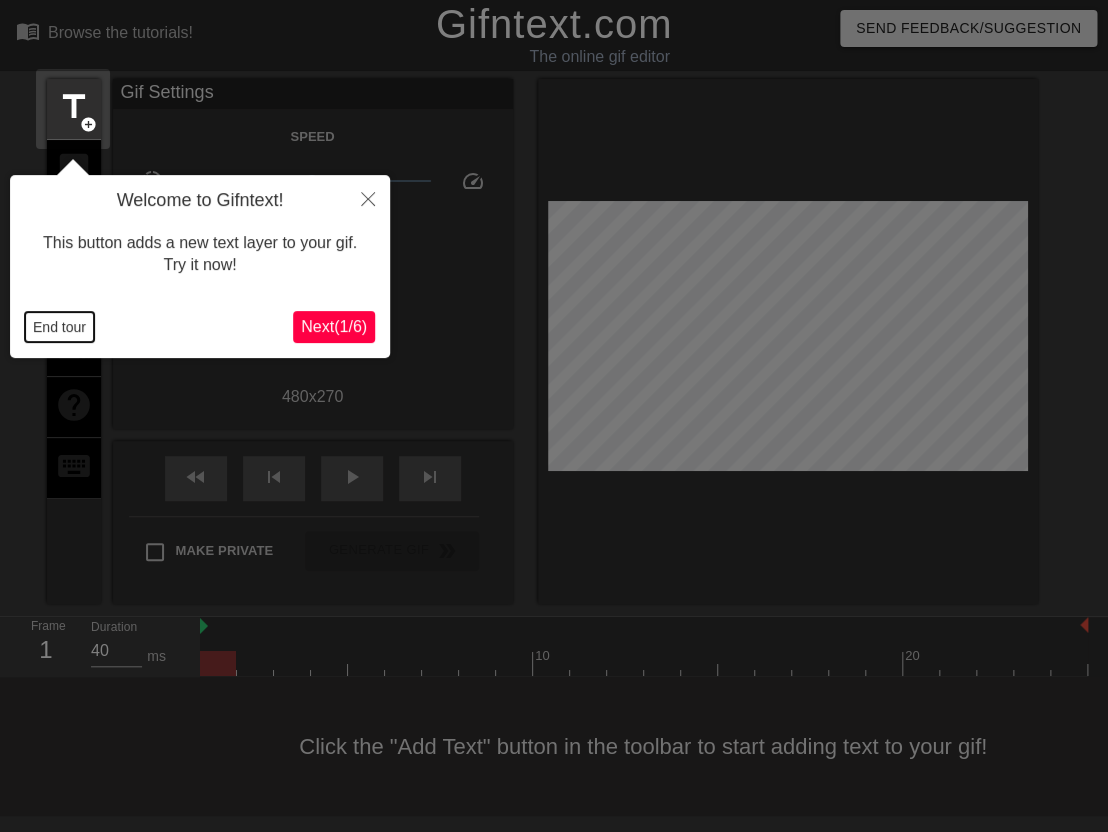 click on "End tour" at bounding box center [59, 327] 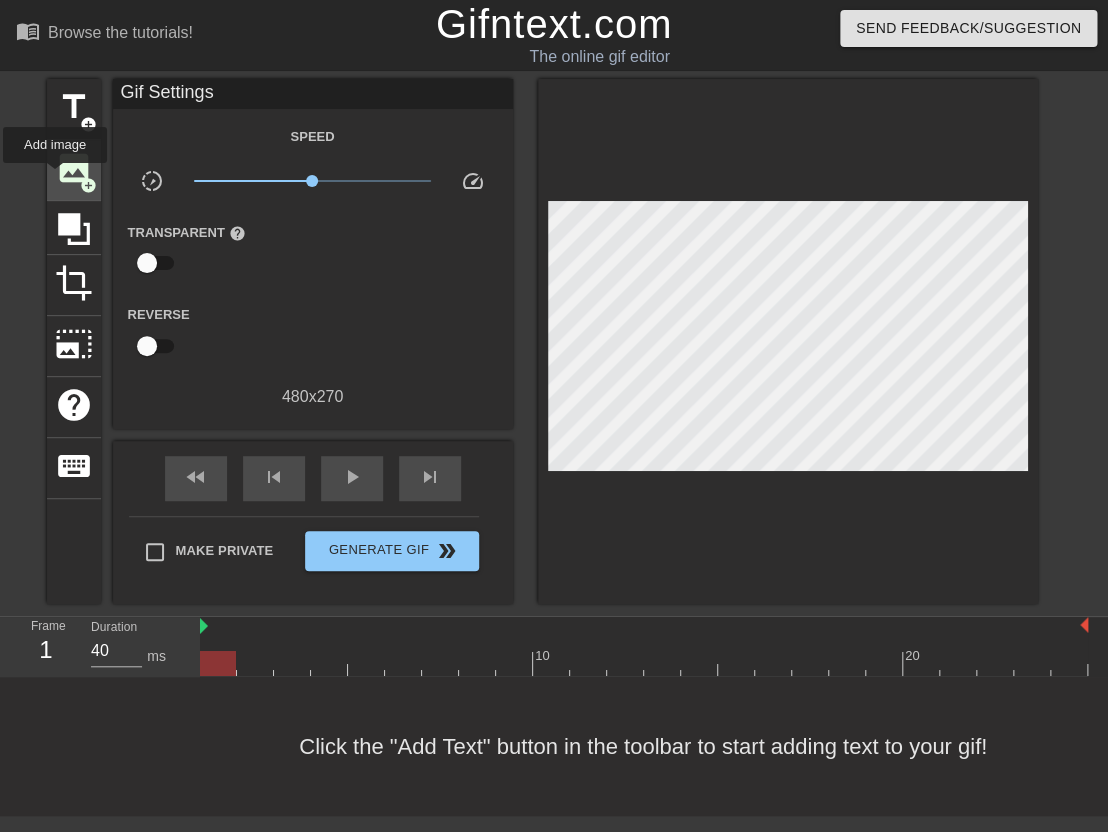 click on "image" at bounding box center [74, 168] 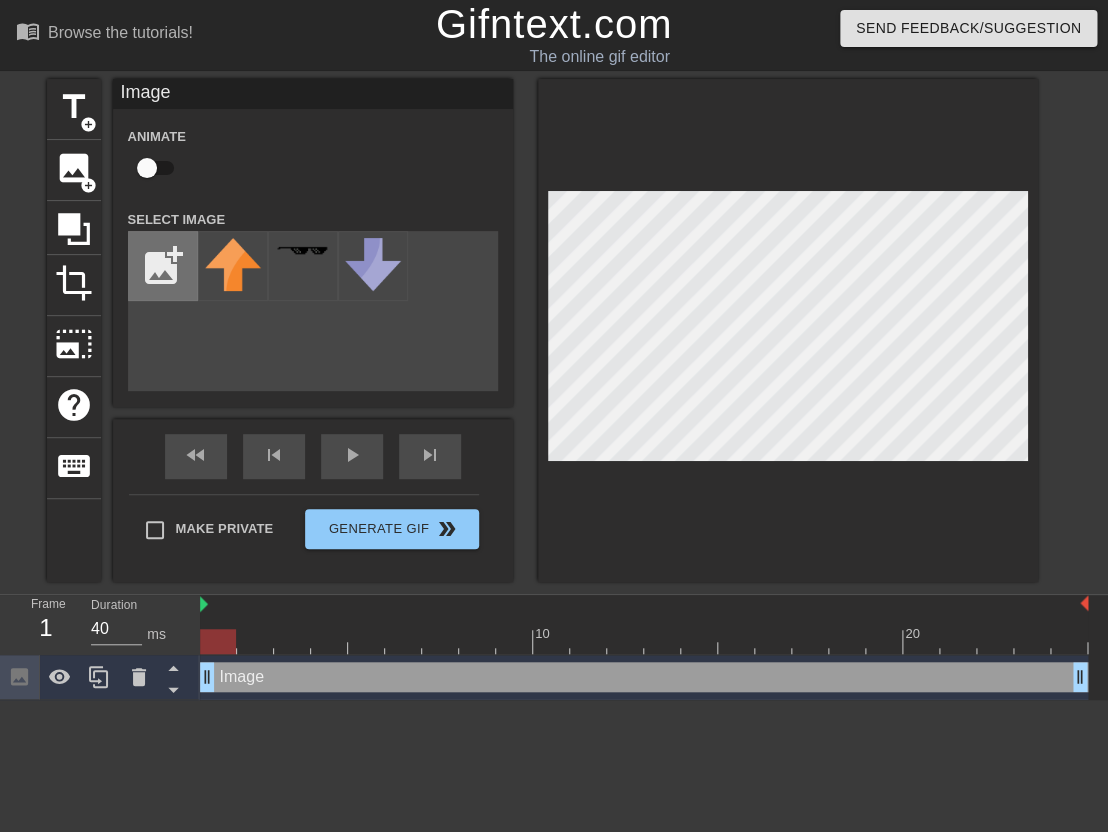 click at bounding box center [163, 266] 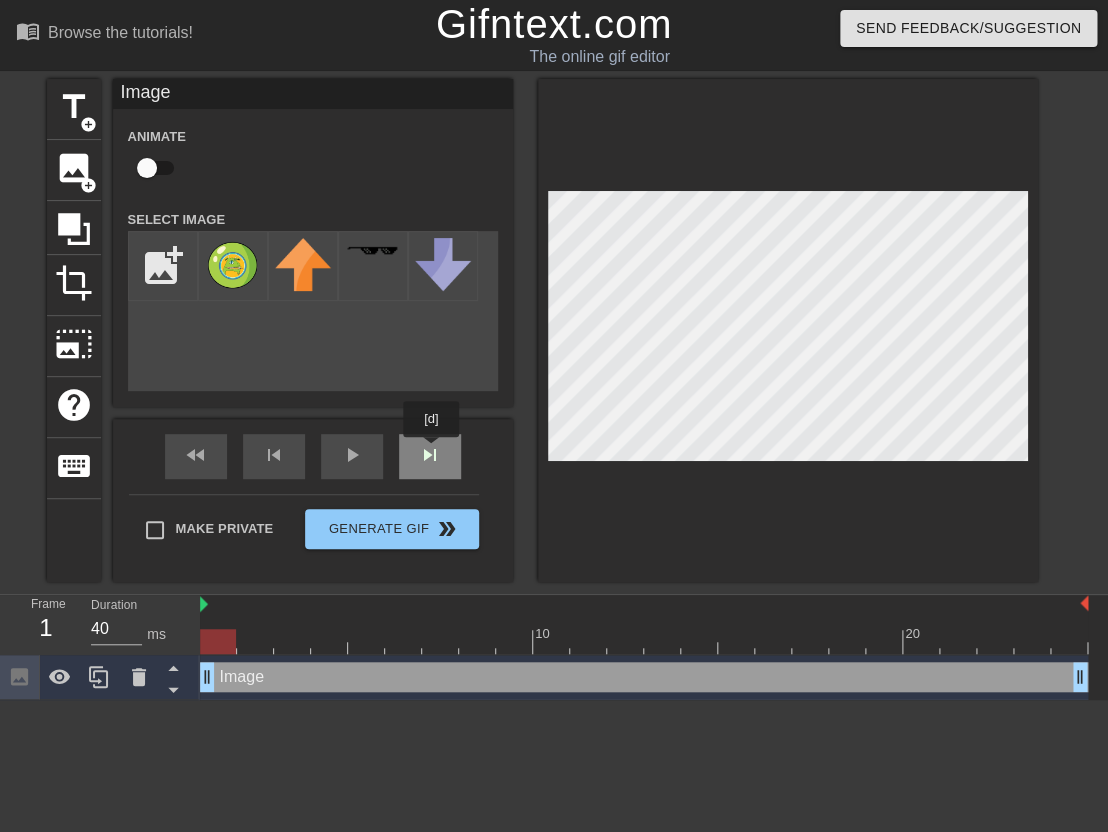 click on "fast_rewind skip_previous play_arrow skip_next" at bounding box center (313, 456) 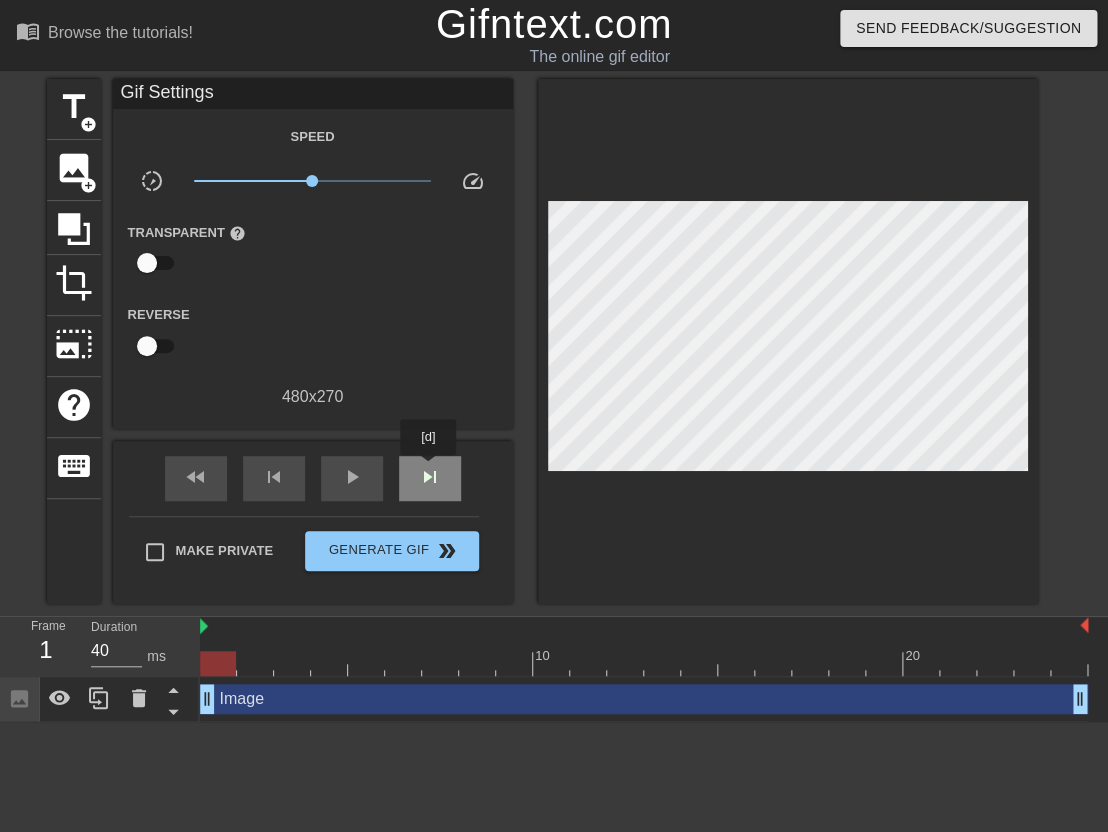 click on "skip_next" at bounding box center (430, 477) 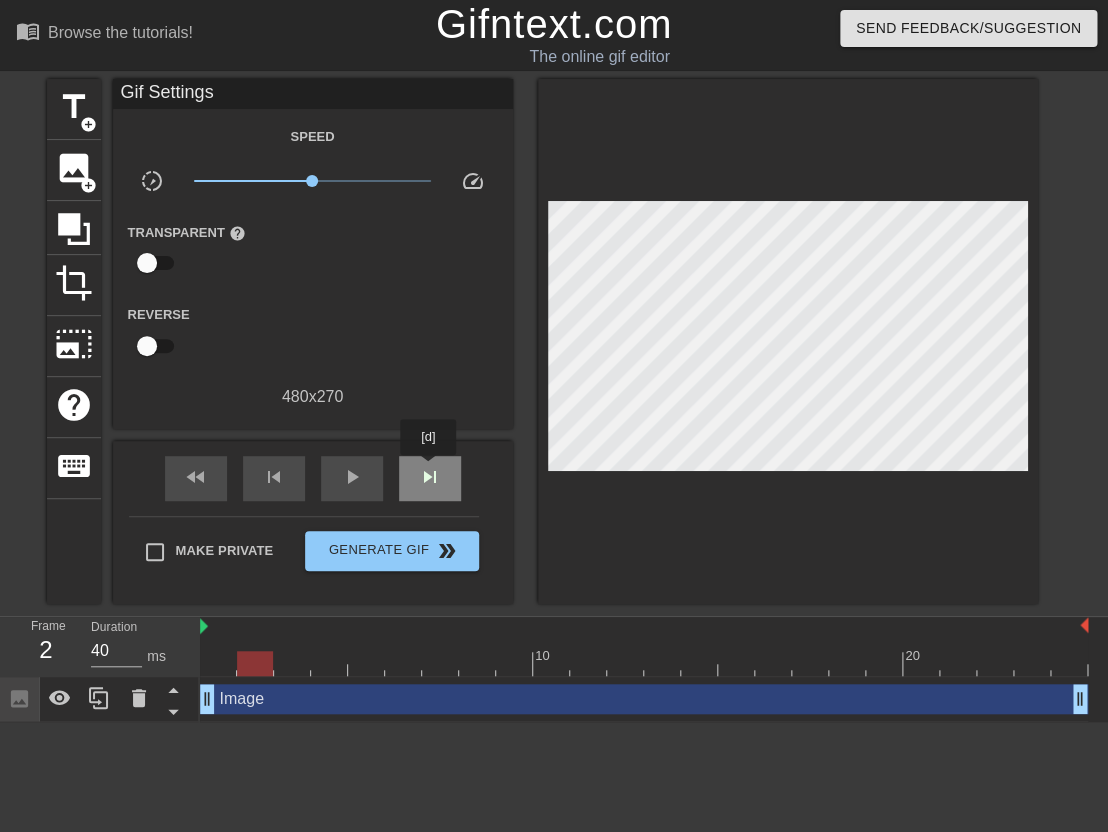 click on "skip_next" at bounding box center (430, 477) 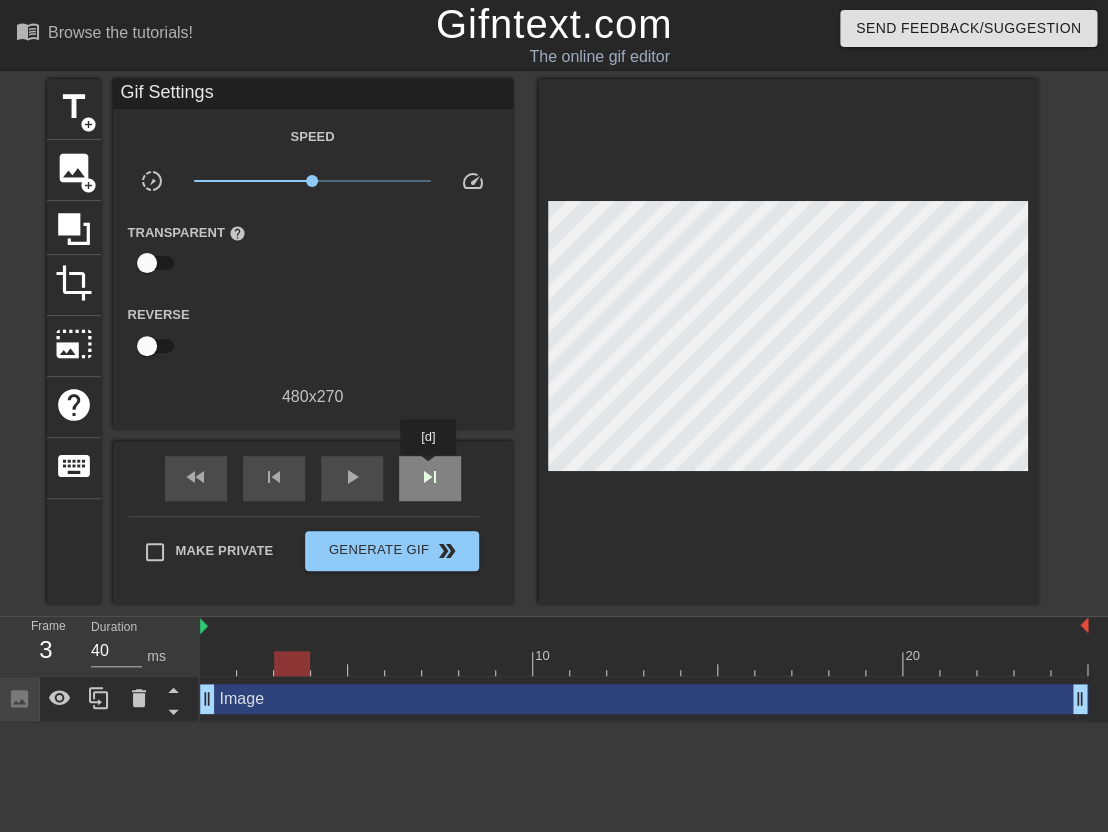 click on "skip_next" at bounding box center (430, 477) 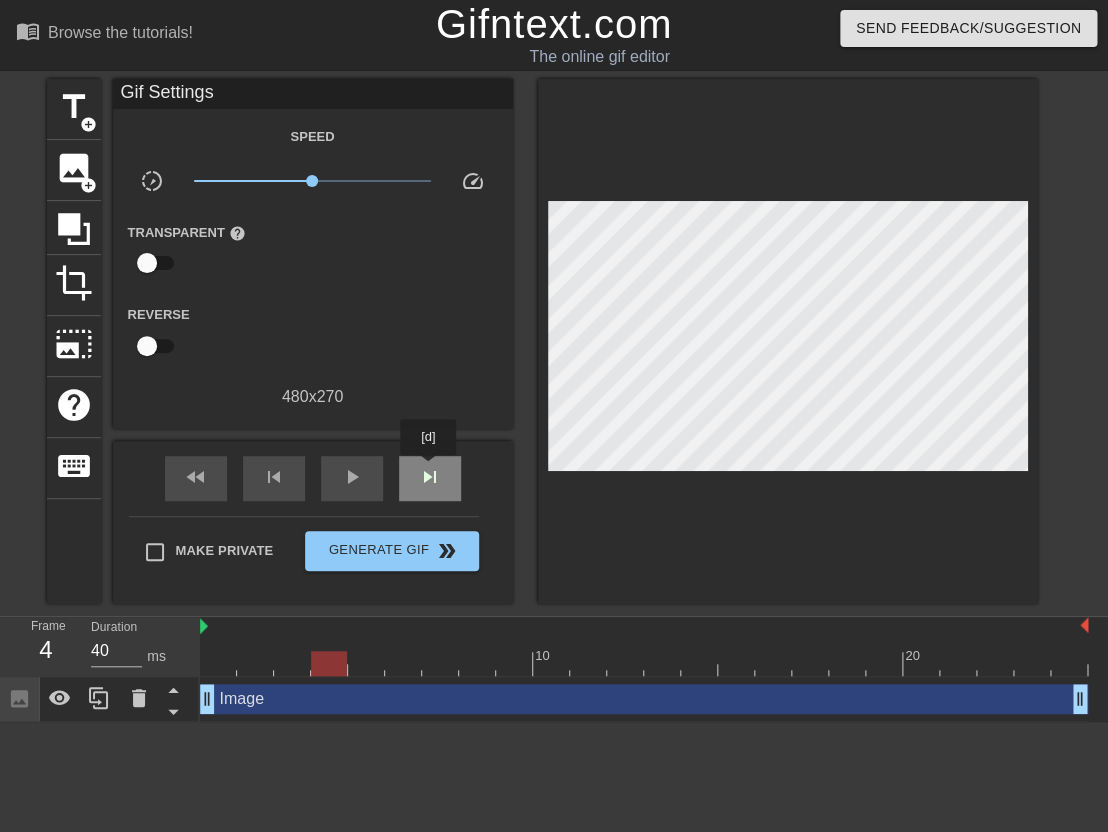 click on "skip_next" at bounding box center [430, 477] 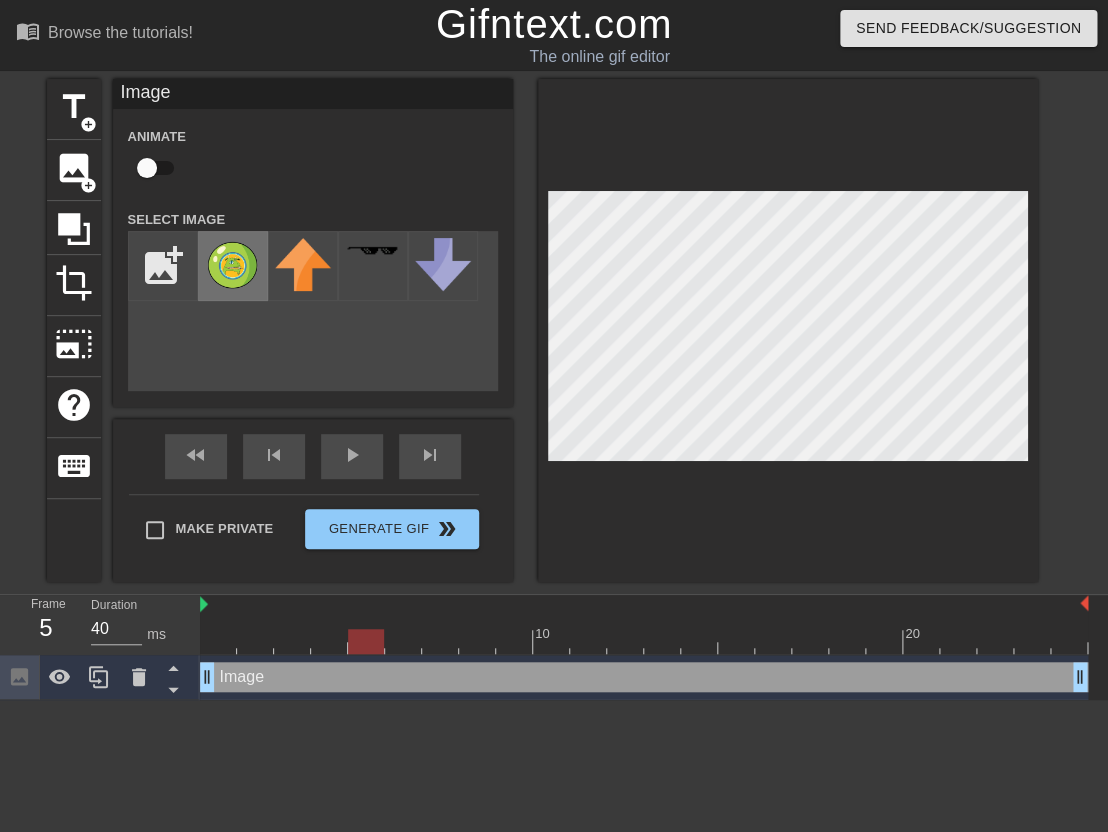 click at bounding box center [233, 264] 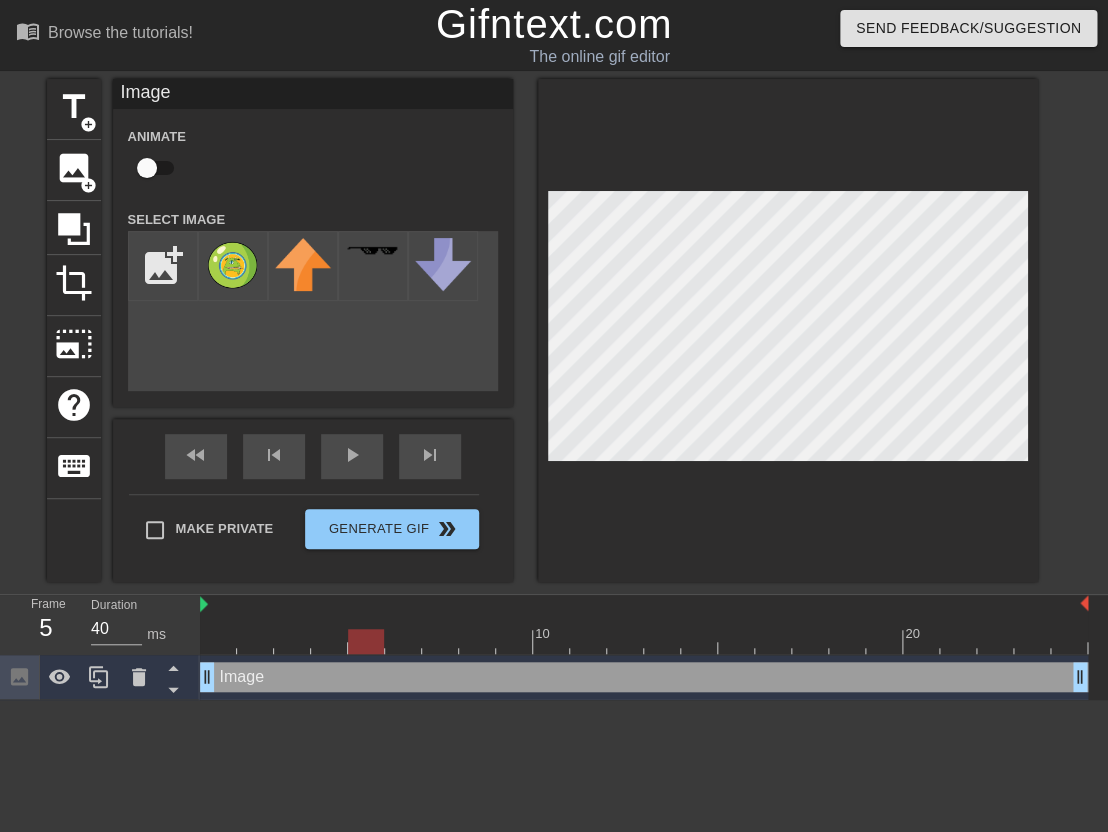 click at bounding box center (788, 330) 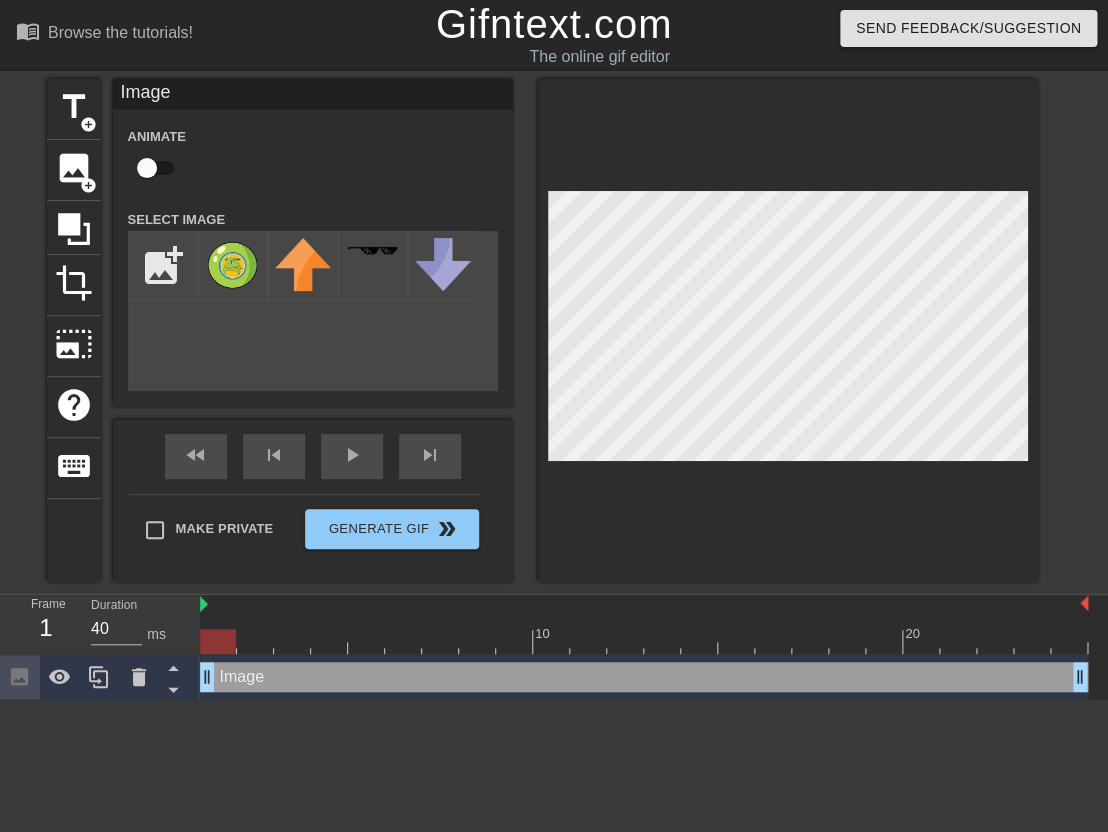 click at bounding box center (644, 641) 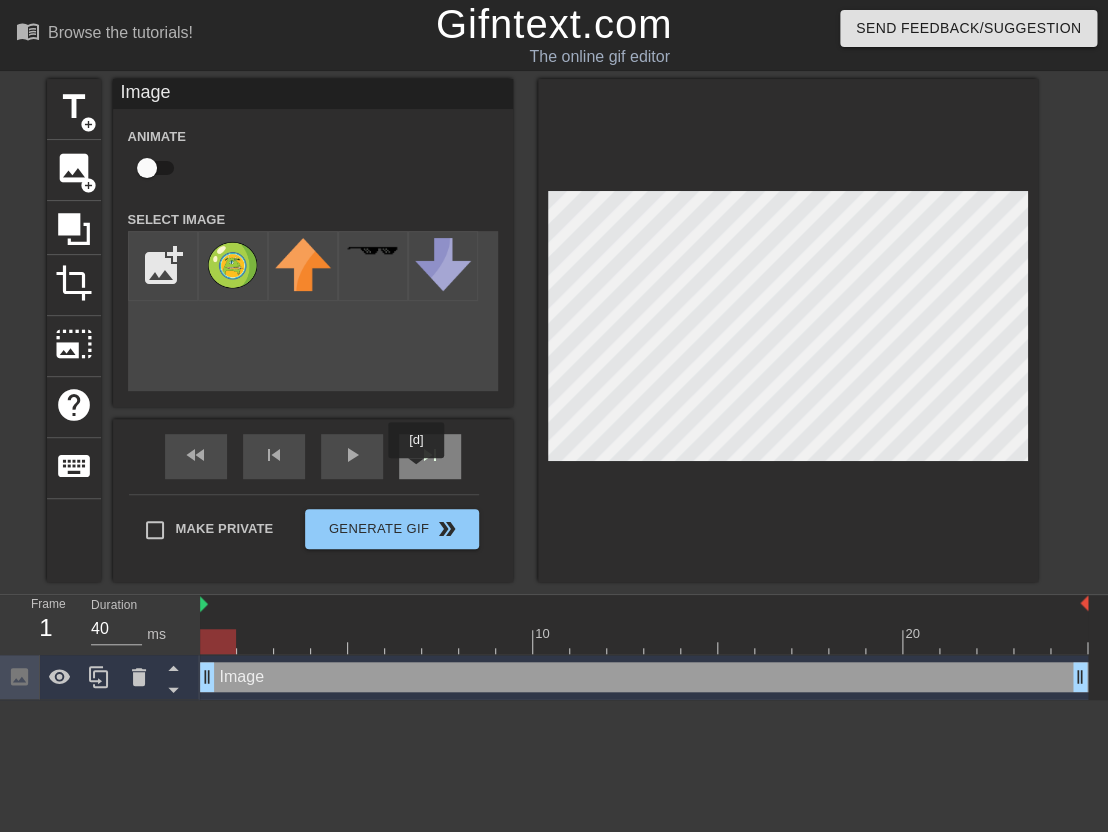 click on "skip_next" at bounding box center (430, 456) 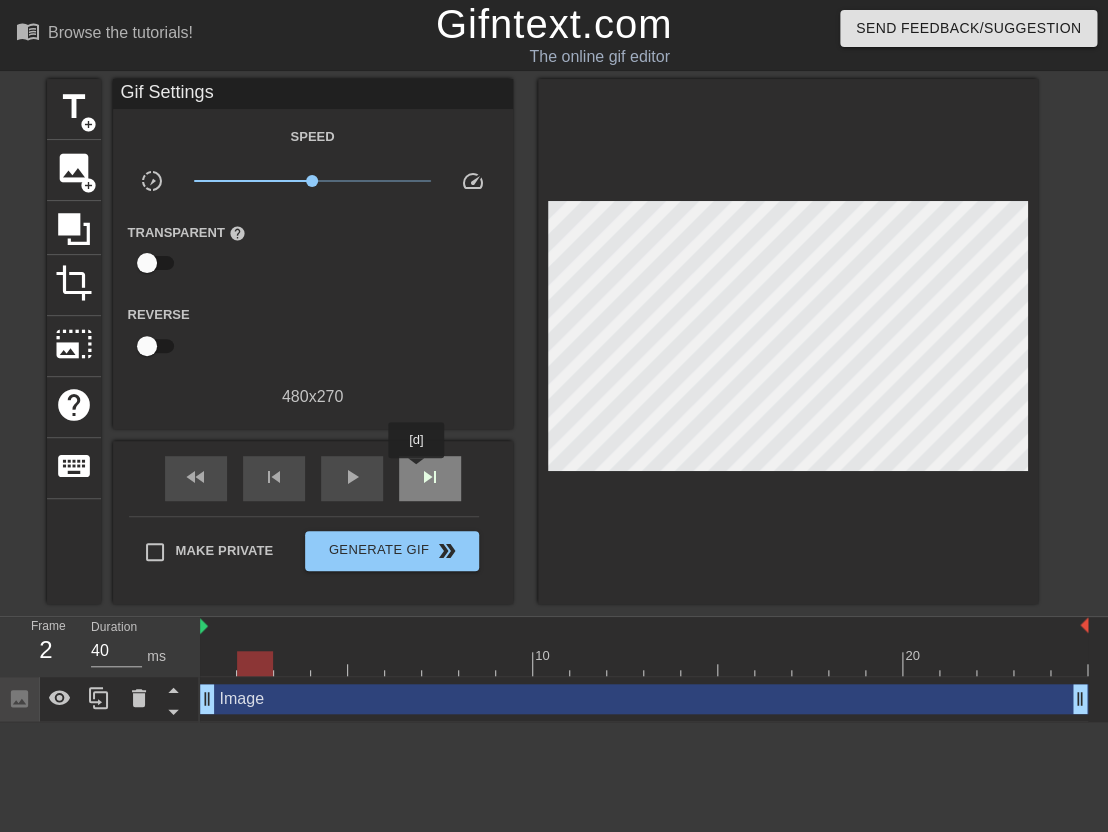 click on "skip_next" at bounding box center (430, 477) 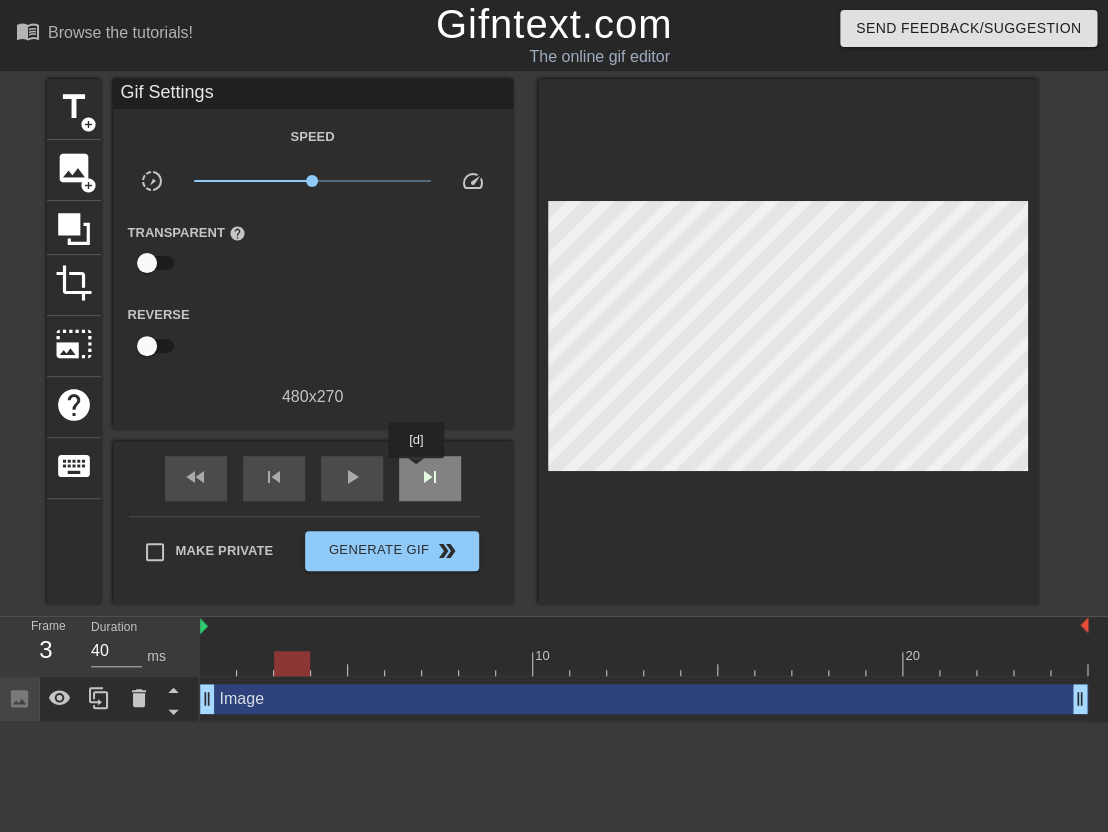 click on "skip_next" at bounding box center [430, 477] 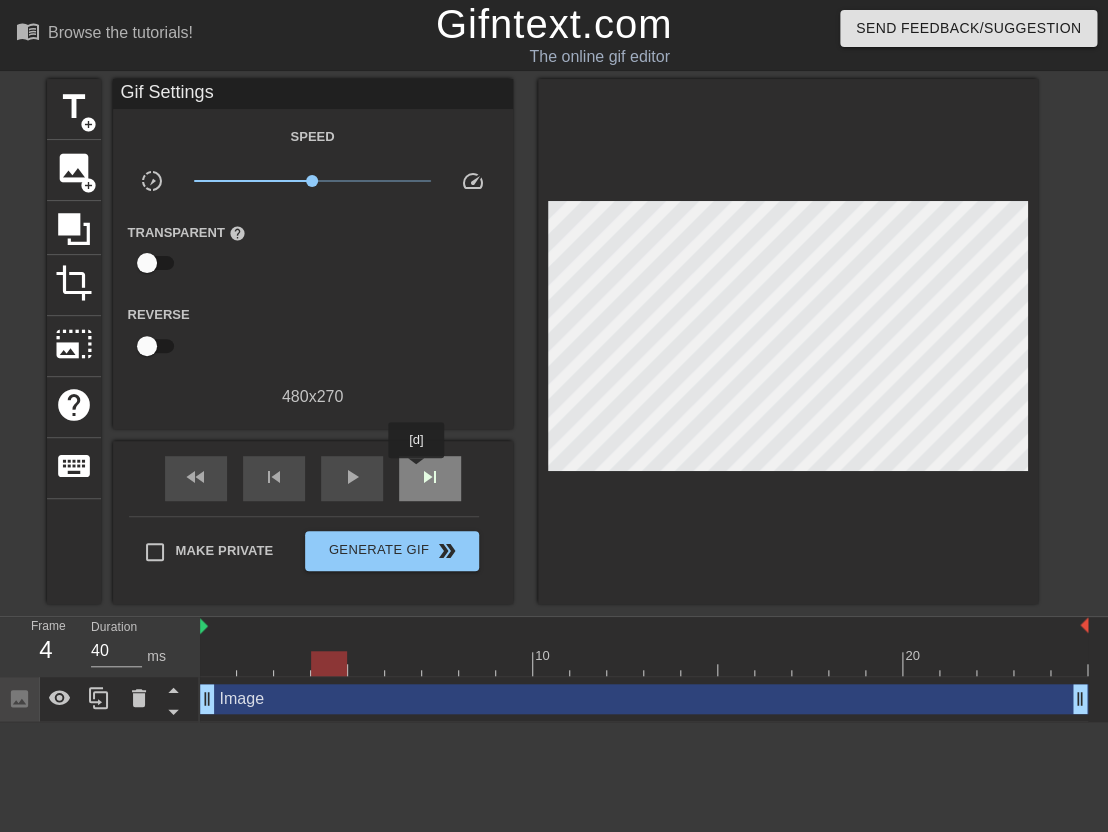 click on "skip_next" at bounding box center [430, 477] 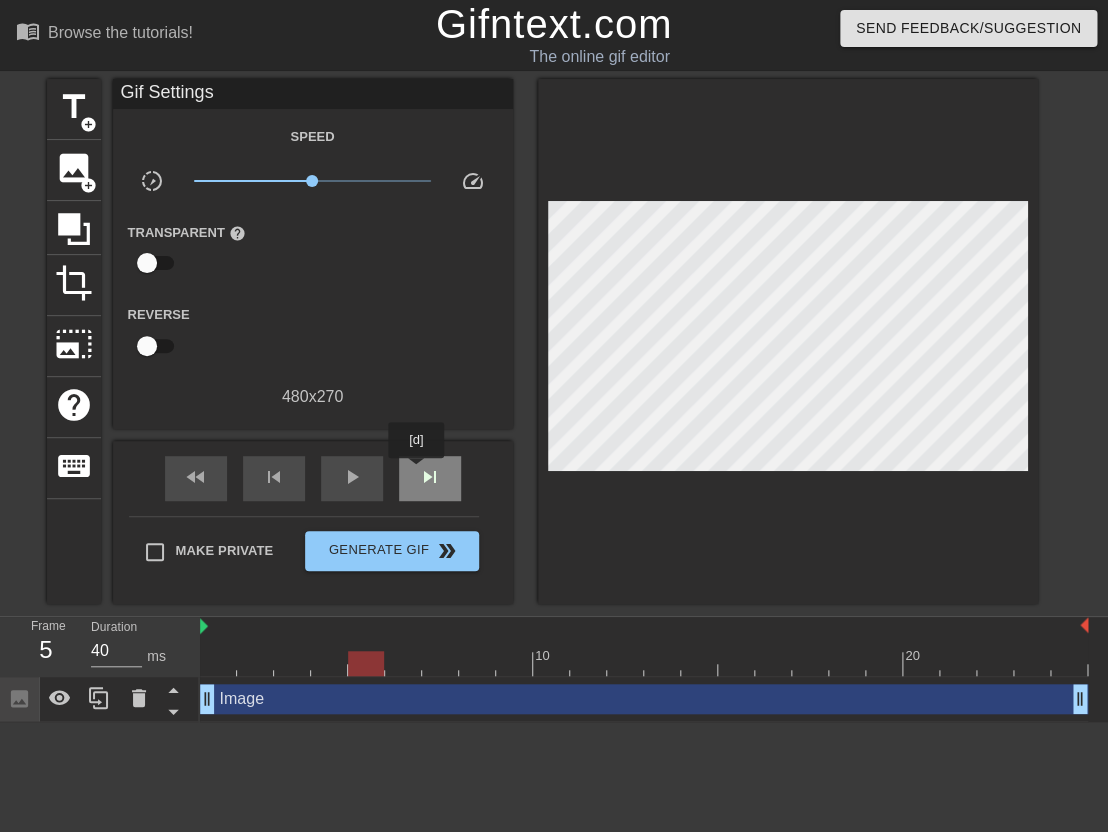 click on "skip_next" at bounding box center (430, 477) 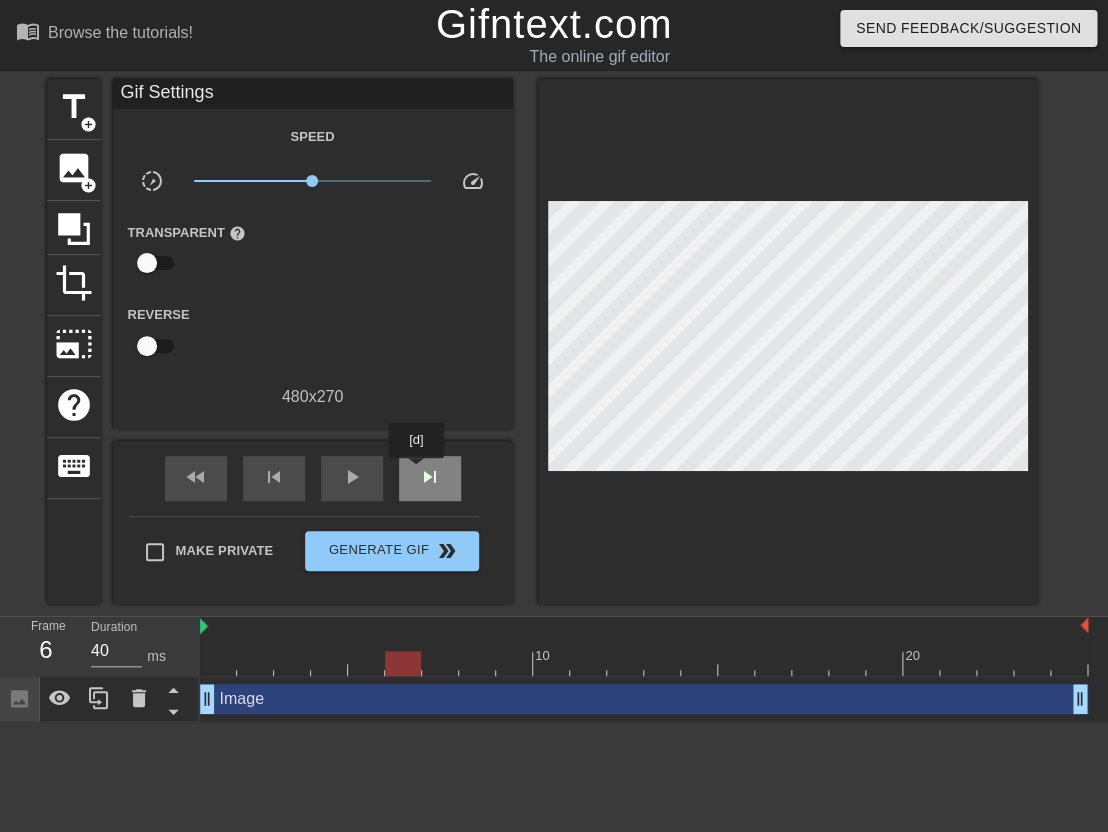click on "skip_next" at bounding box center (430, 477) 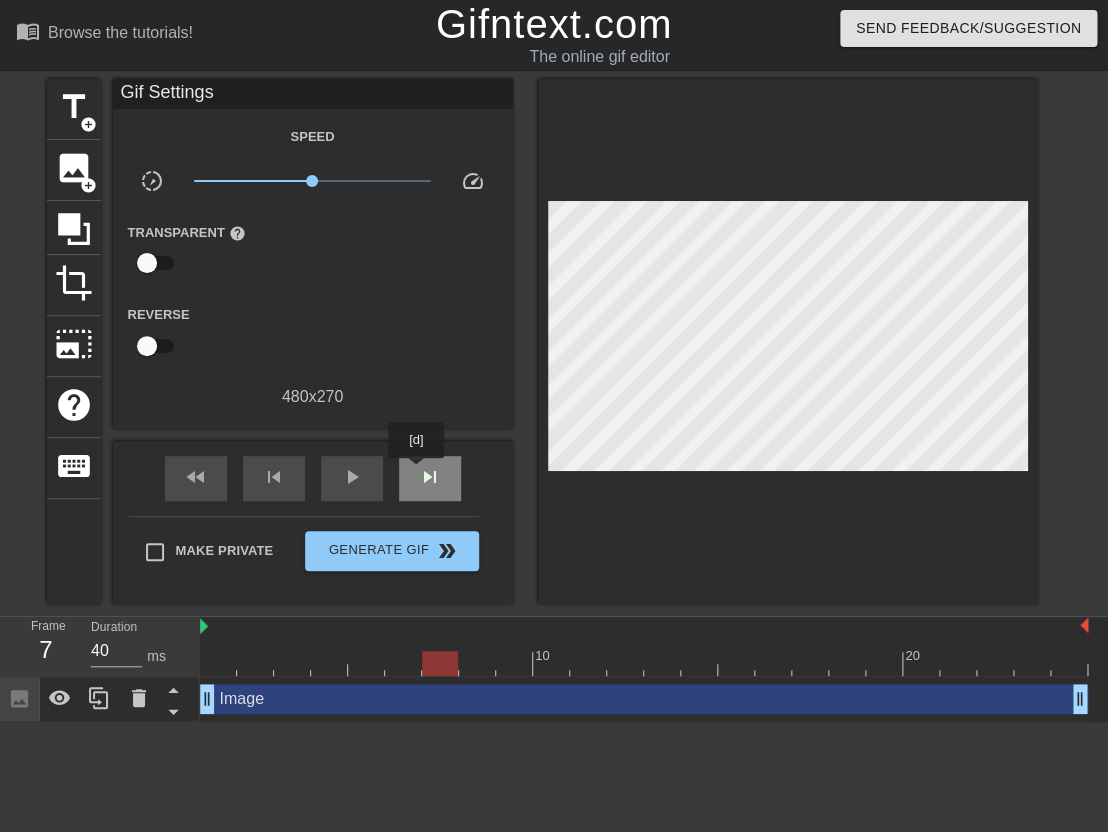 click on "skip_next" at bounding box center (430, 477) 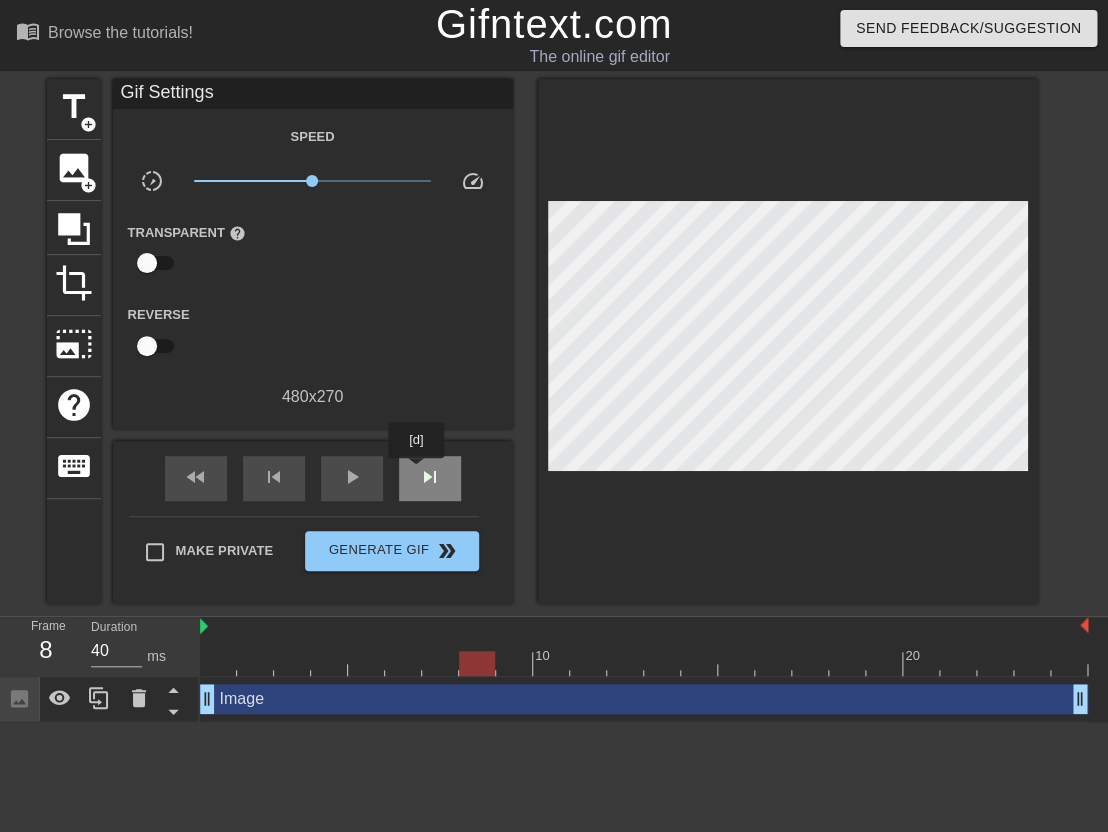 click on "skip_next" at bounding box center (430, 477) 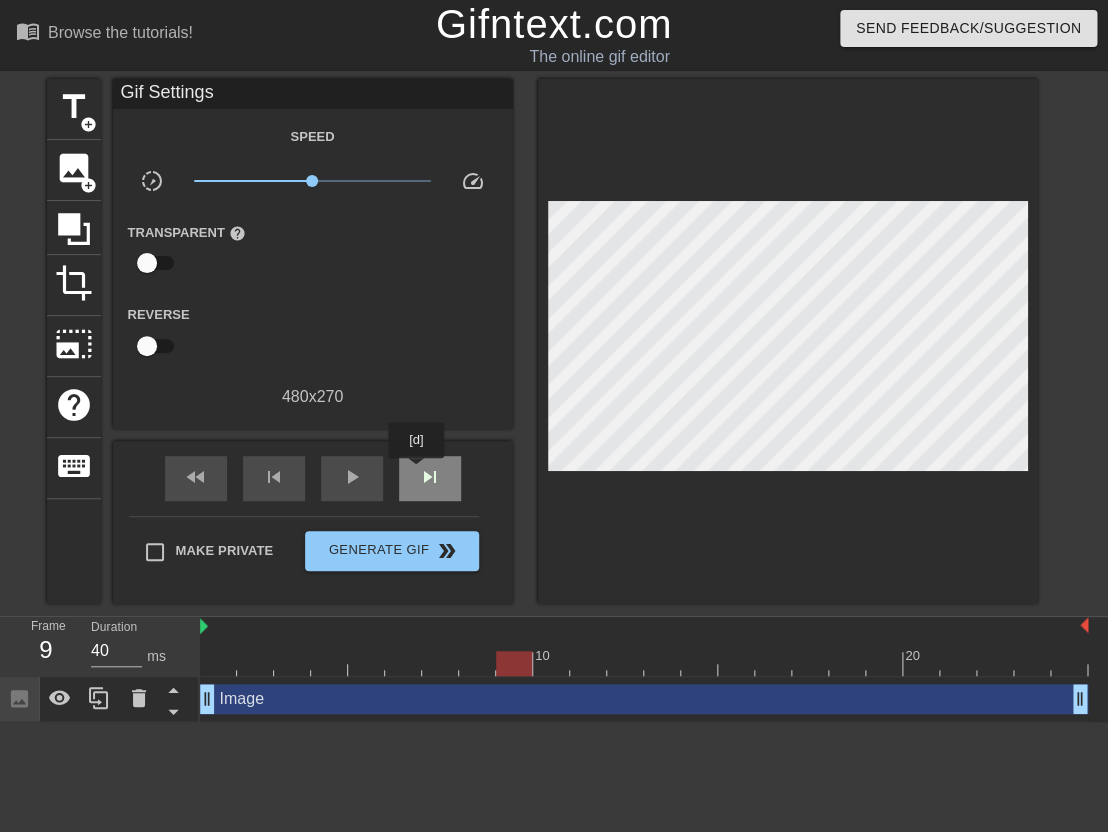 click on "skip_next" at bounding box center [430, 477] 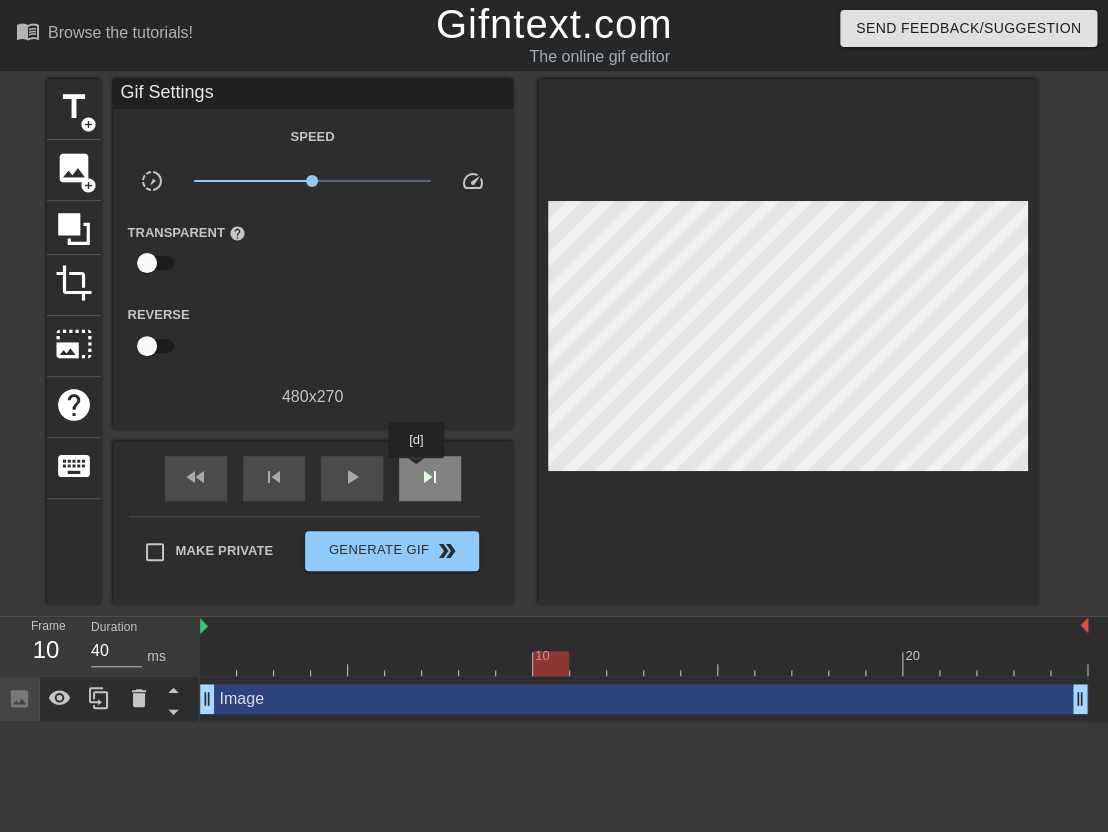 click on "skip_next" at bounding box center [430, 477] 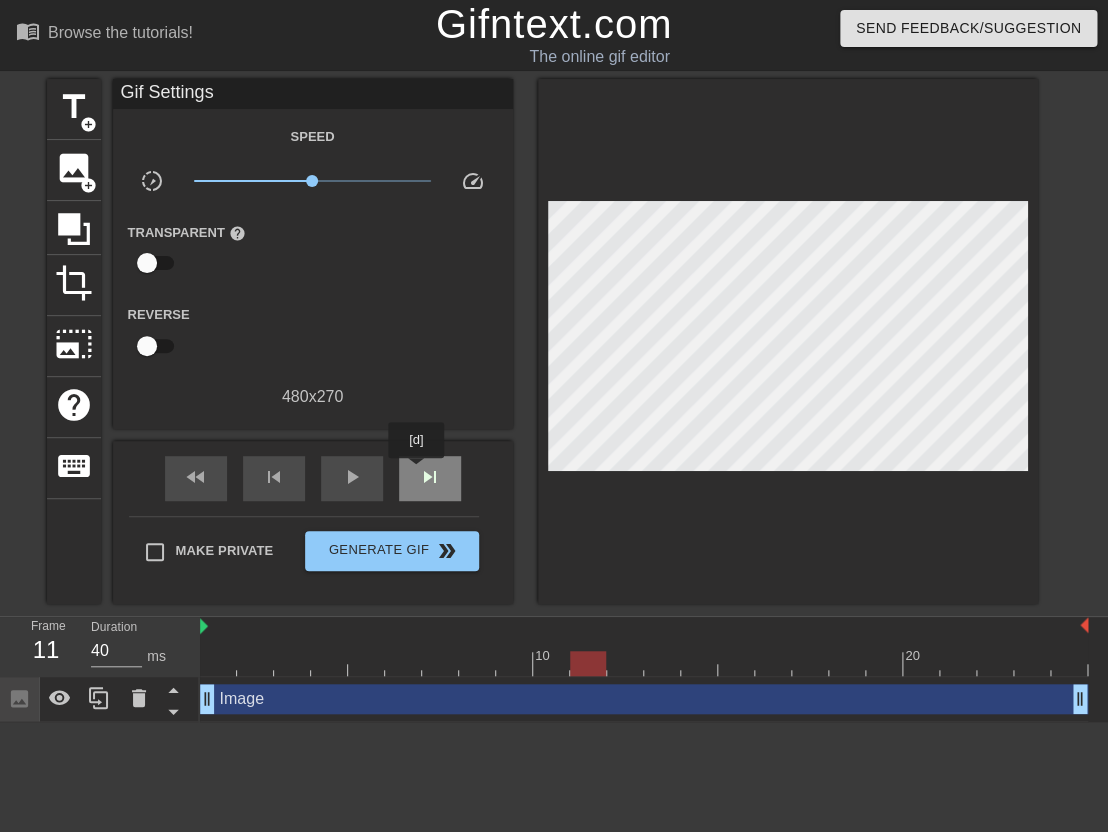 click on "skip_next" at bounding box center [430, 477] 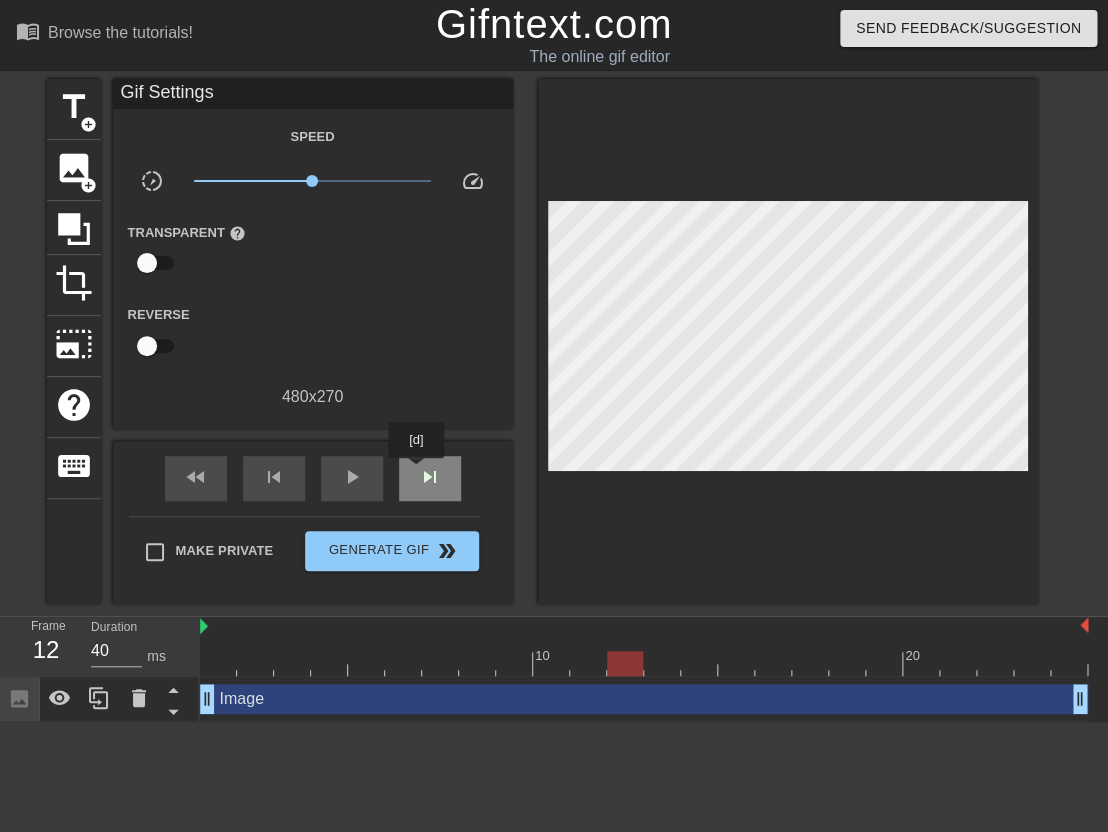 click on "skip_next" at bounding box center (430, 477) 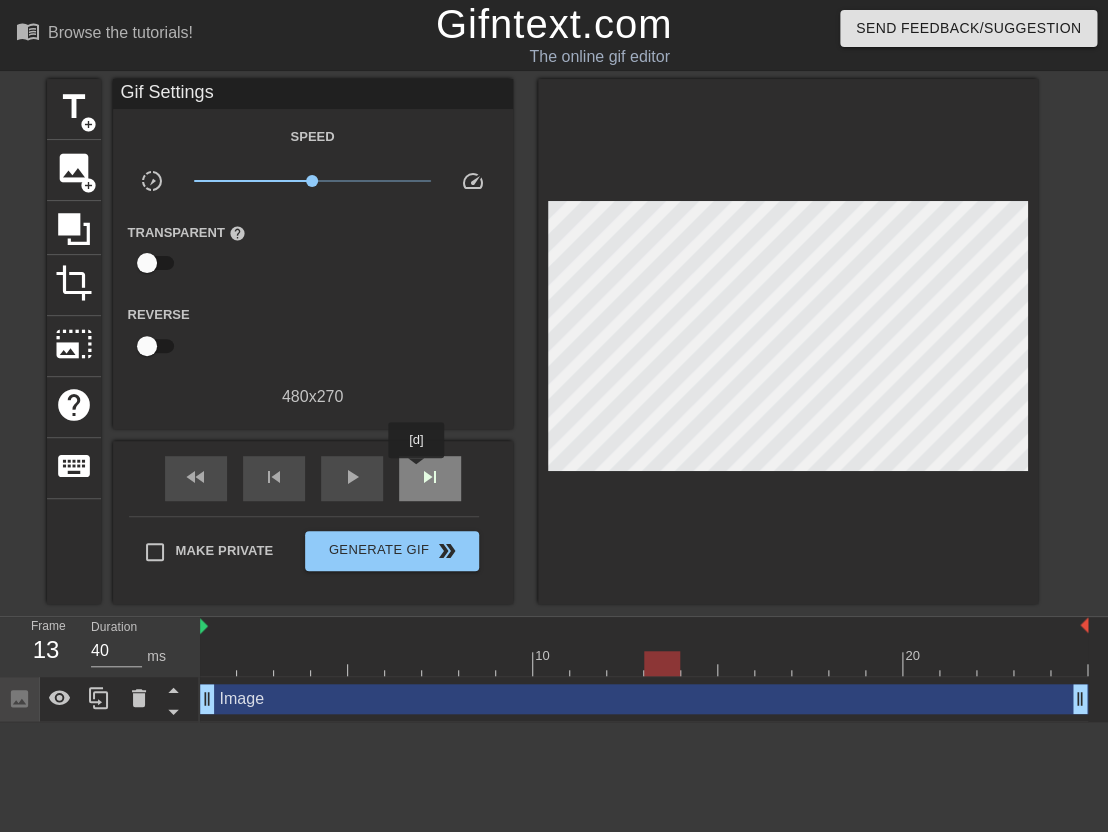 click on "skip_next" at bounding box center (430, 477) 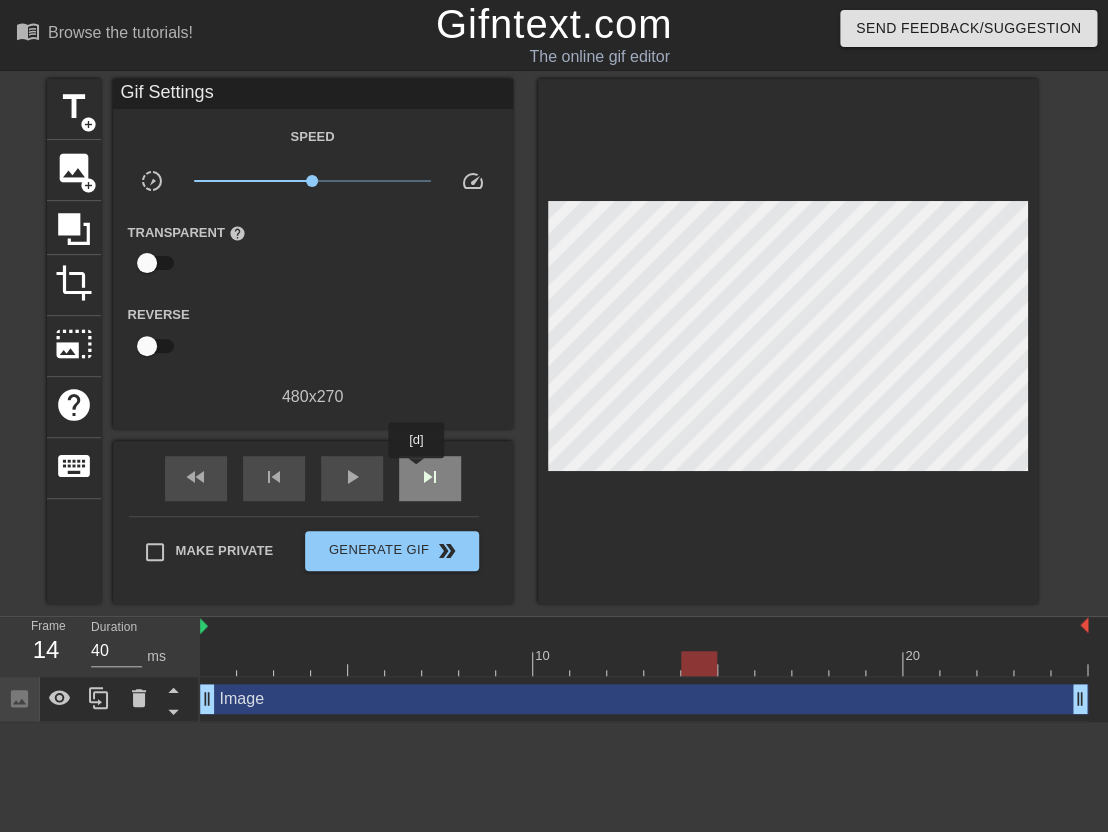 click on "skip_next" at bounding box center (430, 477) 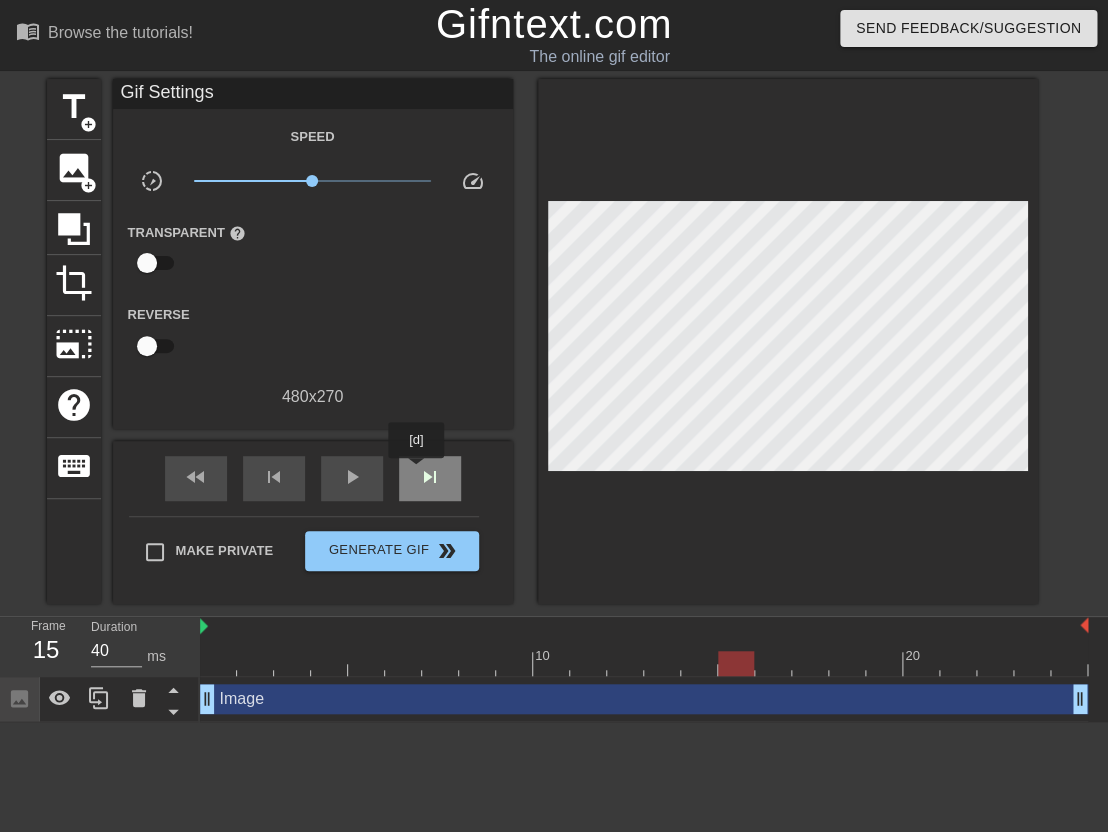click on "skip_next" at bounding box center [430, 477] 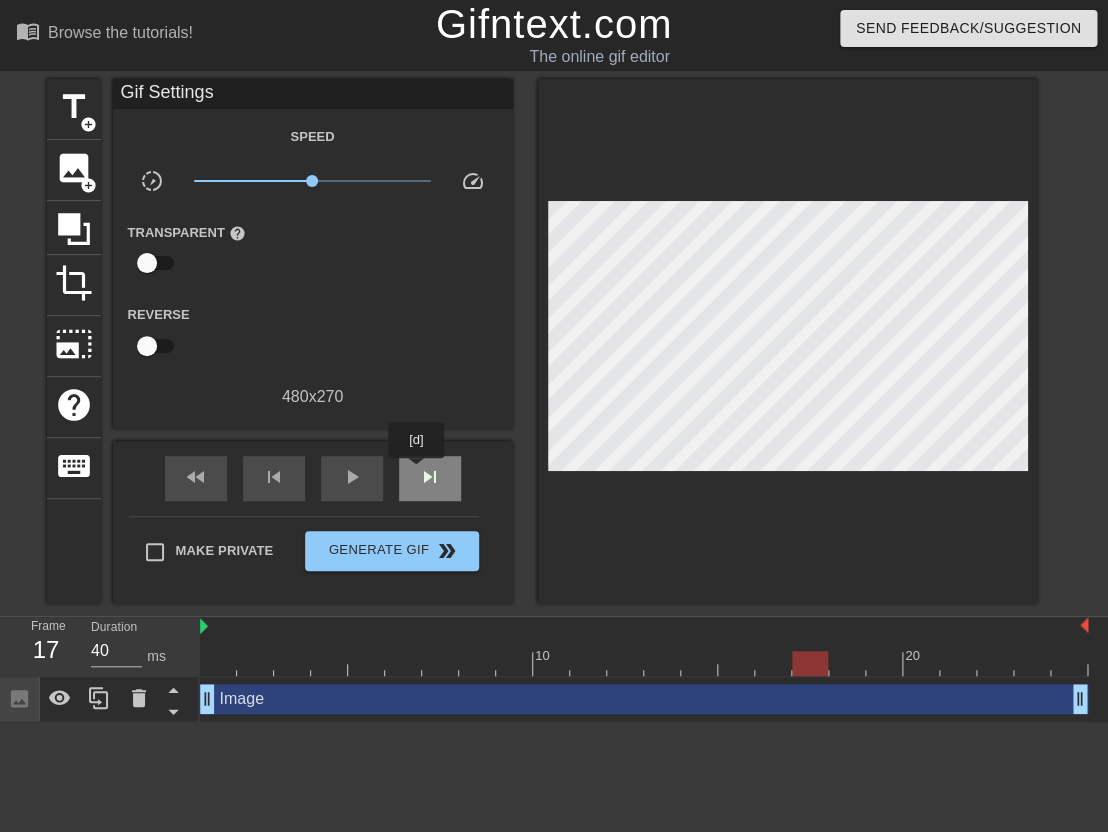 click on "skip_next" at bounding box center (430, 477) 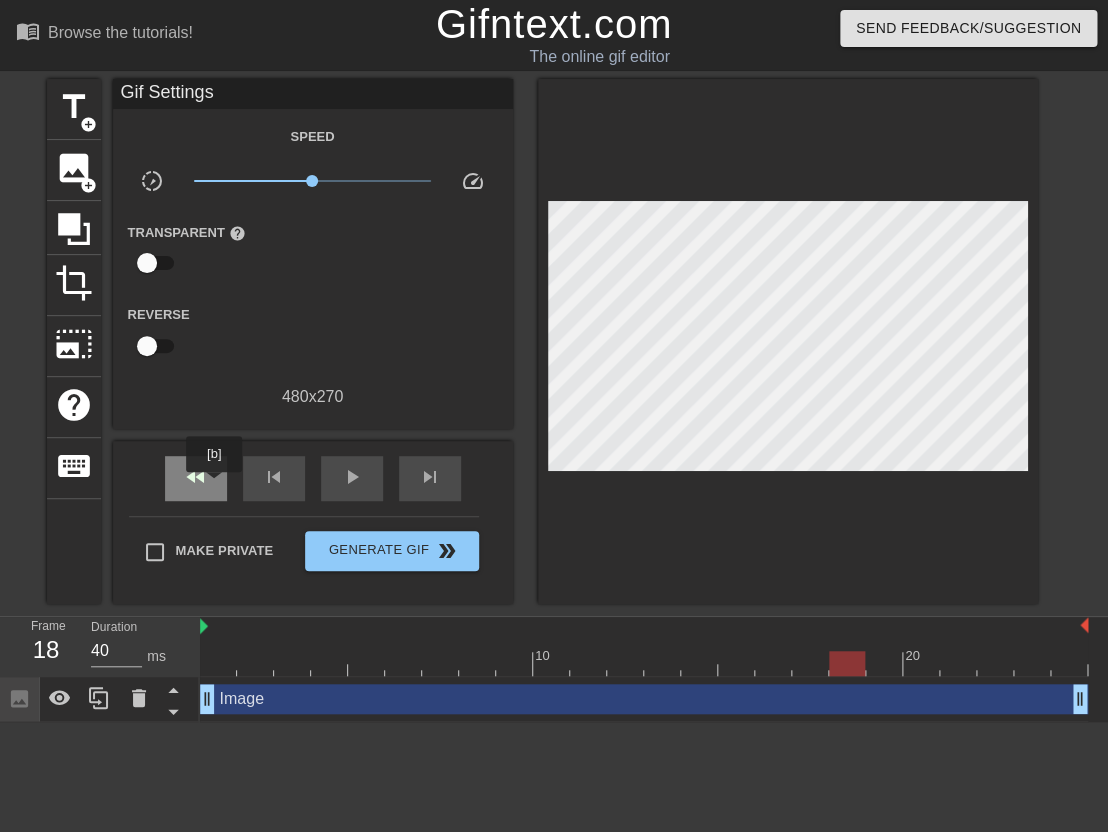 click on "fast_rewind" at bounding box center (196, 478) 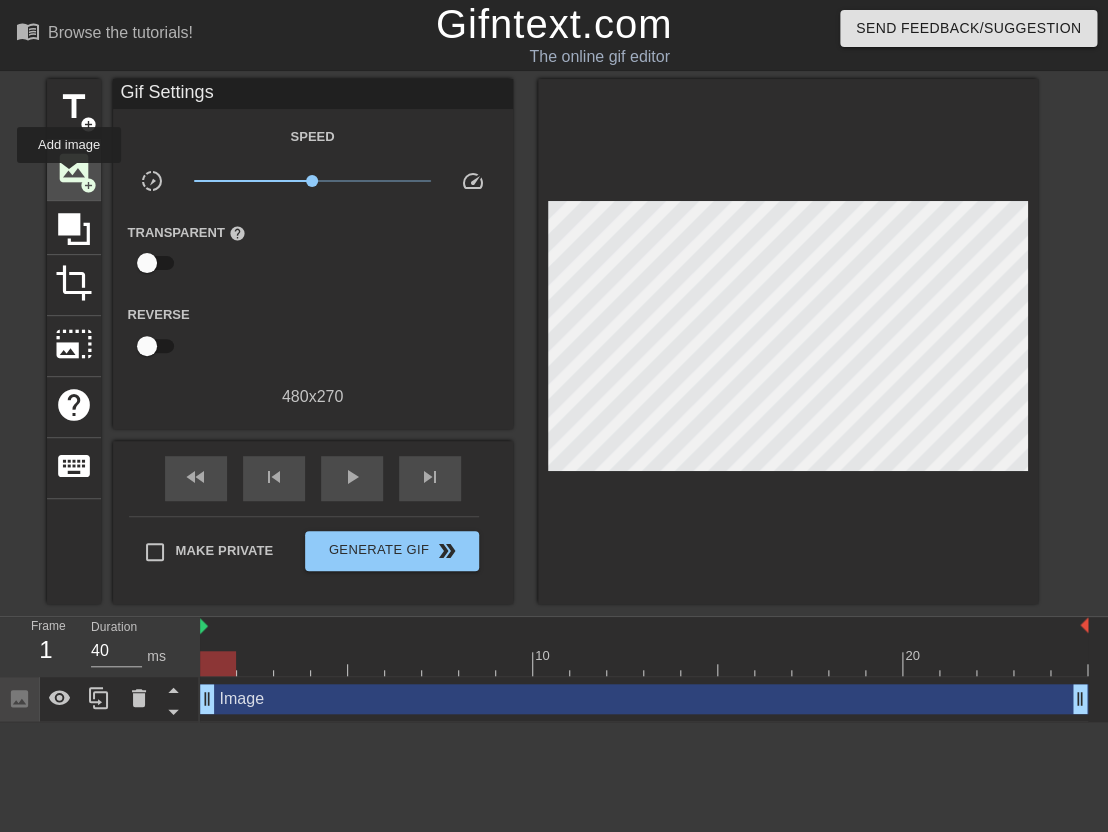 click on "image" at bounding box center [74, 168] 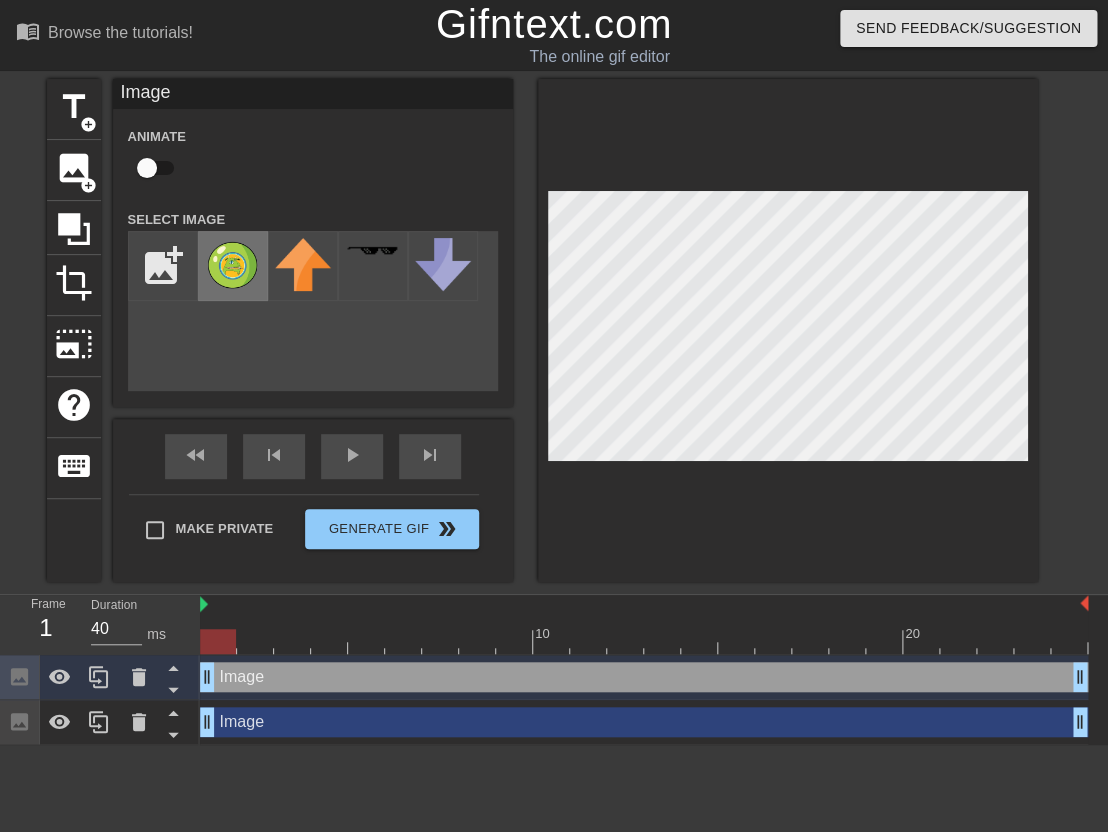 click at bounding box center [233, 264] 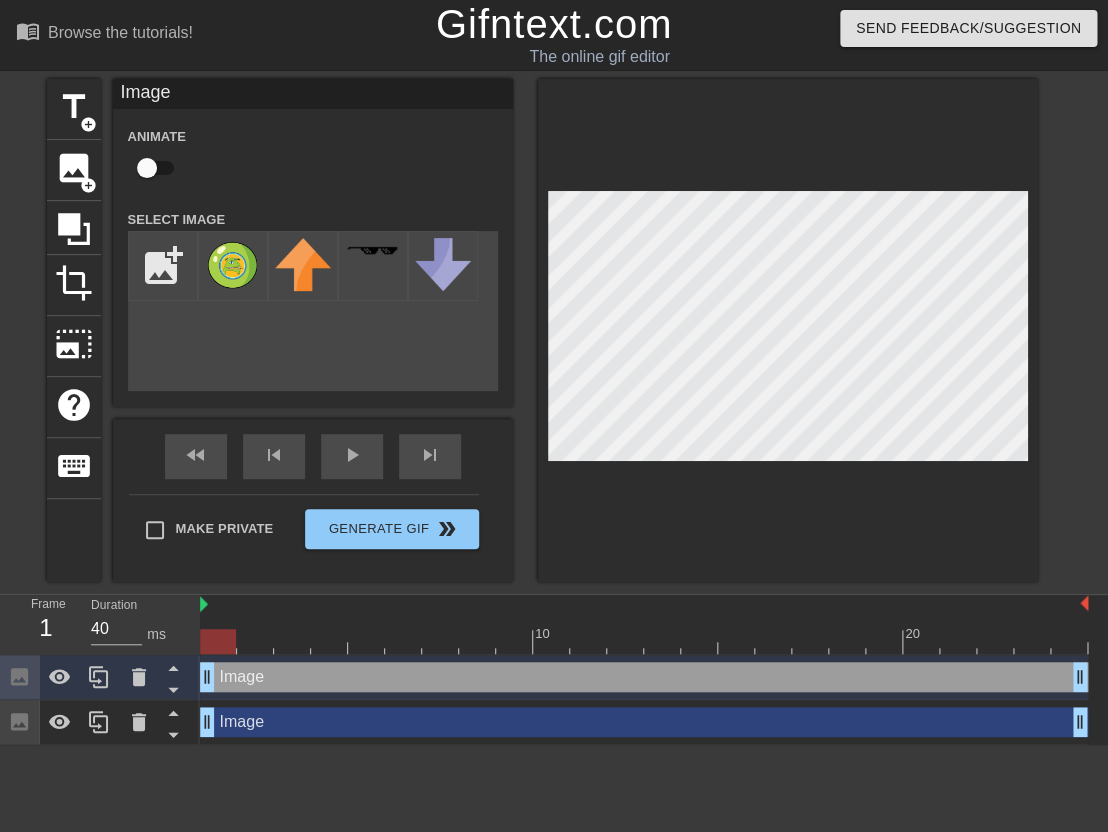 click at bounding box center [788, 330] 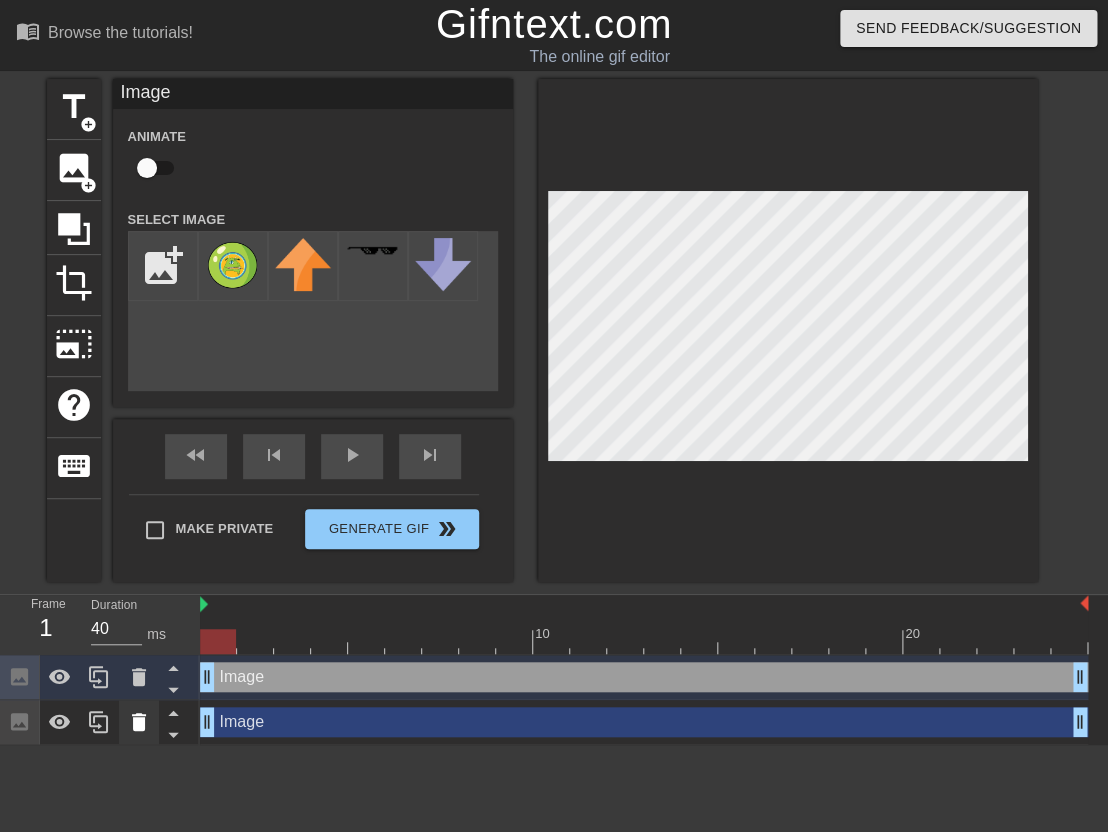 click 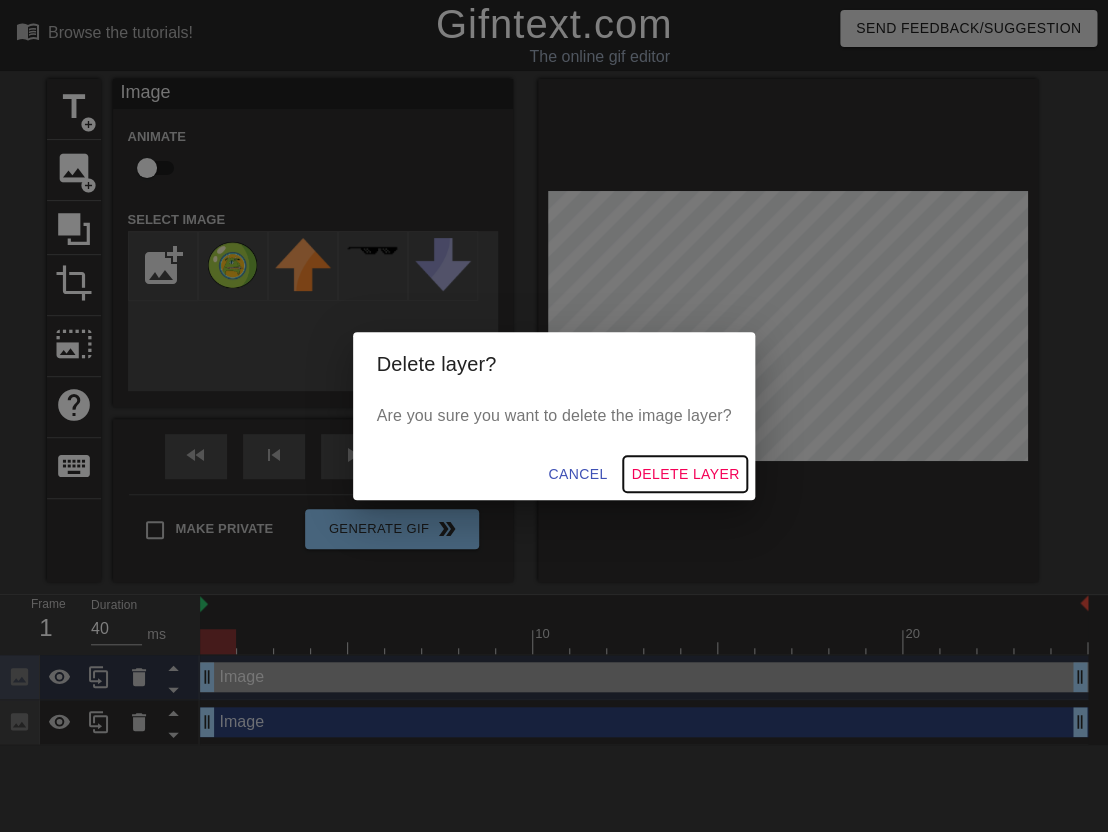 click on "Delete Layer" at bounding box center [685, 474] 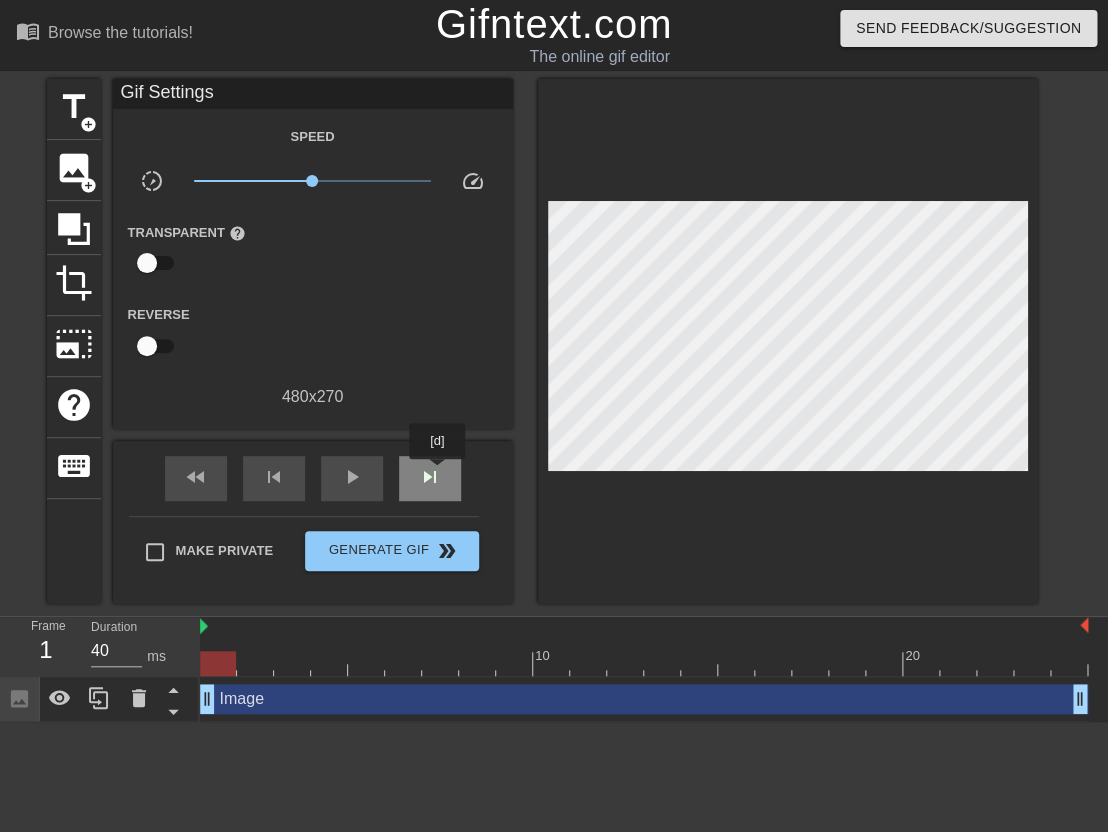 click on "skip_next" at bounding box center (430, 477) 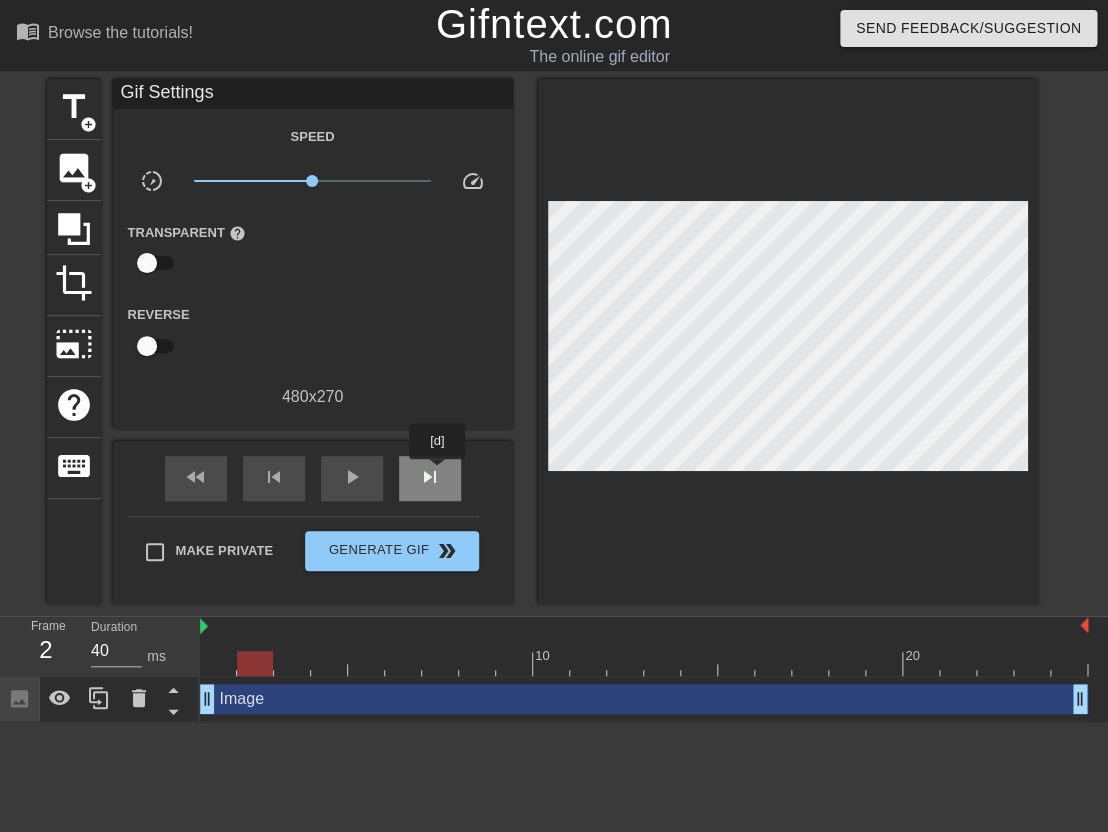 click on "skip_next" at bounding box center (430, 477) 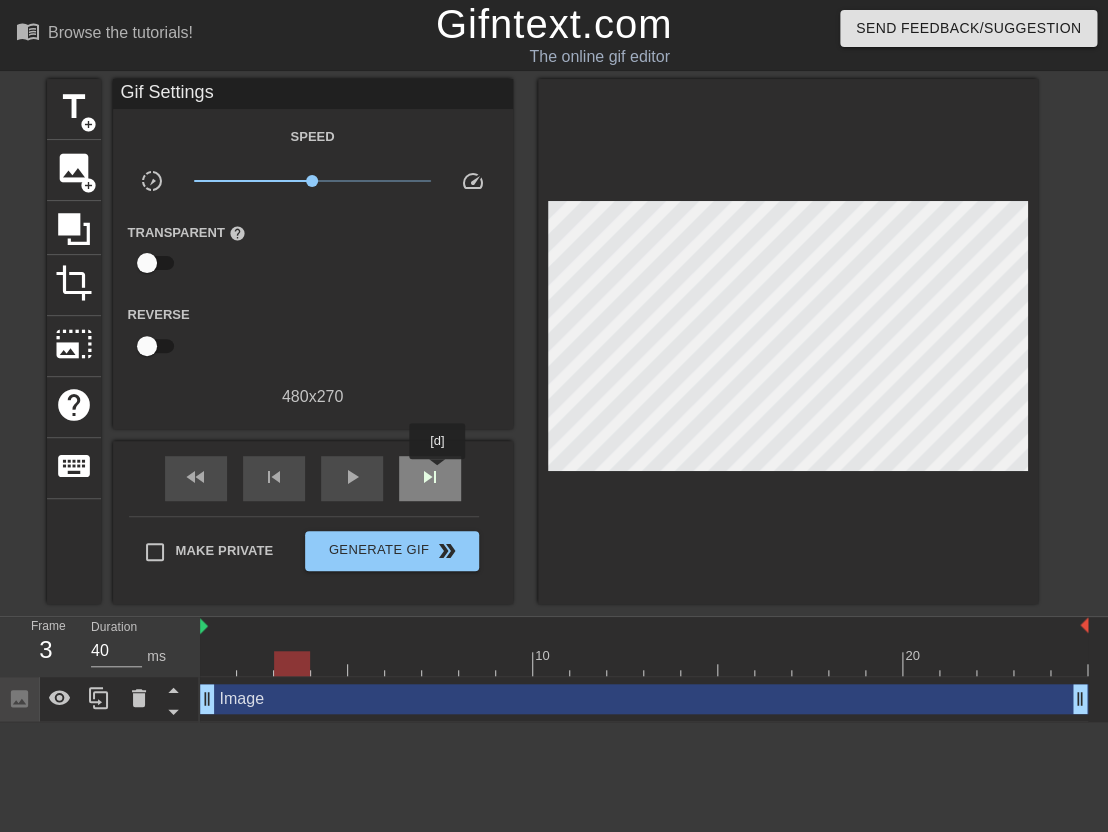 click on "skip_next" at bounding box center [430, 477] 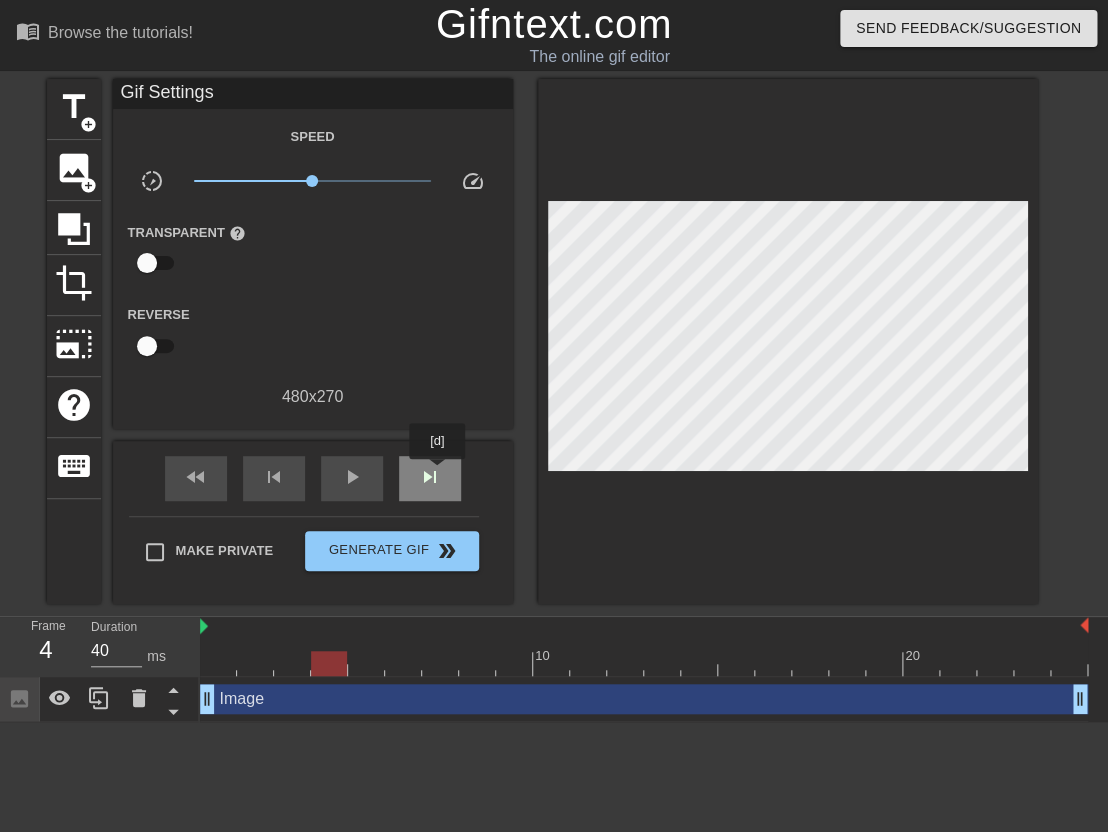 click on "skip_next" at bounding box center [430, 477] 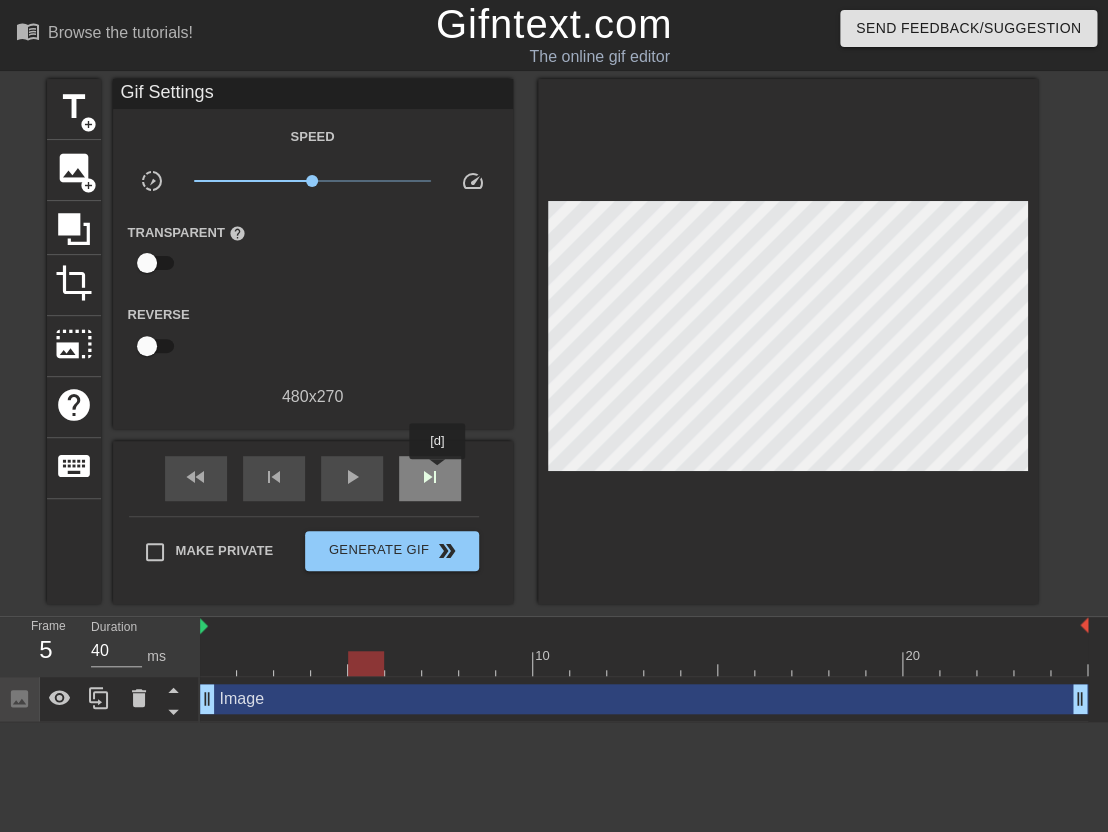 click on "skip_next" at bounding box center [430, 477] 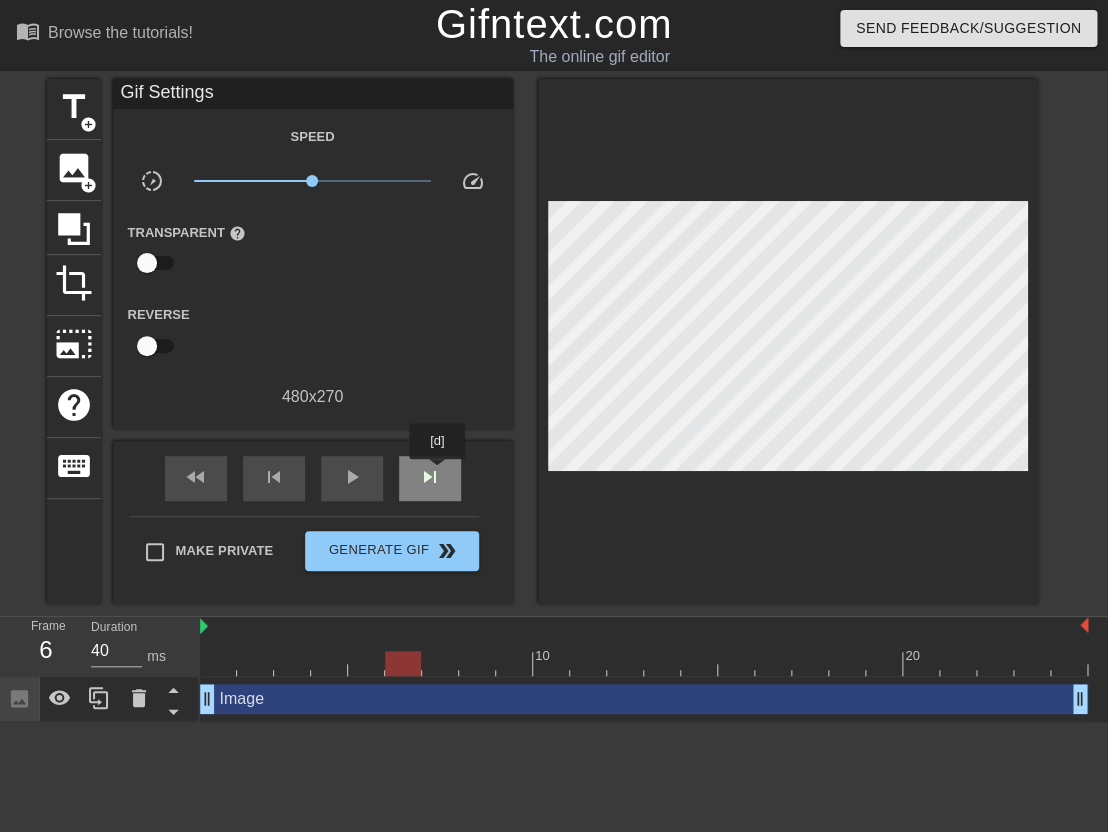 click on "skip_next" at bounding box center (430, 477) 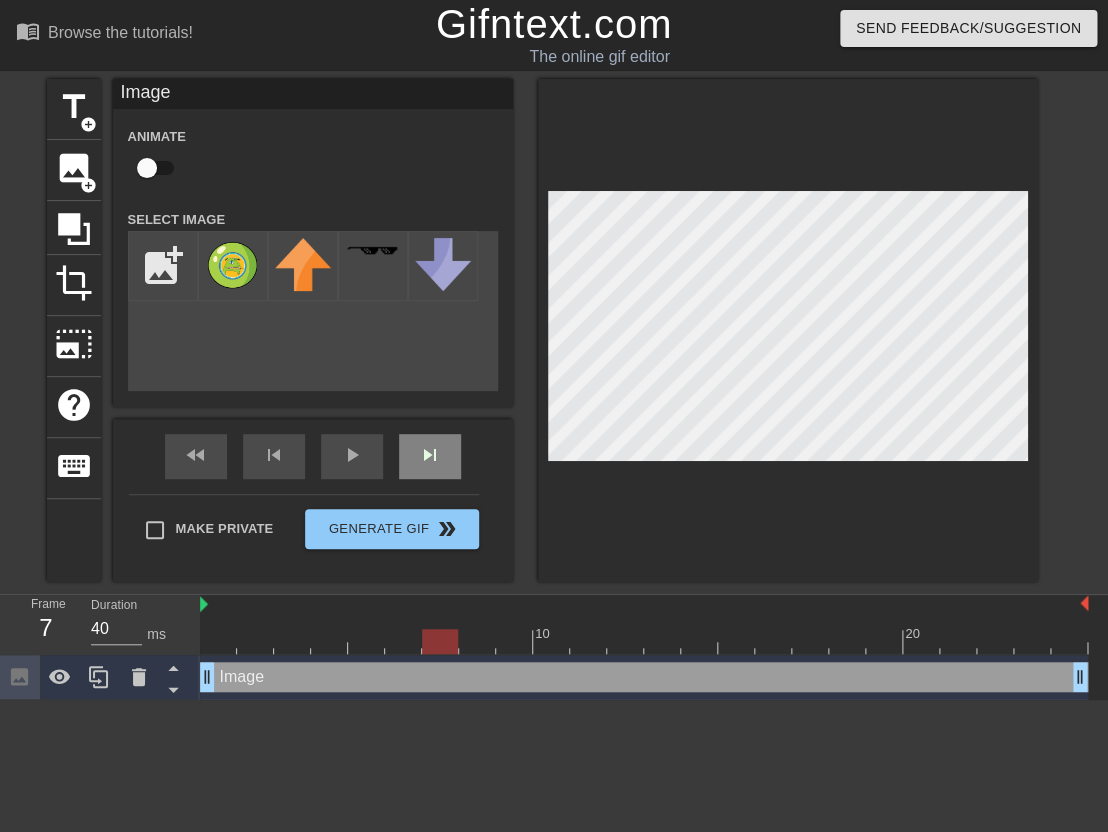 click at bounding box center (788, 330) 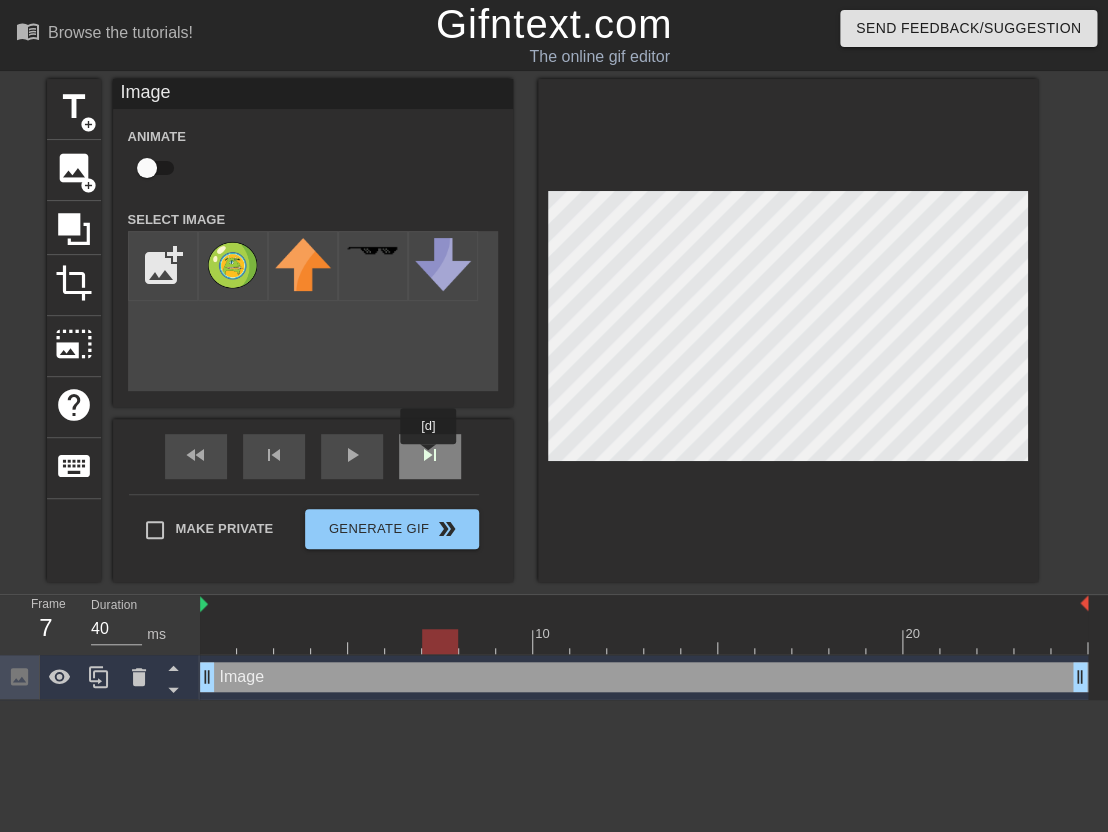 click on "skip_next" at bounding box center (430, 456) 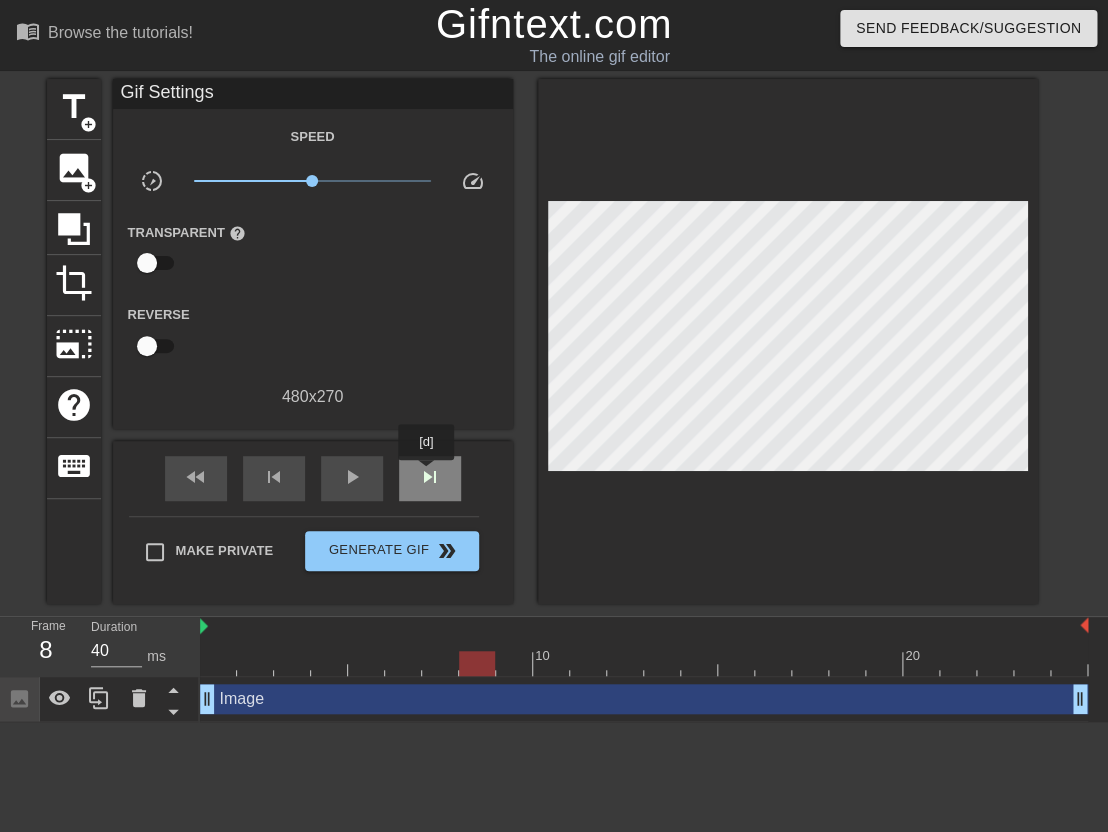 click on "skip_next" at bounding box center [430, 477] 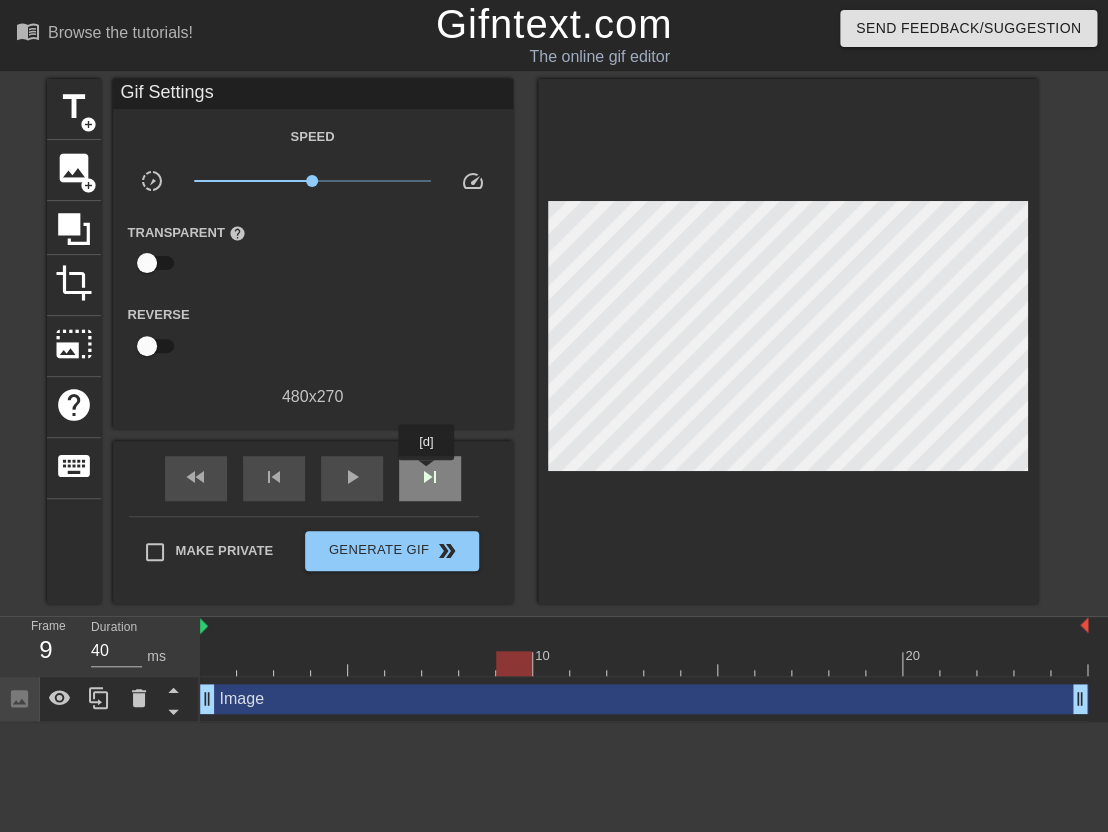 click on "skip_next" at bounding box center (430, 477) 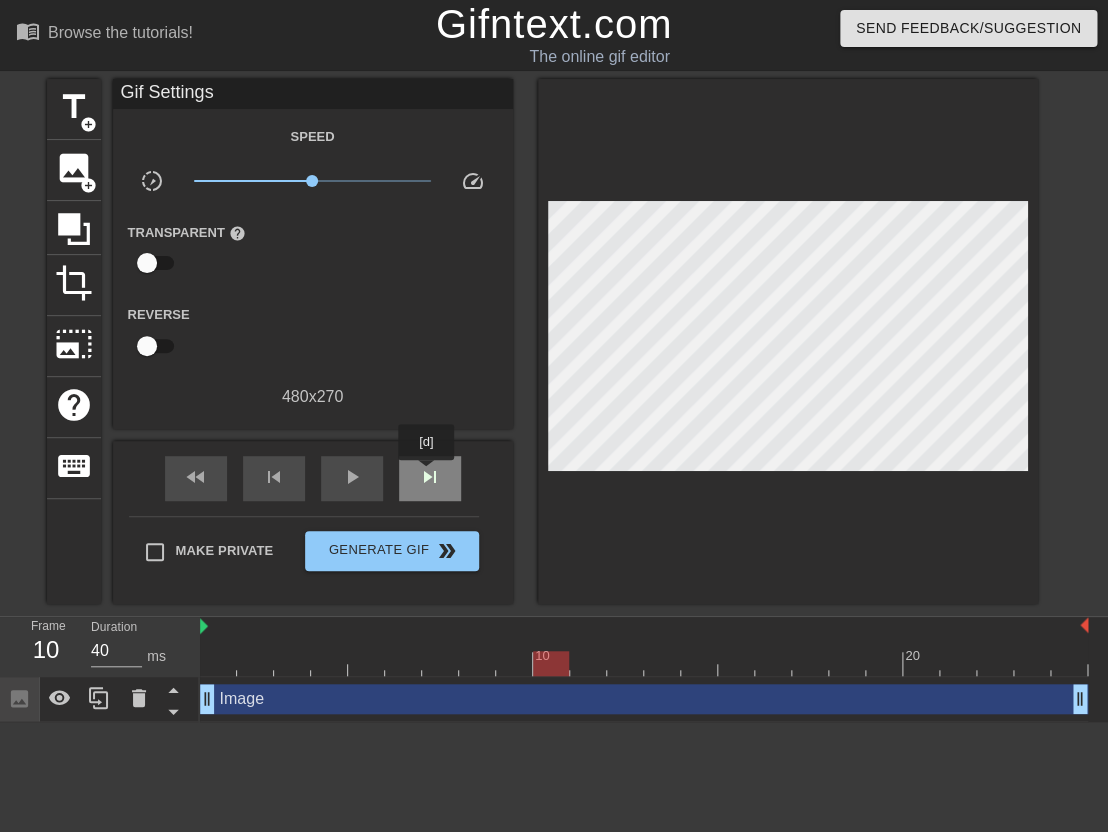 click on "skip_next" at bounding box center [430, 477] 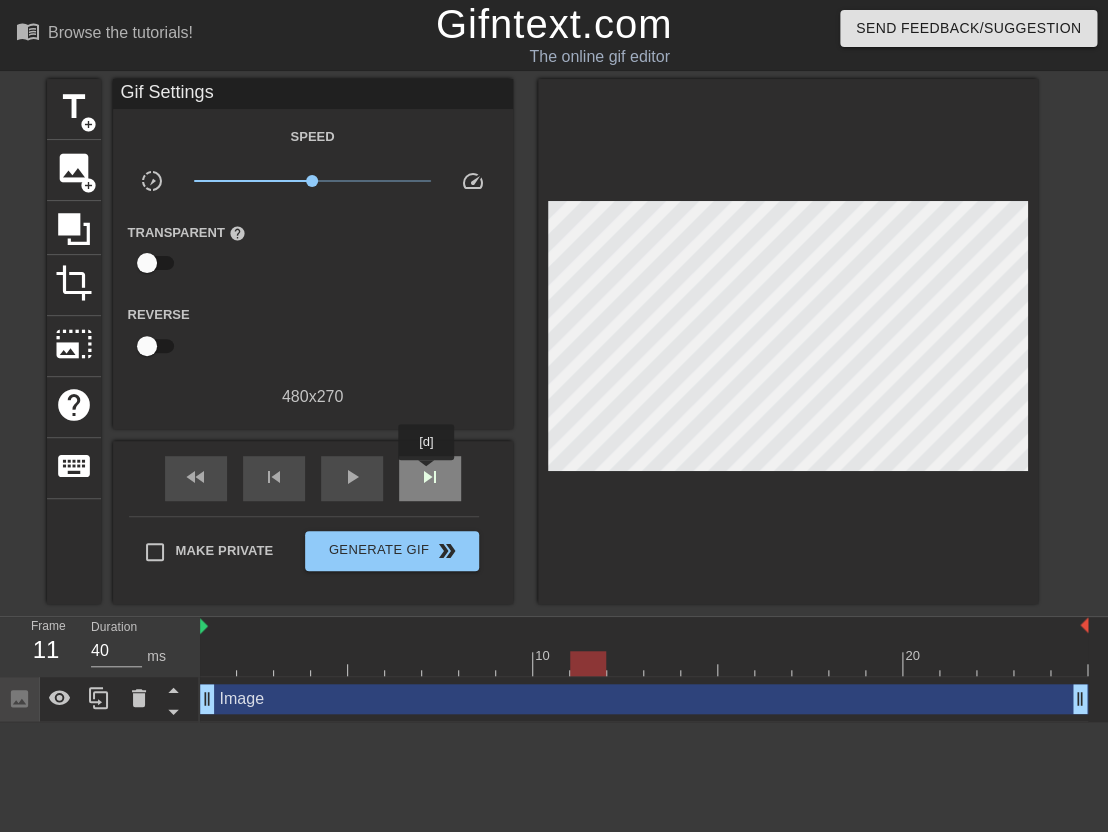 click on "skip_next" at bounding box center (430, 477) 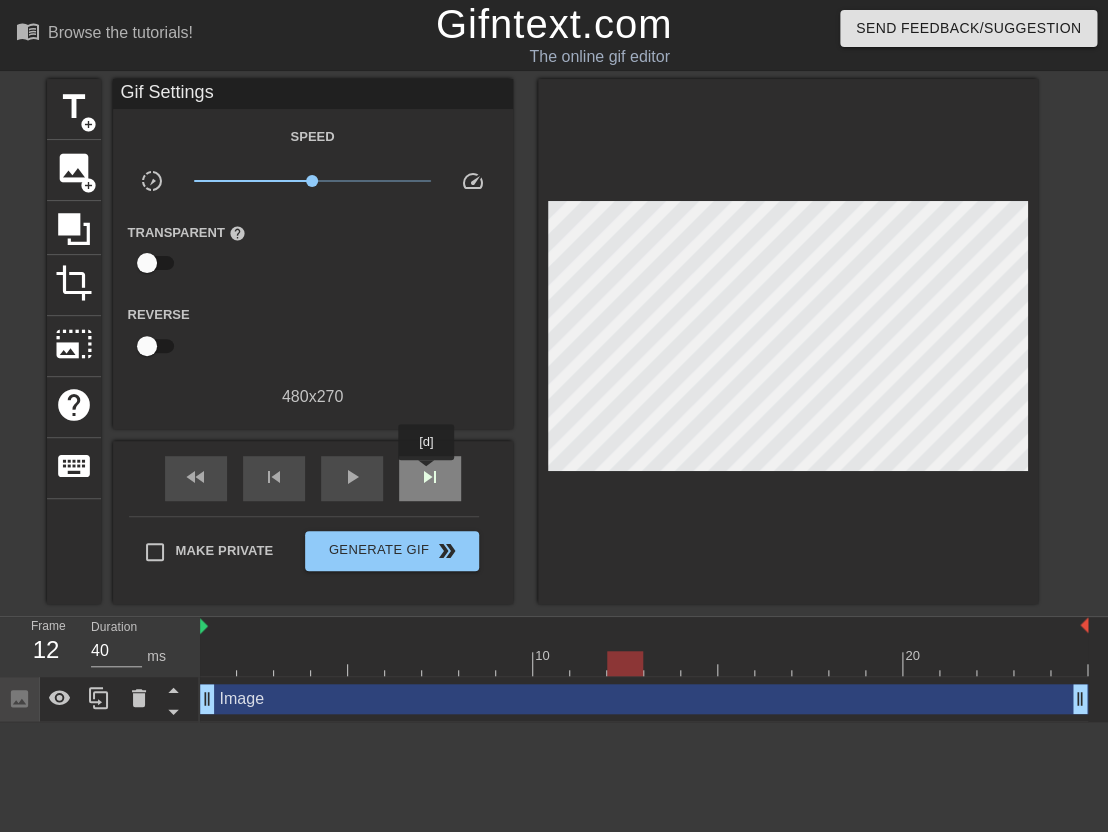 click on "skip_next" at bounding box center [430, 477] 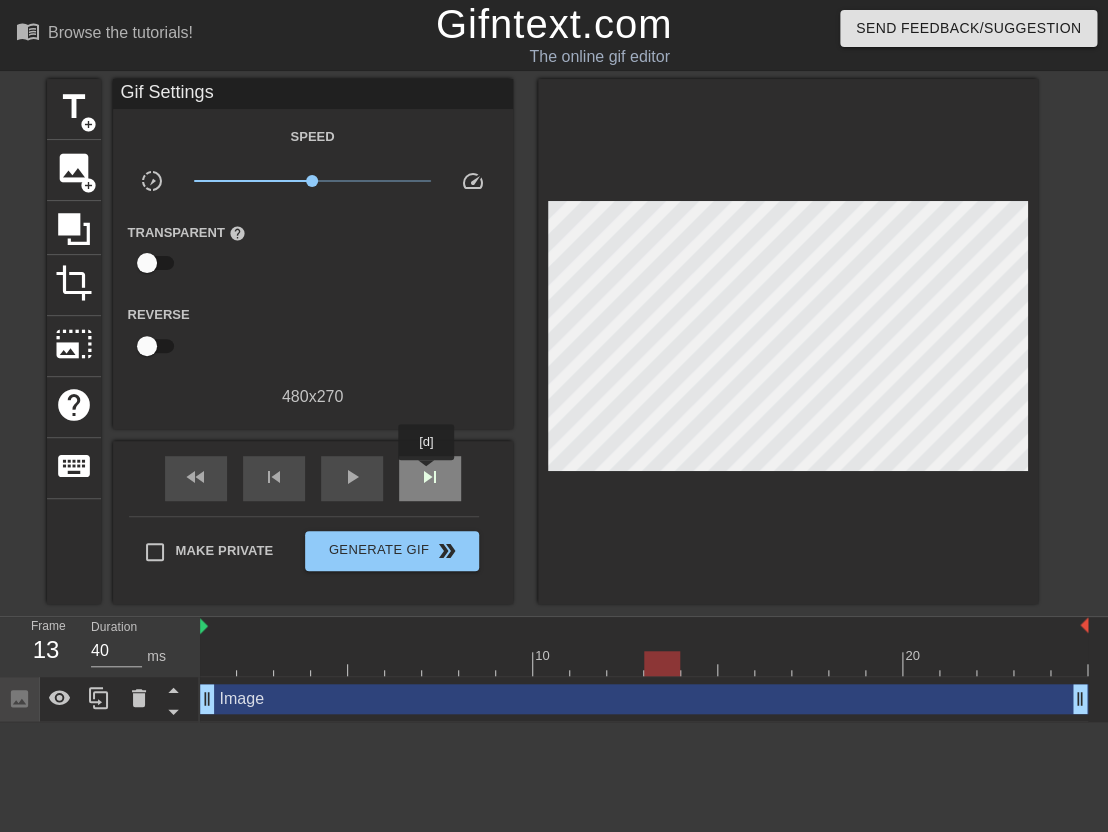 click on "skip_next" at bounding box center (430, 477) 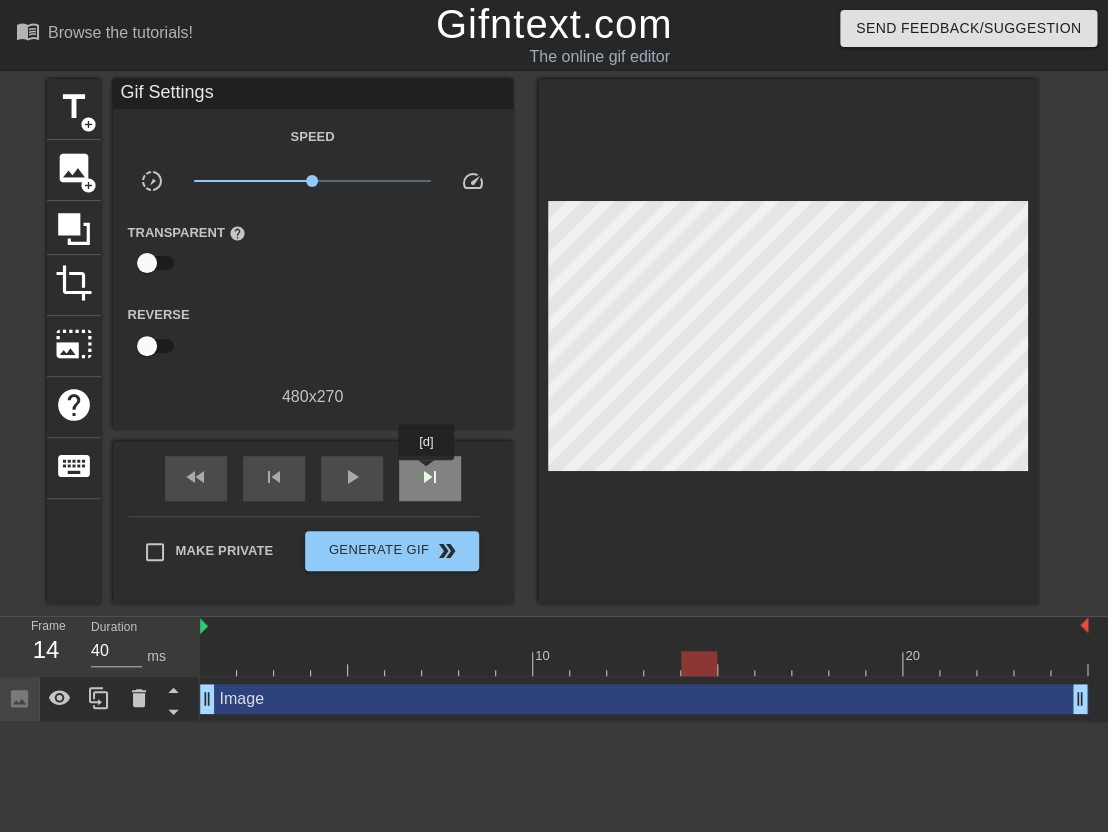 click on "skip_next" at bounding box center [430, 477] 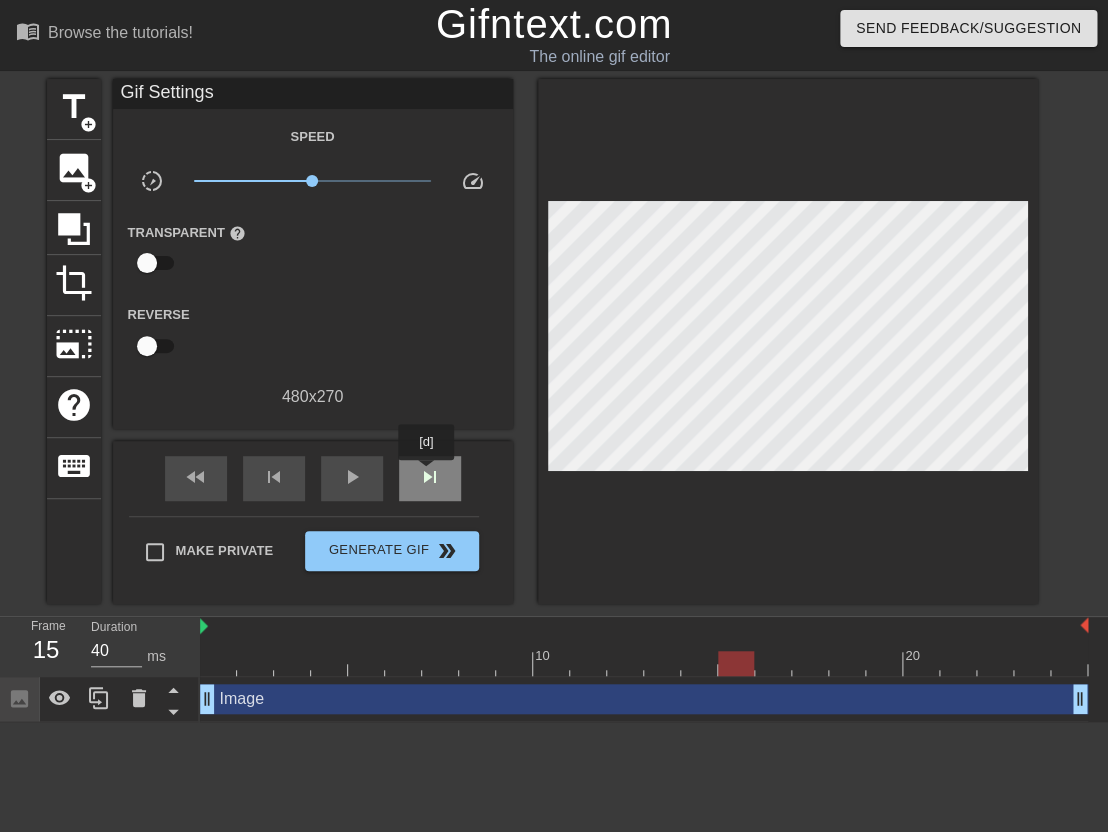 click on "skip_next" at bounding box center (430, 477) 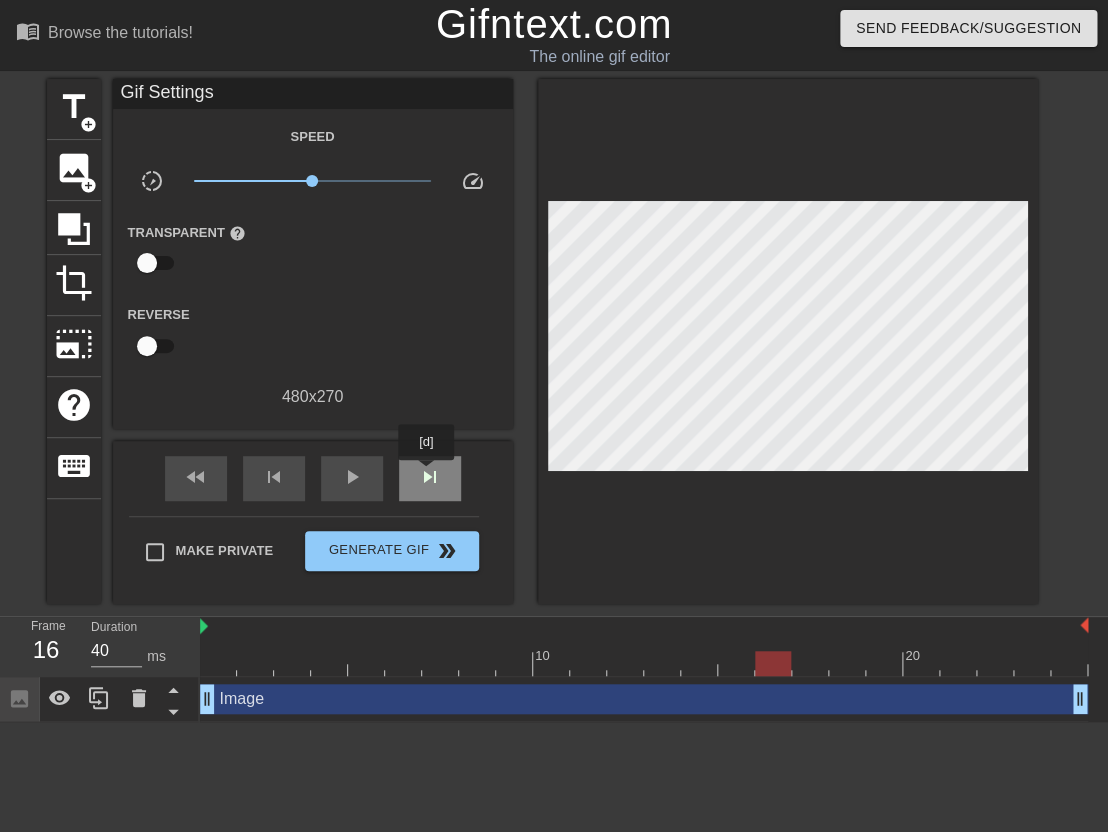 click on "skip_next" at bounding box center [430, 477] 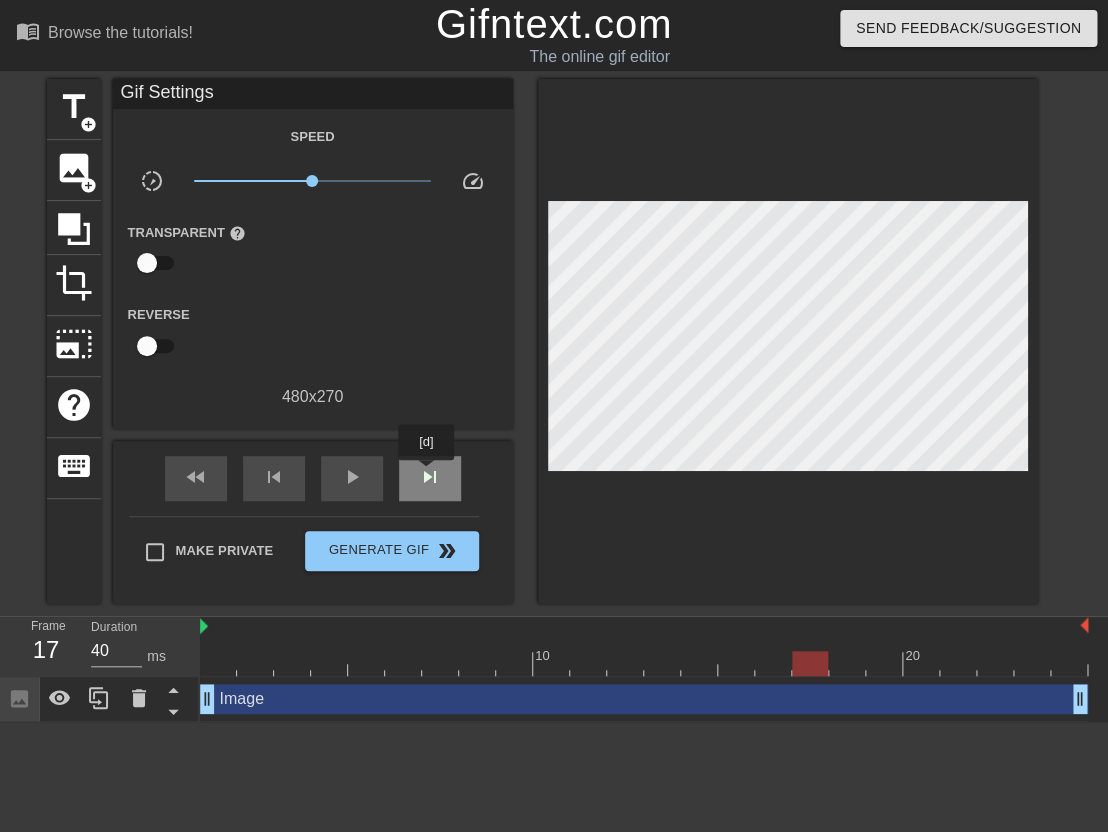 click on "skip_next" at bounding box center (430, 477) 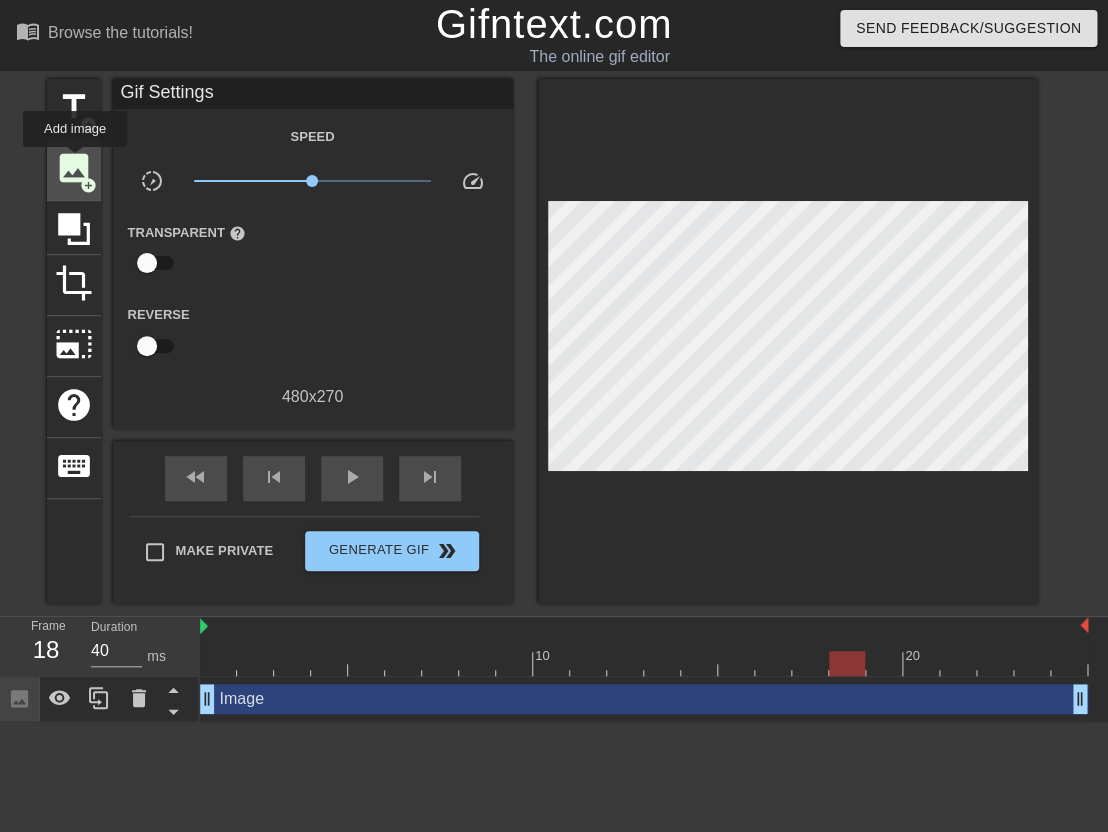 click on "image" at bounding box center (74, 168) 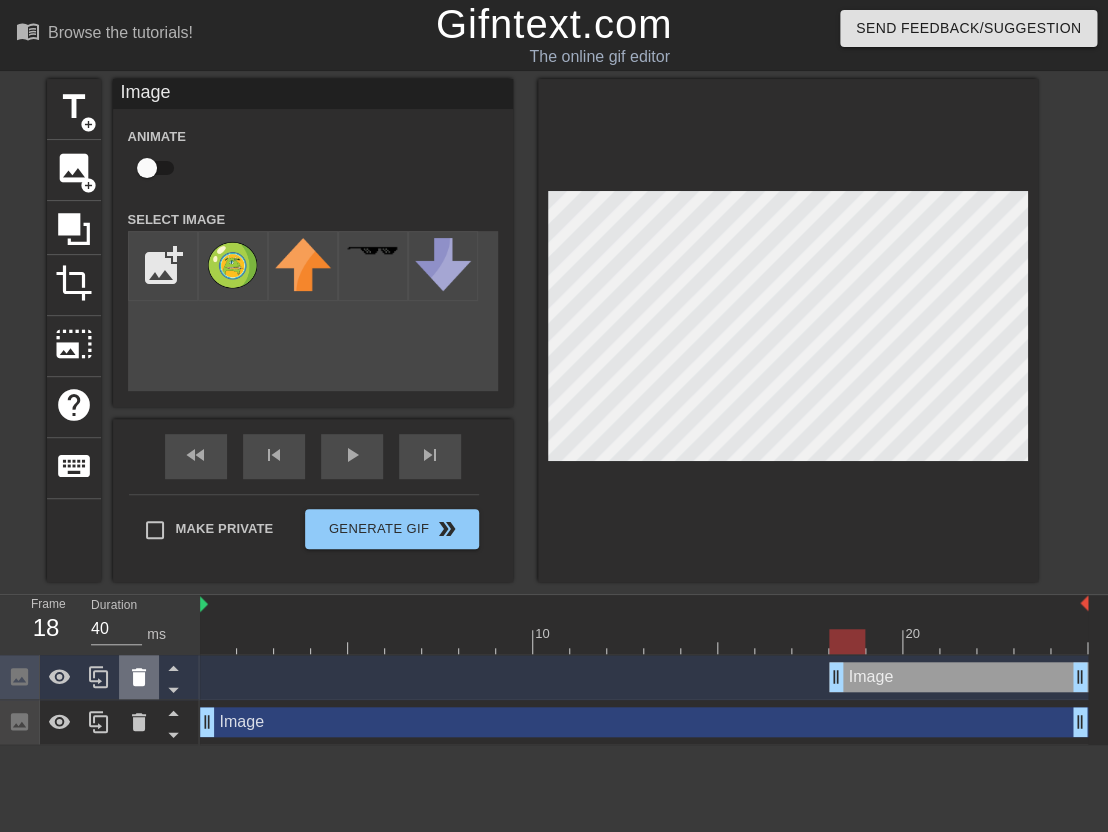 click 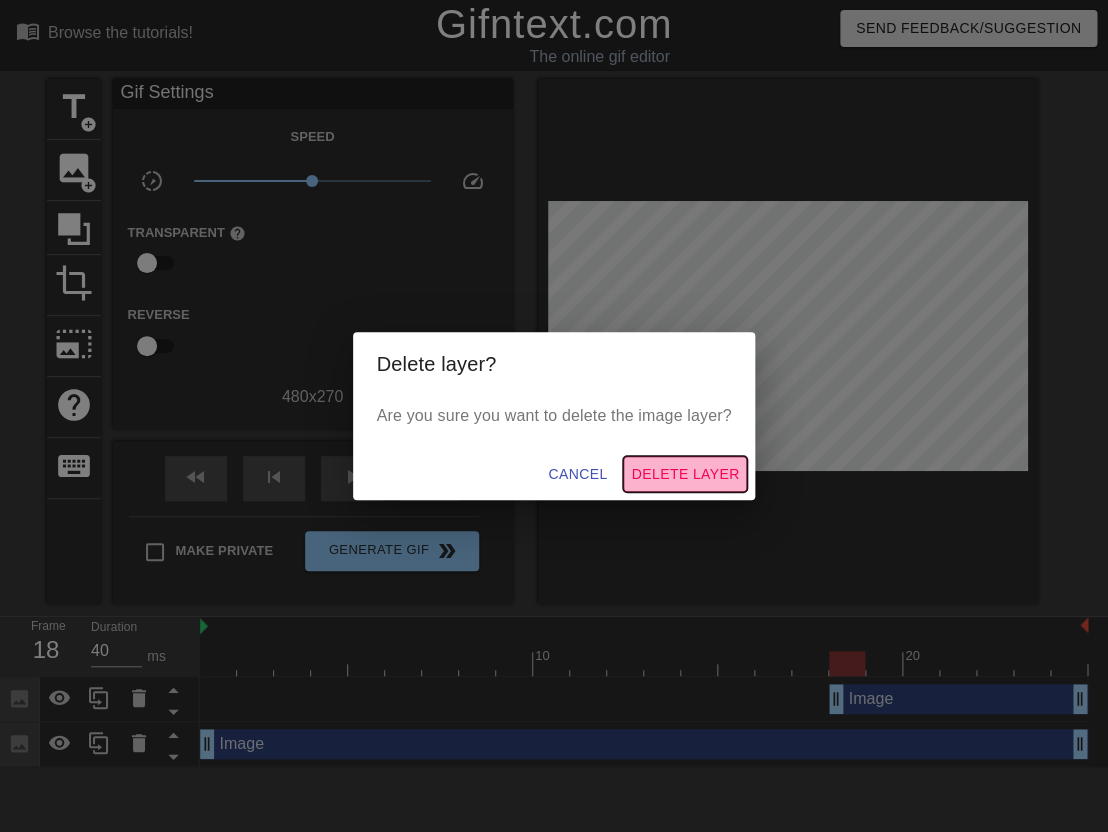 click on "Delete Layer" at bounding box center (685, 474) 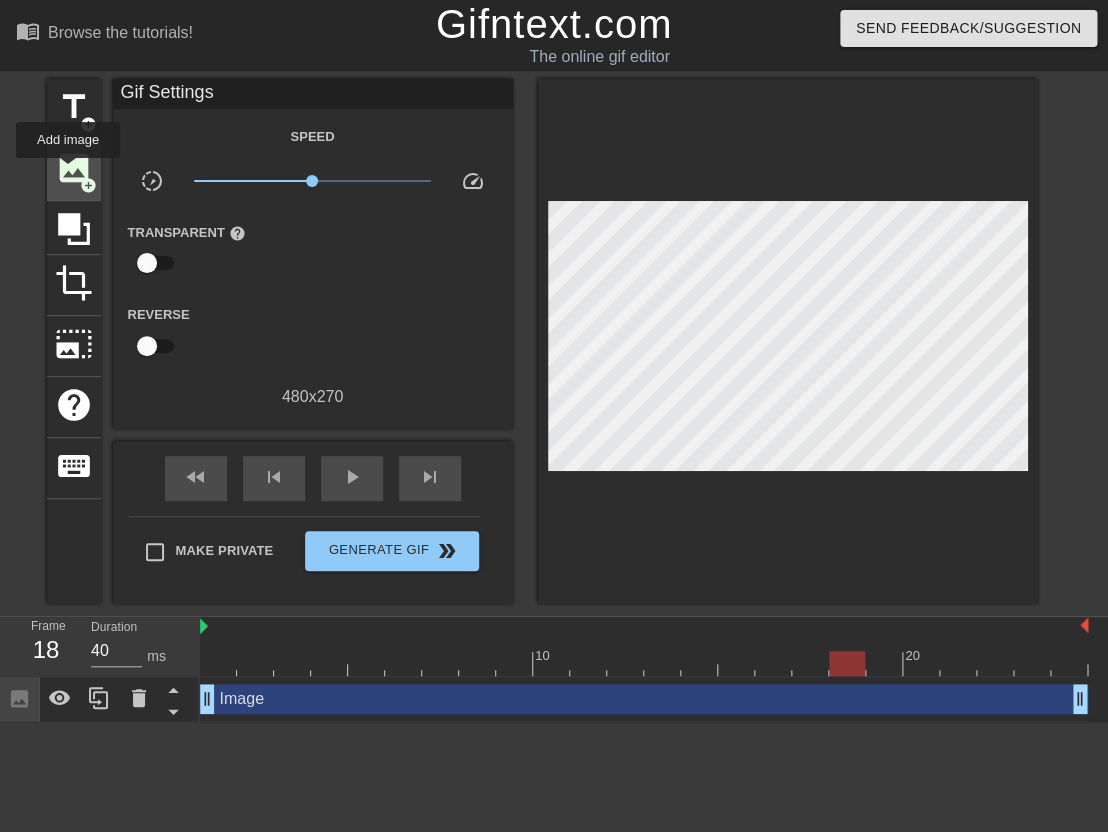 click on "image" at bounding box center (74, 168) 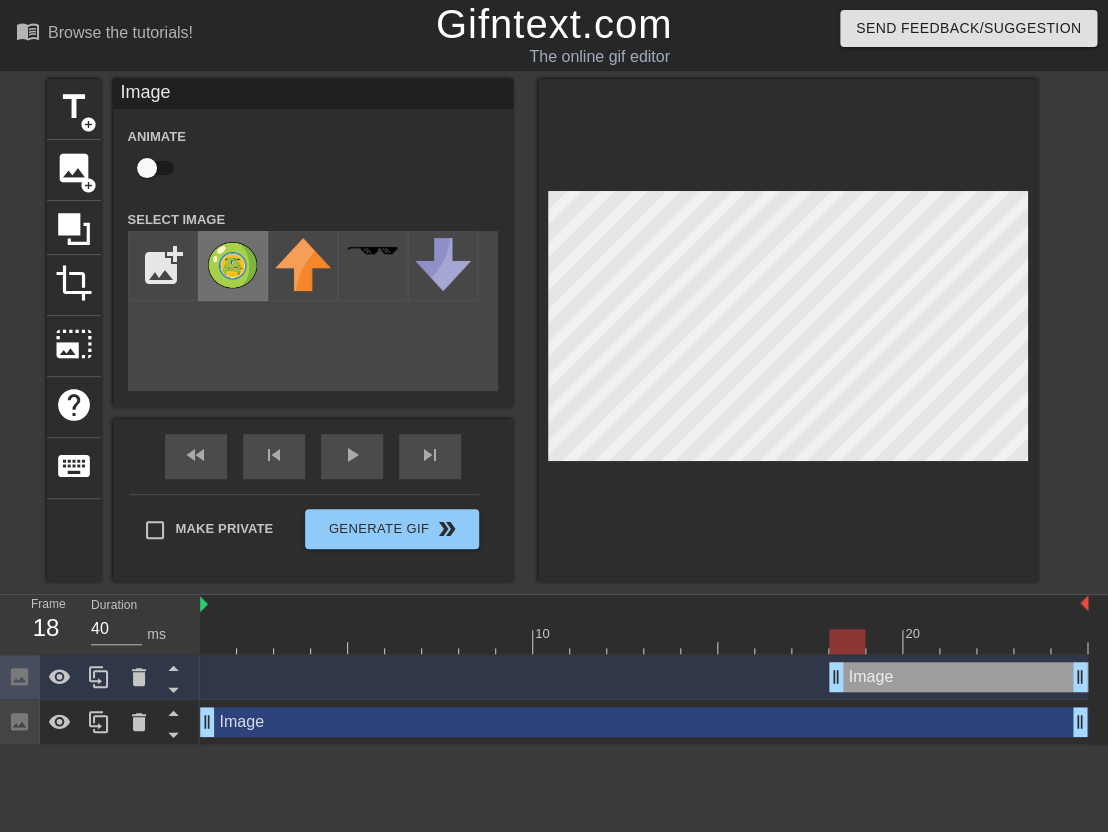 click at bounding box center [233, 264] 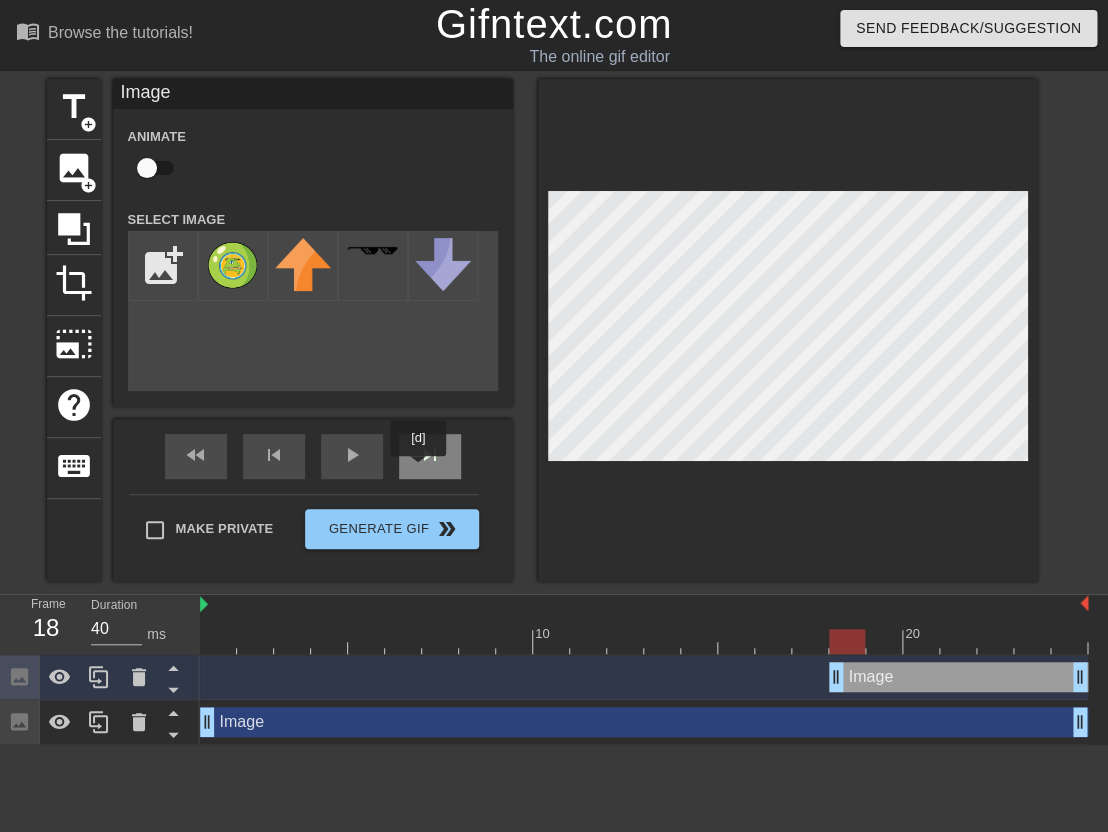 click on "skip_next" at bounding box center [430, 456] 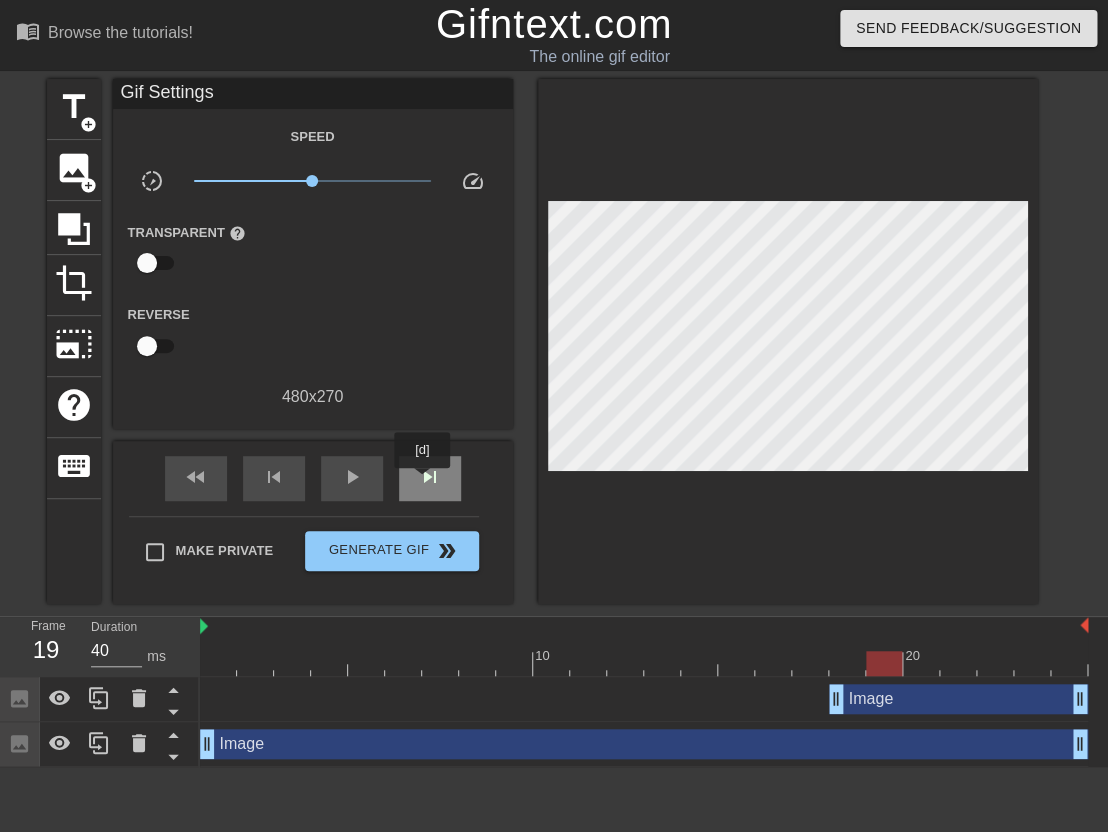 click on "skip_next" at bounding box center (430, 477) 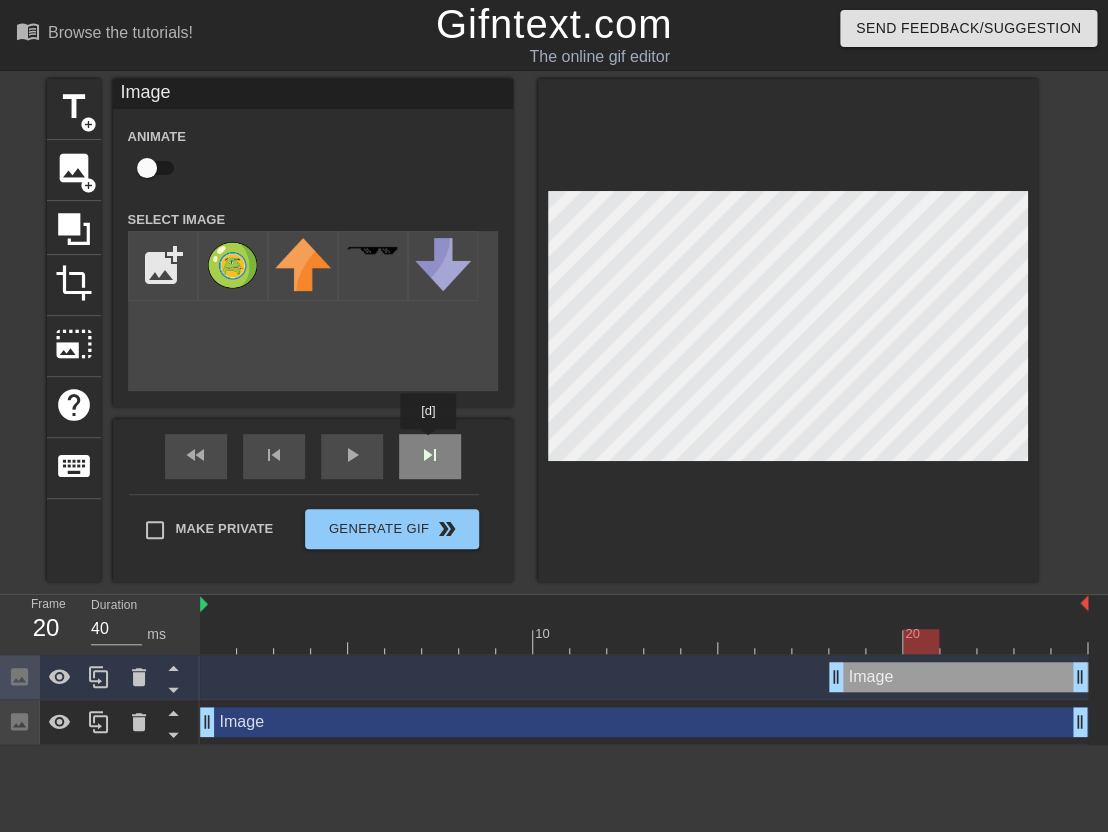 click on "fast_rewind skip_previous play_arrow skip_next" at bounding box center [313, 456] 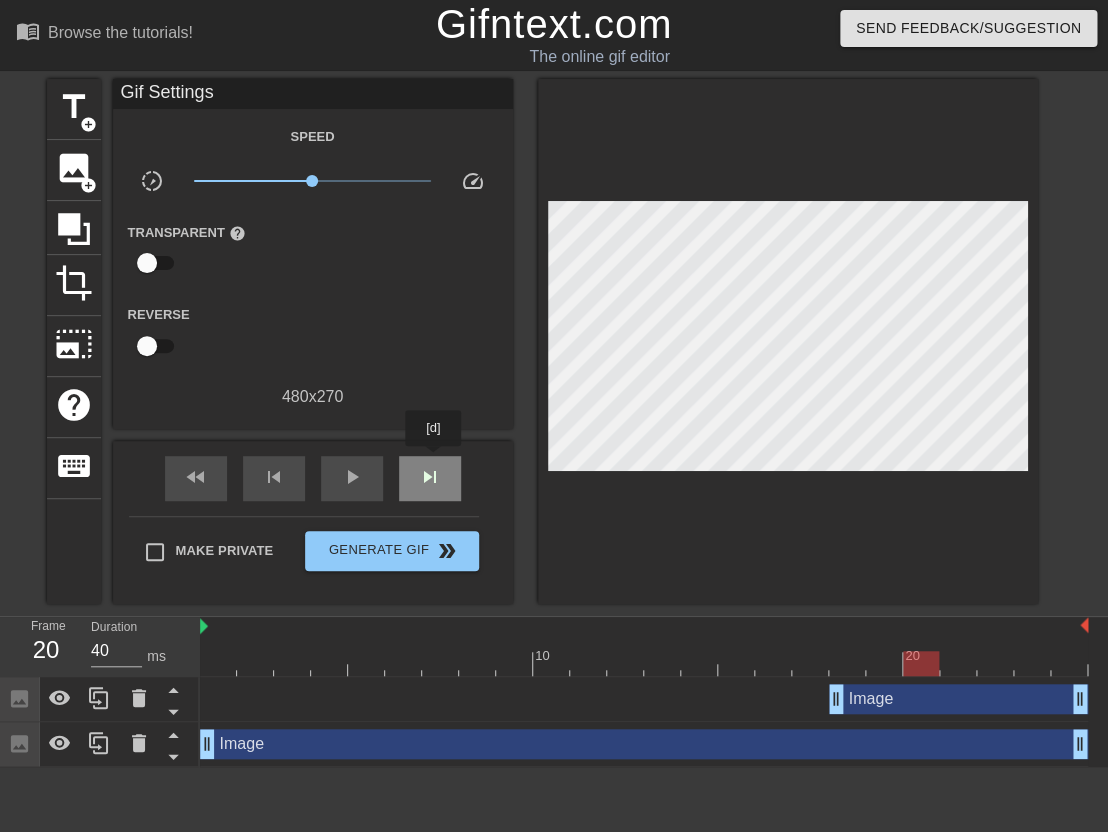 click on "skip_next" at bounding box center [430, 478] 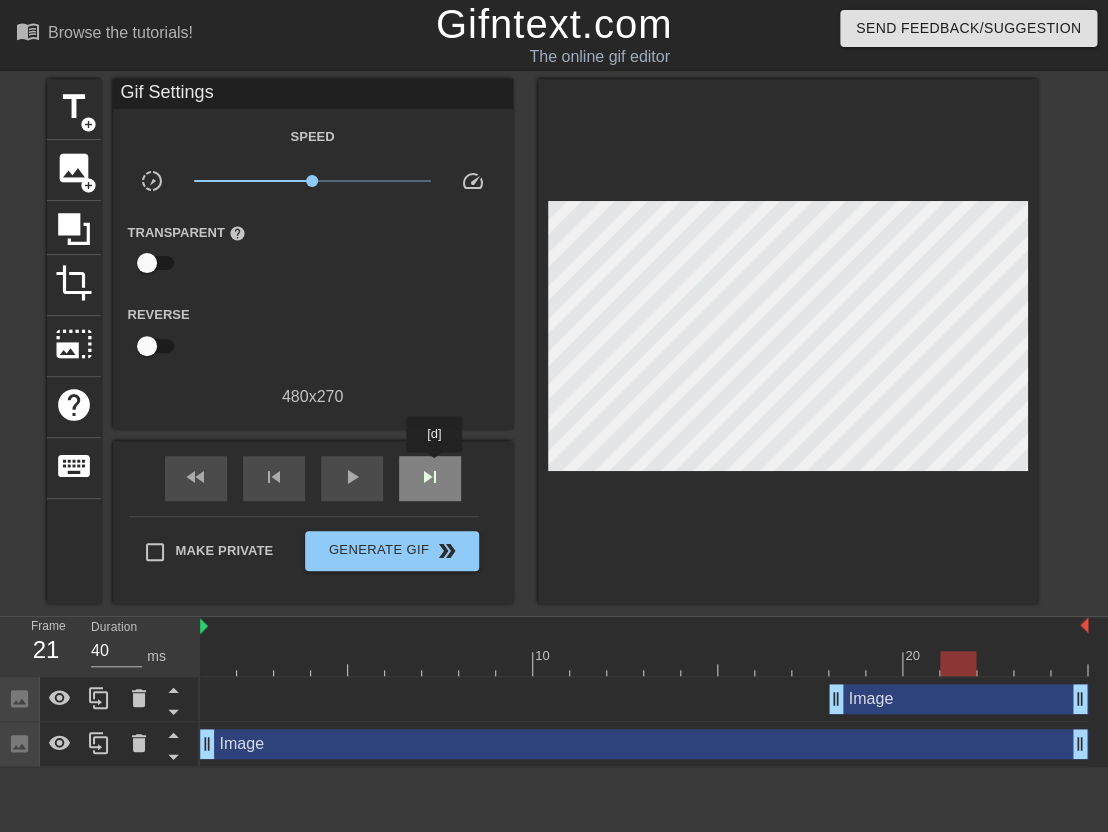 click on "skip_next" at bounding box center (430, 477) 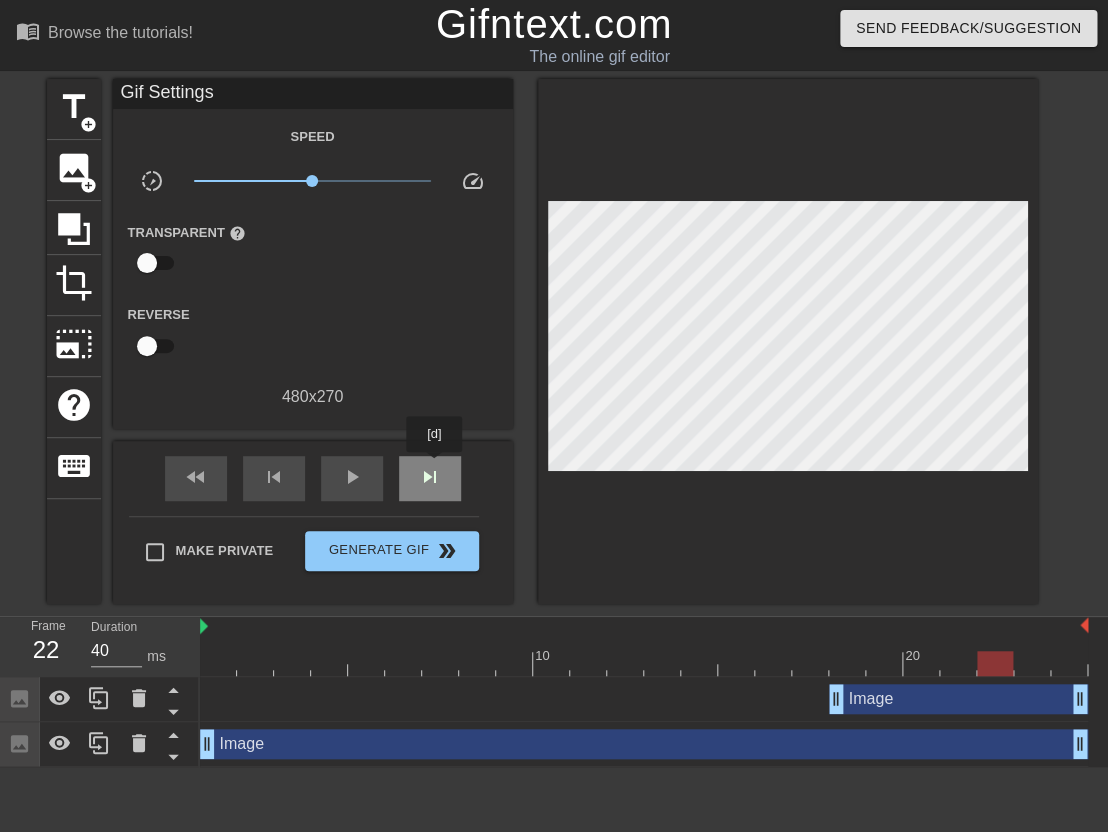 click on "skip_next" at bounding box center (430, 477) 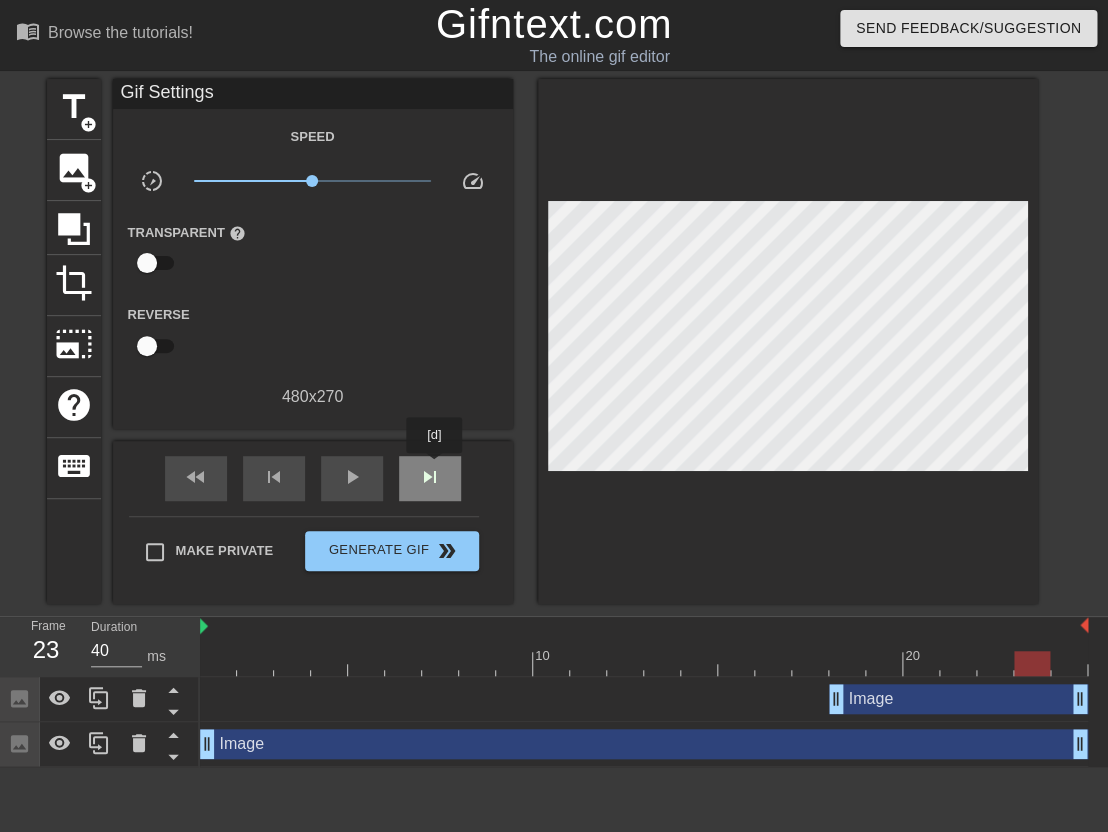 click on "skip_next" at bounding box center [430, 477] 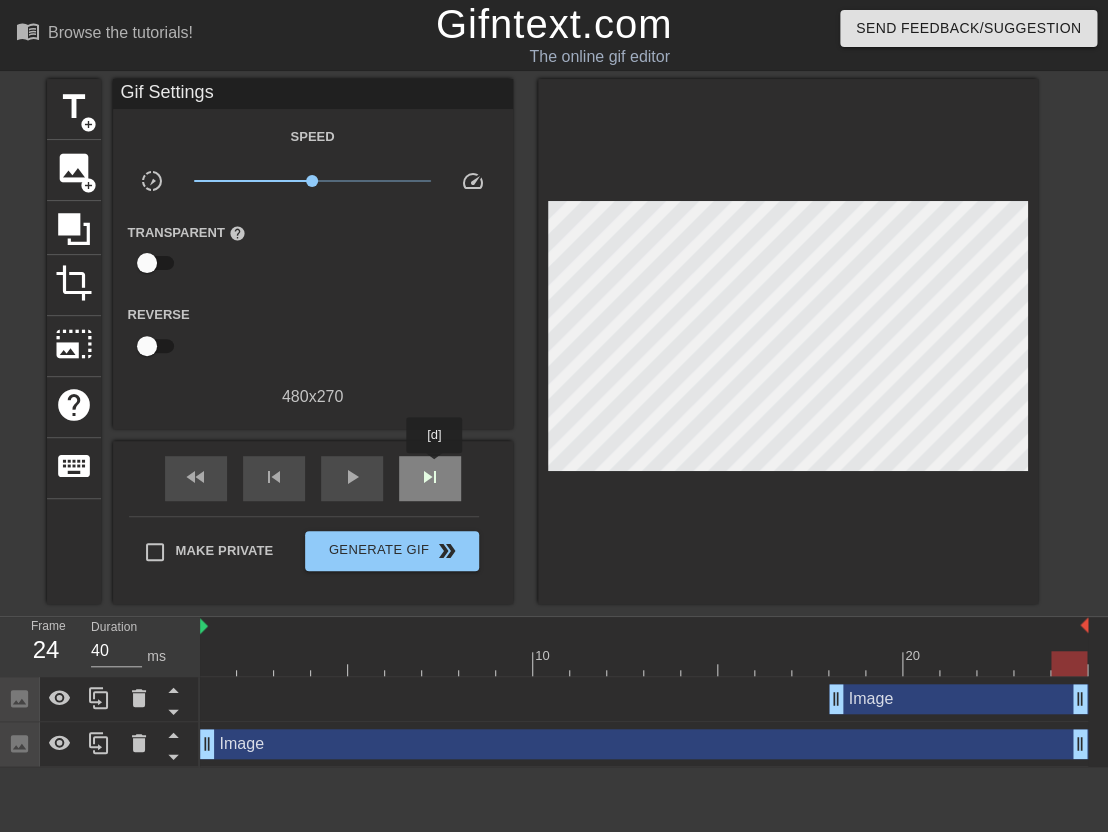 click on "skip_next" at bounding box center (430, 477) 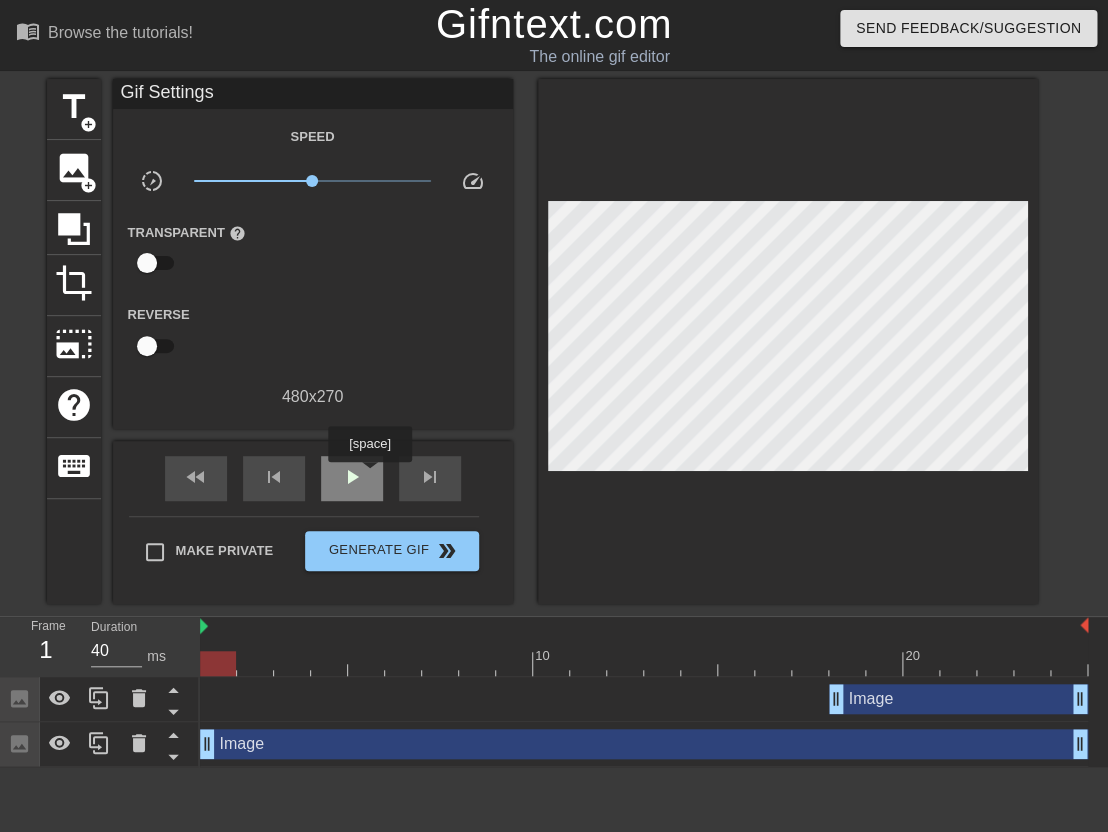 click on "play_arrow" at bounding box center (352, 478) 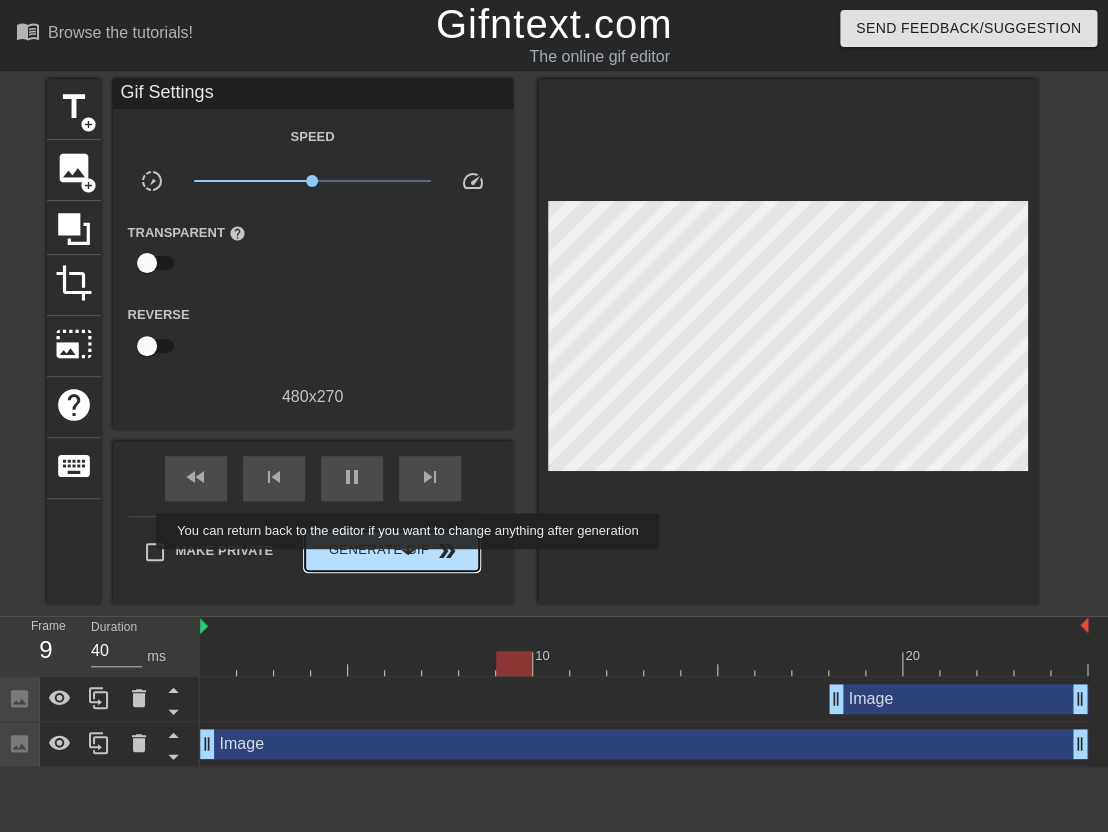 click on "Generate Gif double_arrow" at bounding box center (391, 551) 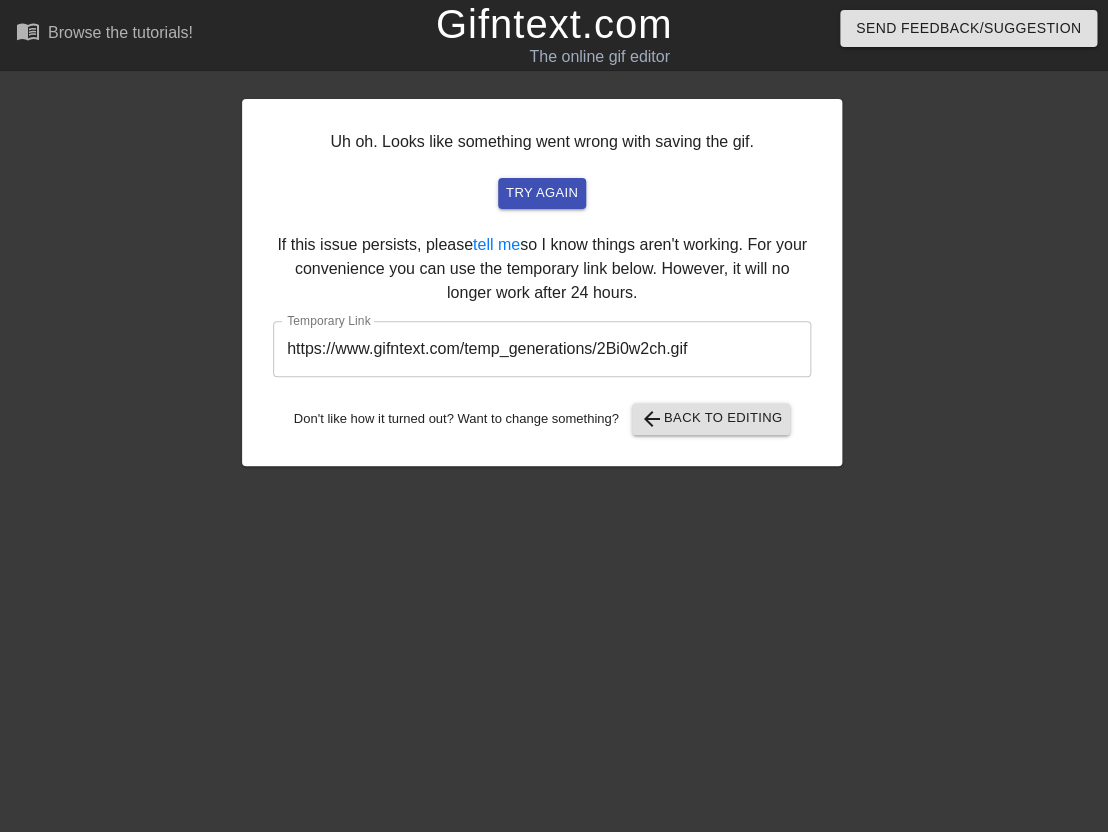 click on "https://www.gifntext.com/temp_generations/2Bi0w2ch.gif" at bounding box center (542, 349) 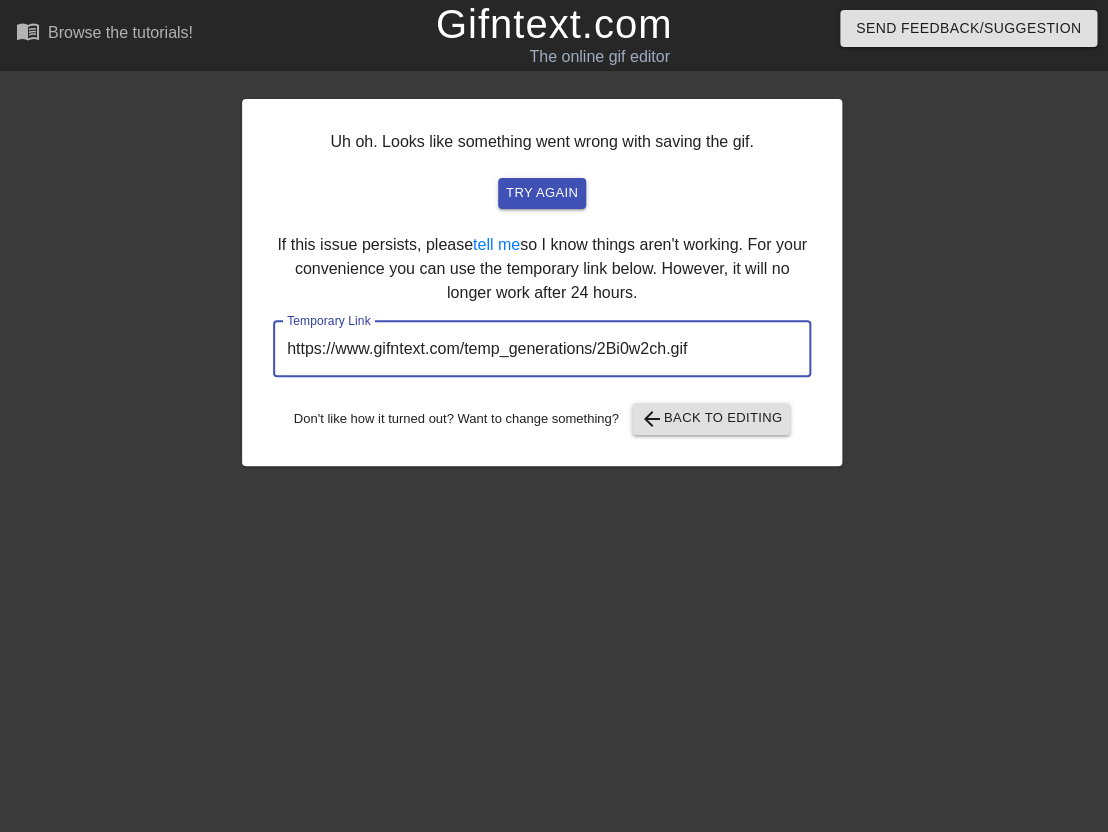 click on "https://www.gifntext.com/temp_generations/2Bi0w2ch.gif" at bounding box center [542, 349] 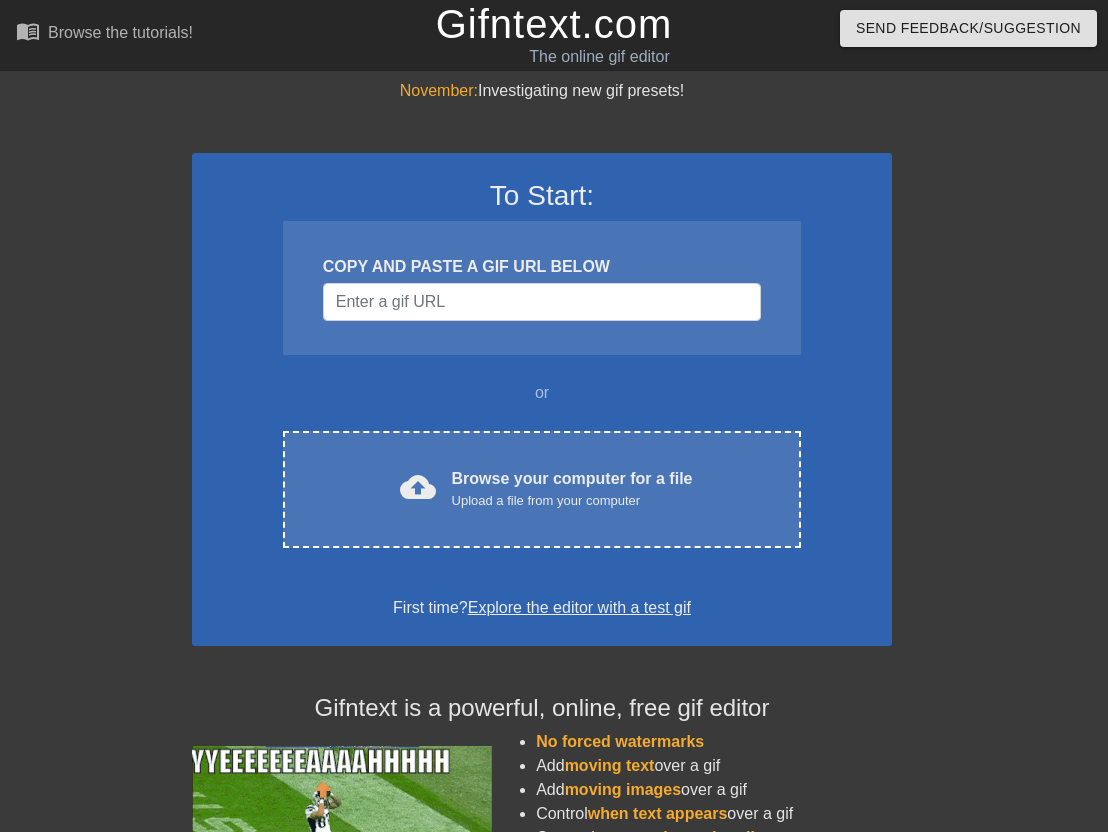 scroll, scrollTop: 0, scrollLeft: 0, axis: both 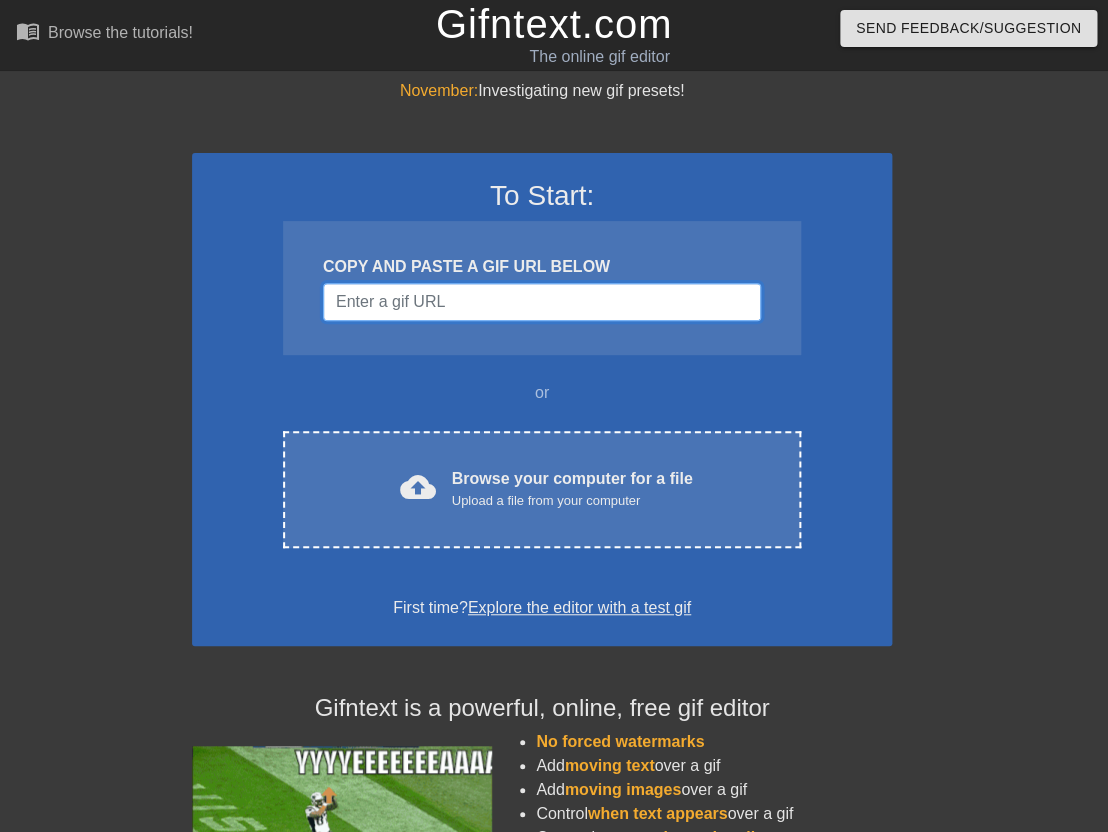 click at bounding box center (542, 302) 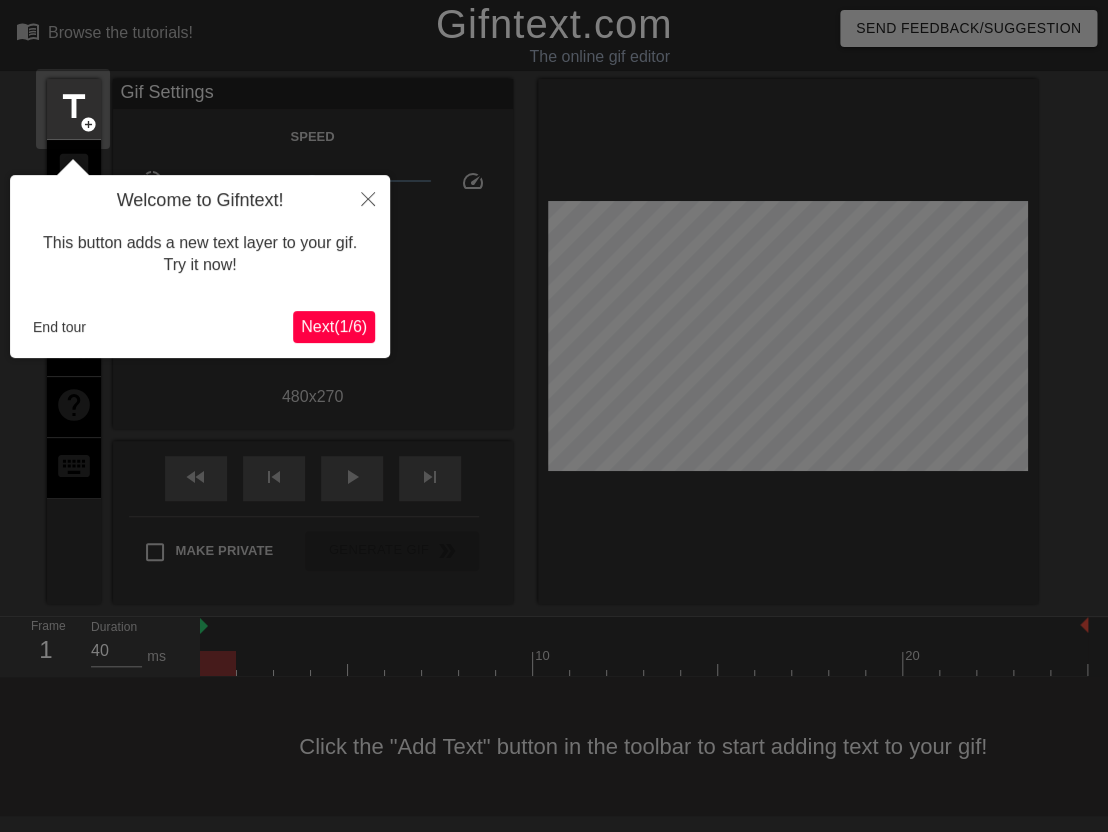 scroll, scrollTop: 0, scrollLeft: 0, axis: both 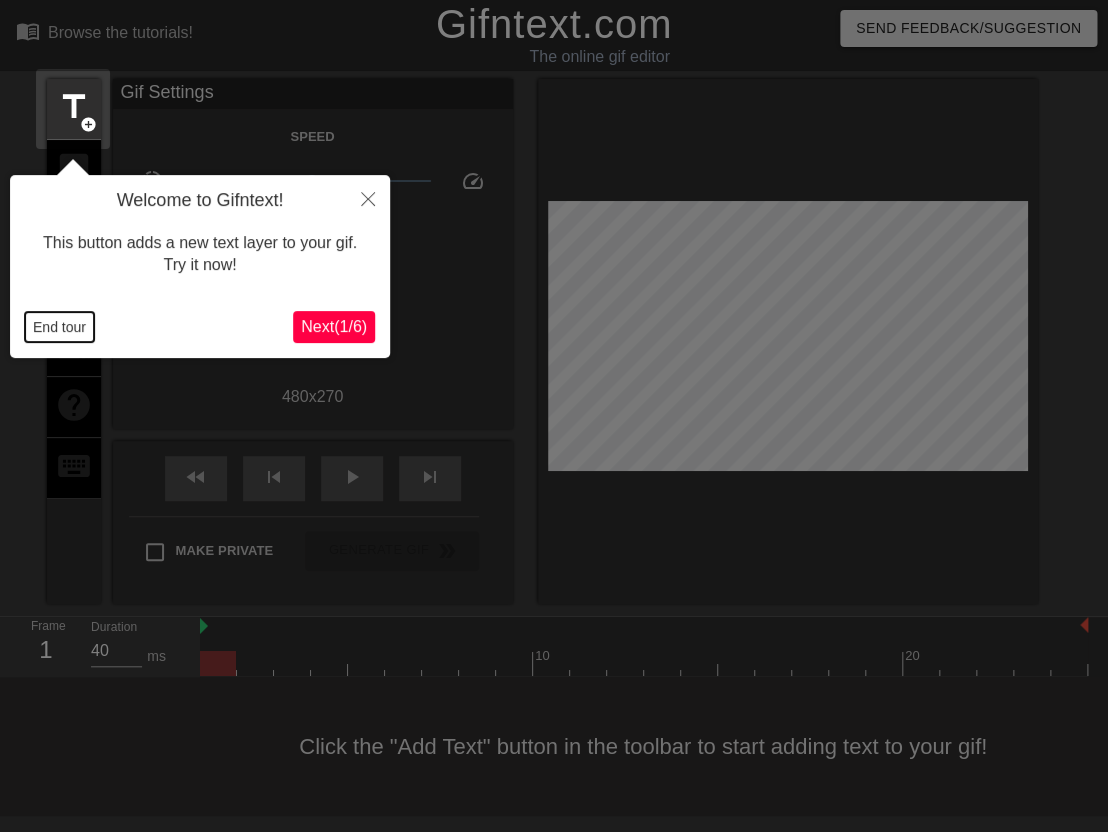 click on "End tour" at bounding box center [59, 327] 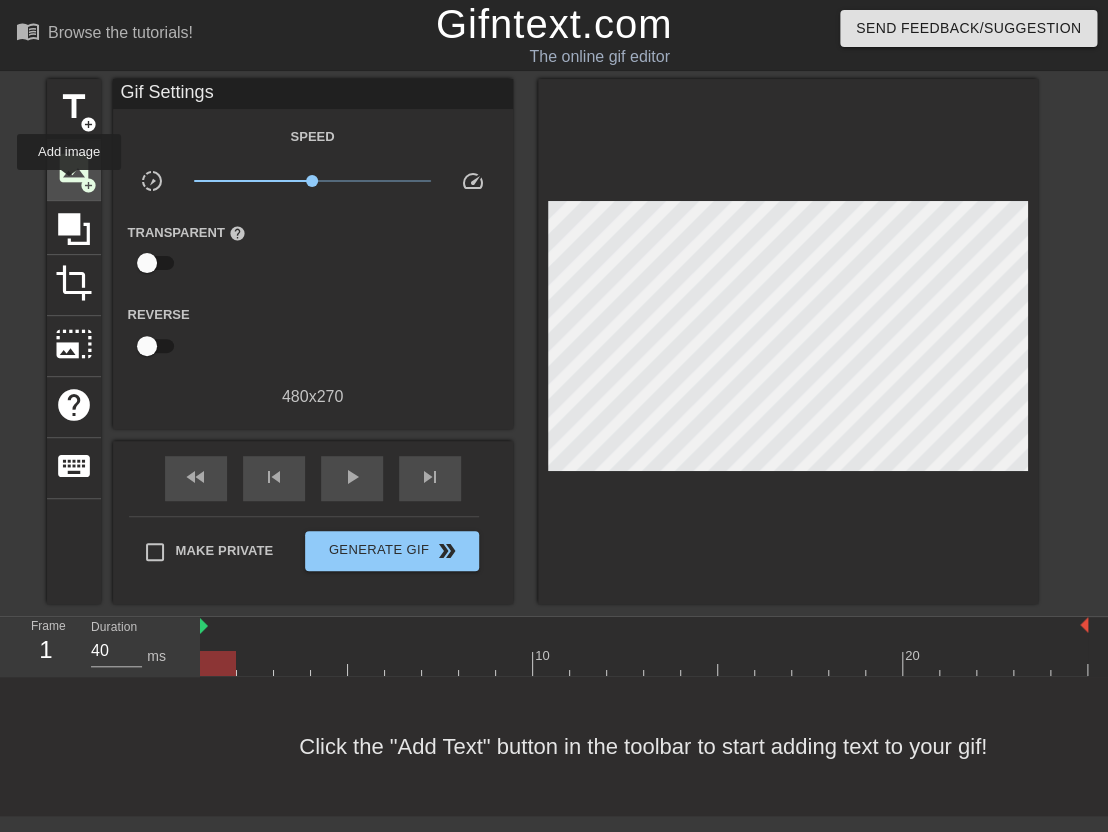 click on "image" at bounding box center [74, 168] 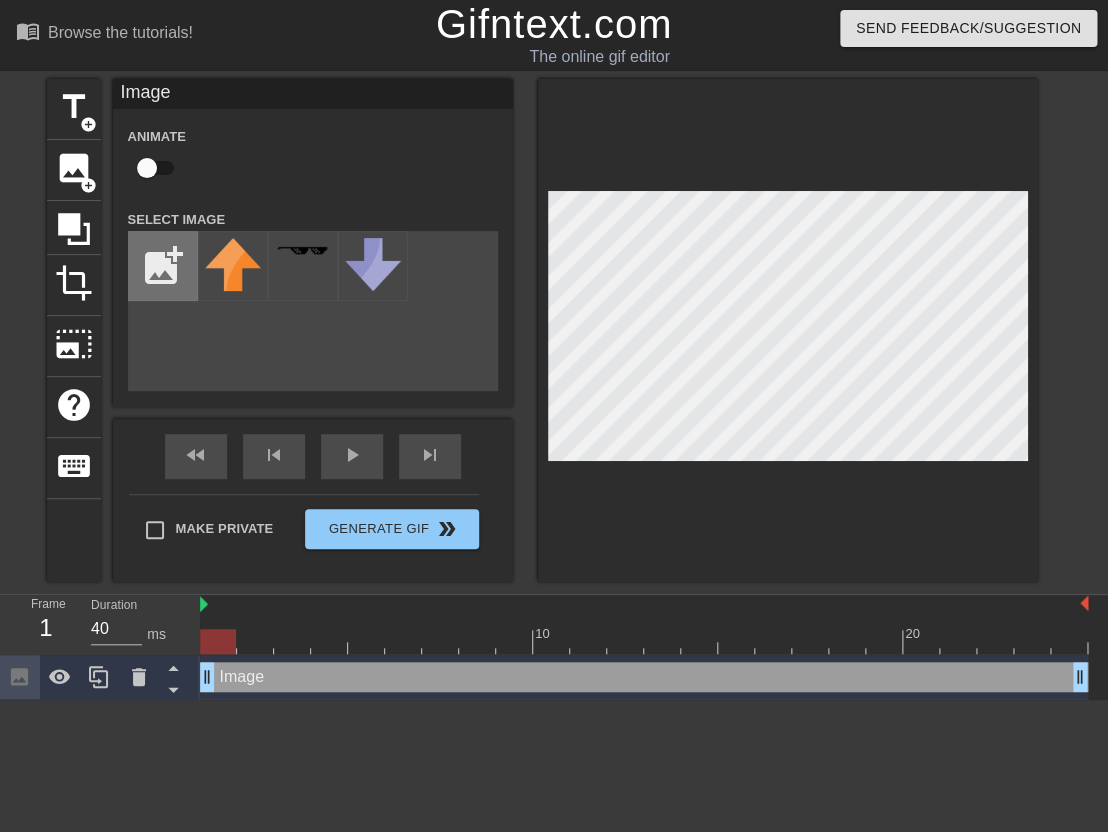 click at bounding box center [163, 266] 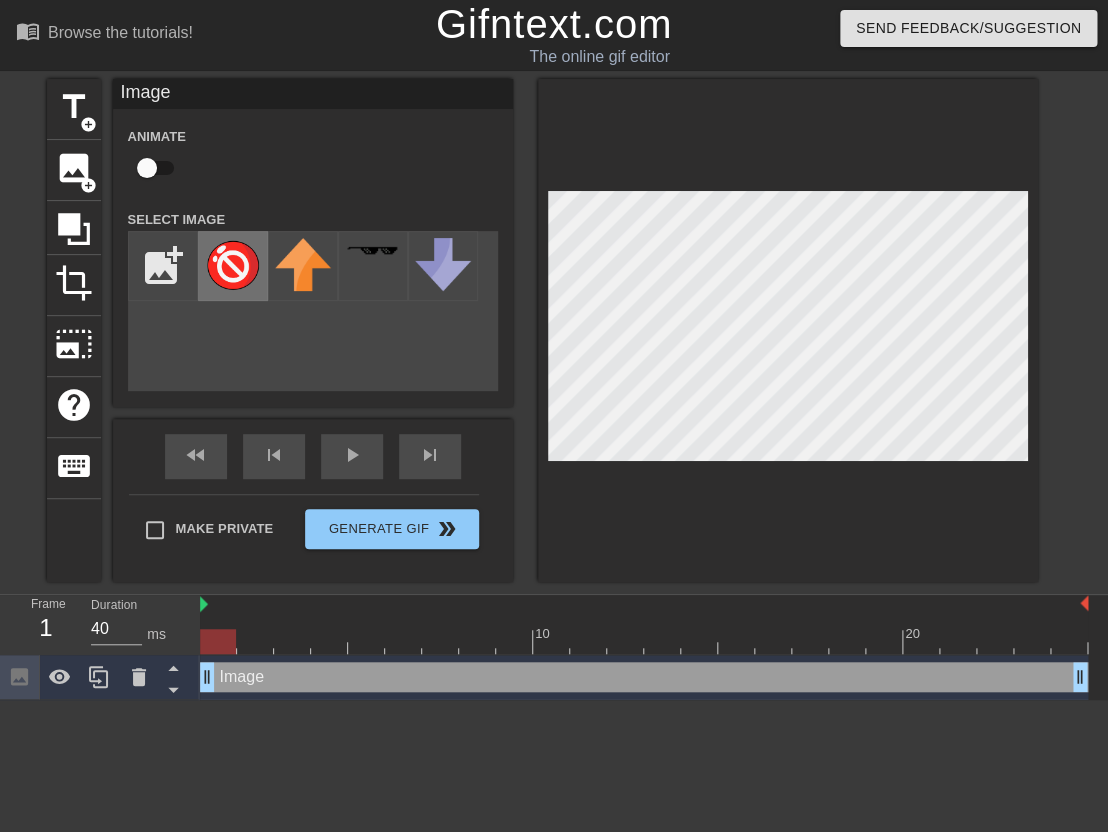 click at bounding box center [233, 264] 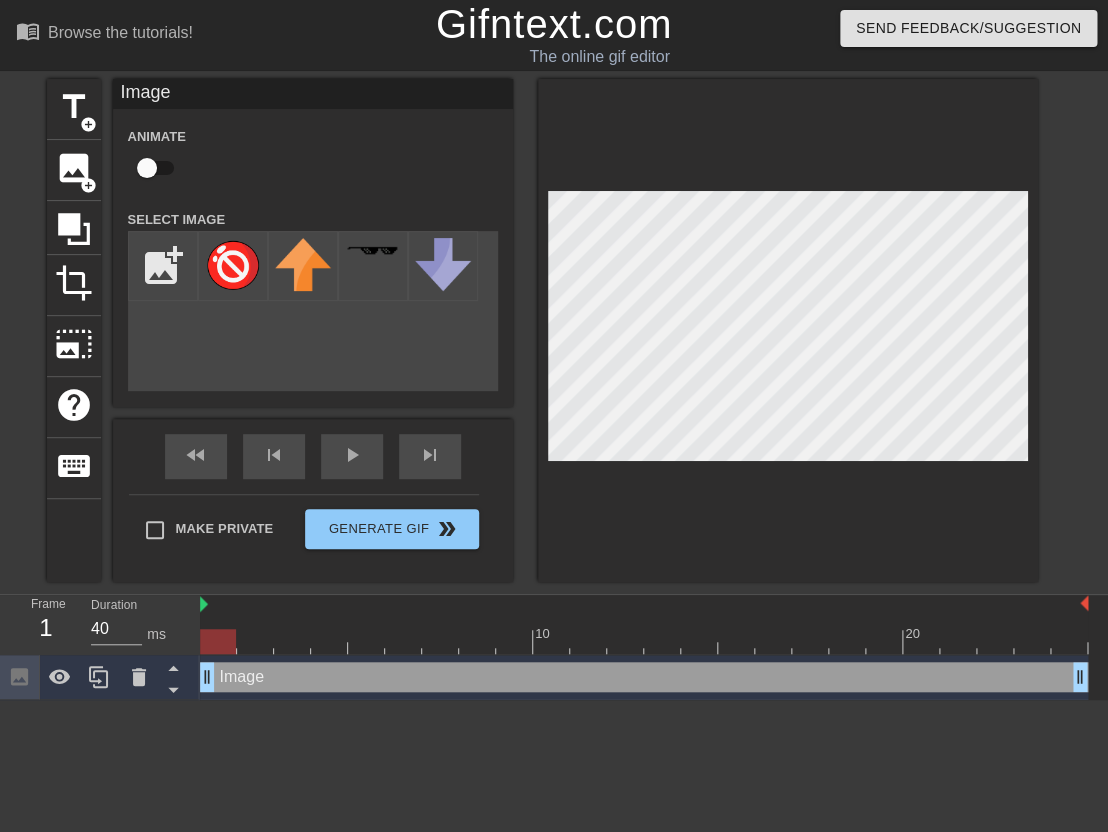 click at bounding box center [788, 330] 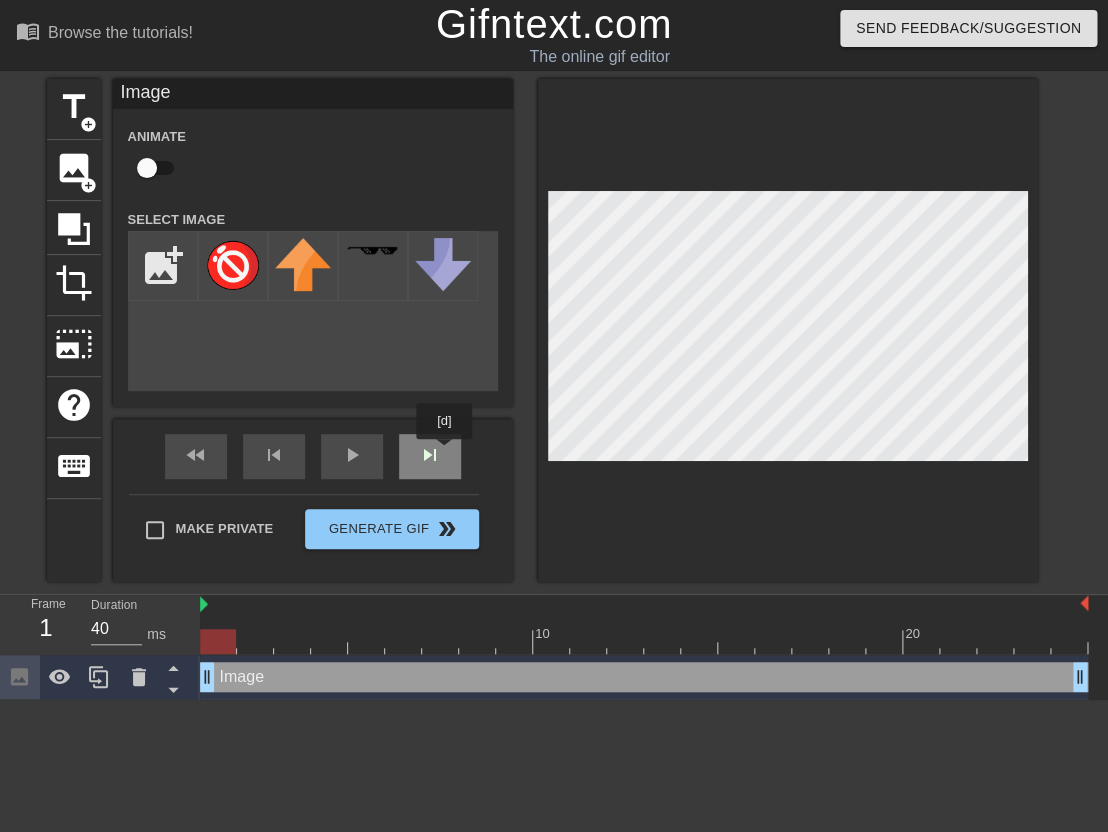 click on "fast_rewind skip_previous play_arrow skip_next" at bounding box center [313, 456] 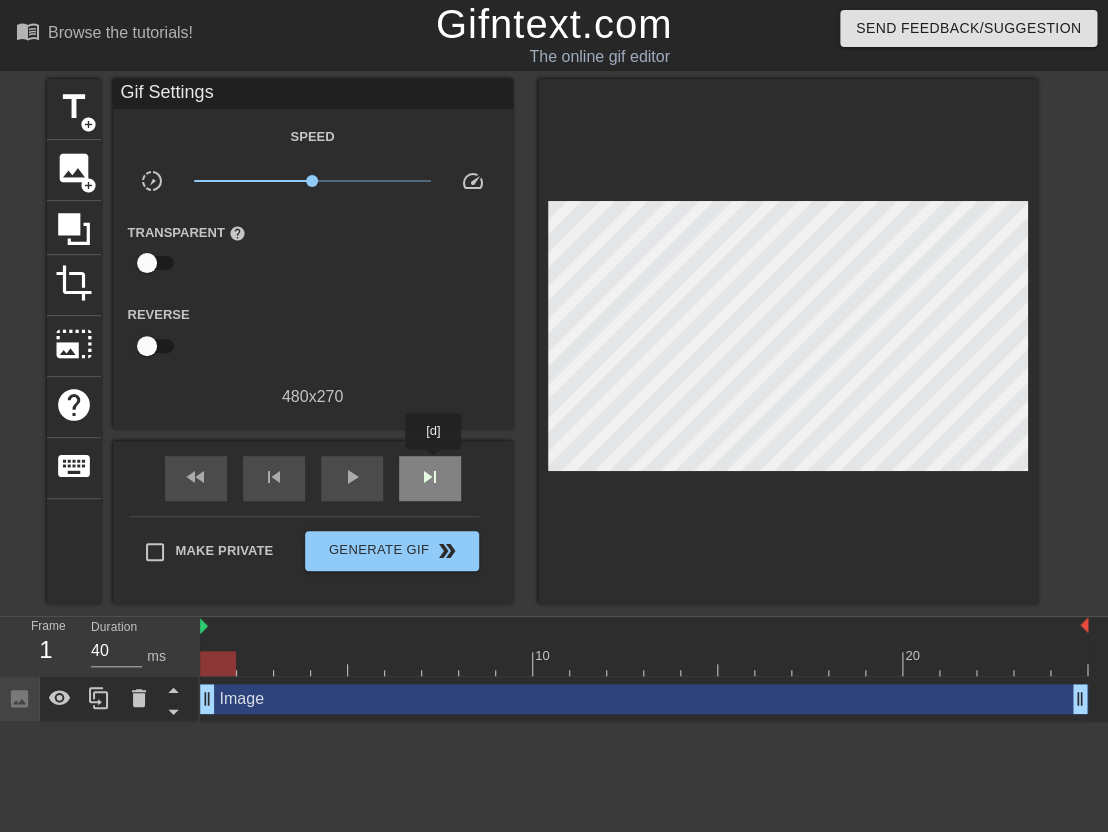 click on "skip_next" at bounding box center [430, 478] 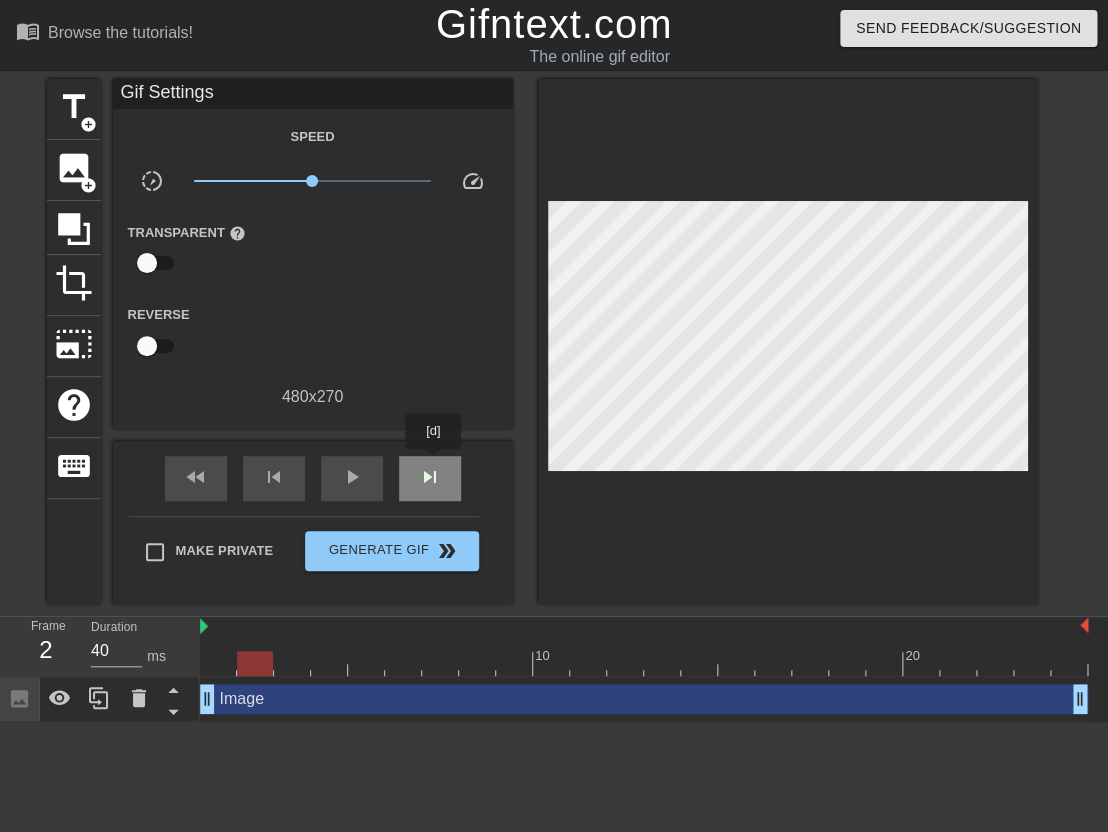 click on "skip_next" at bounding box center [430, 478] 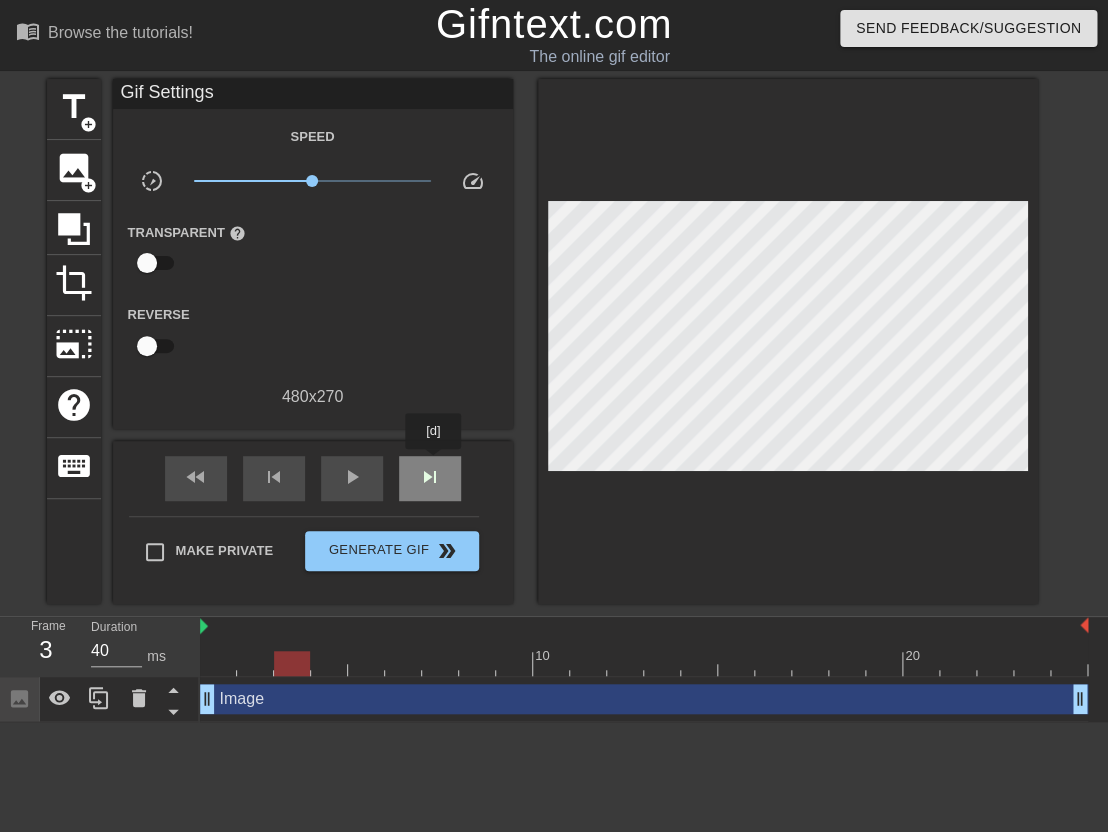 click on "skip_next" at bounding box center (430, 478) 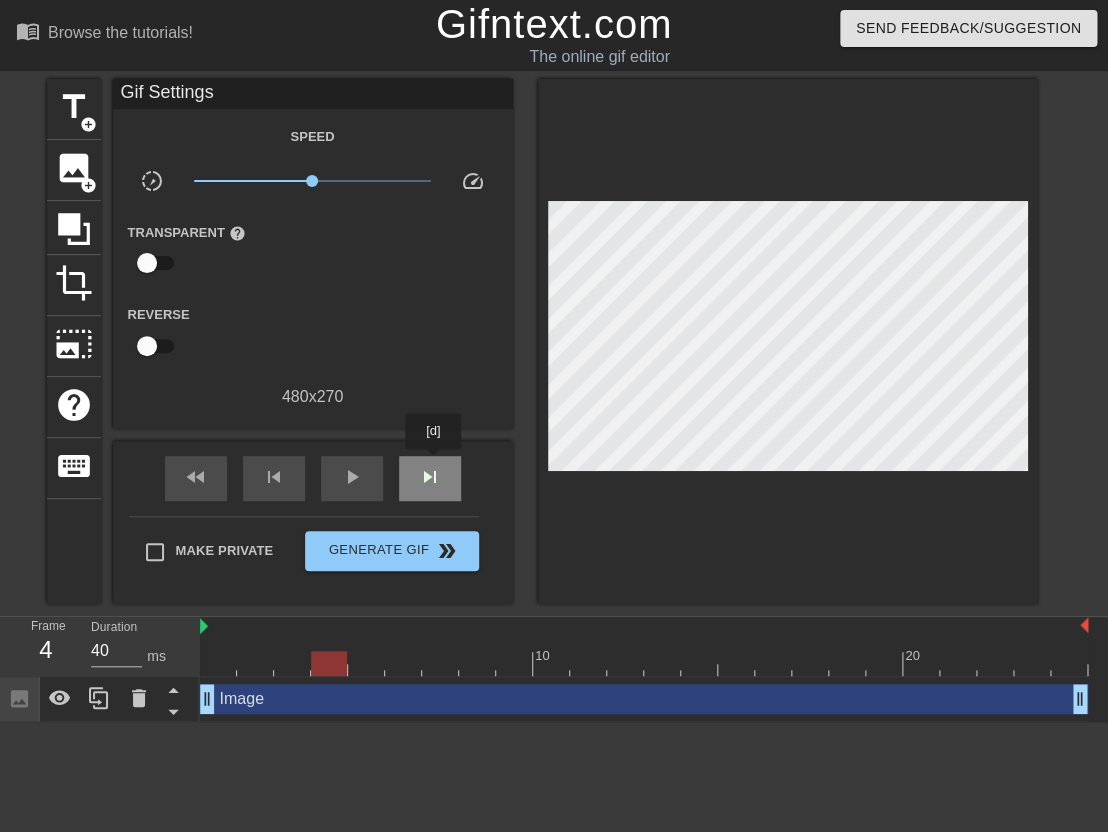 click on "skip_next" at bounding box center [430, 478] 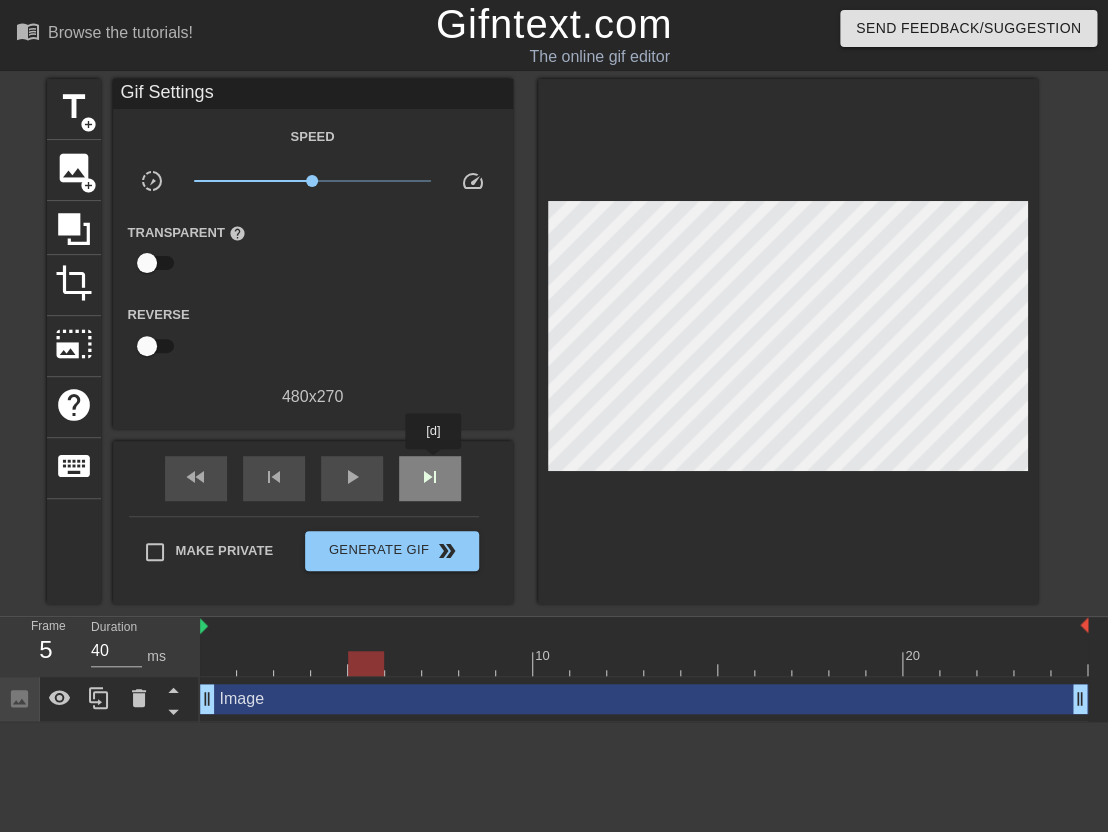 click on "skip_next" at bounding box center [430, 478] 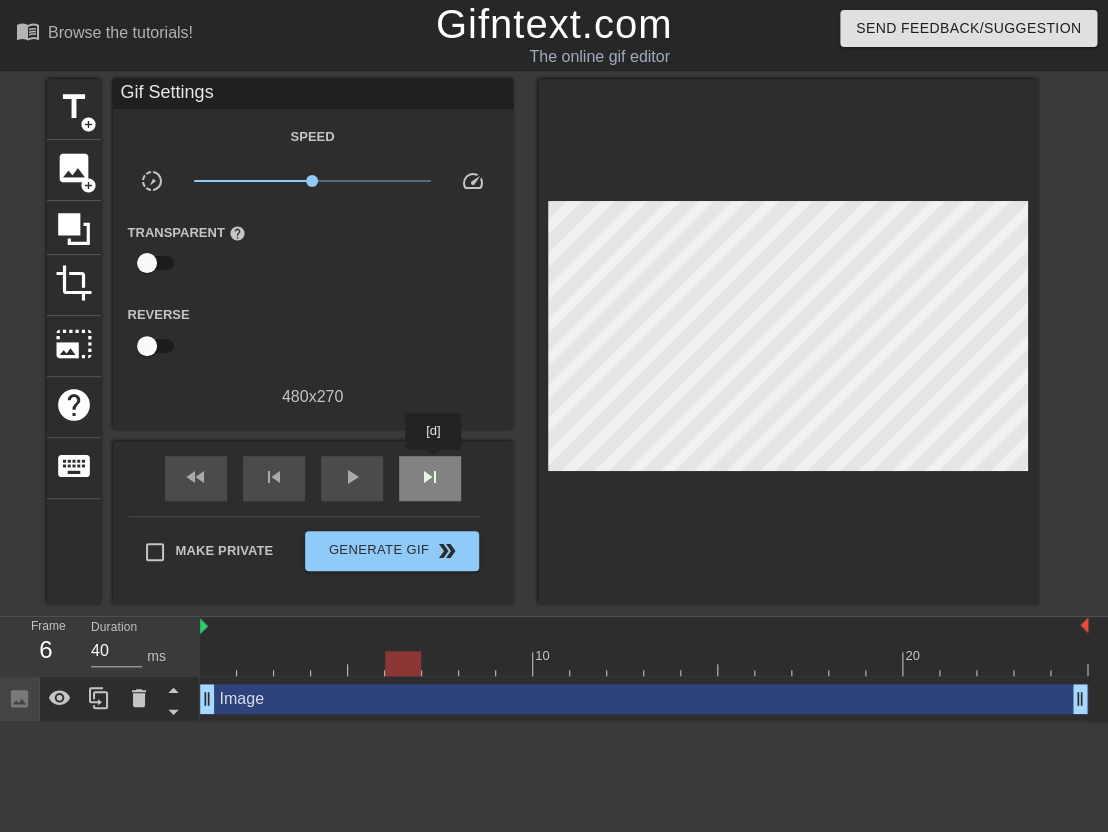 click on "skip_next" at bounding box center [430, 478] 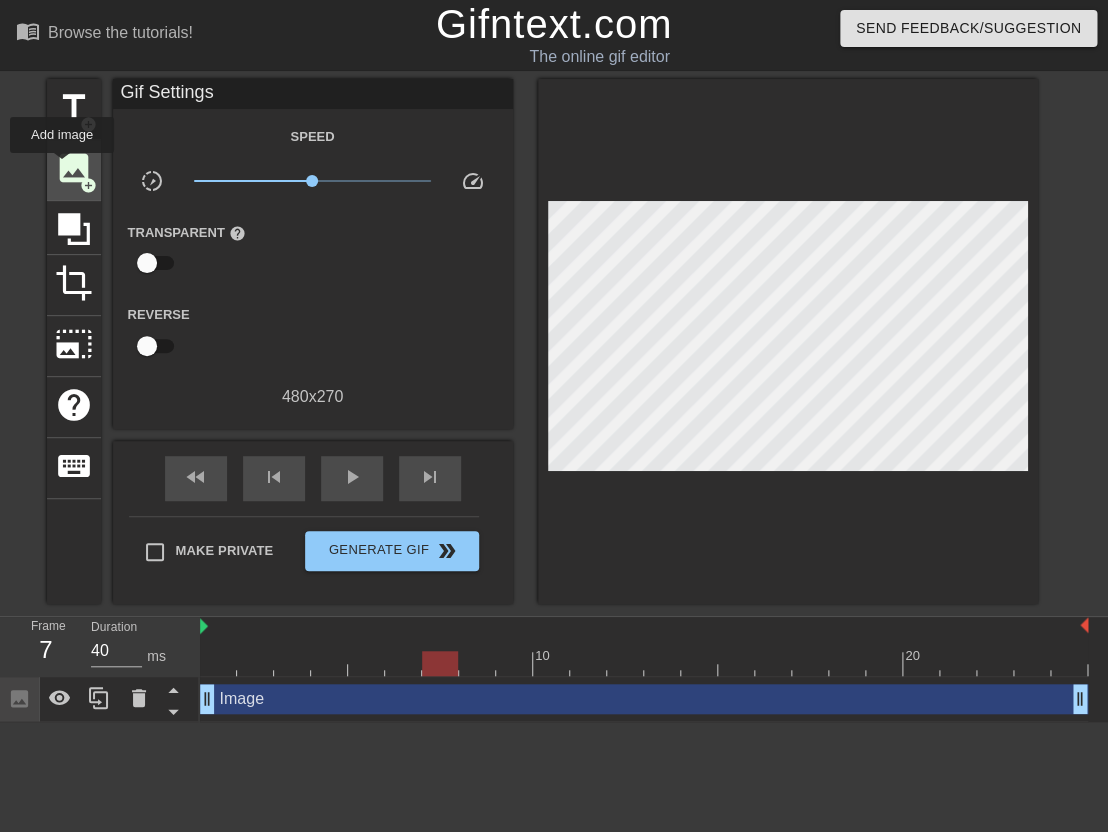 click on "image" at bounding box center (74, 168) 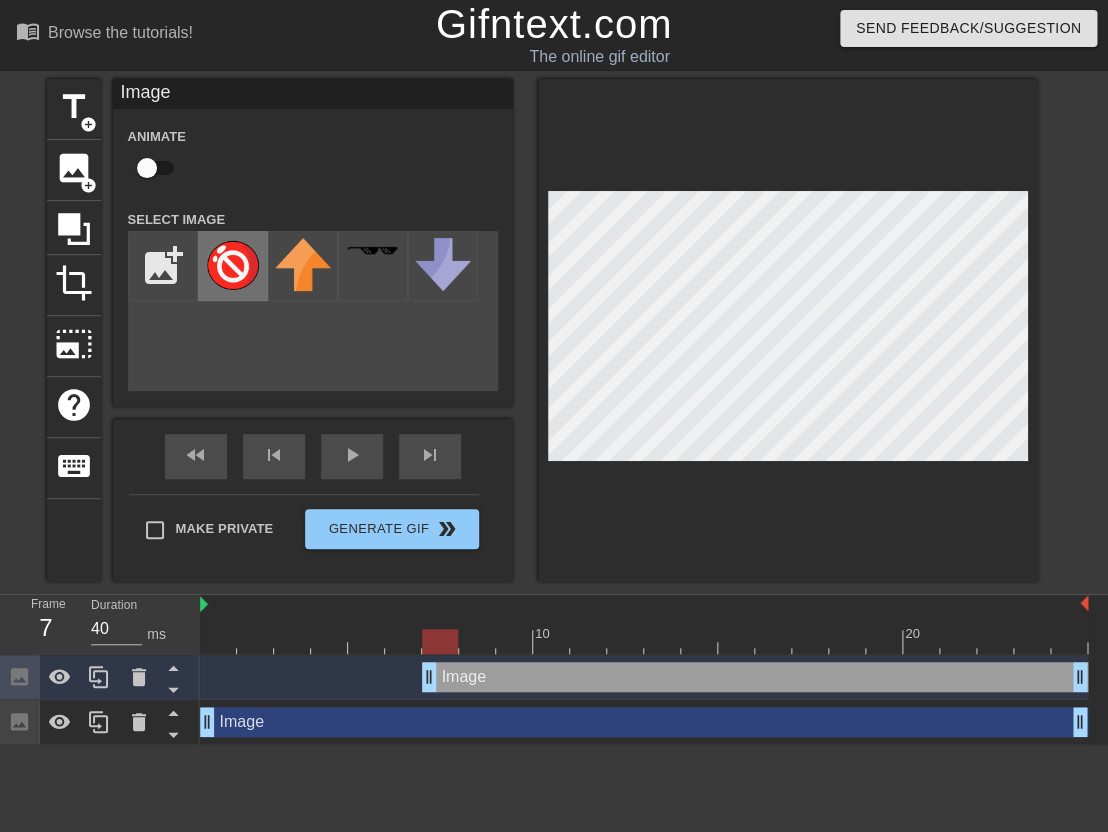 click at bounding box center (233, 264) 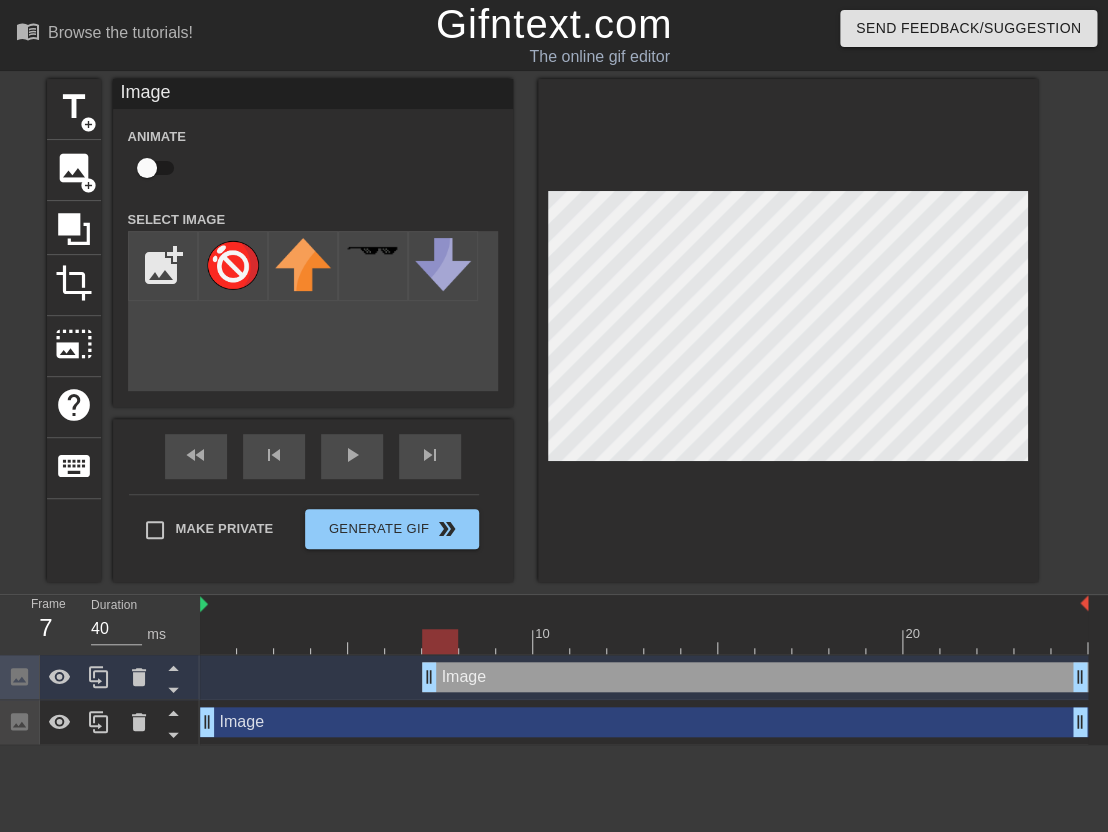 click at bounding box center [147, 168] 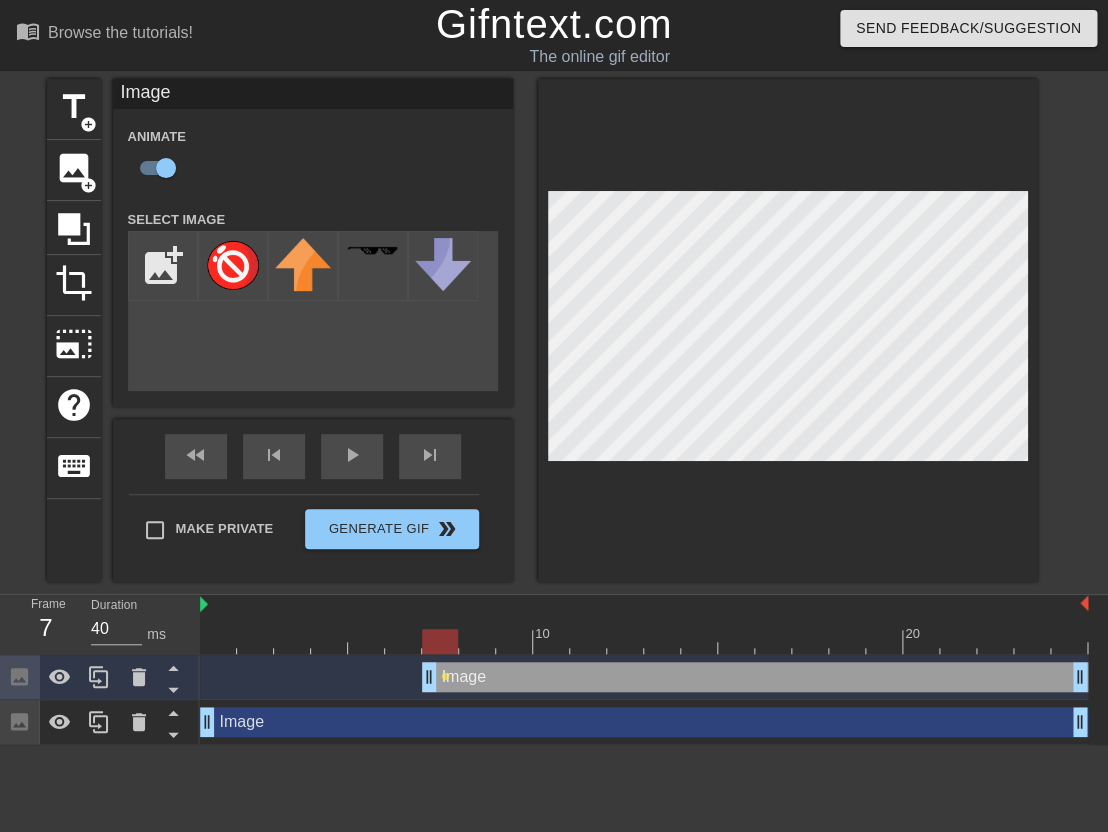 click on "Image drag_handle drag_handle" at bounding box center (644, 722) 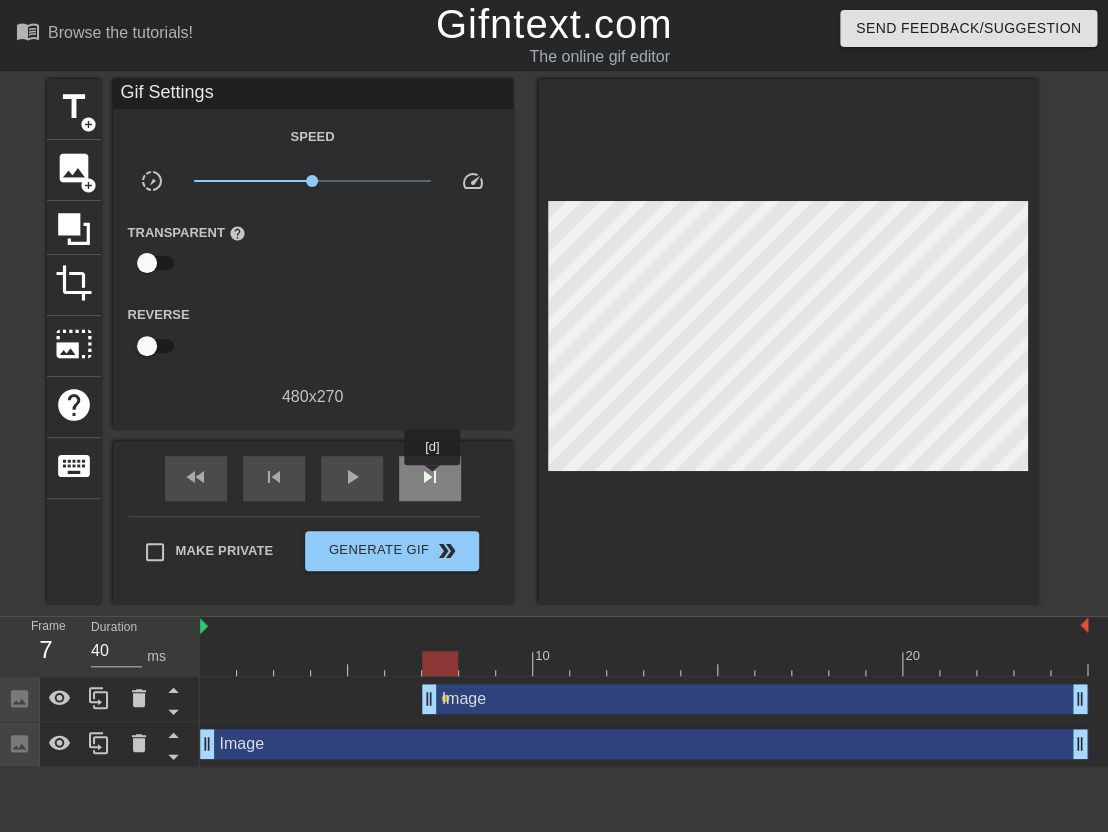 click on "skip_next" at bounding box center (430, 477) 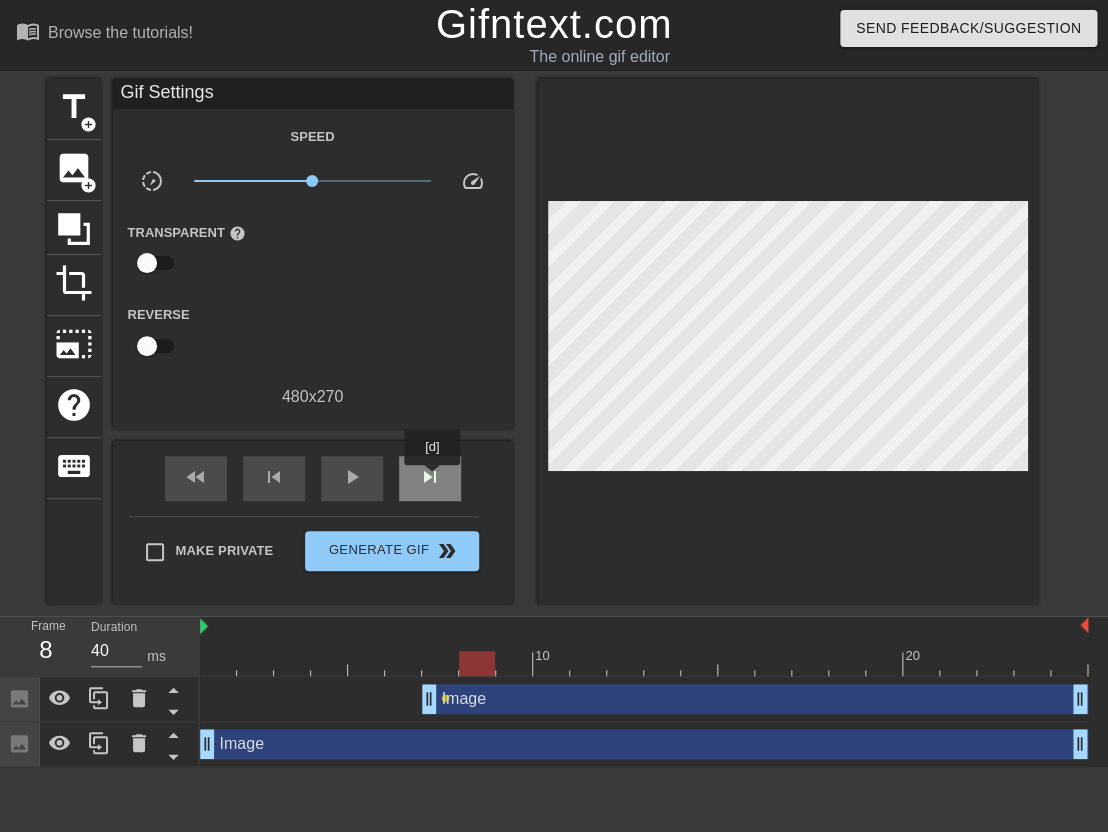 click on "skip_next" at bounding box center [430, 477] 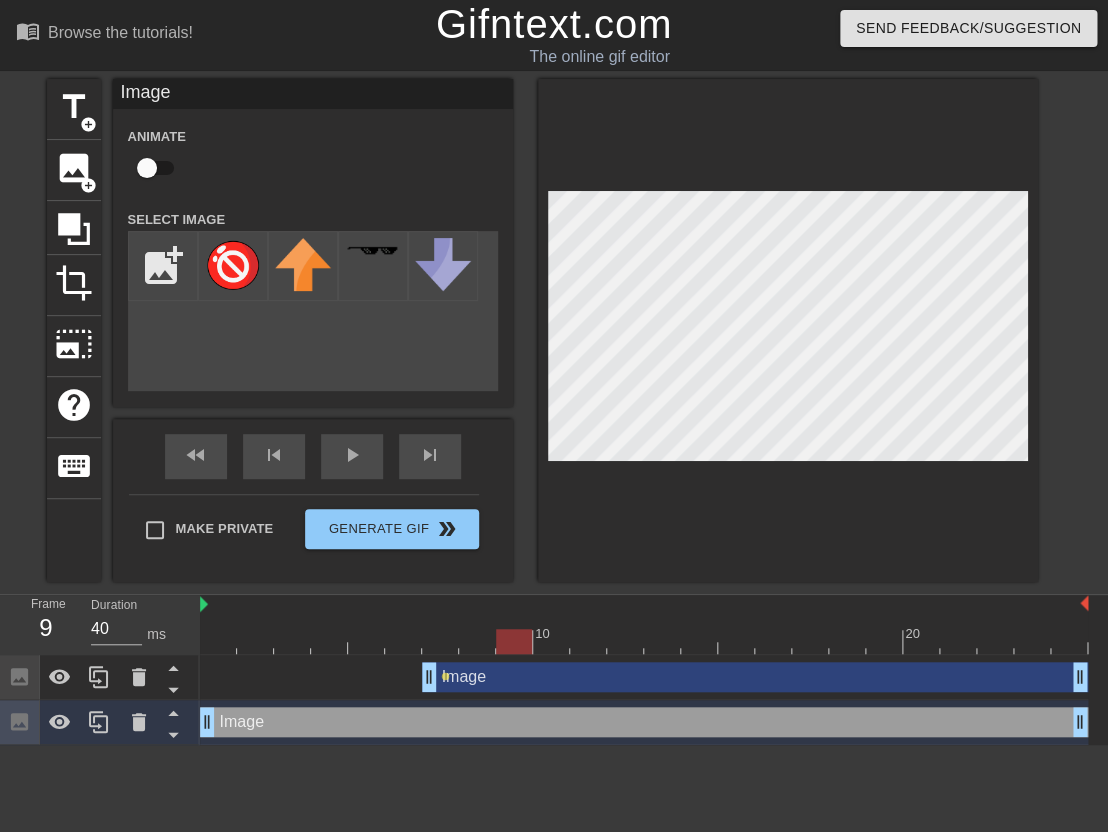 checkbox on "true" 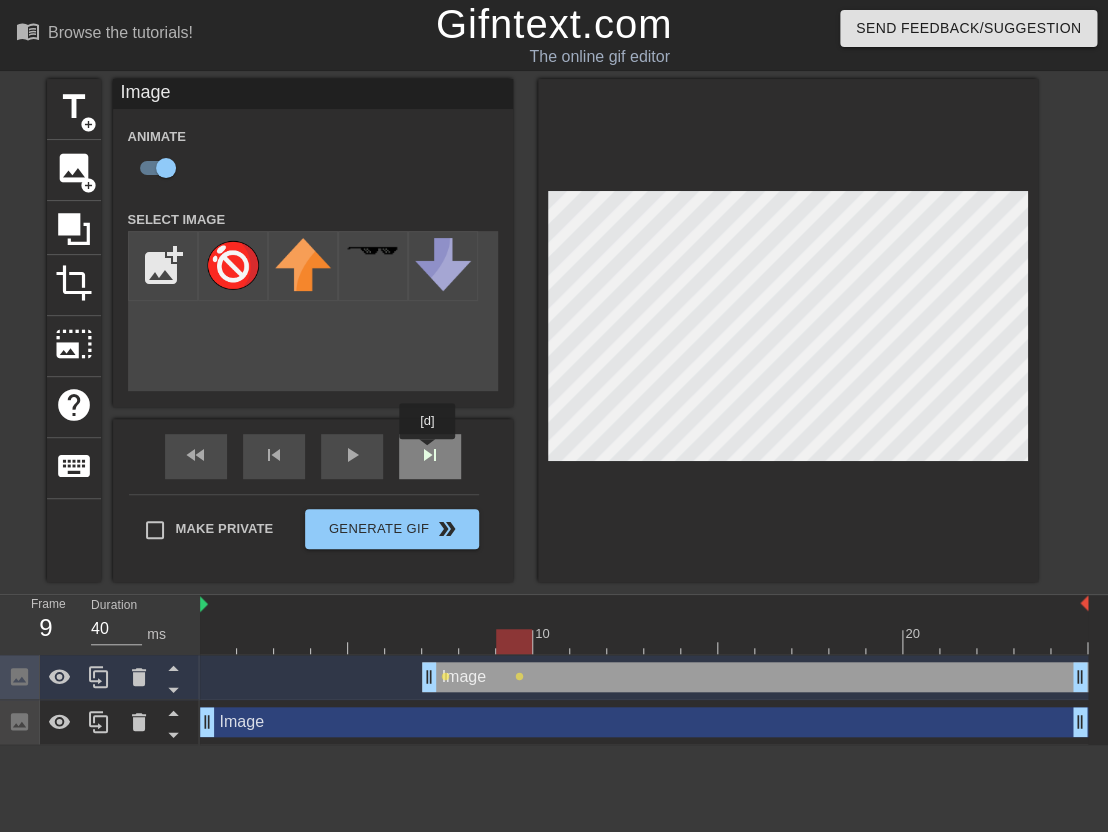 click on "fast_rewind skip_previous play_arrow skip_next" at bounding box center (313, 456) 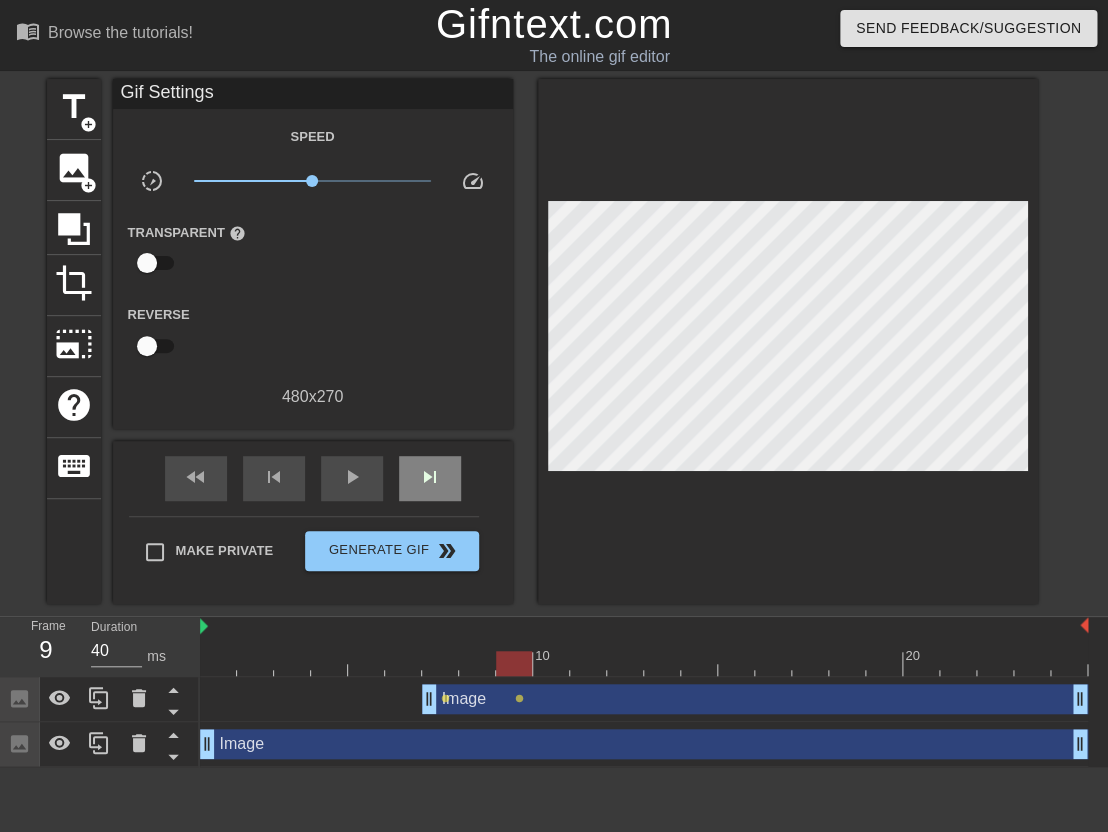 click on "fast_rewind skip_previous play_arrow skip_next" at bounding box center [313, 478] 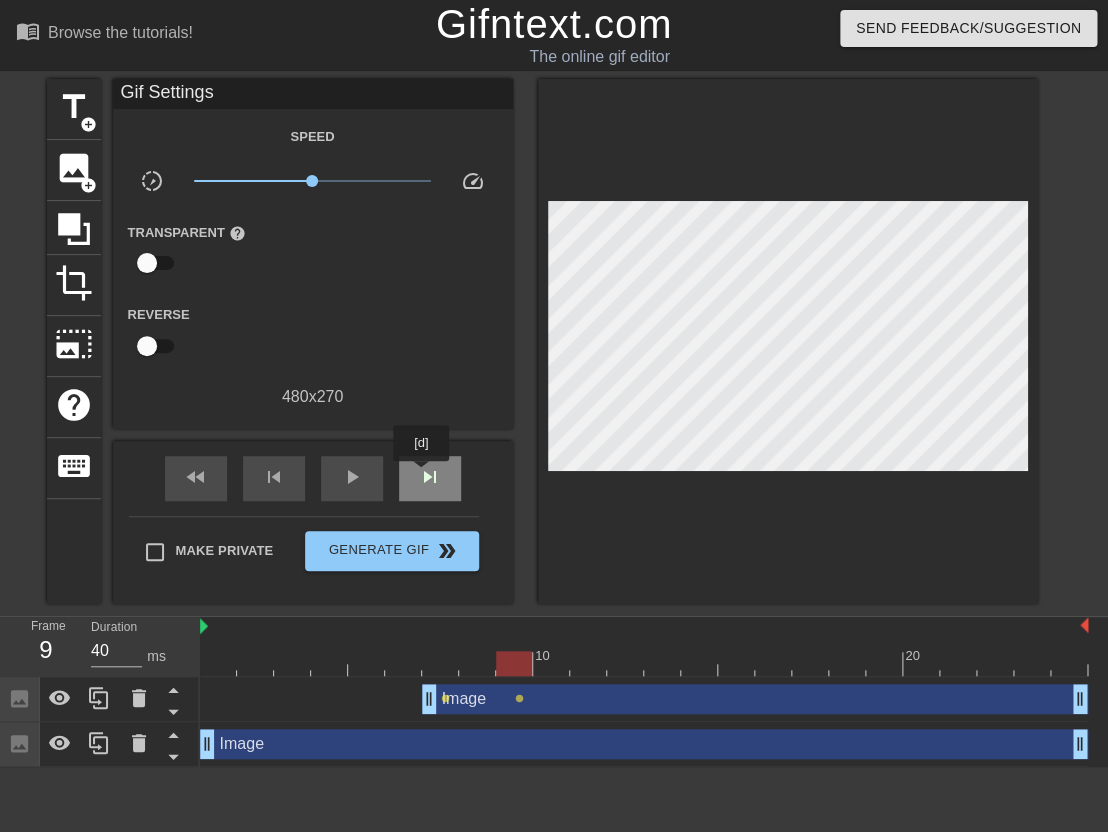 click on "skip_next" at bounding box center [430, 477] 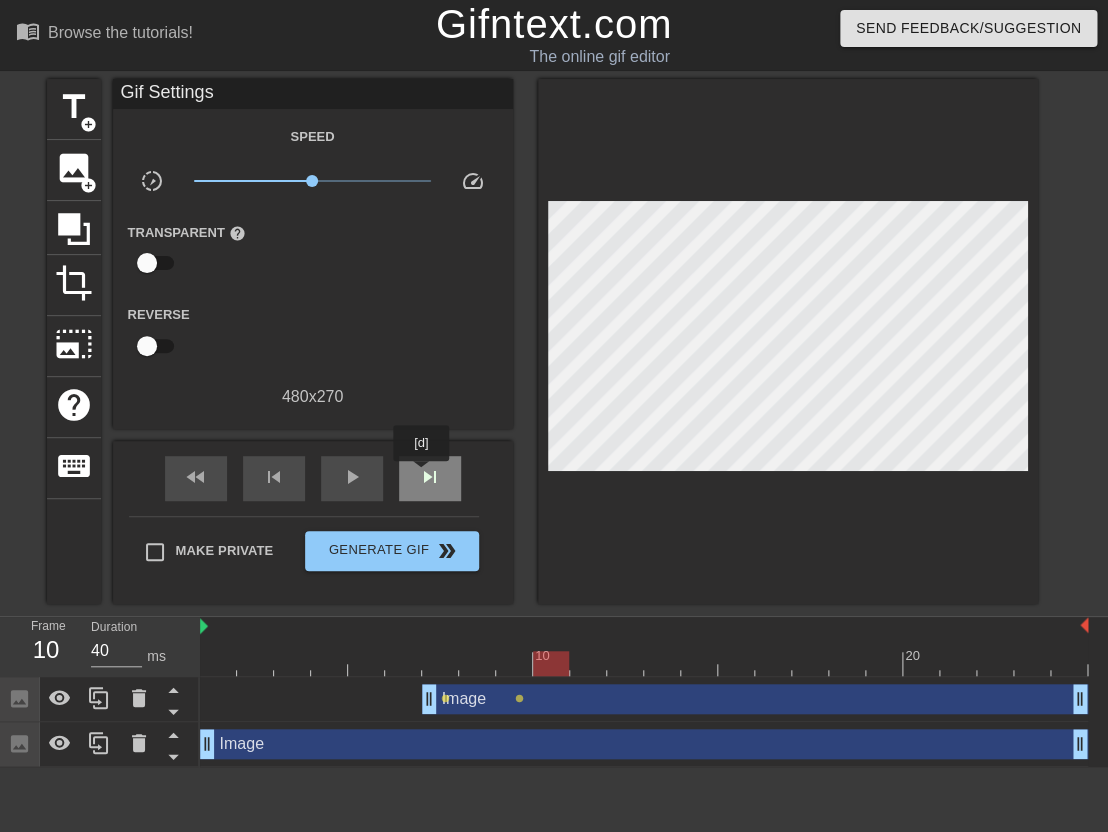 click on "skip_next" at bounding box center (430, 477) 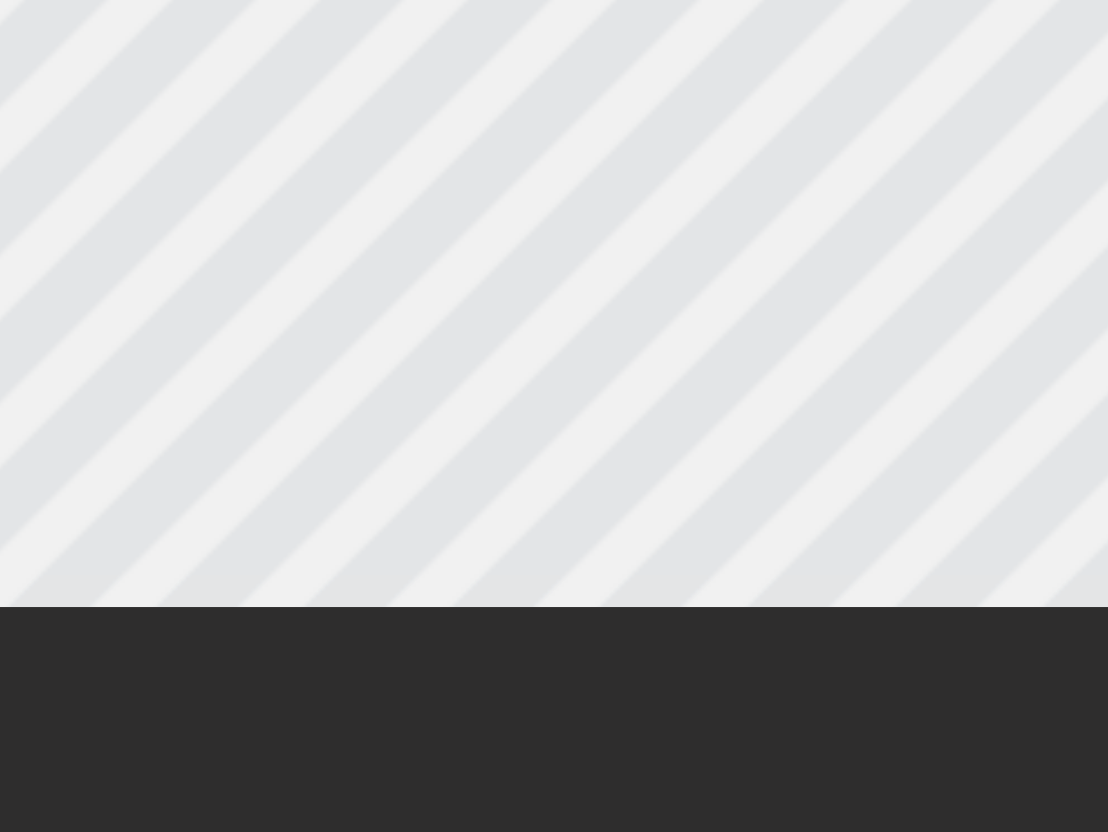checkbox on "true" 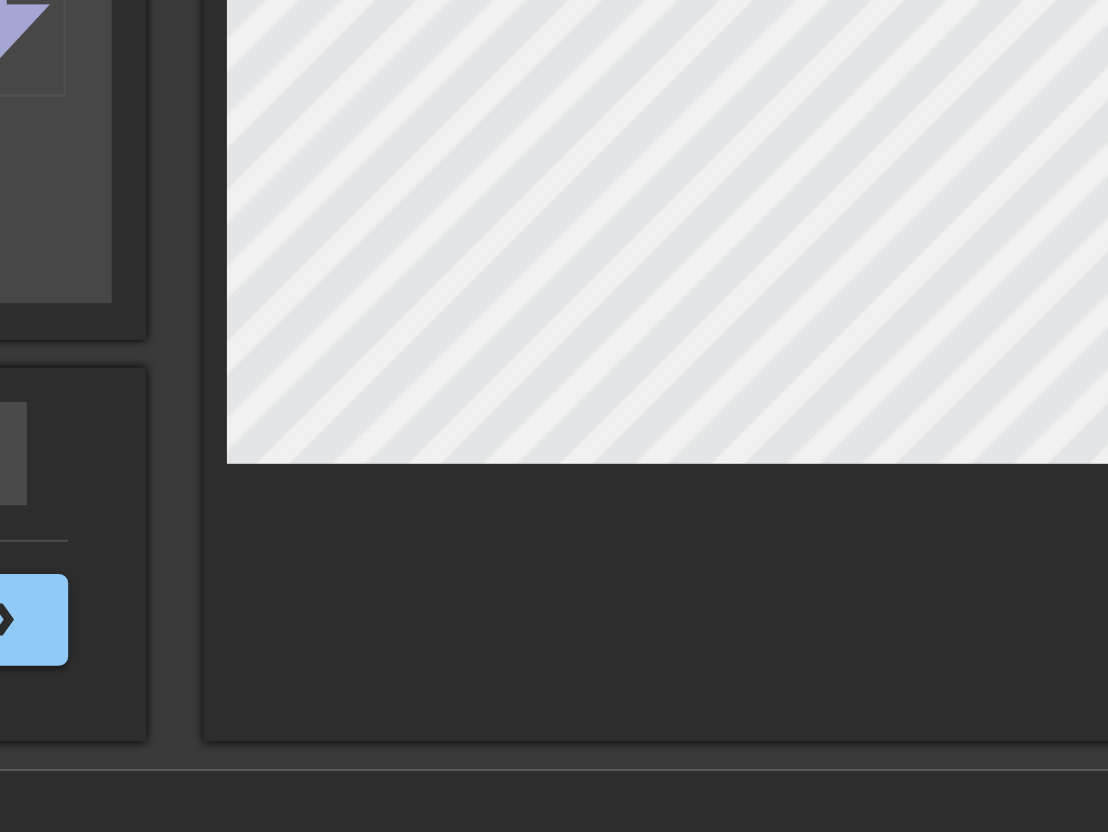 scroll, scrollTop: 0, scrollLeft: 15, axis: horizontal 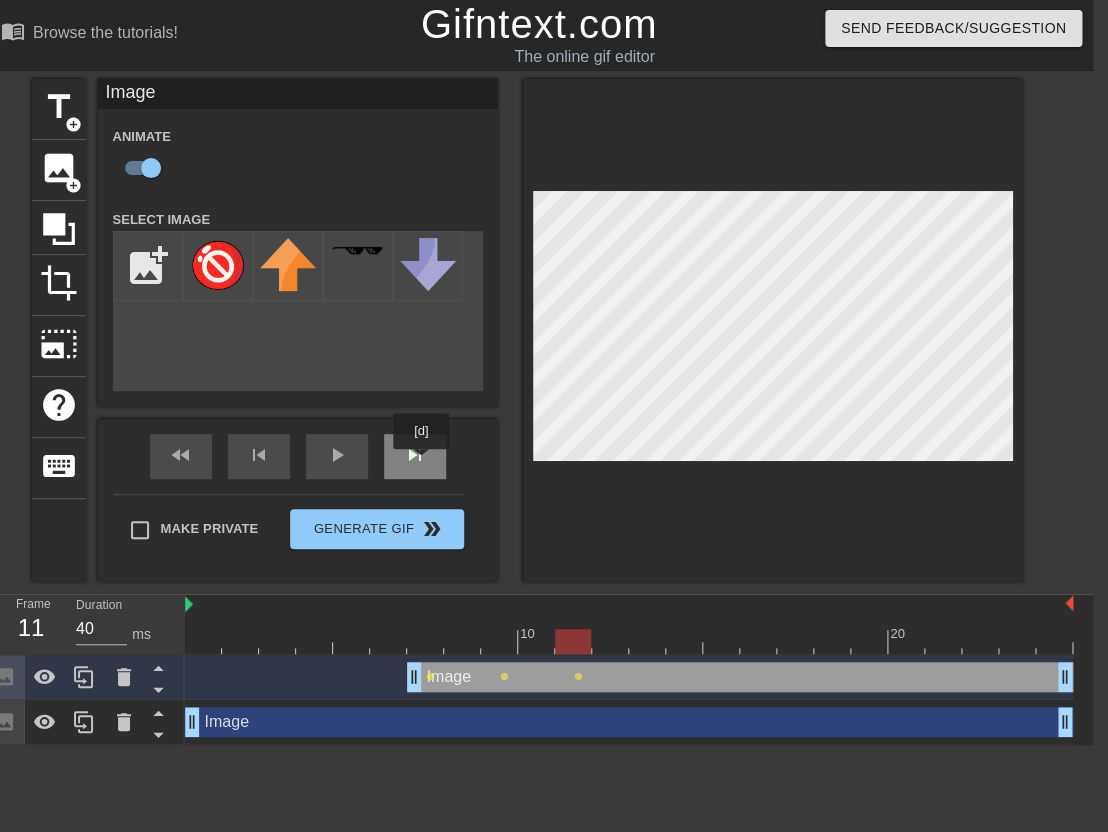 click on "skip_next" at bounding box center [415, 456] 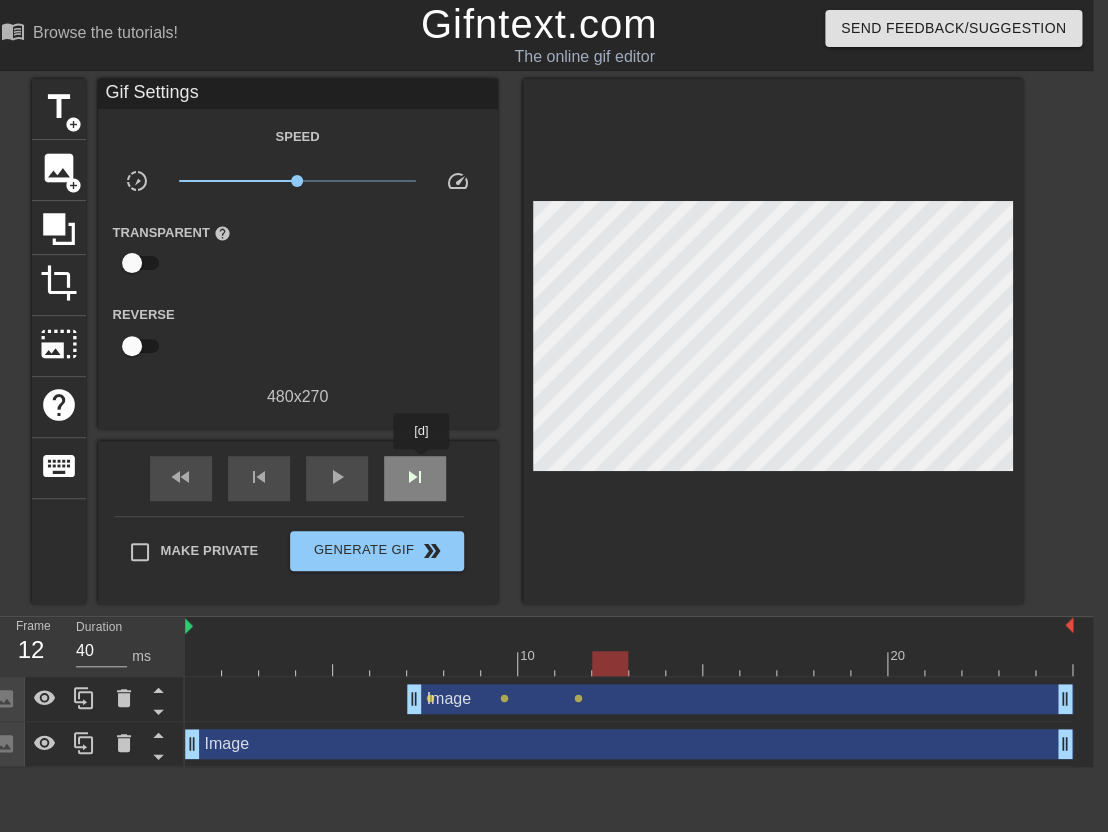 click on "skip_next" at bounding box center [415, 478] 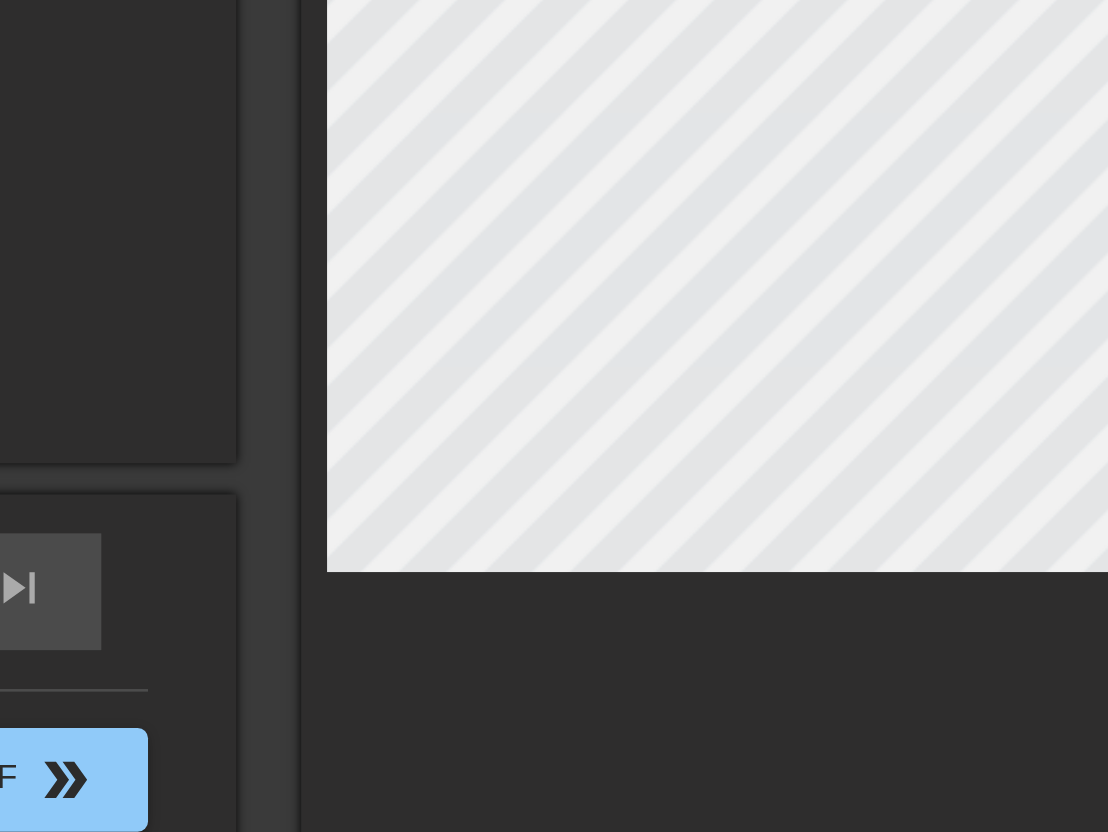 scroll, scrollTop: 0, scrollLeft: 15, axis: horizontal 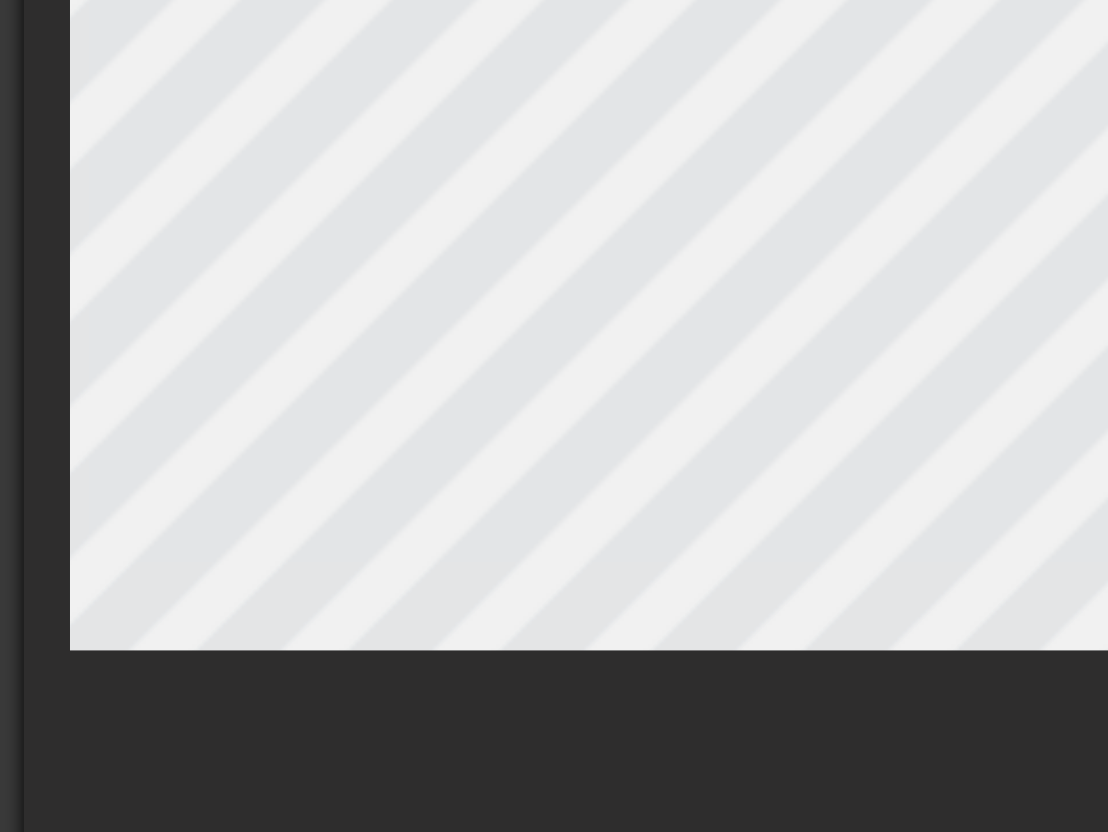 checkbox on "false" 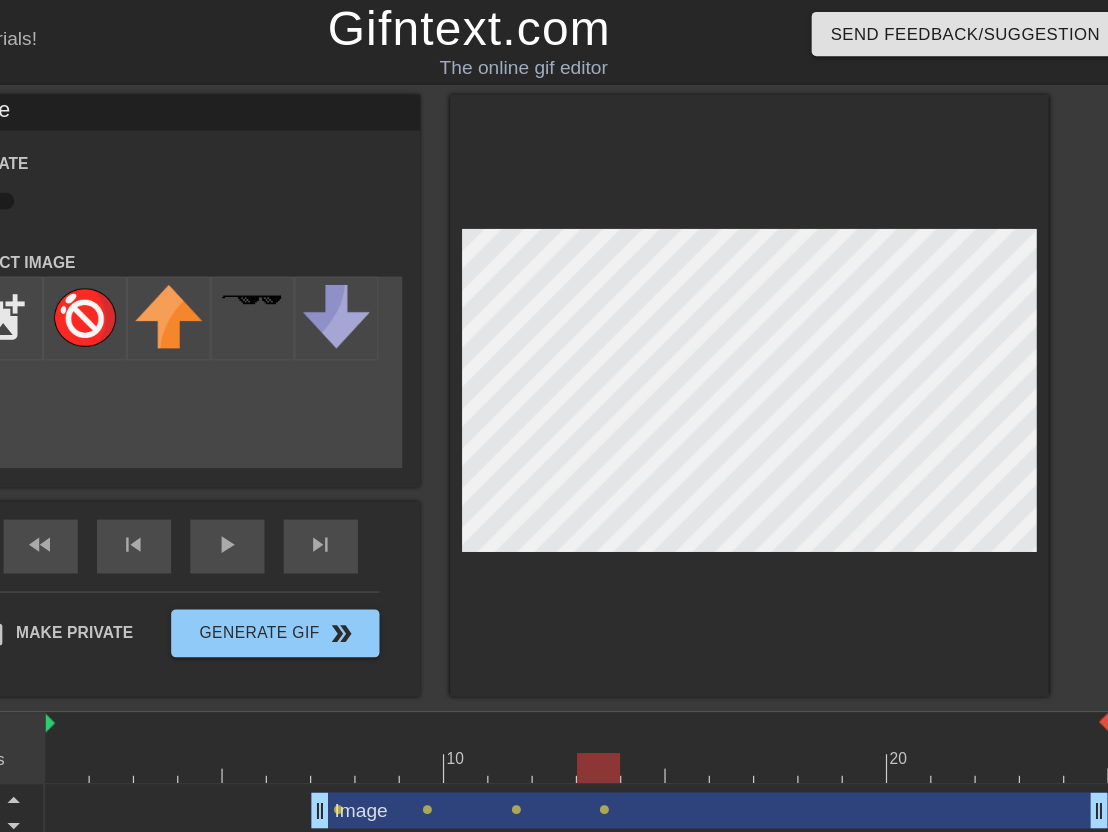 scroll, scrollTop: 0, scrollLeft: 14, axis: horizontal 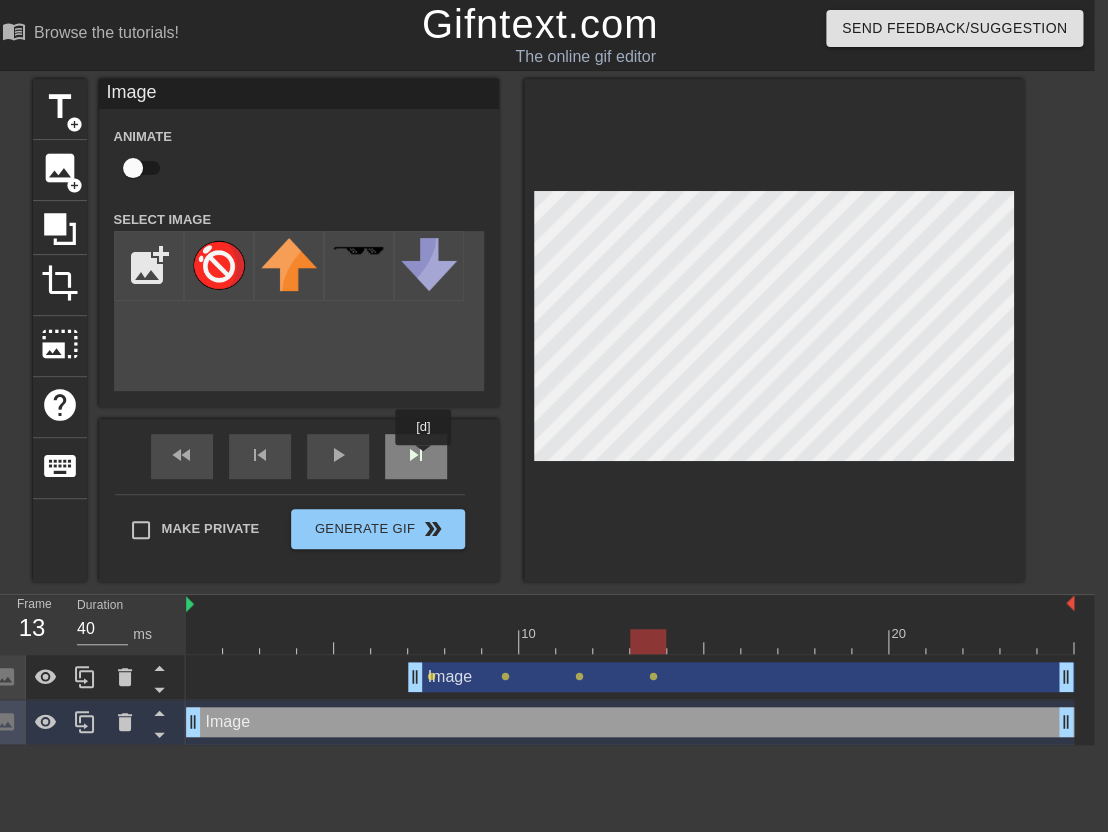 click on "skip_next" at bounding box center [416, 456] 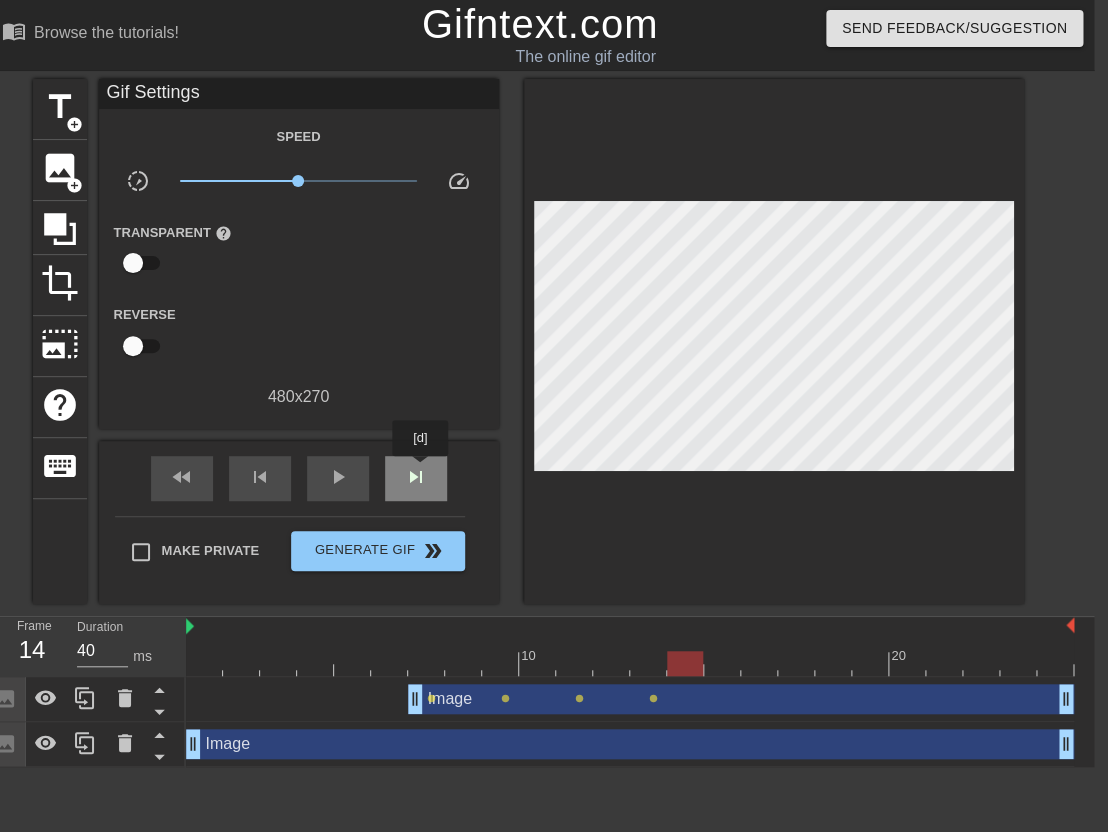 click on "skip_next" at bounding box center (416, 477) 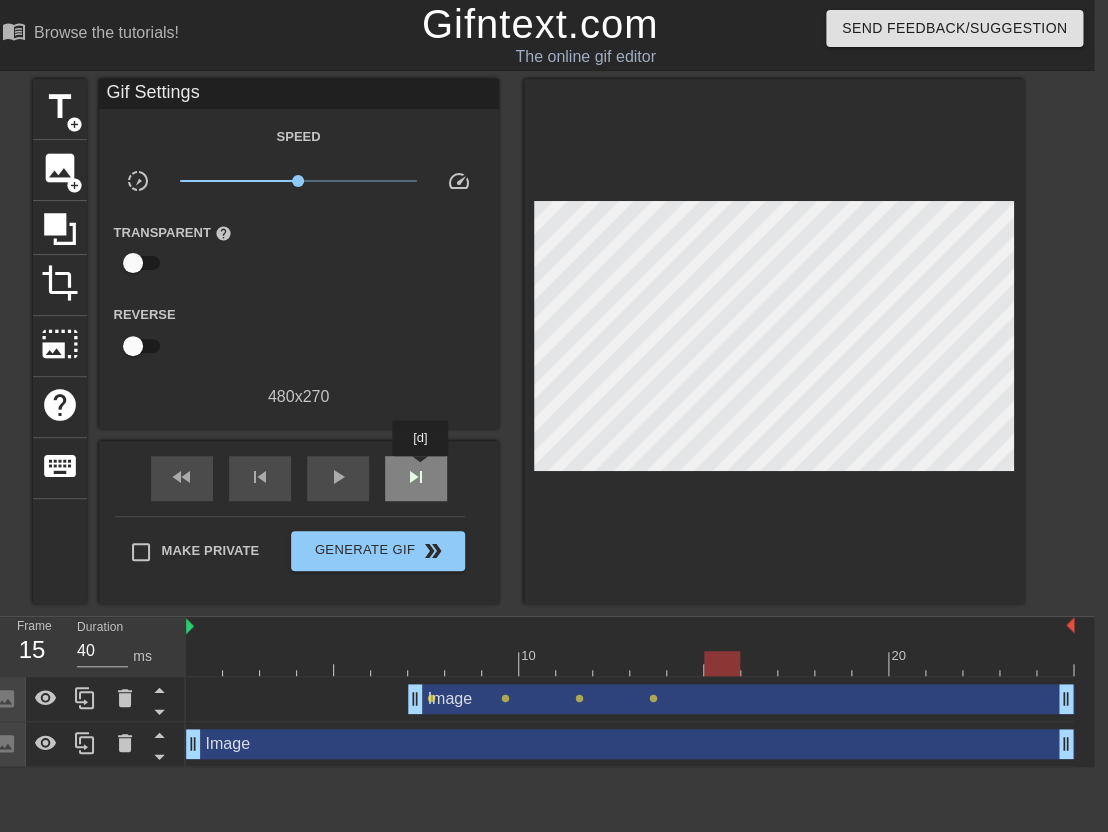 click on "skip_next" at bounding box center [416, 477] 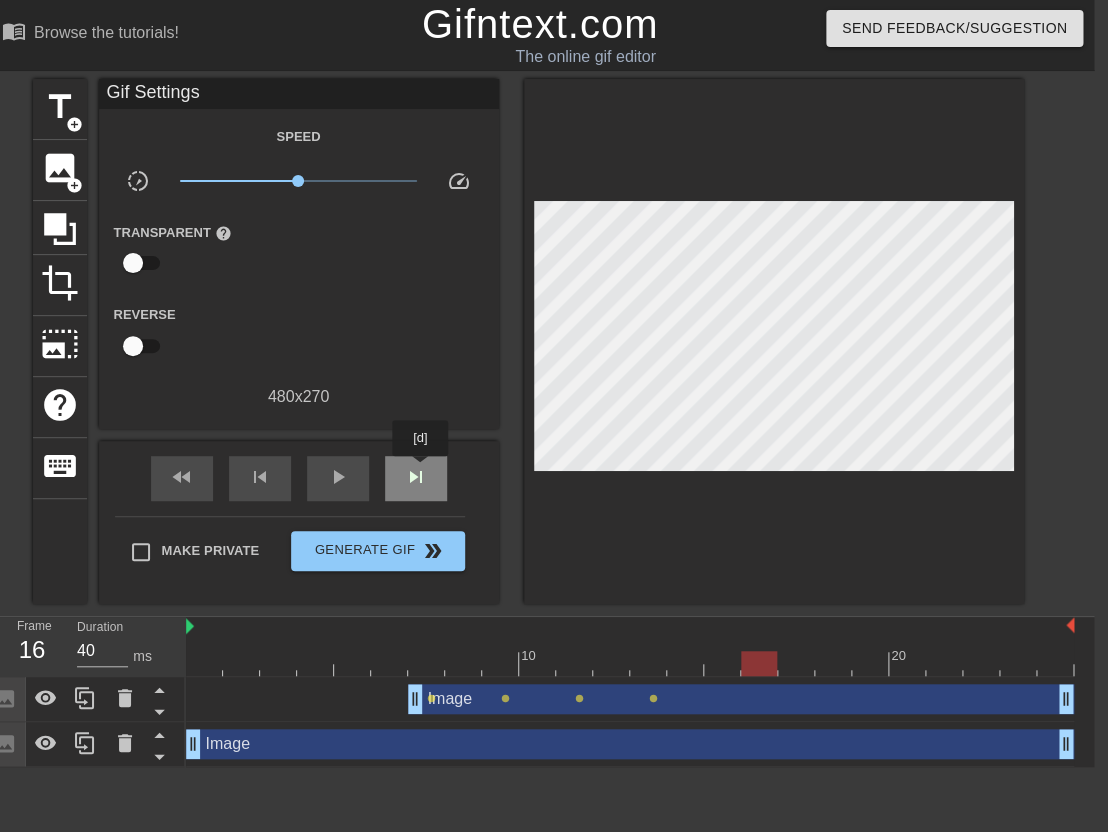 click on "skip_next" at bounding box center [416, 477] 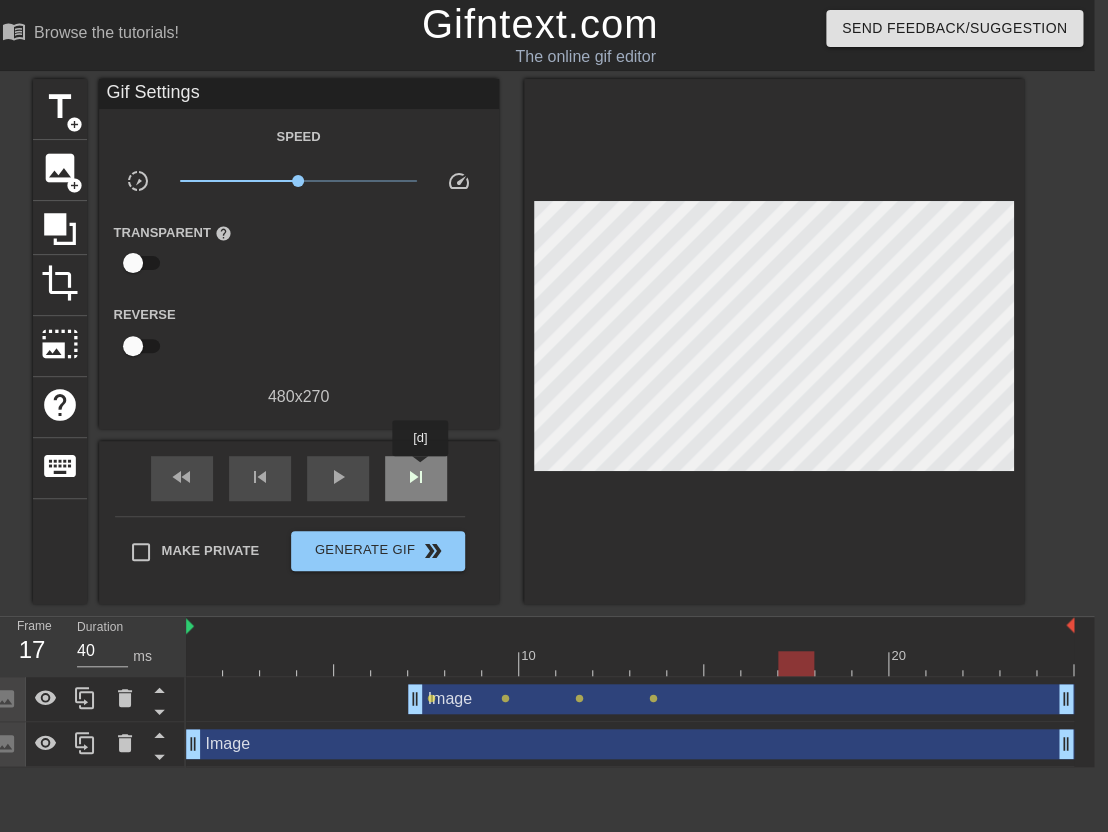 click on "skip_next" at bounding box center [416, 477] 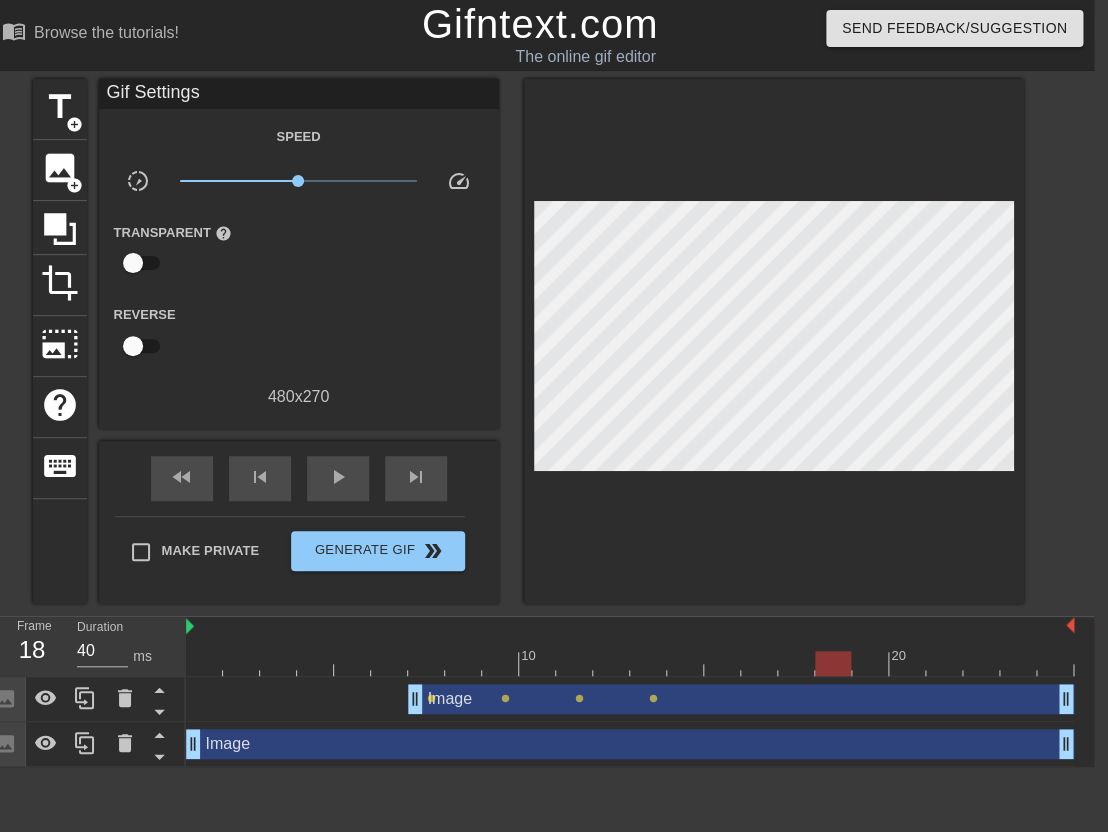 click at bounding box center [630, 663] 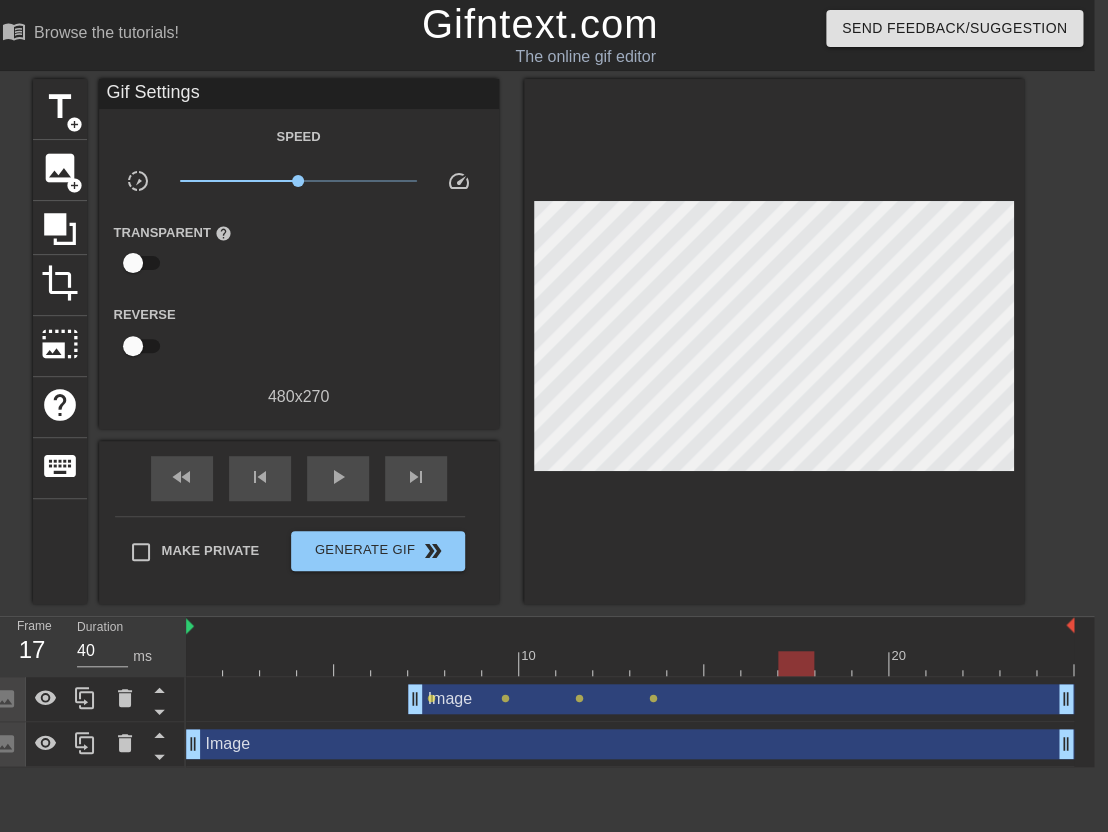 click at bounding box center (630, 663) 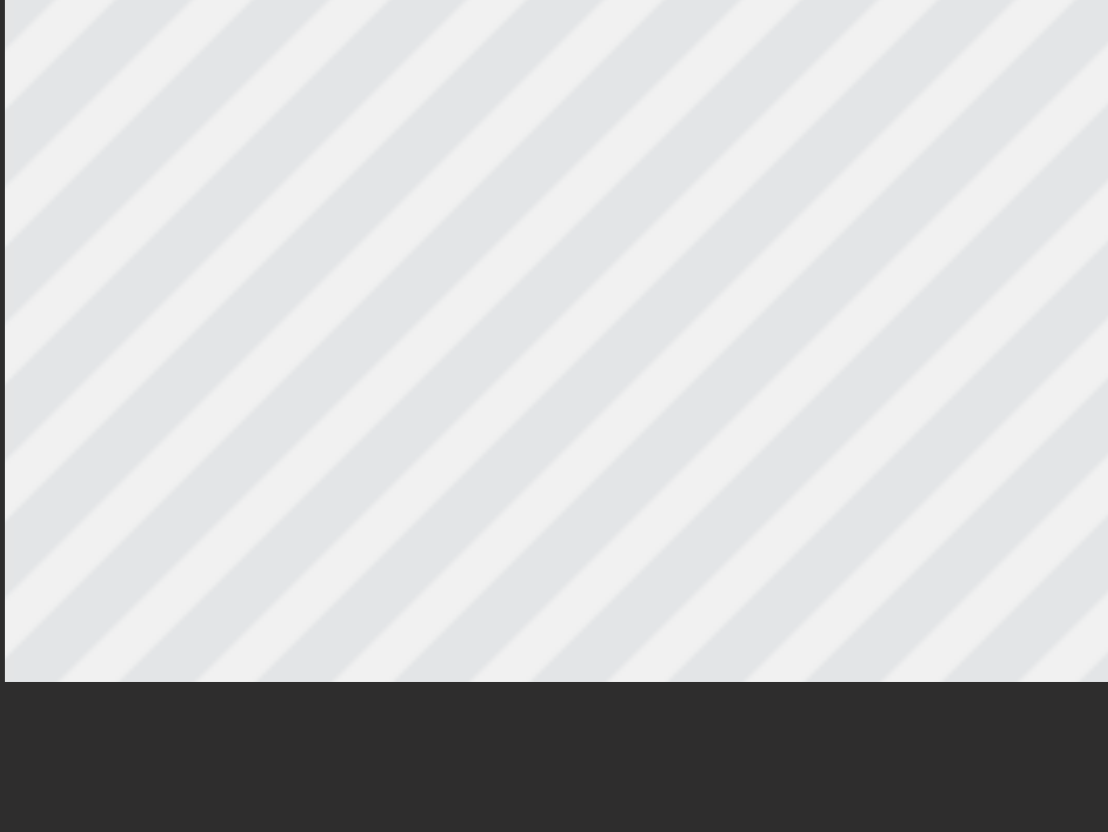checkbox on "false" 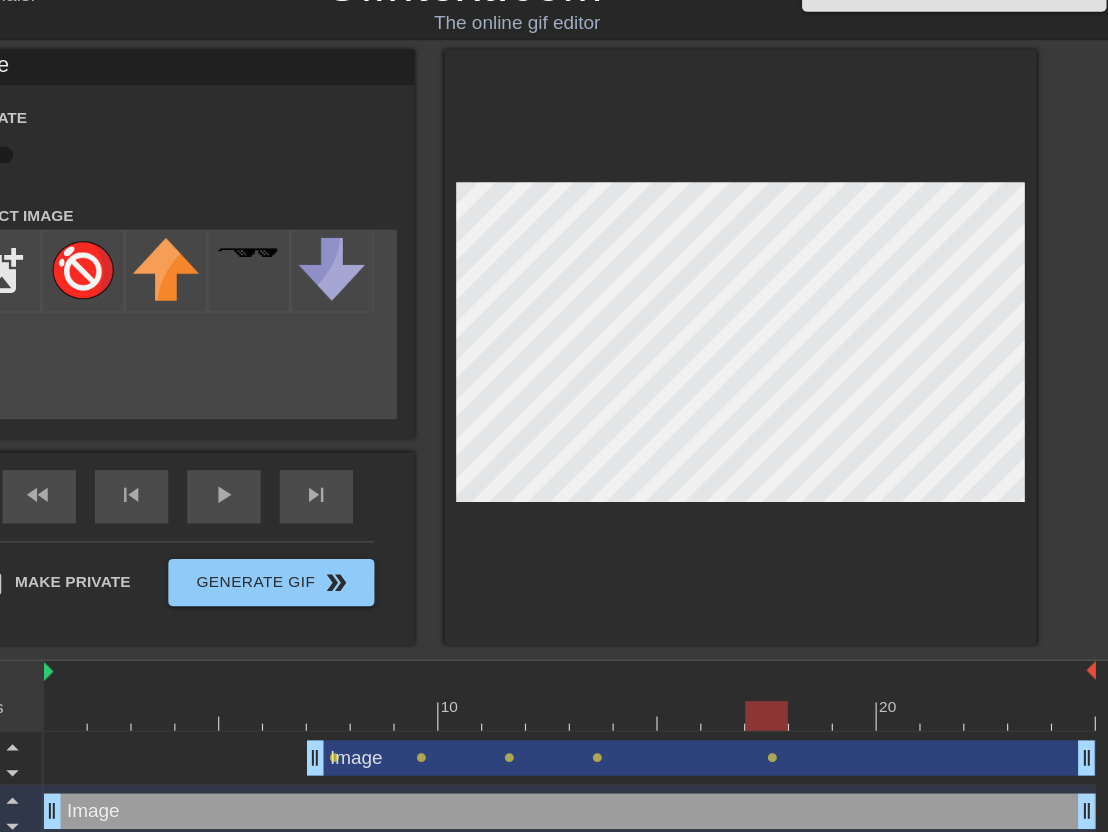 scroll, scrollTop: 0, scrollLeft: 14, axis: horizontal 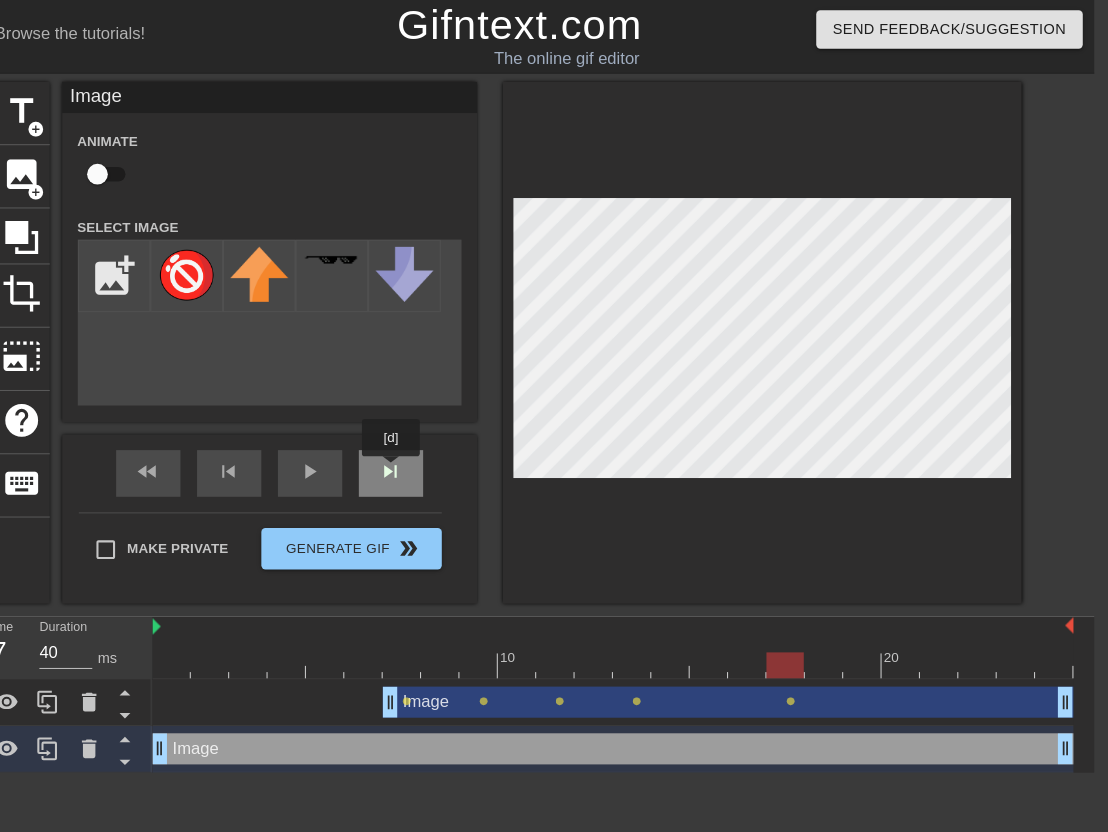 click on "fast_rewind skip_previous play_arrow skip_next" at bounding box center (299, 456) 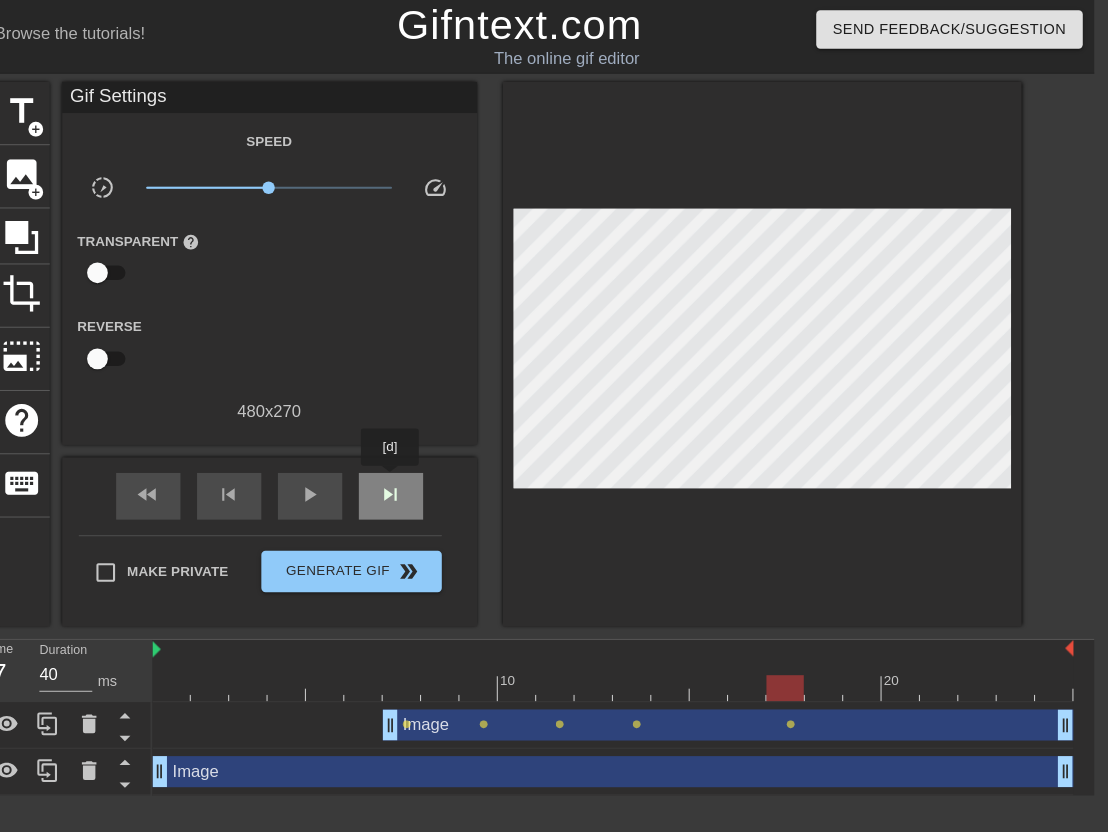 click on "skip_next" at bounding box center [416, 478] 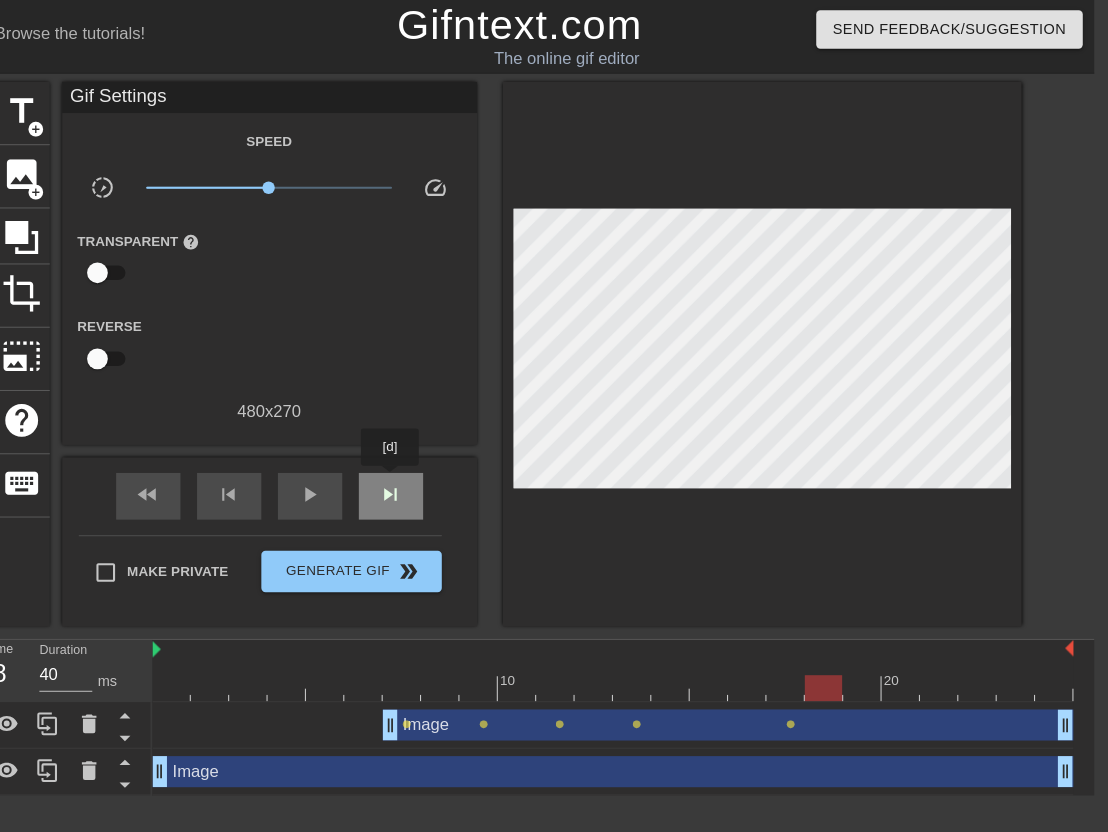 click on "skip_next" at bounding box center (416, 478) 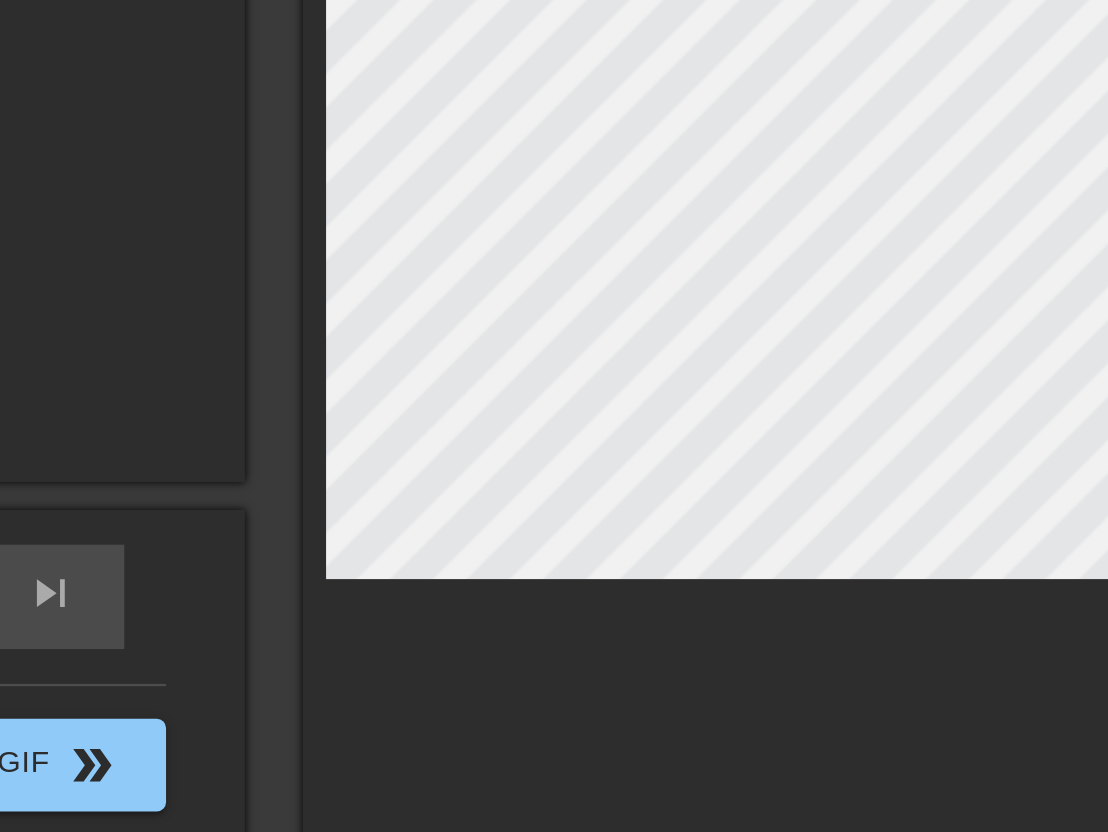 scroll, scrollTop: 0, scrollLeft: 14, axis: horizontal 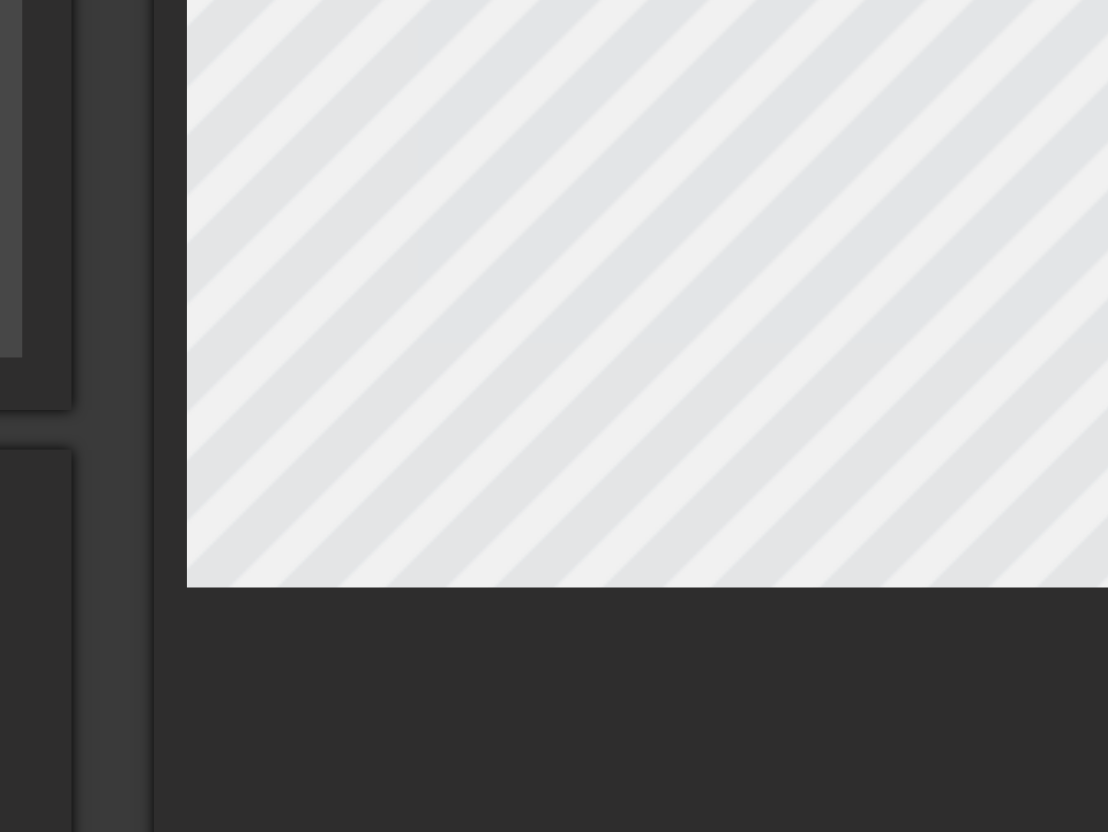 checkbox on "false" 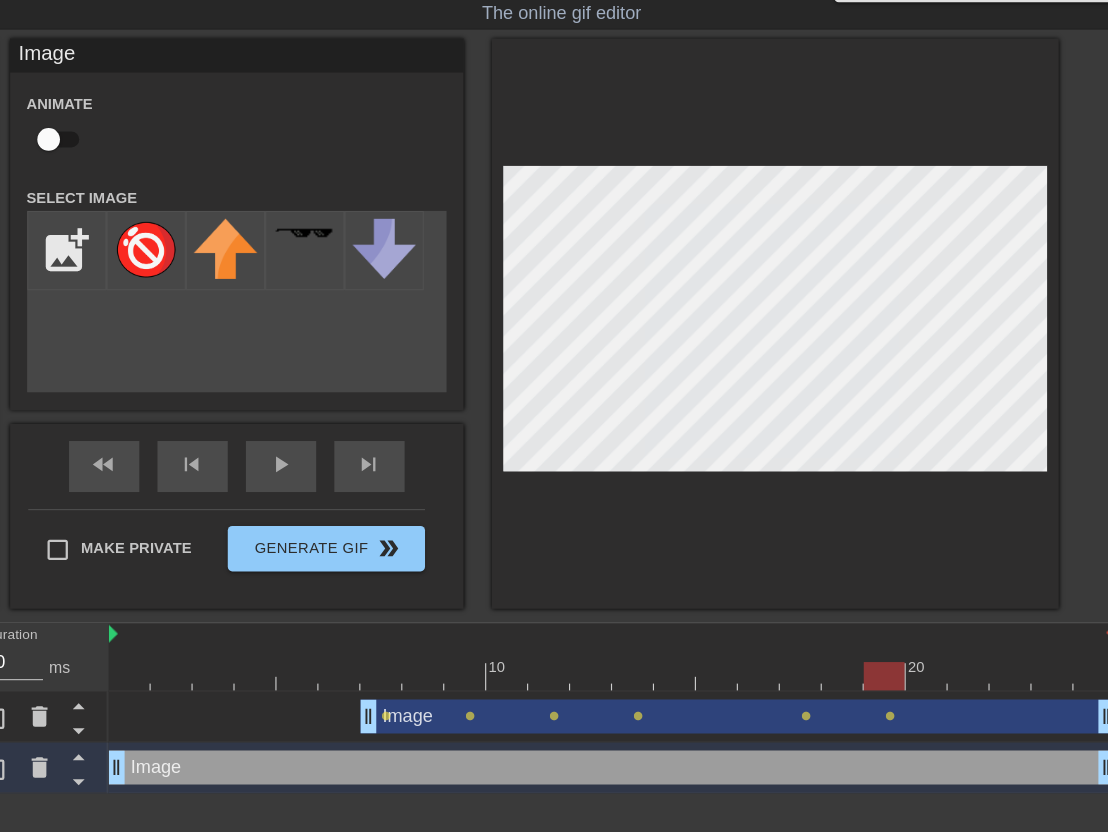scroll, scrollTop: 0, scrollLeft: 14, axis: horizontal 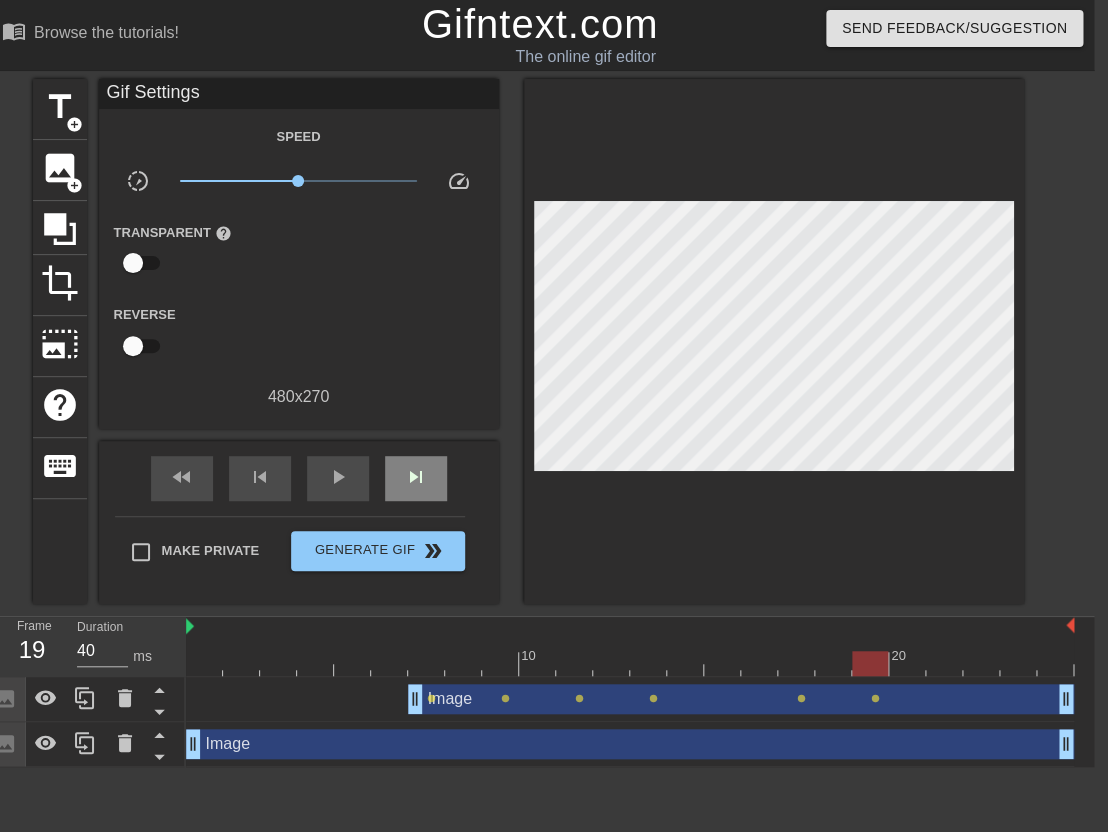 click on "fast_rewind skip_previous play_arrow skip_next" at bounding box center (299, 478) 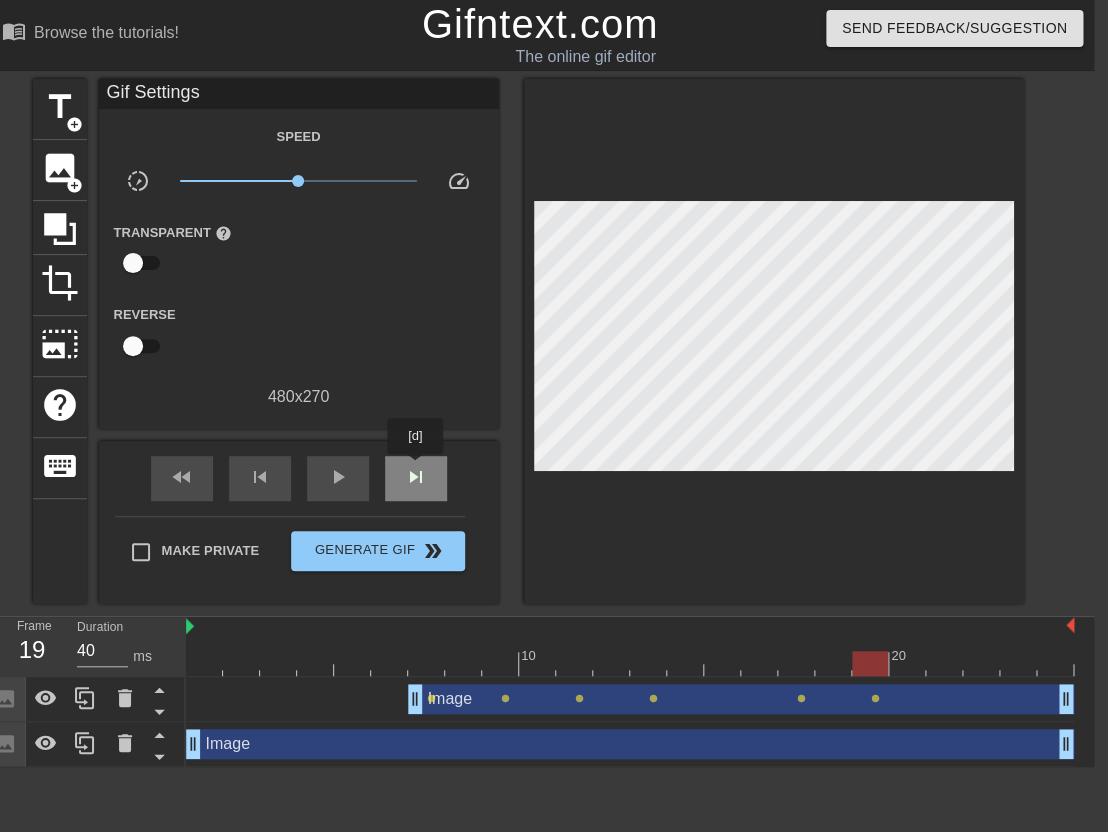 click on "skip_next" at bounding box center (416, 477) 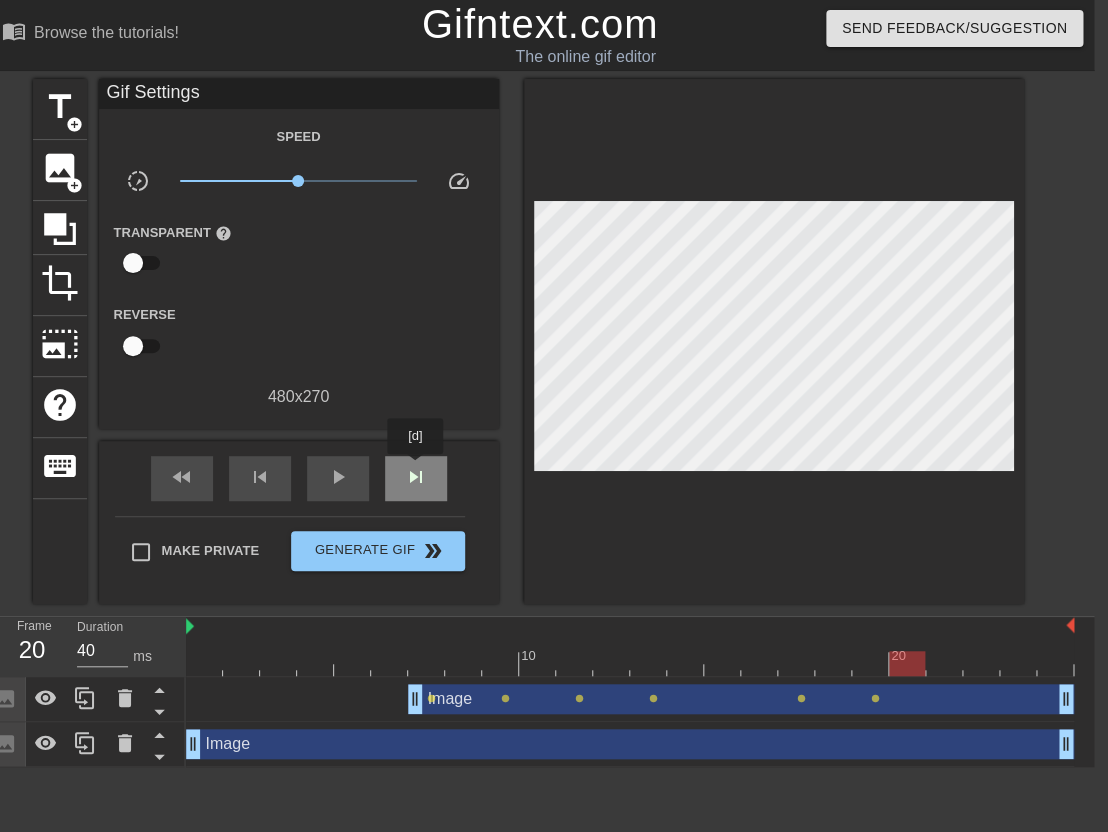 click on "skip_next" at bounding box center [416, 477] 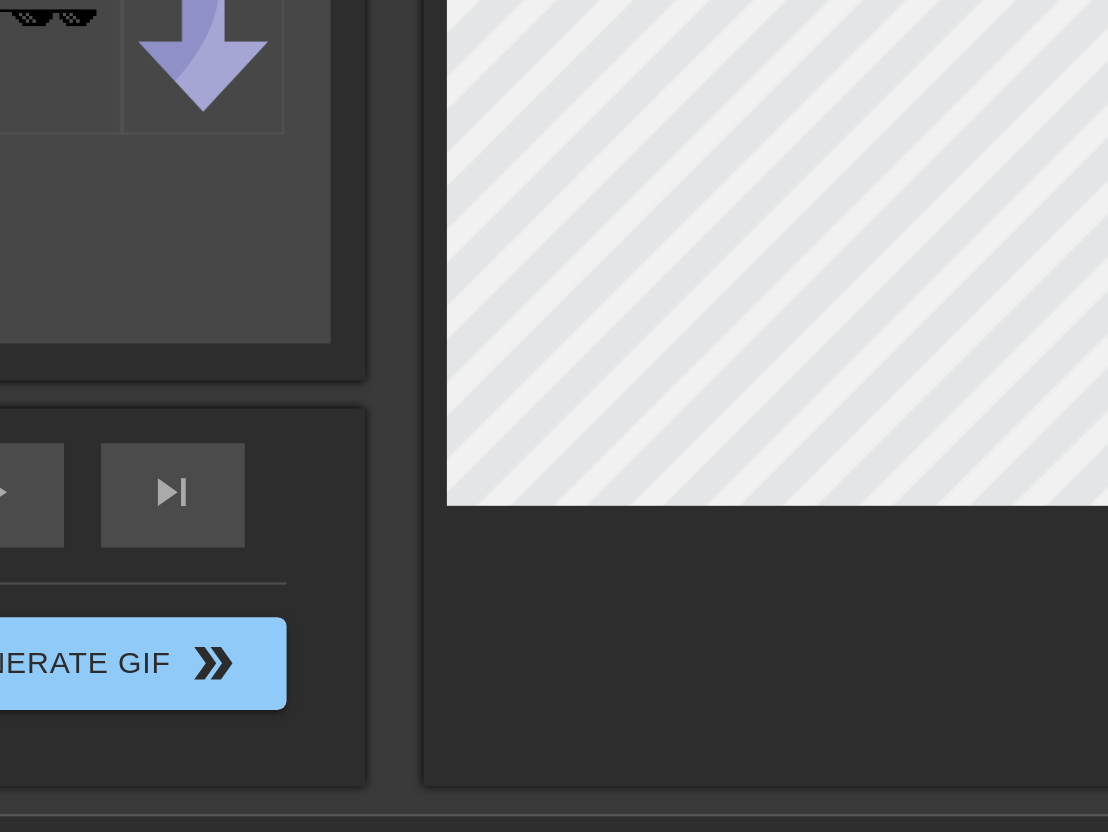 click at bounding box center [774, 330] 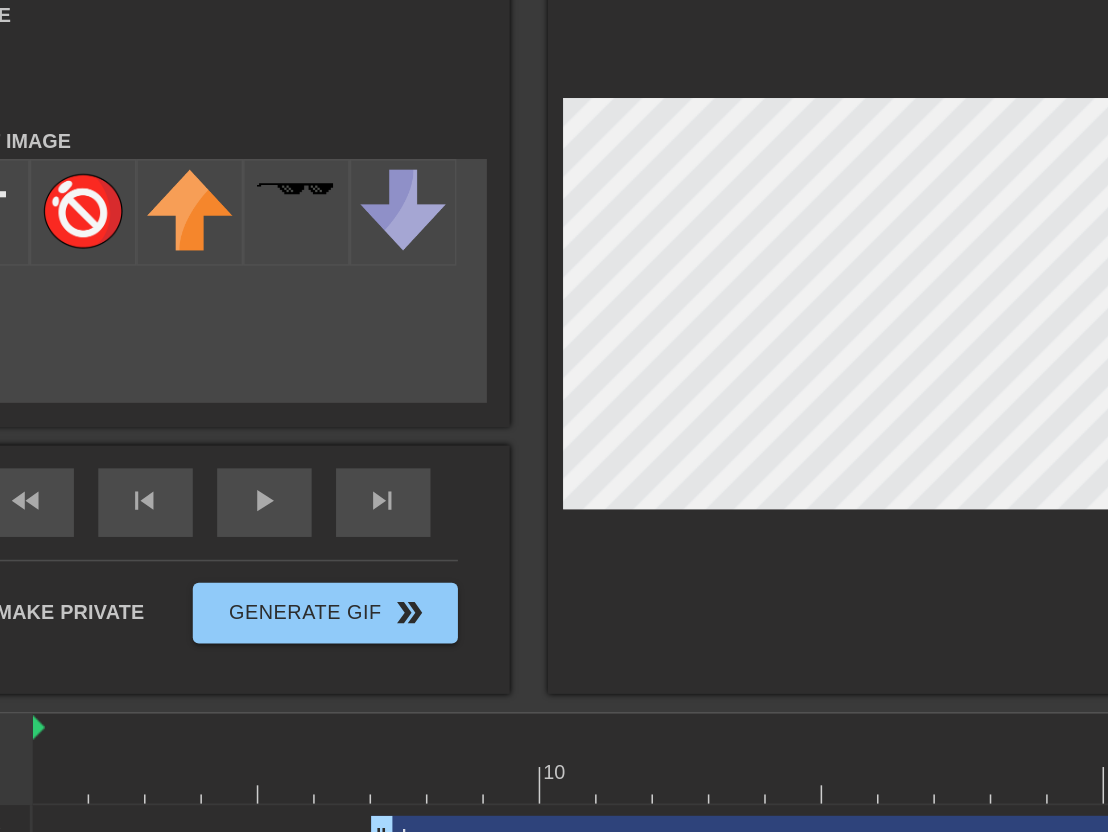 scroll, scrollTop: 0, scrollLeft: 0, axis: both 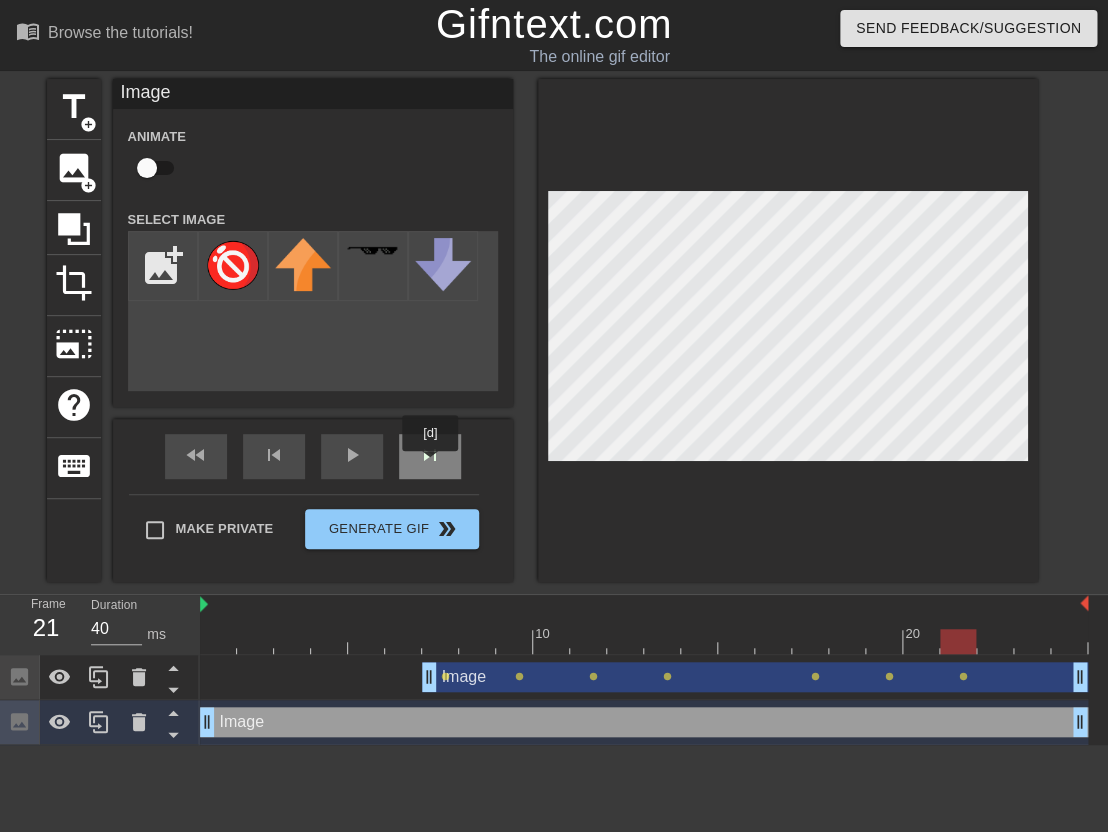 click on "skip_next" at bounding box center (430, 455) 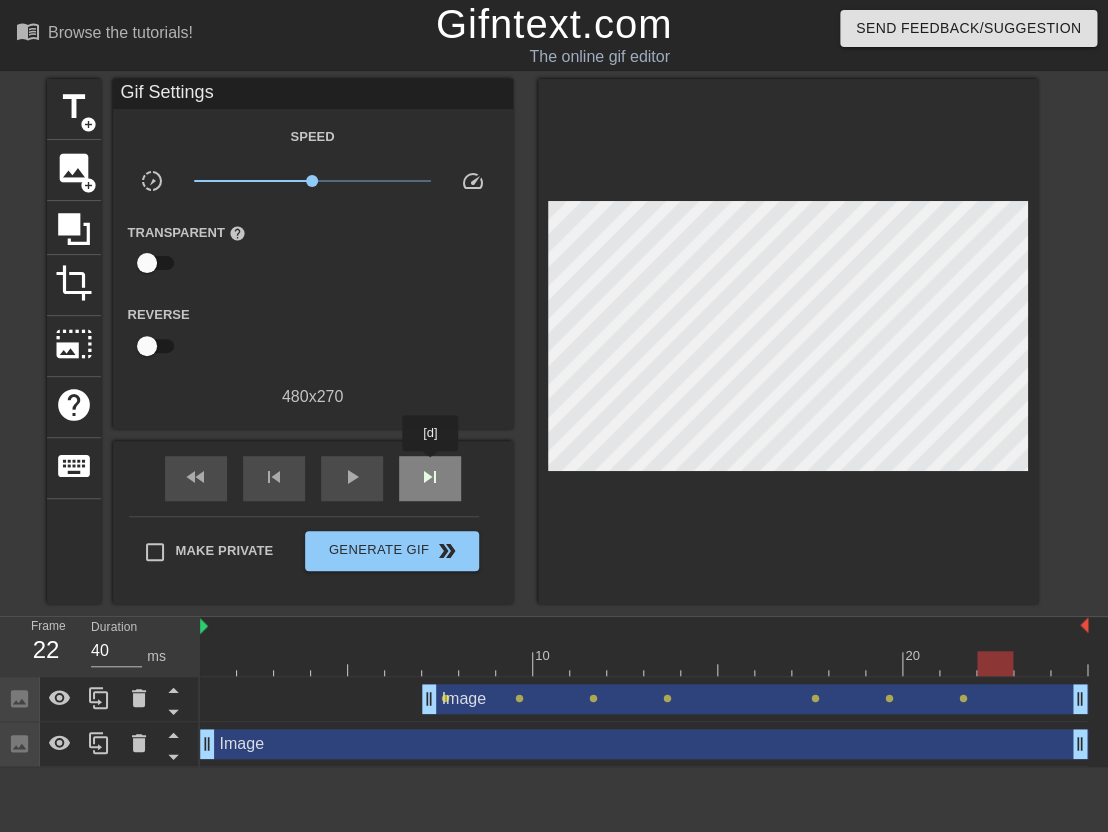 click on "skip_next" at bounding box center (430, 477) 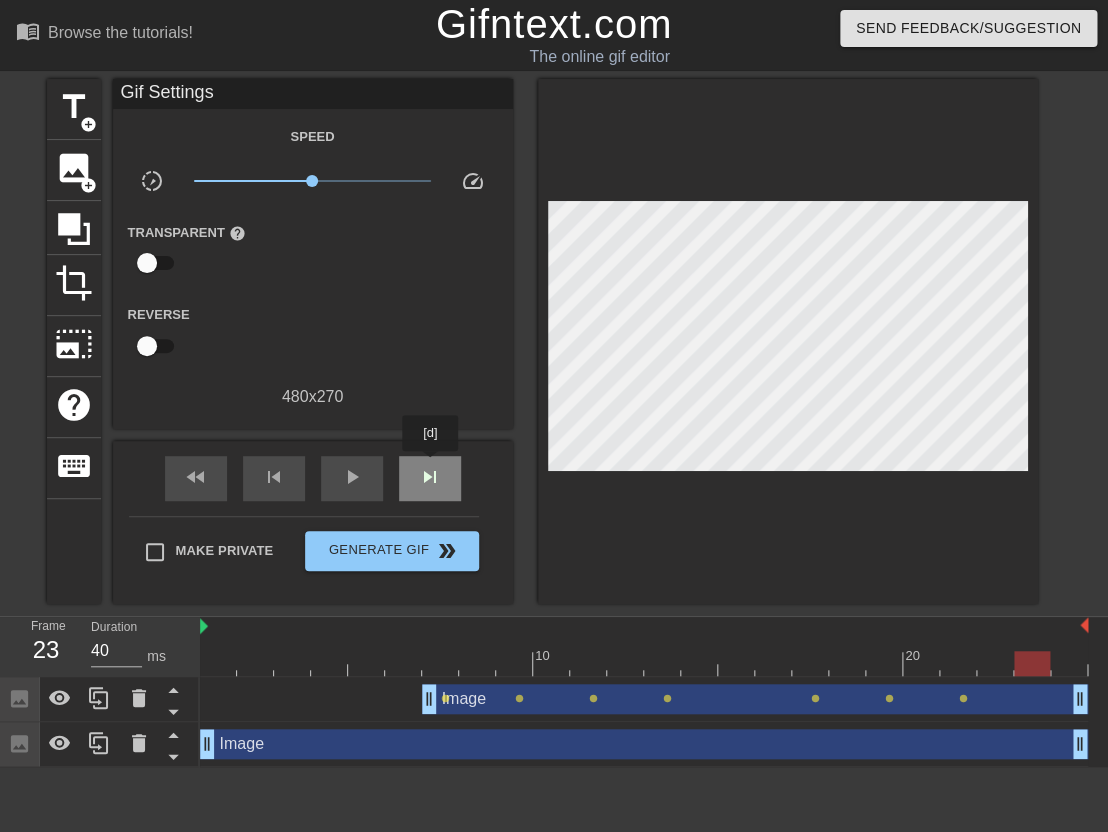 click on "skip_next" at bounding box center (430, 477) 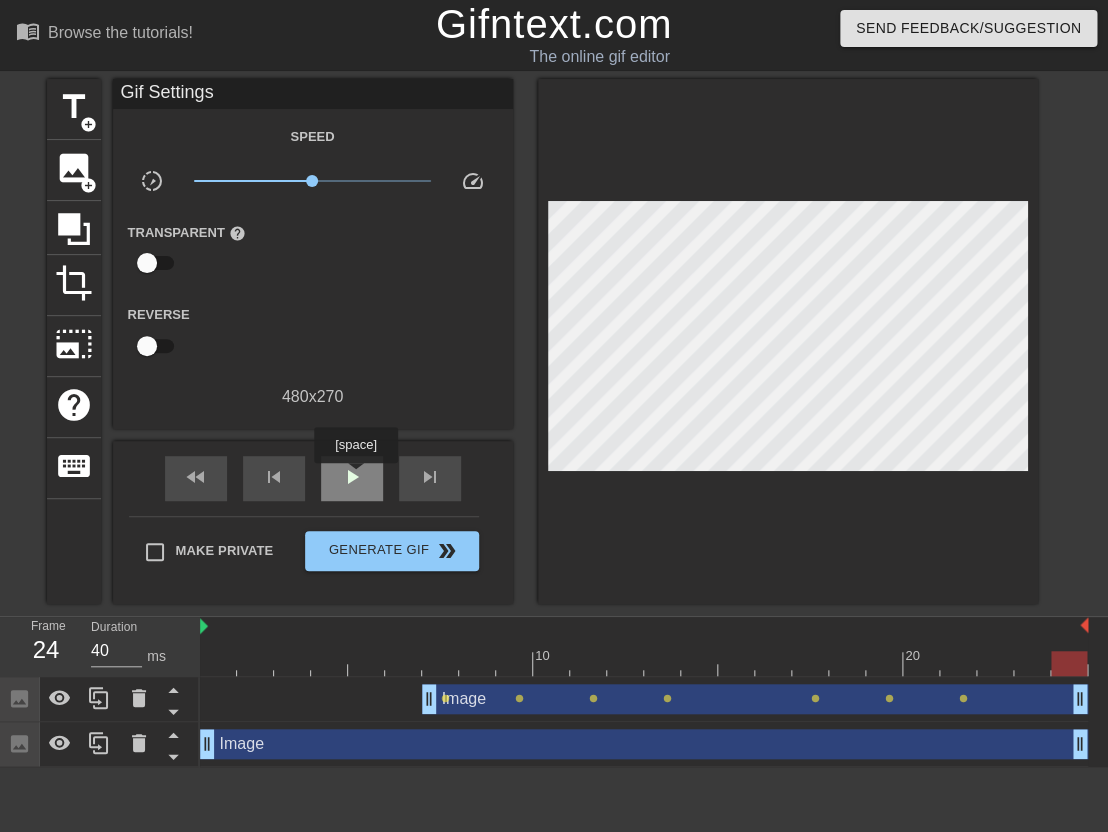 click on "play_arrow" at bounding box center [352, 477] 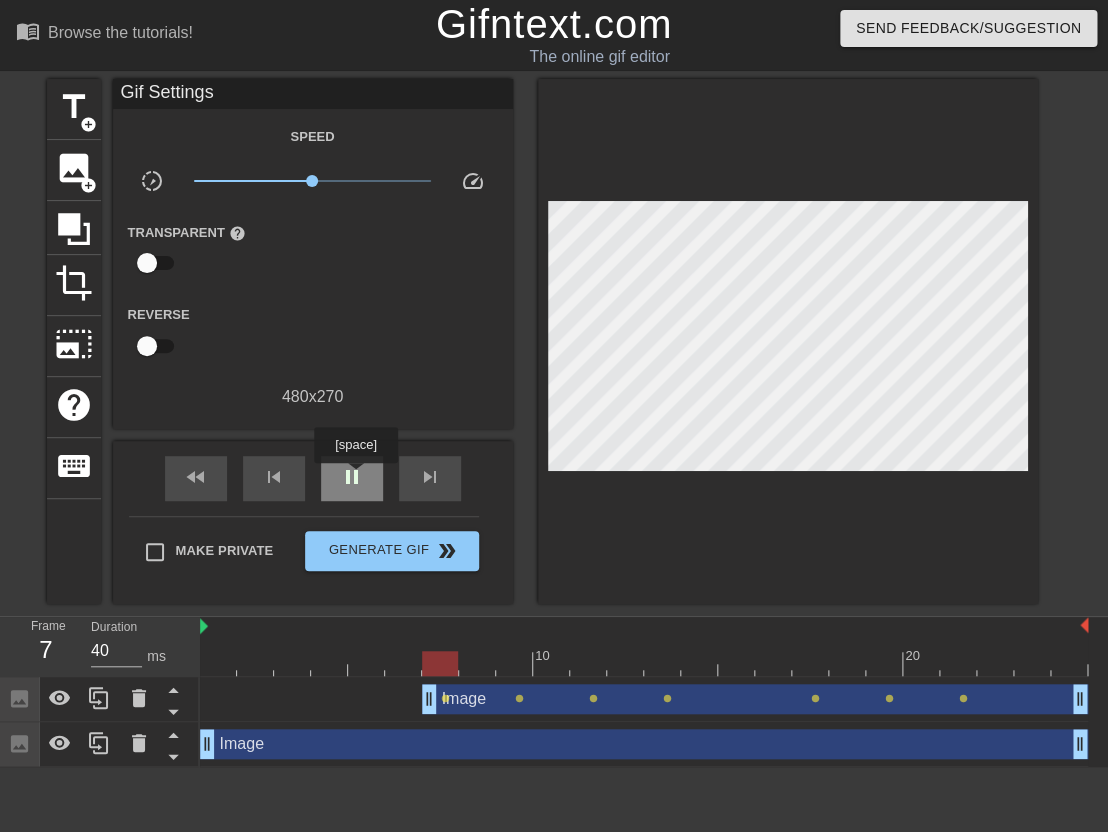 click on "pause" at bounding box center (352, 477) 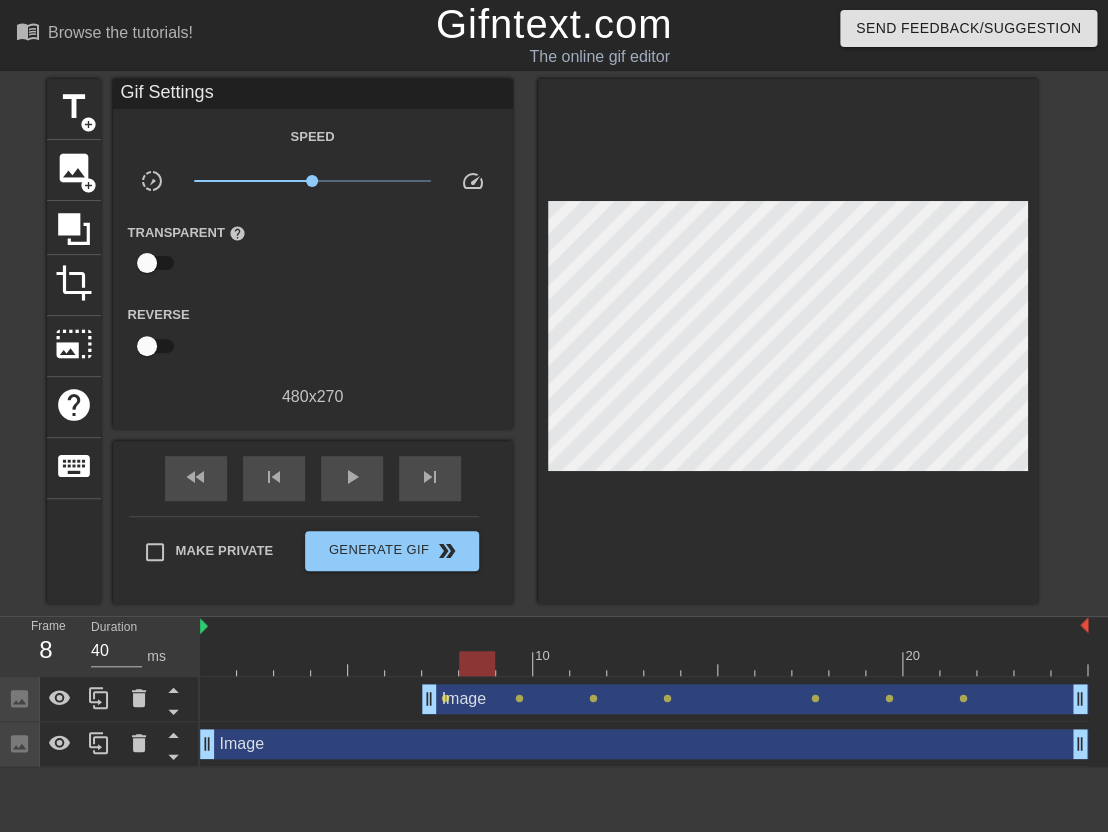 click on "Image drag_handle drag_handle" at bounding box center [644, 744] 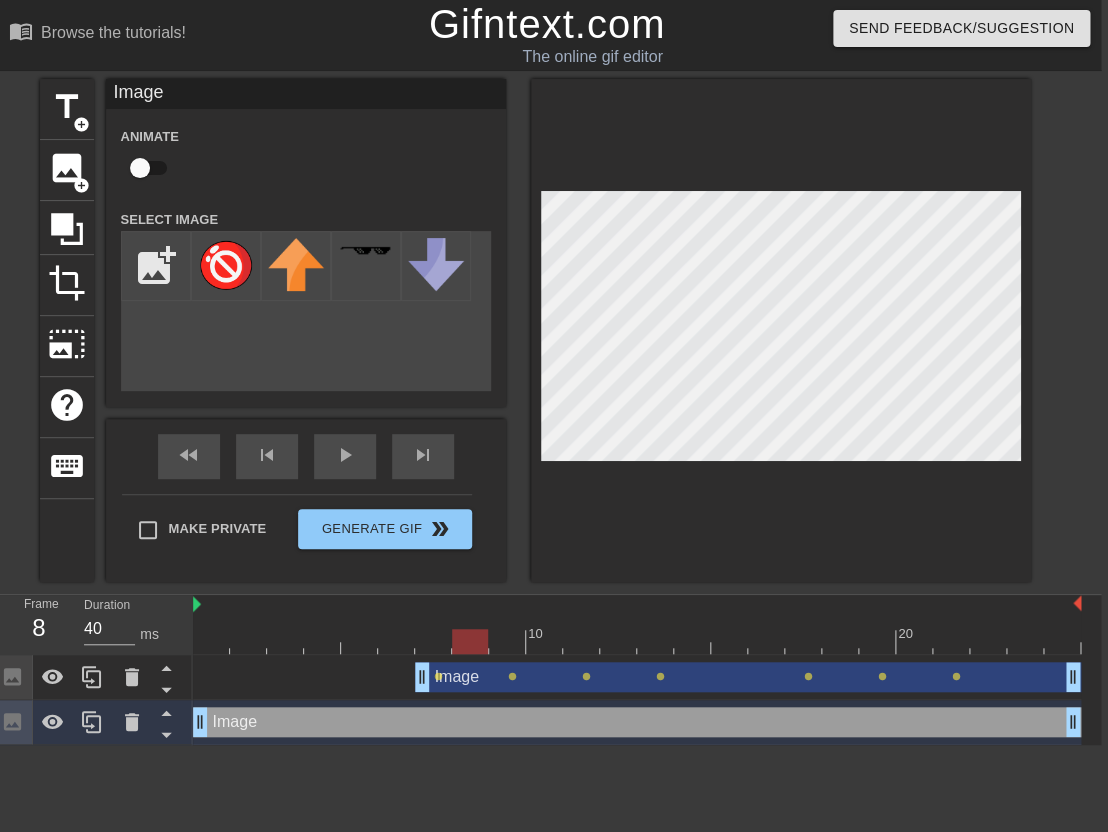 scroll, scrollTop: 0, scrollLeft: 11, axis: horizontal 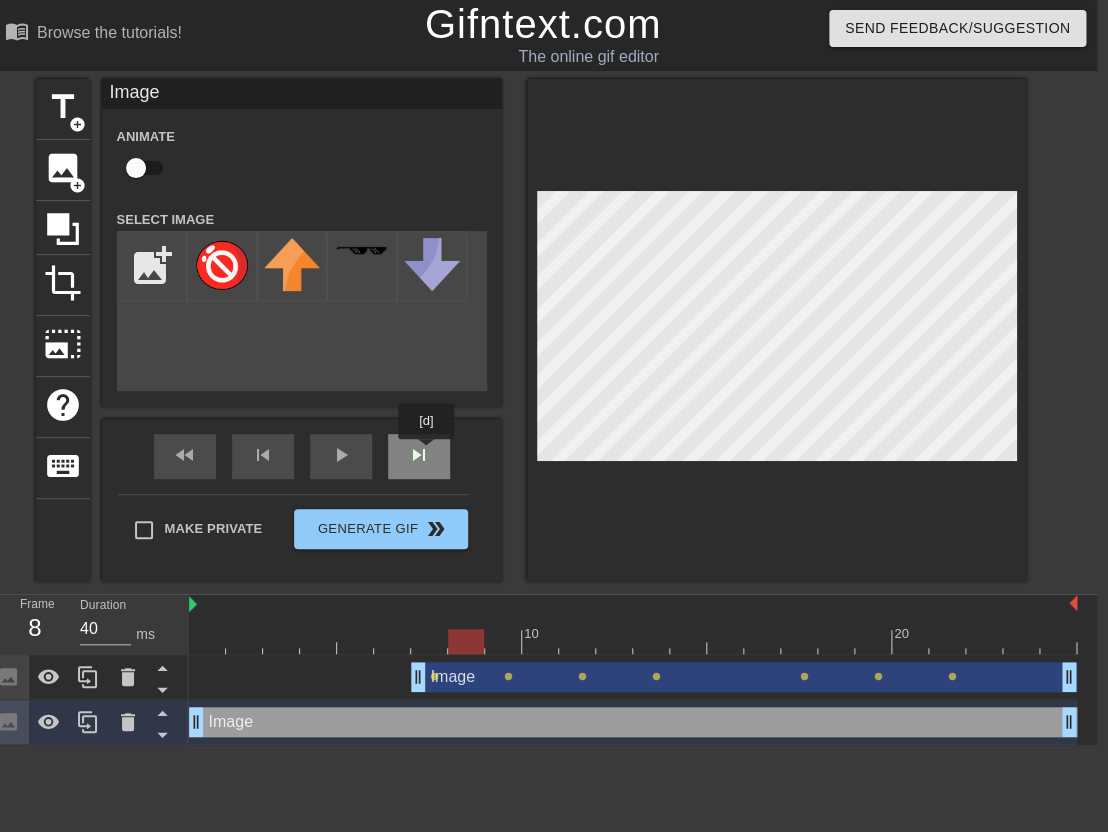 click on "fast_rewind skip_previous play_arrow skip_next" at bounding box center (302, 456) 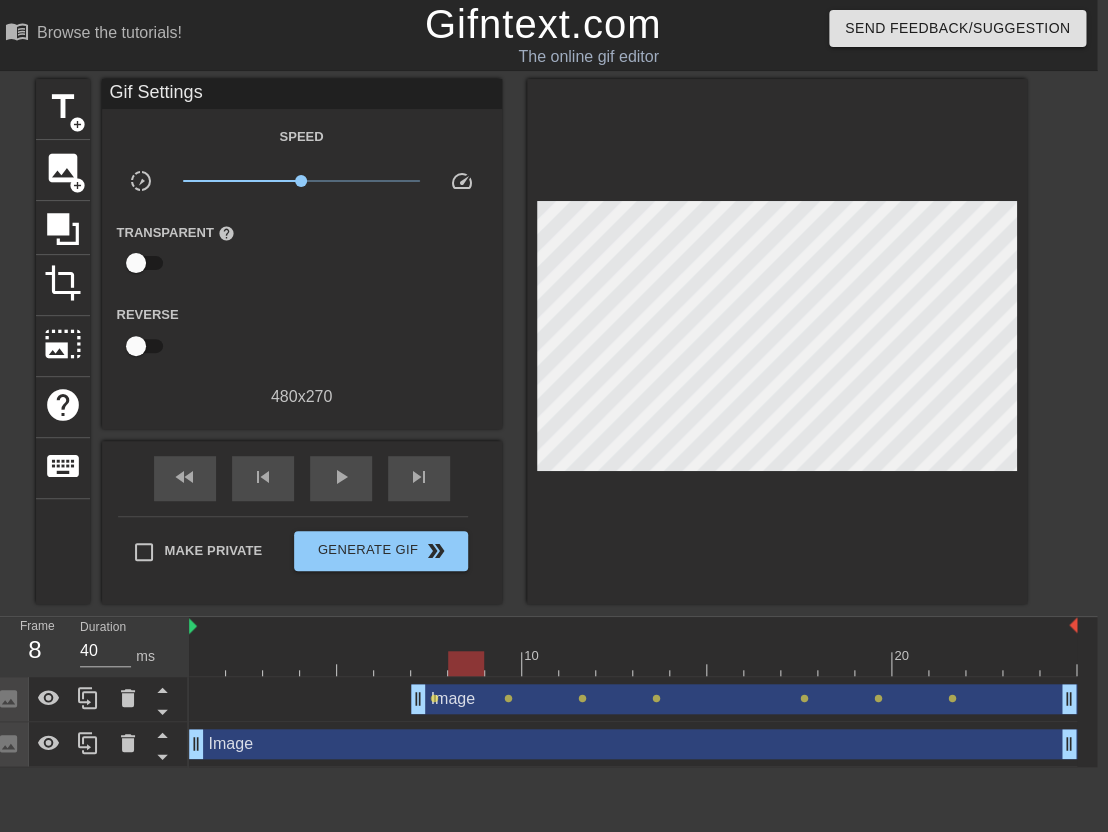 click on "Image drag_handle drag_handle" at bounding box center (633, 744) 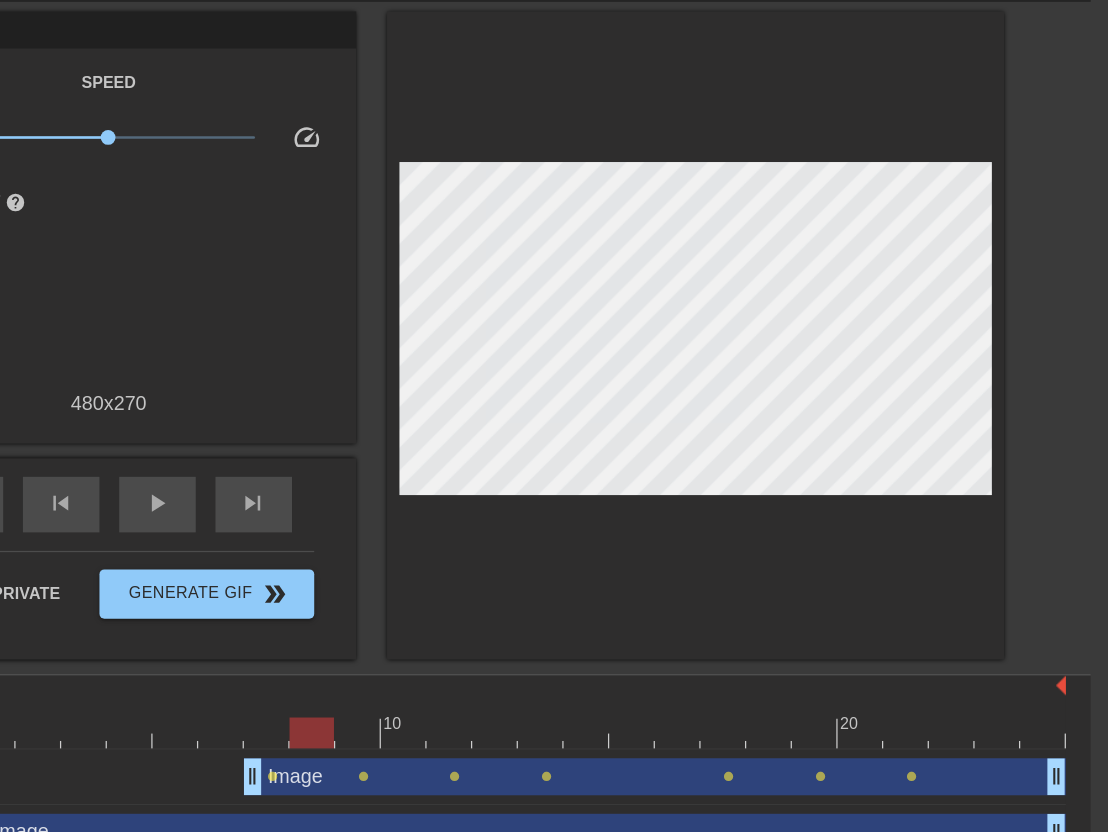 scroll, scrollTop: 0, scrollLeft: 15, axis: horizontal 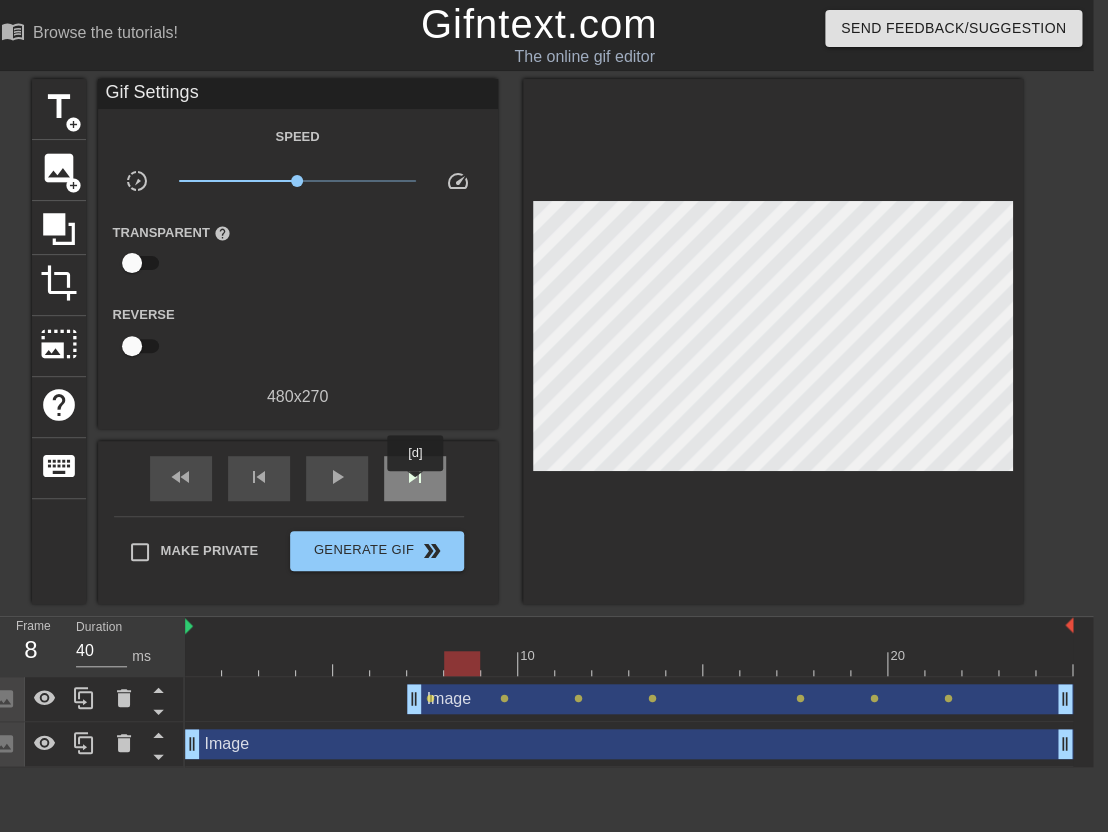 click on "skip_next" at bounding box center [415, 477] 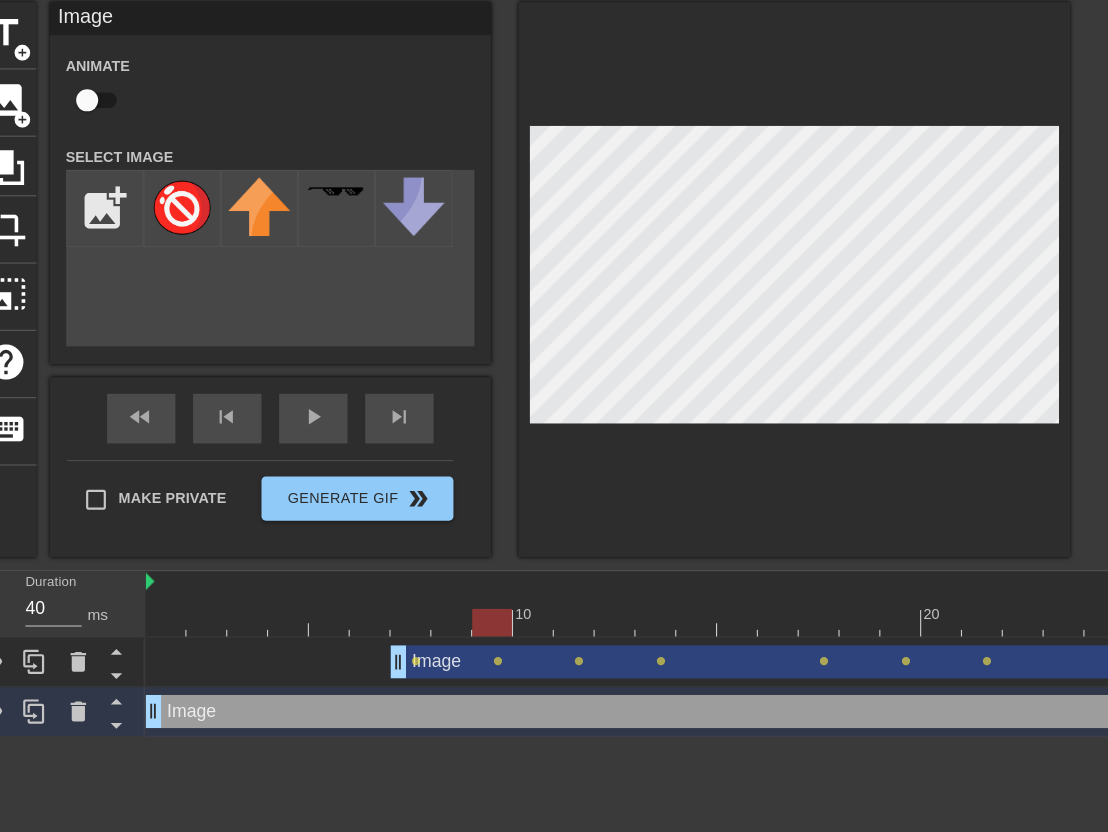 scroll, scrollTop: 0, scrollLeft: 0, axis: both 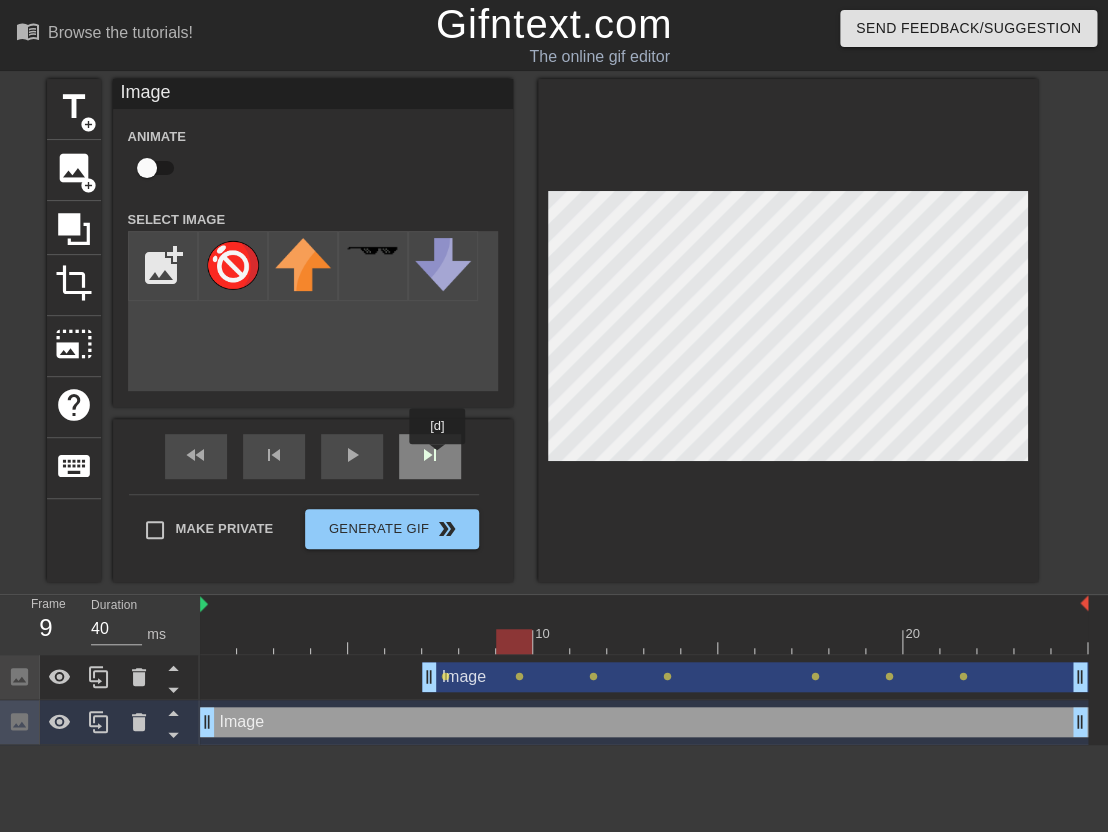 click on "skip_next" at bounding box center (430, 456) 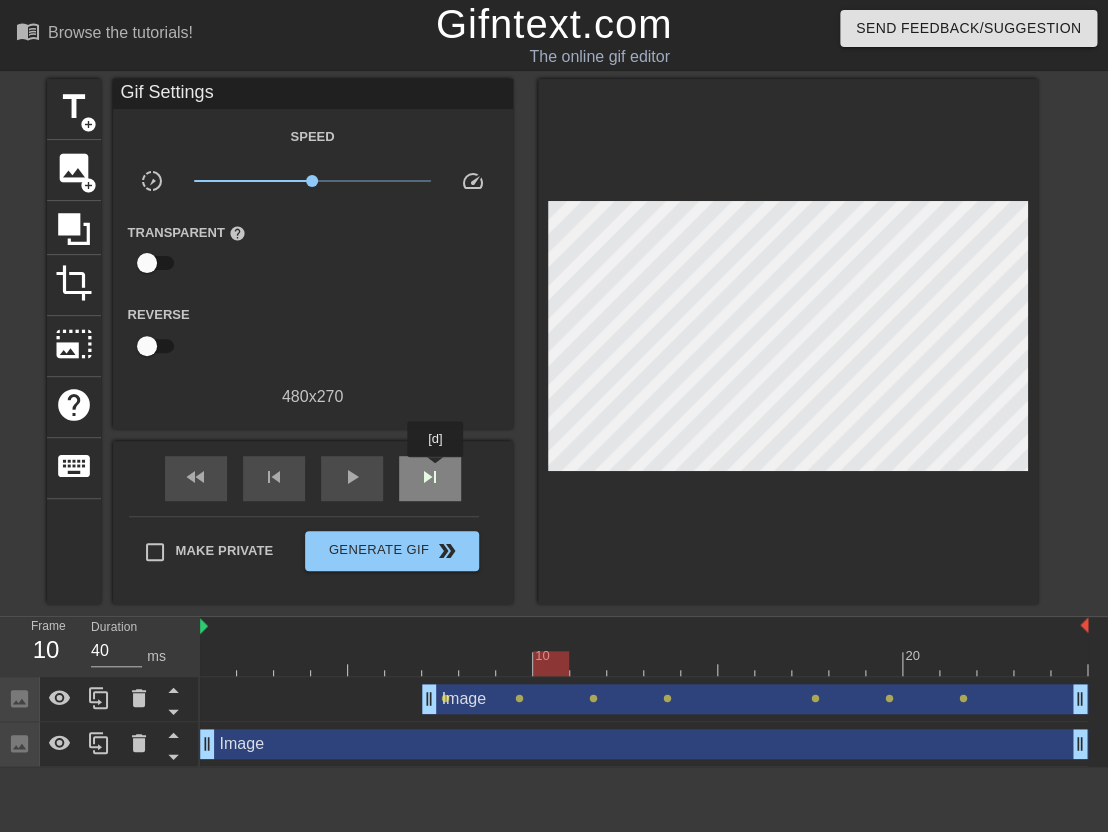 click on "skip_next" at bounding box center [430, 477] 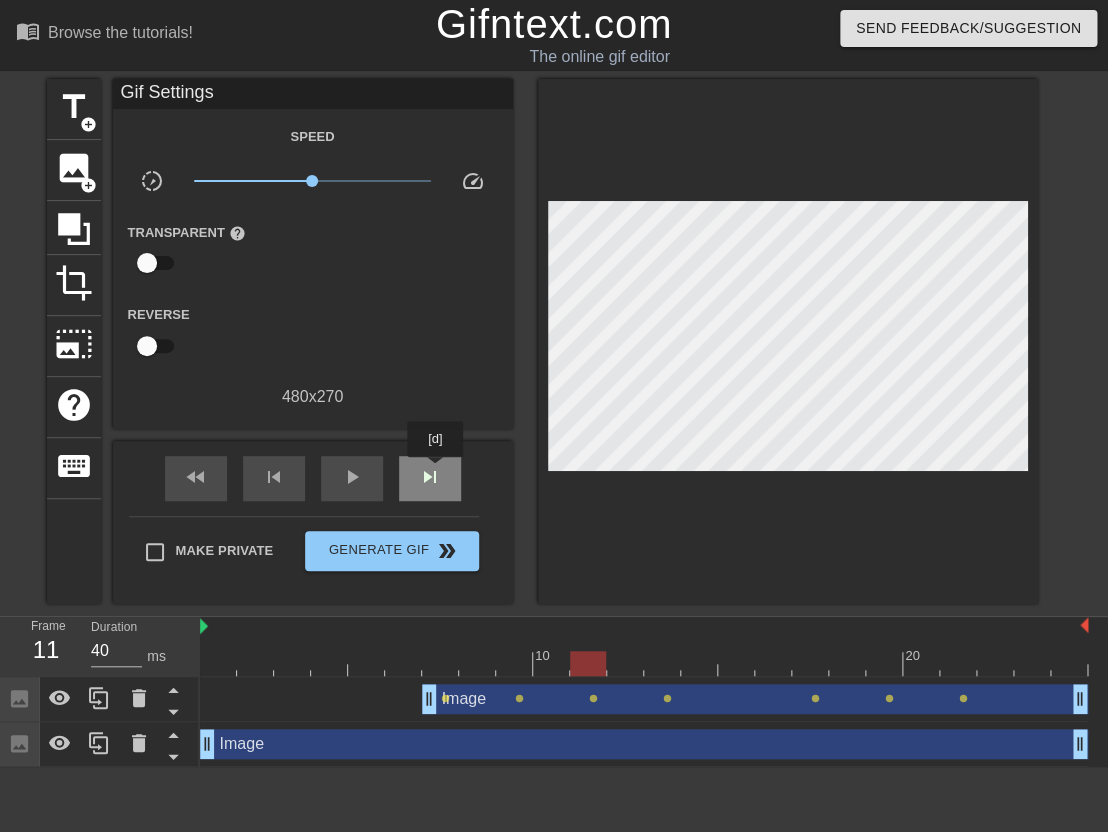 click on "skip_next" at bounding box center [430, 477] 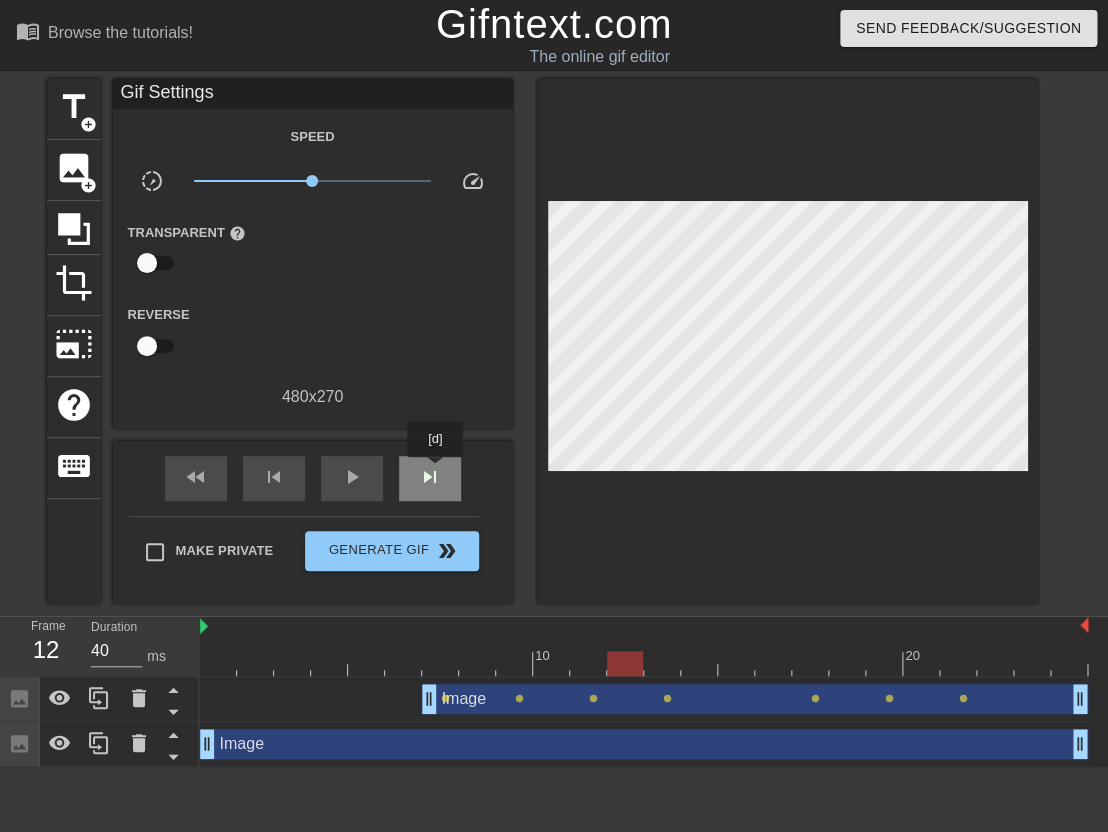 click on "skip_next" at bounding box center [430, 477] 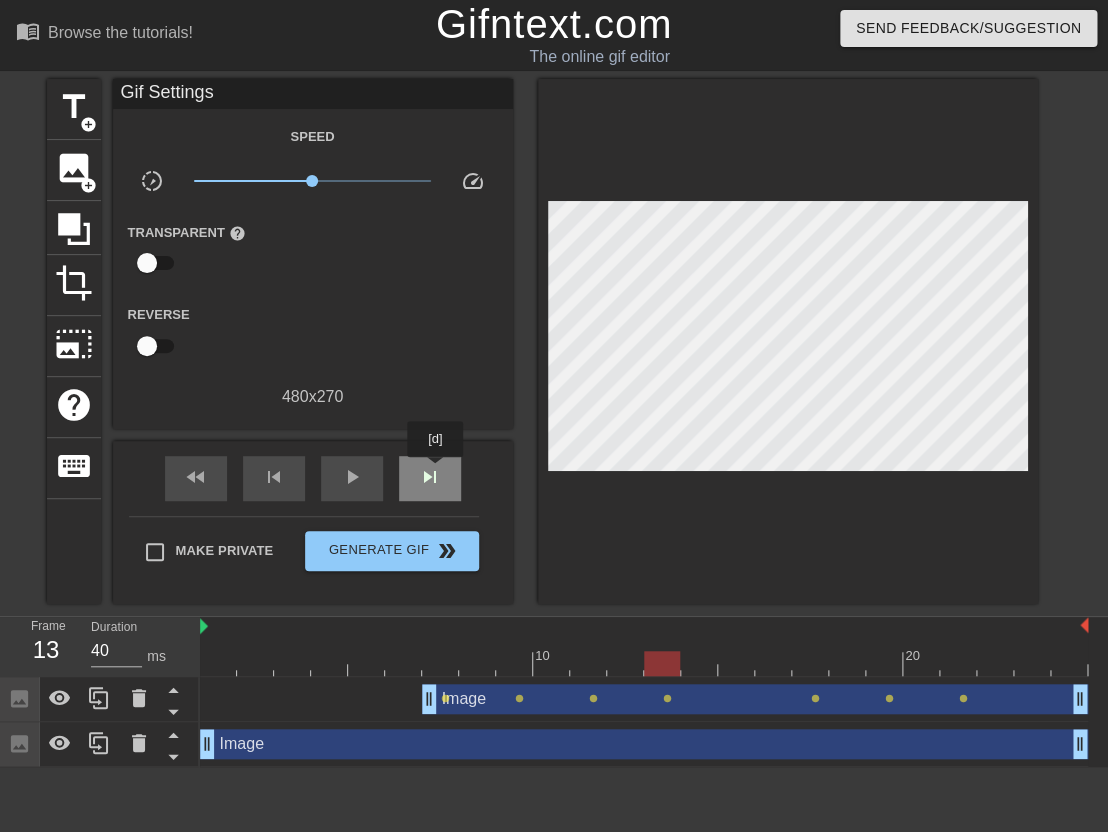 click on "skip_next" at bounding box center (430, 477) 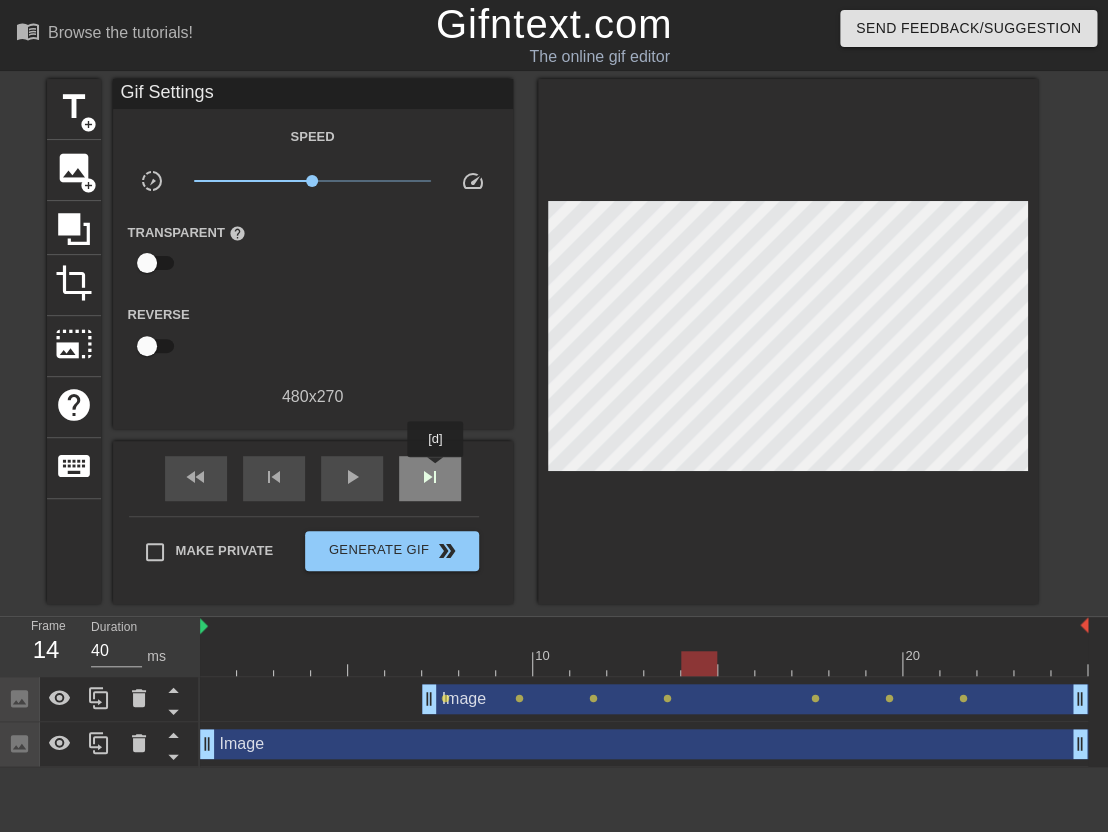 click on "skip_next" at bounding box center (430, 477) 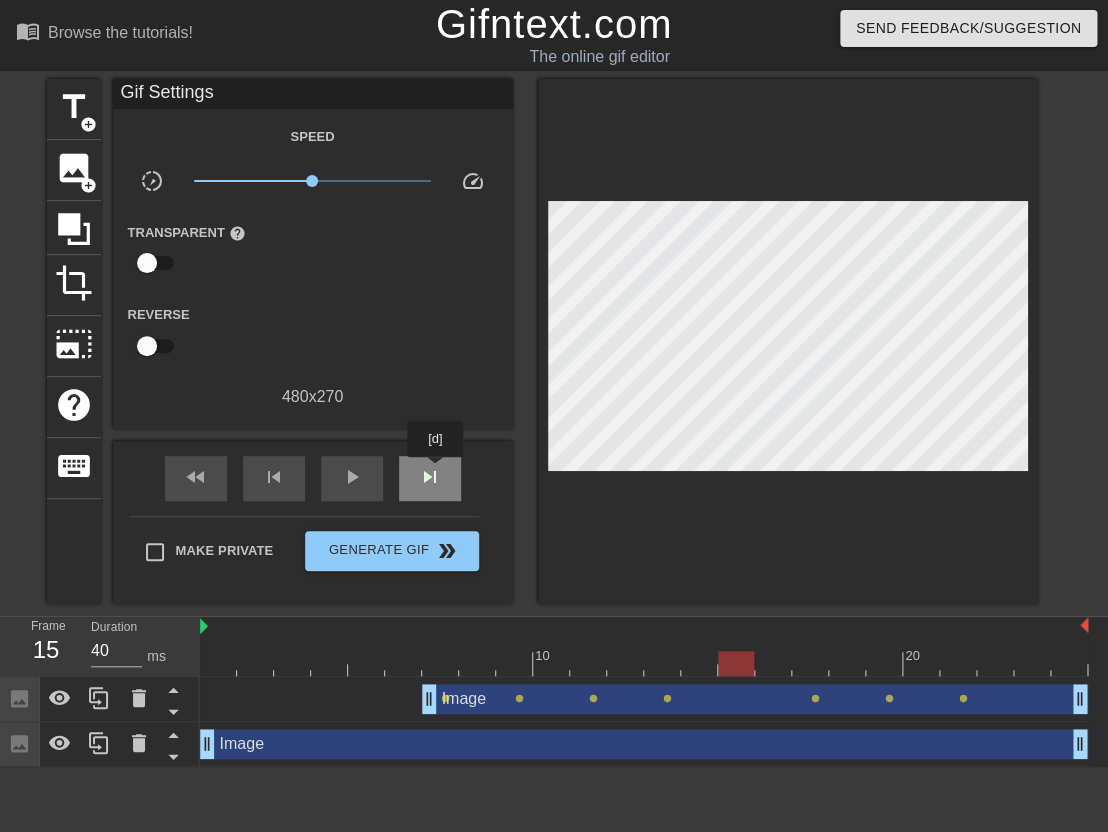 click on "skip_next" at bounding box center [430, 477] 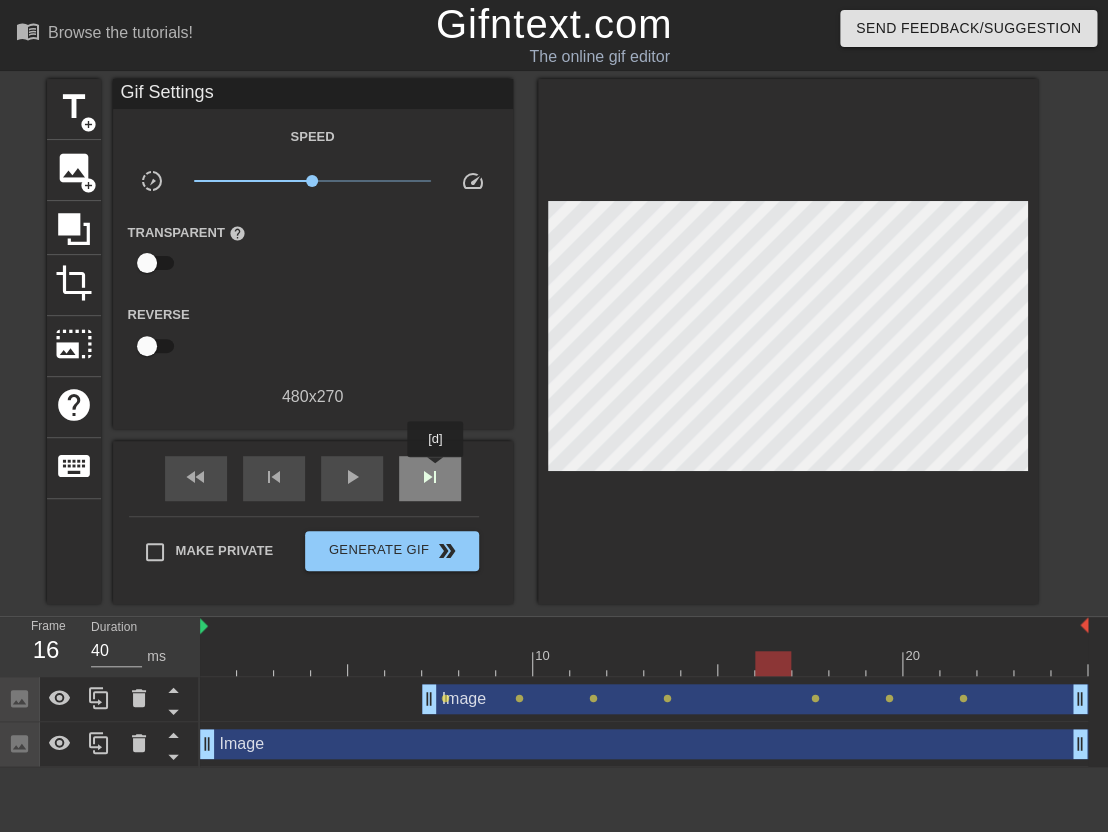 click on "skip_next" at bounding box center (430, 477) 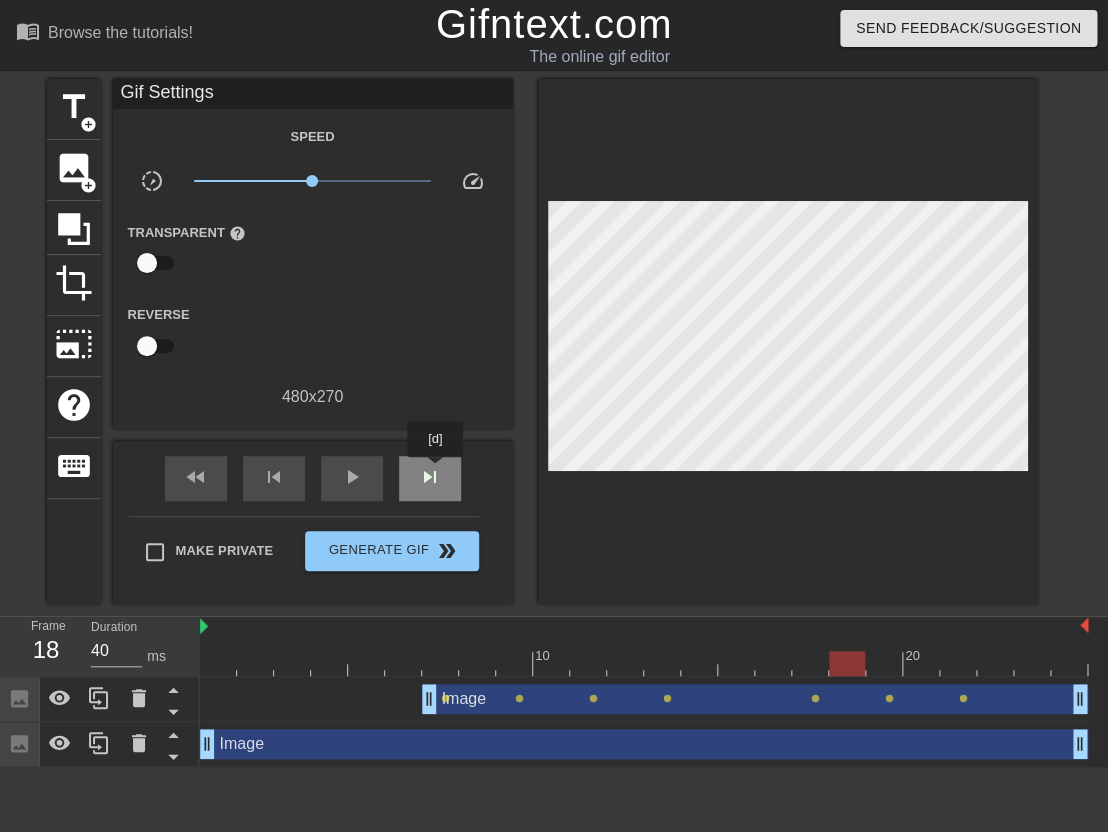 click on "skip_next" at bounding box center (430, 477) 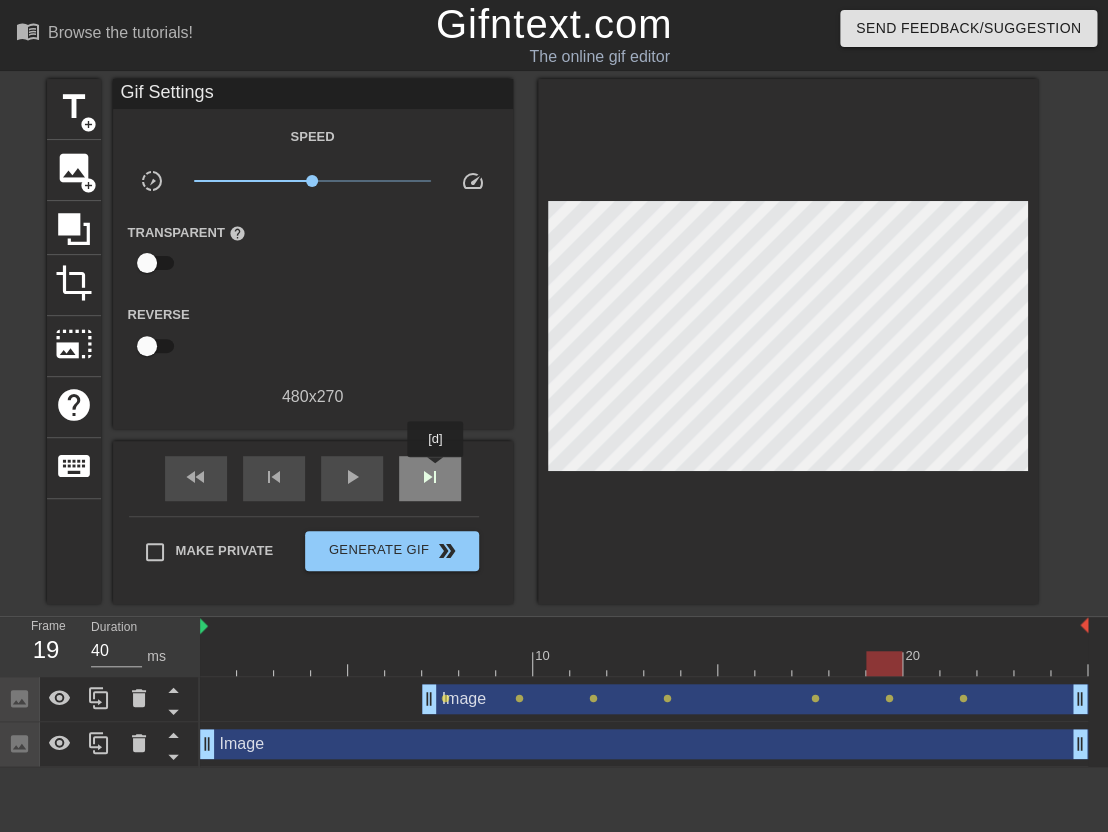 click on "skip_next" at bounding box center (430, 477) 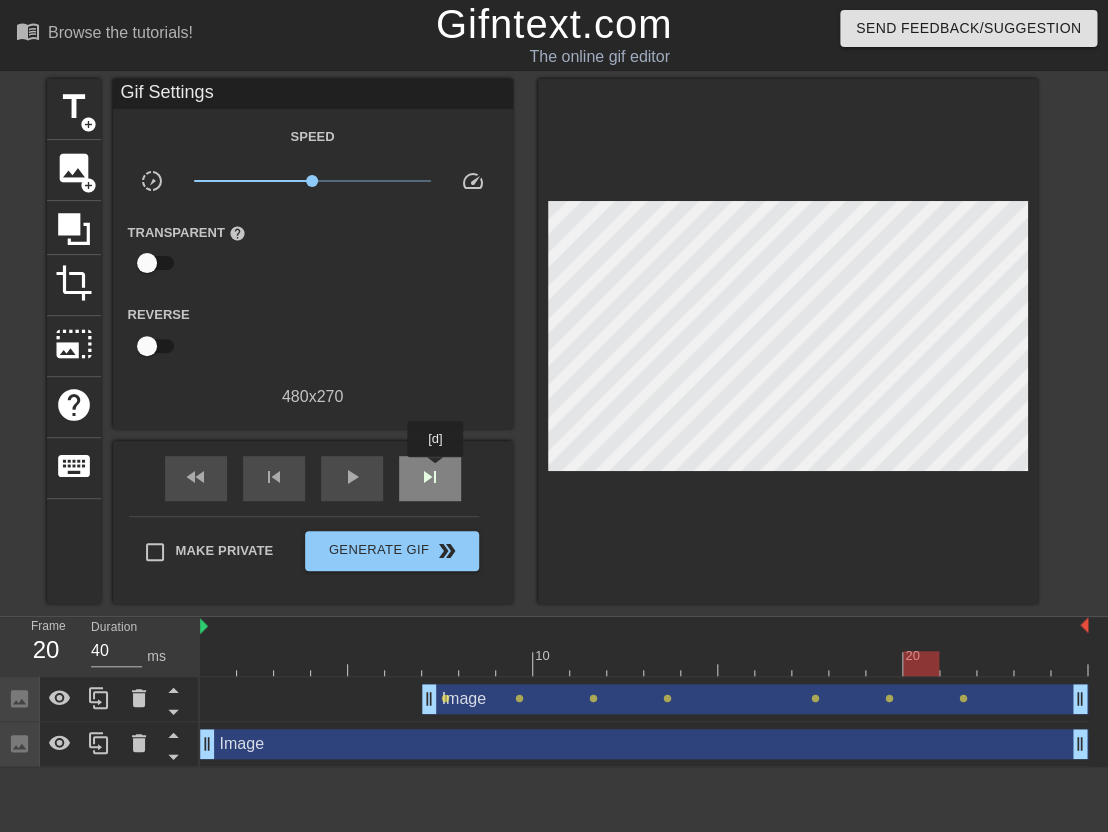 click on "skip_next" at bounding box center [430, 477] 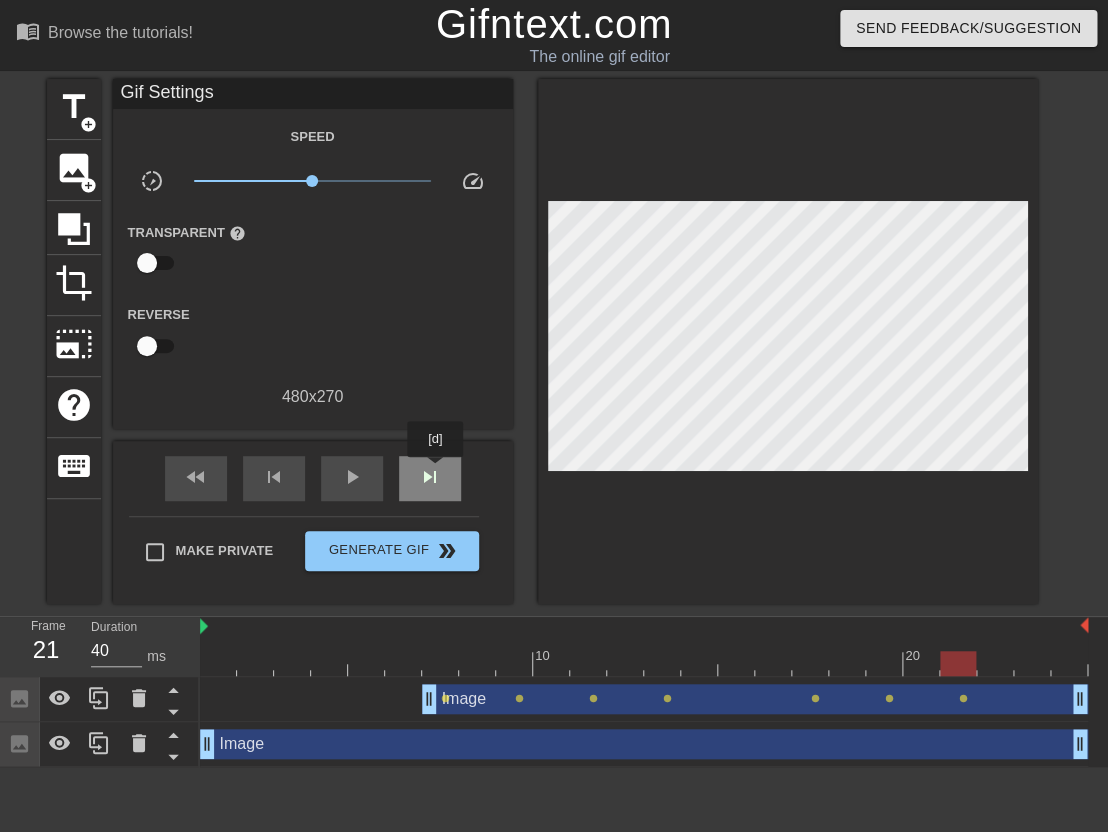 click on "skip_next" at bounding box center [430, 477] 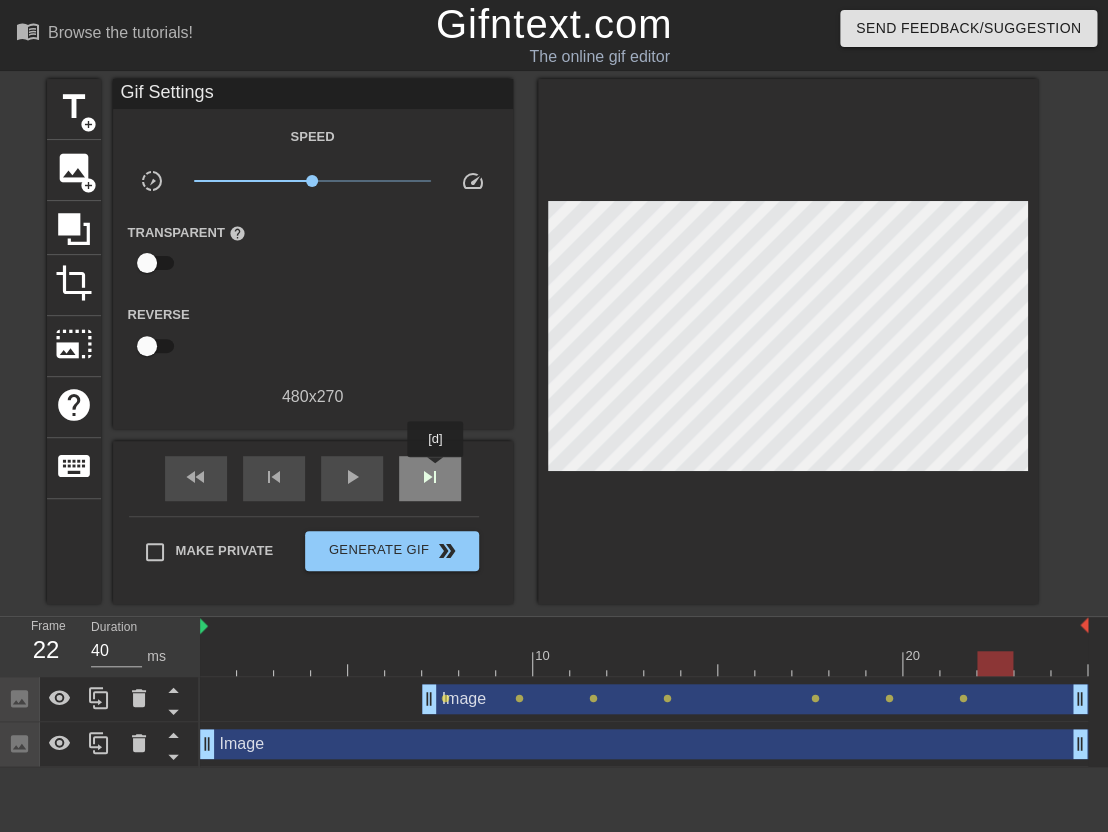 click on "skip_next" at bounding box center (430, 477) 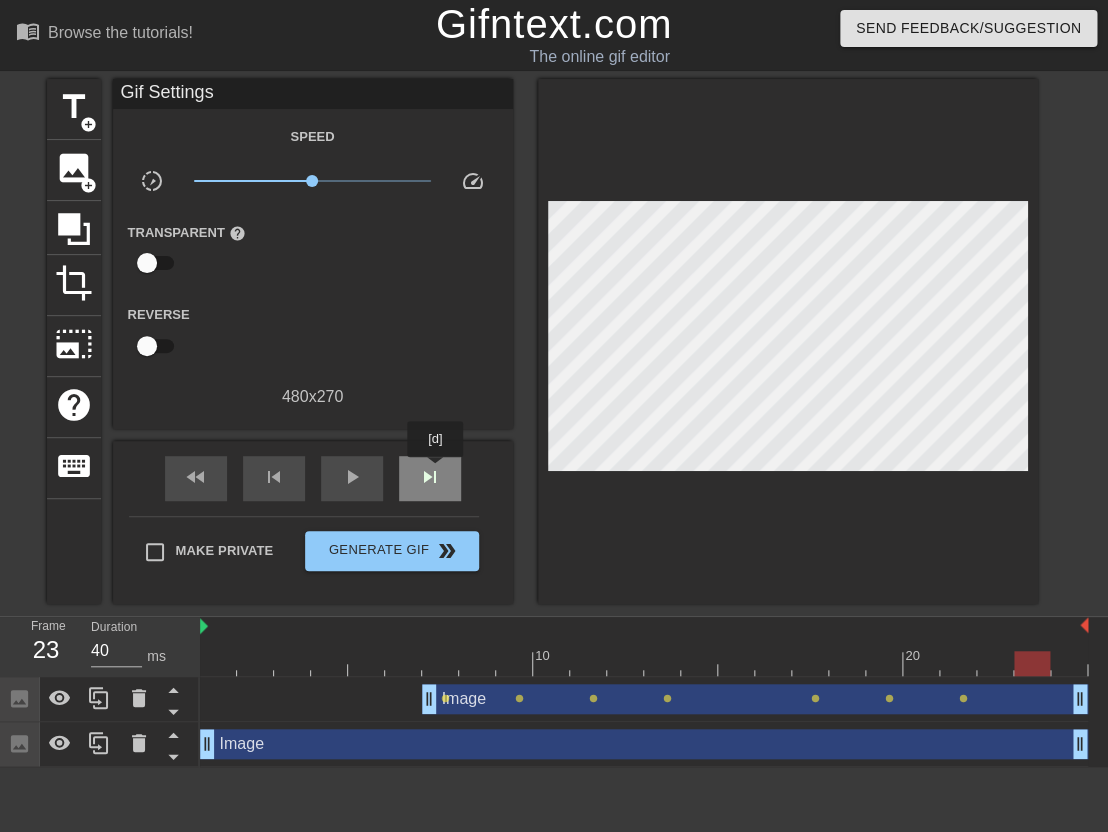 click on "skip_next" at bounding box center [430, 477] 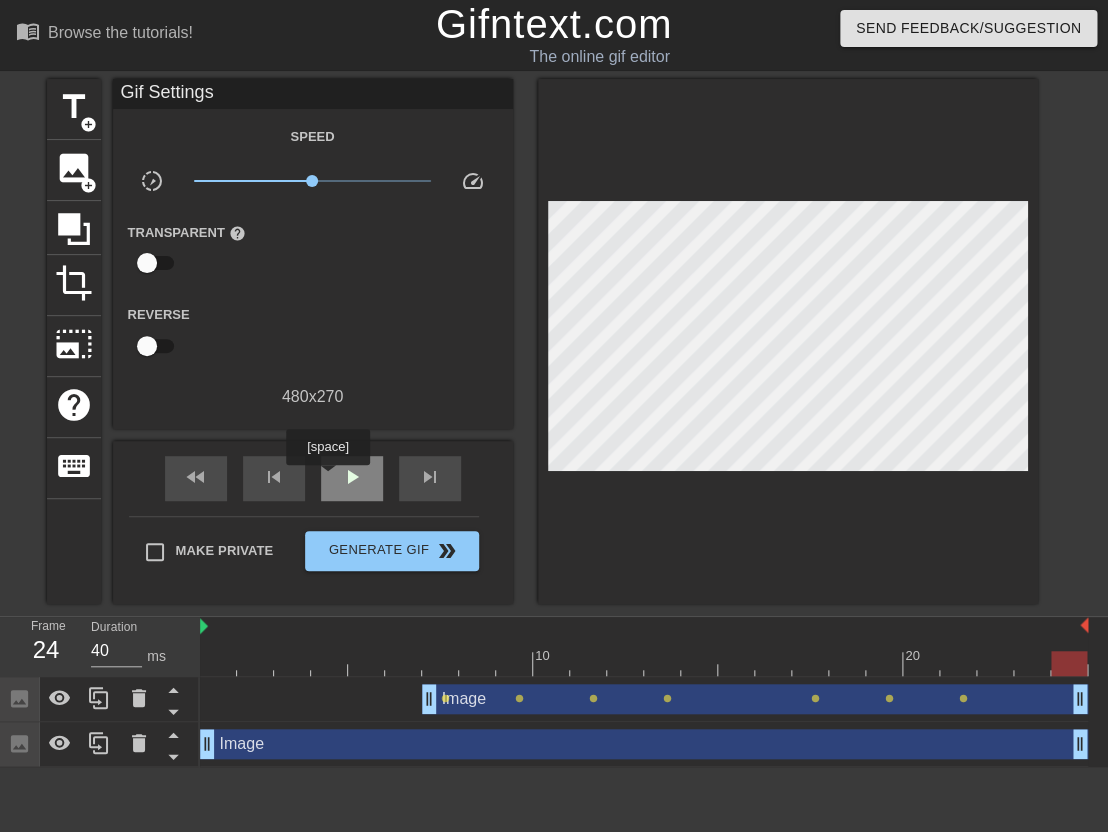 click on "play_arrow" at bounding box center [352, 477] 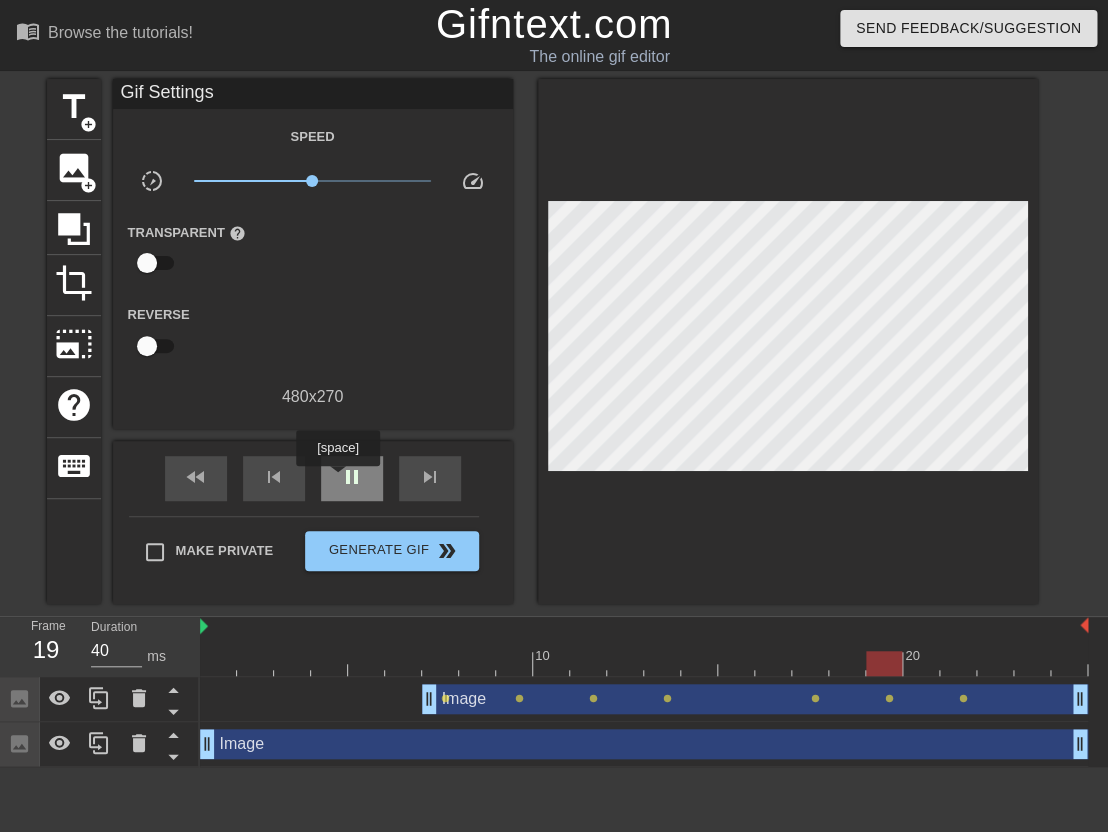 click on "pause" at bounding box center (352, 477) 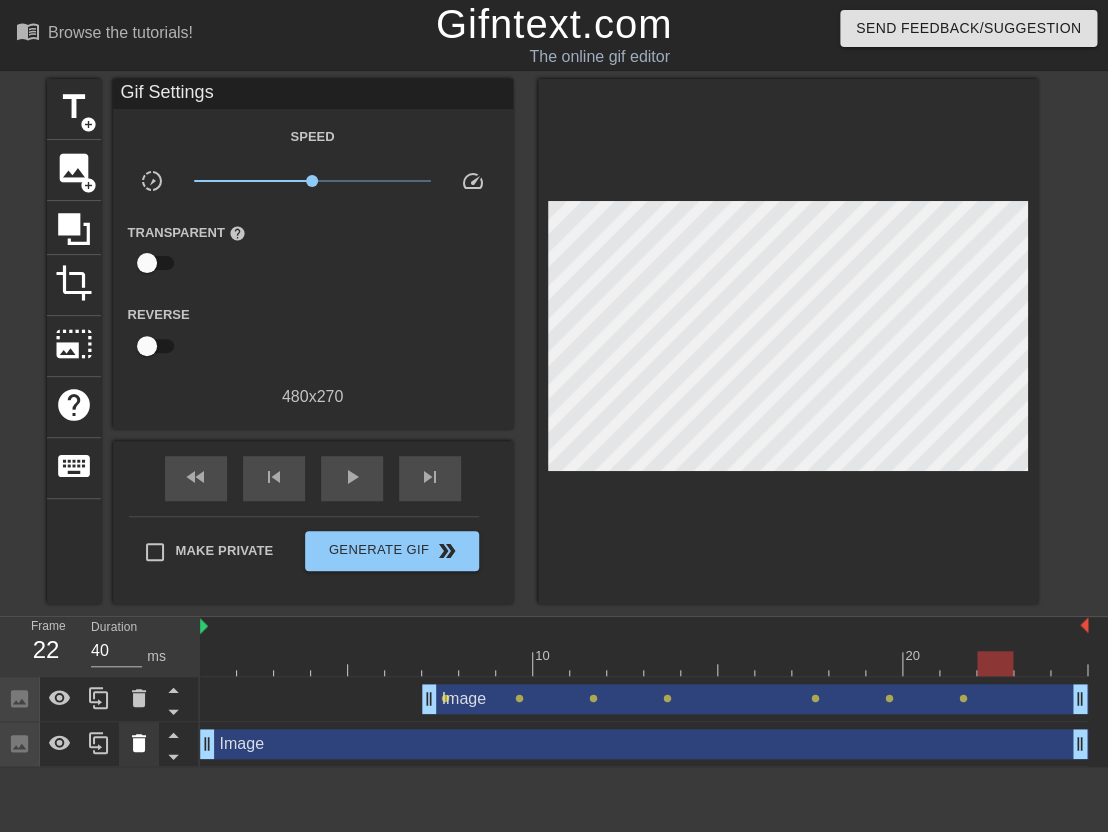 click 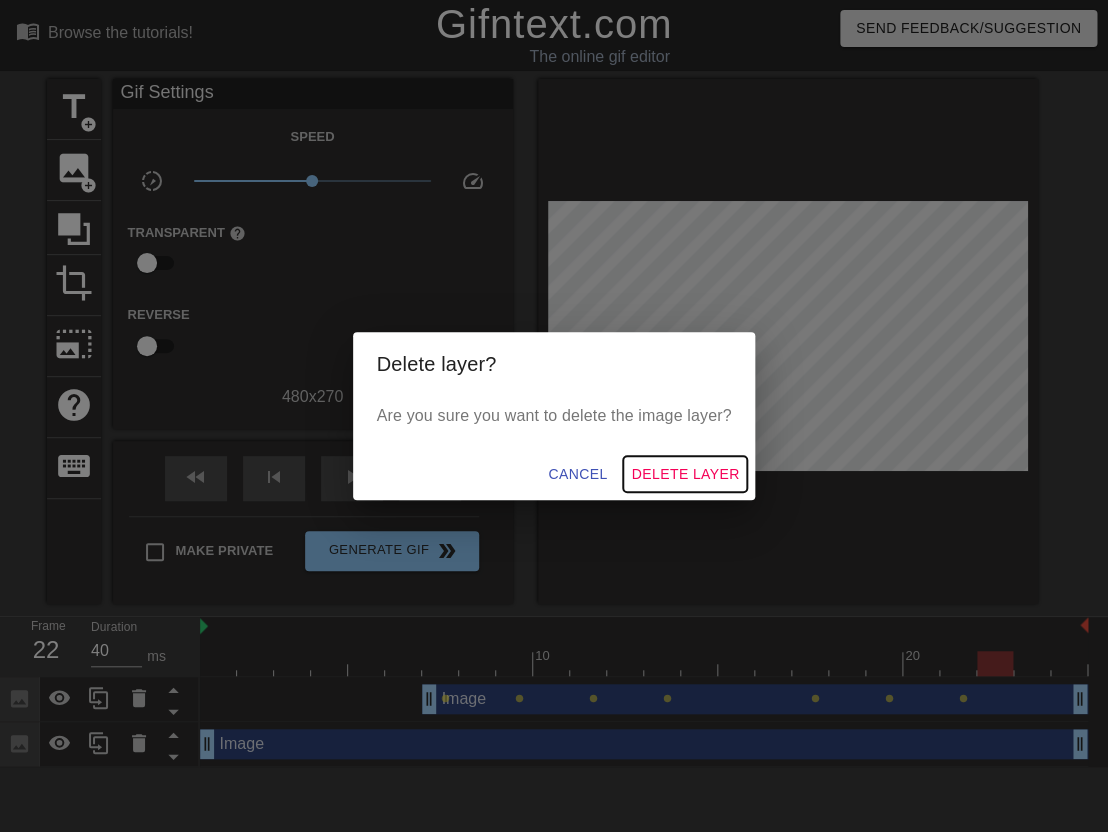 click on "Delete Layer" at bounding box center [685, 474] 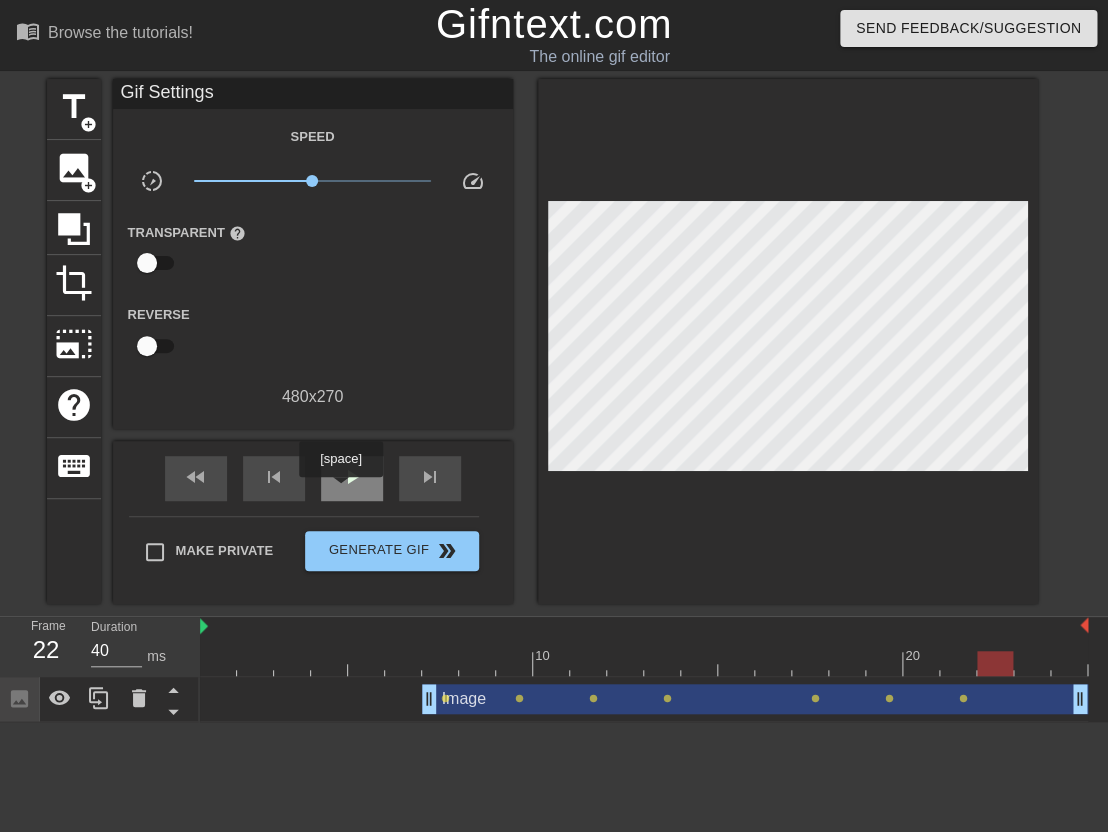 click on "play_arrow" at bounding box center [352, 478] 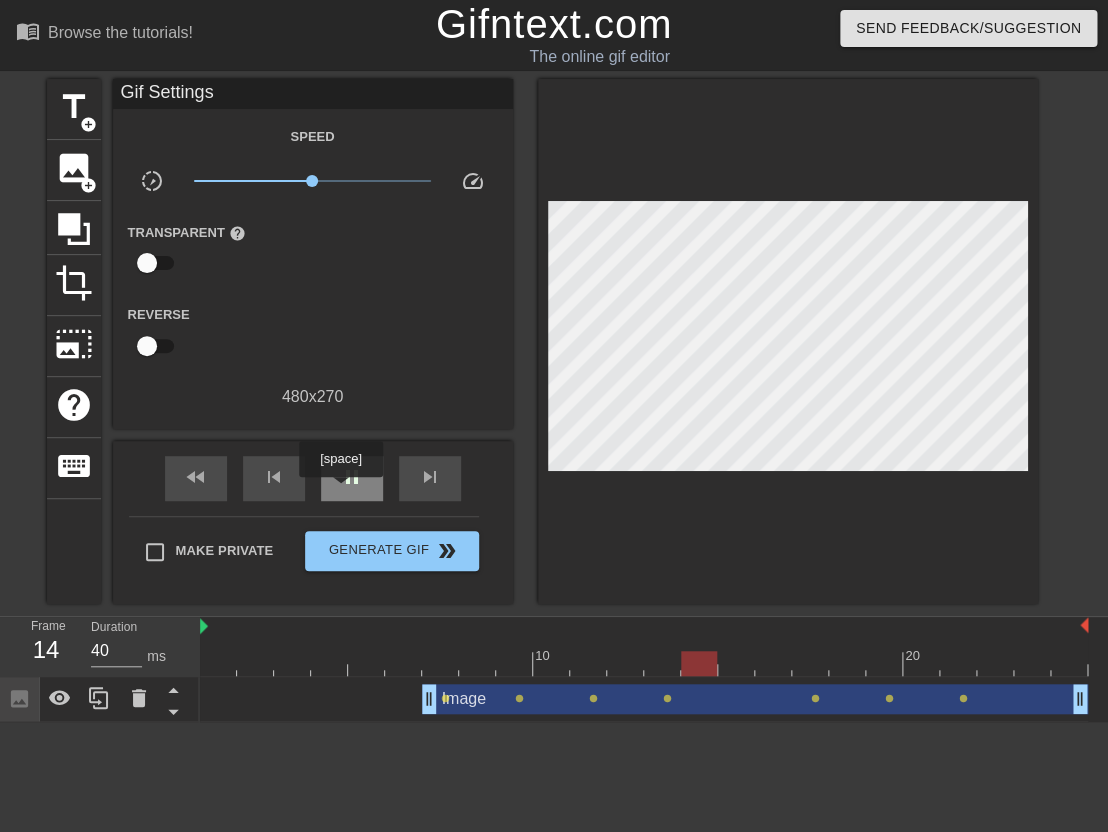 click on "pause" at bounding box center [352, 478] 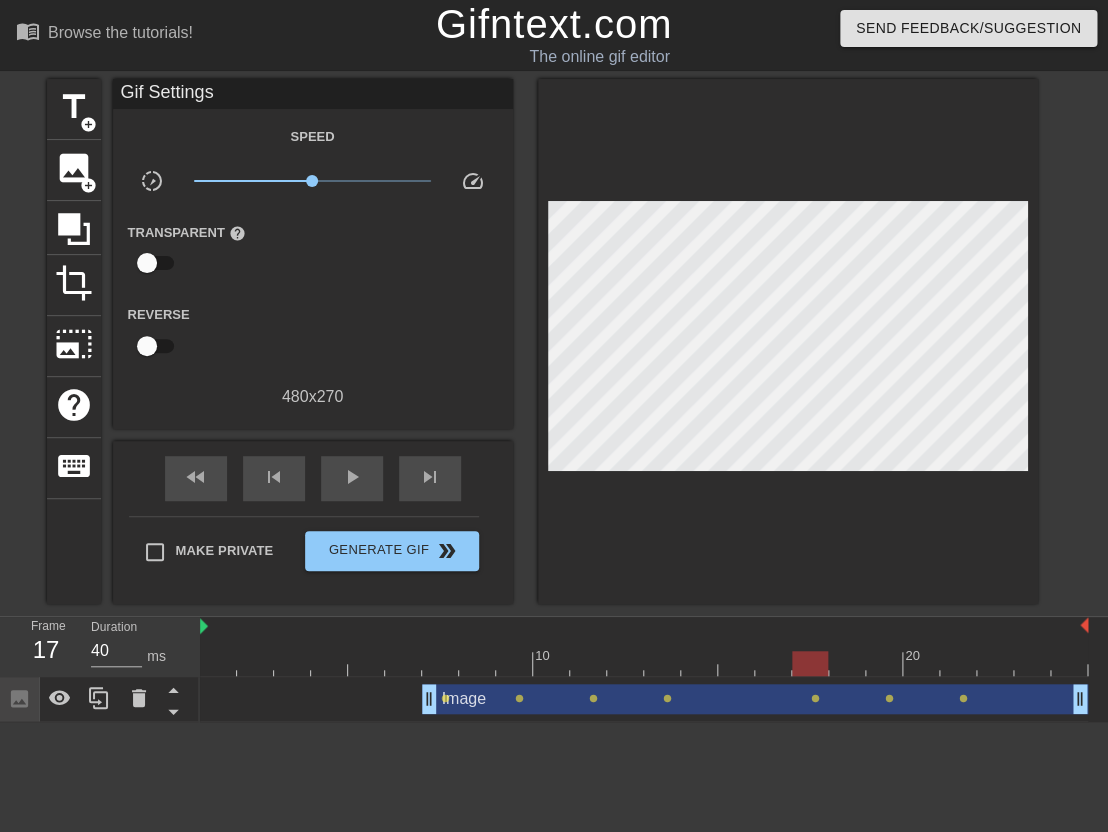 click on "Image drag_handle drag_handle lens lens lens lens lens lens lens" at bounding box center [644, 699] 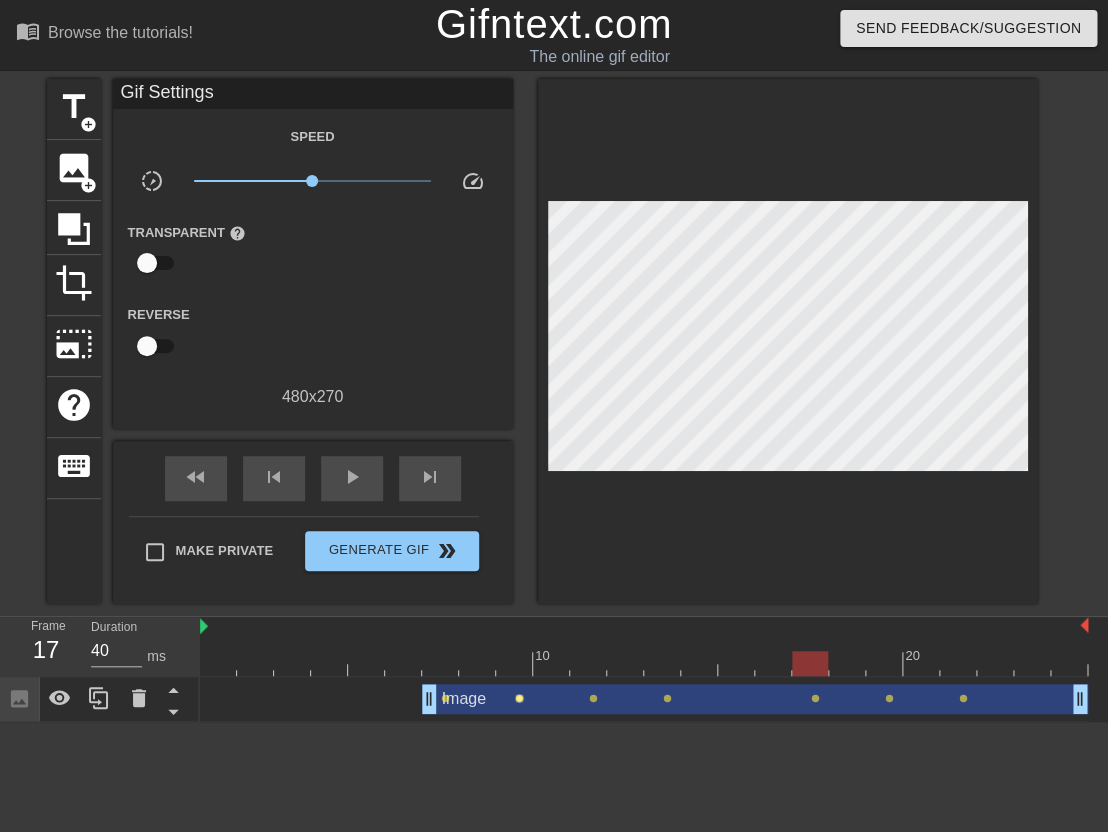click on "lens" at bounding box center (519, 698) 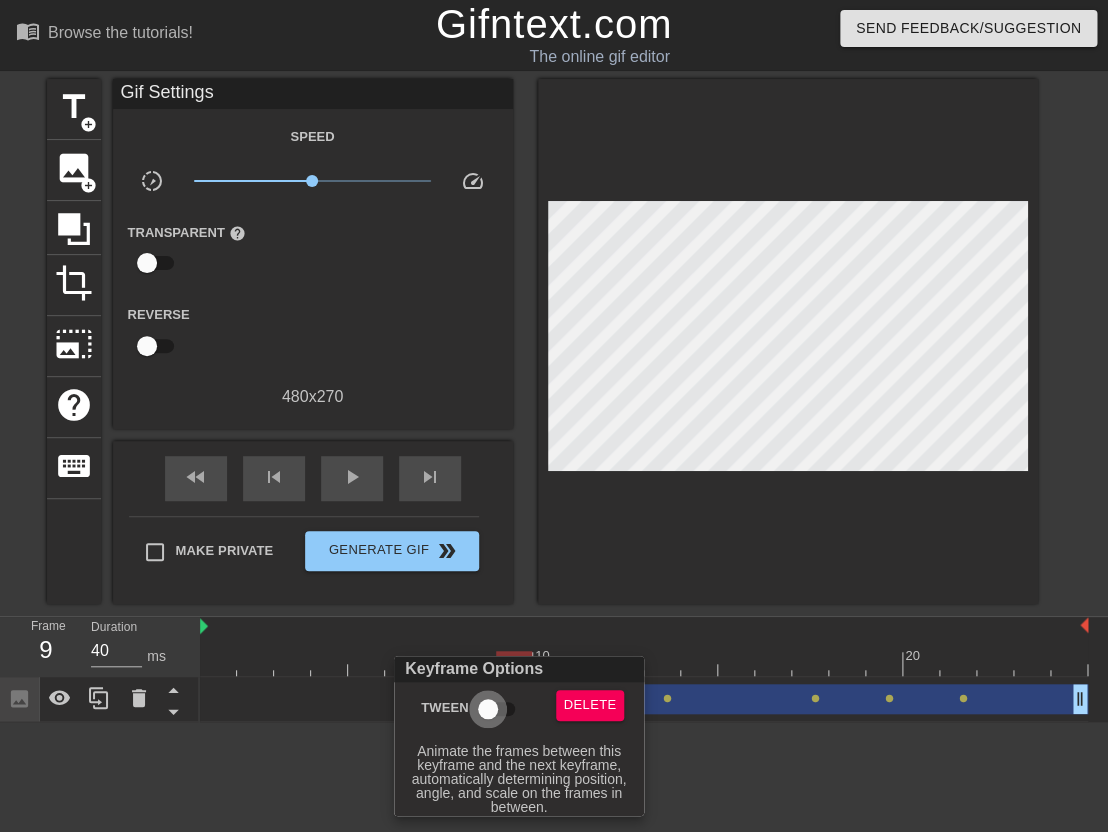 click on "Tween" at bounding box center [488, 709] 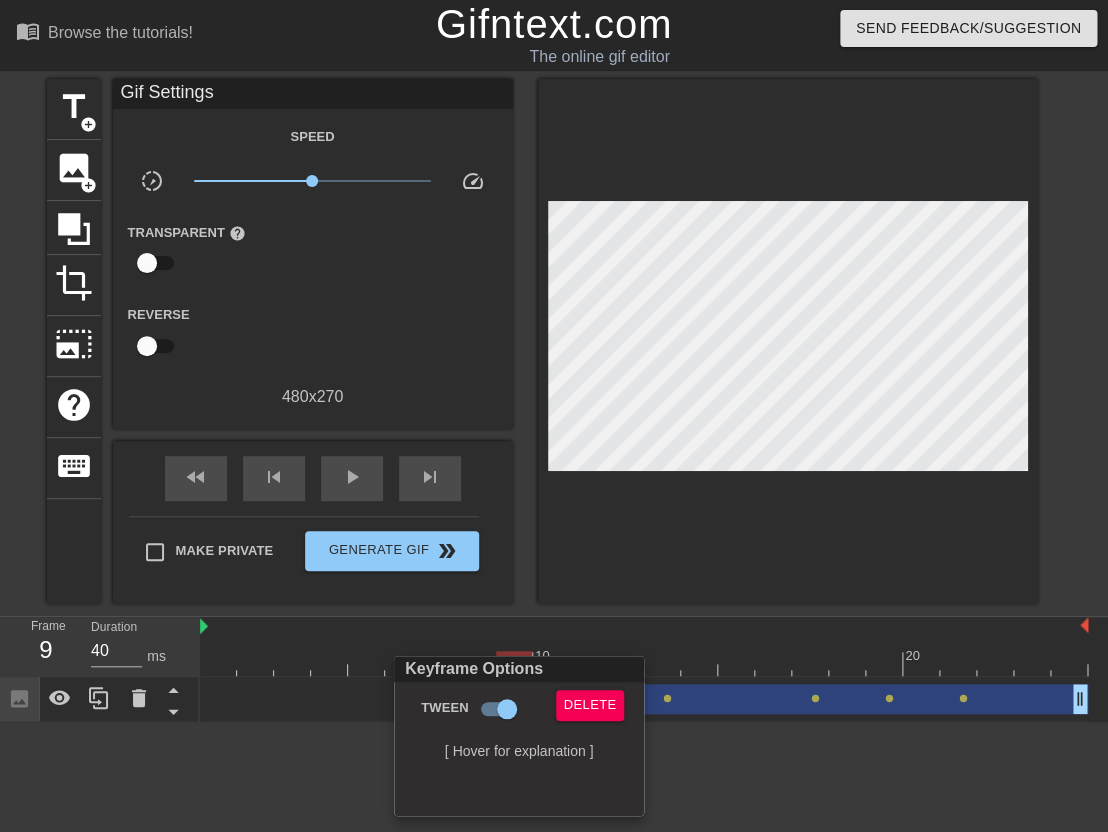 click at bounding box center (554, 416) 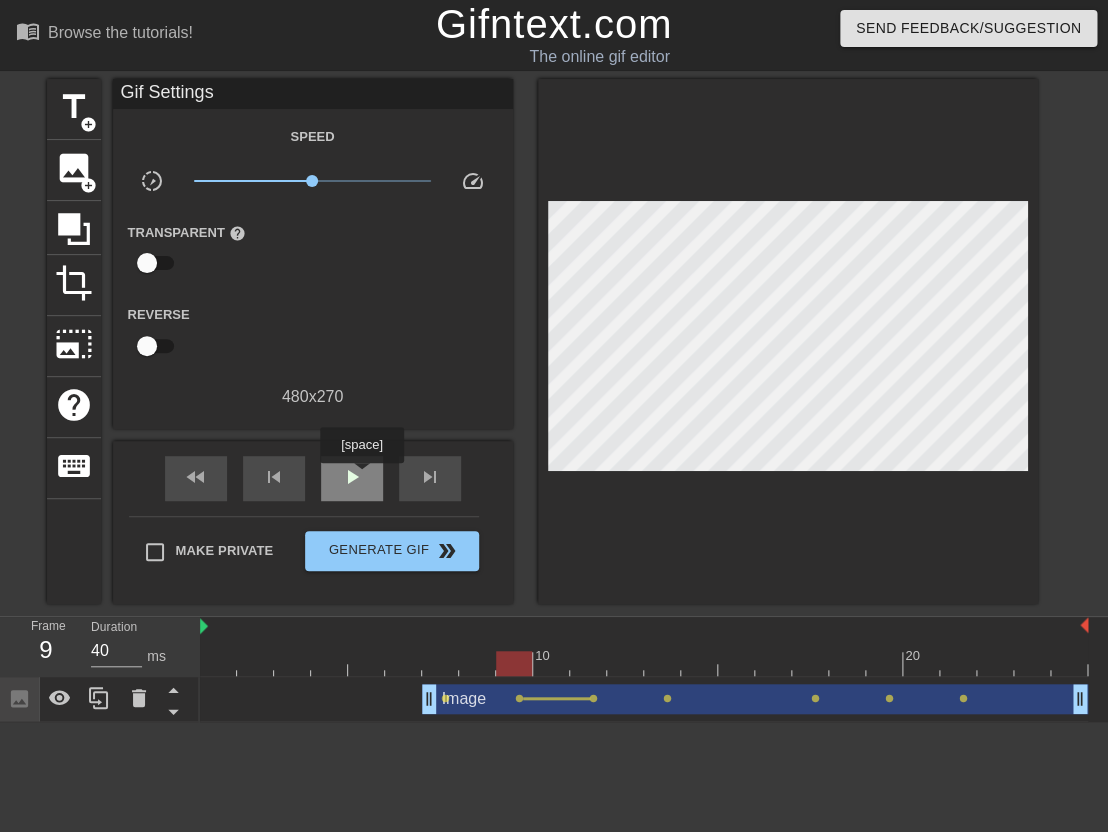 click on "play_arrow" at bounding box center [352, 478] 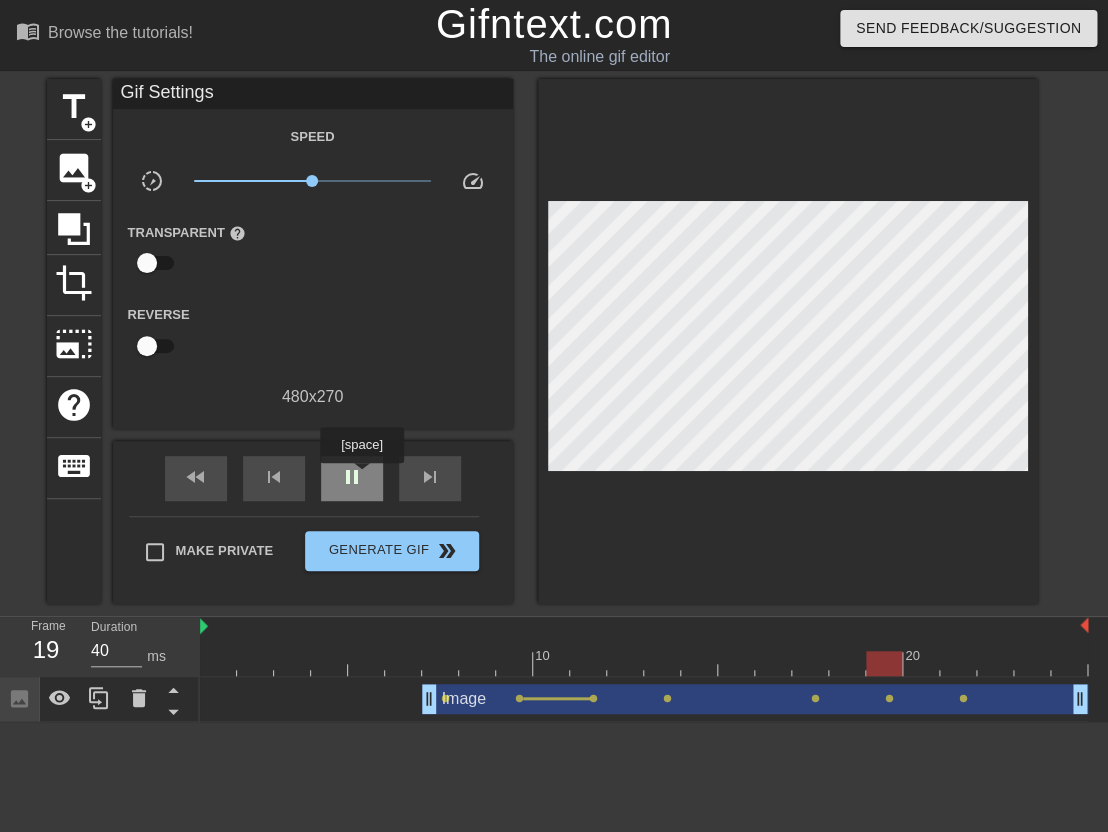 click on "pause" at bounding box center (352, 478) 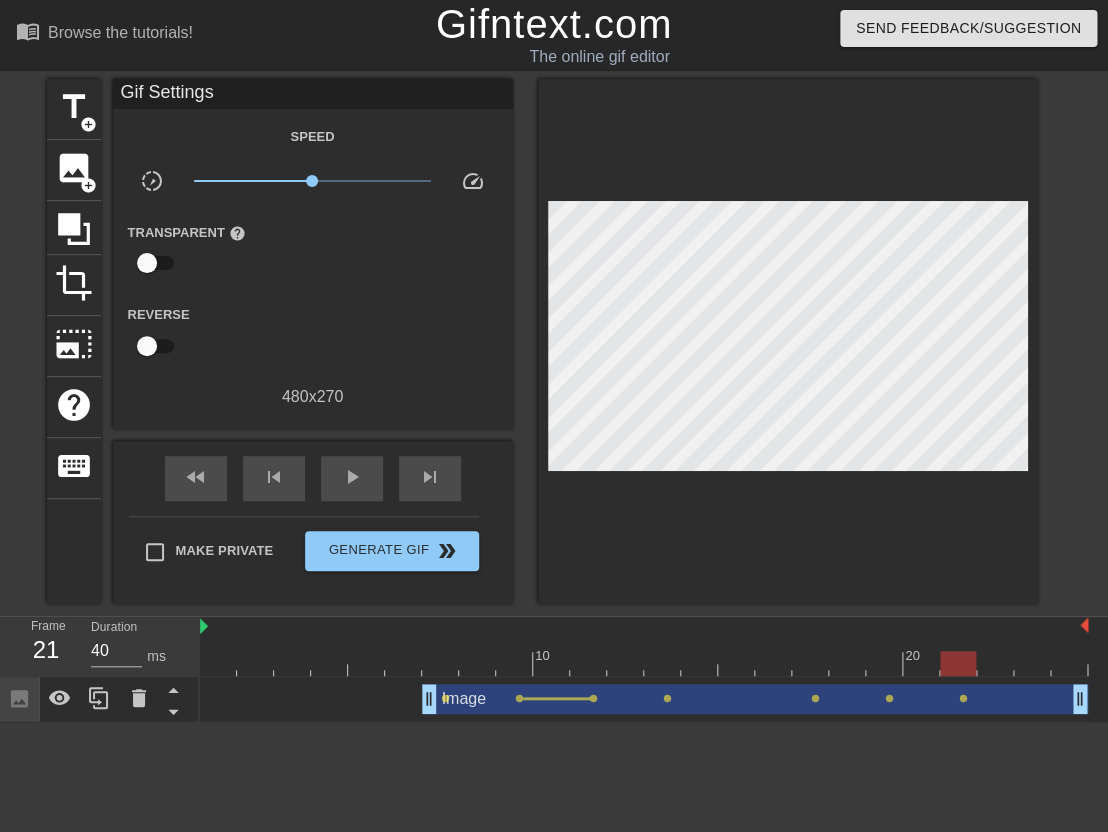 click on "Image drag_handle drag_handle" at bounding box center (755, 699) 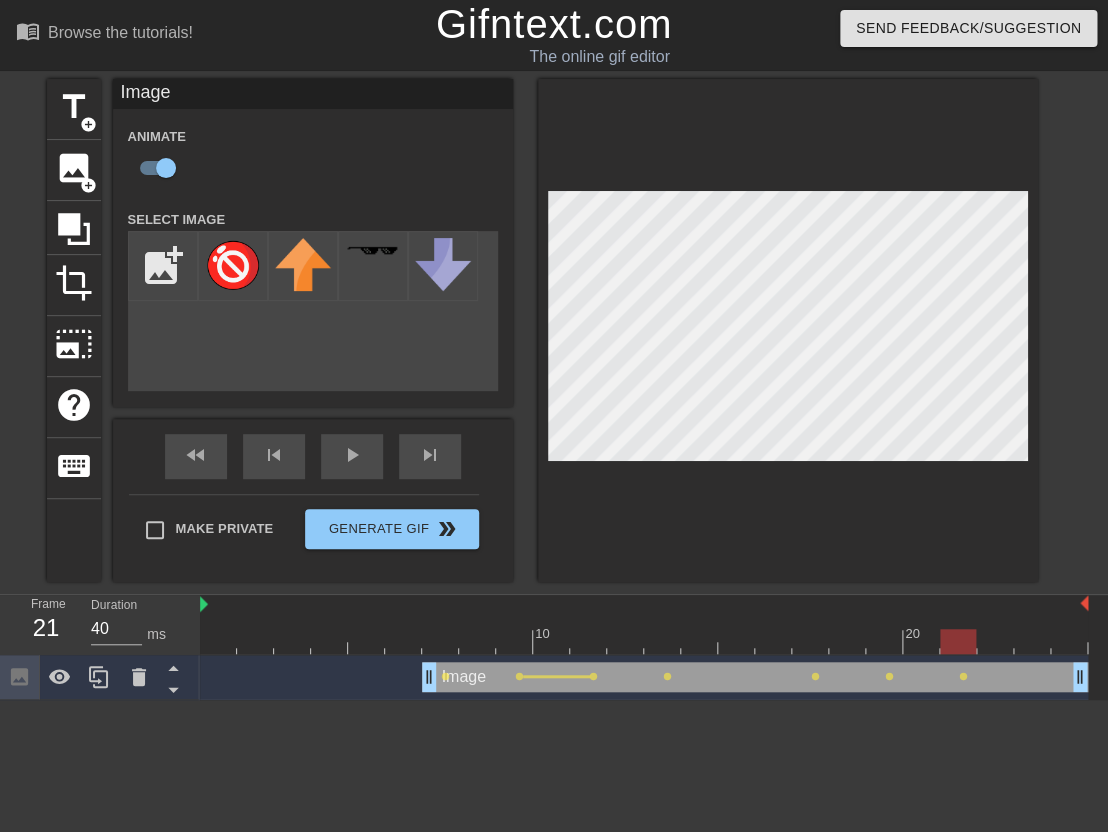click on "Image drag_handle drag_handle" at bounding box center [755, 677] 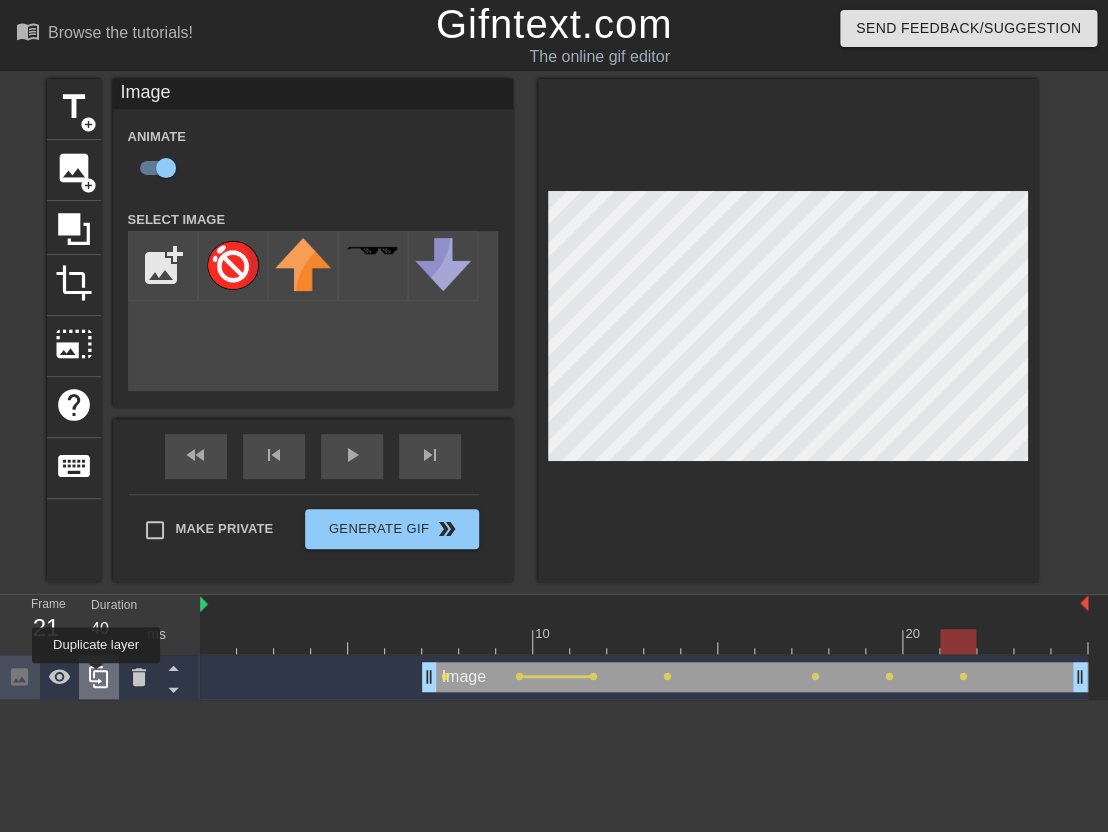 click 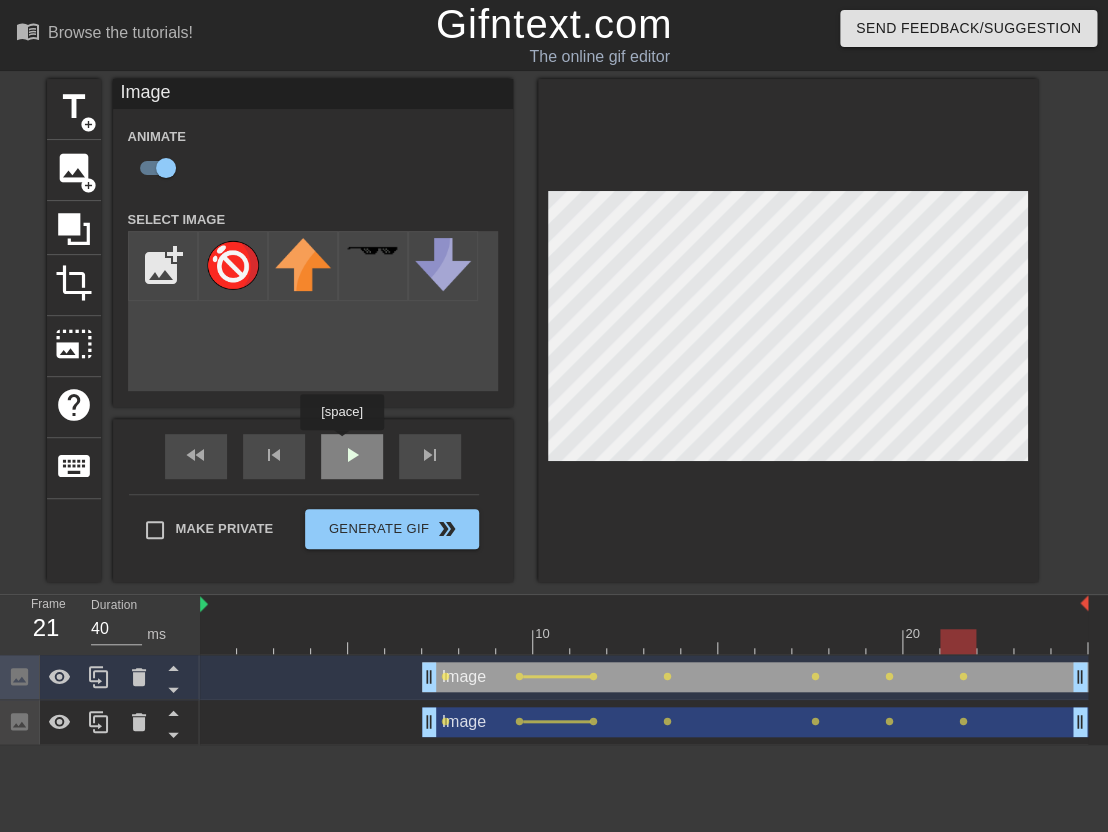 click on "fast_rewind skip_previous play_arrow skip_next" at bounding box center [313, 456] 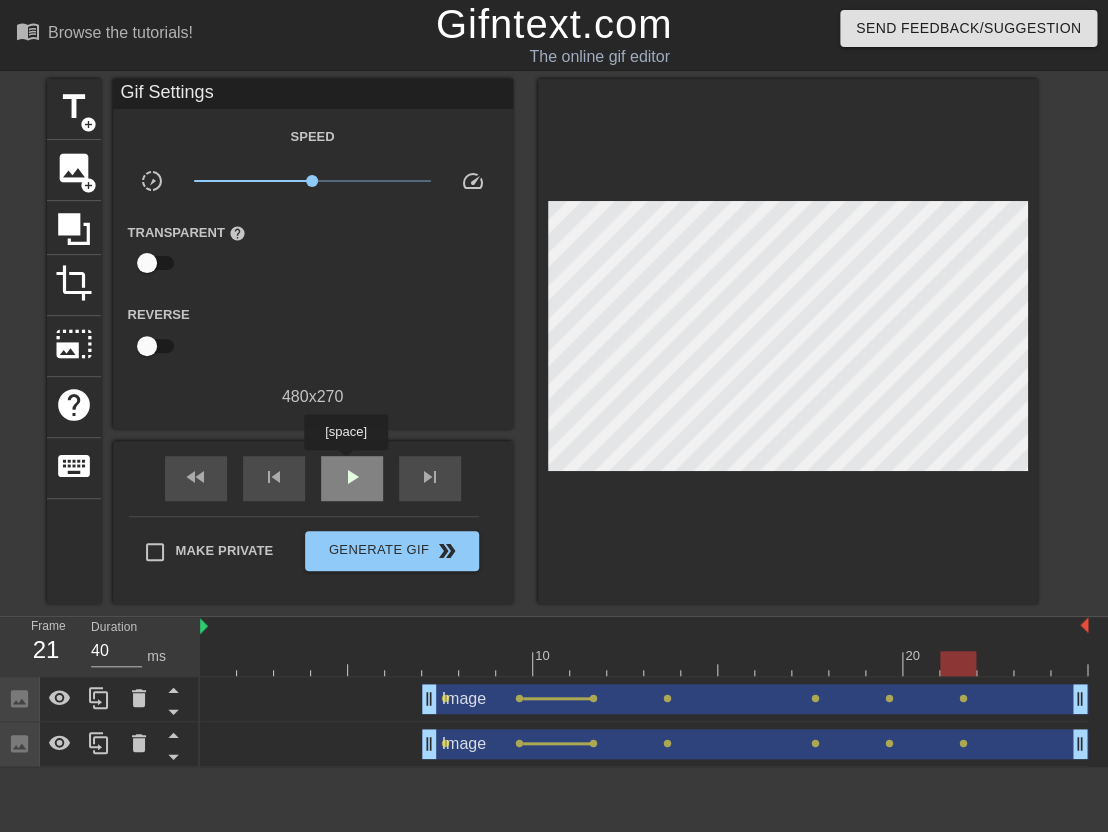 click on "play_arrow" at bounding box center (352, 478) 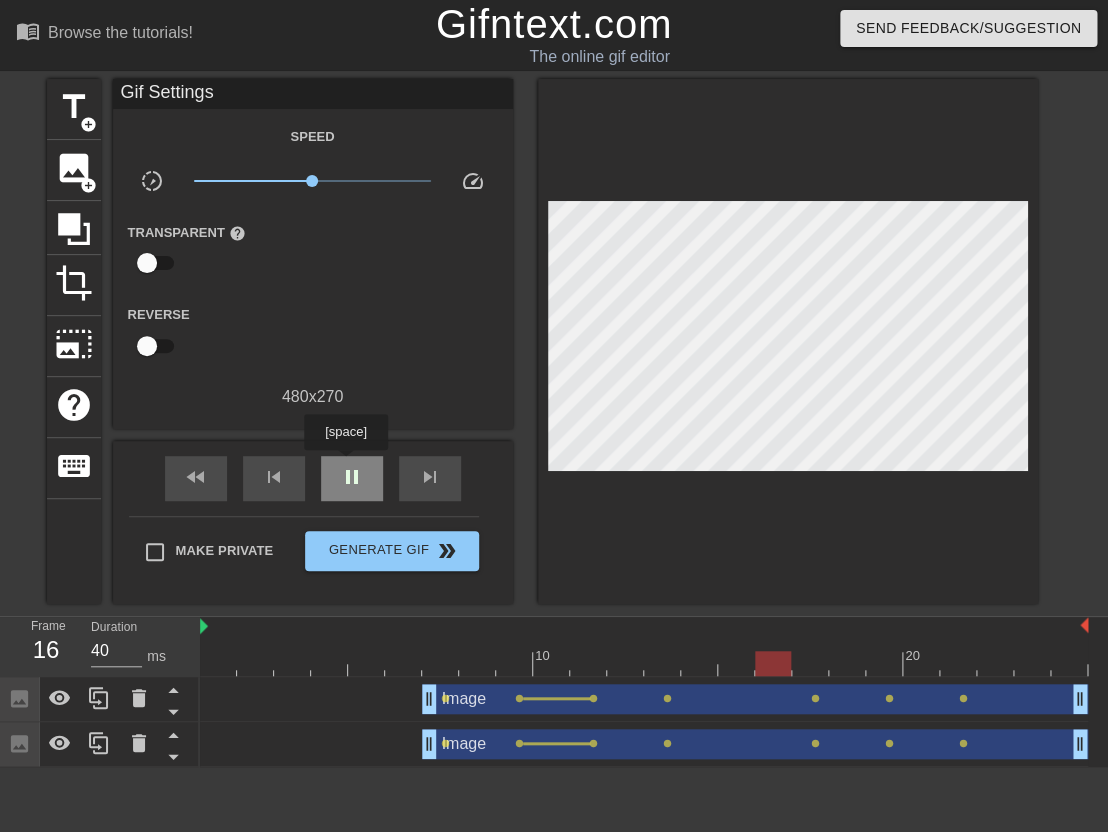 click on "pause" at bounding box center [352, 478] 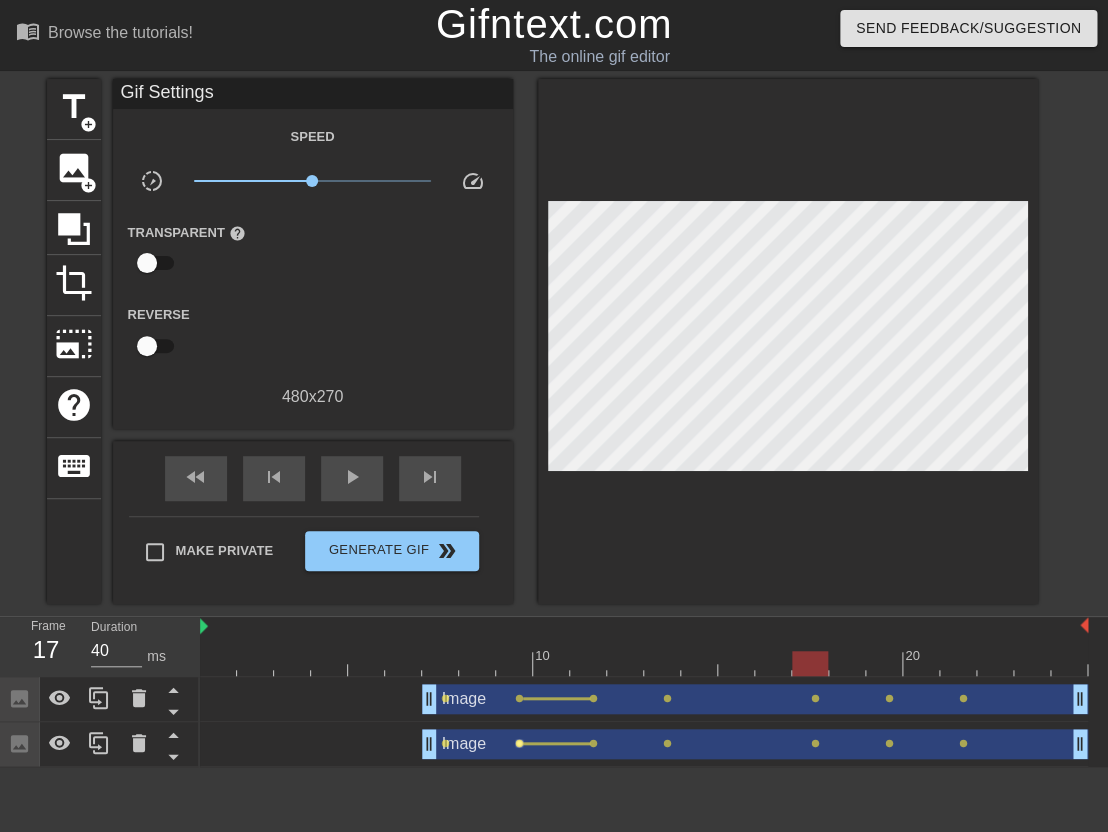 click on "lens" at bounding box center (519, 743) 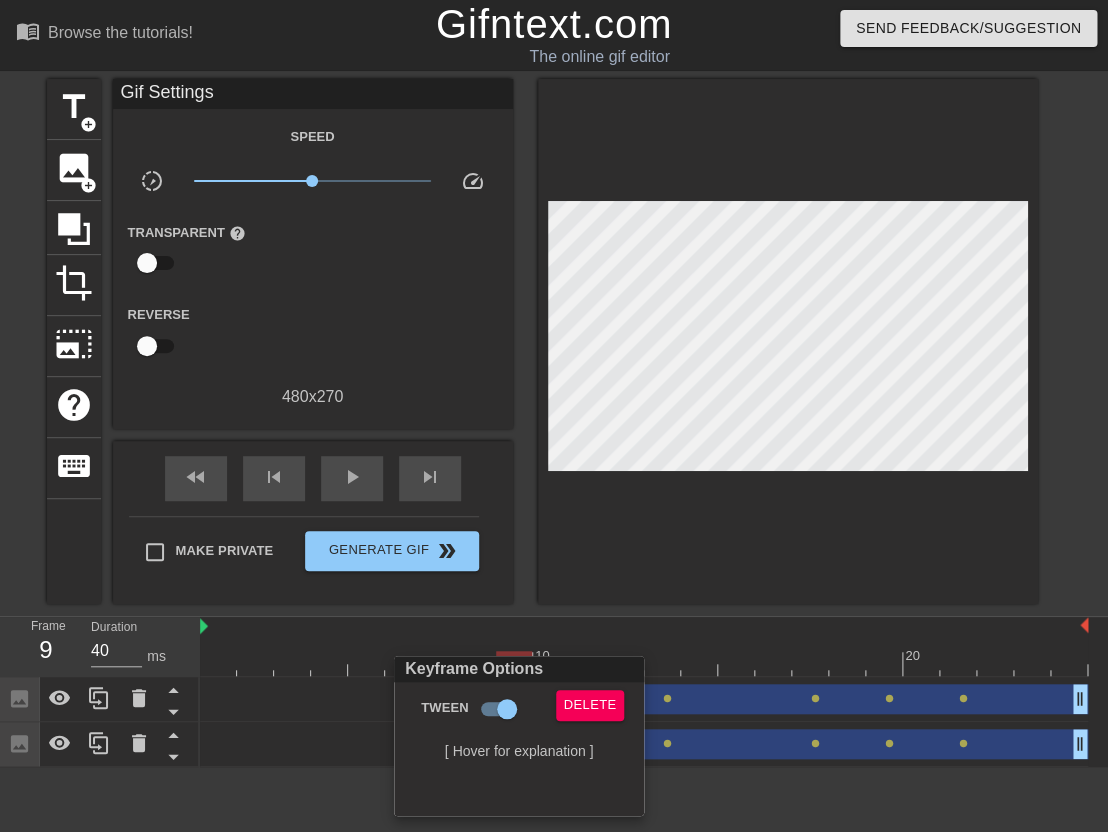 click at bounding box center (554, 416) 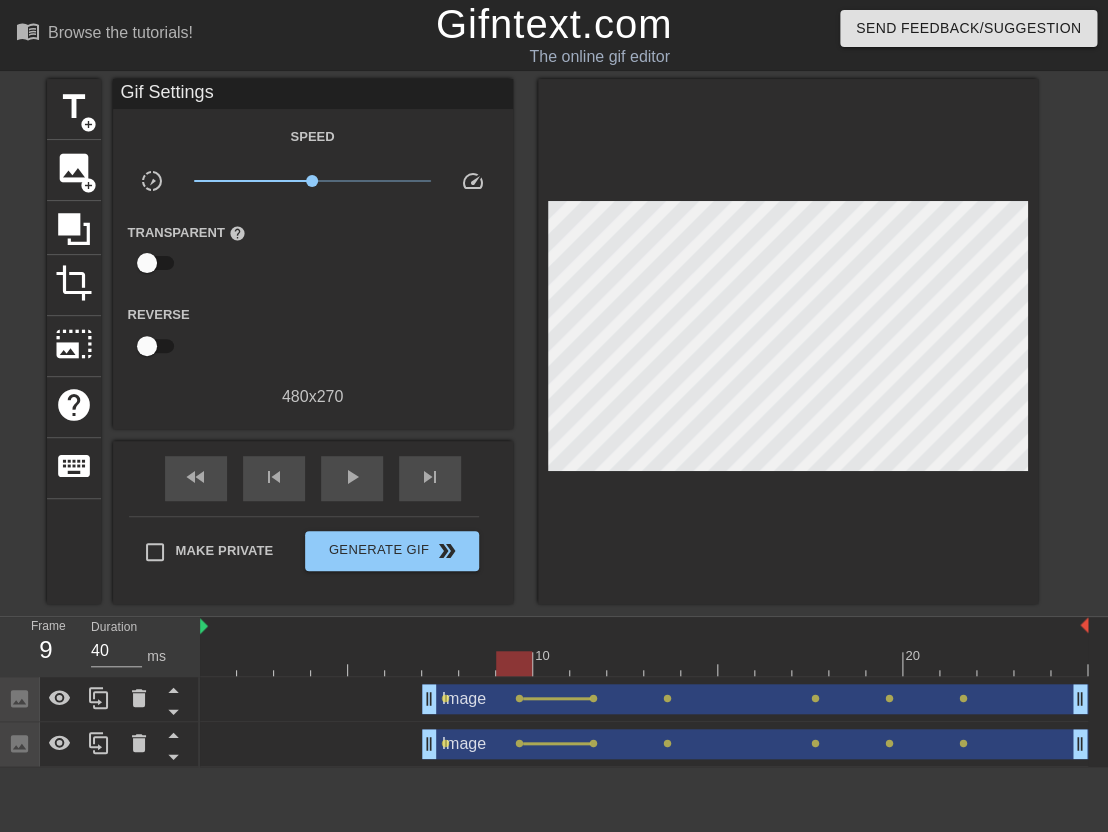 click on "Image drag_handle drag_handle" at bounding box center [755, 744] 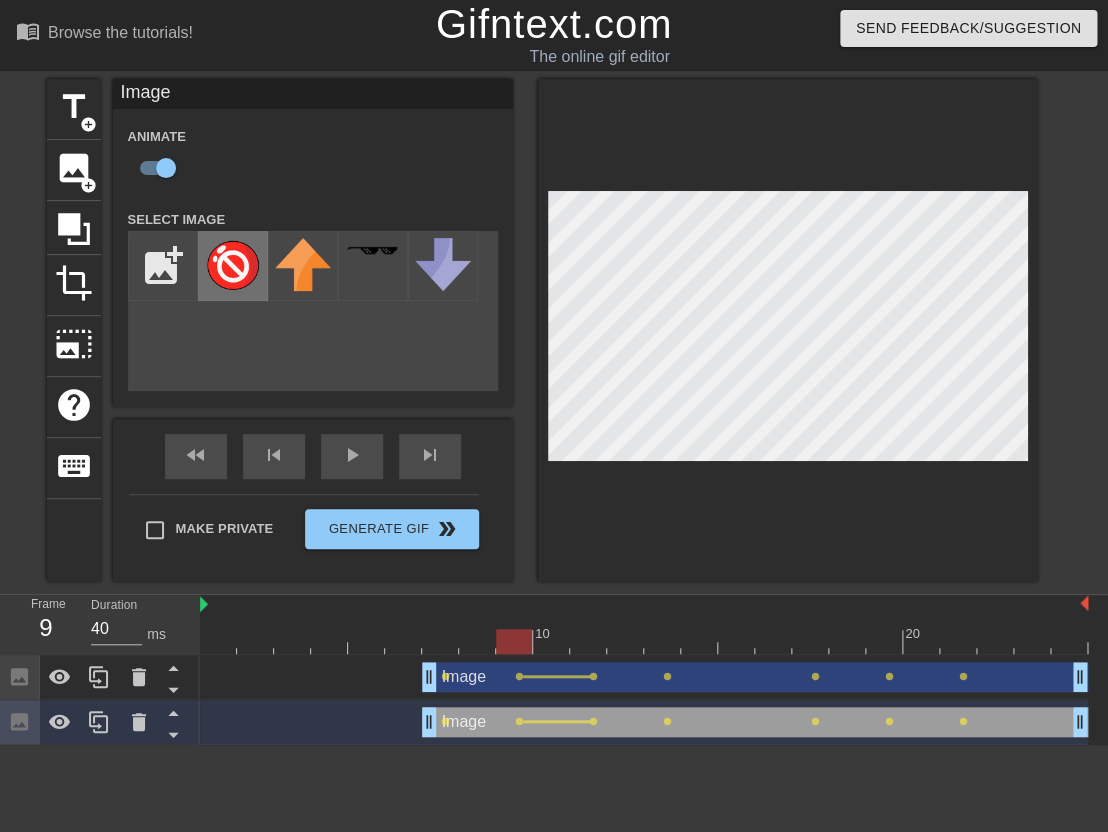 click at bounding box center (233, 264) 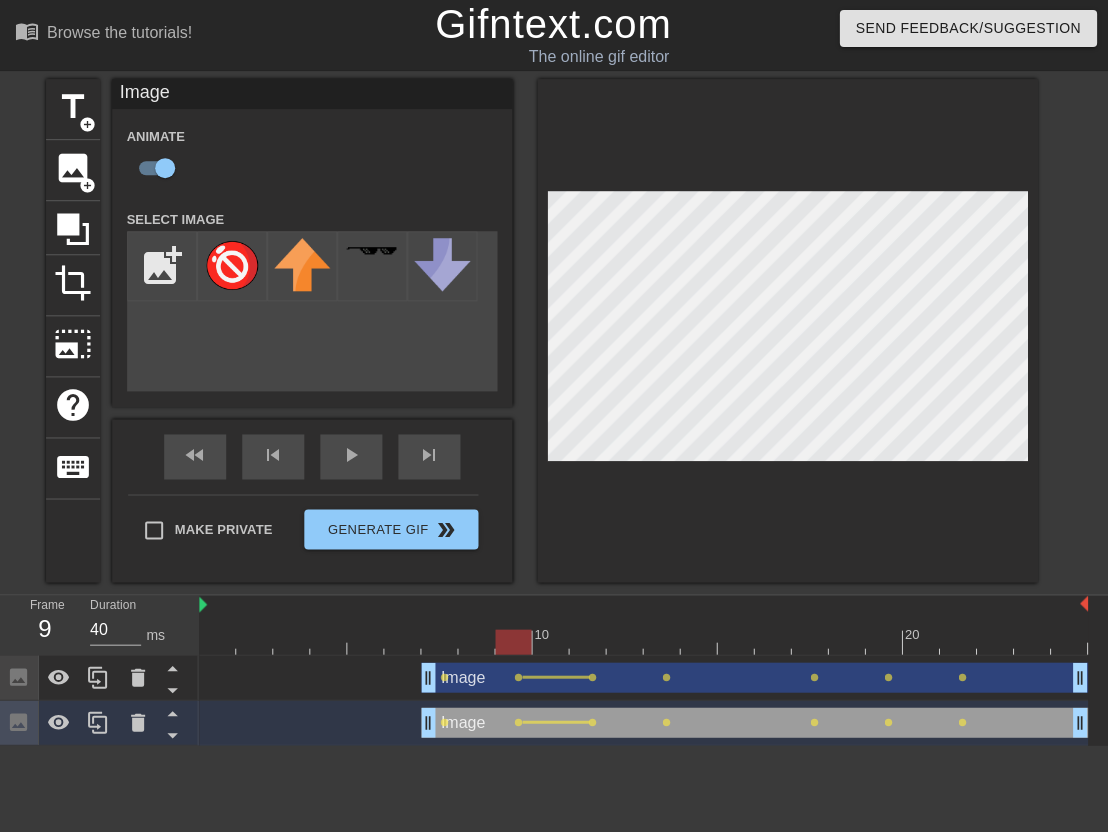 scroll, scrollTop: 0, scrollLeft: 15, axis: horizontal 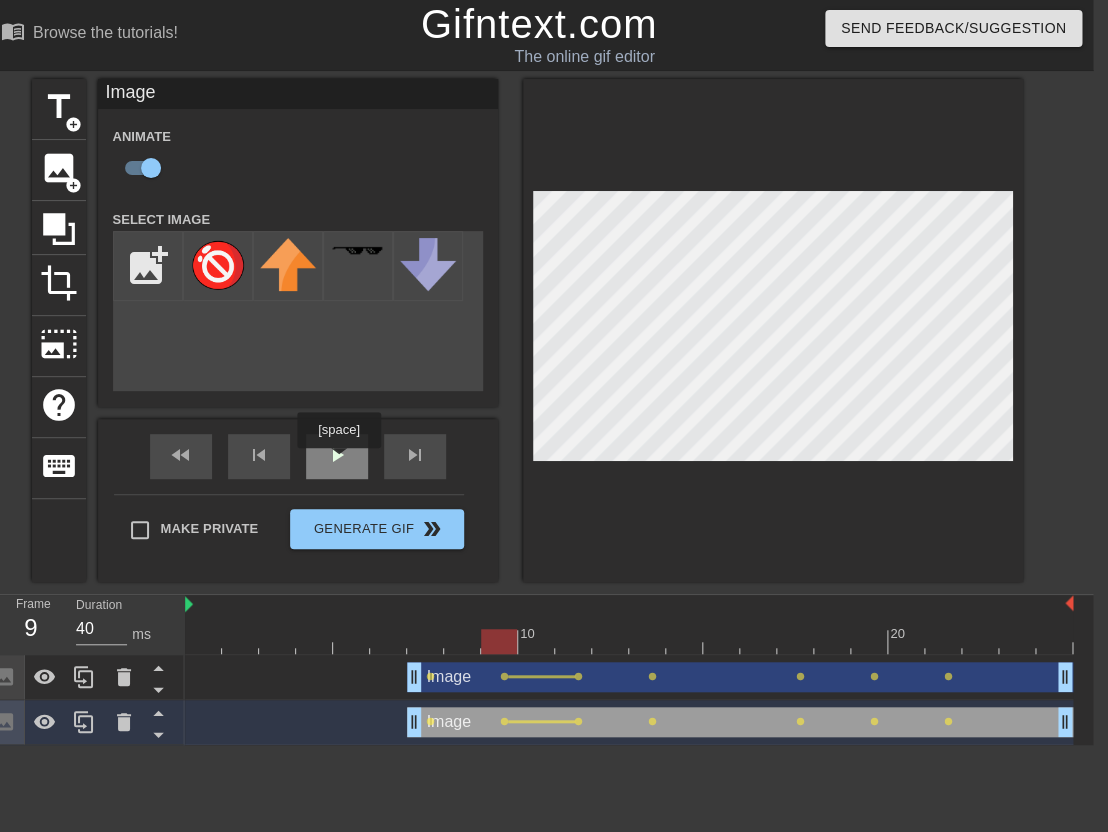 click on "play_arrow" at bounding box center [337, 456] 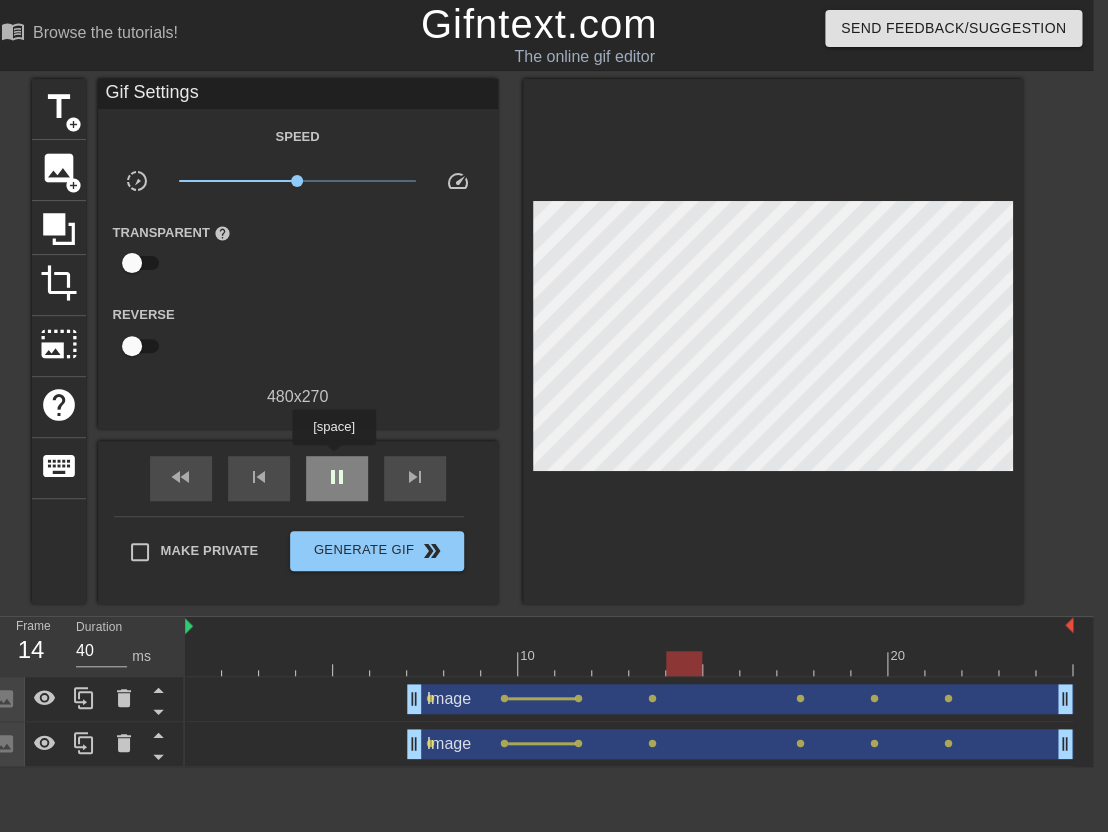 click on "pause" at bounding box center [337, 478] 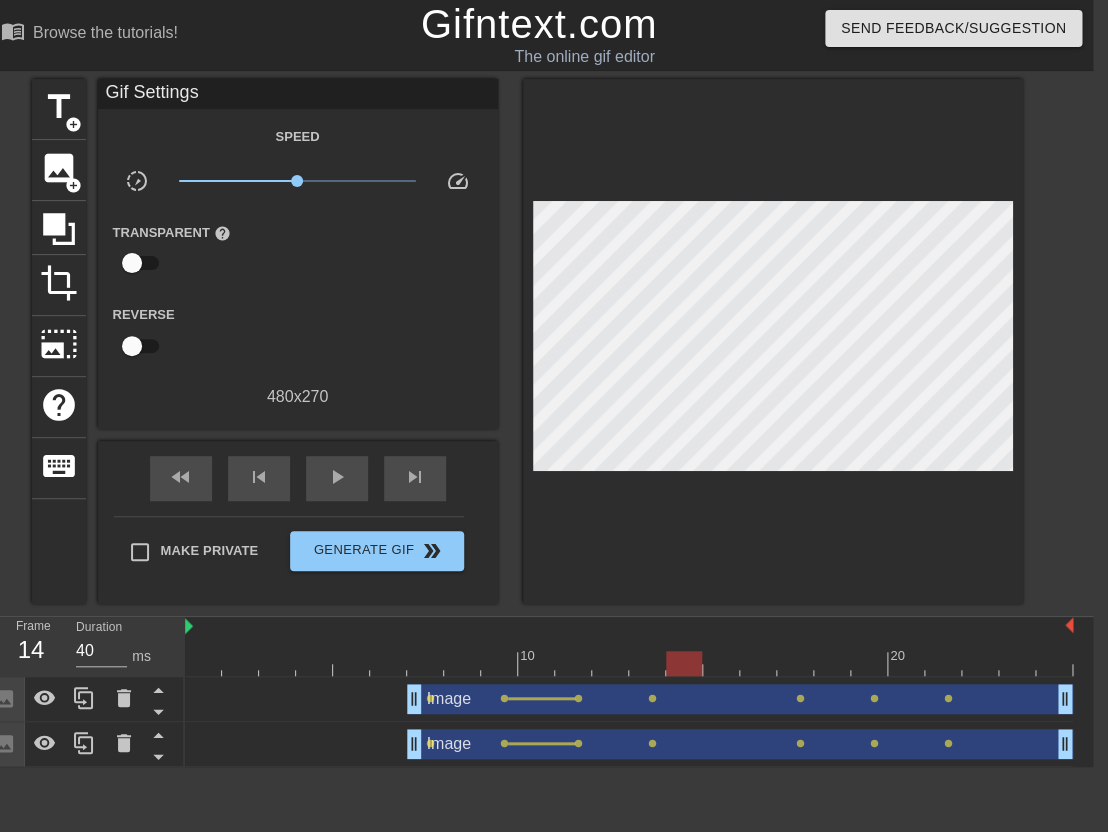 click on "Image drag_handle drag_handle" at bounding box center (740, 744) 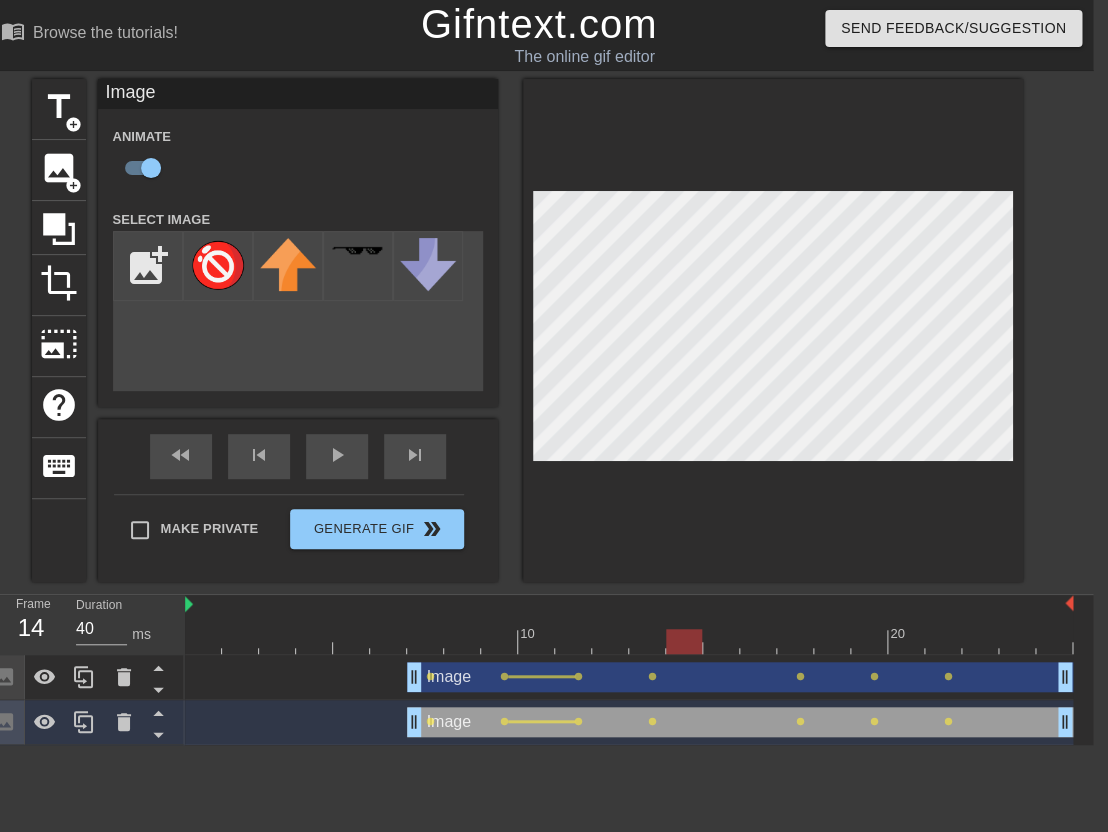 click on "Image drag_handle drag_handle" at bounding box center (740, 677) 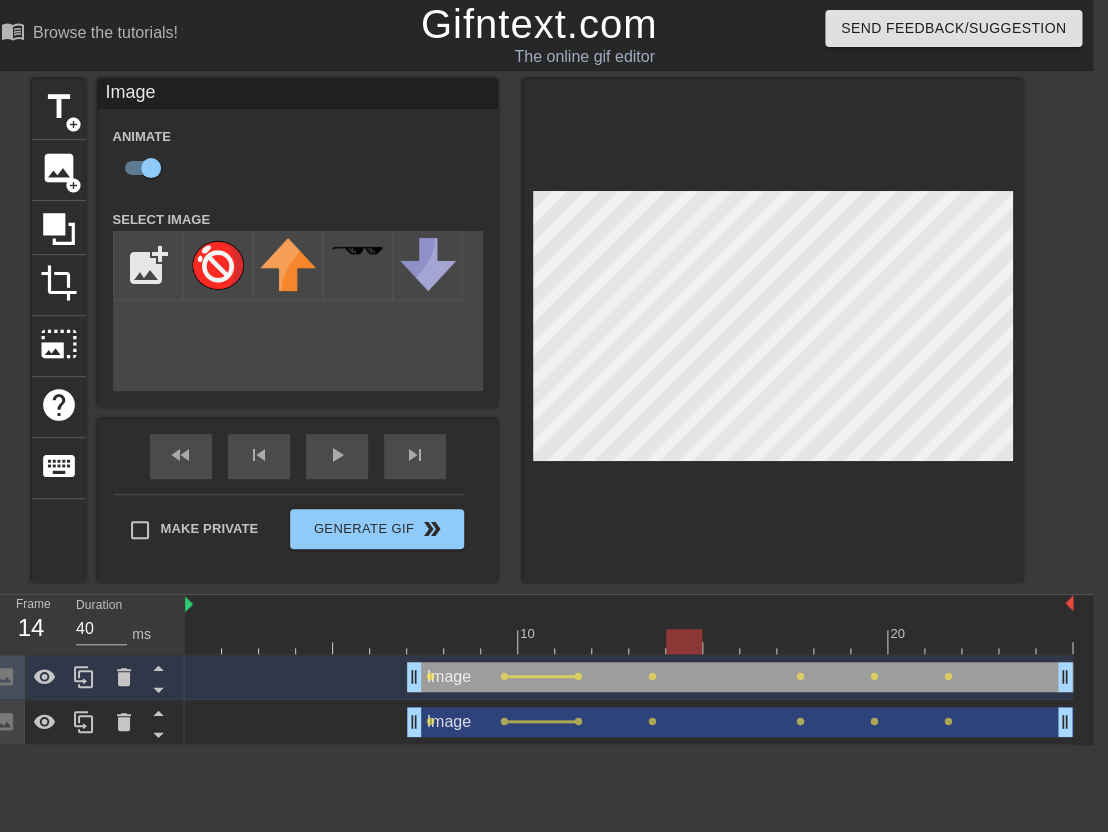 click on "Image drag_handle drag_handle" at bounding box center (740, 677) 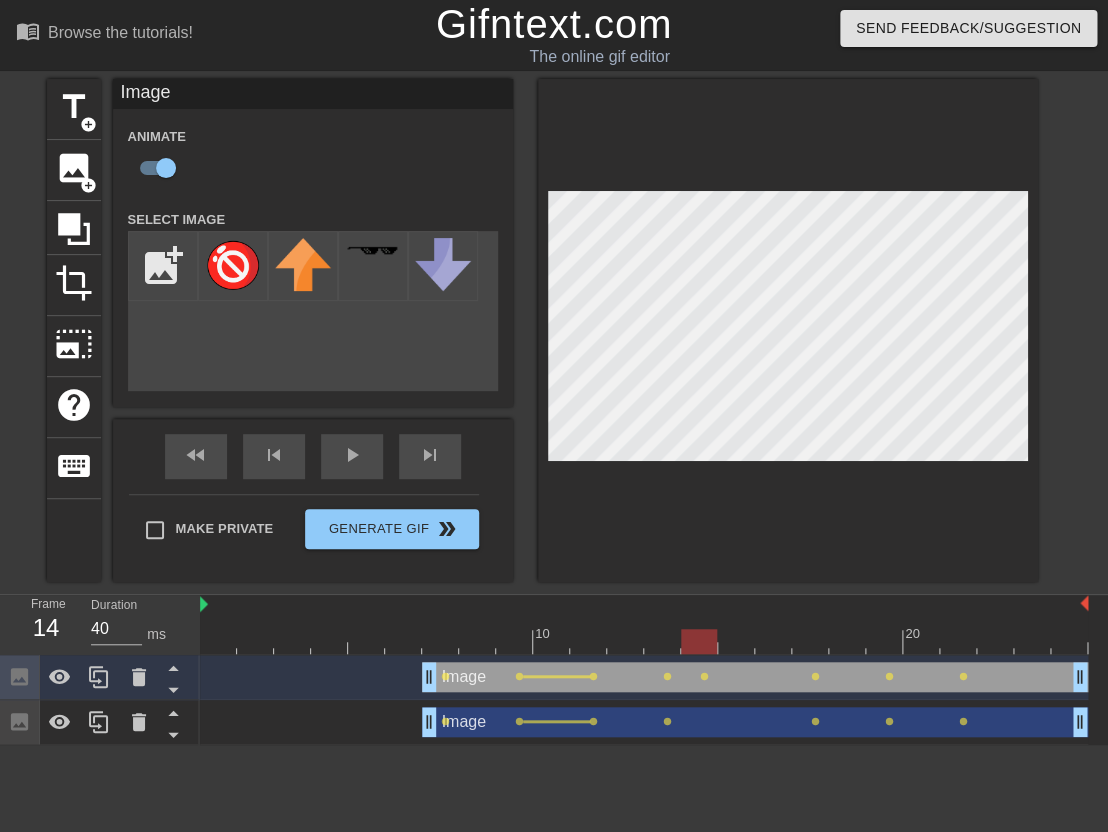 scroll, scrollTop: 0, scrollLeft: 15, axis: horizontal 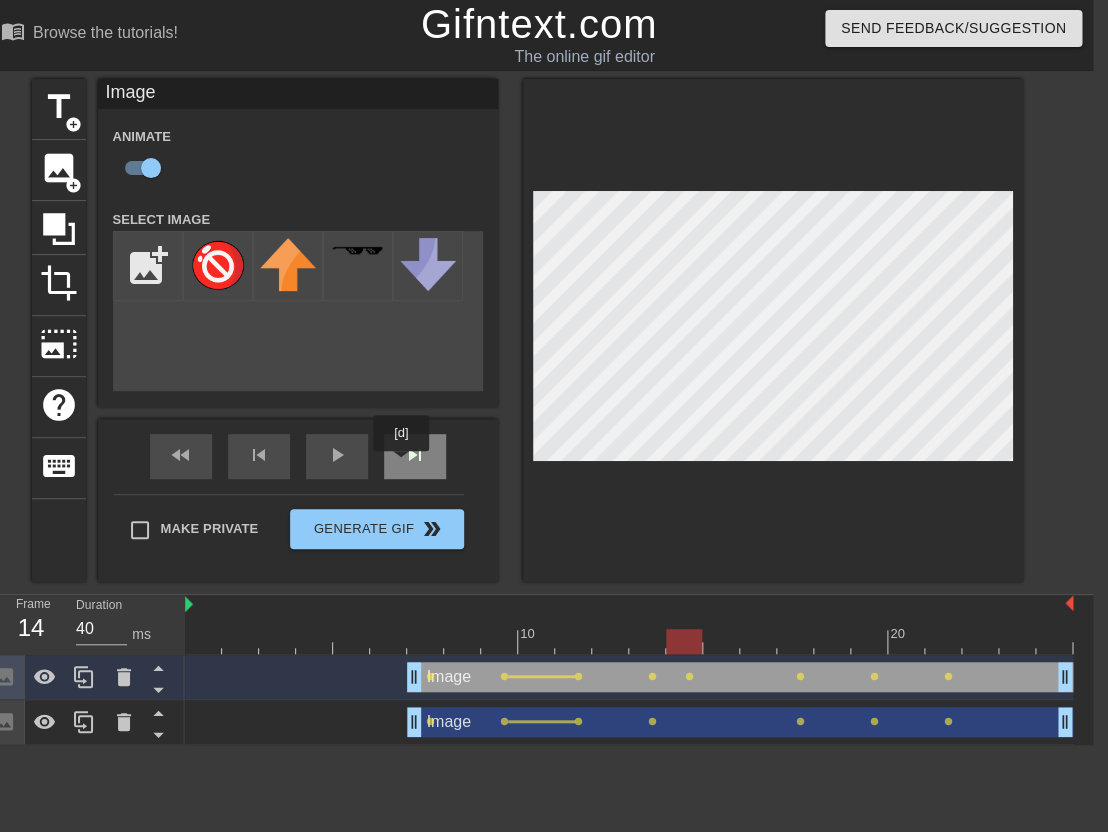 click on "skip_next" at bounding box center (415, 455) 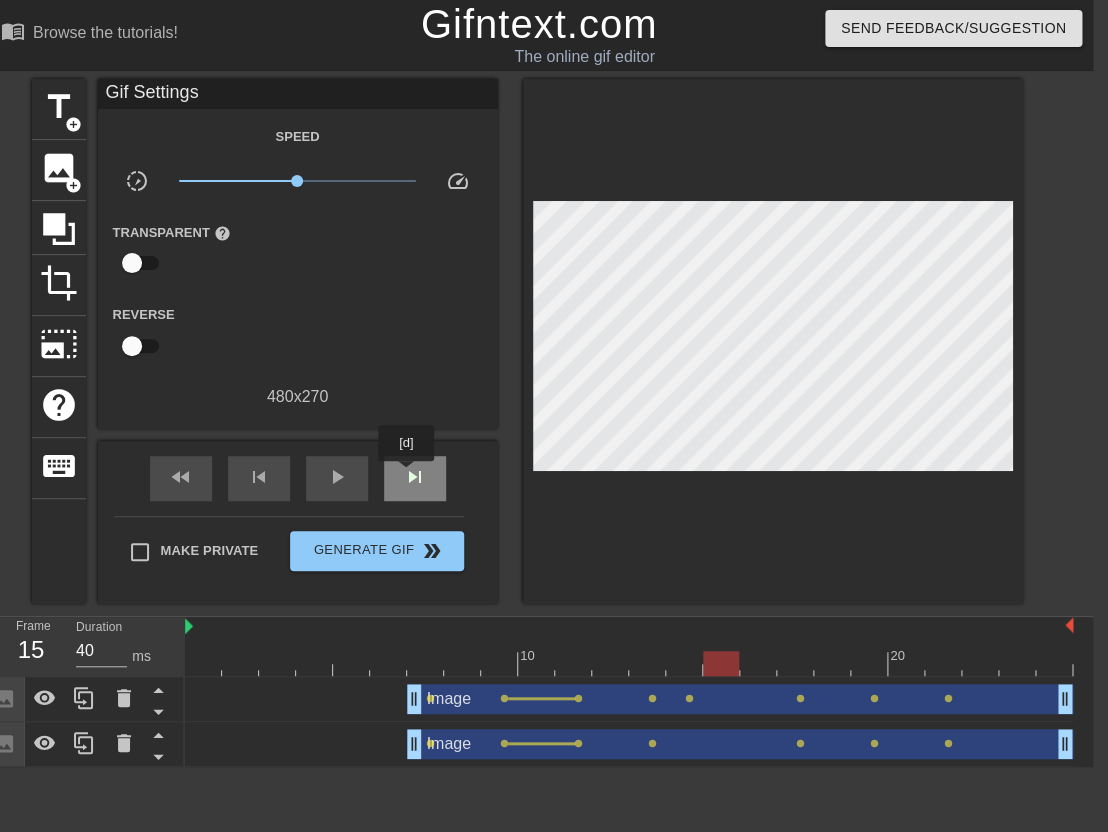 click on "skip_next" at bounding box center (415, 477) 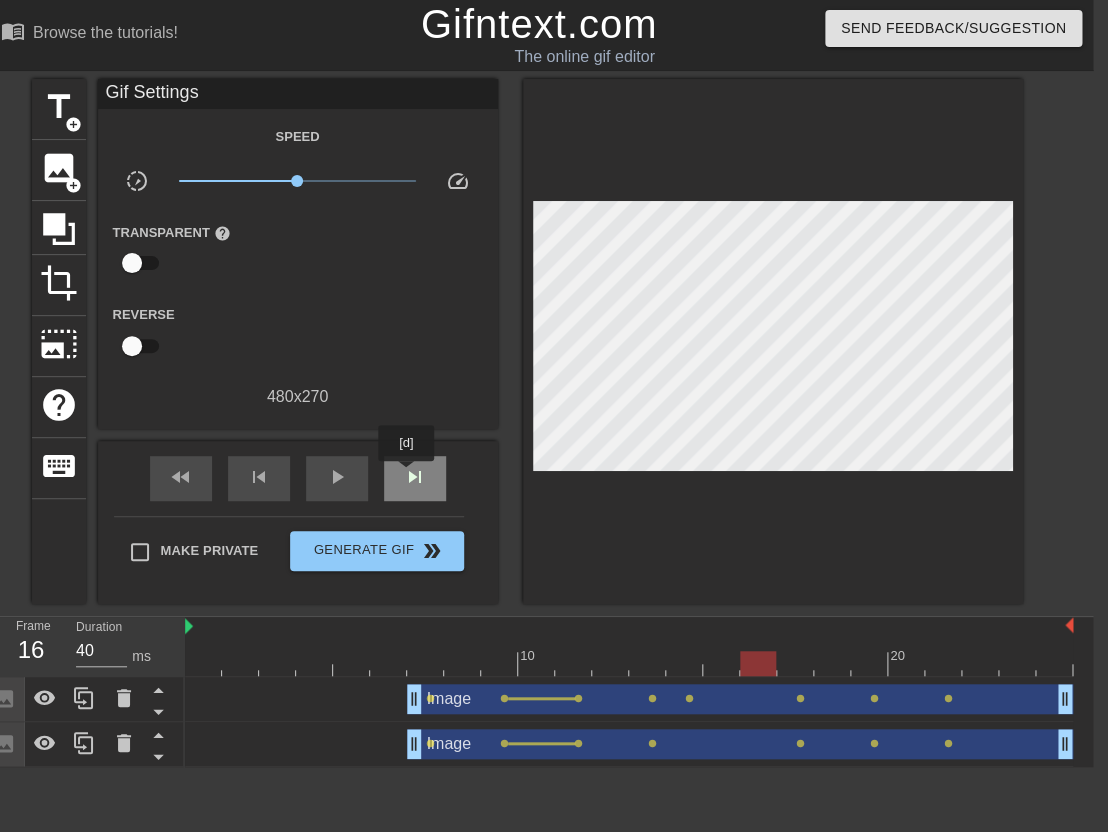 click on "skip_next" at bounding box center (415, 477) 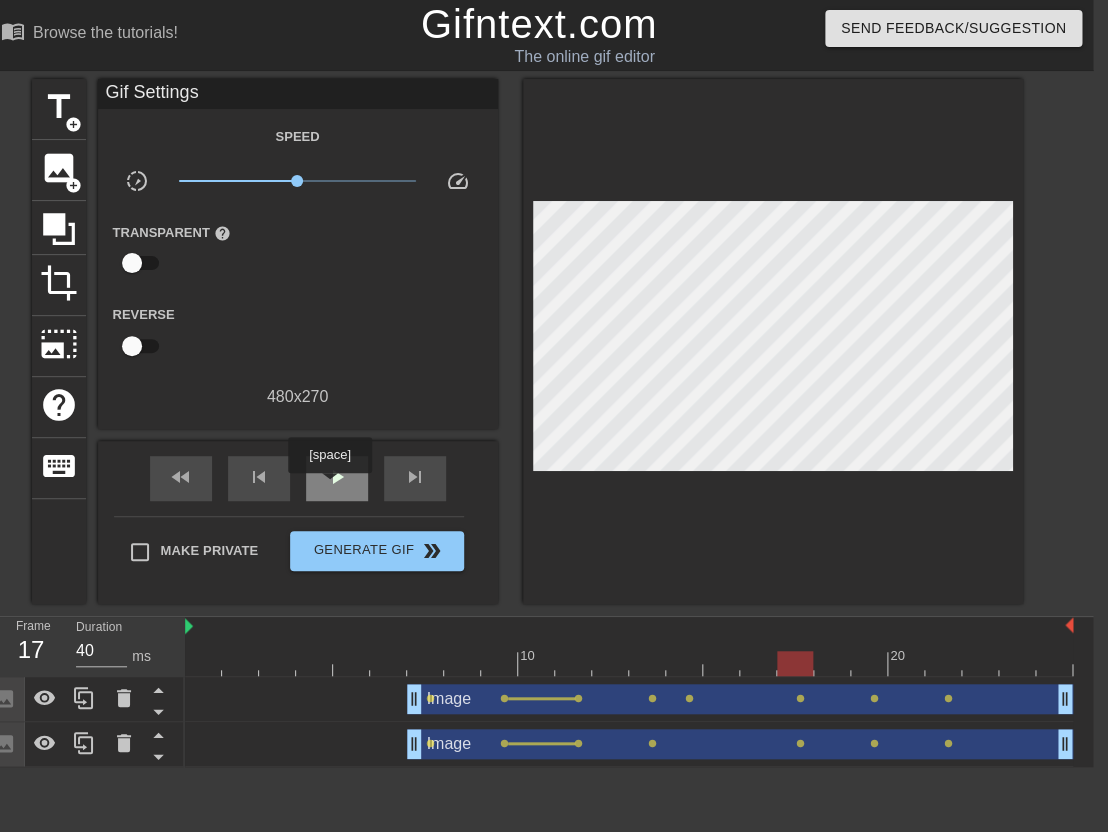 click on "play_arrow" at bounding box center (337, 477) 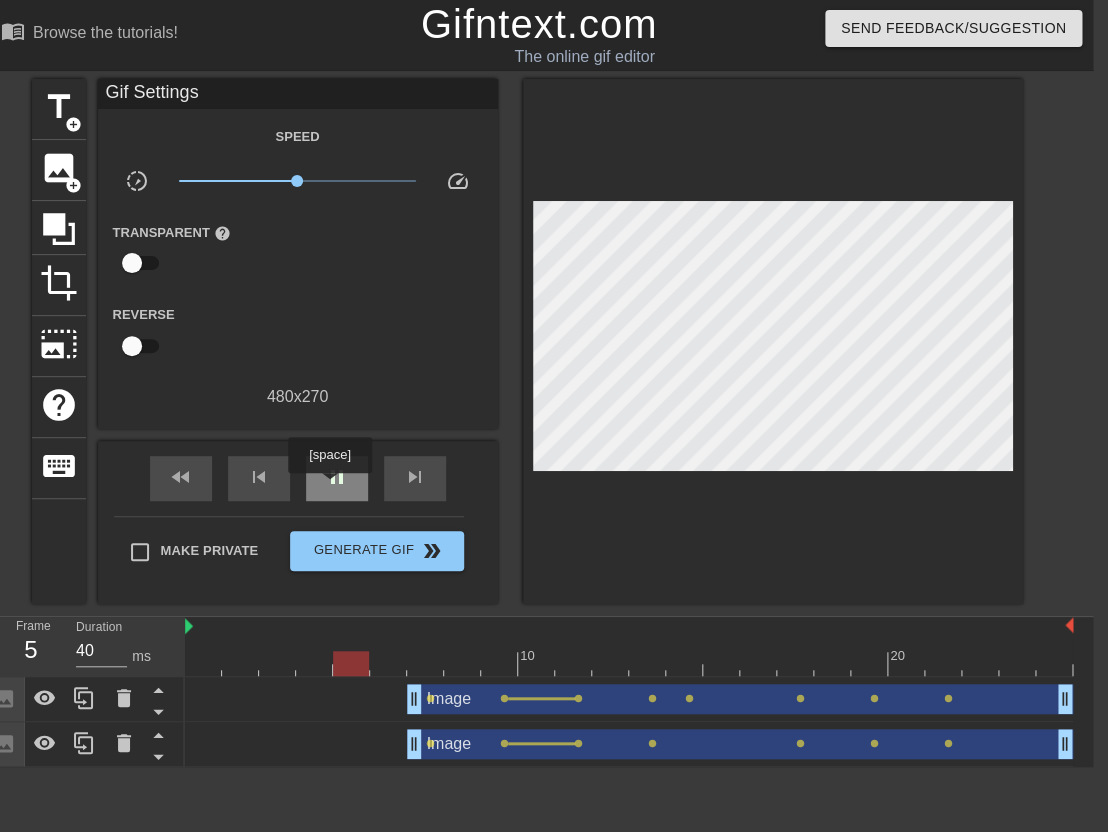 click on "pause" at bounding box center (337, 477) 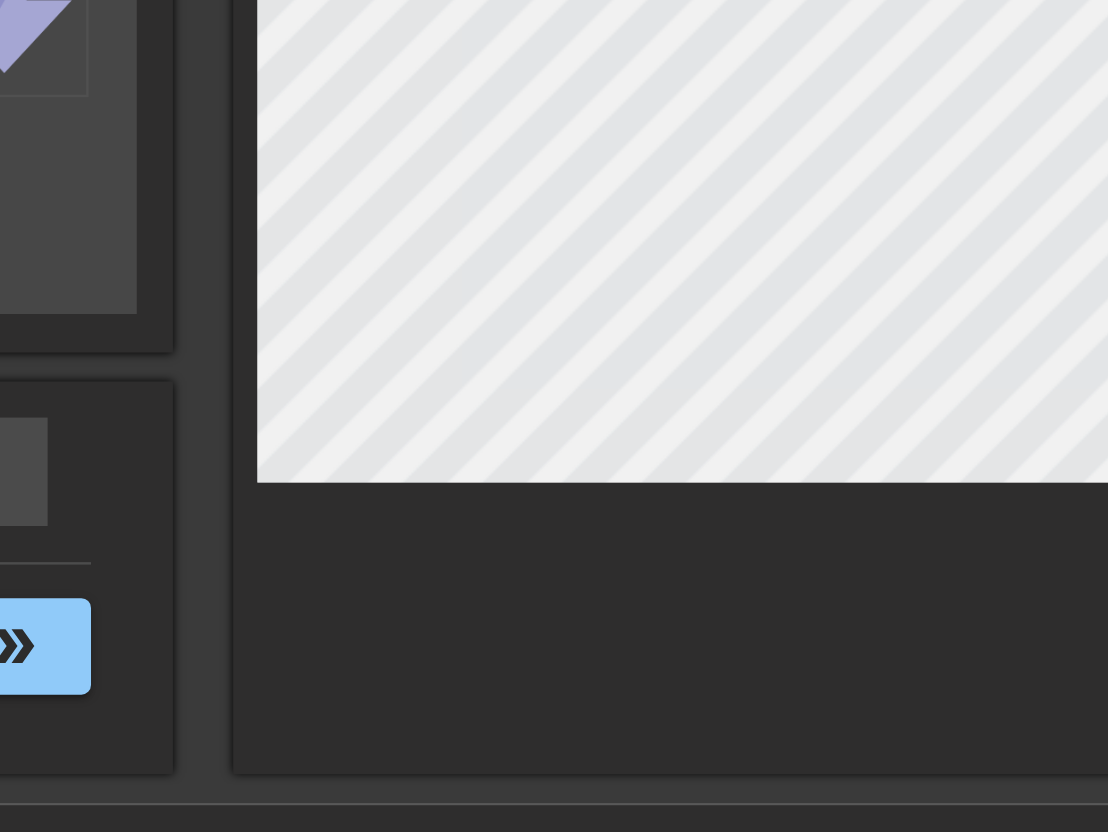 scroll, scrollTop: 0, scrollLeft: 14, axis: horizontal 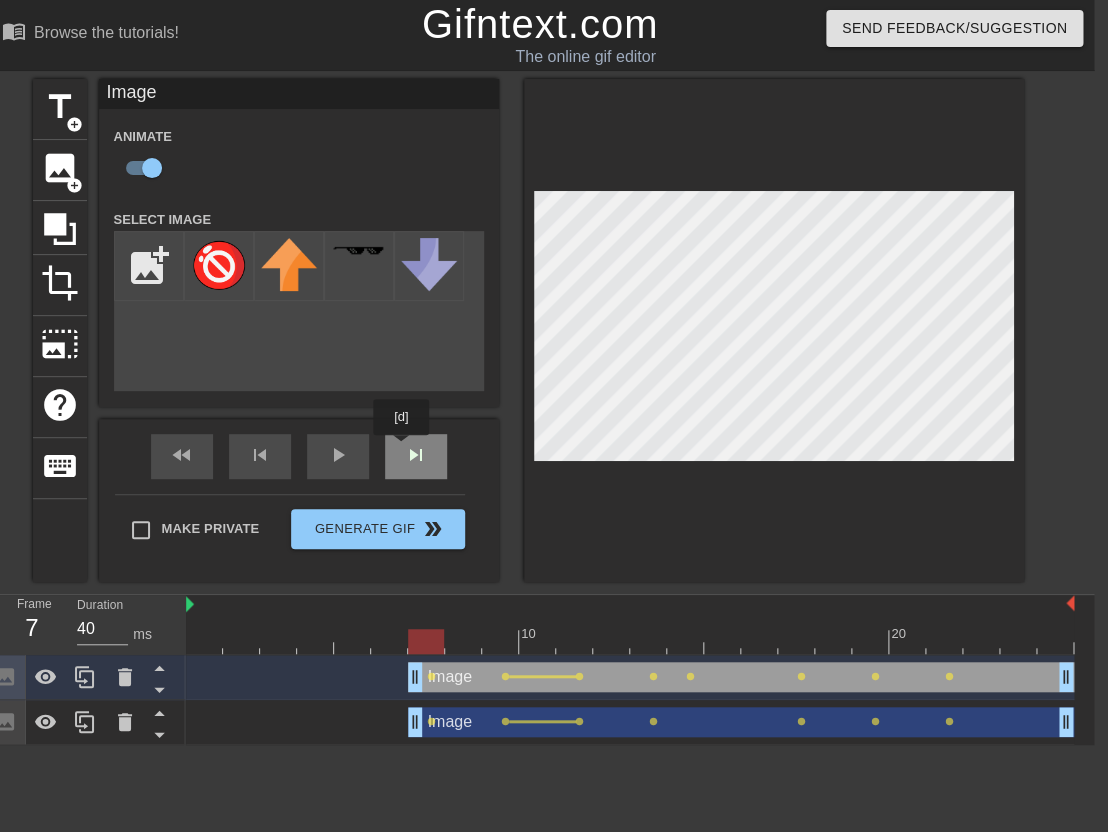 click on "fast_rewind skip_previous play_arrow skip_next" at bounding box center (299, 456) 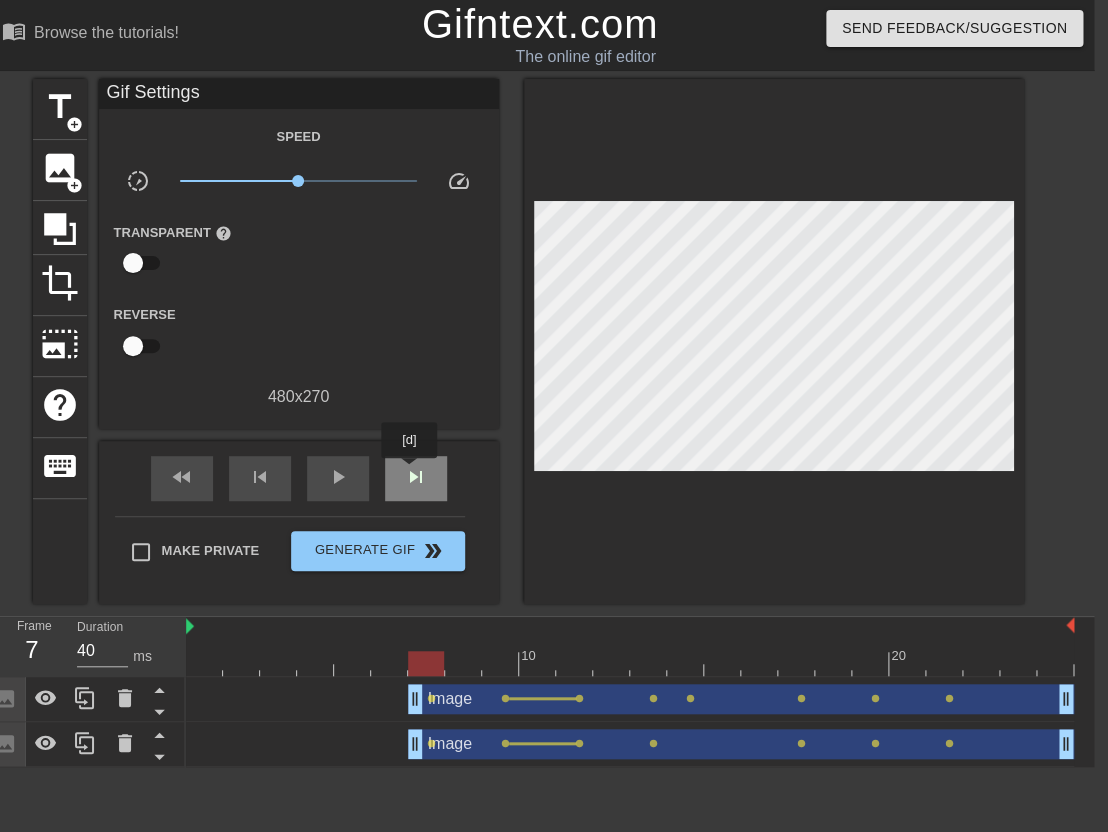 click on "skip_next" at bounding box center [416, 477] 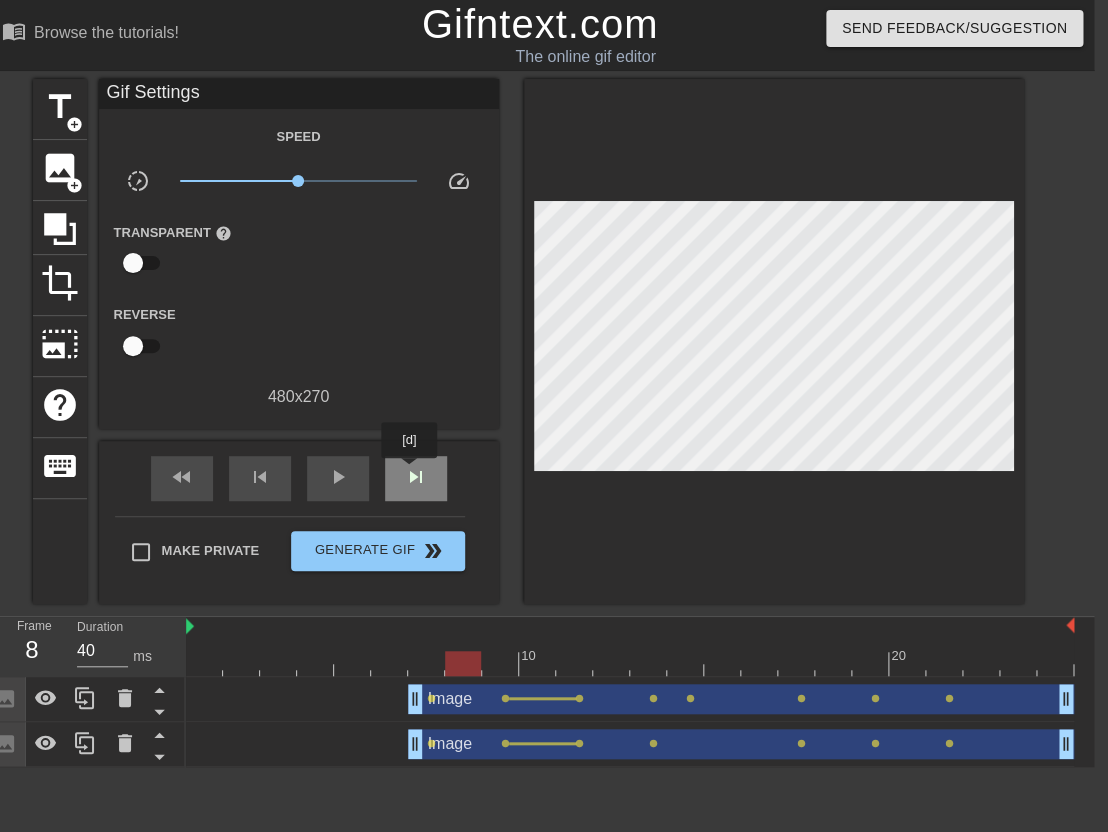 click on "skip_next" at bounding box center (416, 477) 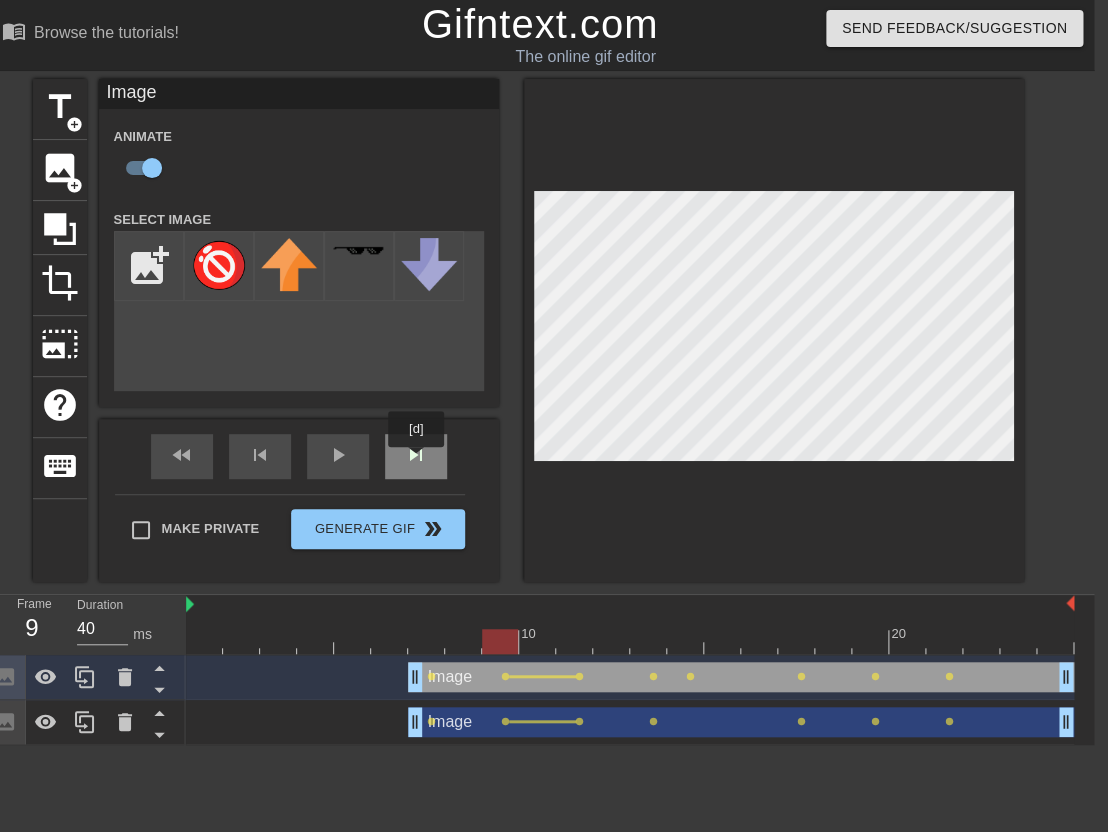 click on "skip_next" at bounding box center (416, 456) 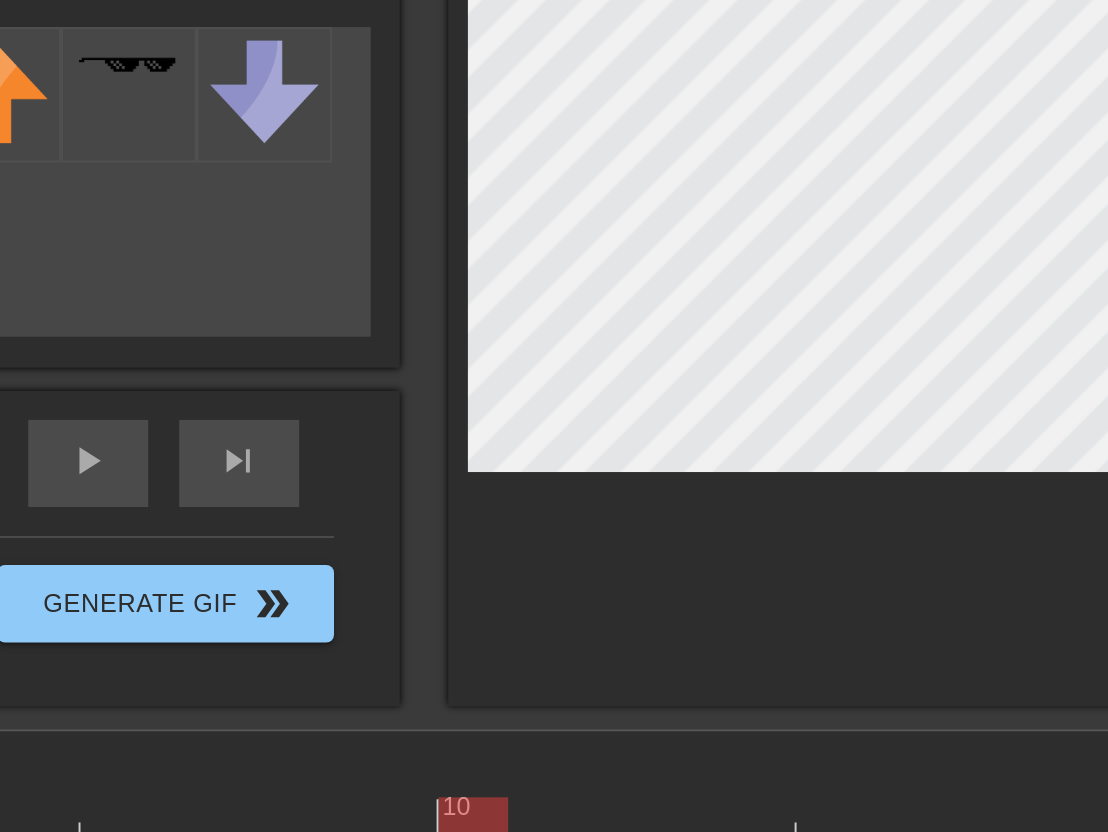 scroll, scrollTop: 0, scrollLeft: 0, axis: both 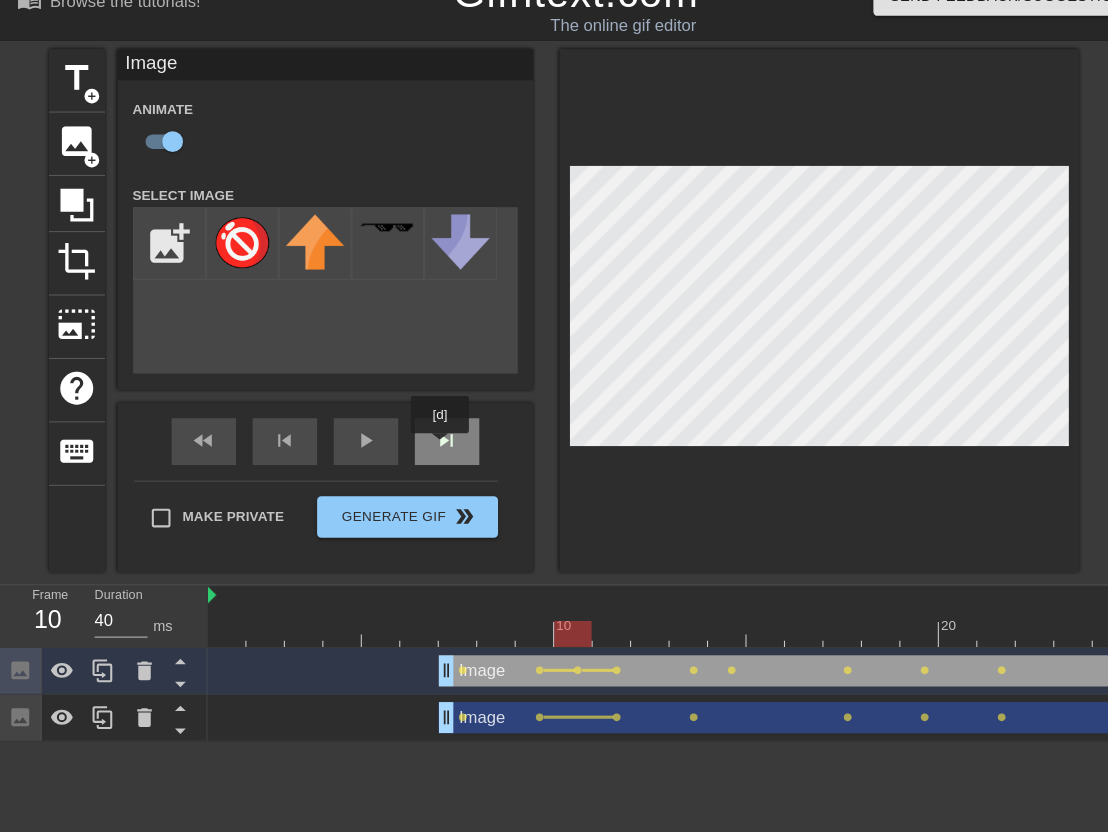 click on "skip_next" at bounding box center (430, 456) 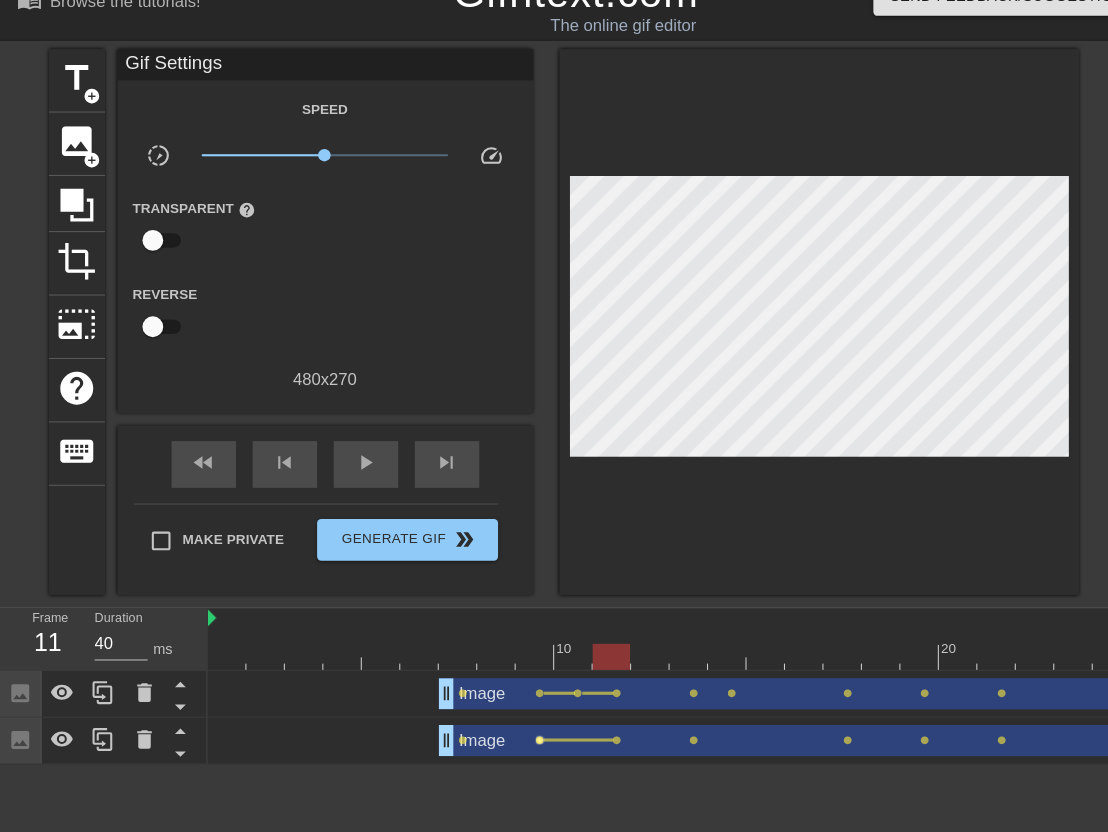 click on "lens" at bounding box center [519, 743] 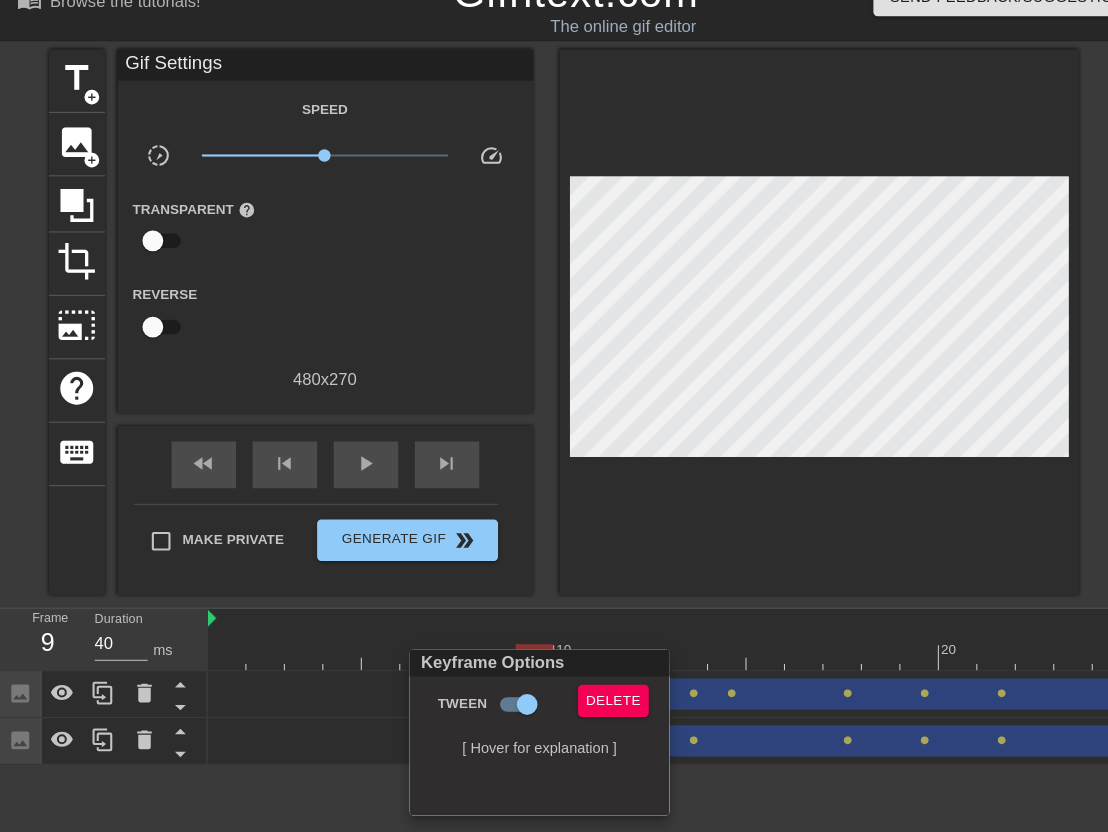 click at bounding box center [554, 416] 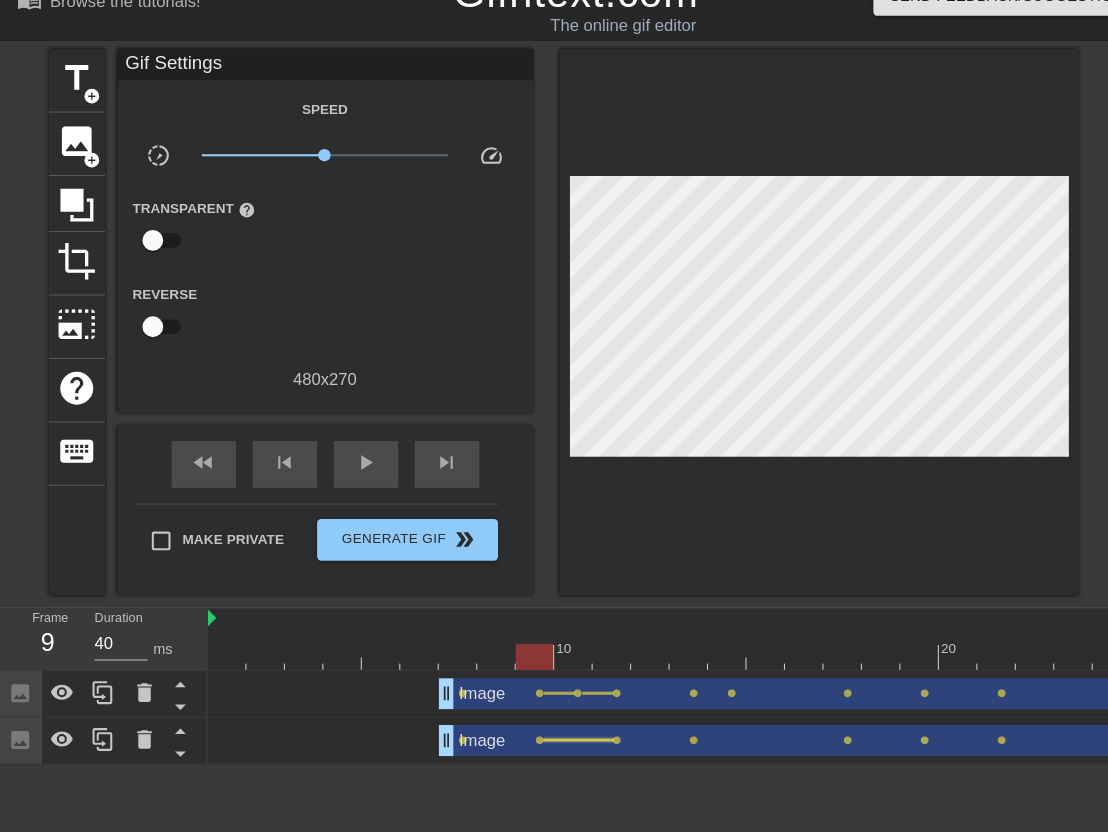 click at bounding box center [556, 743] 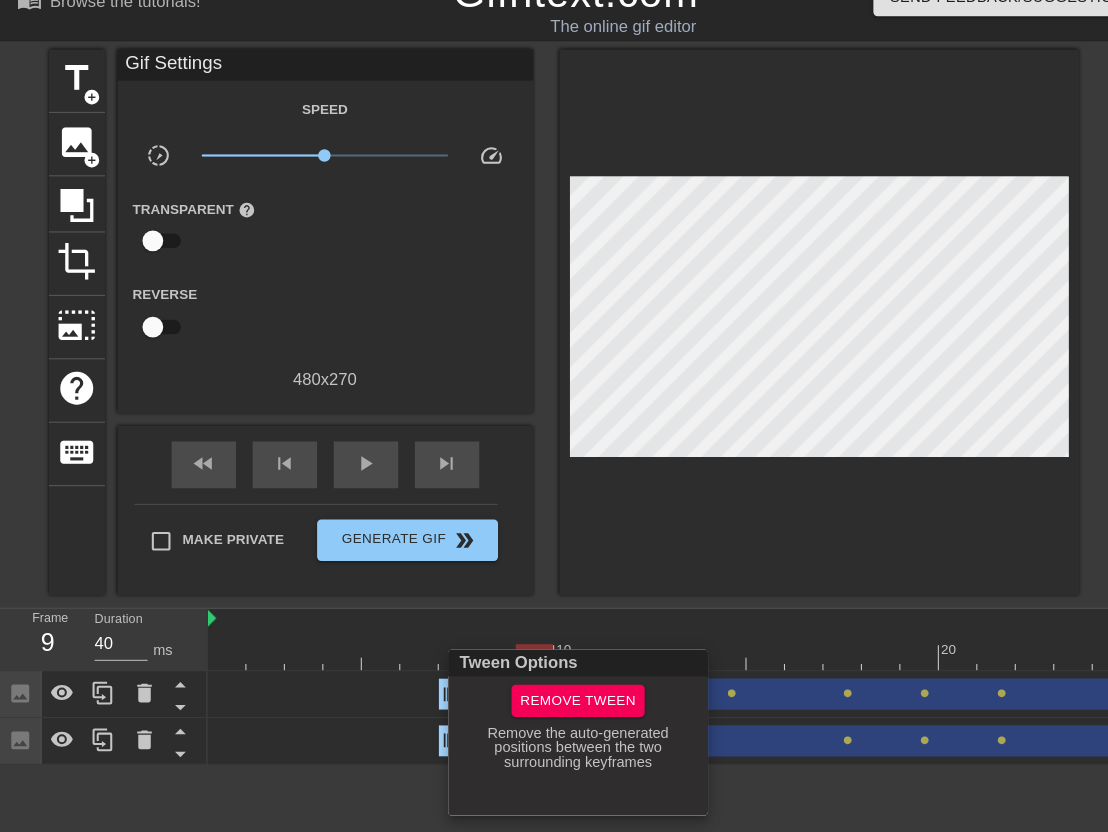 click at bounding box center [554, 416] 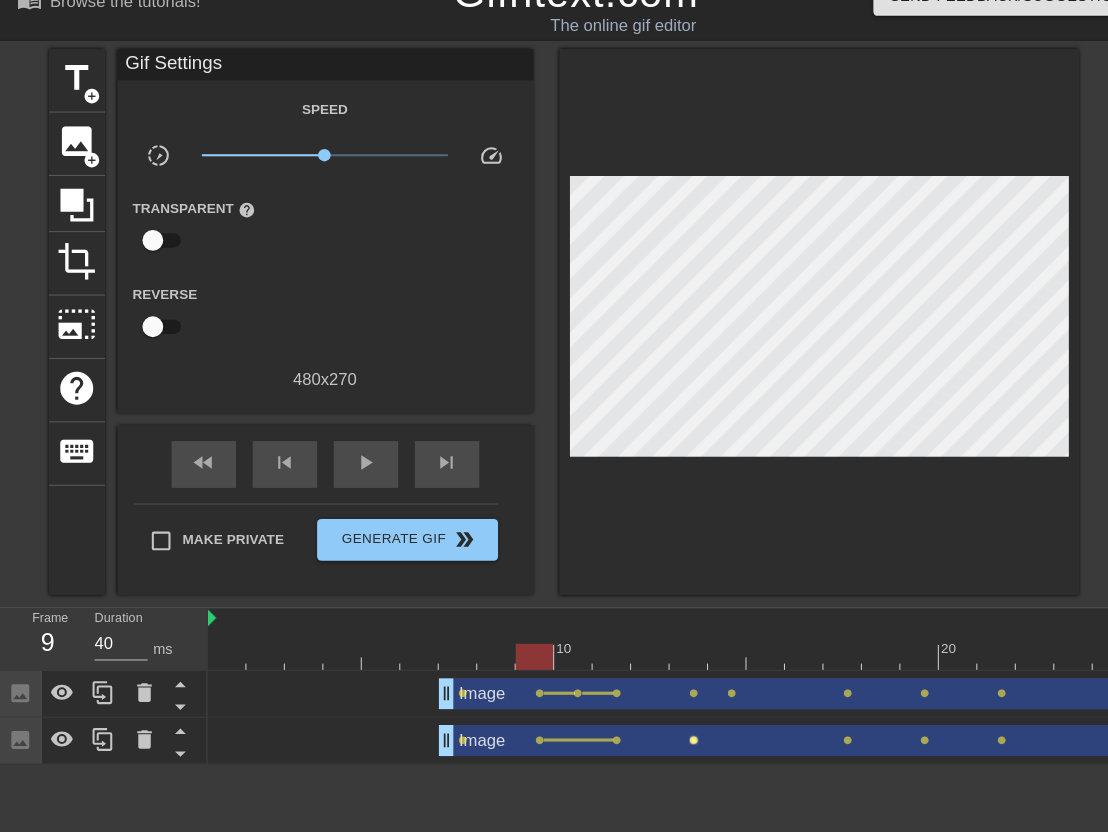 click on "lens" at bounding box center [667, 743] 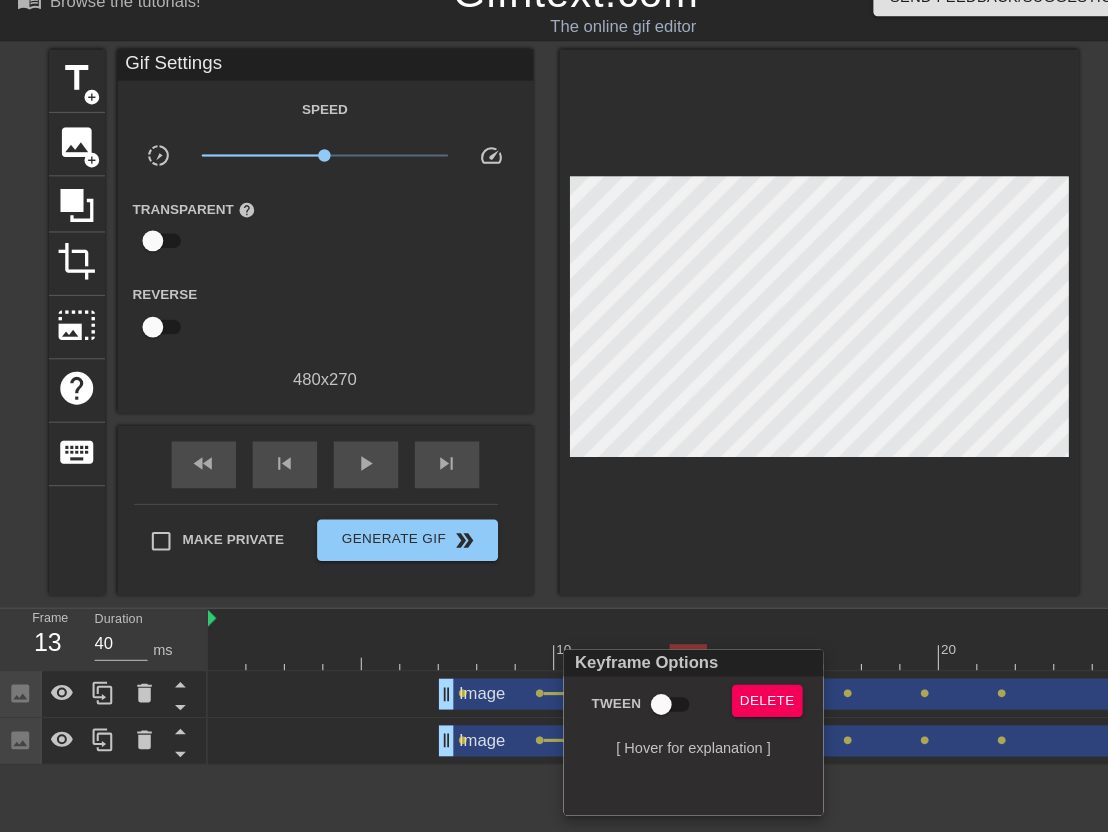 click at bounding box center (554, 416) 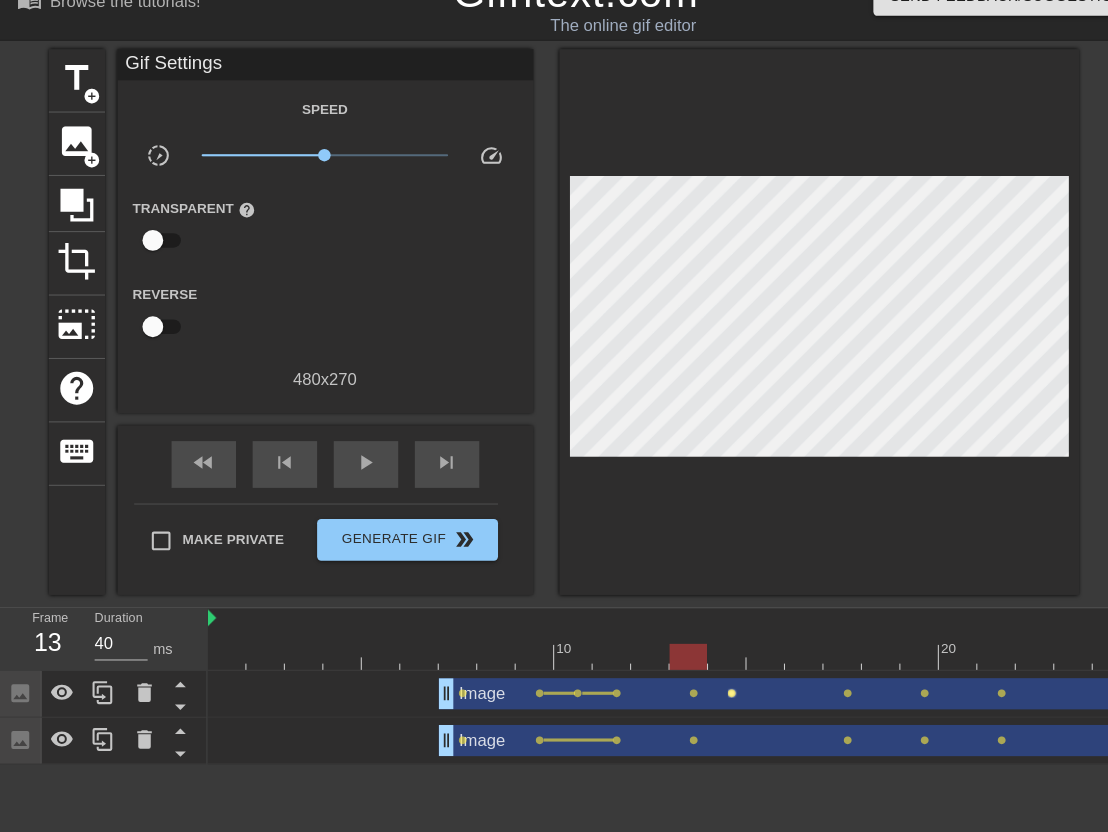 click on "lens" at bounding box center [704, 698] 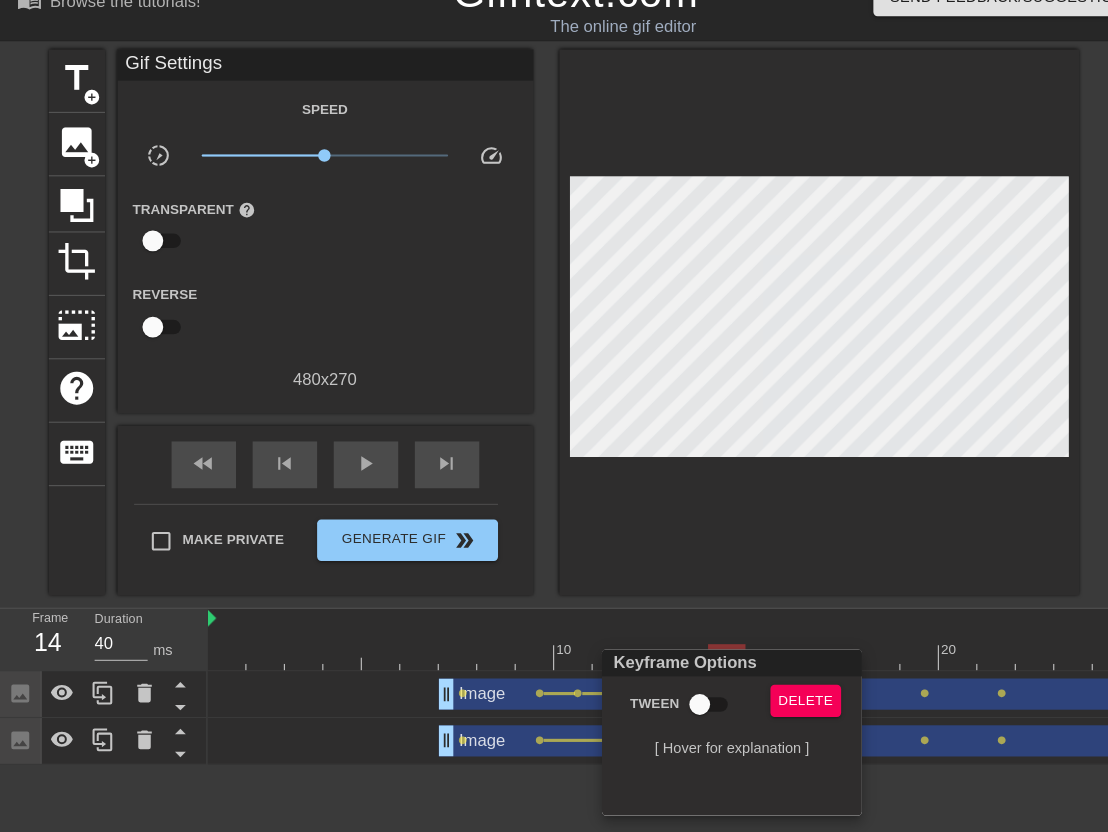 click at bounding box center [554, 416] 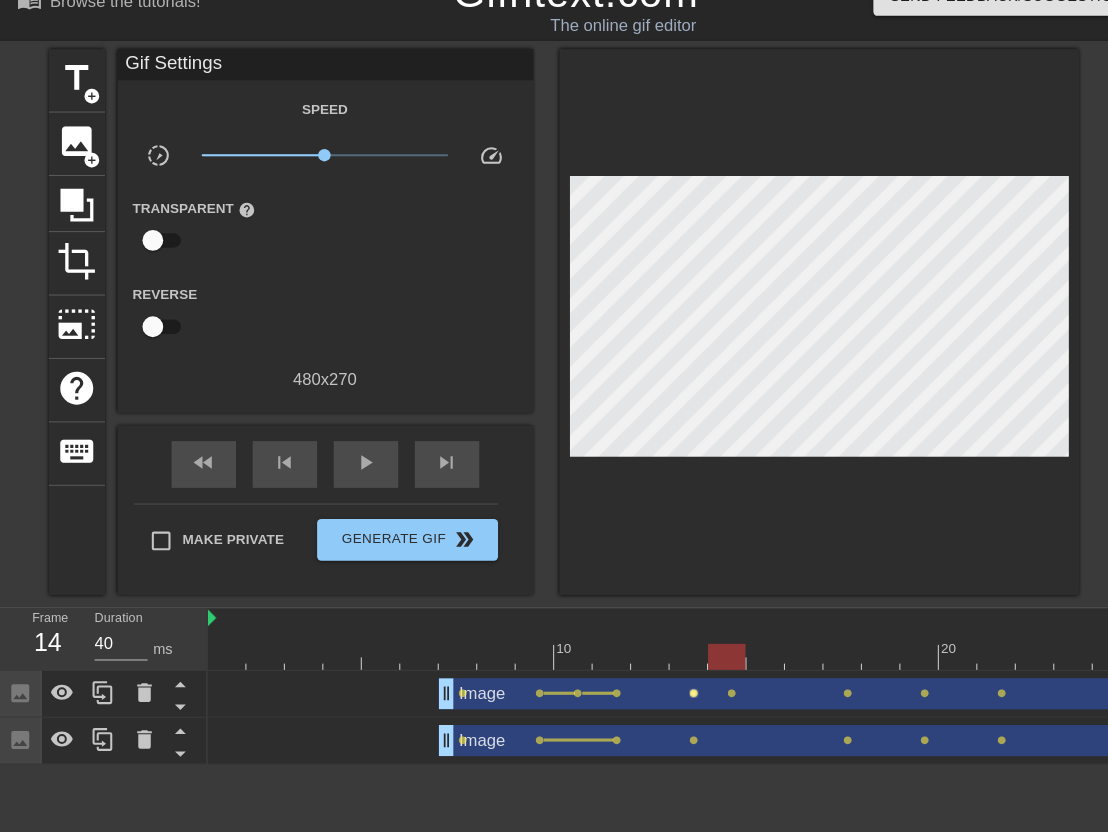 click on "lens" at bounding box center (667, 698) 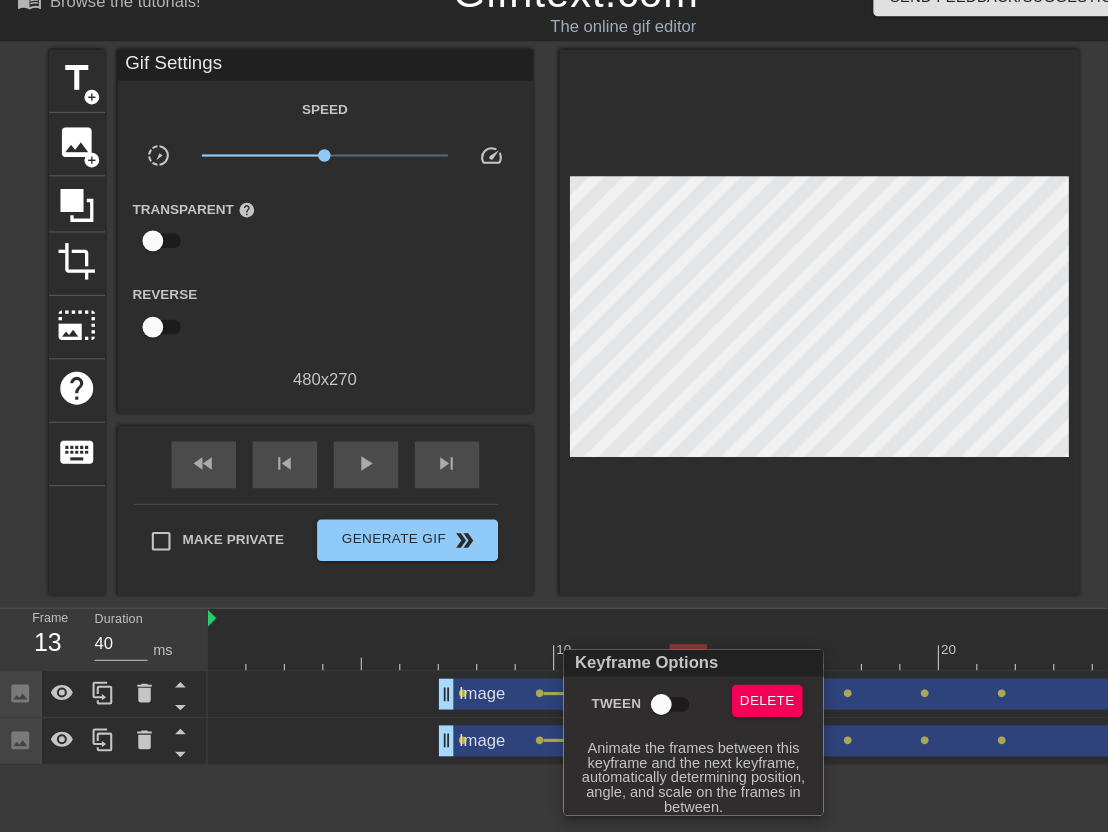 click on "Tween" at bounding box center [636, 709] 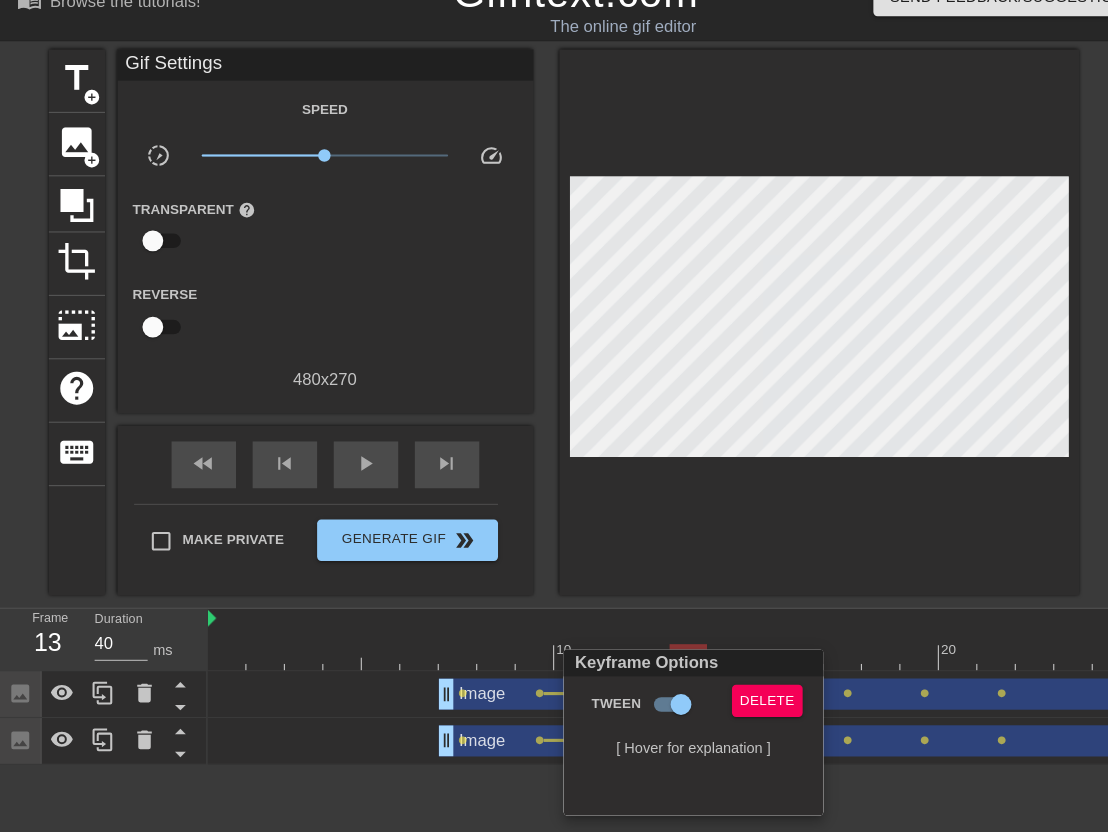 click at bounding box center [554, 416] 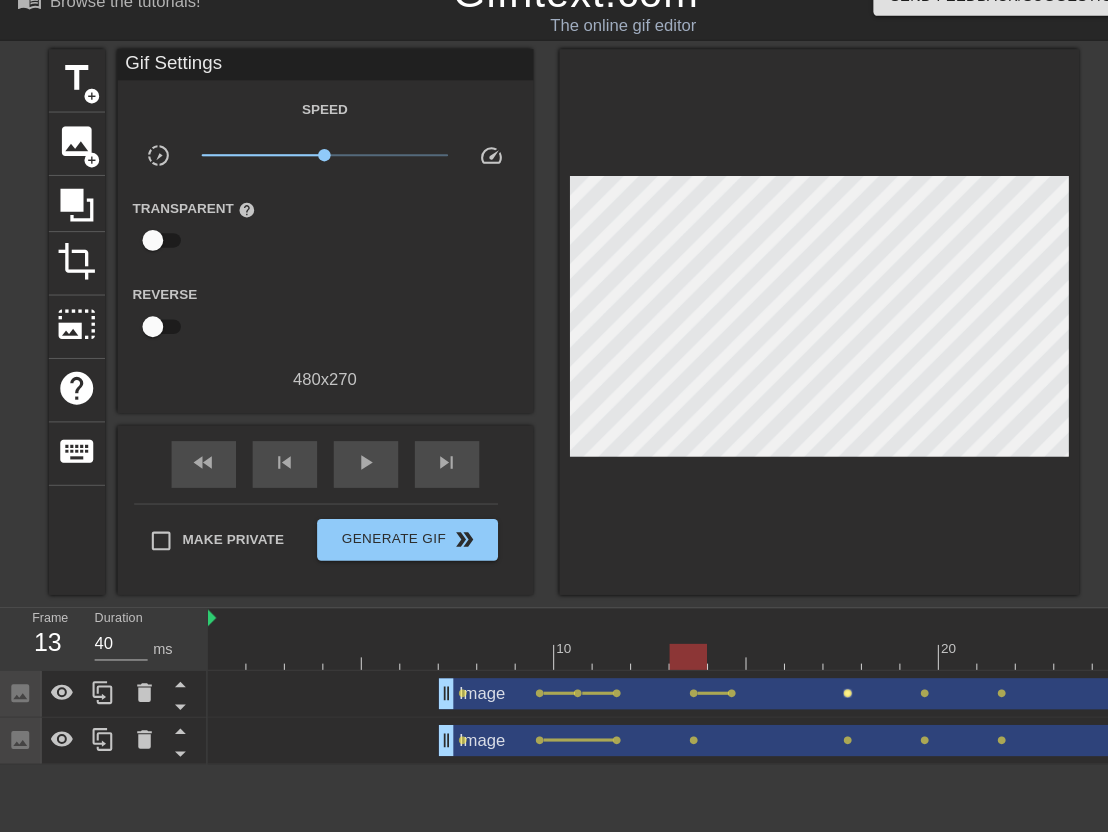 click on "lens" at bounding box center (815, 698) 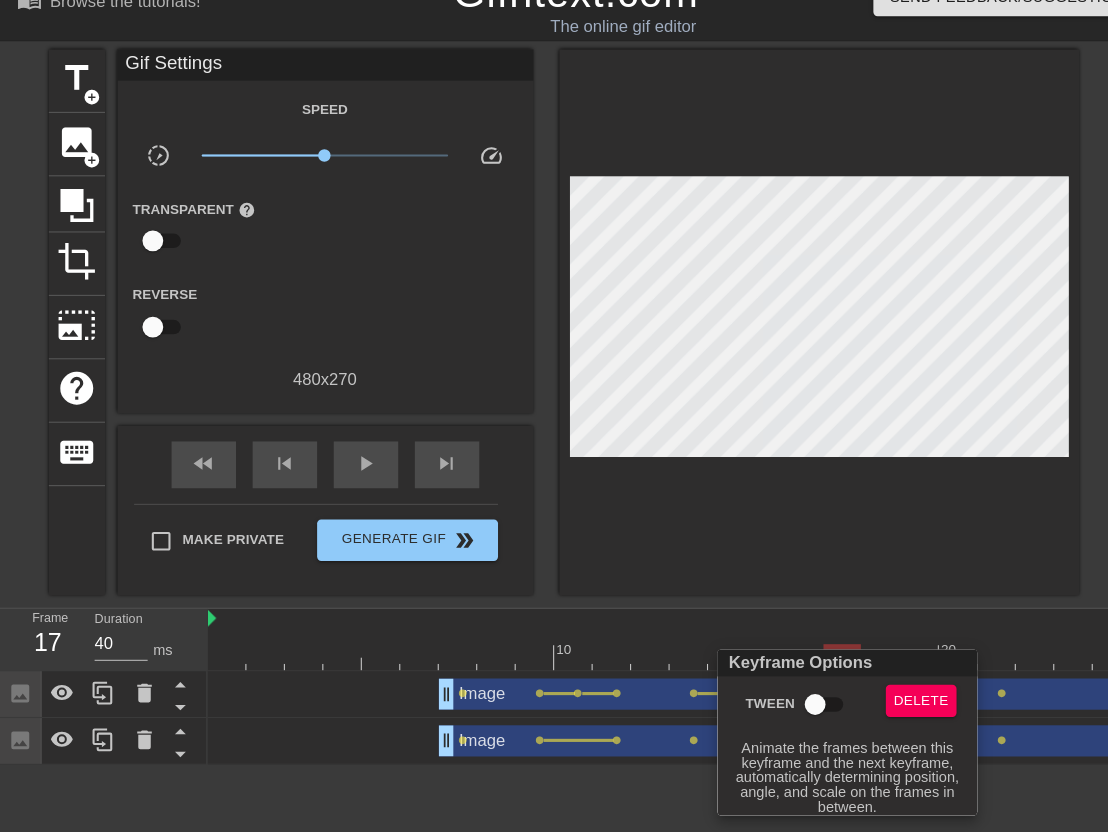 click on "Tween" at bounding box center [784, 709] 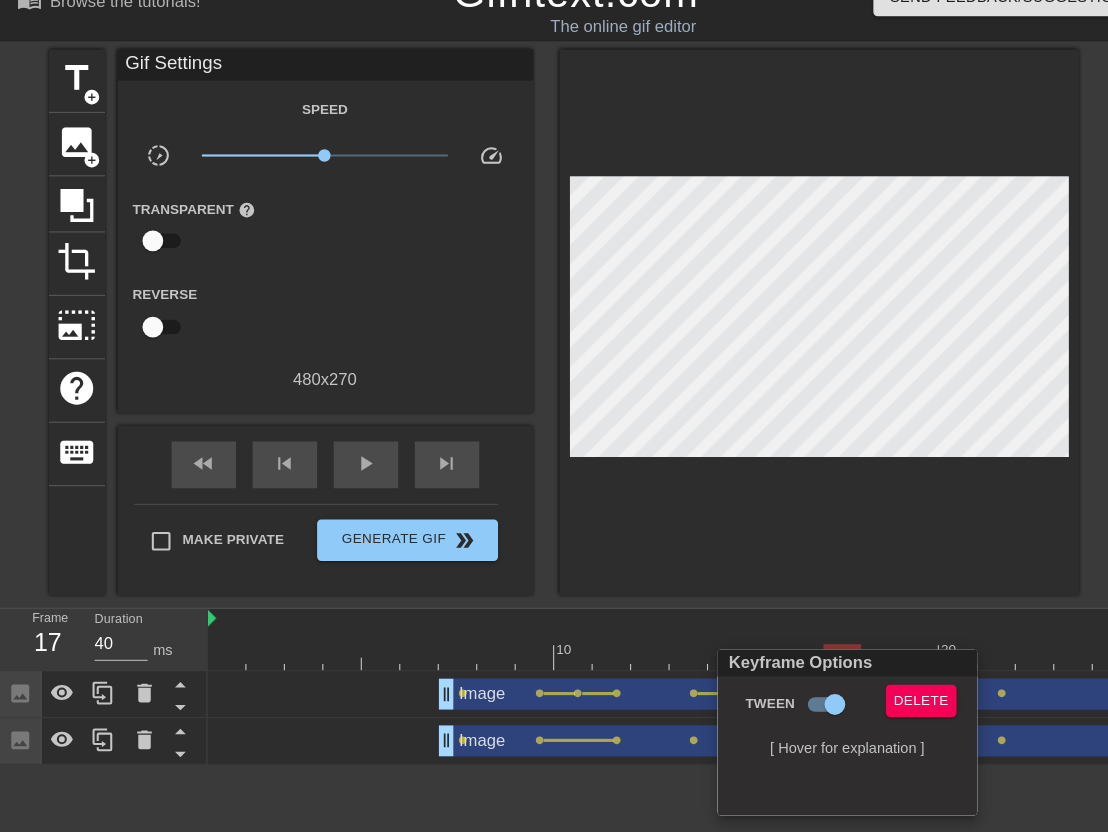 click at bounding box center [554, 416] 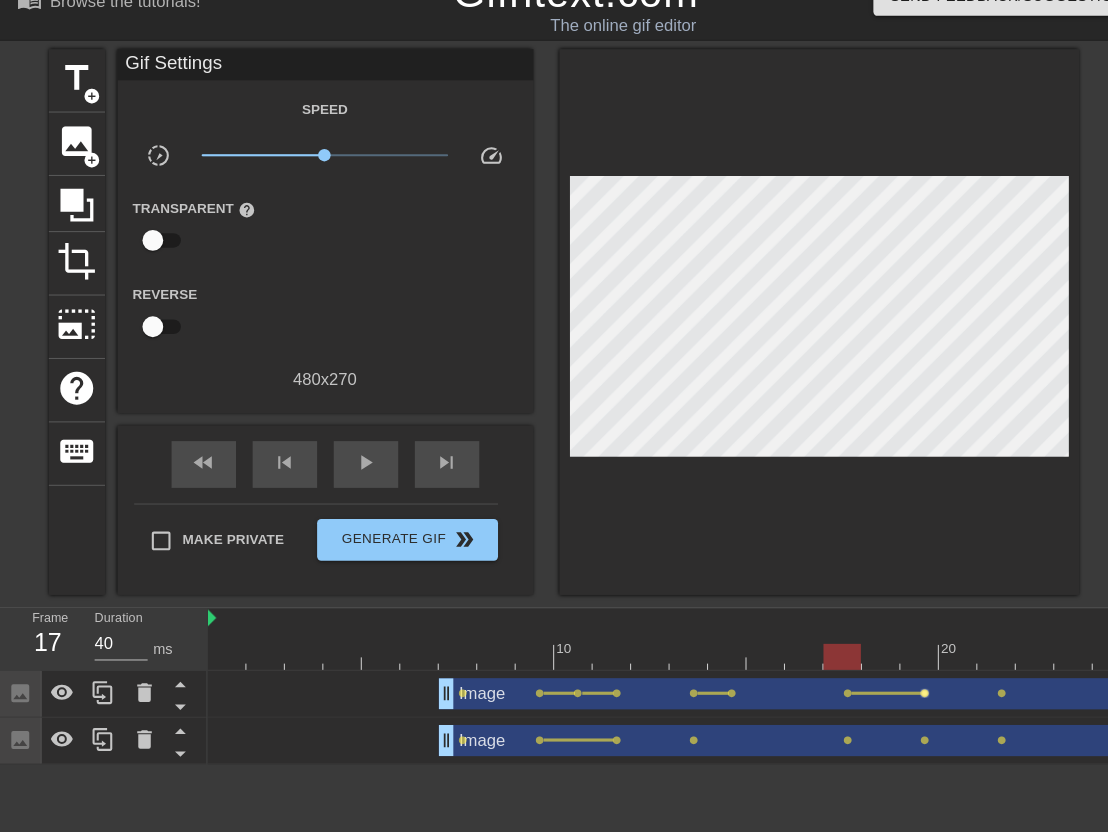 click on "lens" at bounding box center [889, 698] 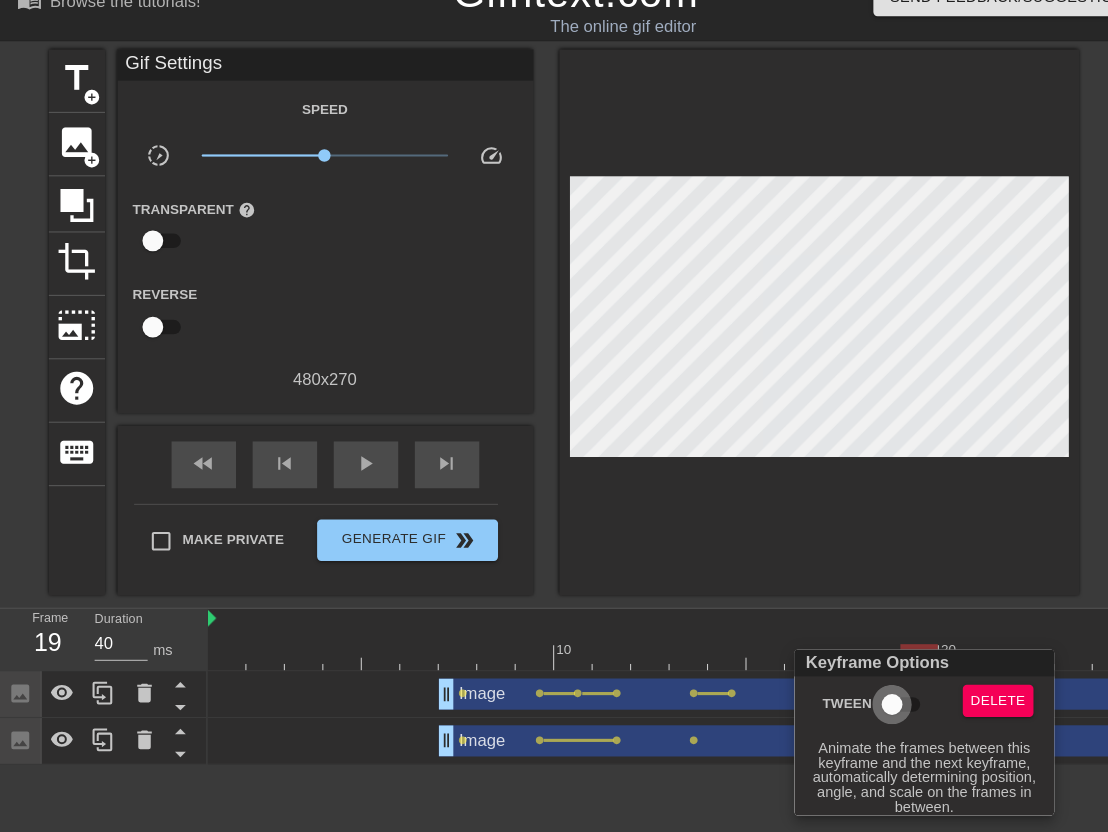 click on "Tween" at bounding box center [858, 709] 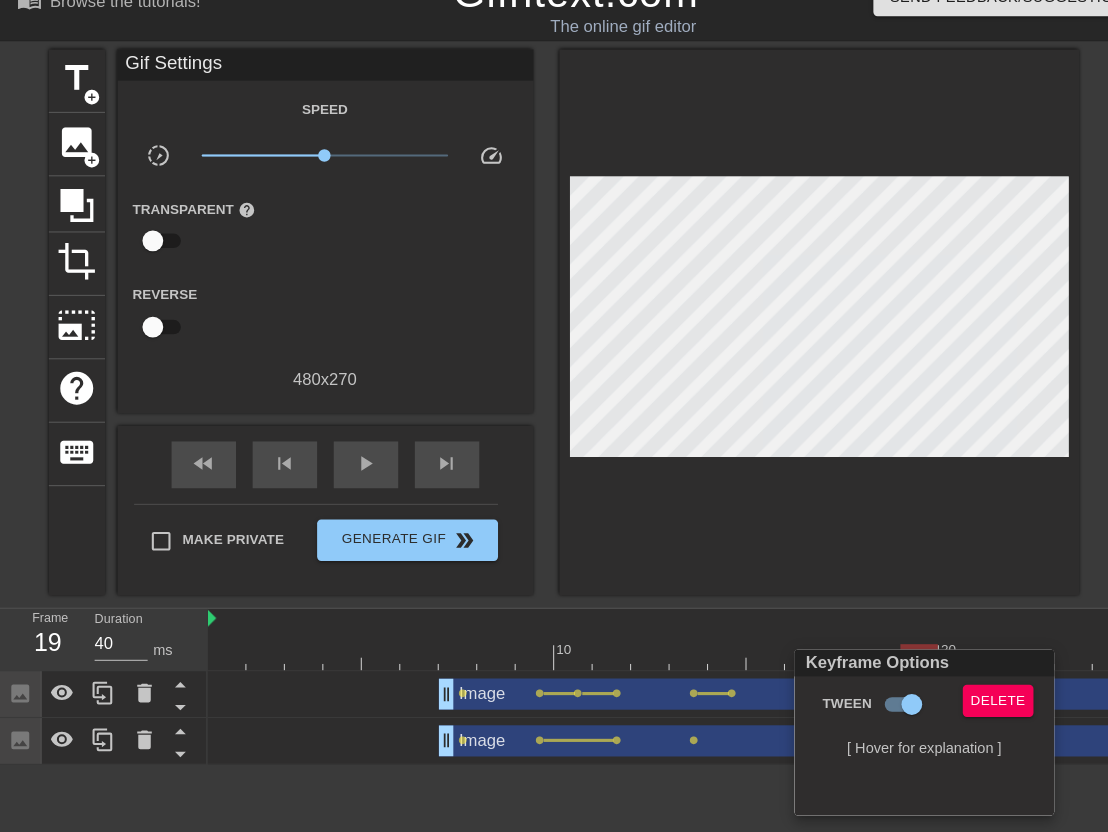 click at bounding box center (554, 416) 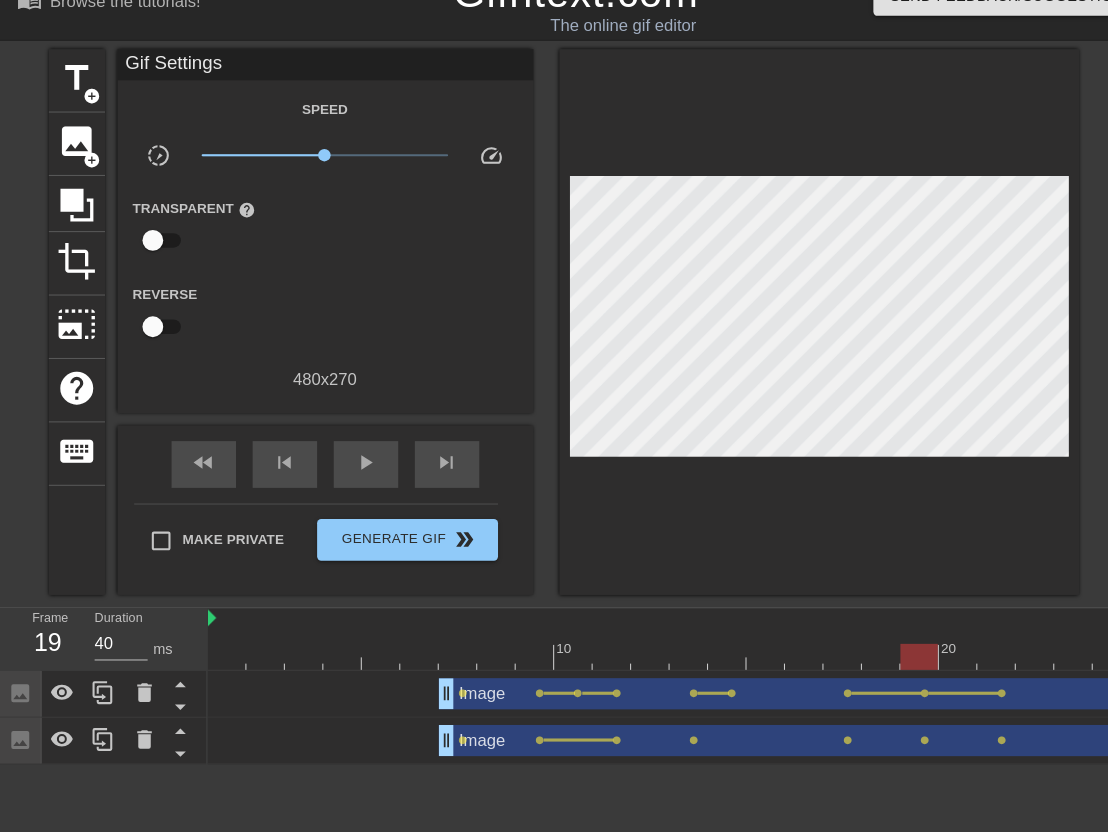 click on "Image drag_handle drag_handle" at bounding box center [755, 744] 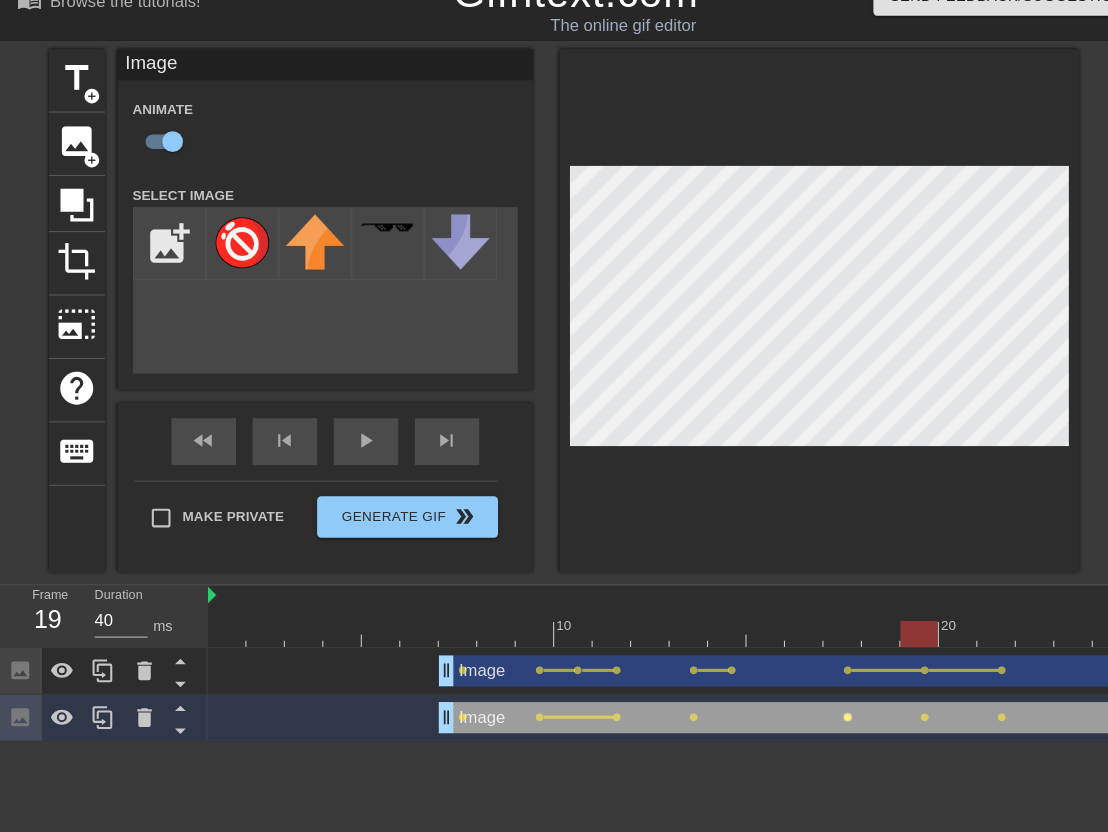 click on "Image drag_handle drag_handle lens lens   lens lens lens lens lens" at bounding box center [644, 722] 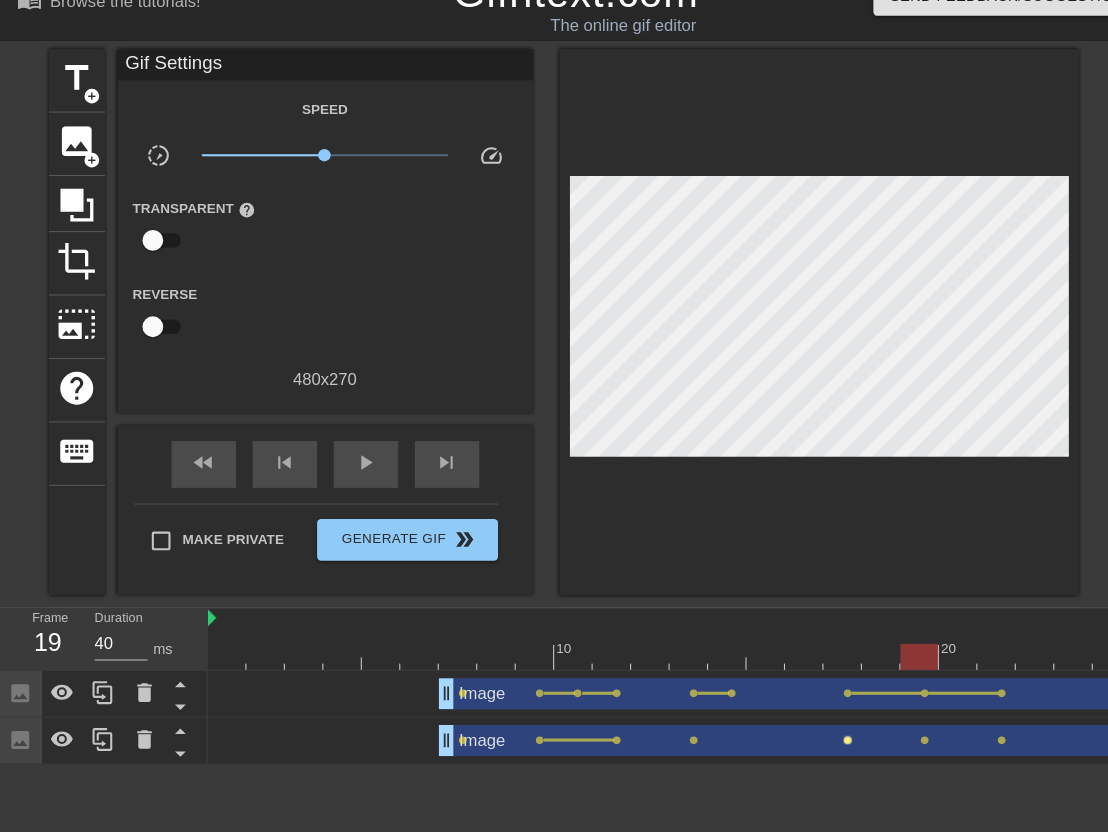 click on "lens" at bounding box center [815, 743] 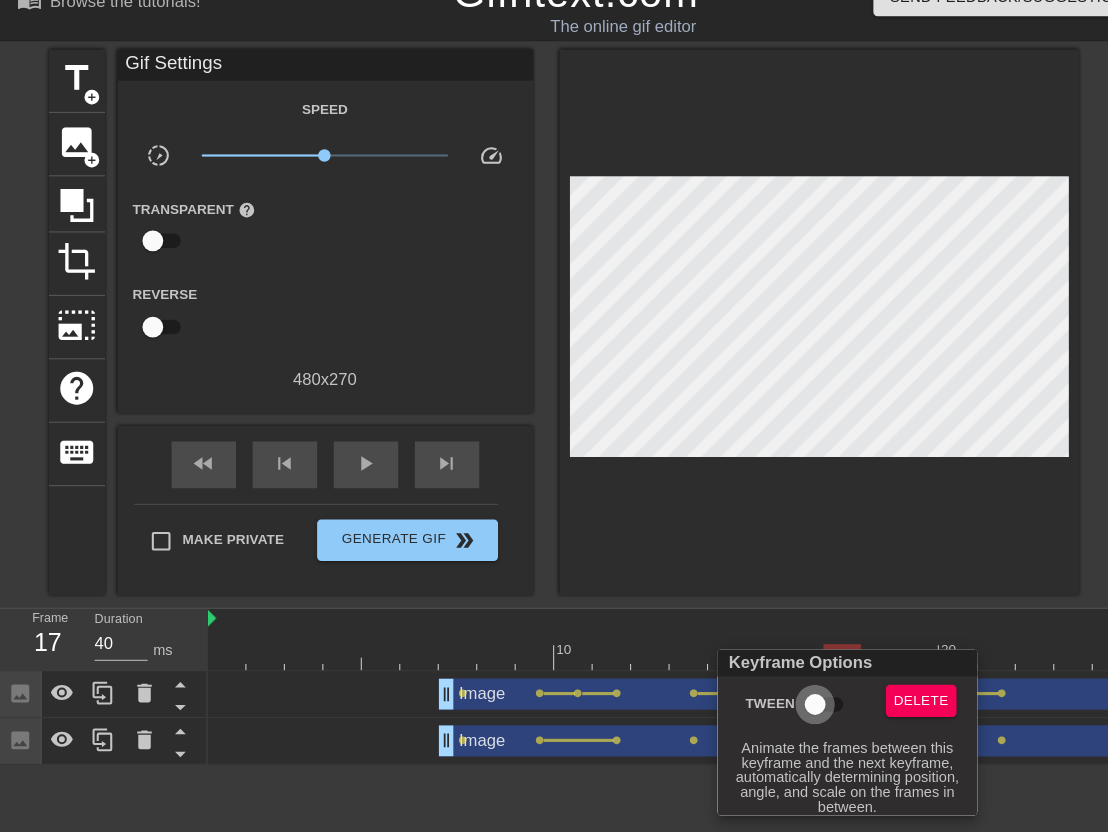 click on "Tween" at bounding box center (784, 709) 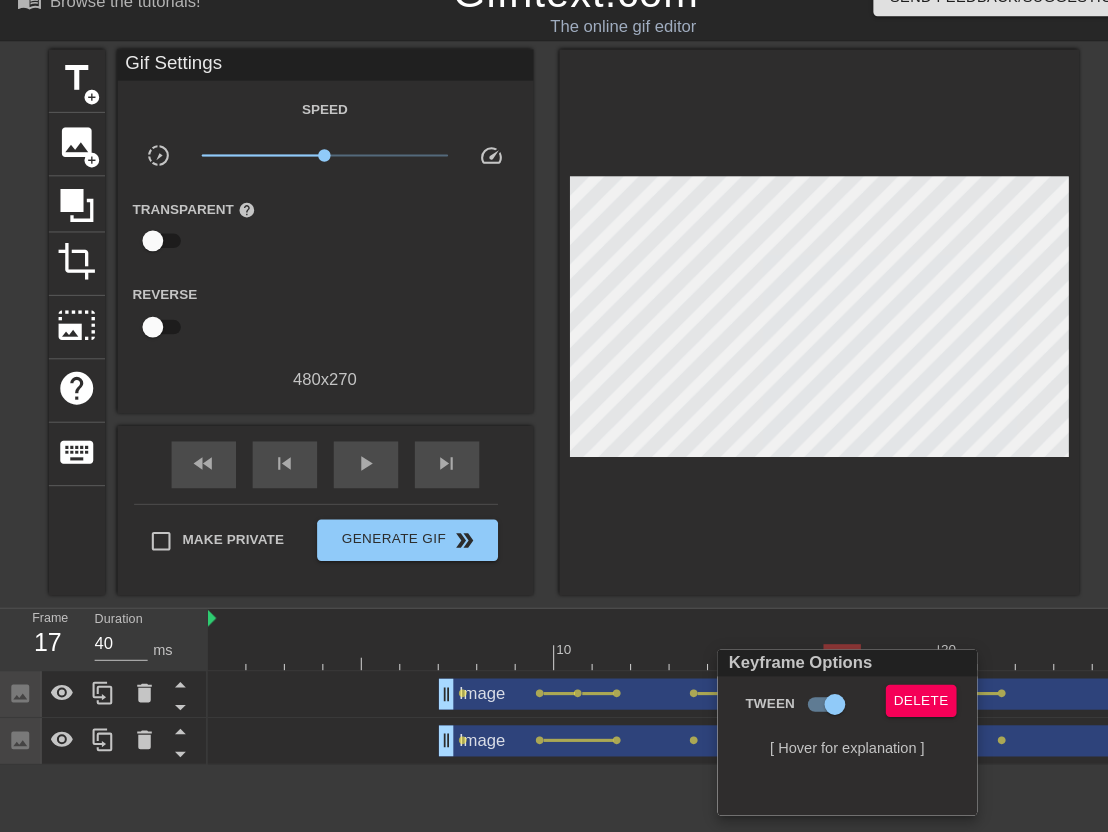 click at bounding box center [554, 416] 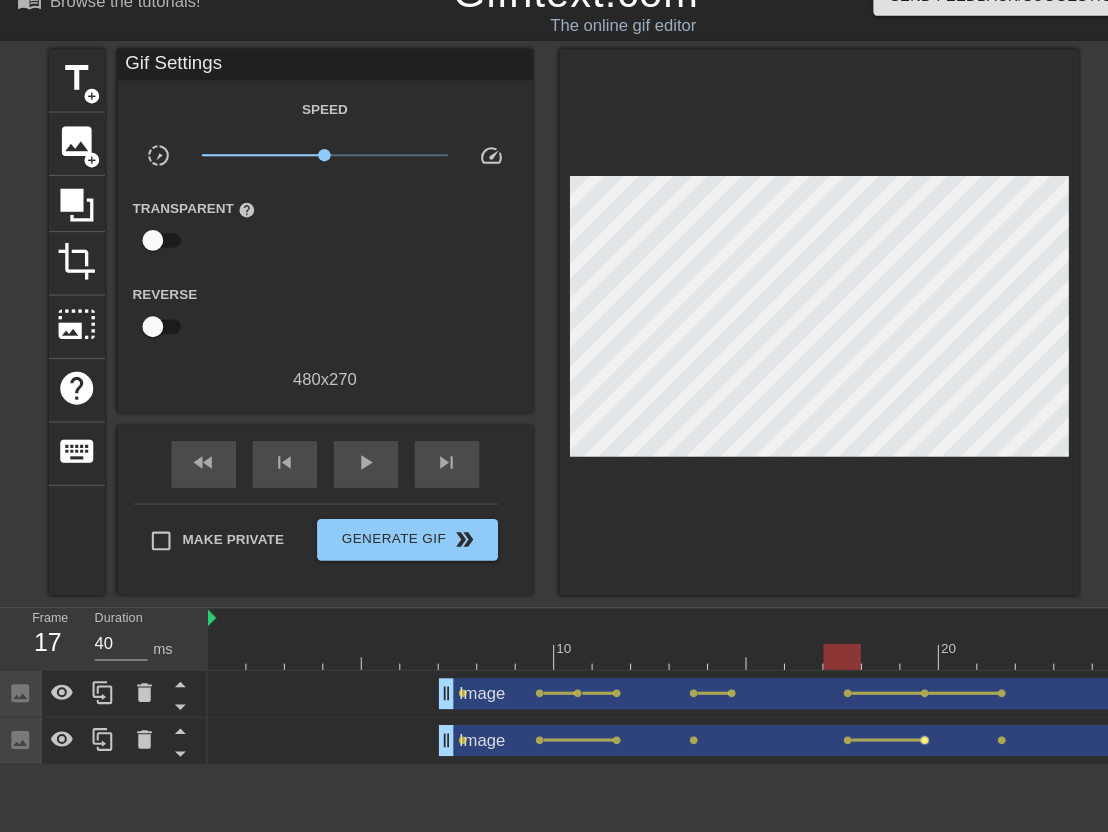 click on "lens" at bounding box center [889, 743] 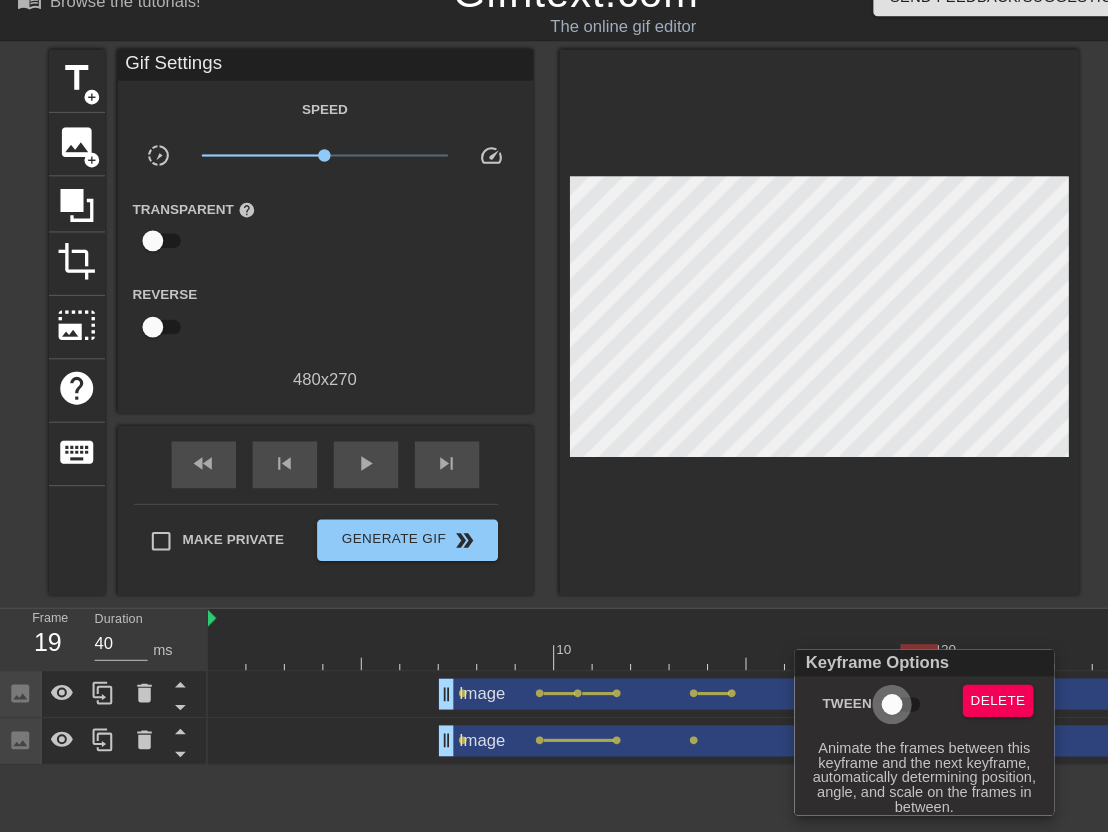 click on "Tween" at bounding box center (858, 709) 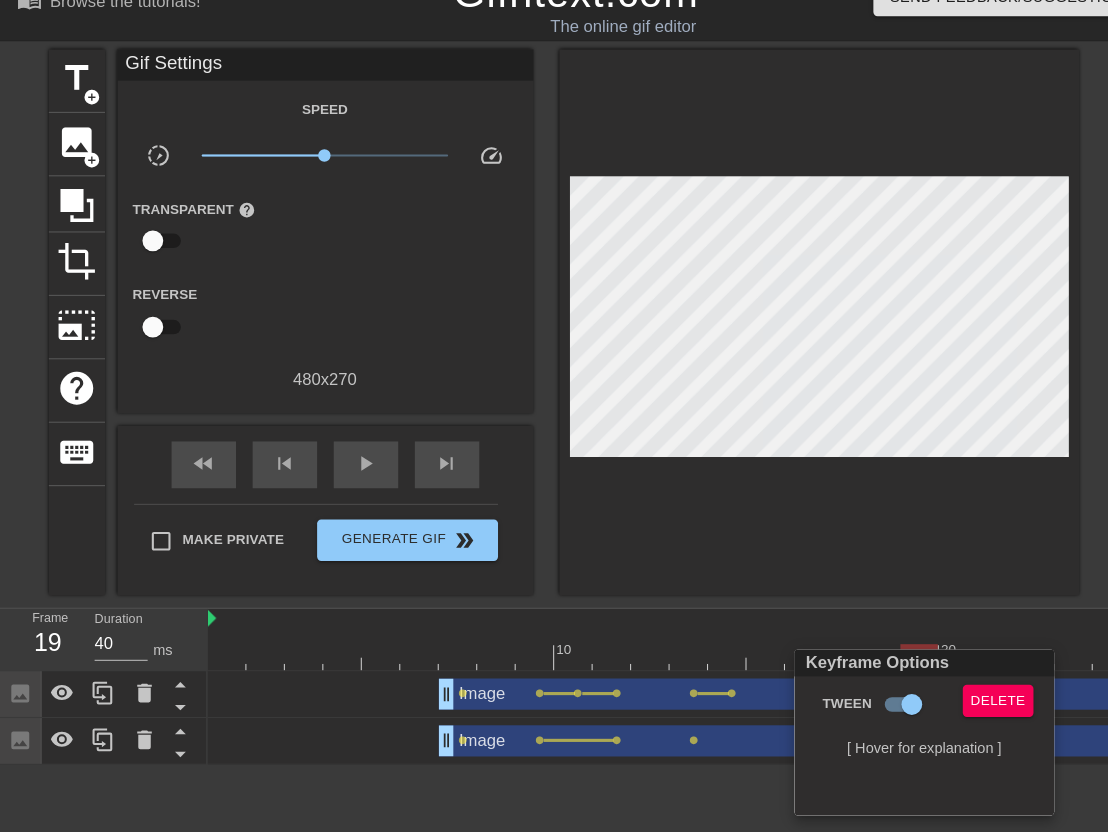 click at bounding box center [554, 416] 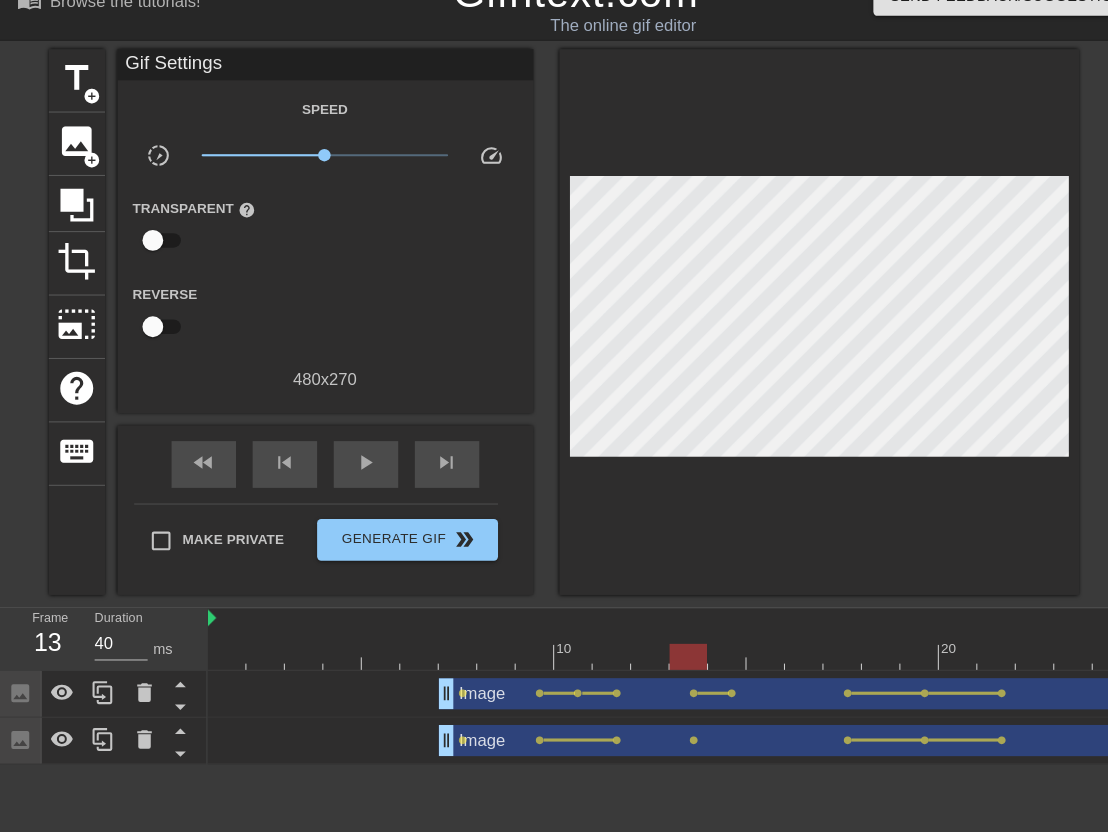 click at bounding box center [644, 663] 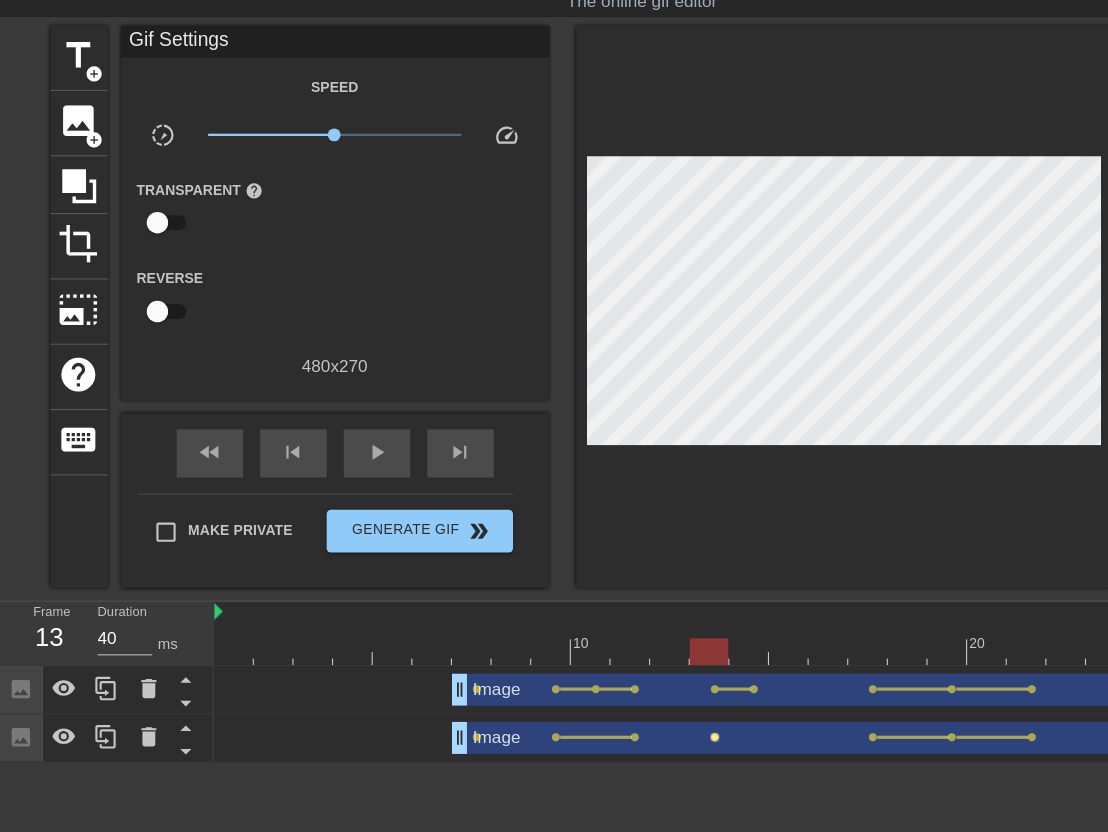 click on "Image drag_handle drag_handle lens lens   lens   lens lens   lens lens   lens   lens   Image drag_handle drag_handle lens lens   lens lens lens   lens   lens" at bounding box center (654, 722) 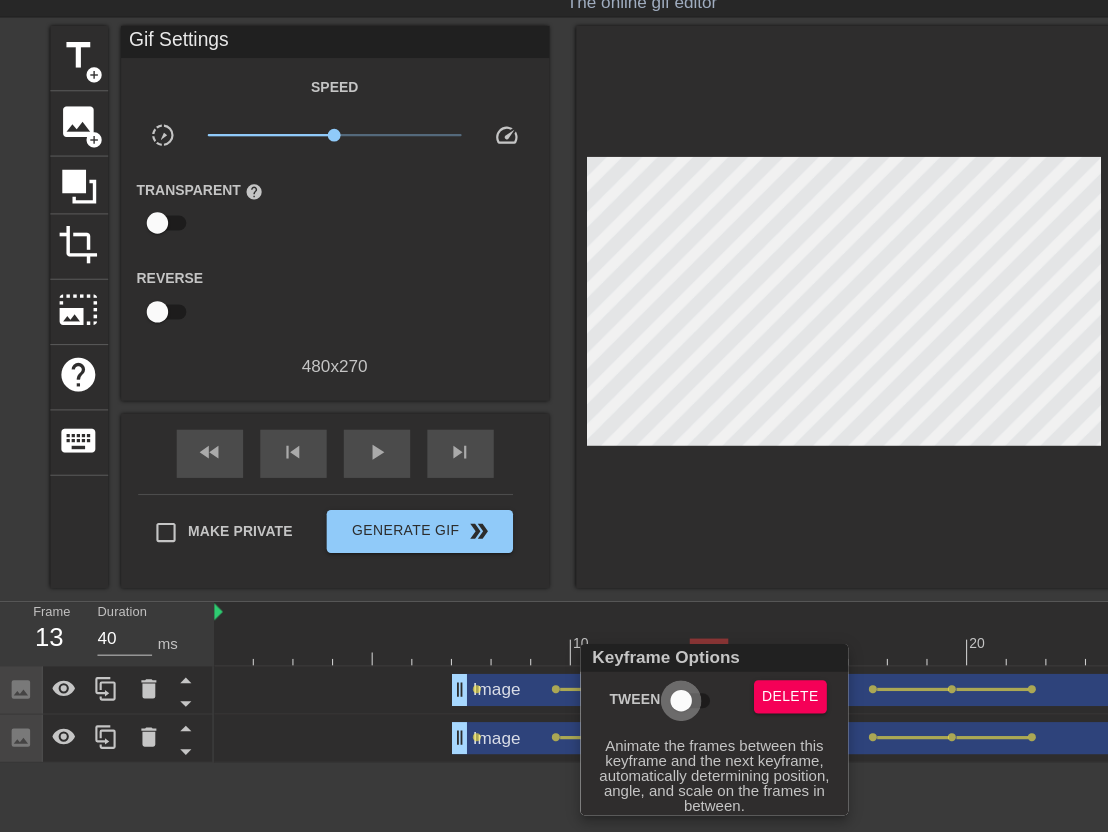 click on "Tween" at bounding box center [636, 709] 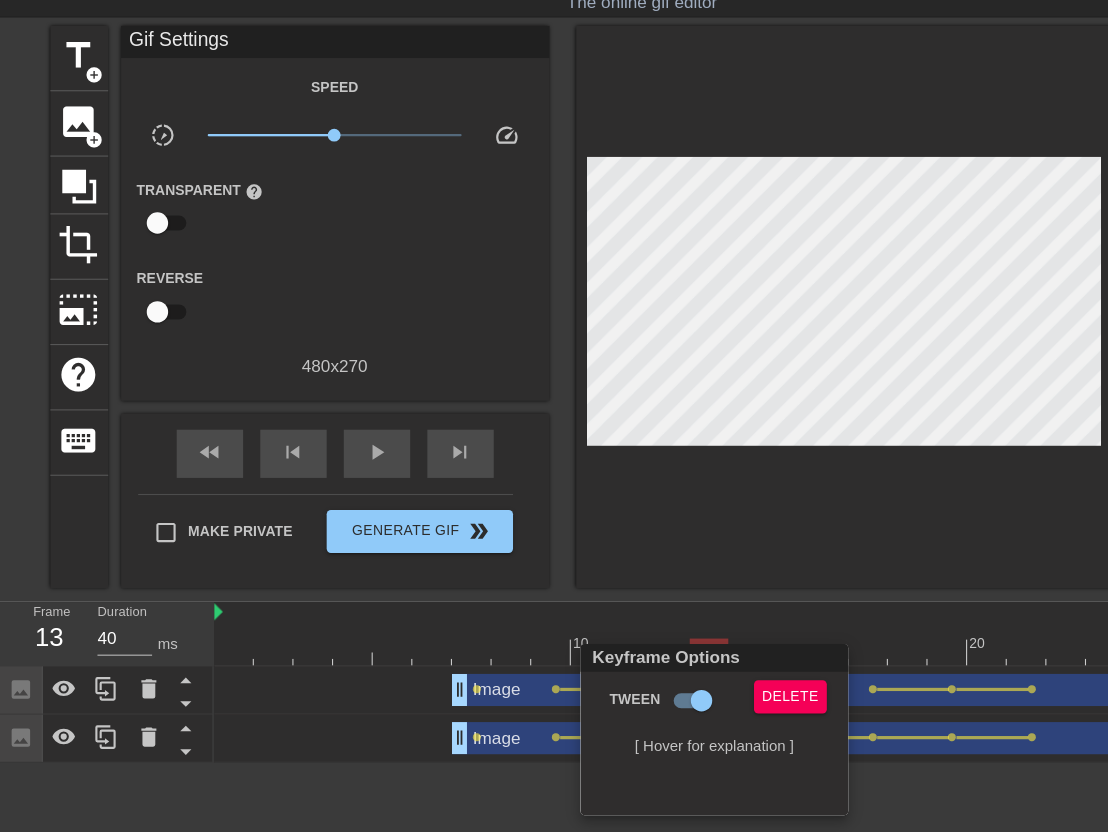 click at bounding box center [554, 416] 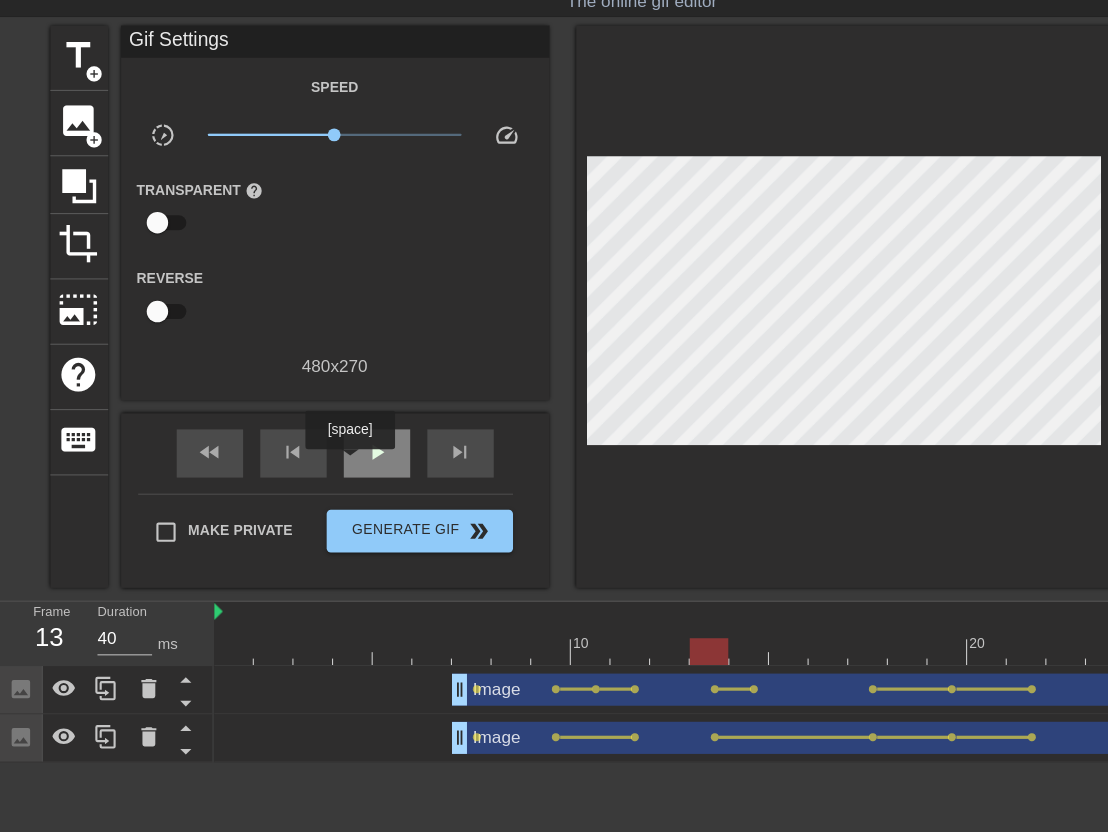 click on "play_arrow" at bounding box center (352, 478) 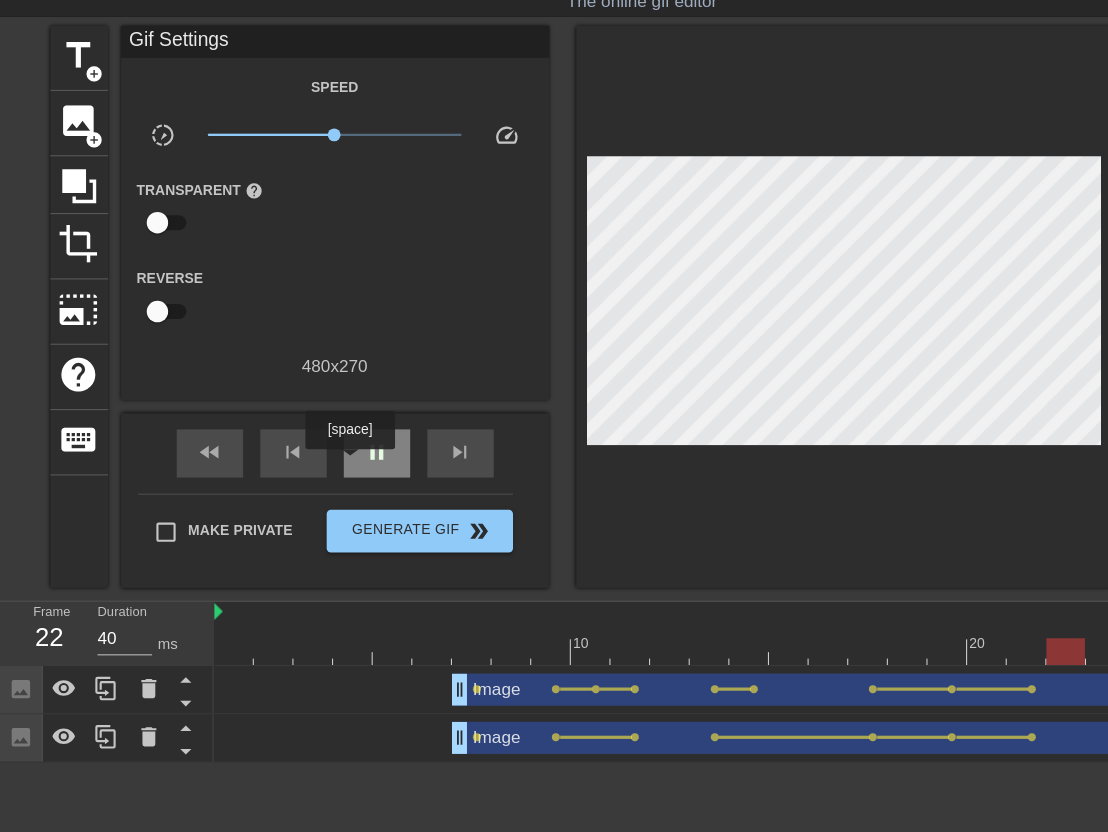 click on "pause" at bounding box center [352, 478] 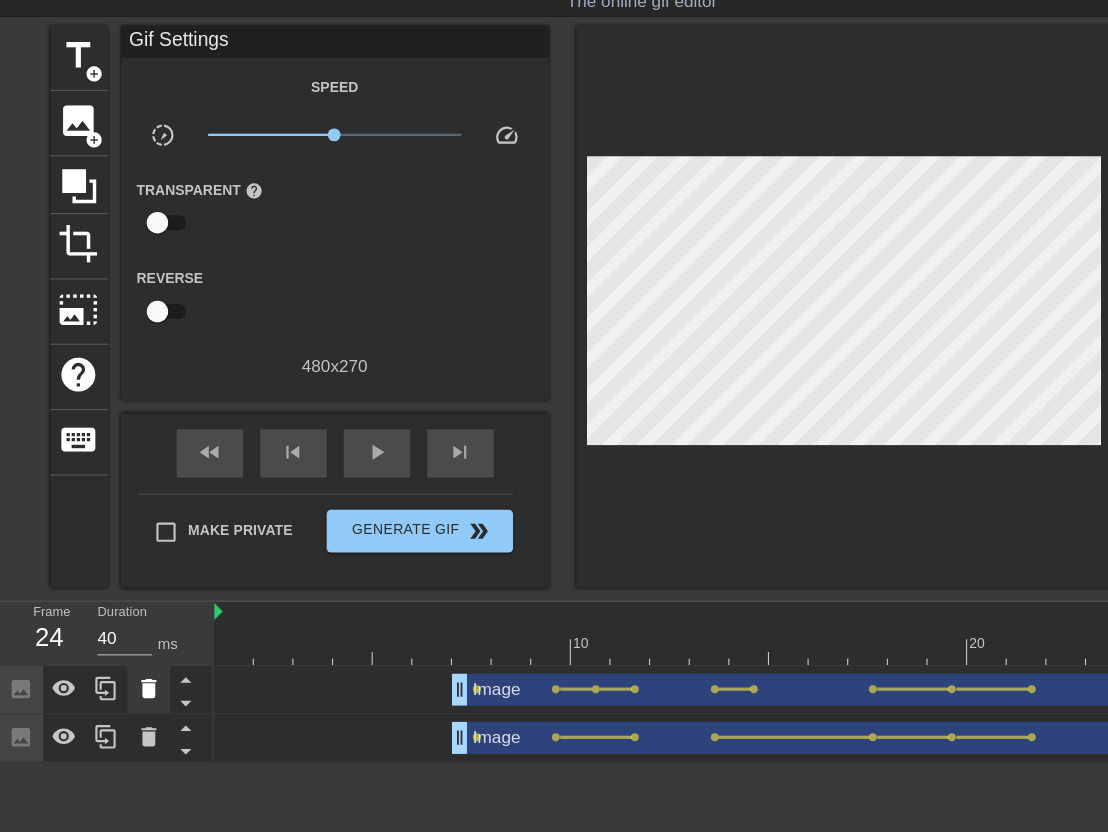 click 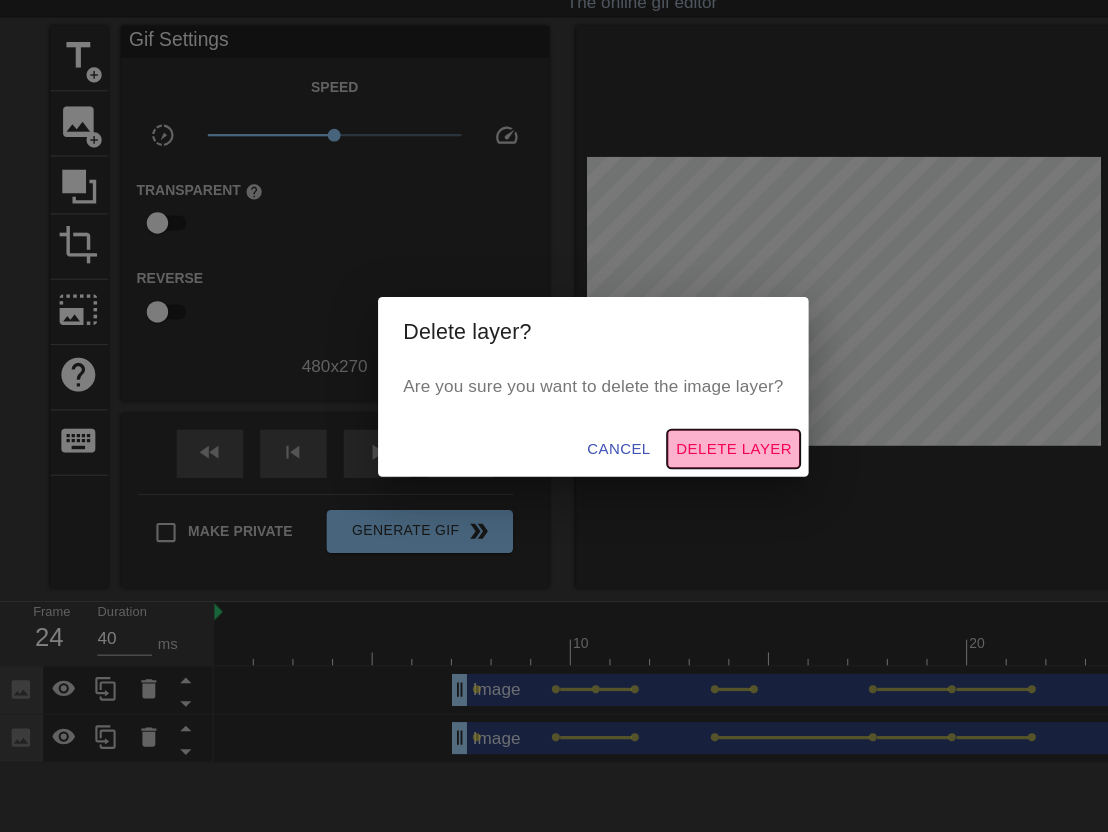 click on "Delete Layer" at bounding box center [685, 474] 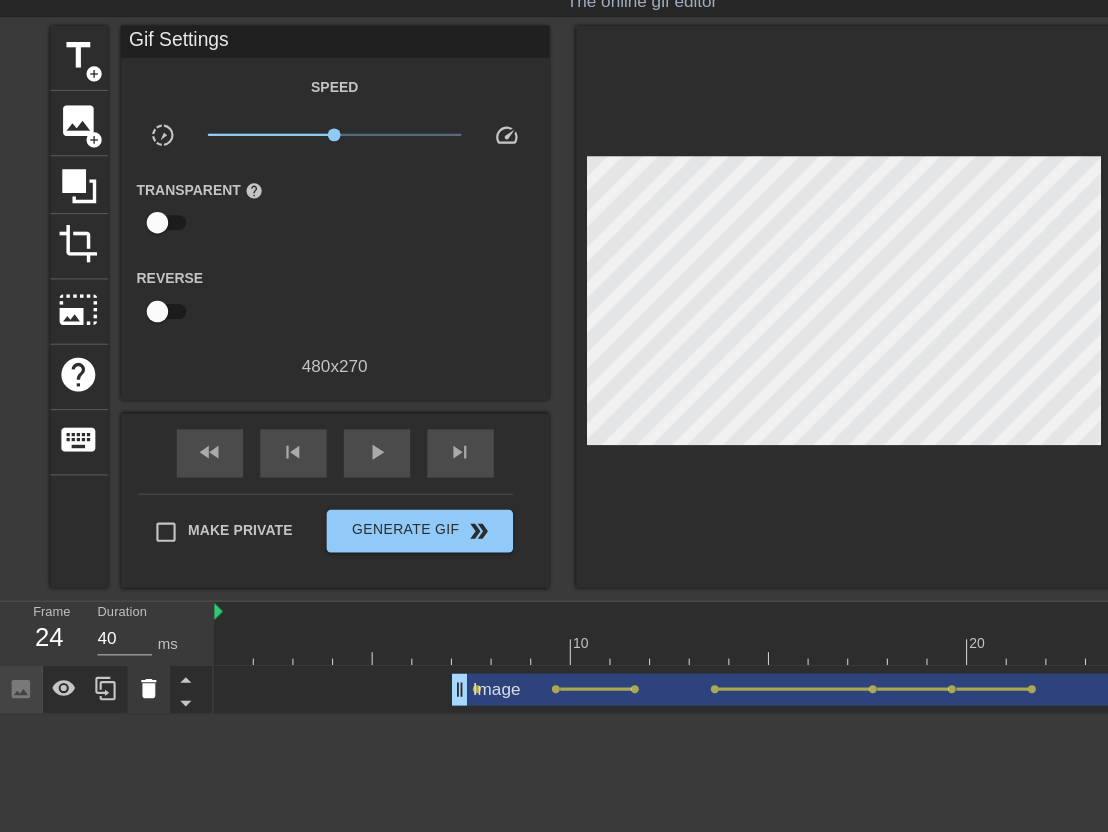 click 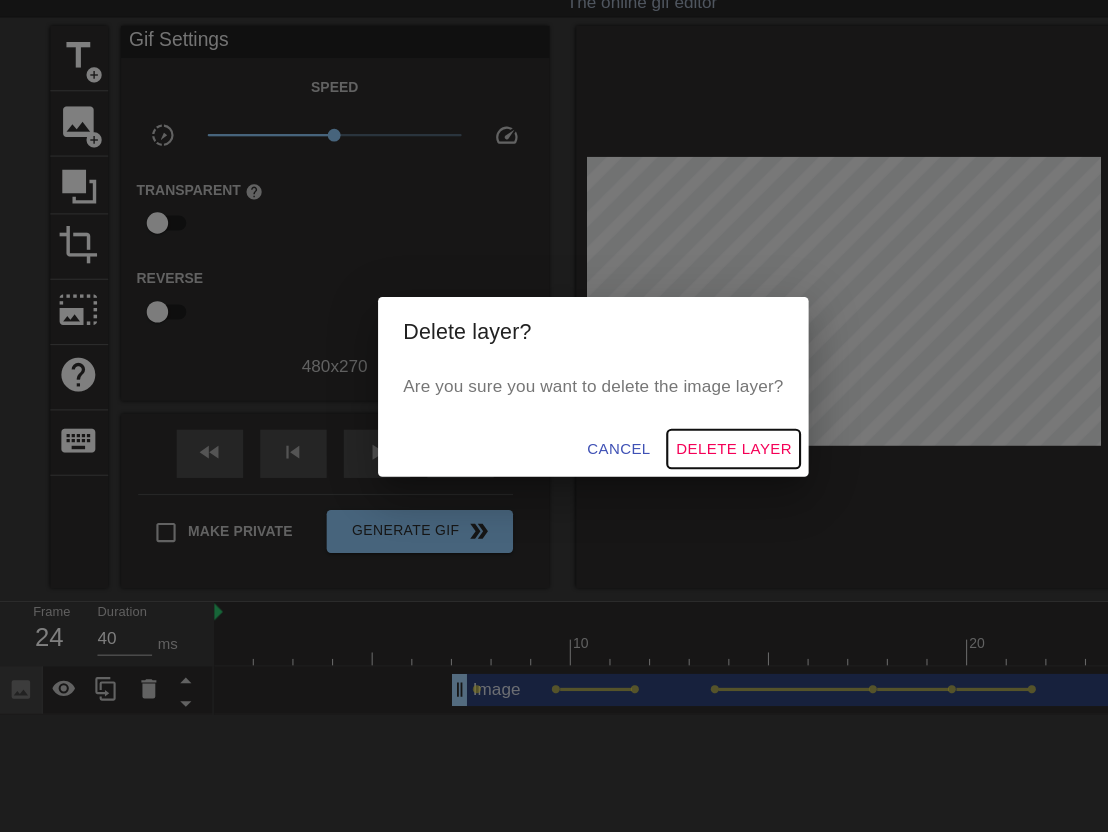 click on "Delete Layer" at bounding box center (685, 474) 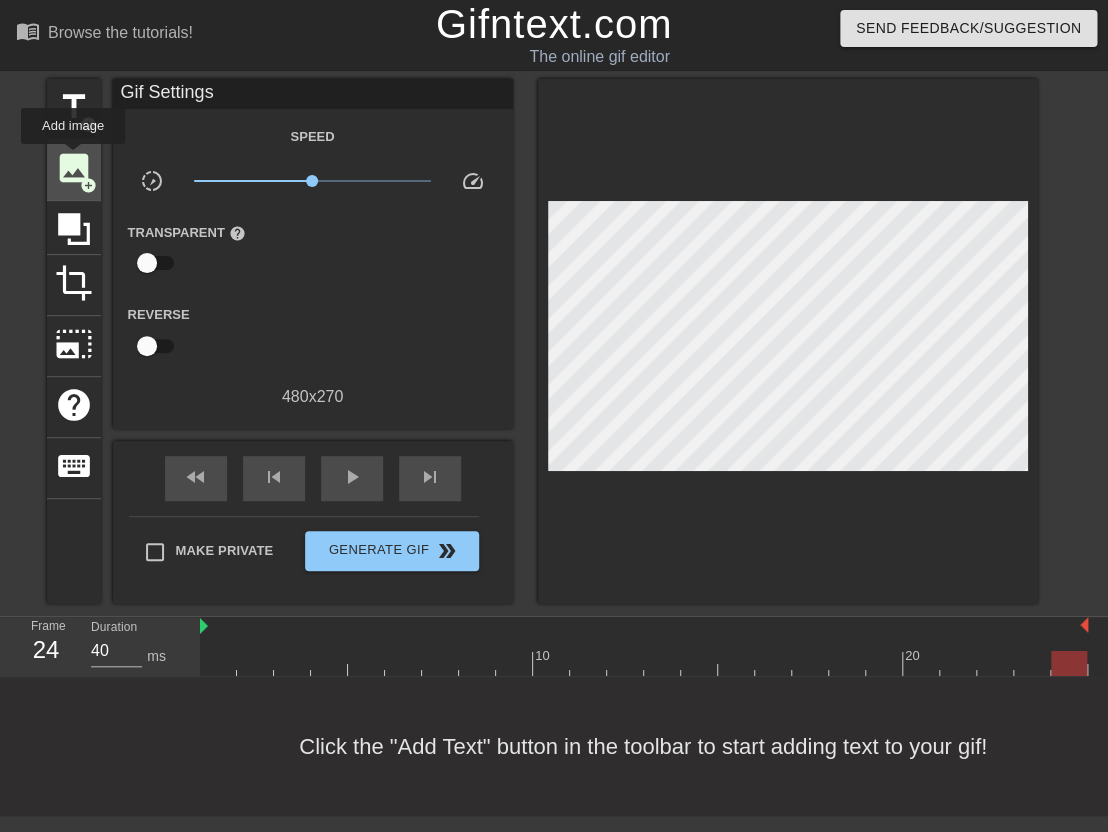 click on "image" at bounding box center [74, 168] 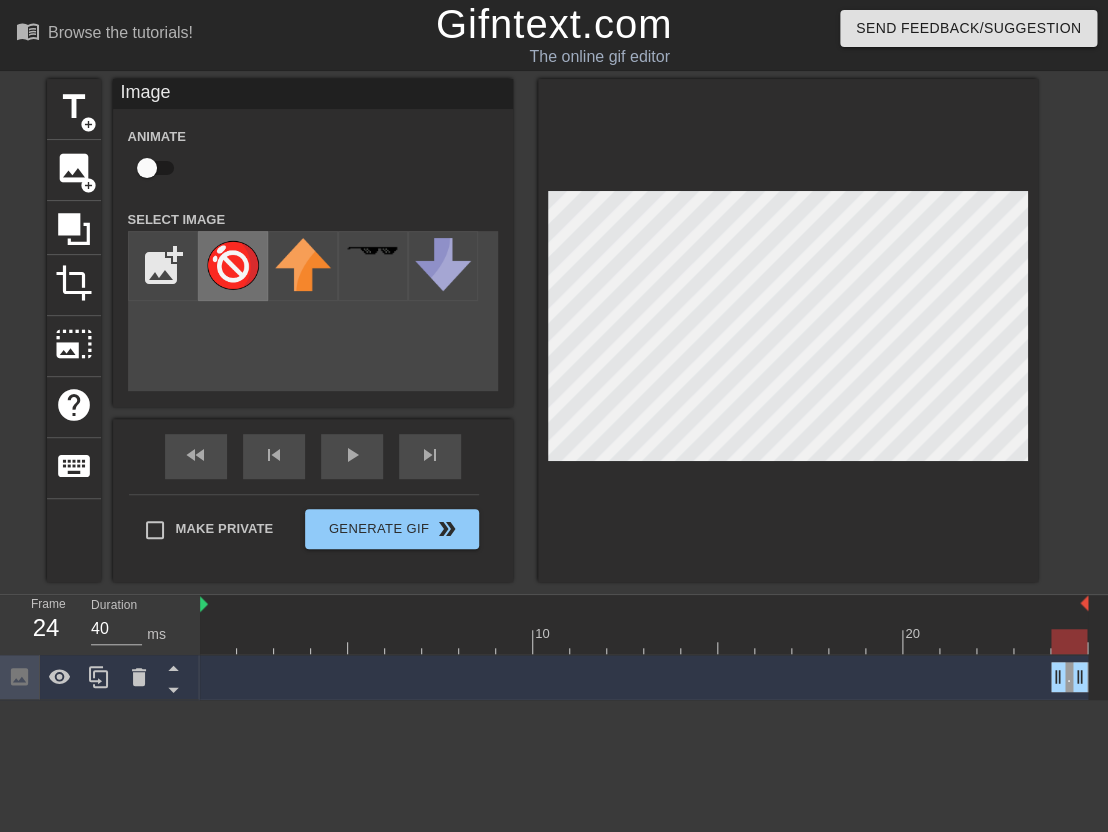 click at bounding box center [233, 264] 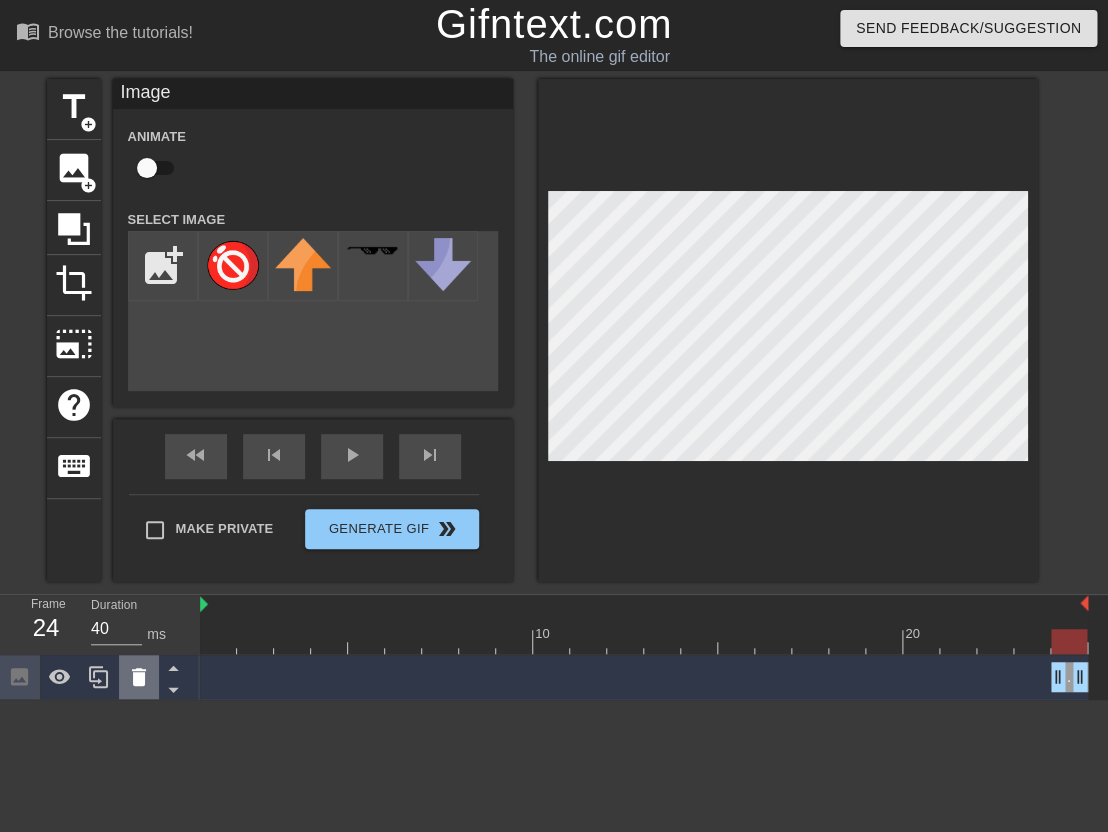 click at bounding box center [139, 677] 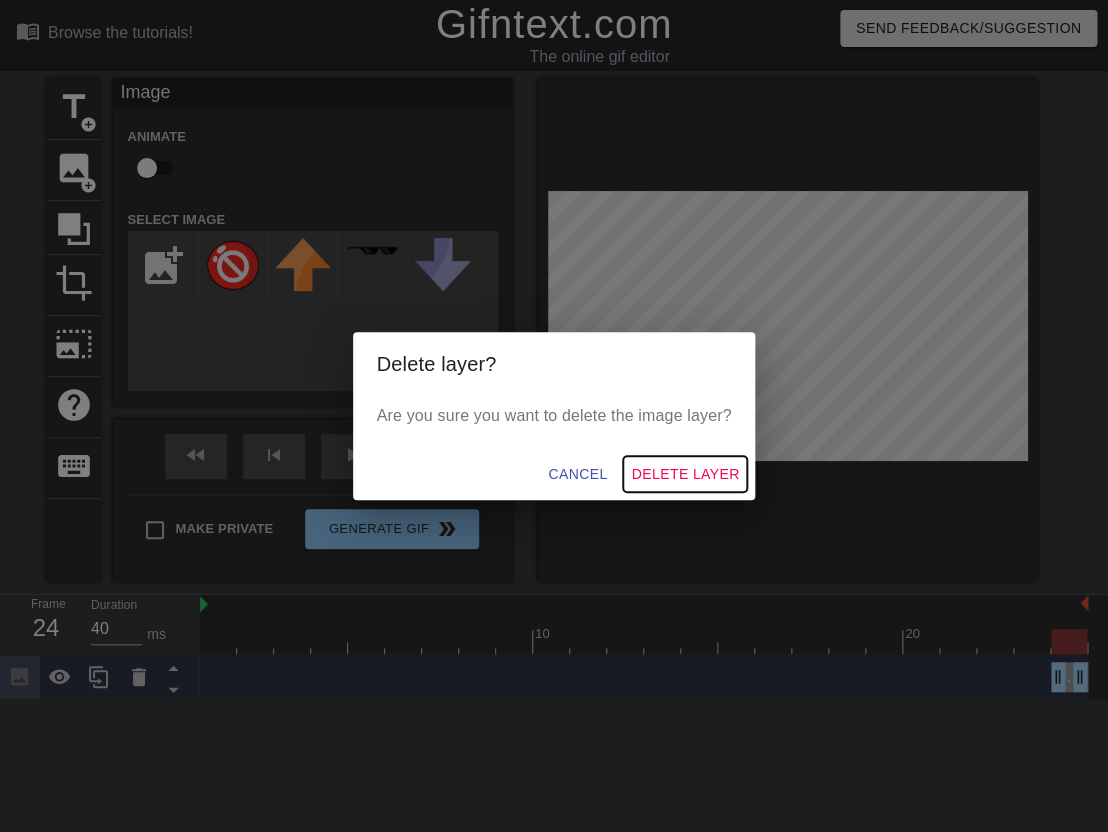 click on "Delete Layer" at bounding box center (685, 474) 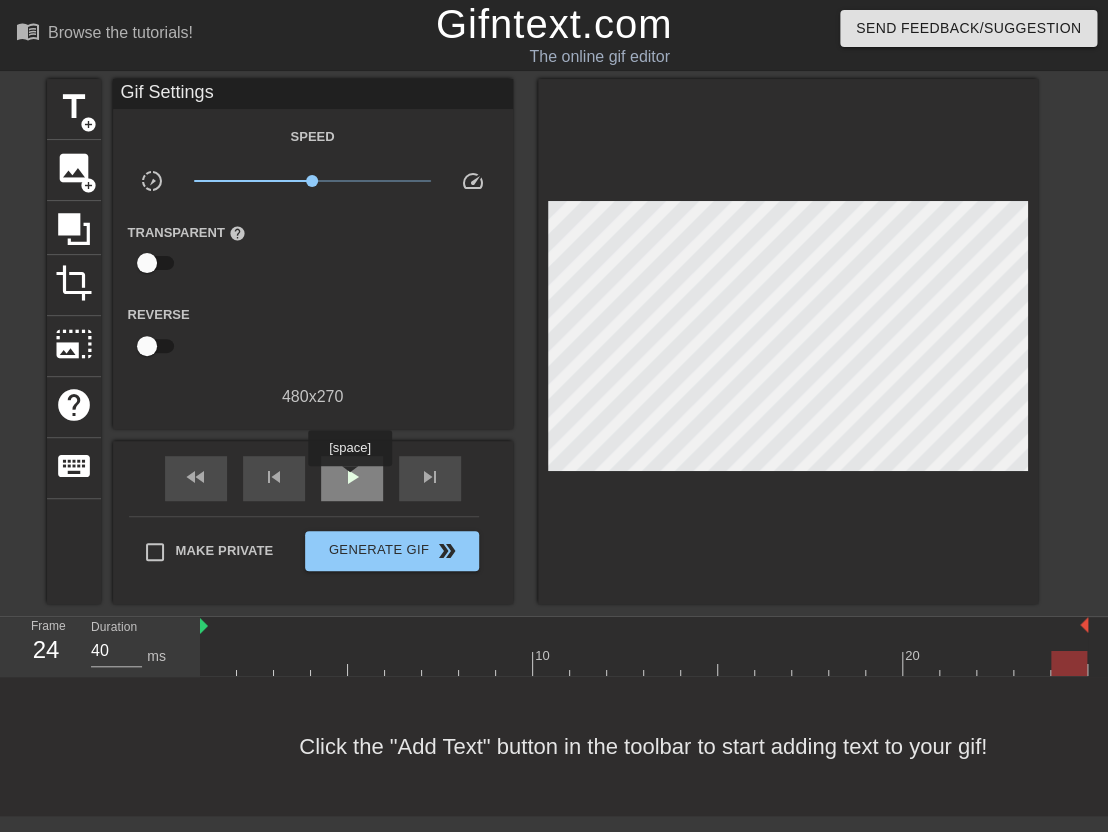 click on "play_arrow" at bounding box center (352, 477) 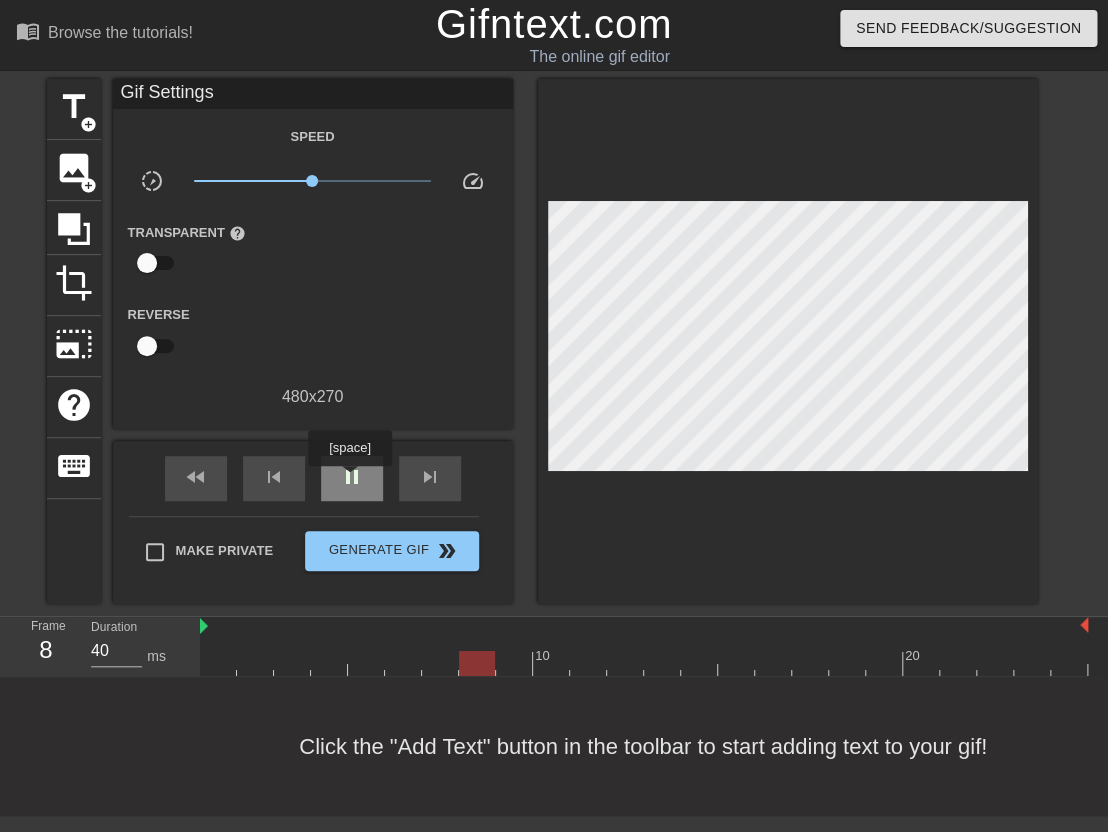 click on "pause" at bounding box center [352, 477] 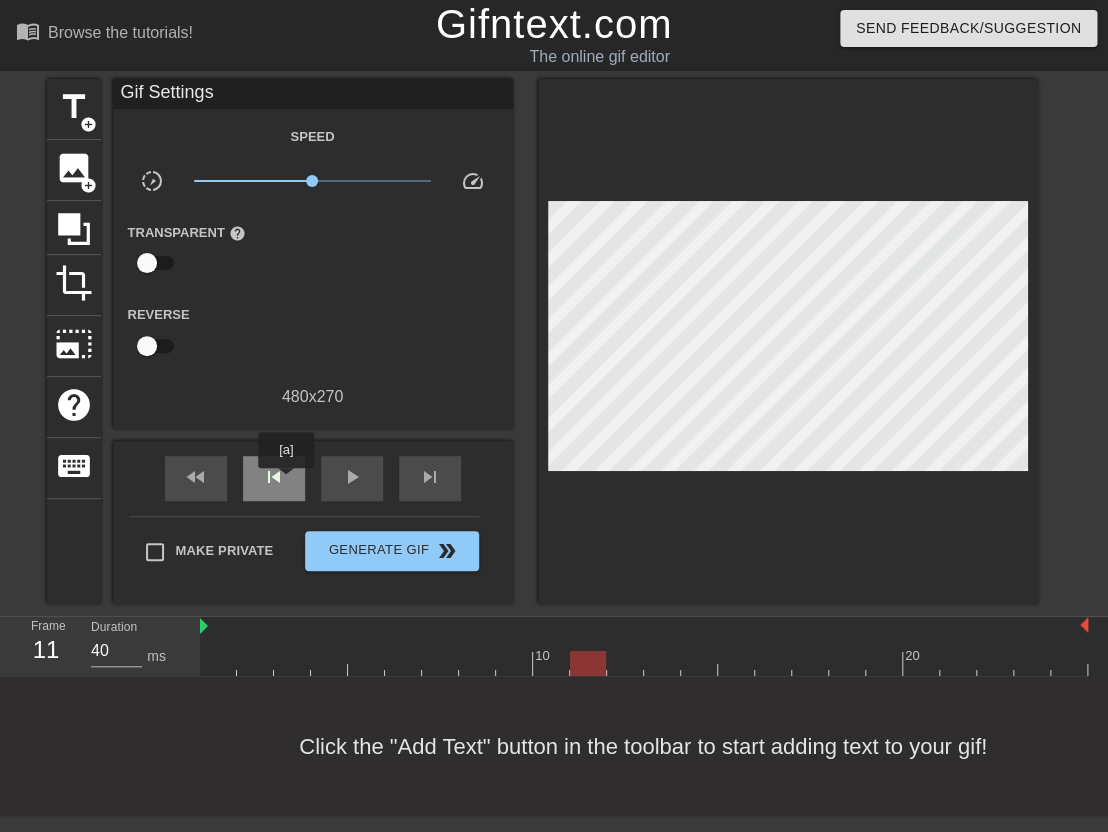 click on "skip_previous" at bounding box center [274, 478] 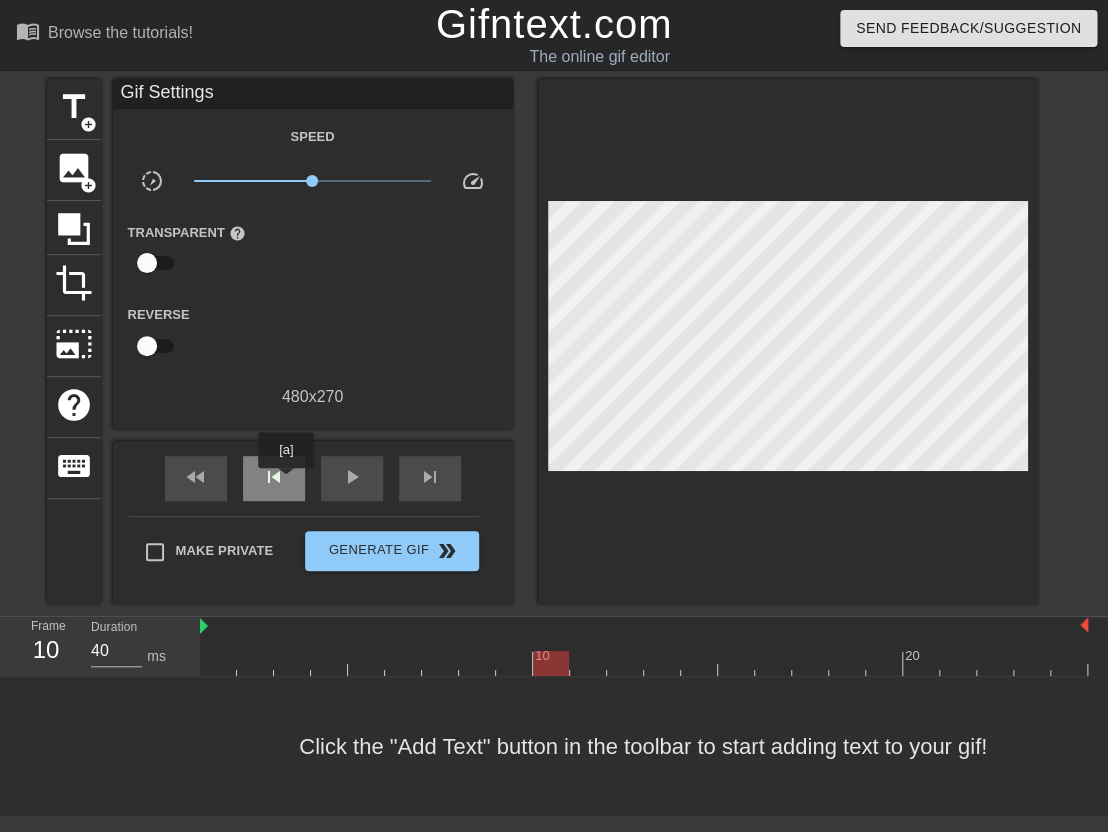 click on "skip_previous" at bounding box center [274, 478] 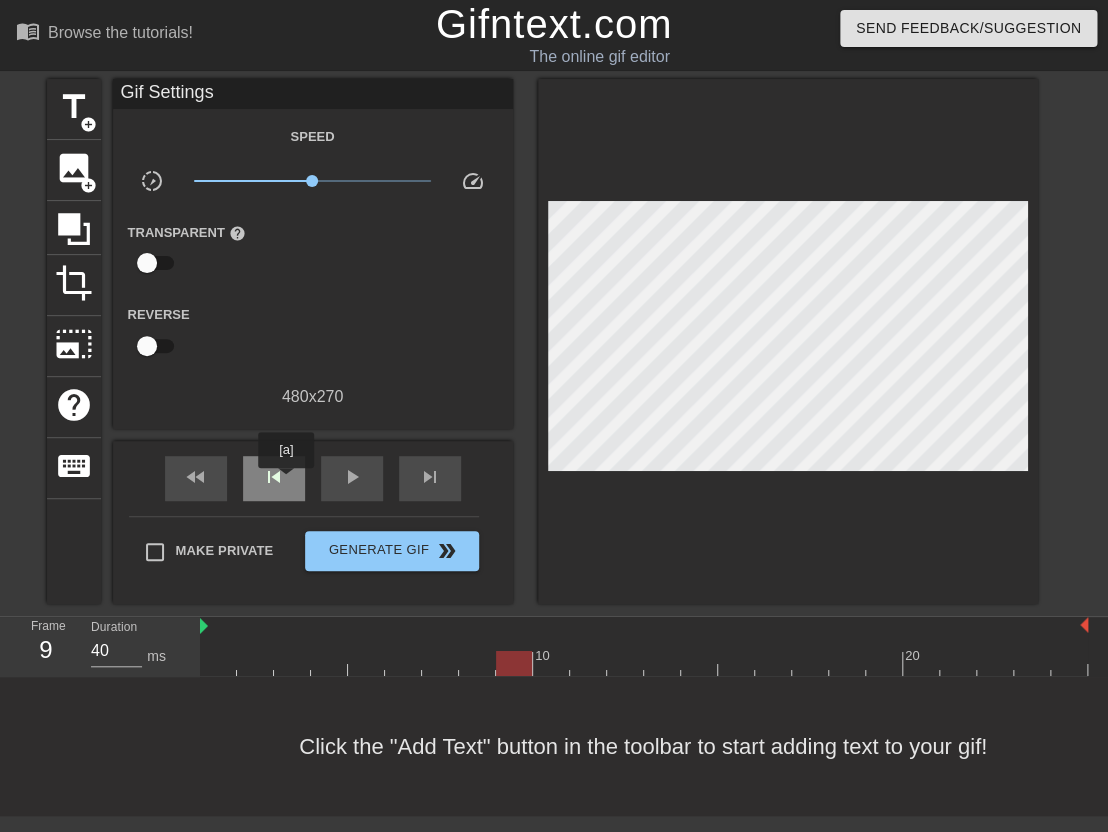 click on "skip_previous" at bounding box center [274, 478] 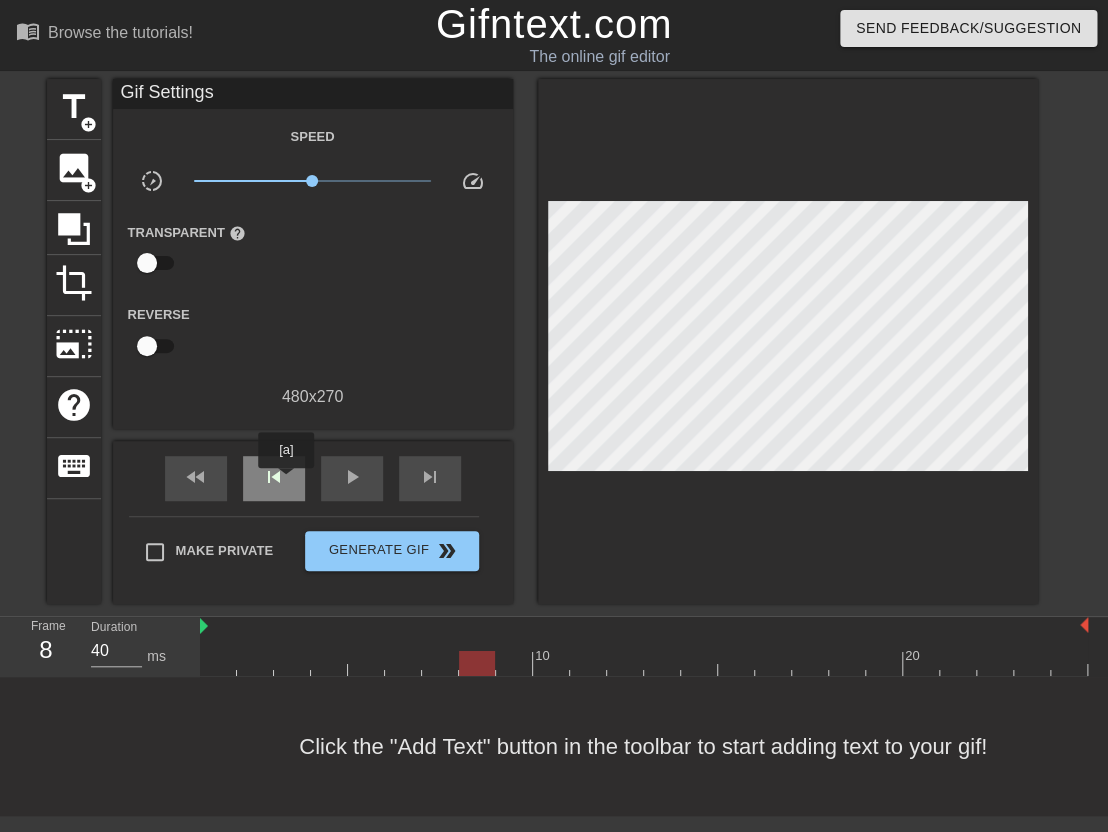 click on "skip_previous" at bounding box center (274, 478) 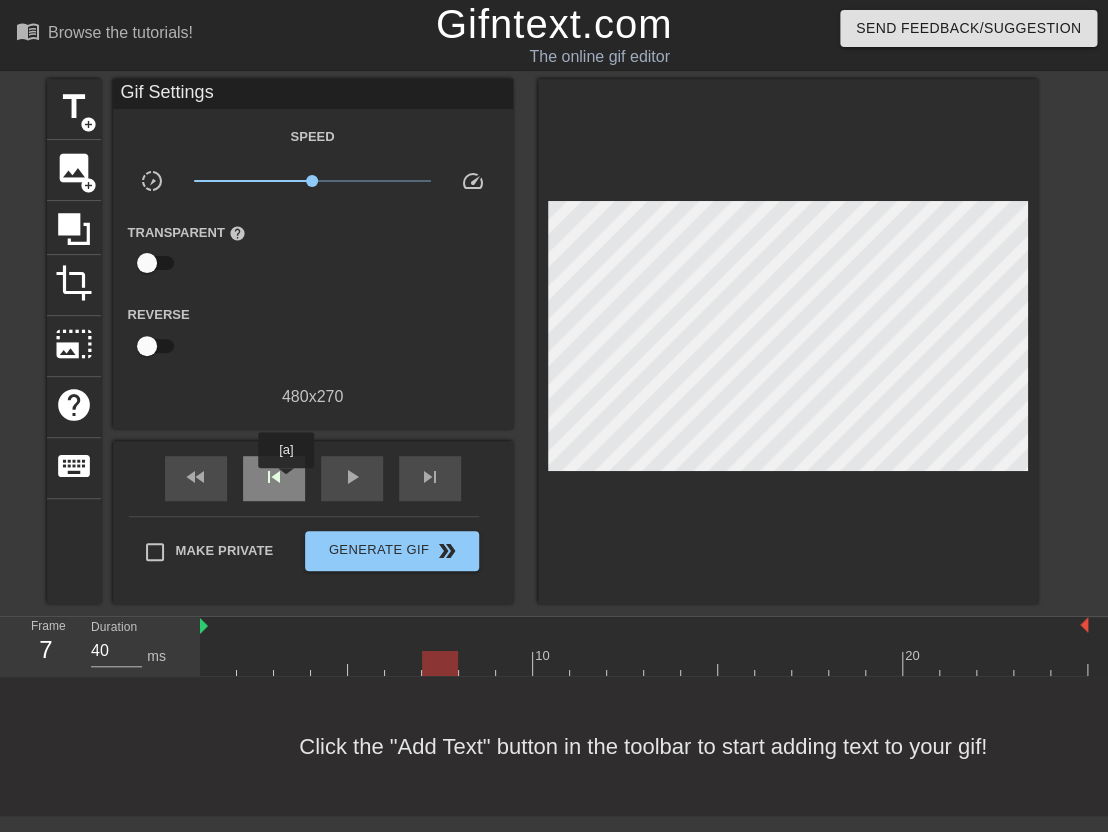 click on "skip_previous" at bounding box center (274, 478) 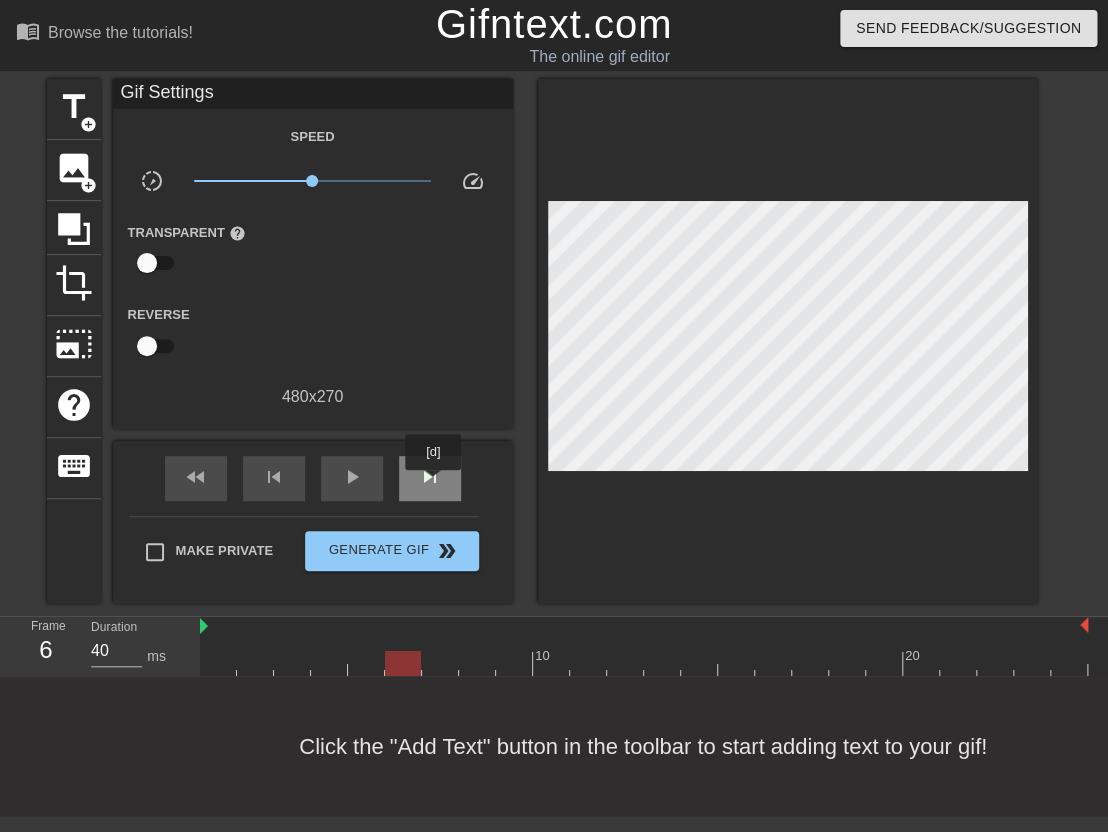 click on "skip_next" at bounding box center [430, 477] 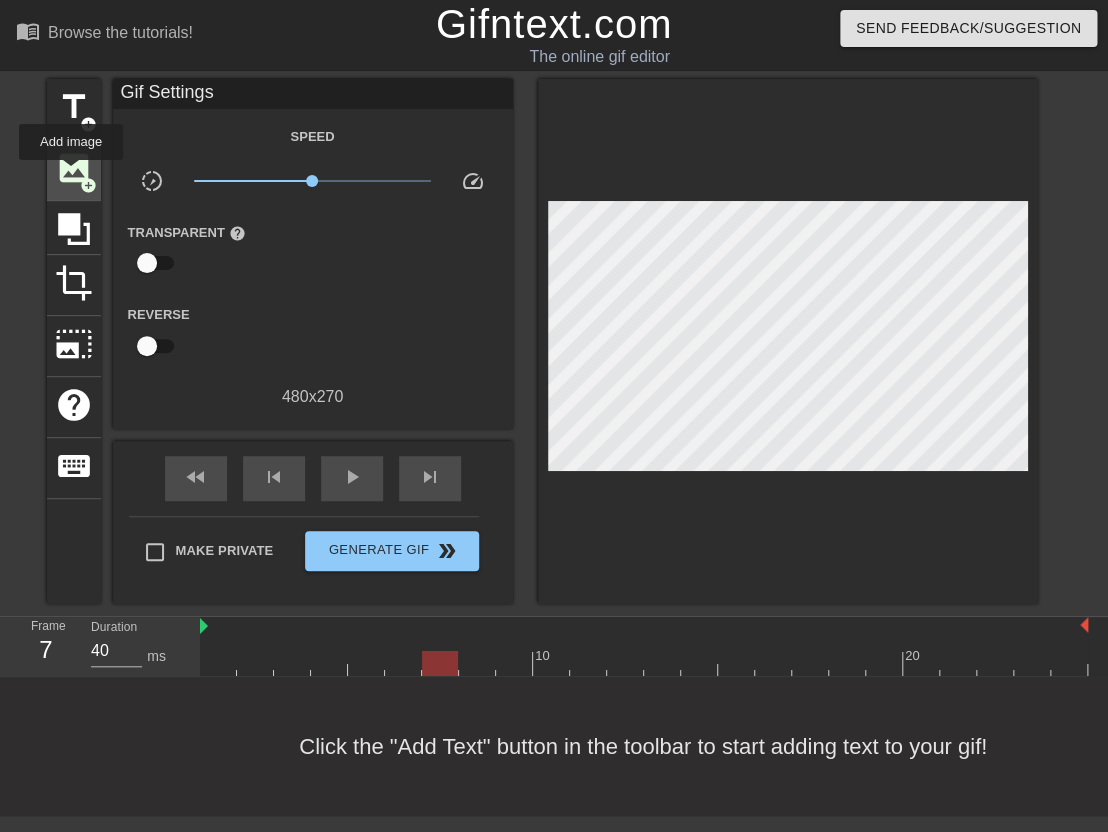 click on "image" at bounding box center [74, 168] 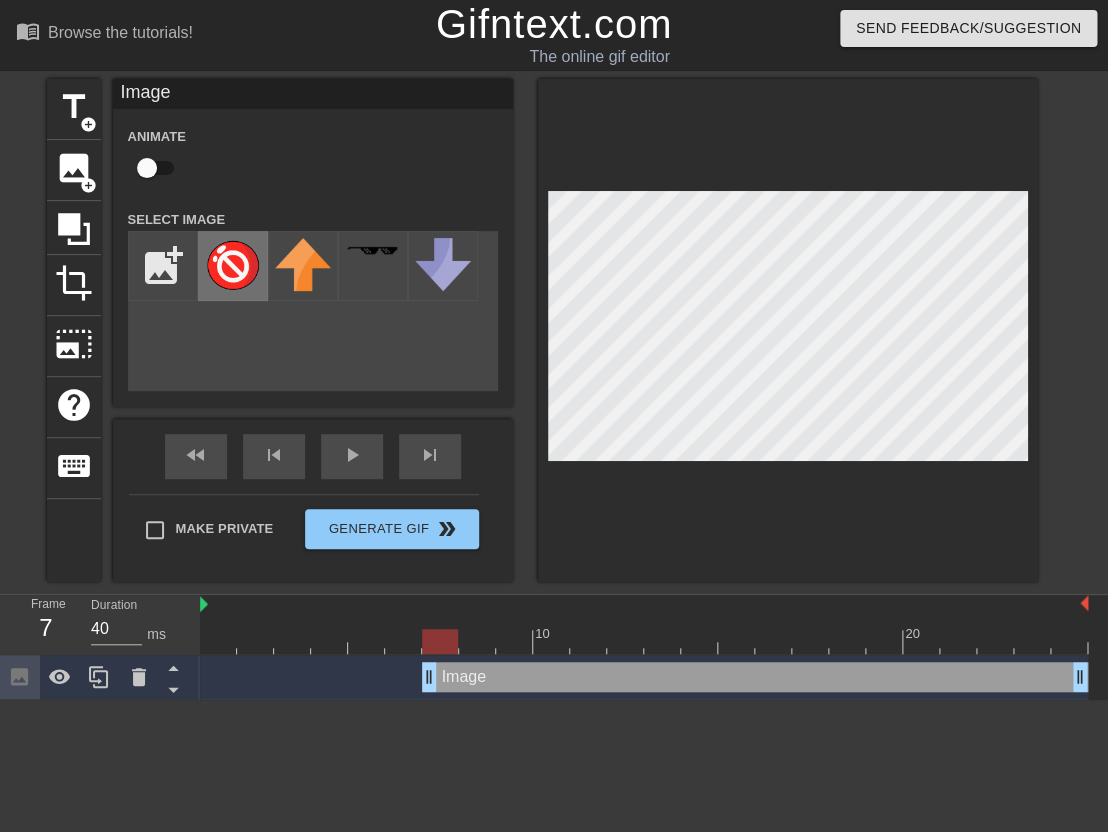 click at bounding box center (233, 264) 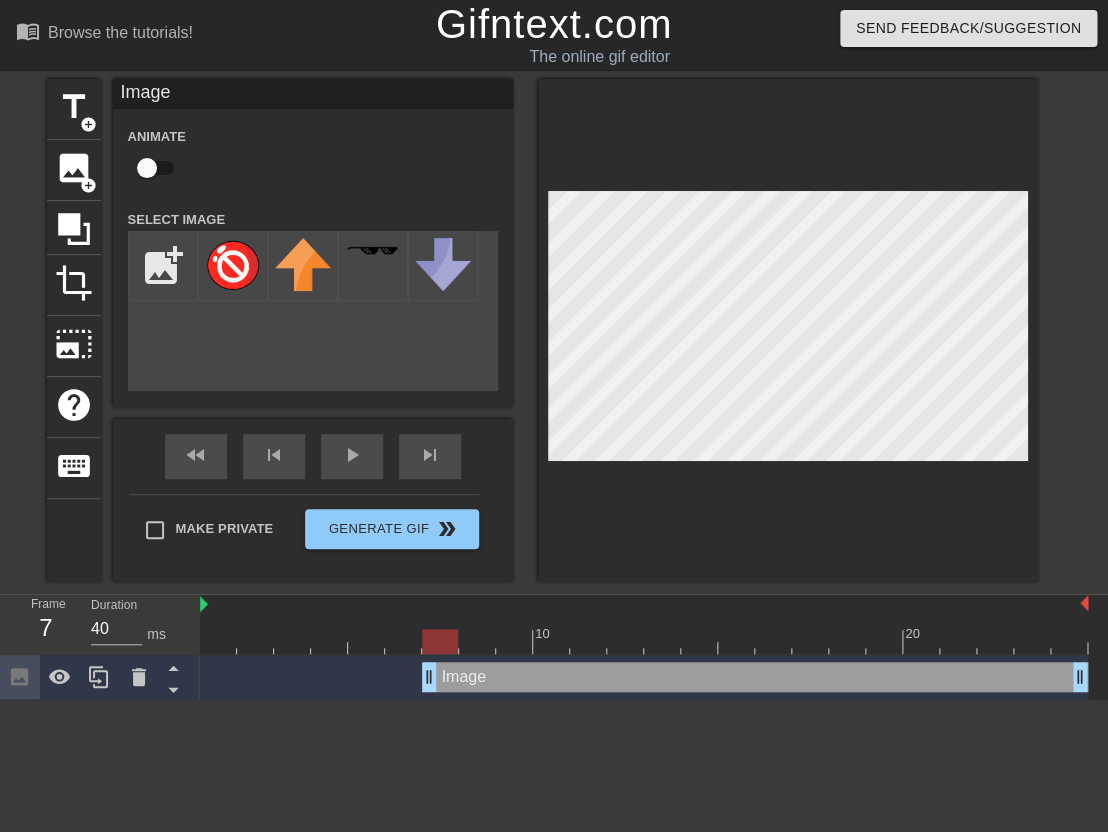 click at bounding box center [147, 168] 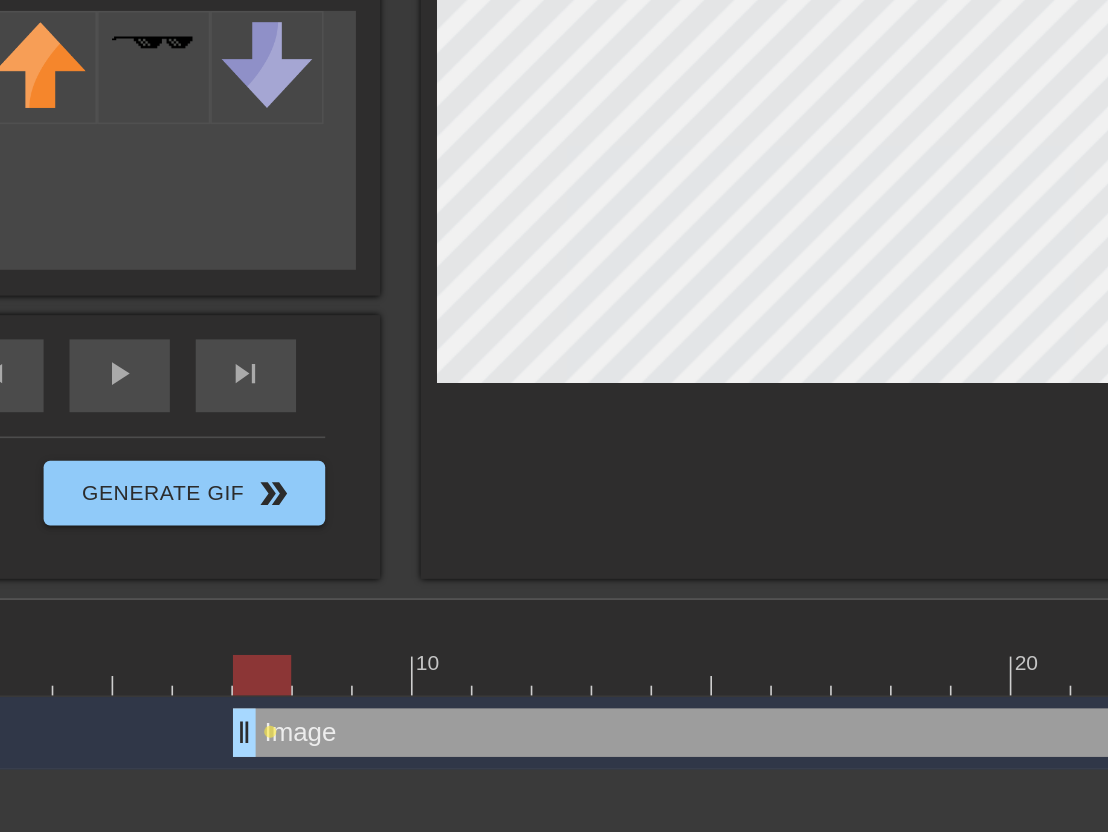 scroll, scrollTop: 0, scrollLeft: 15, axis: horizontal 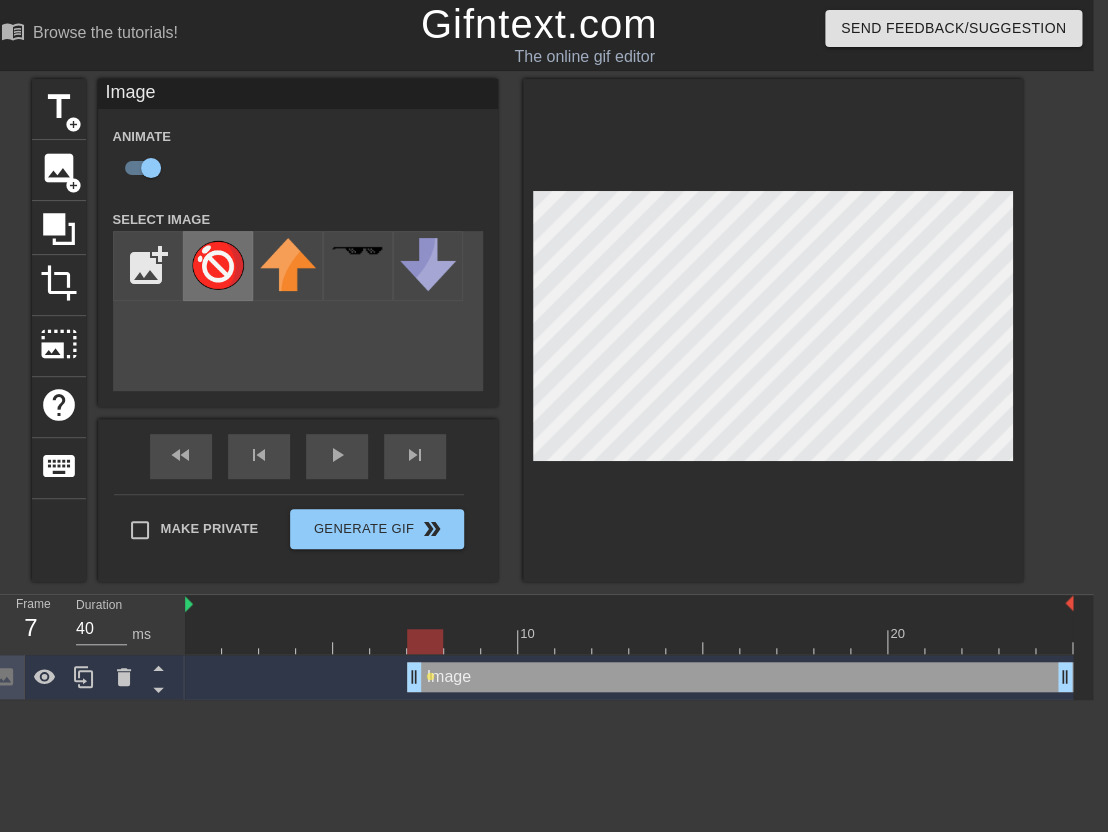 click at bounding box center [218, 264] 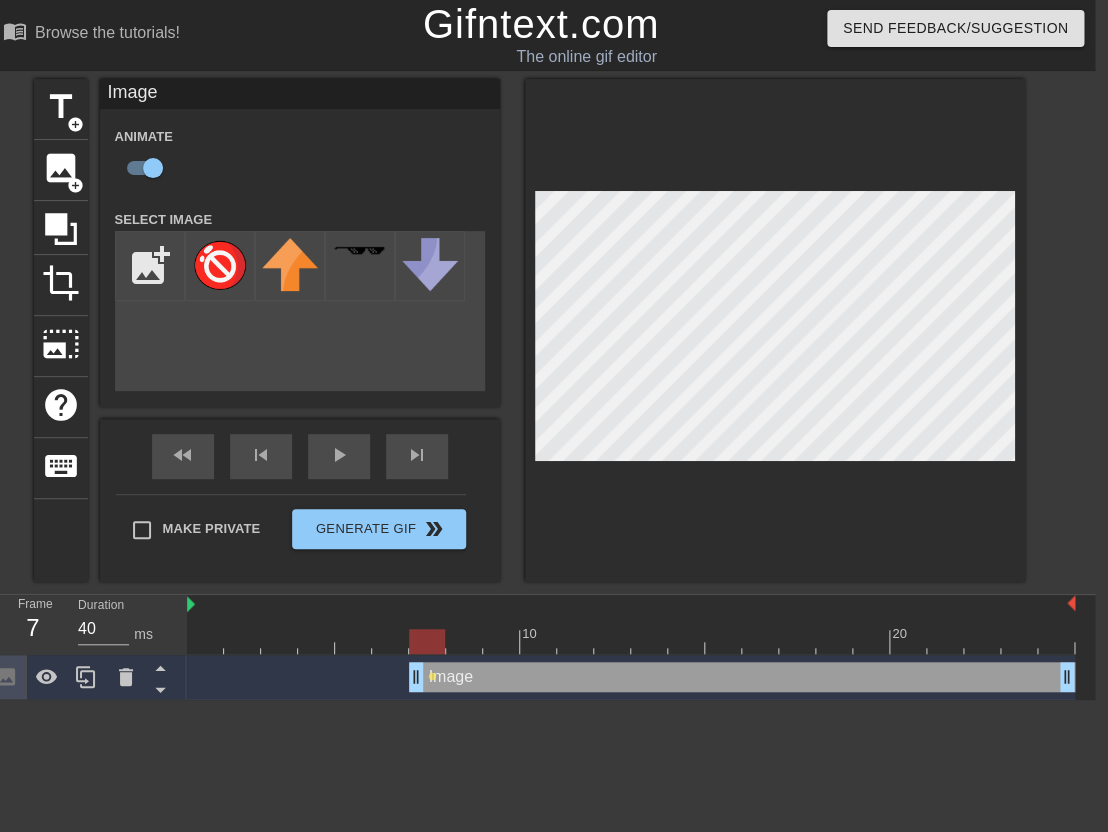 scroll, scrollTop: 0, scrollLeft: 0, axis: both 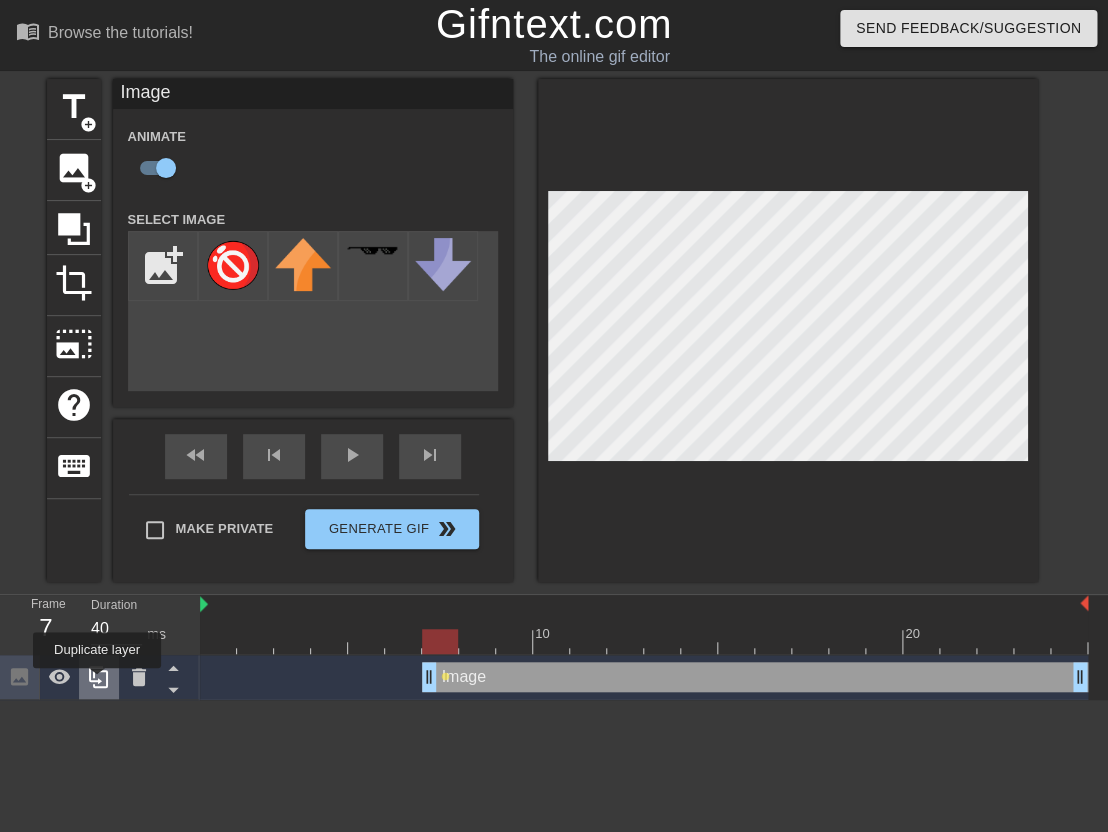 click 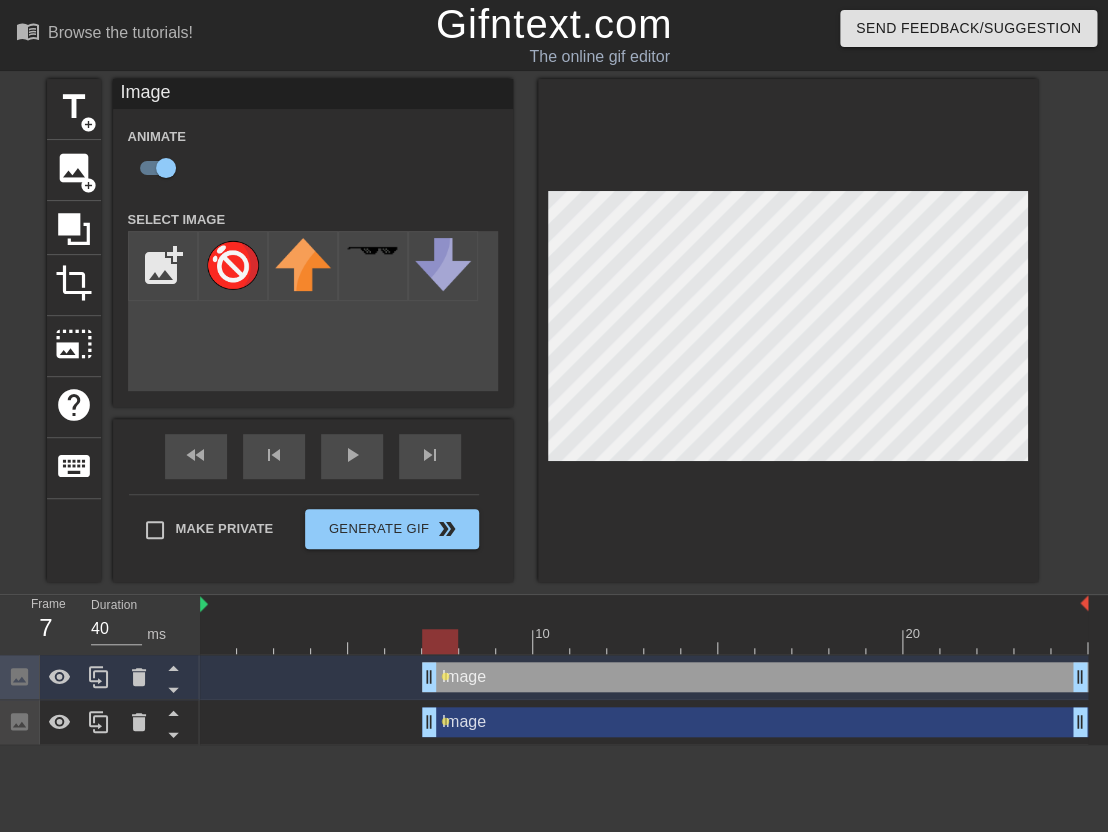 scroll, scrollTop: 0, scrollLeft: 1, axis: horizontal 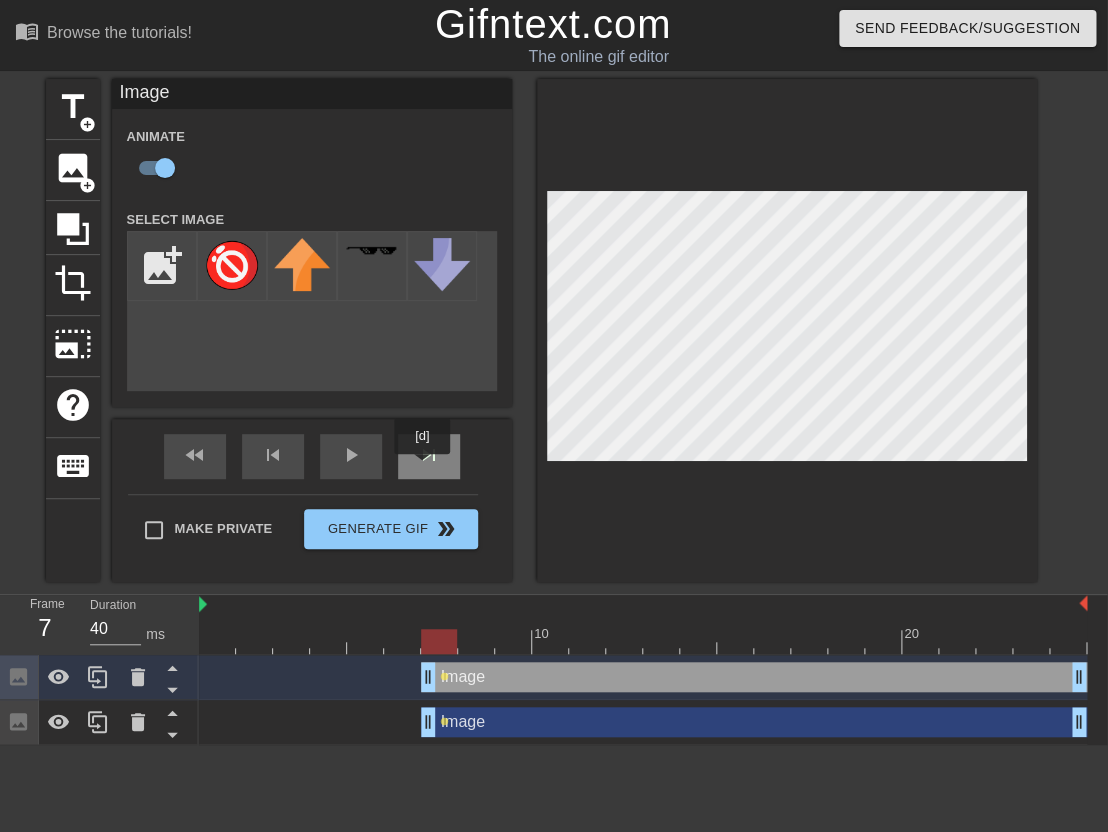 click on "skip_next" at bounding box center [429, 456] 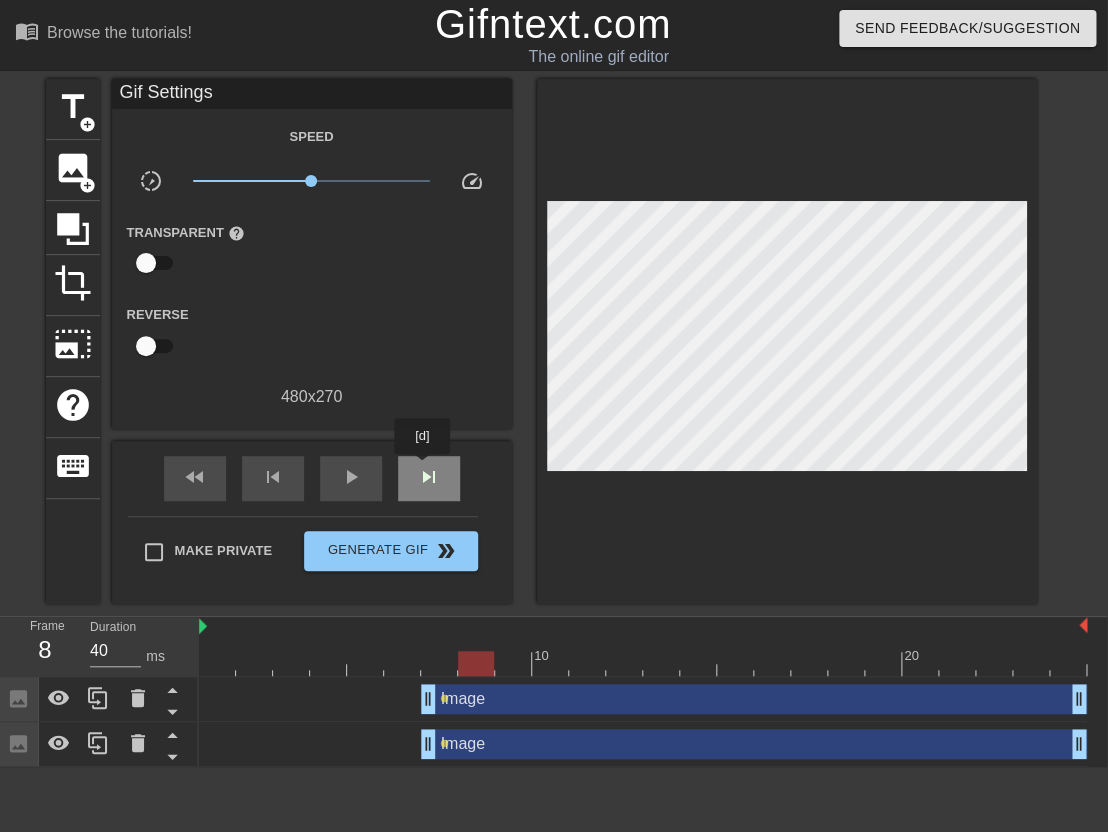 click on "skip_next" at bounding box center (429, 477) 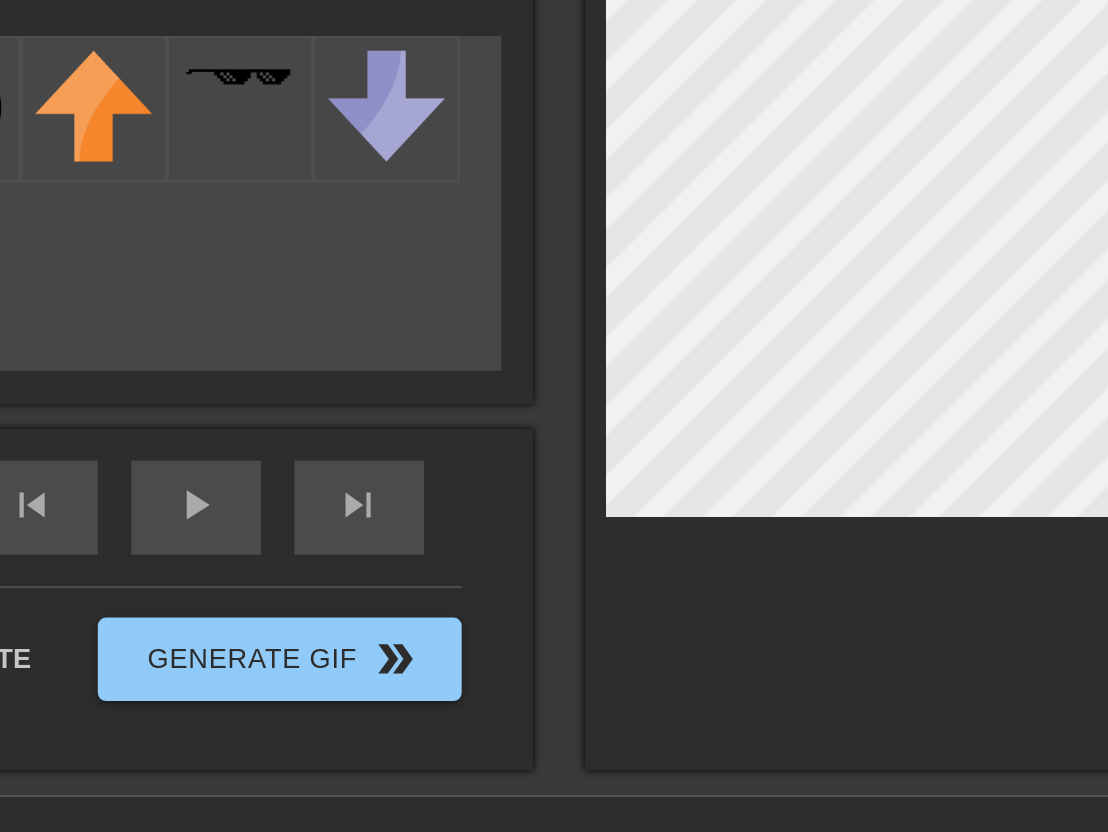 scroll, scrollTop: 0, scrollLeft: 0, axis: both 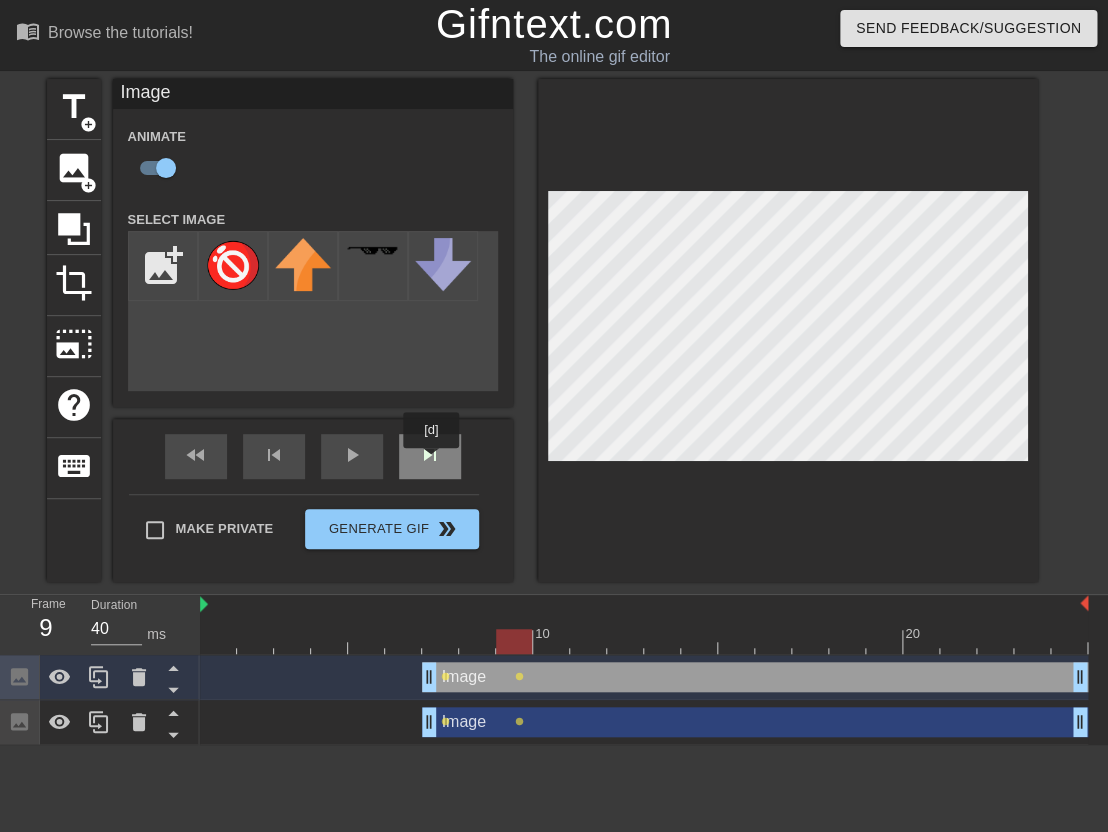 click on "skip_next" at bounding box center [430, 456] 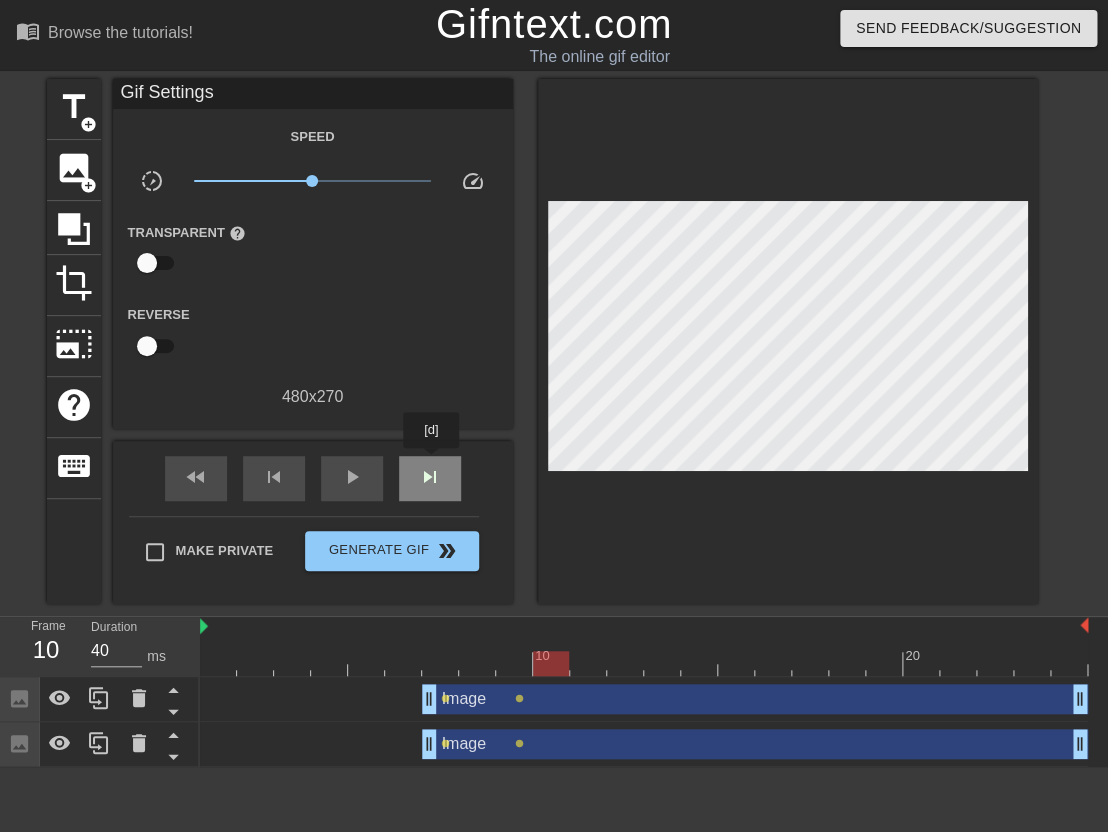 click on "skip_next" at bounding box center (430, 478) 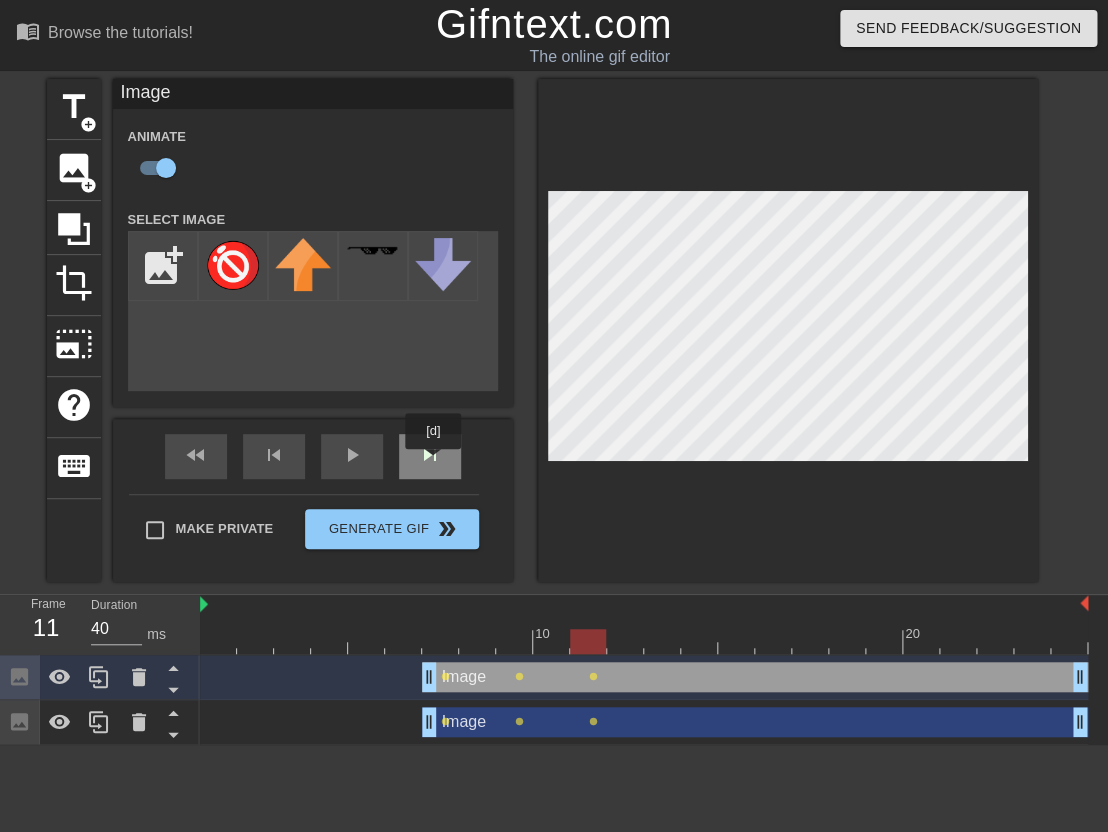 click on "skip_next" at bounding box center [430, 456] 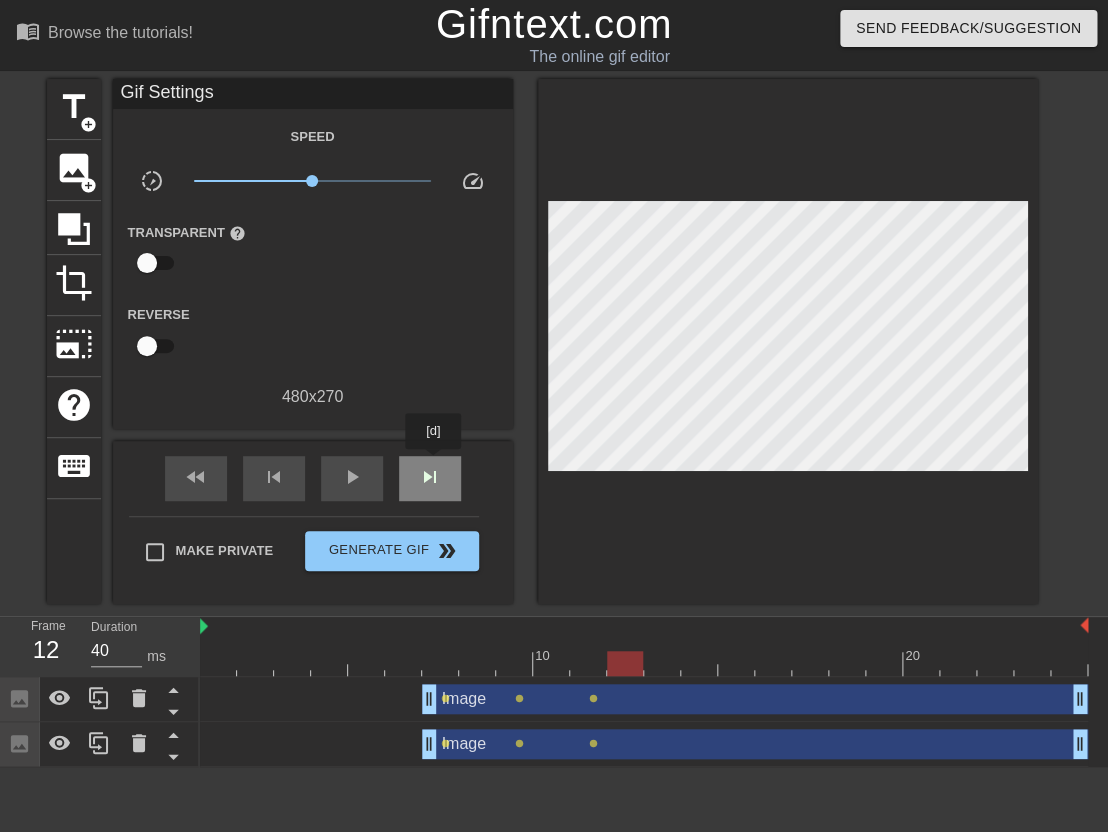click on "skip_next" at bounding box center [430, 478] 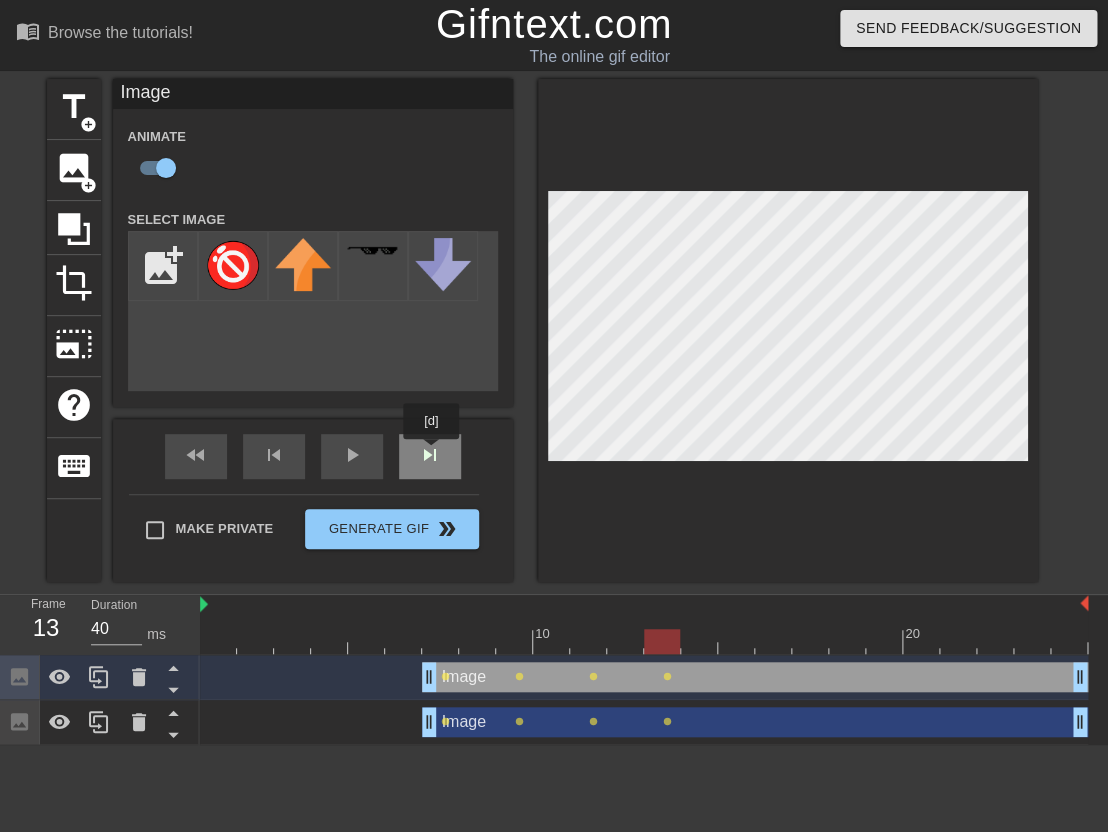 click on "fast_rewind skip_previous play_arrow skip_next" at bounding box center [313, 456] 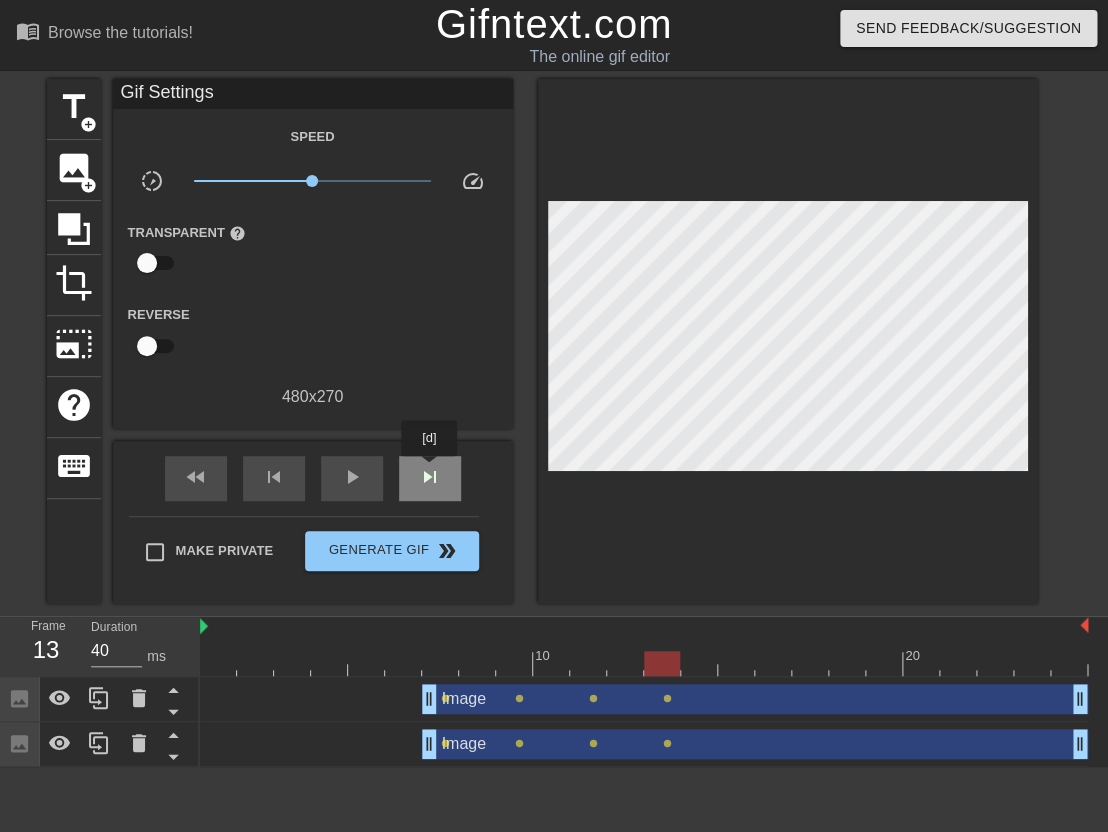 click on "skip_next" at bounding box center (430, 477) 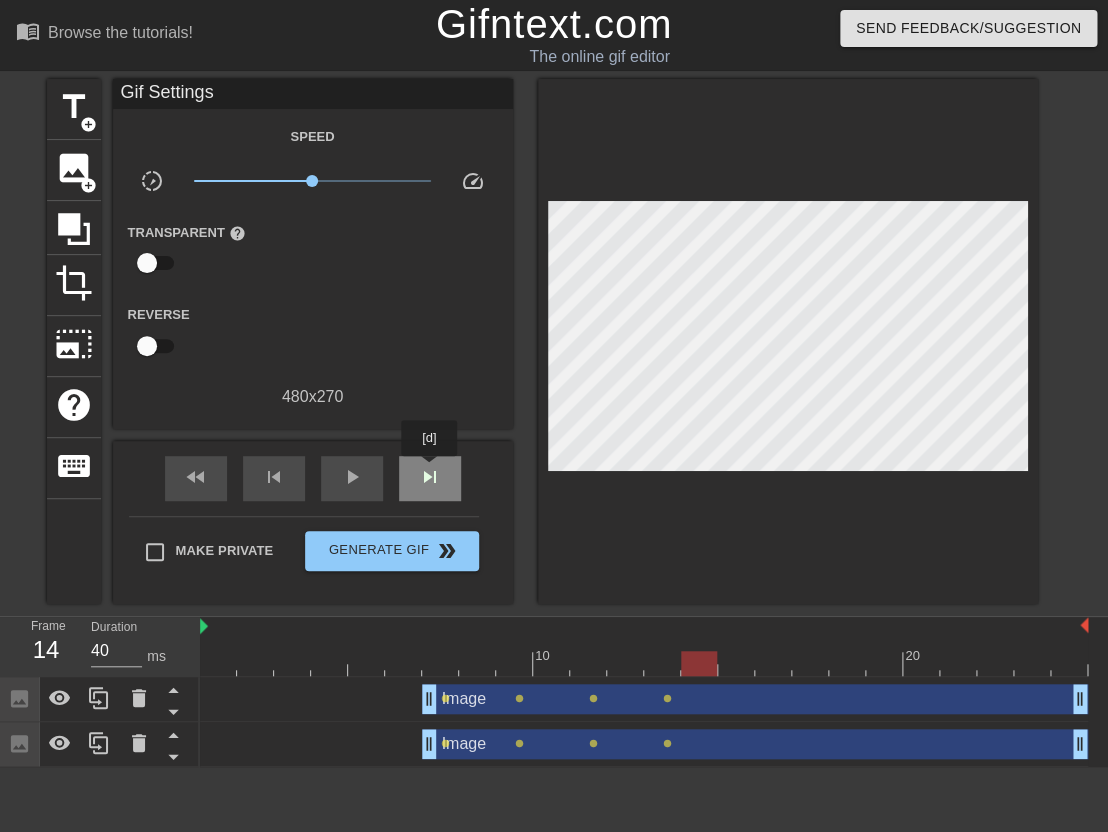 click on "skip_next" at bounding box center [430, 477] 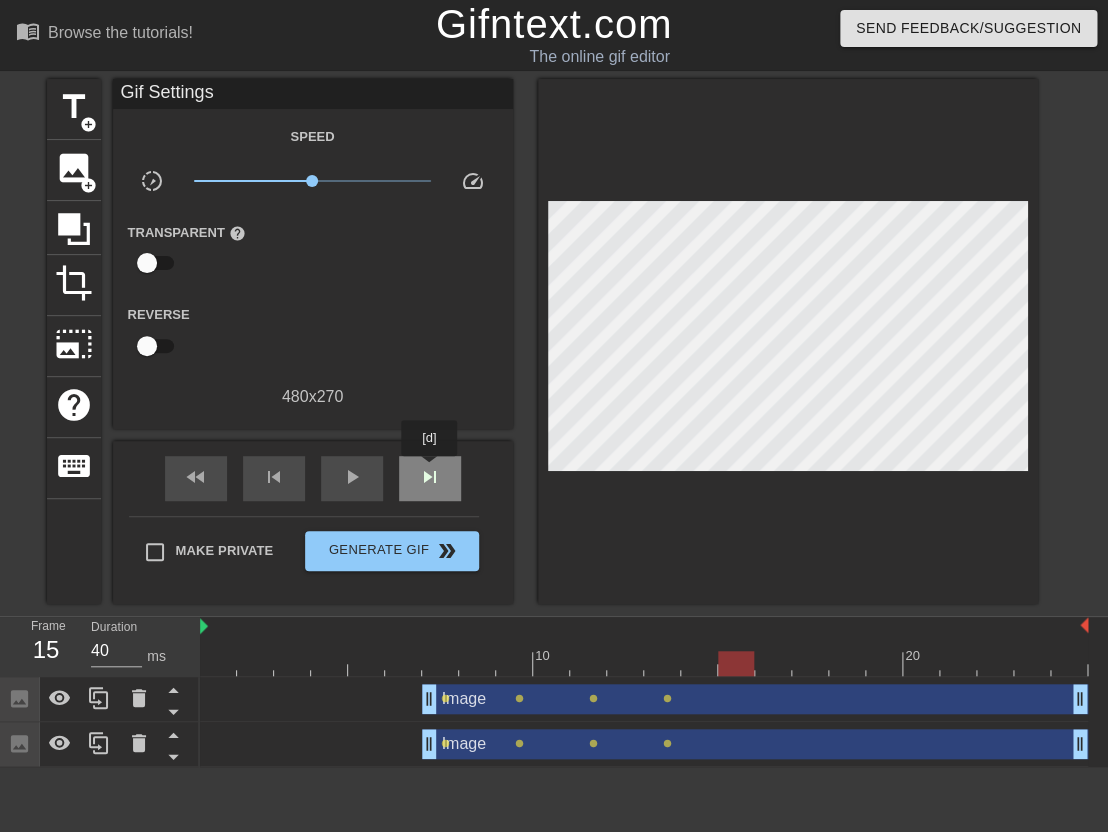 click on "skip_next" at bounding box center (430, 477) 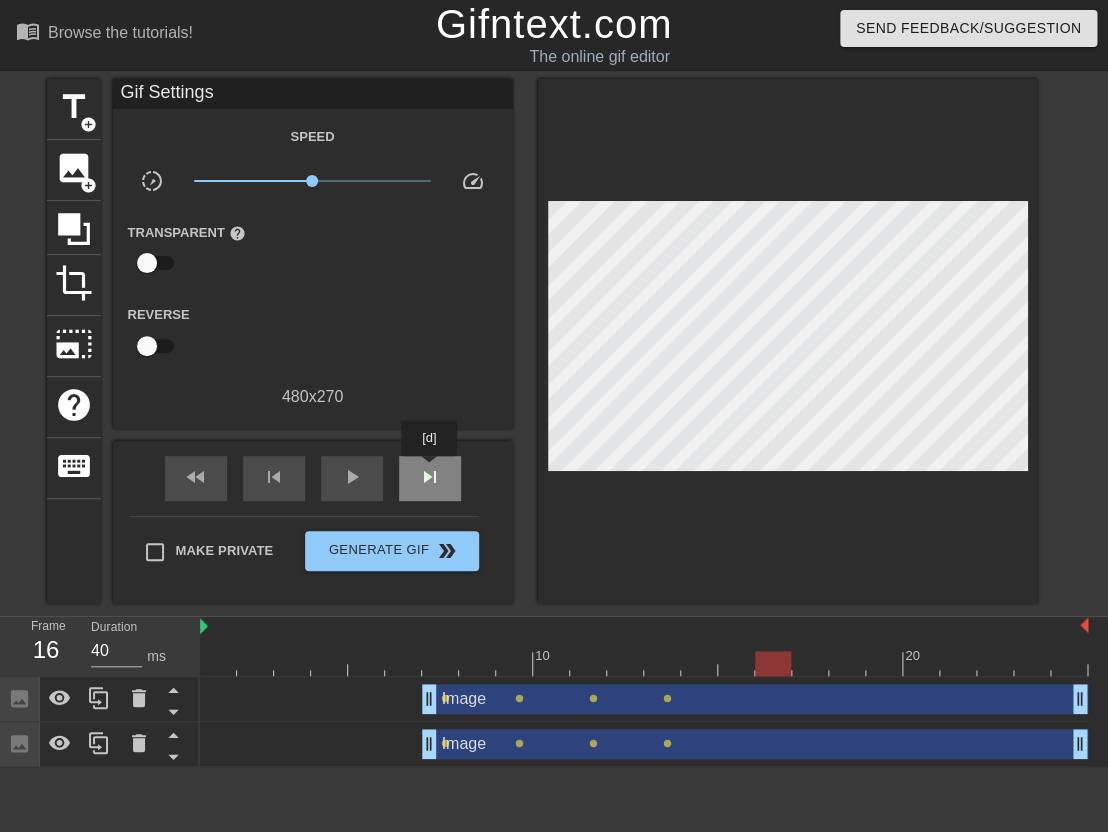 click on "skip_next" at bounding box center (430, 477) 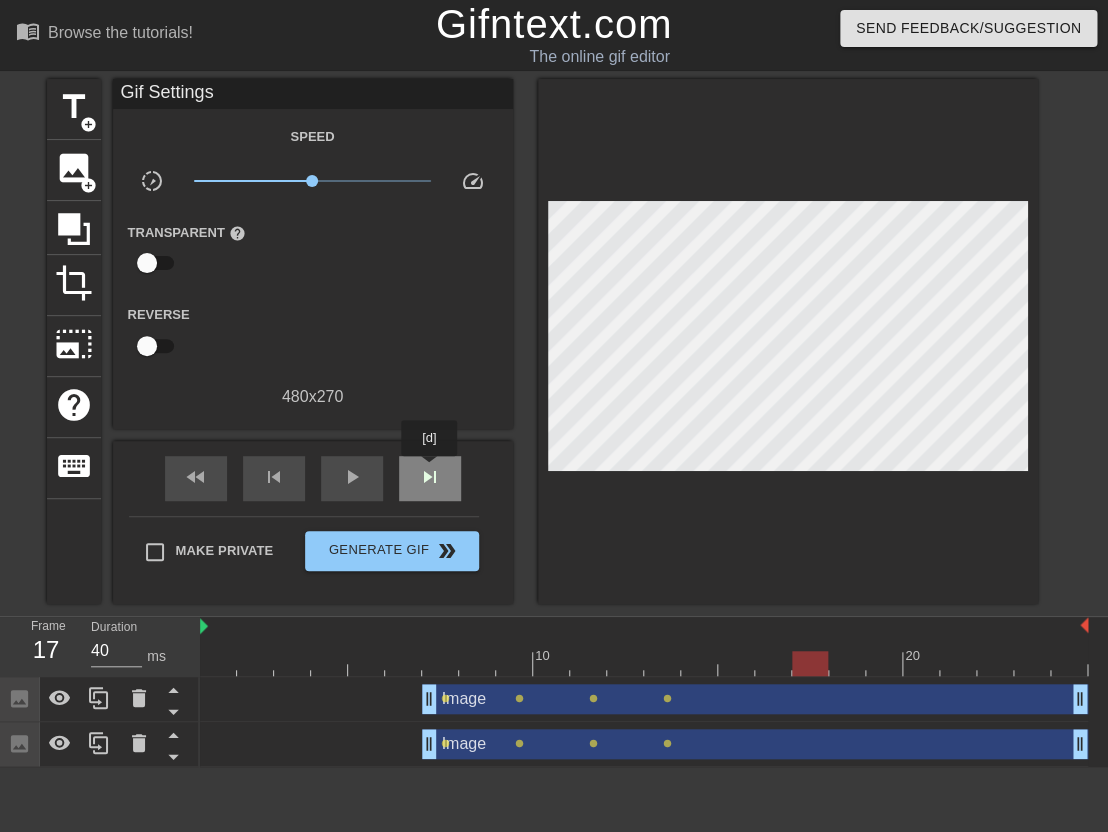 click on "skip_next" at bounding box center (430, 477) 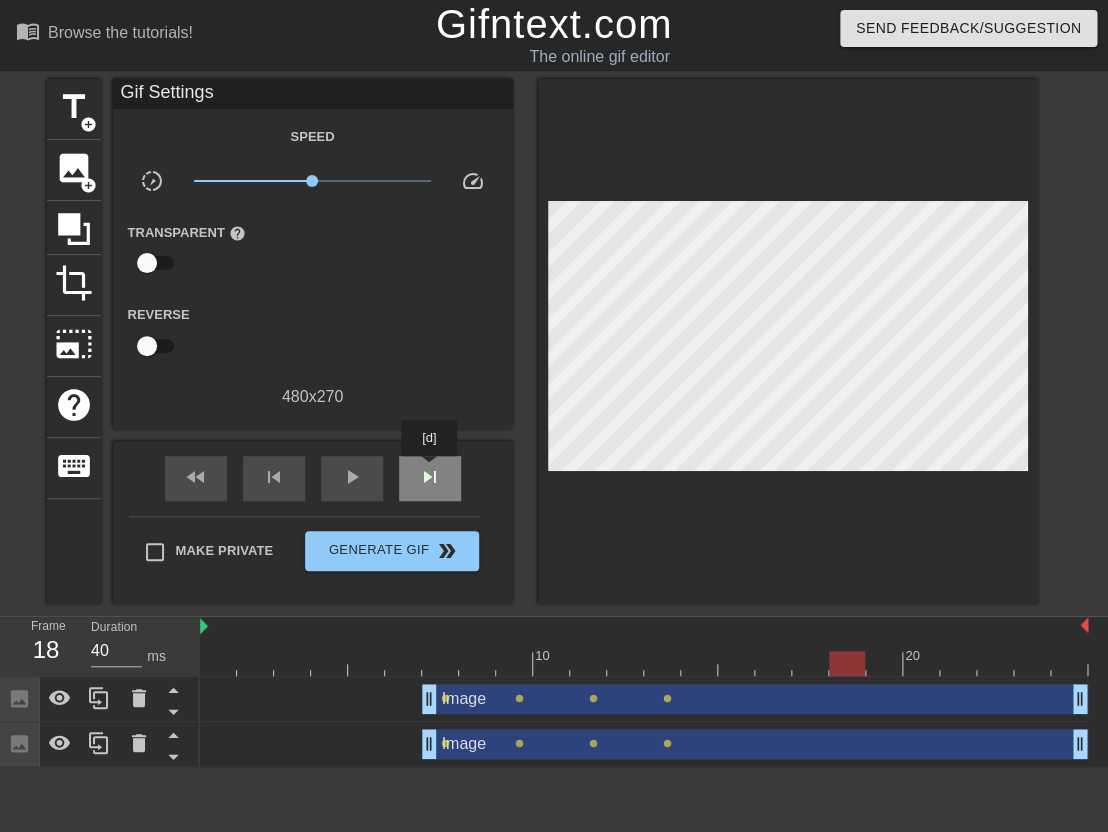 click on "skip_next" at bounding box center (430, 477) 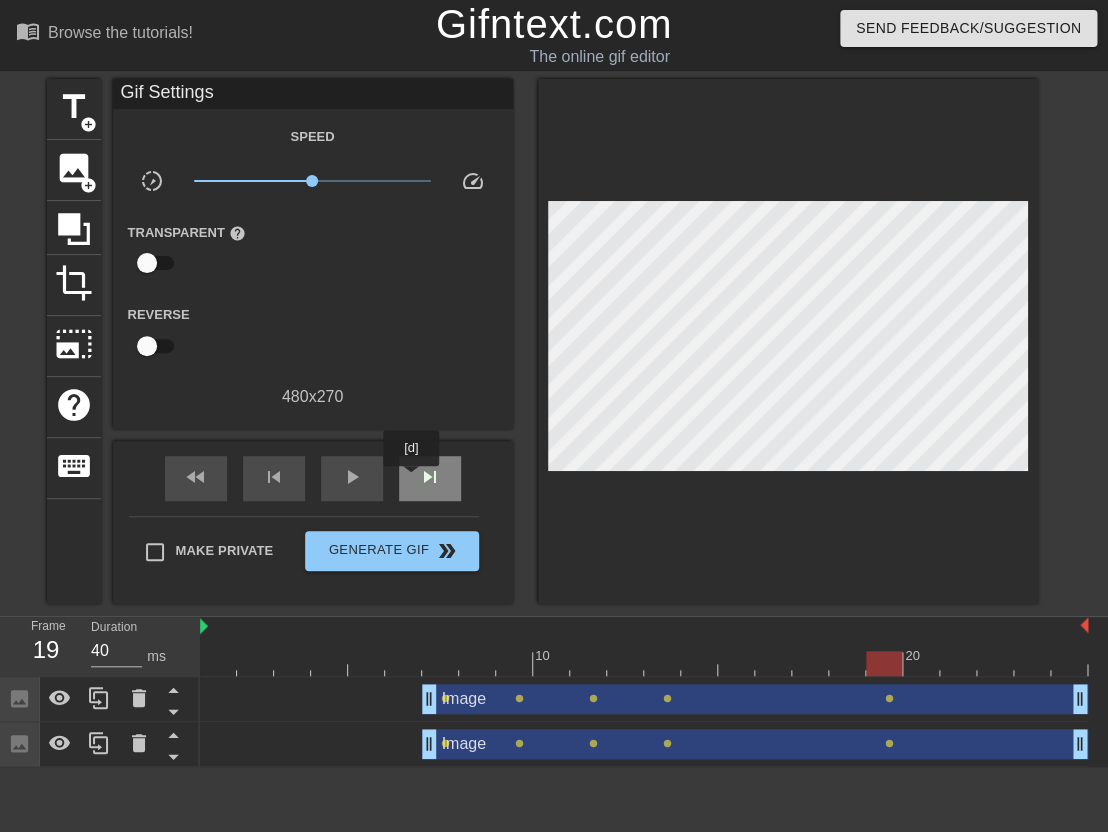 click on "skip_next" at bounding box center [430, 478] 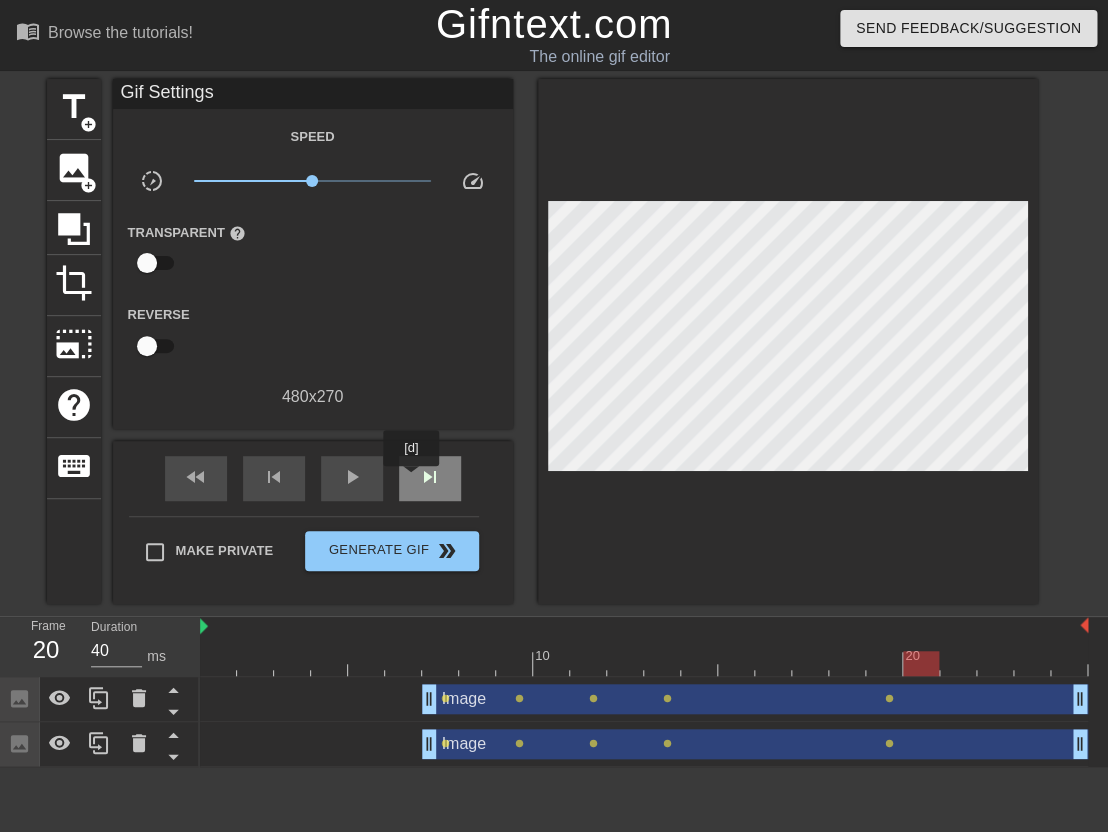 click on "skip_next" at bounding box center [430, 478] 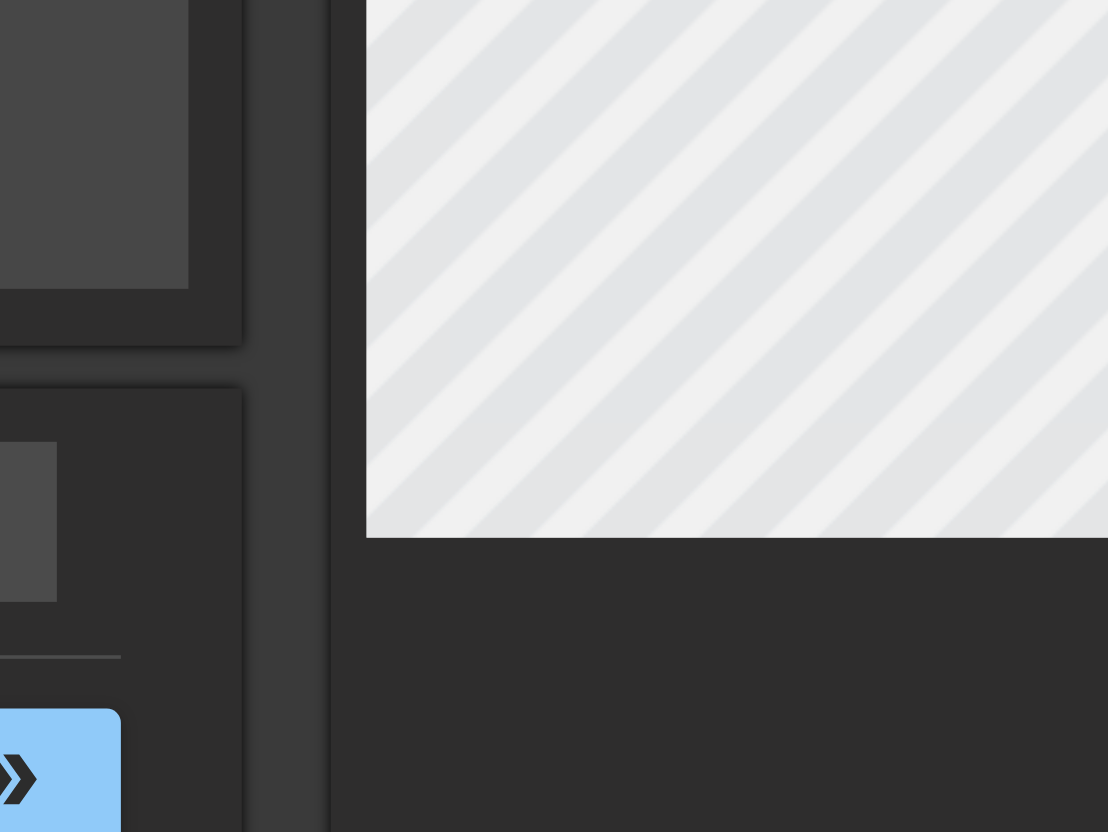click at bounding box center (788, 330) 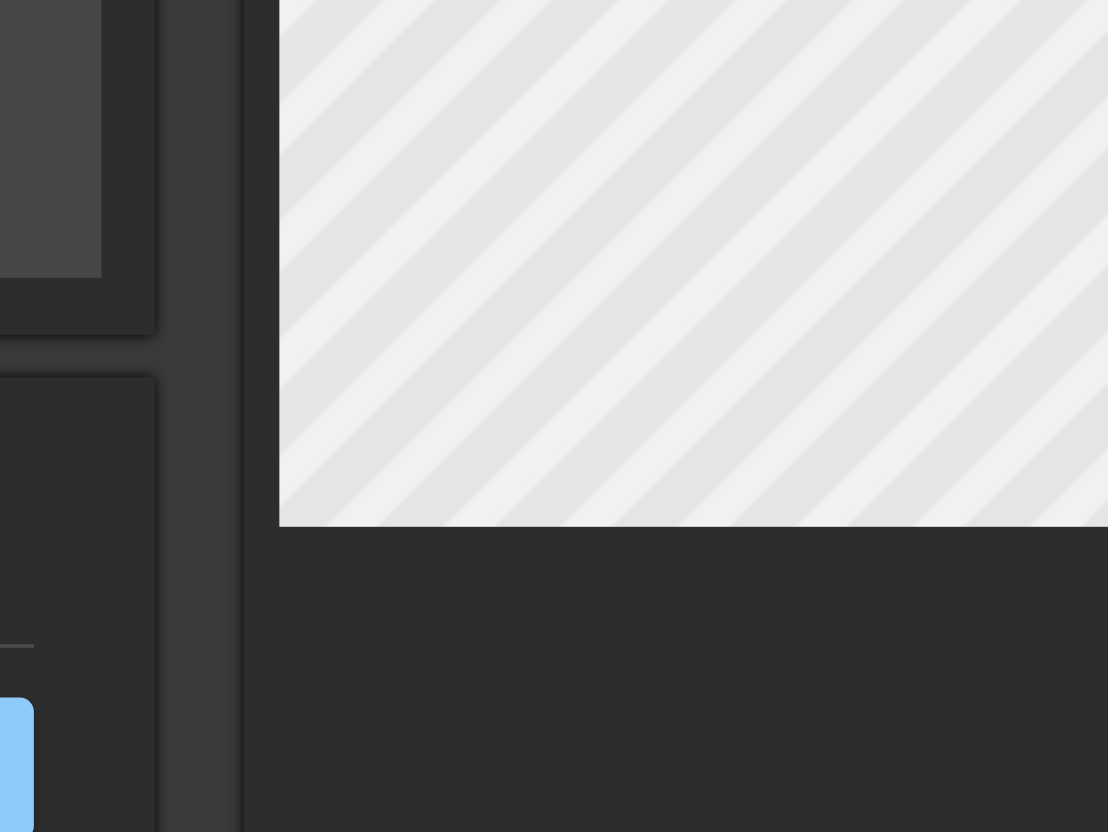 click at bounding box center (788, 330) 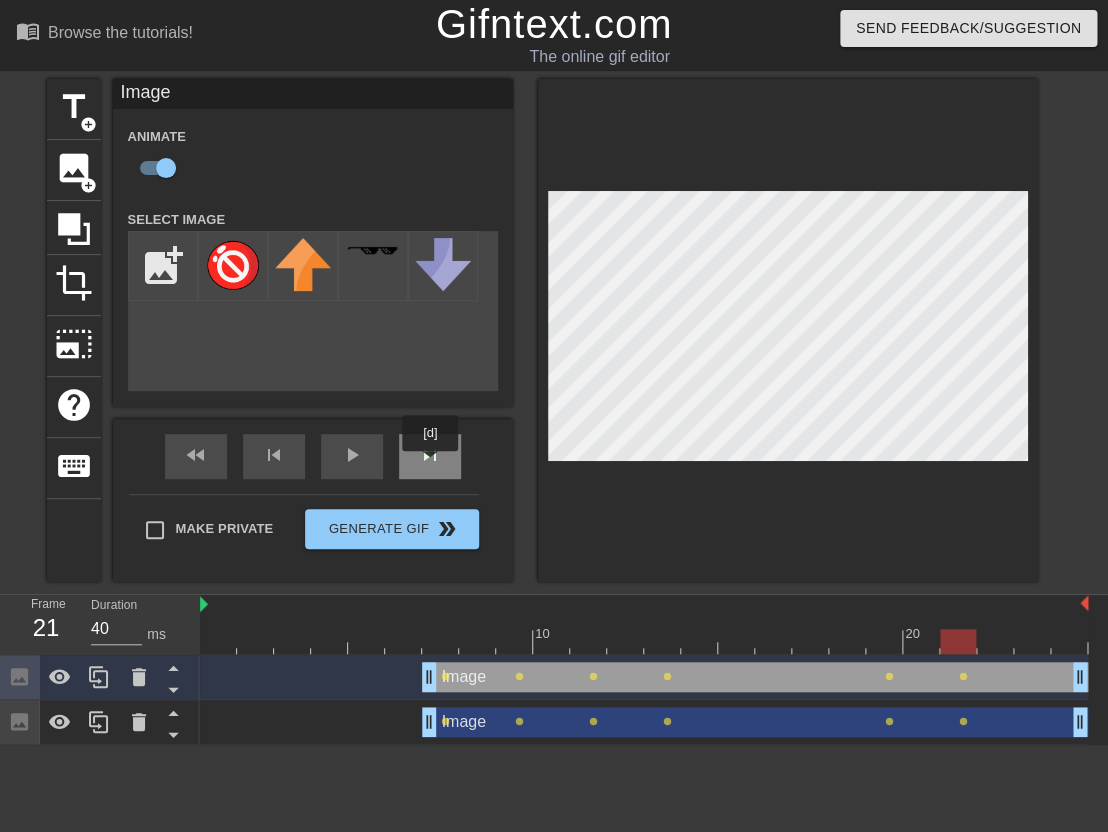 click on "skip_next" at bounding box center (430, 455) 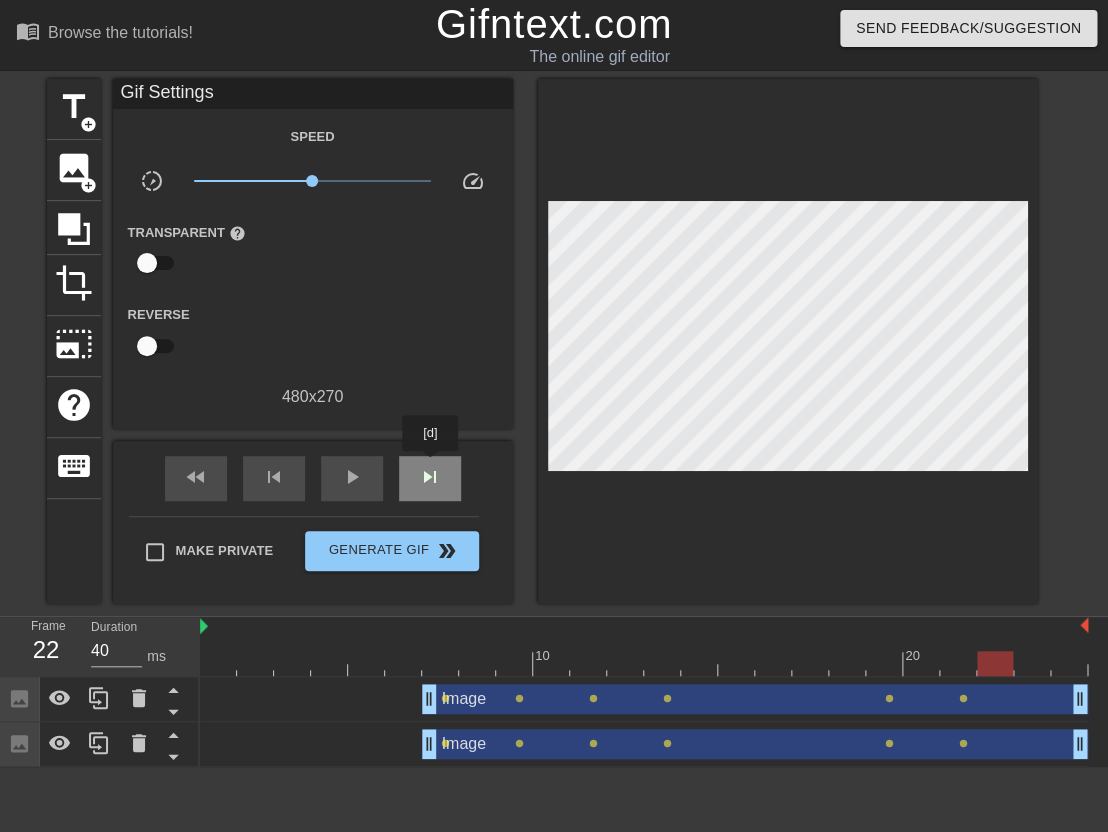 click on "skip_next" at bounding box center [430, 477] 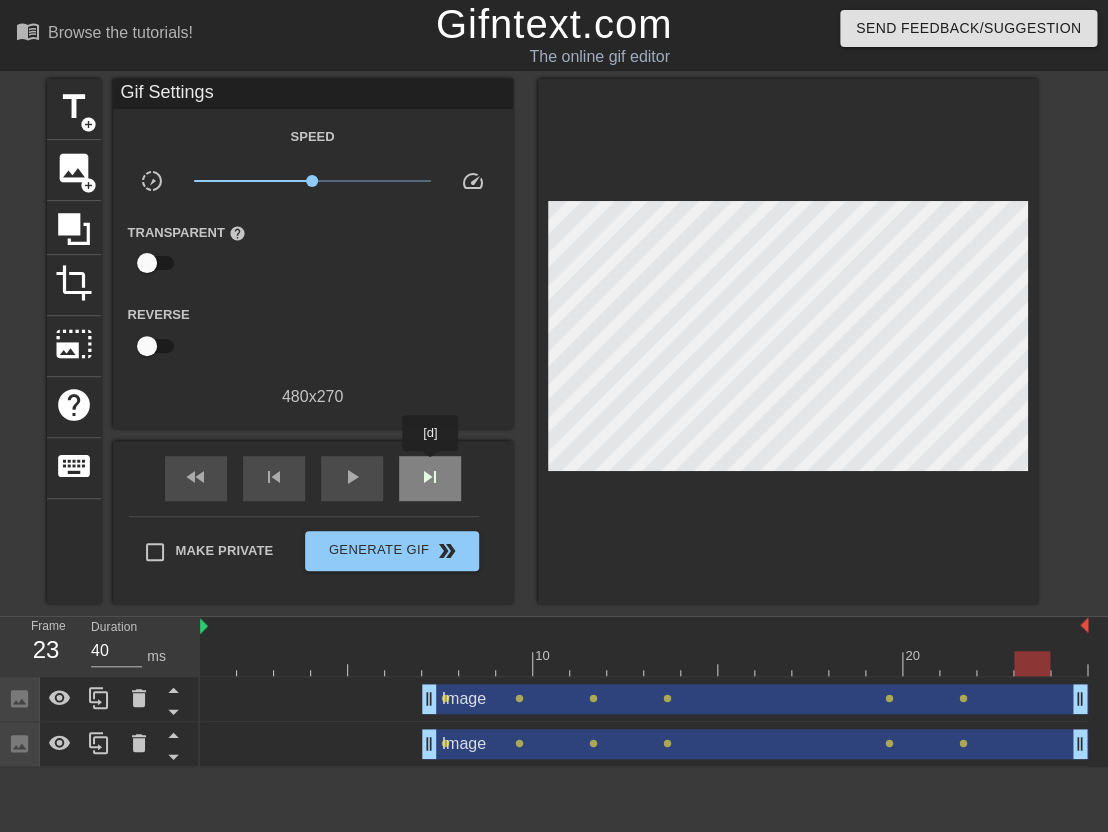 click on "skip_next" at bounding box center (430, 477) 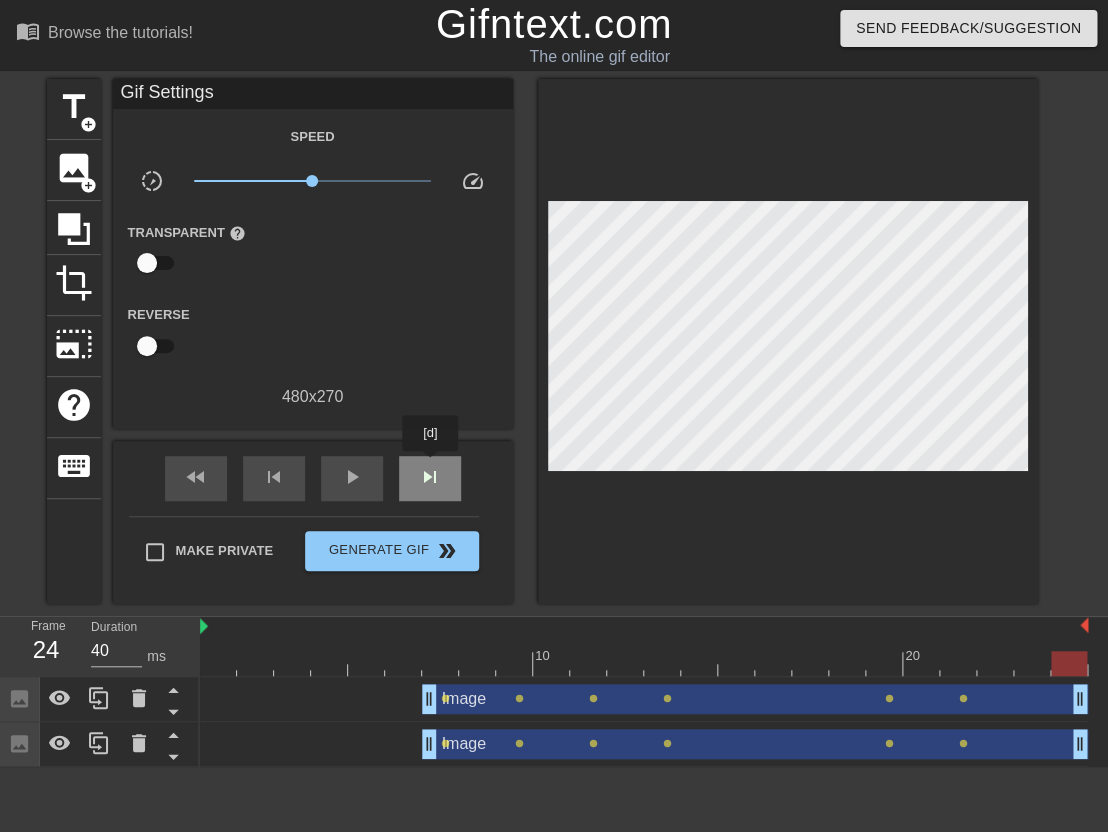 click on "skip_next" at bounding box center (430, 477) 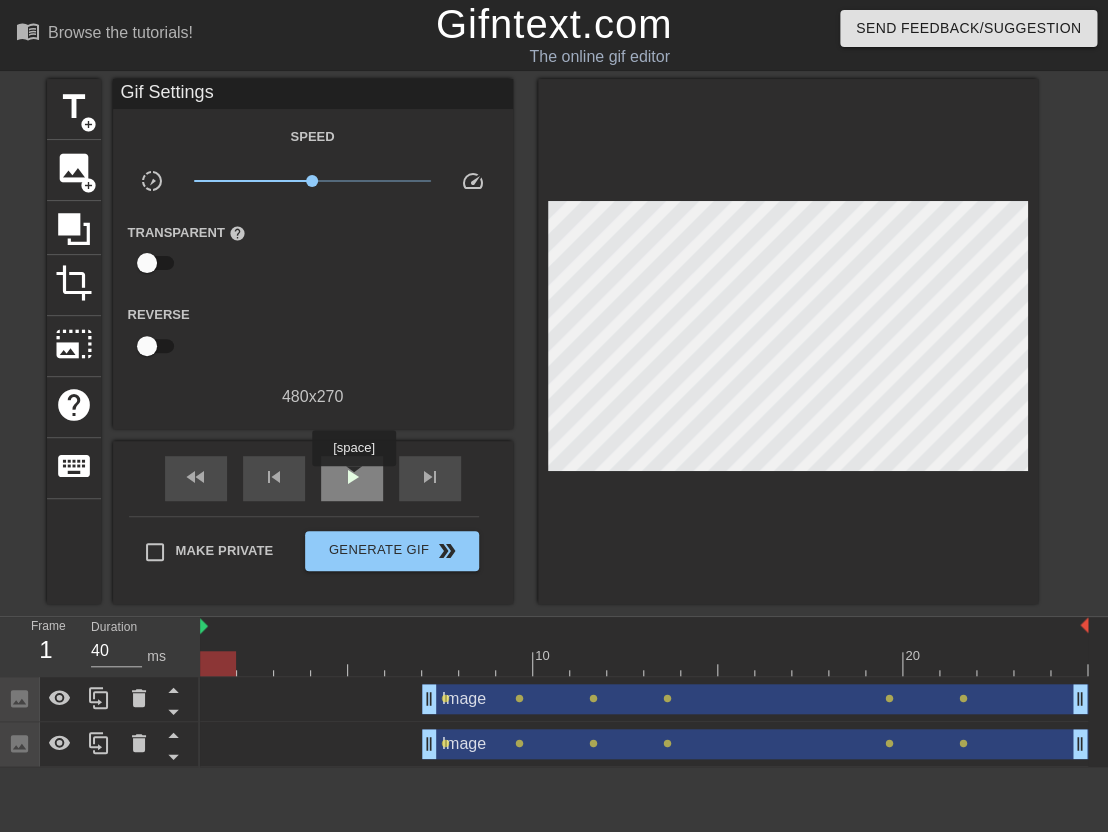 click on "play_arrow" at bounding box center (352, 477) 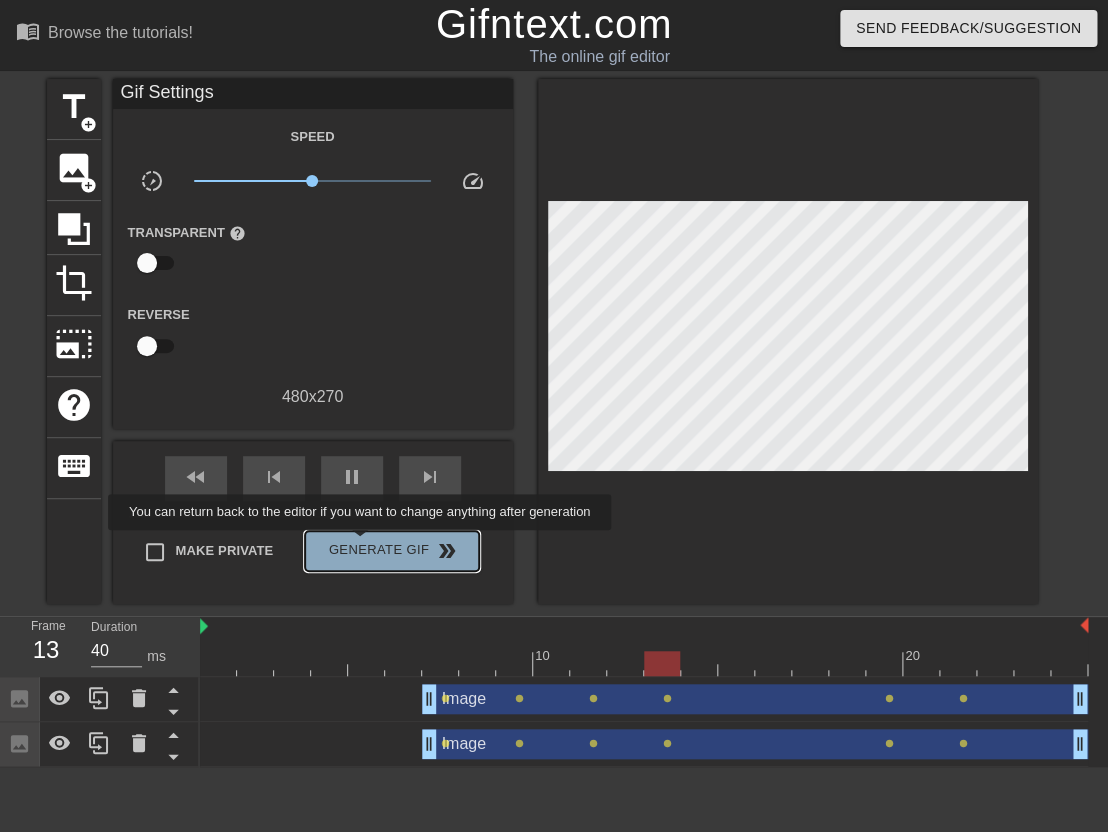 click on "Generate Gif double_arrow" at bounding box center [391, 551] 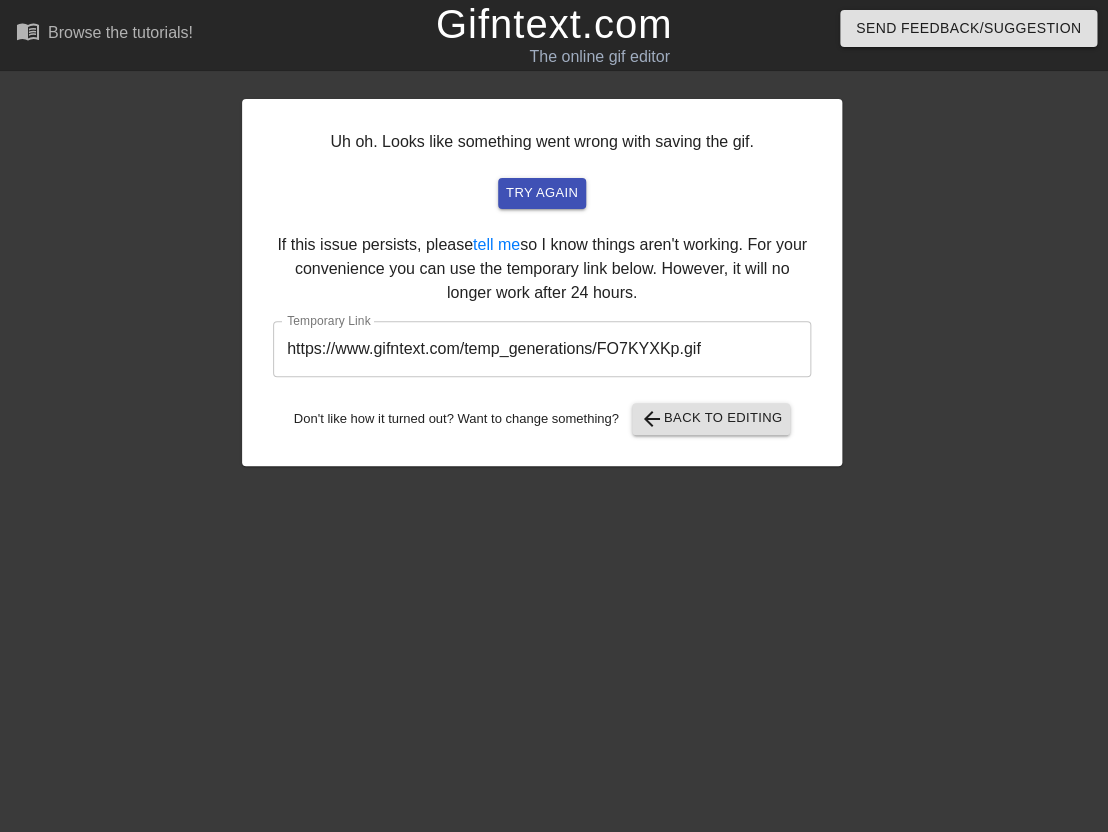 click on "https://www.gifntext.com/temp_generations/FO7KYXKp.gif" at bounding box center (542, 349) 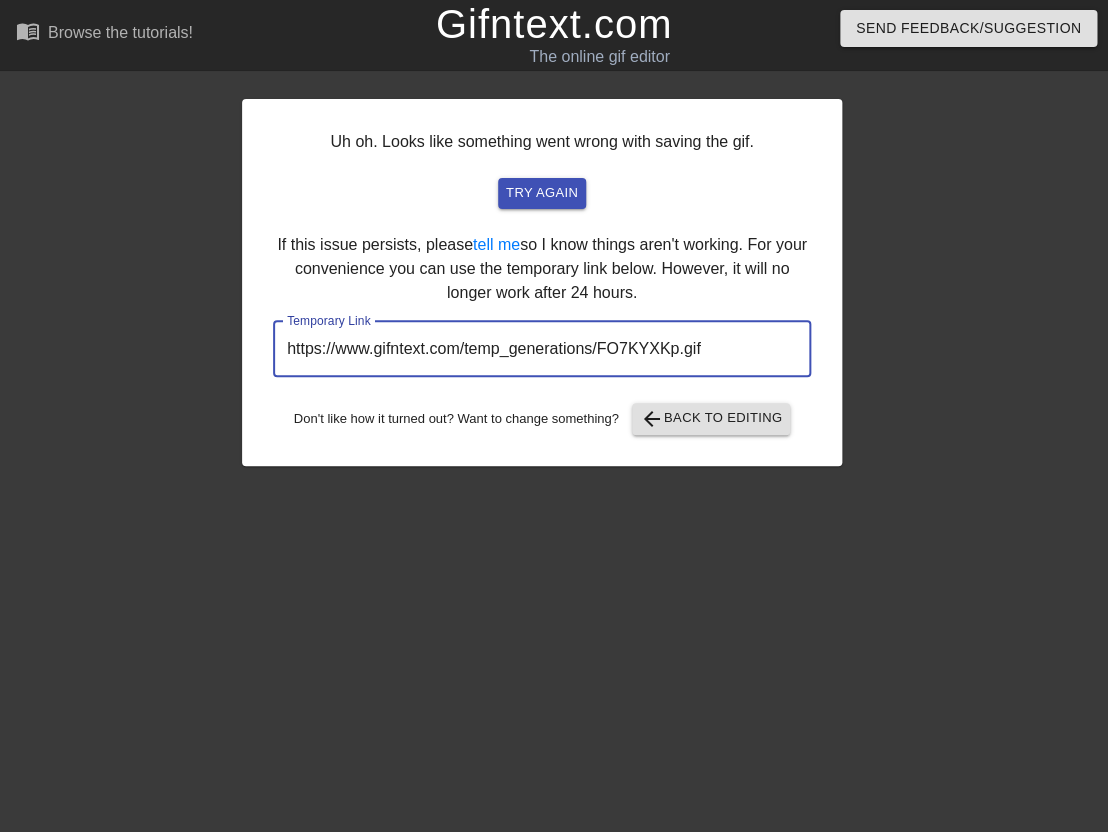 click on "https://www.gifntext.com/temp_generations/FO7KYXKp.gif" at bounding box center (542, 349) 